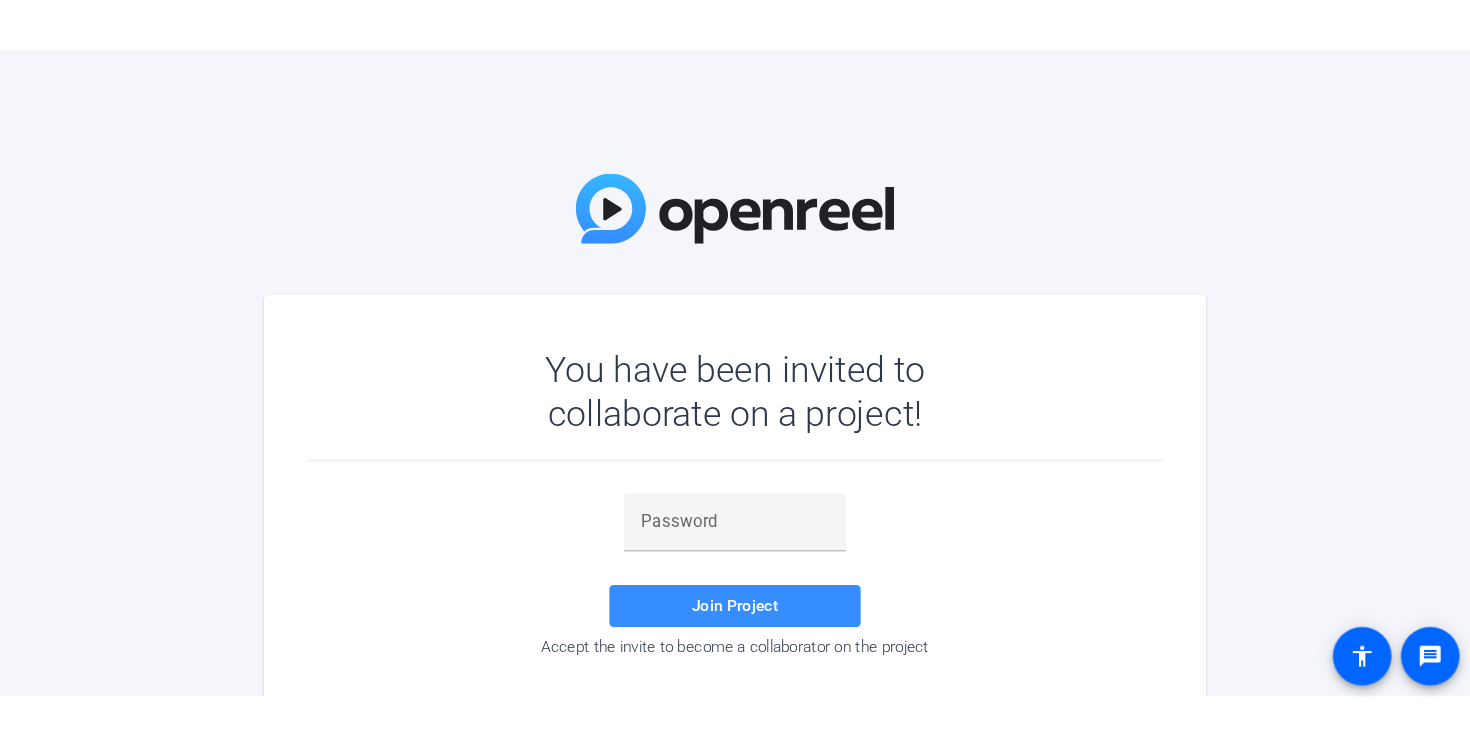 scroll, scrollTop: 0, scrollLeft: 0, axis: both 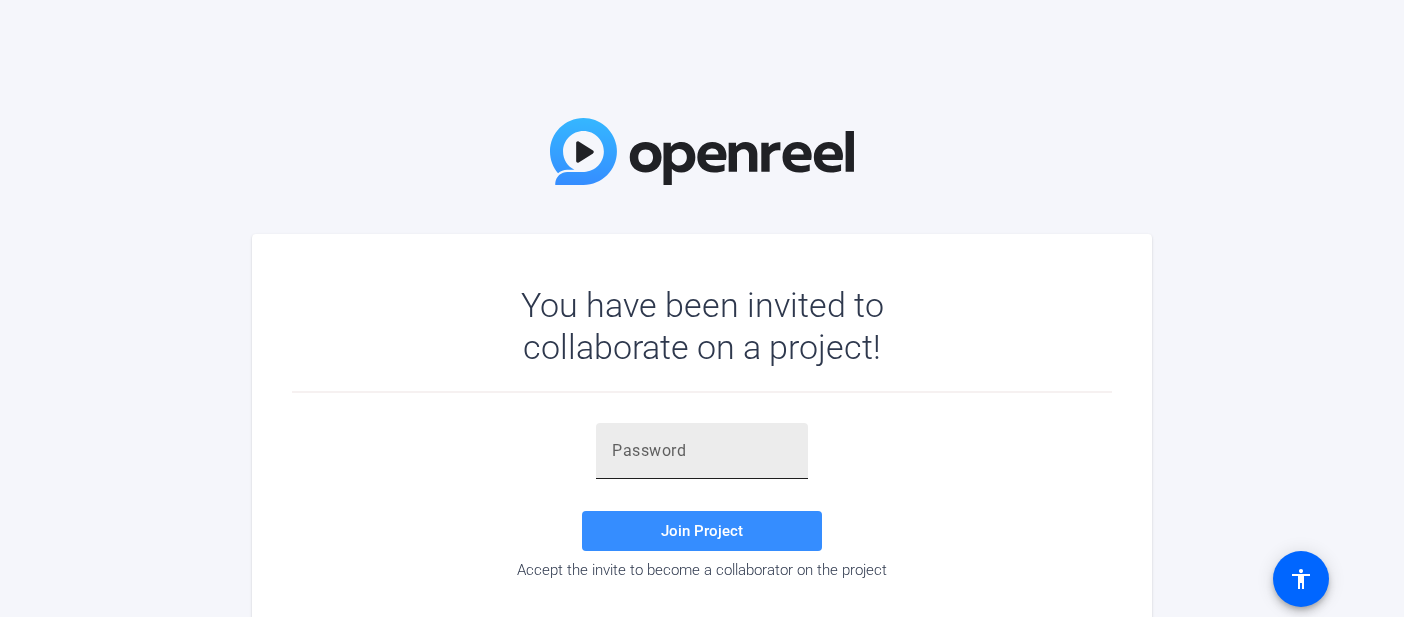 click 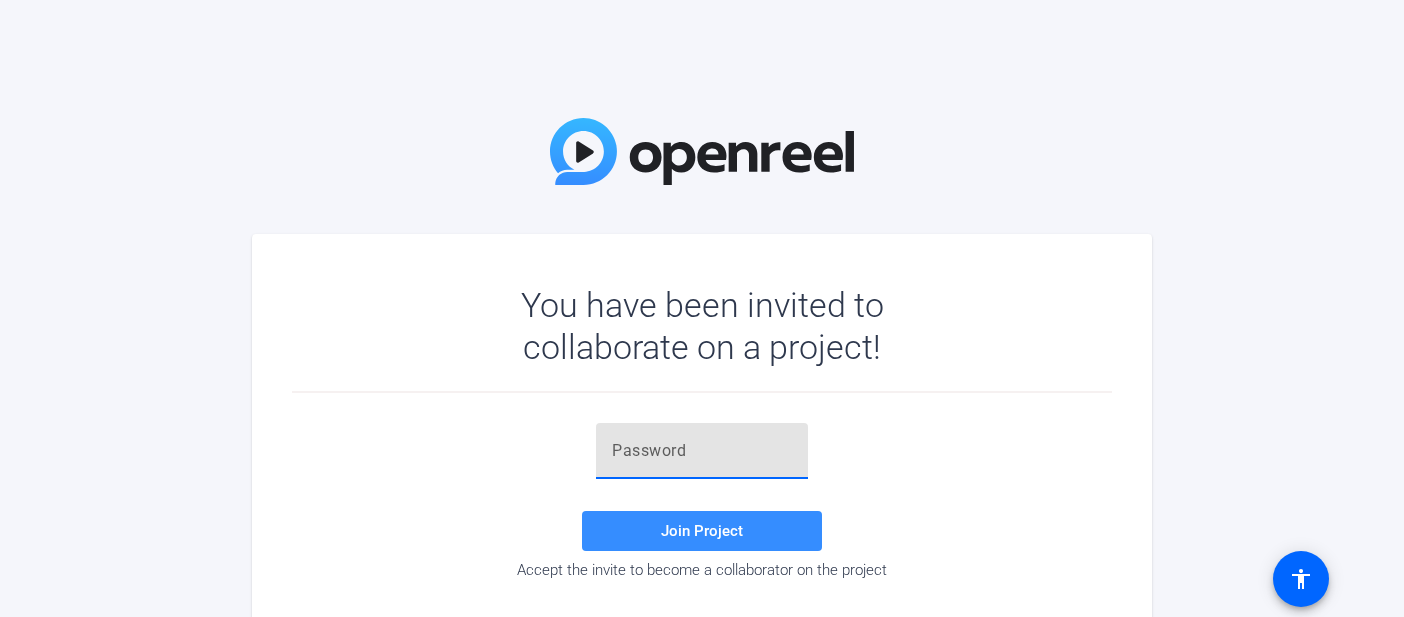 paste on "klC!MO" 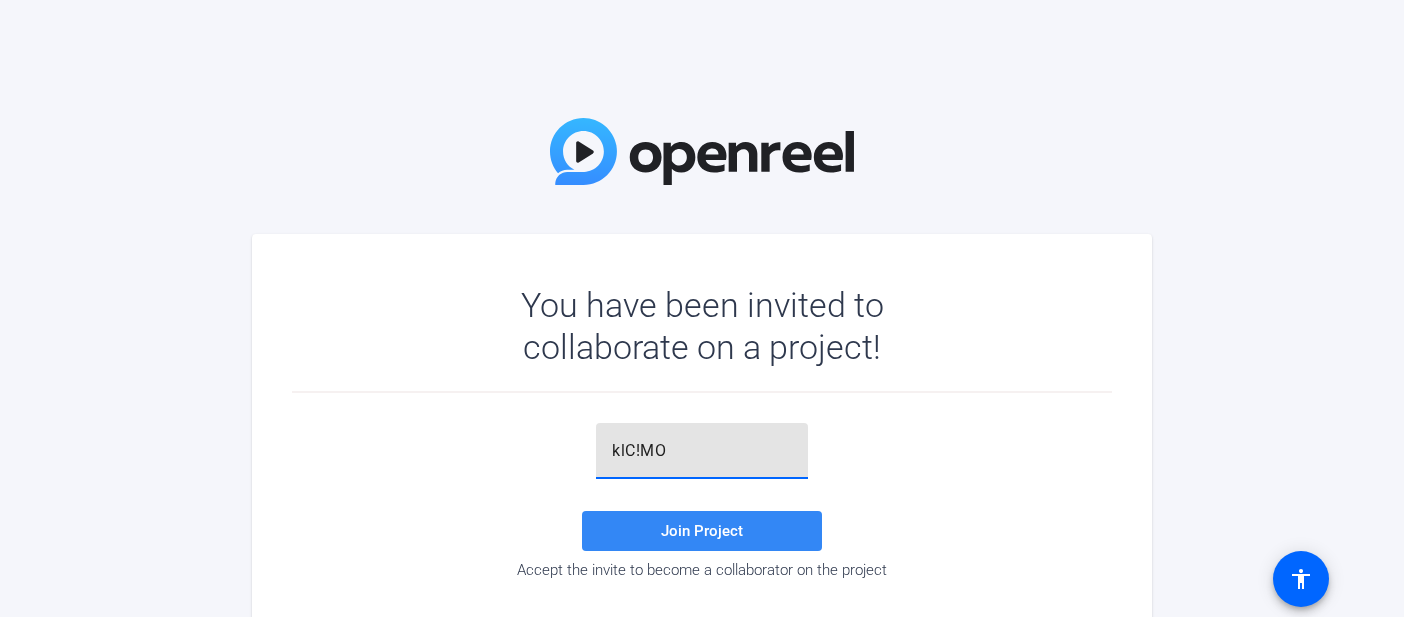 type on "klC!MO" 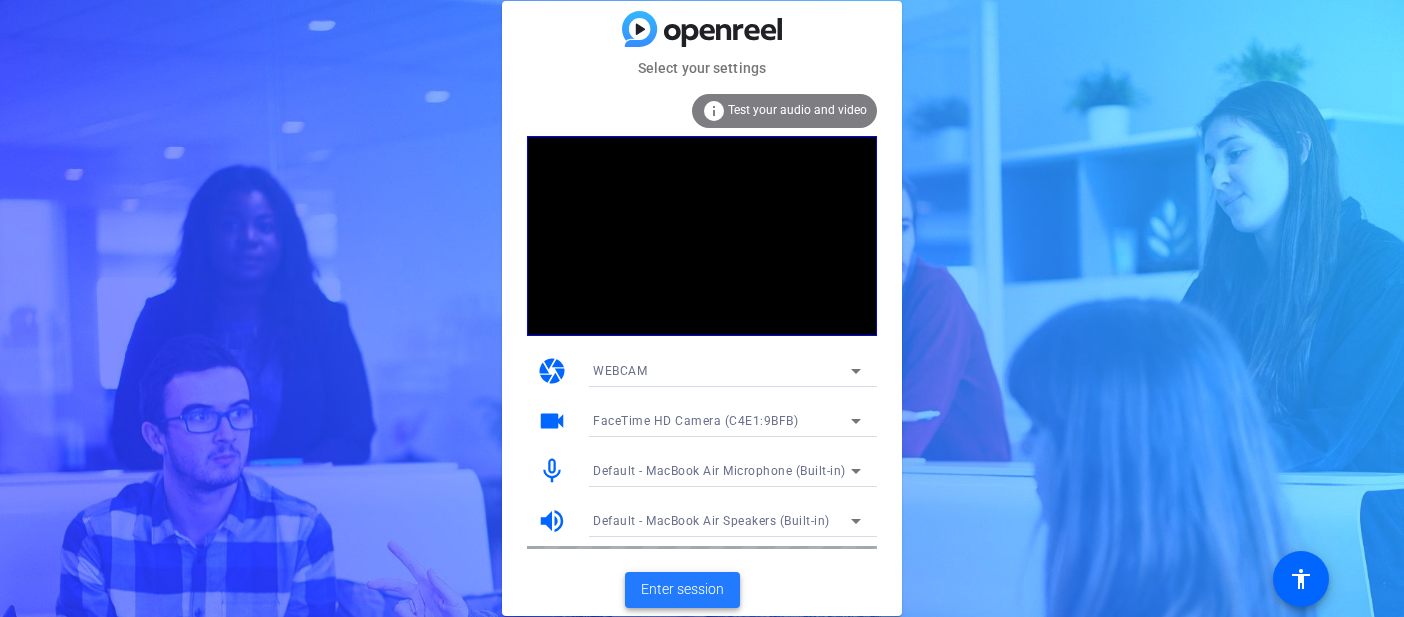 click on "Enter session" 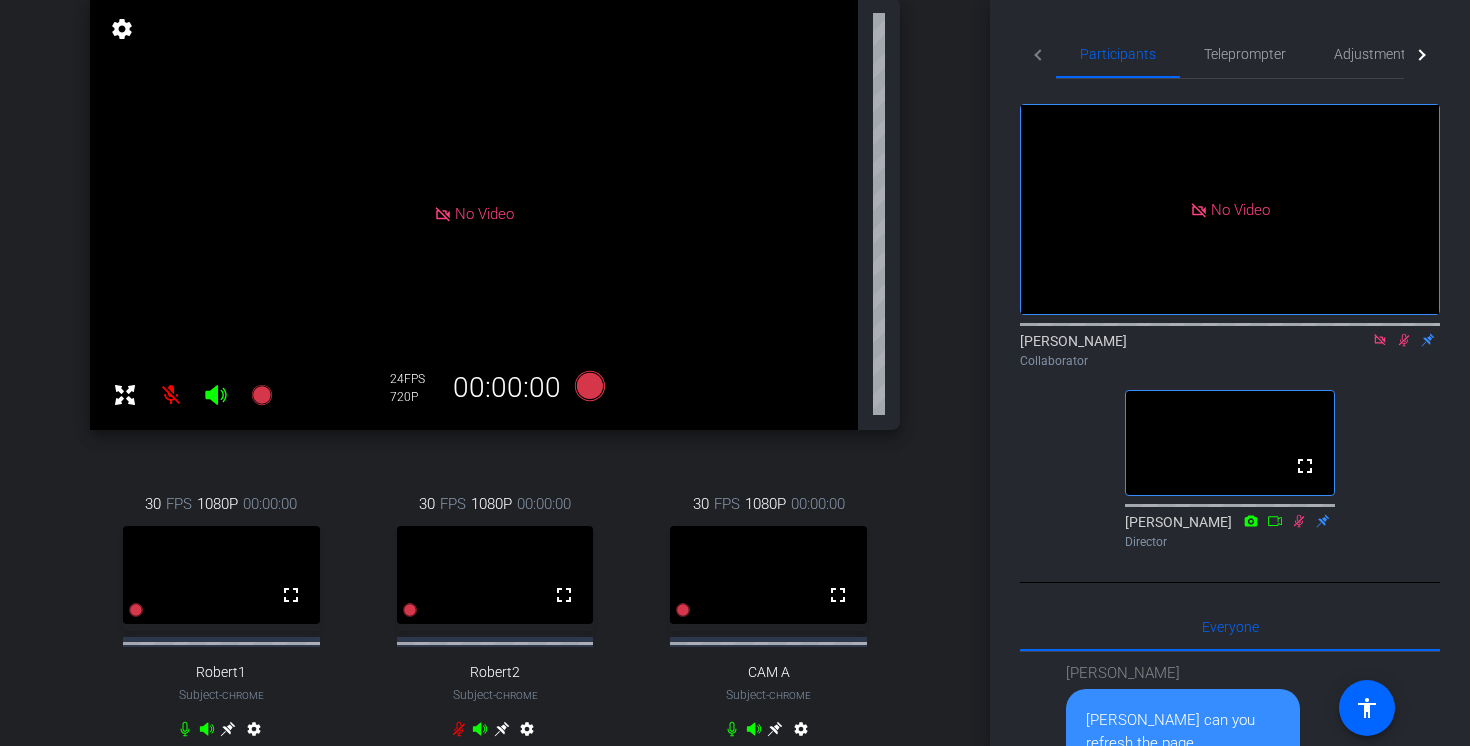 scroll, scrollTop: 214, scrollLeft: 0, axis: vertical 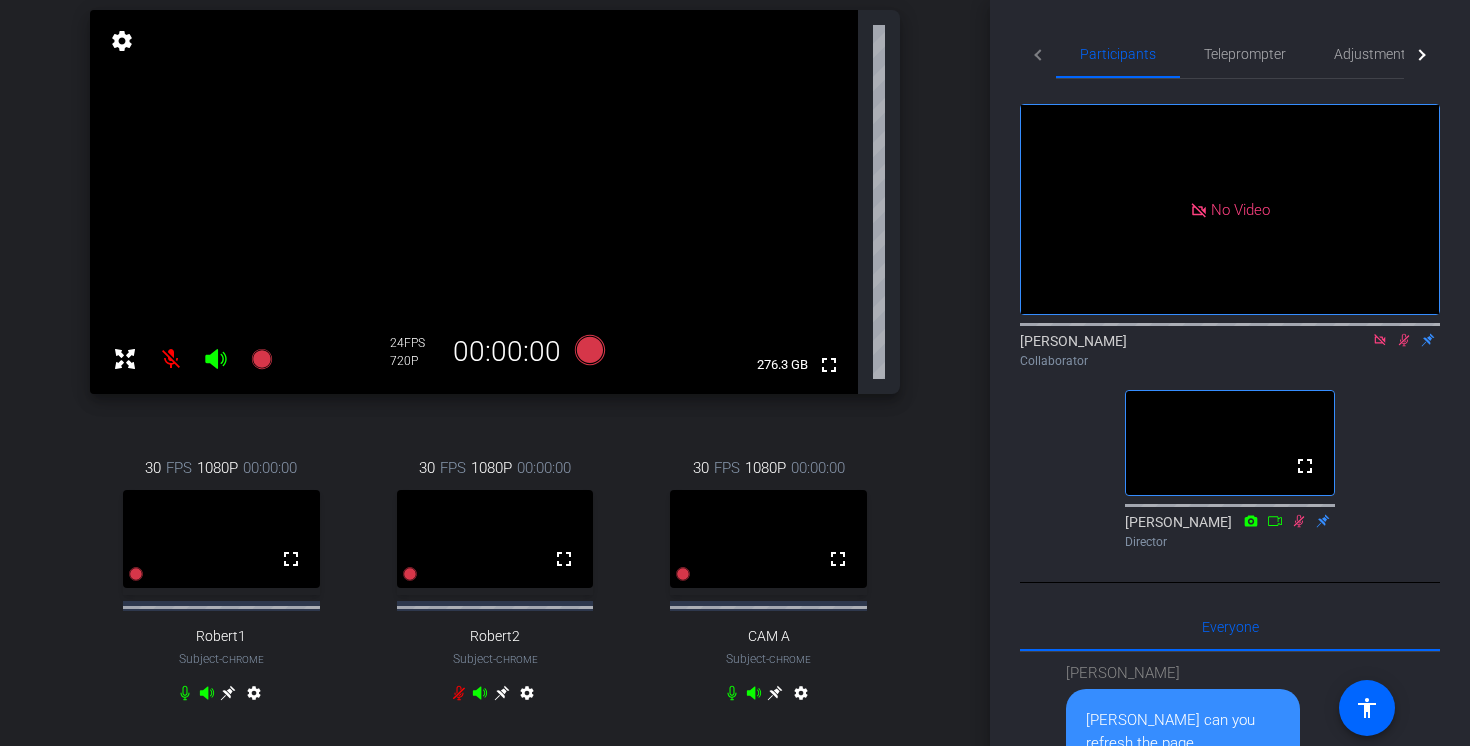 click 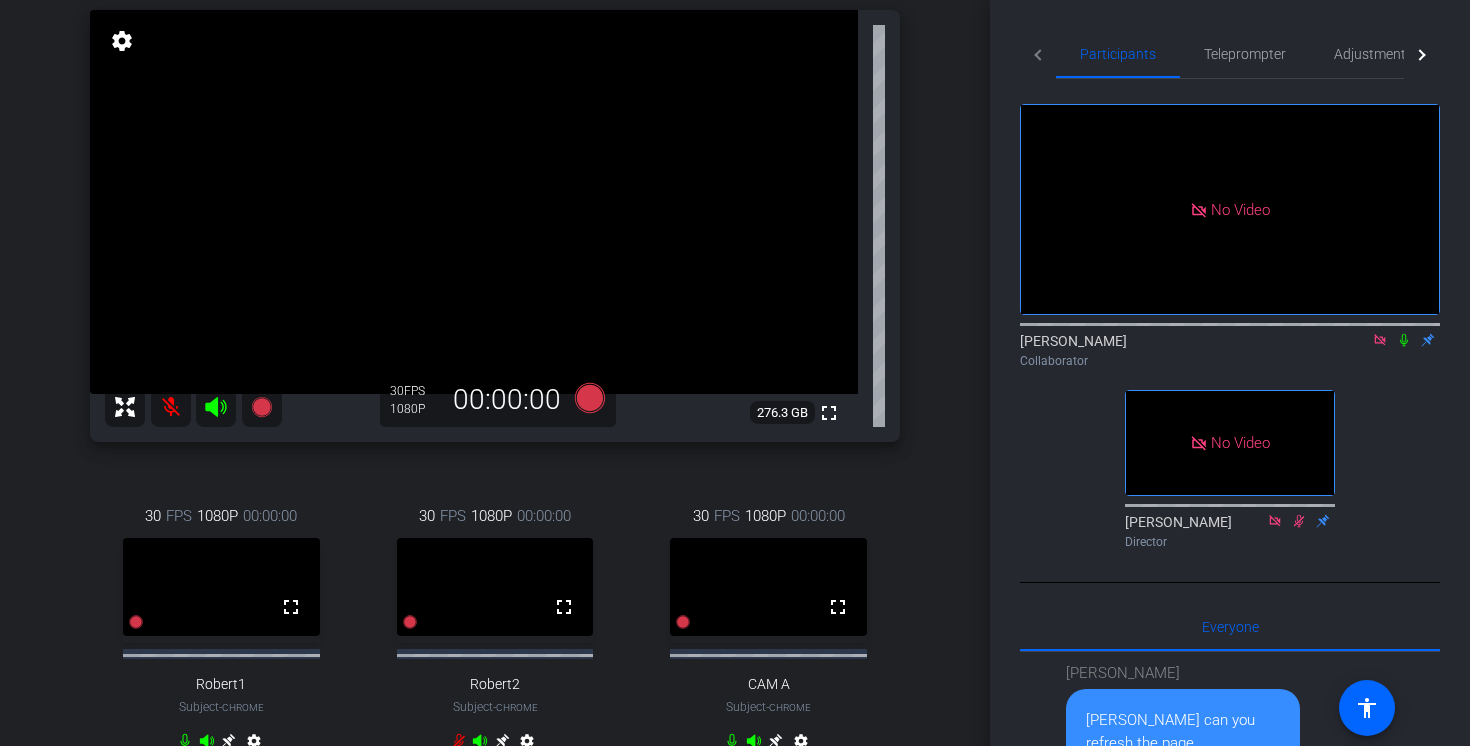 click at bounding box center [768, 587] 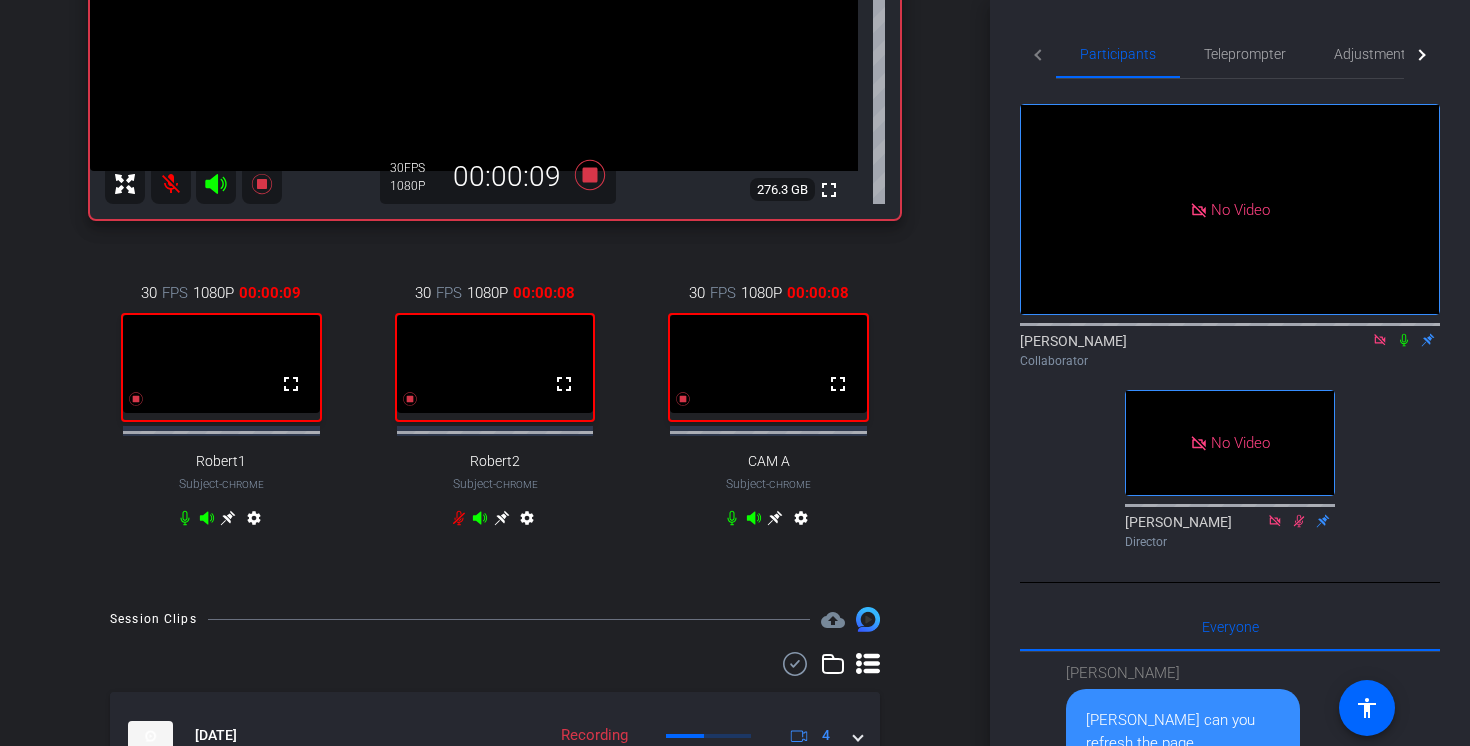 scroll, scrollTop: 473, scrollLeft: 0, axis: vertical 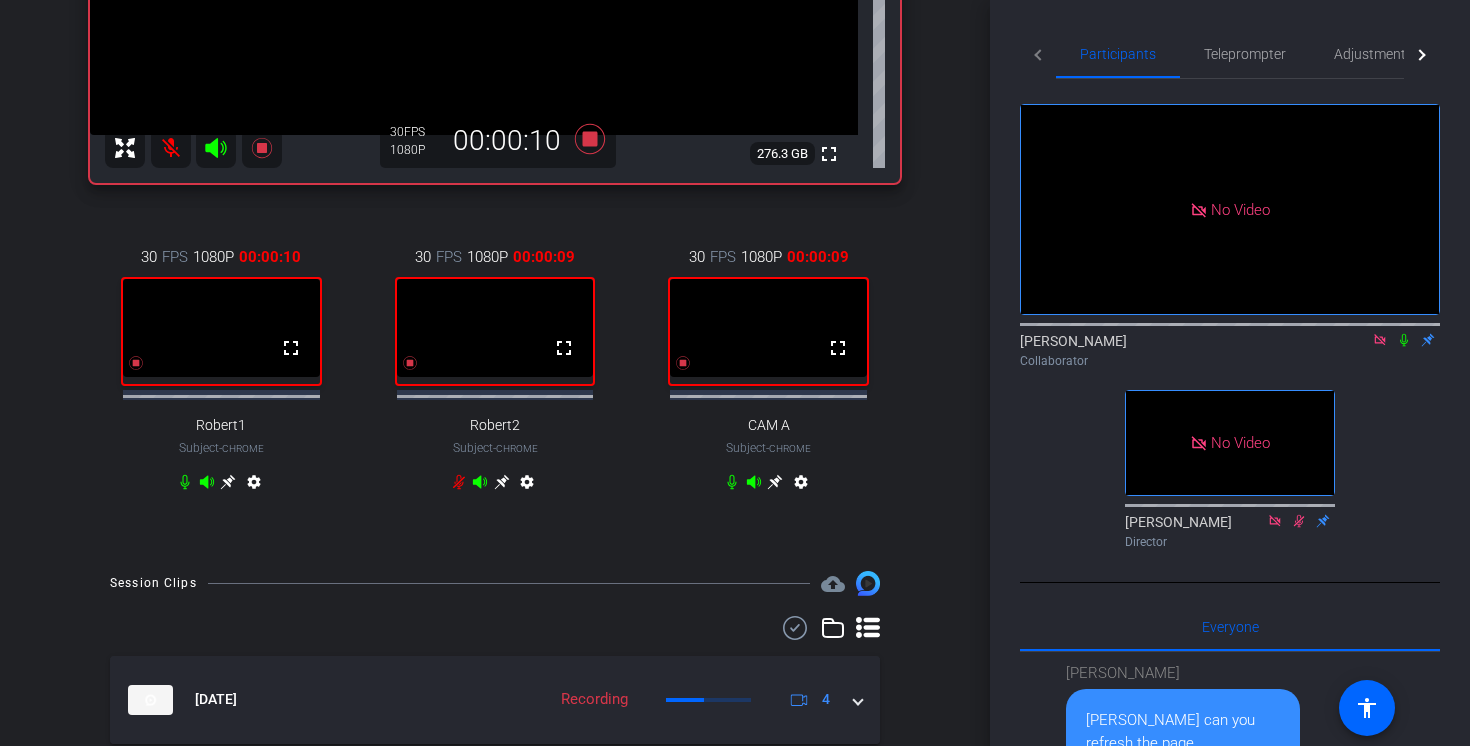 click 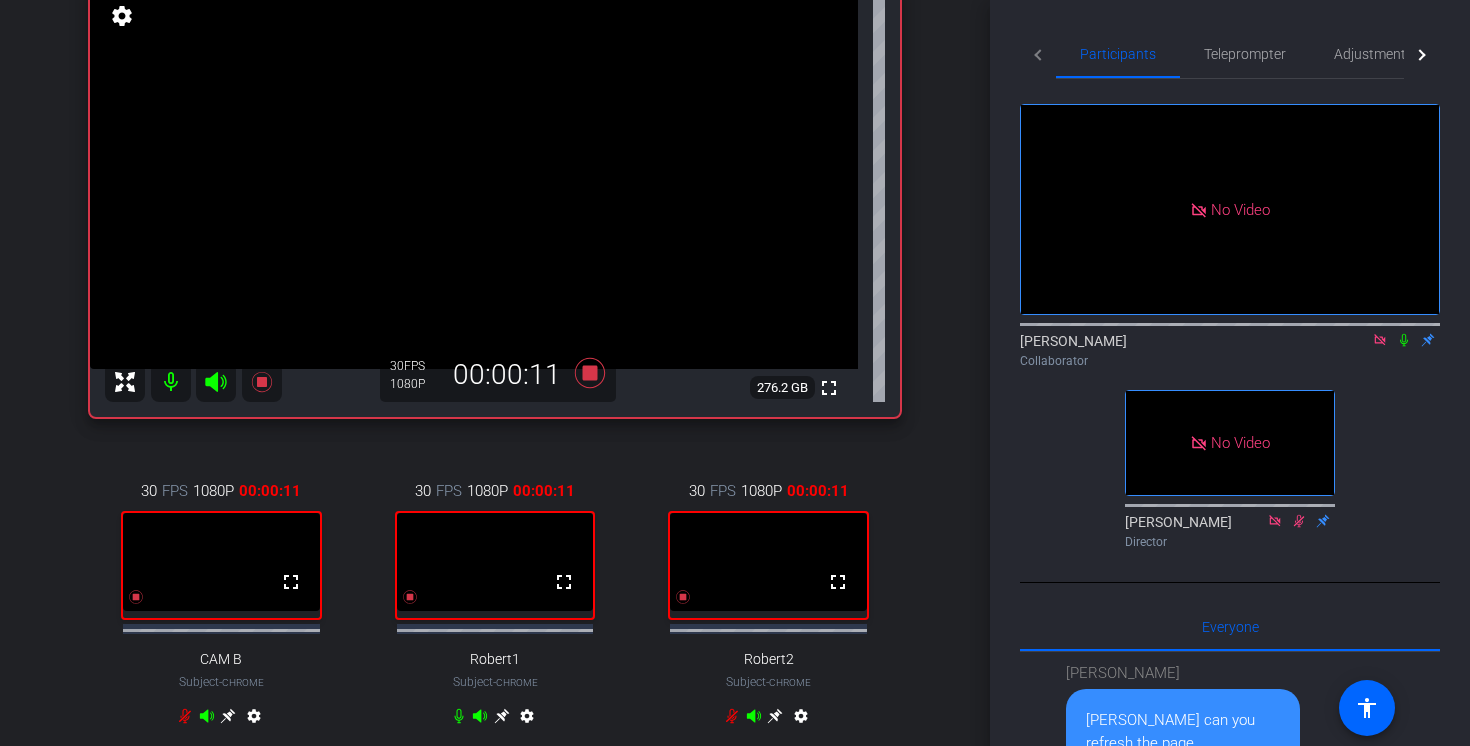 scroll, scrollTop: 222, scrollLeft: 0, axis: vertical 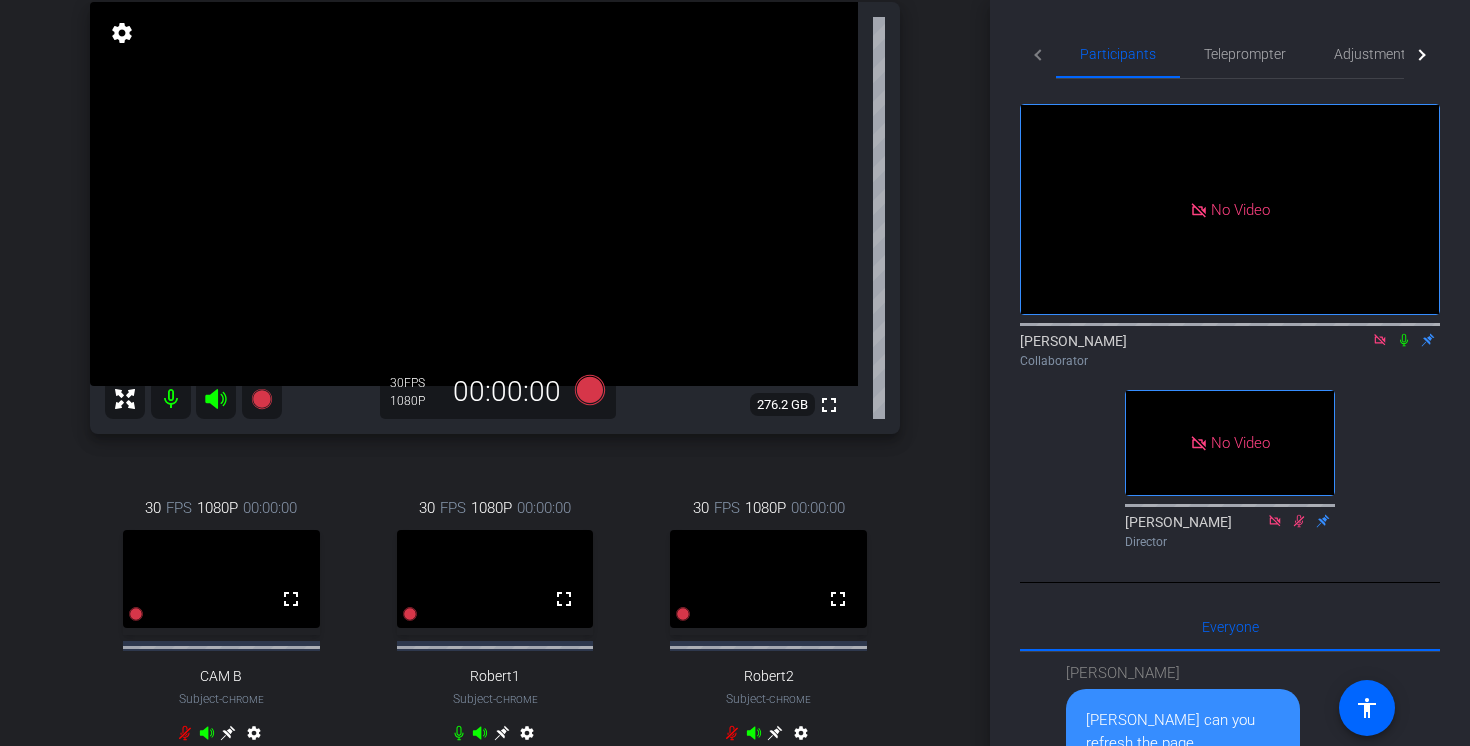 click 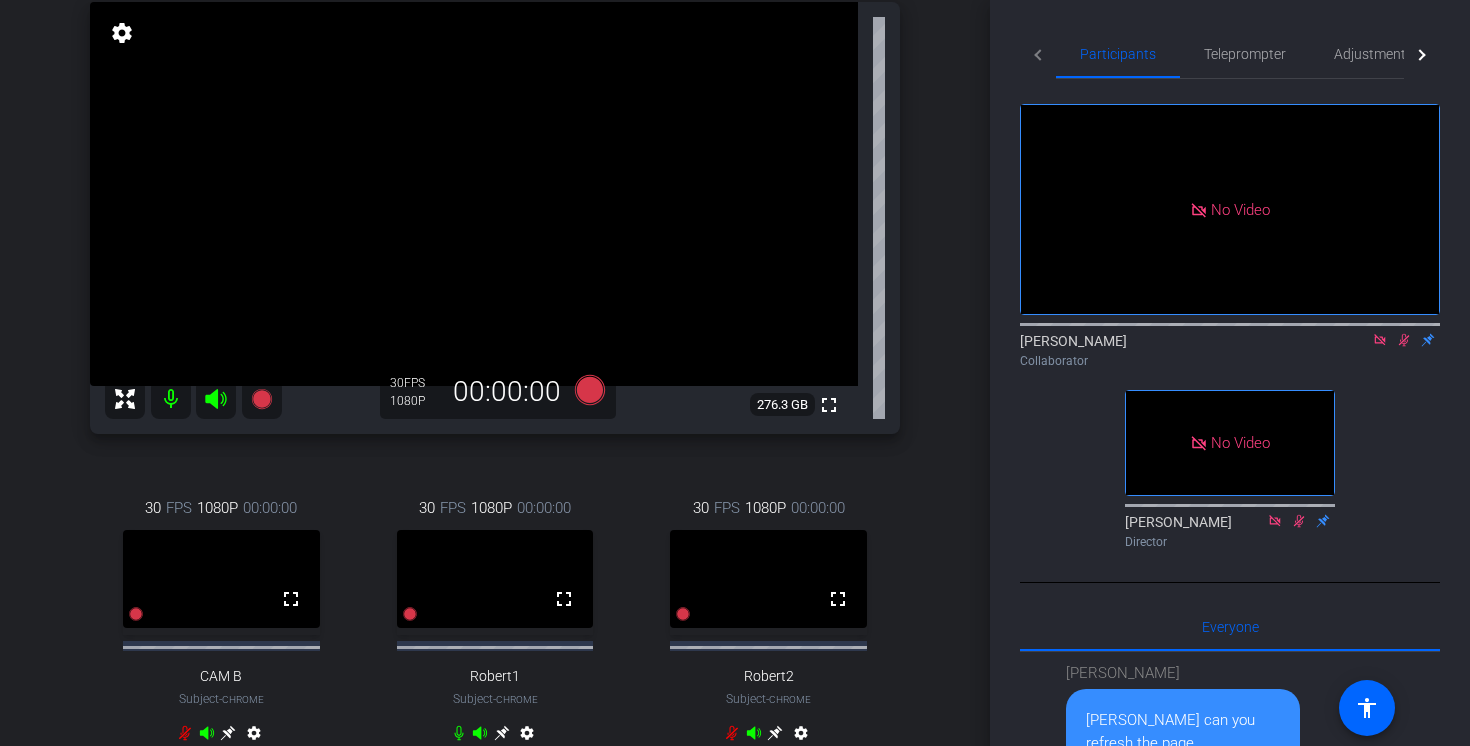 click 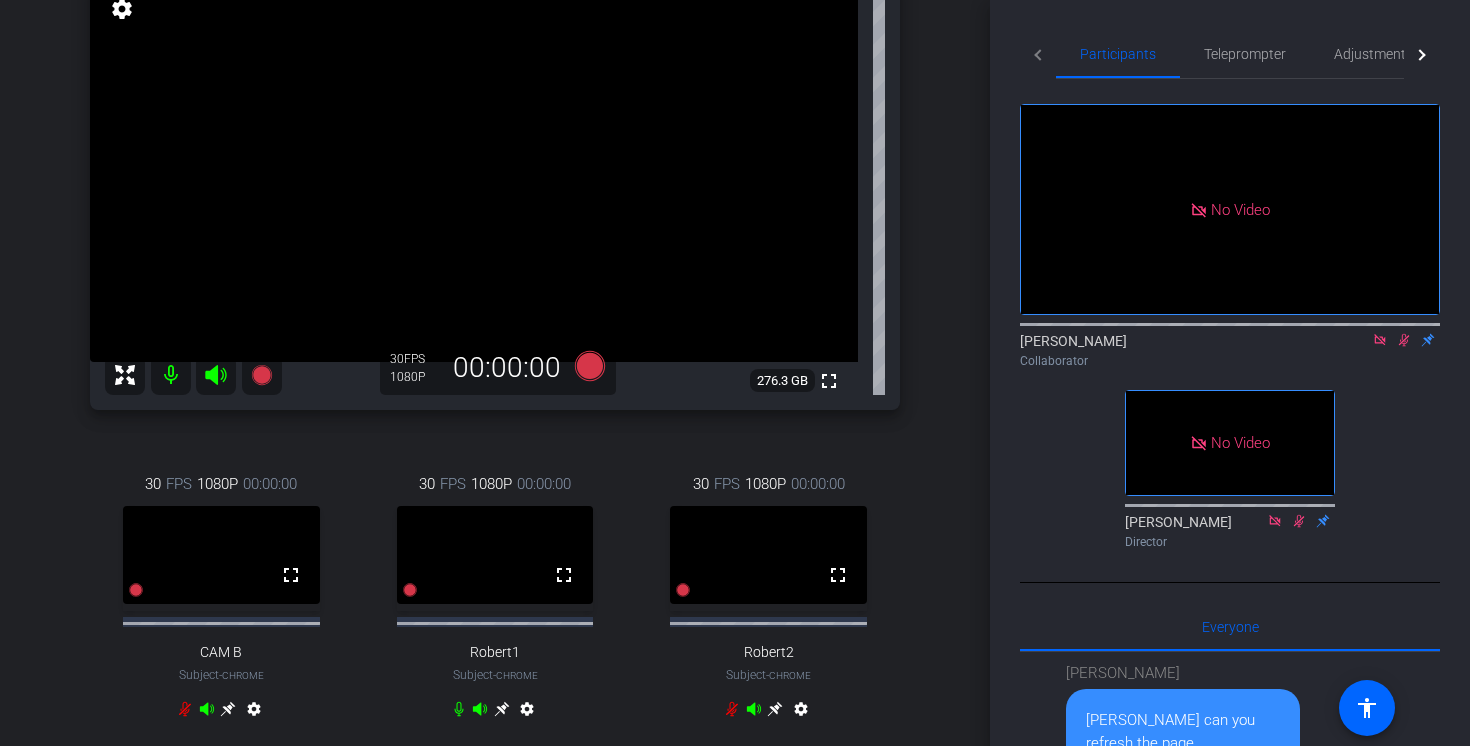 scroll, scrollTop: 251, scrollLeft: 0, axis: vertical 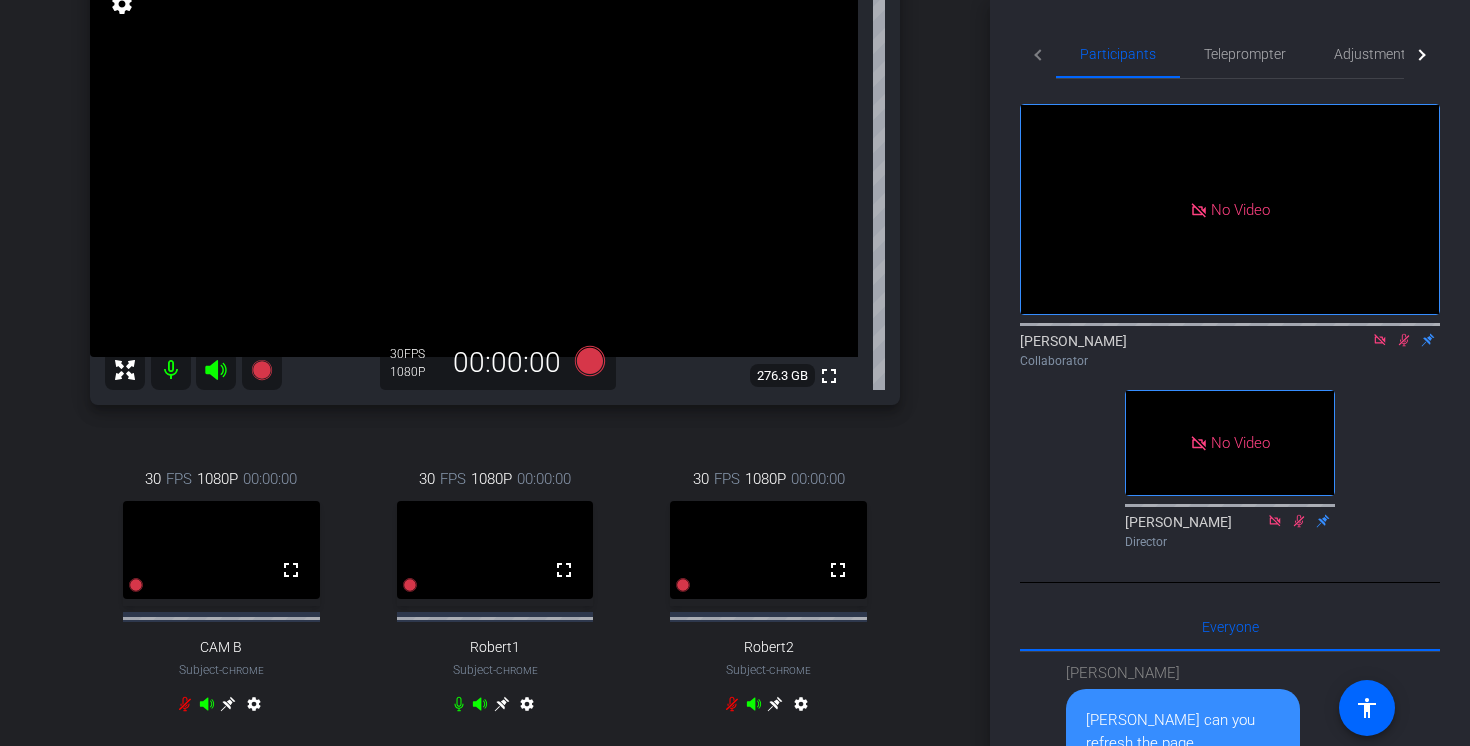 click 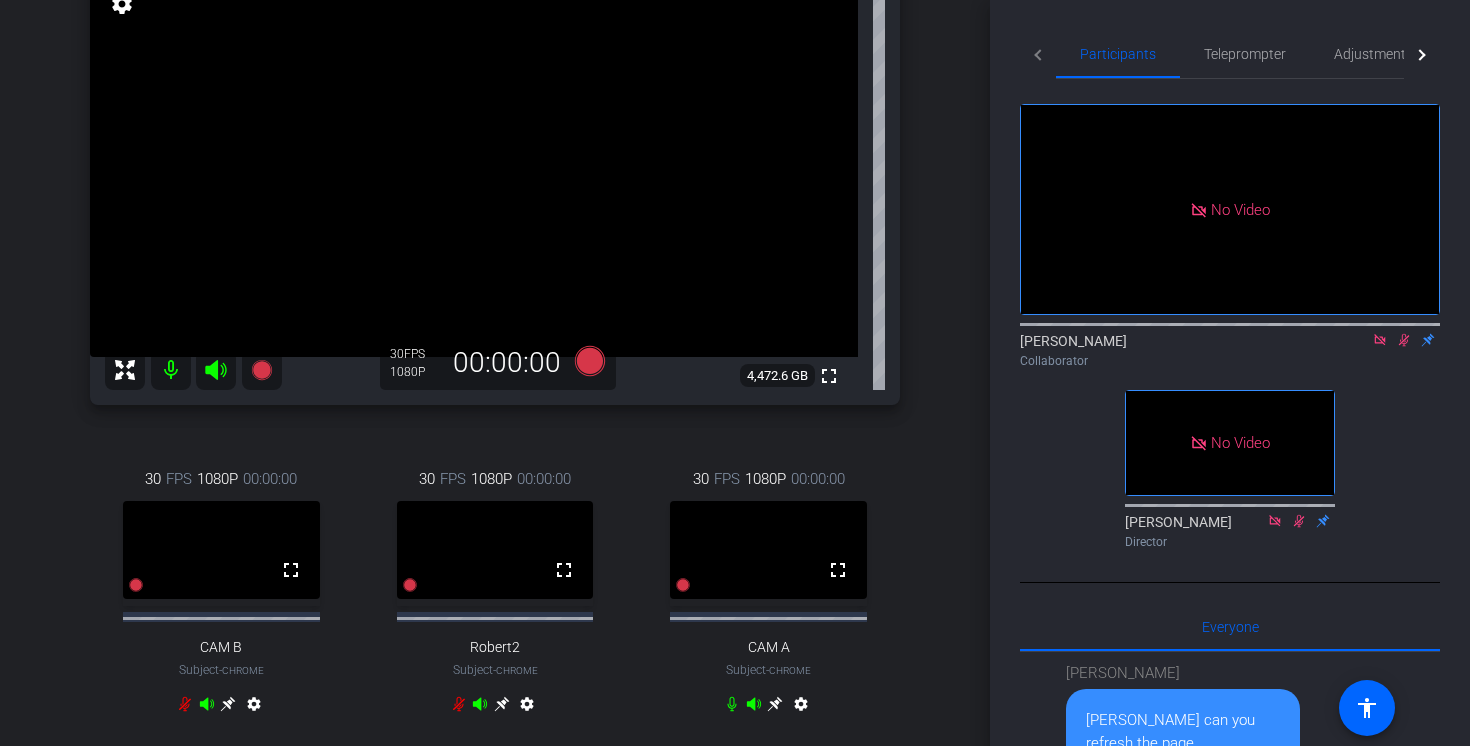 scroll, scrollTop: 227, scrollLeft: 0, axis: vertical 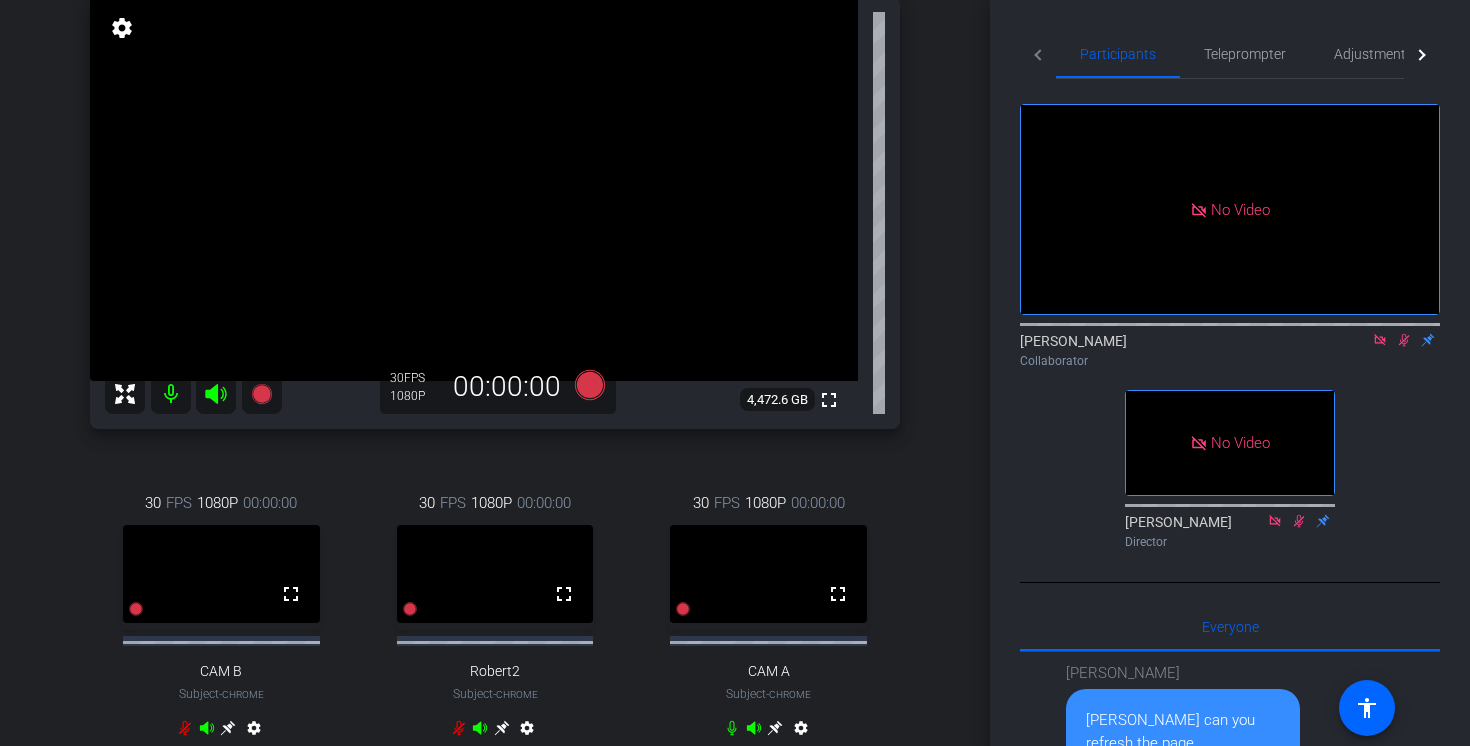 click 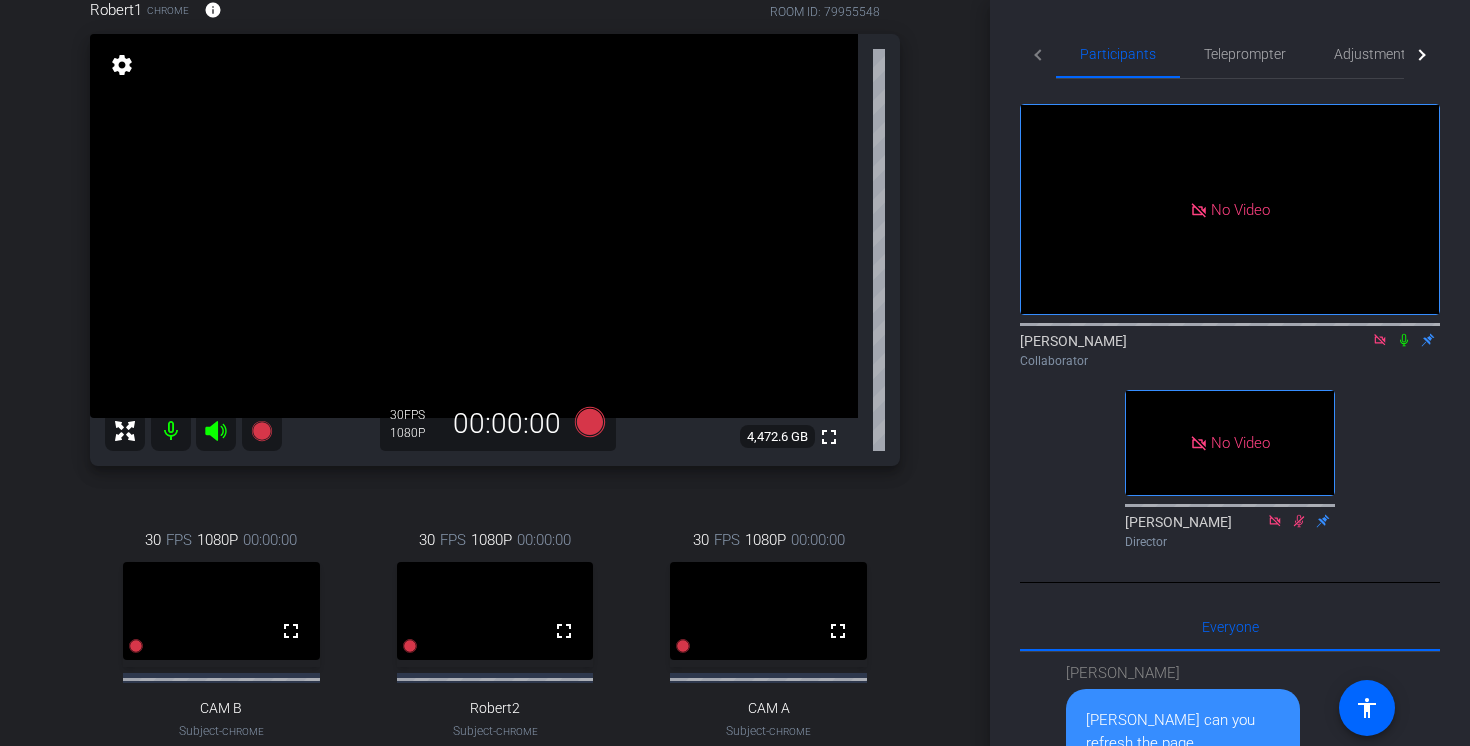 scroll, scrollTop: 186, scrollLeft: 0, axis: vertical 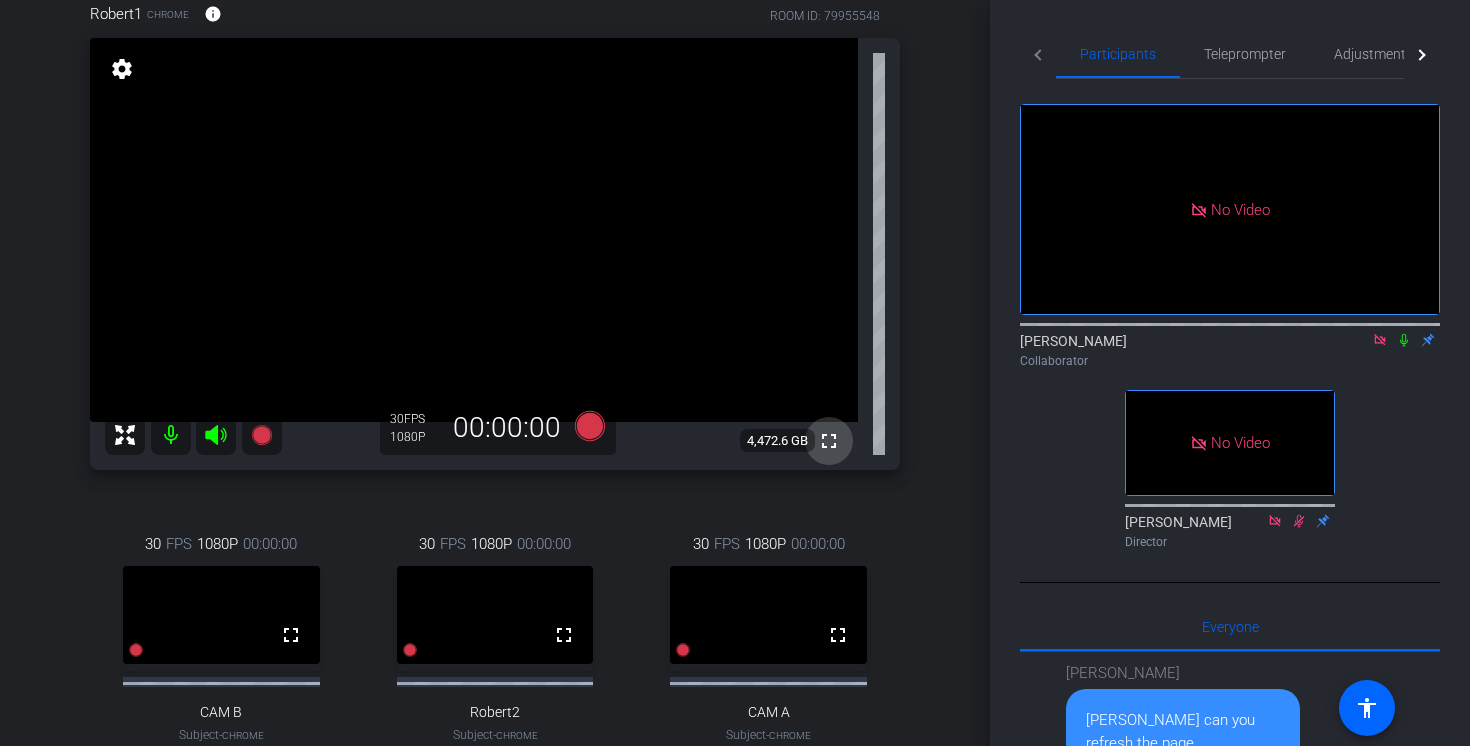 click on "fullscreen" at bounding box center (829, 441) 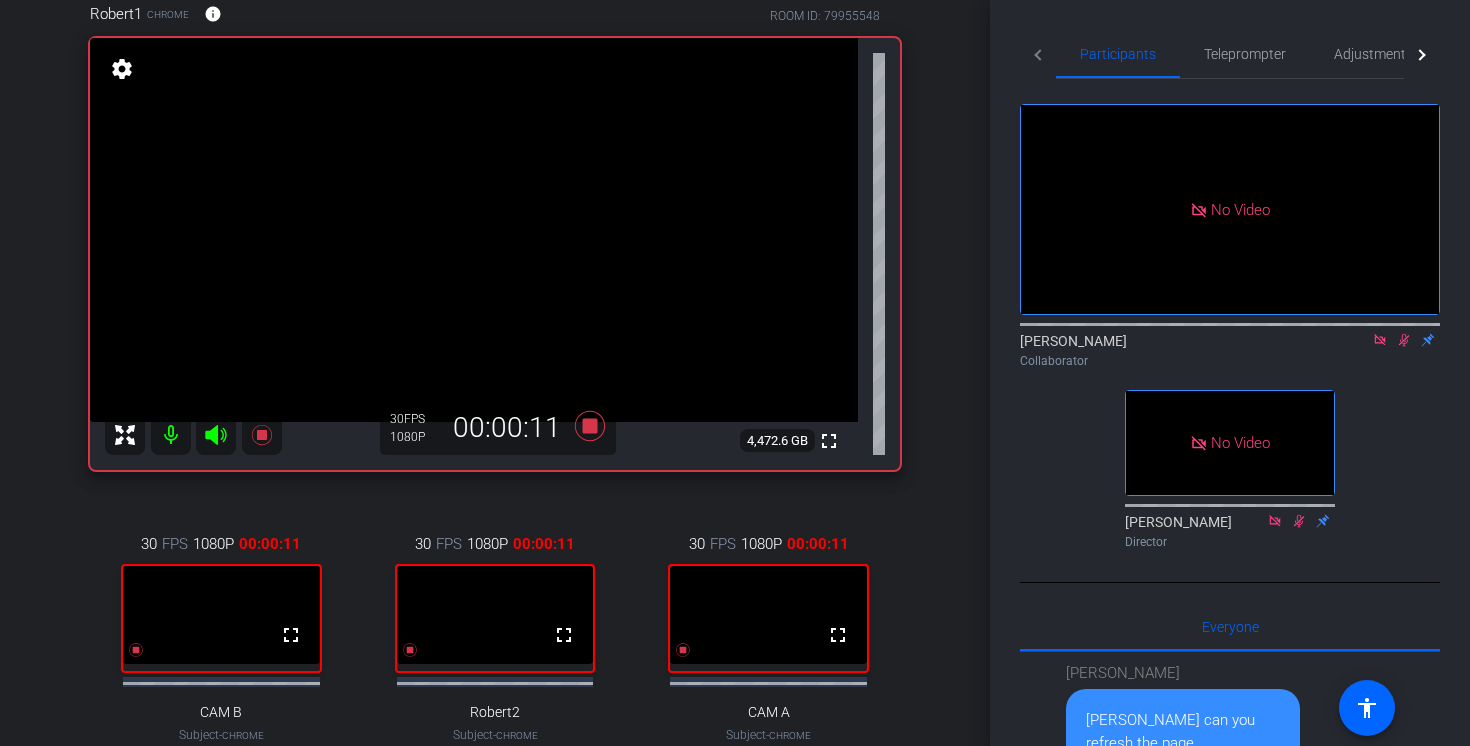 click 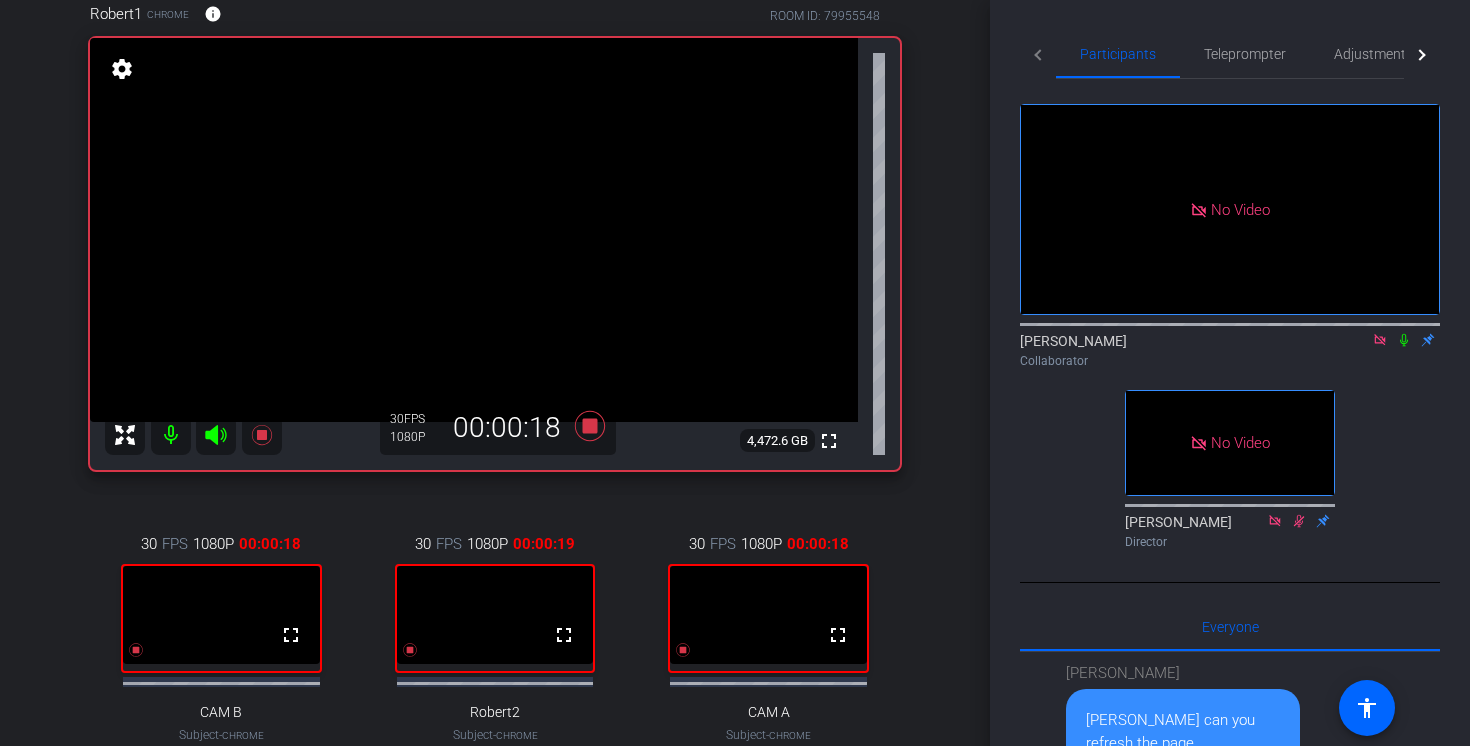 click 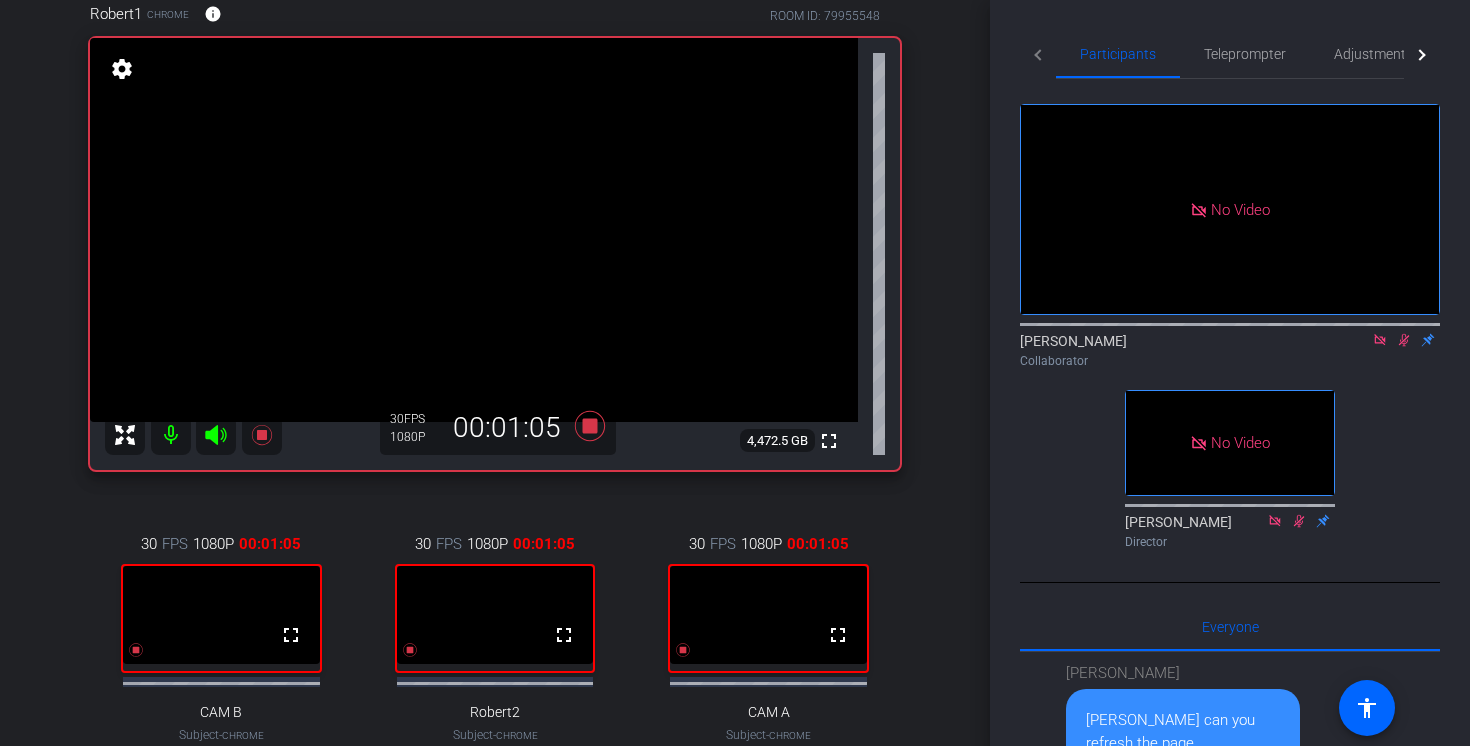 click at bounding box center [768, 615] 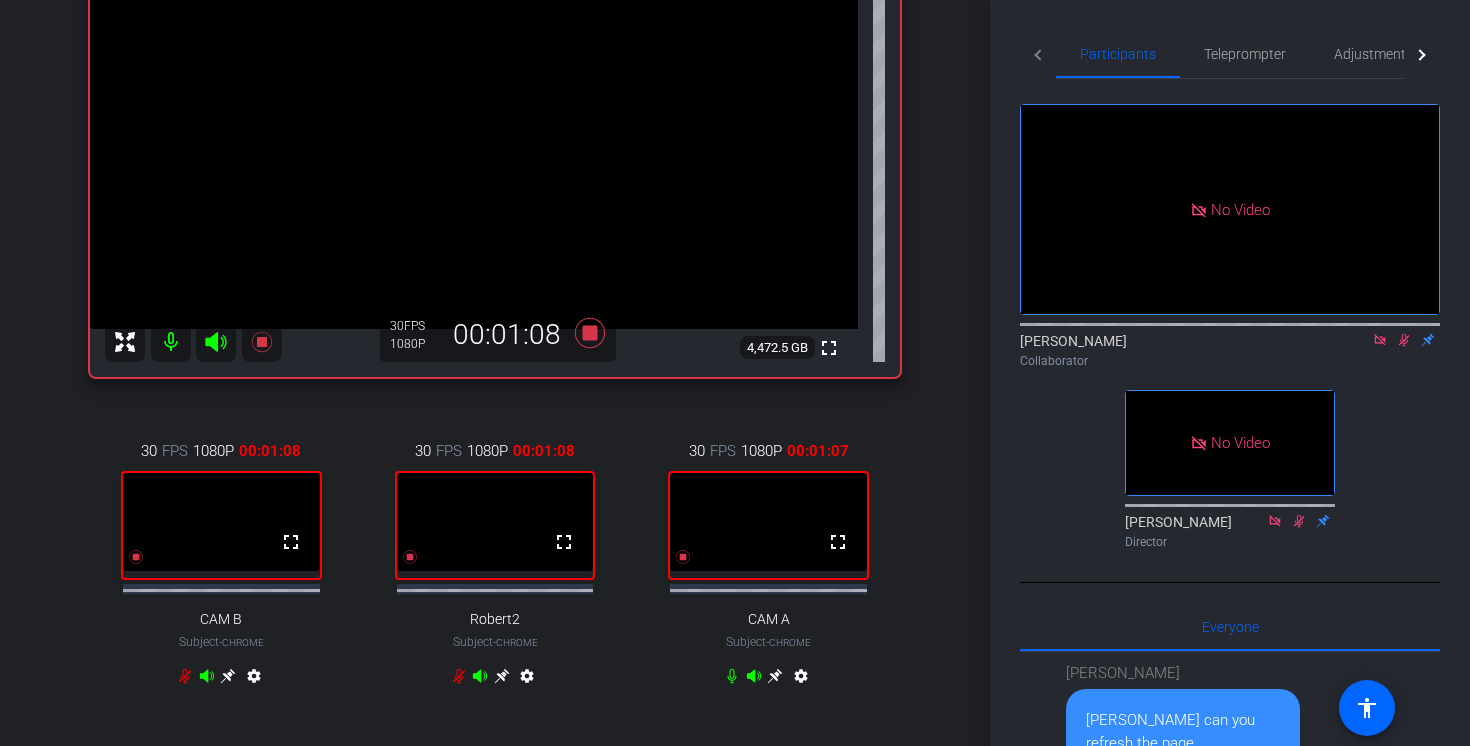 scroll, scrollTop: 297, scrollLeft: 0, axis: vertical 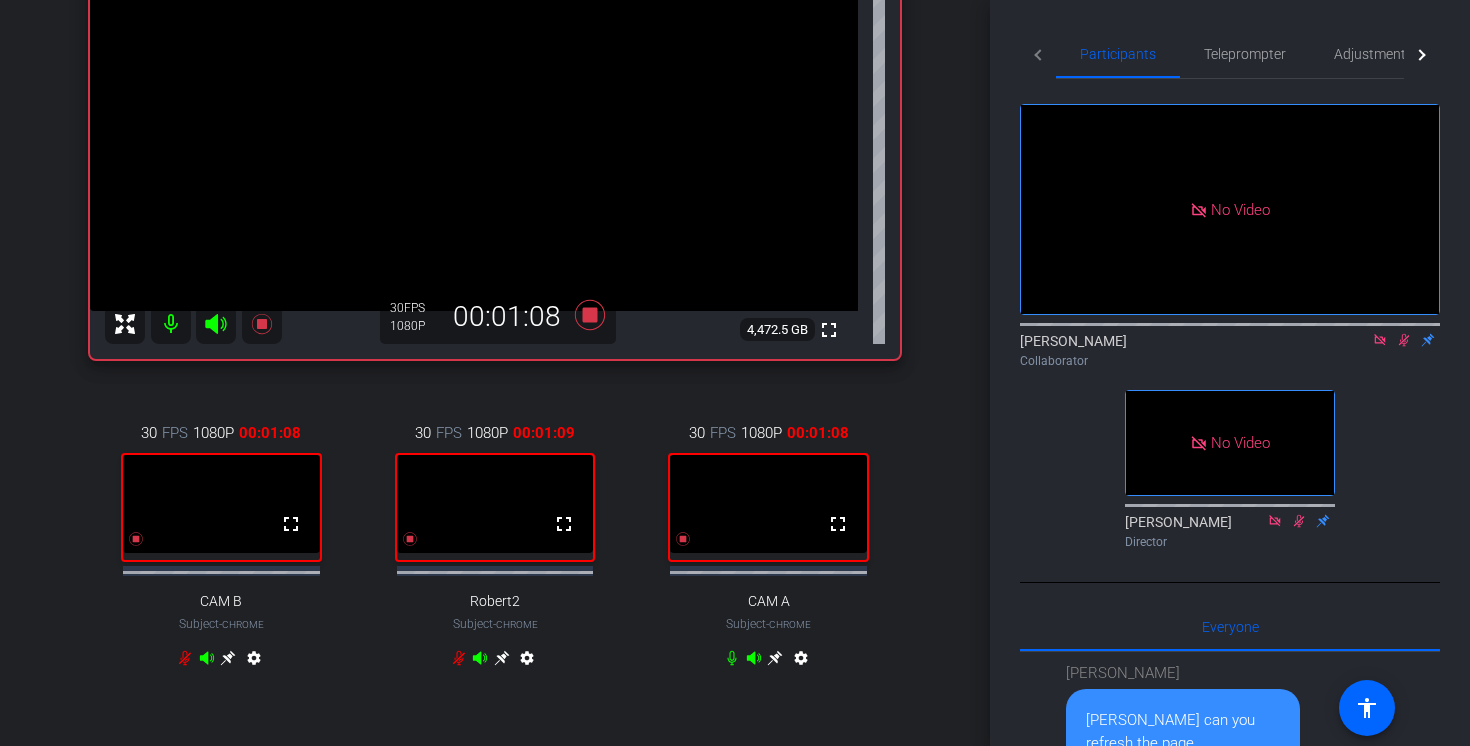 click 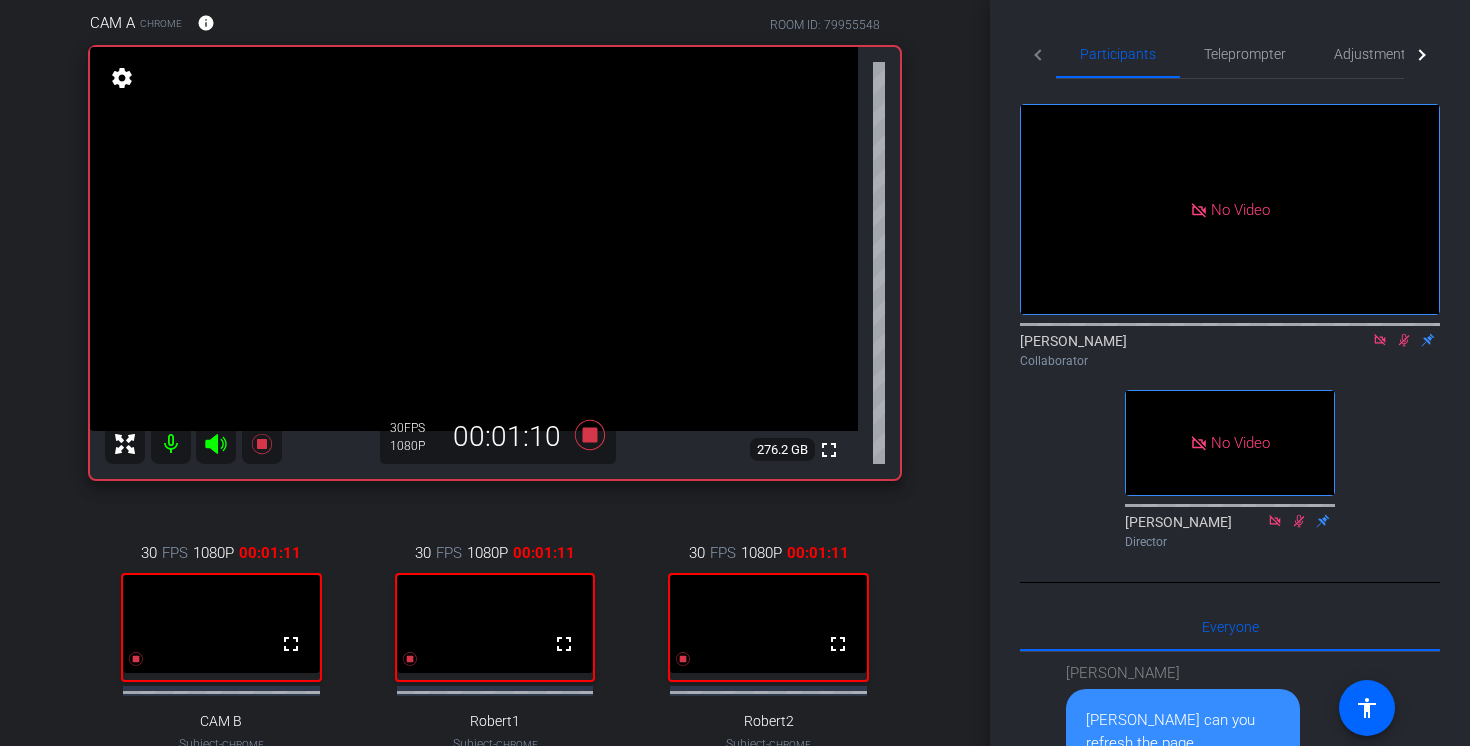 scroll, scrollTop: 175, scrollLeft: 0, axis: vertical 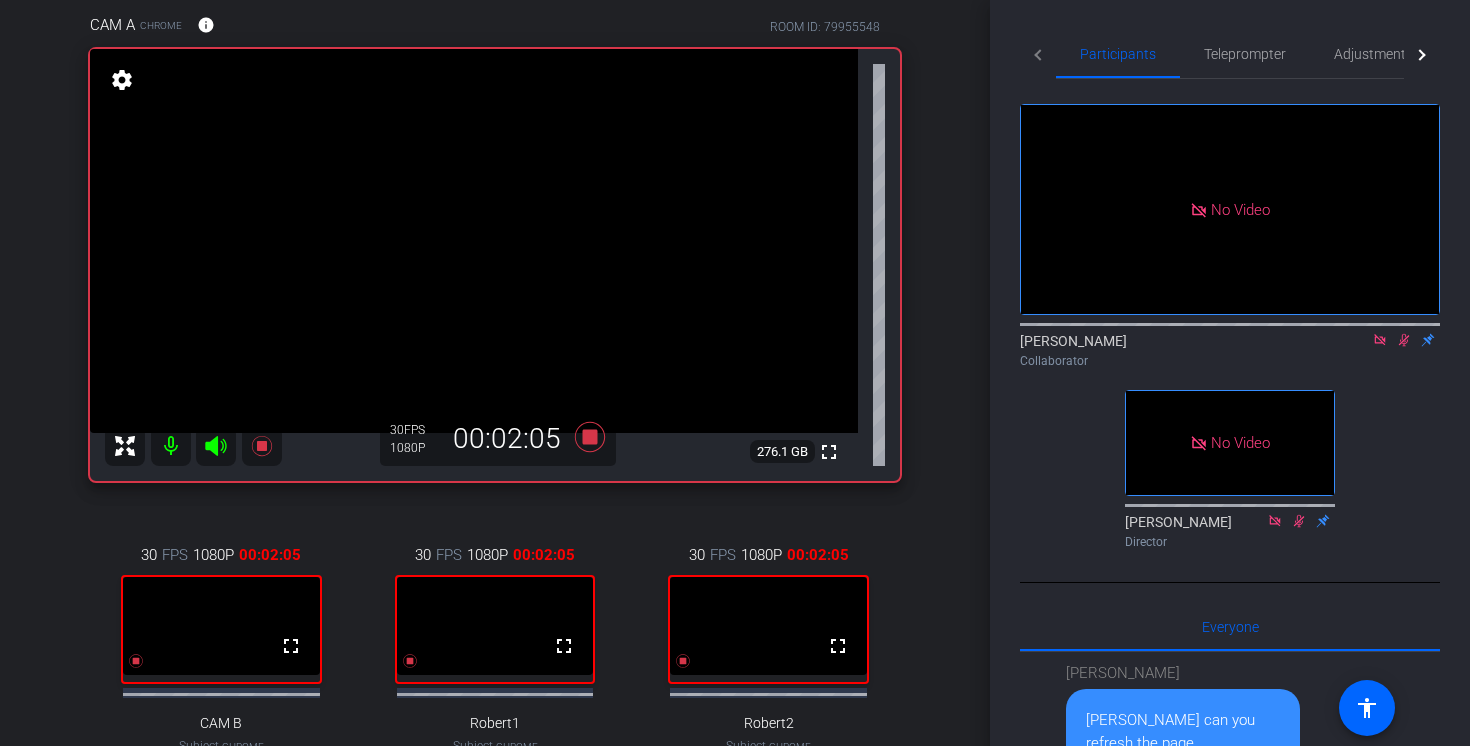 click at bounding box center [221, 626] 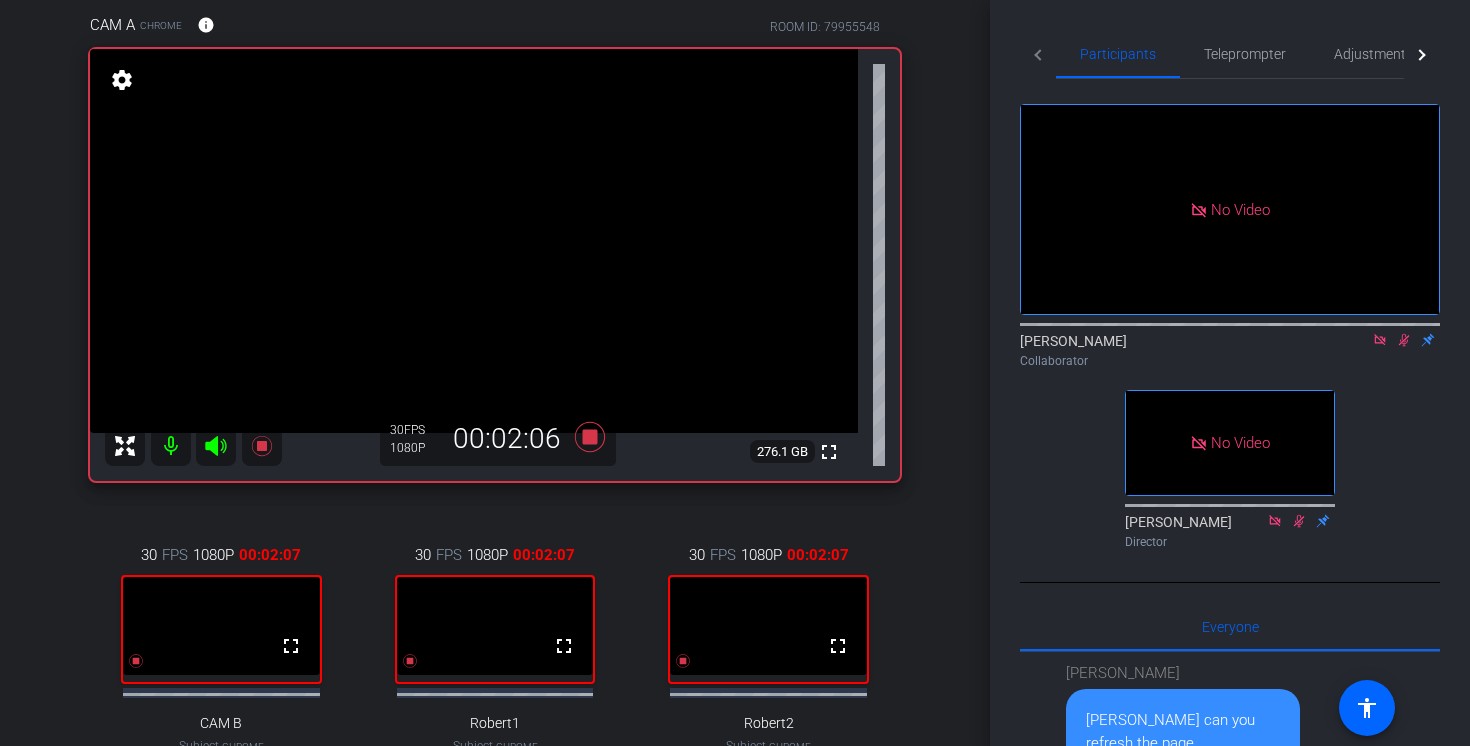 click at bounding box center (221, 626) 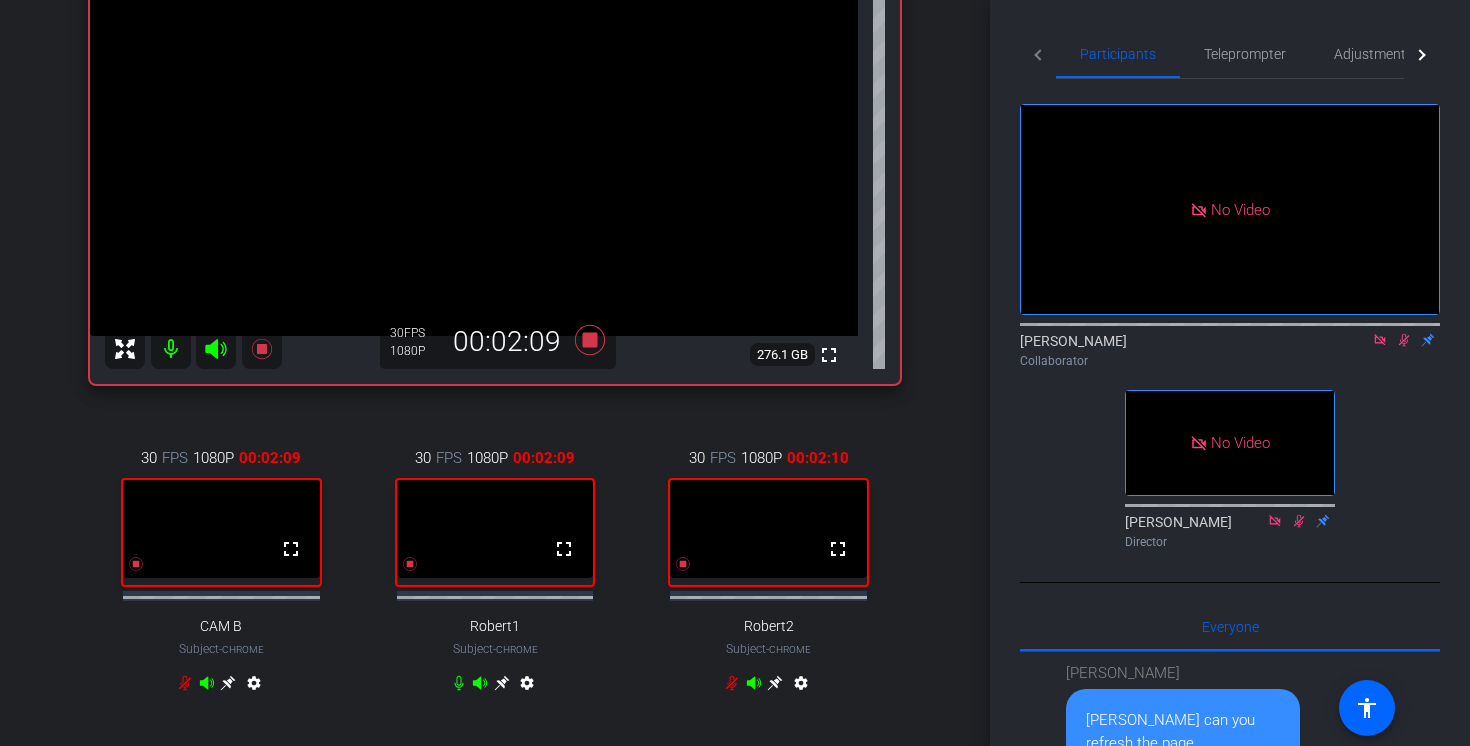 scroll, scrollTop: 359, scrollLeft: 0, axis: vertical 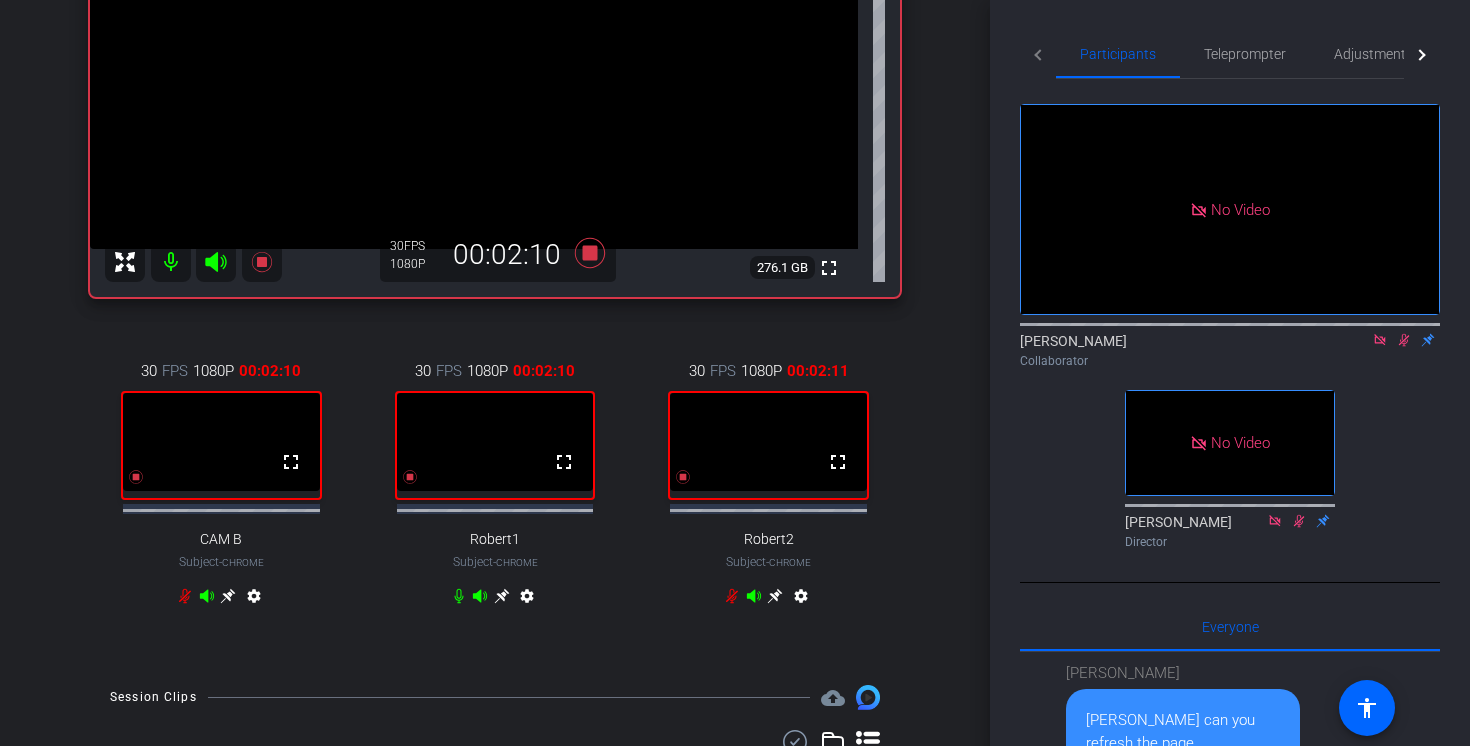 click 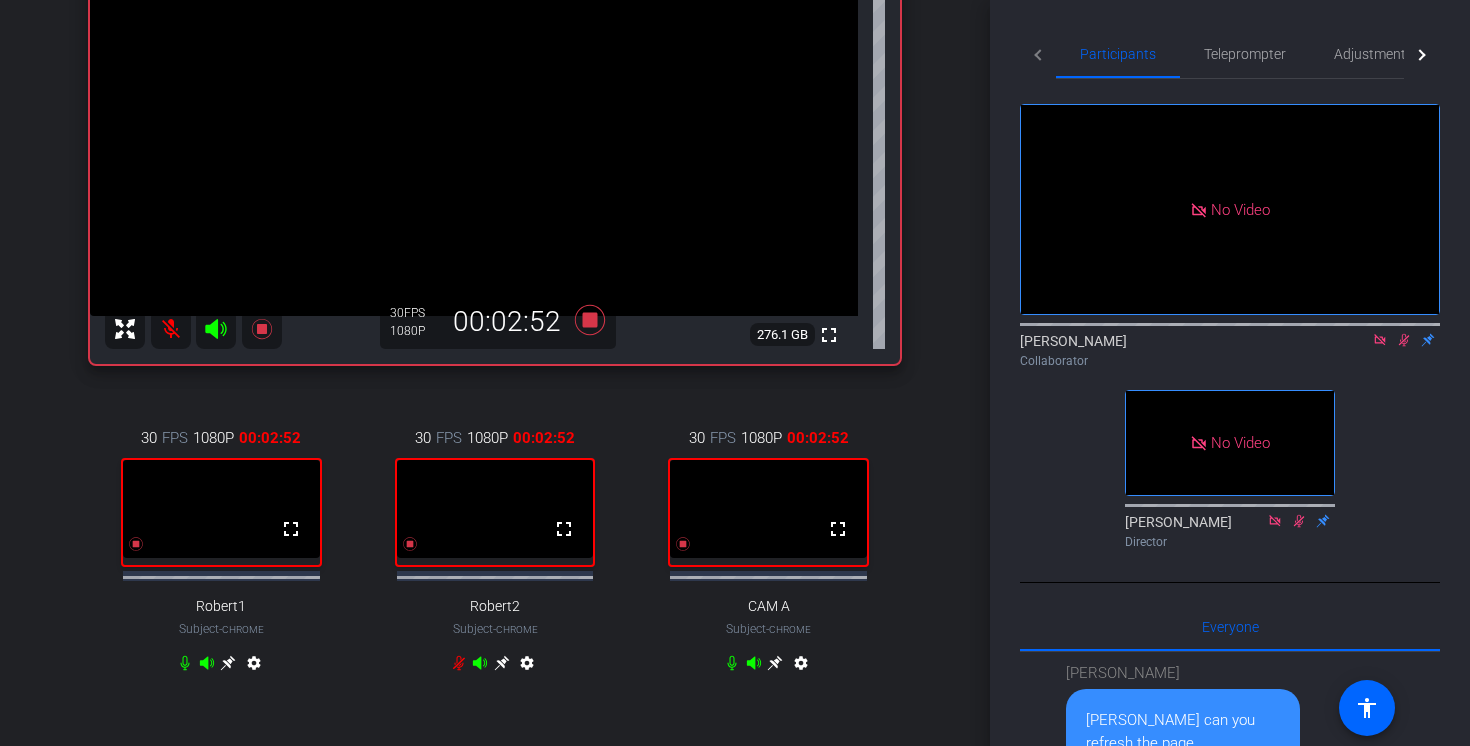 scroll, scrollTop: 331, scrollLeft: 0, axis: vertical 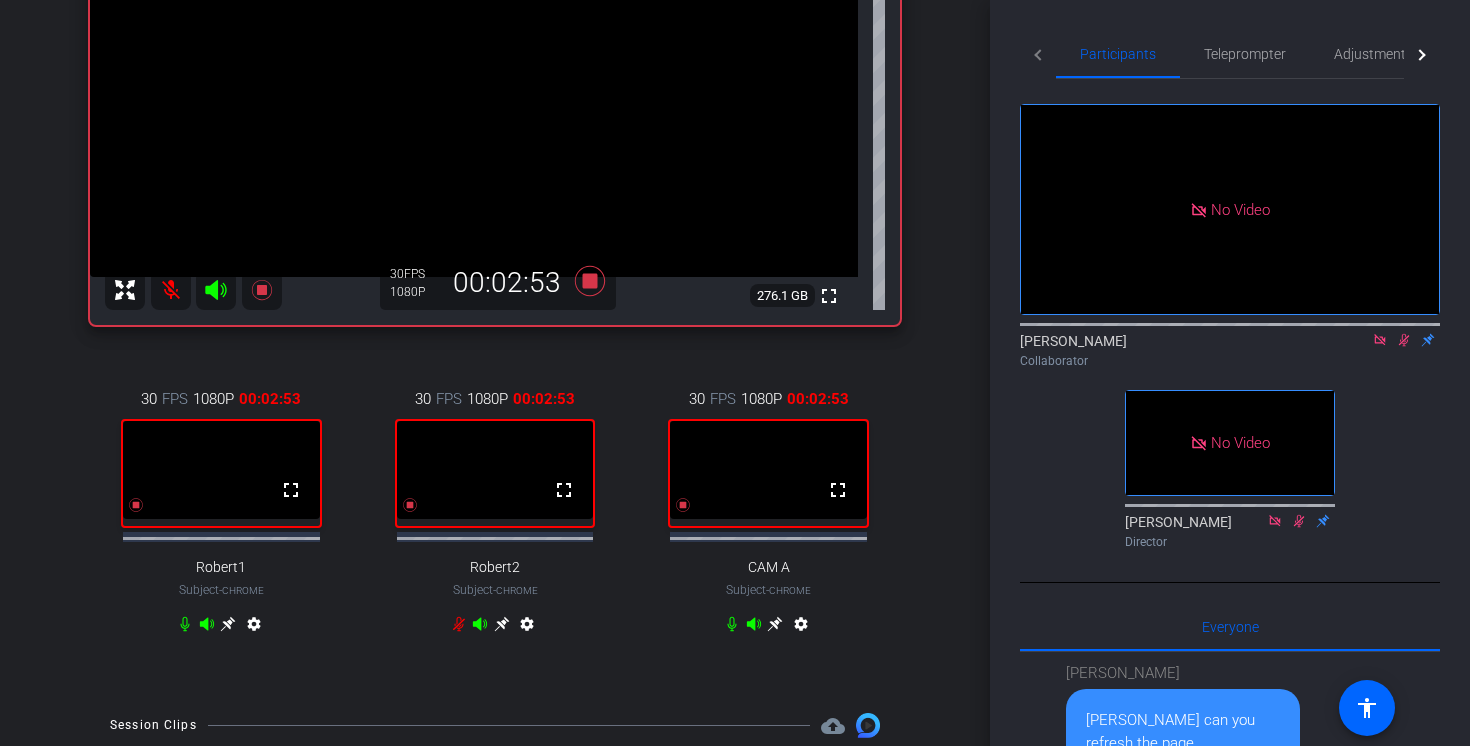 click 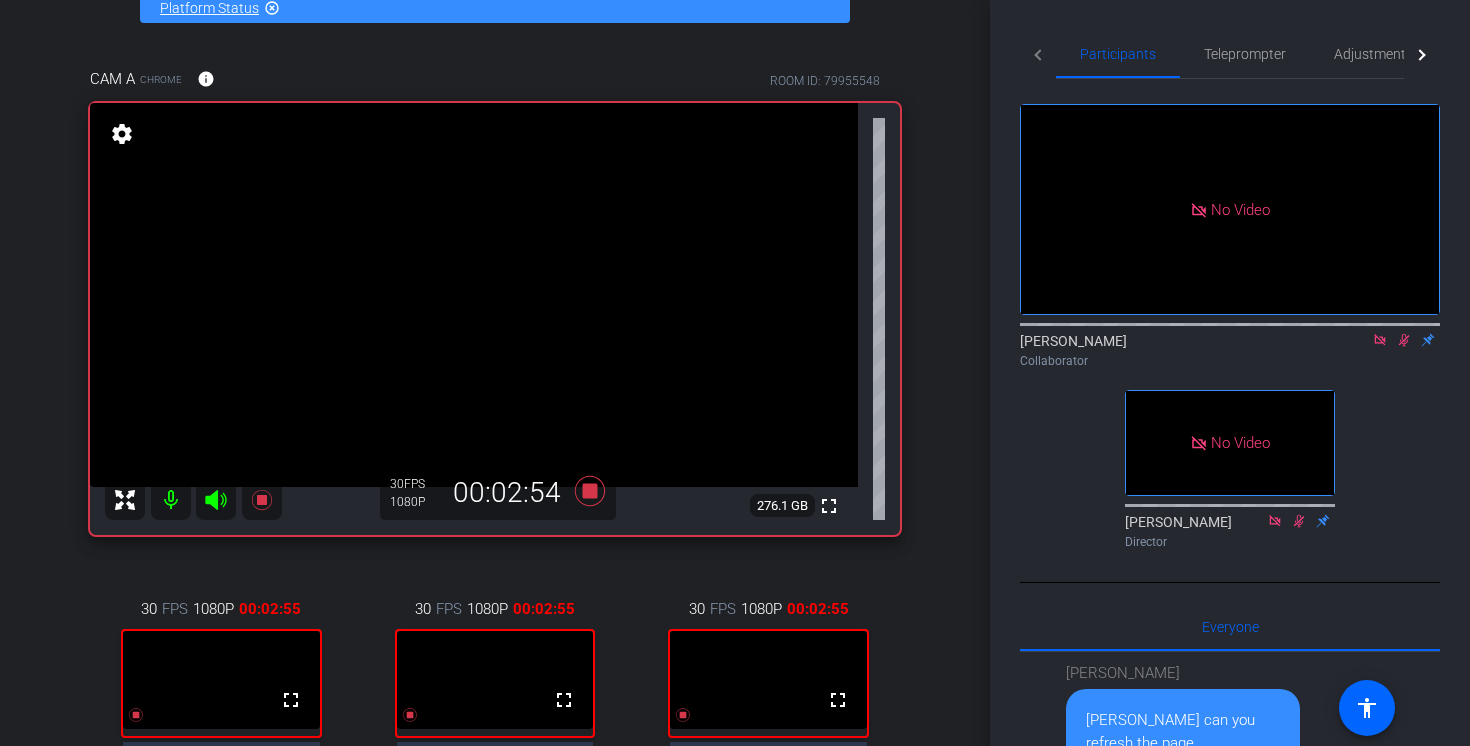 scroll, scrollTop: 118, scrollLeft: 0, axis: vertical 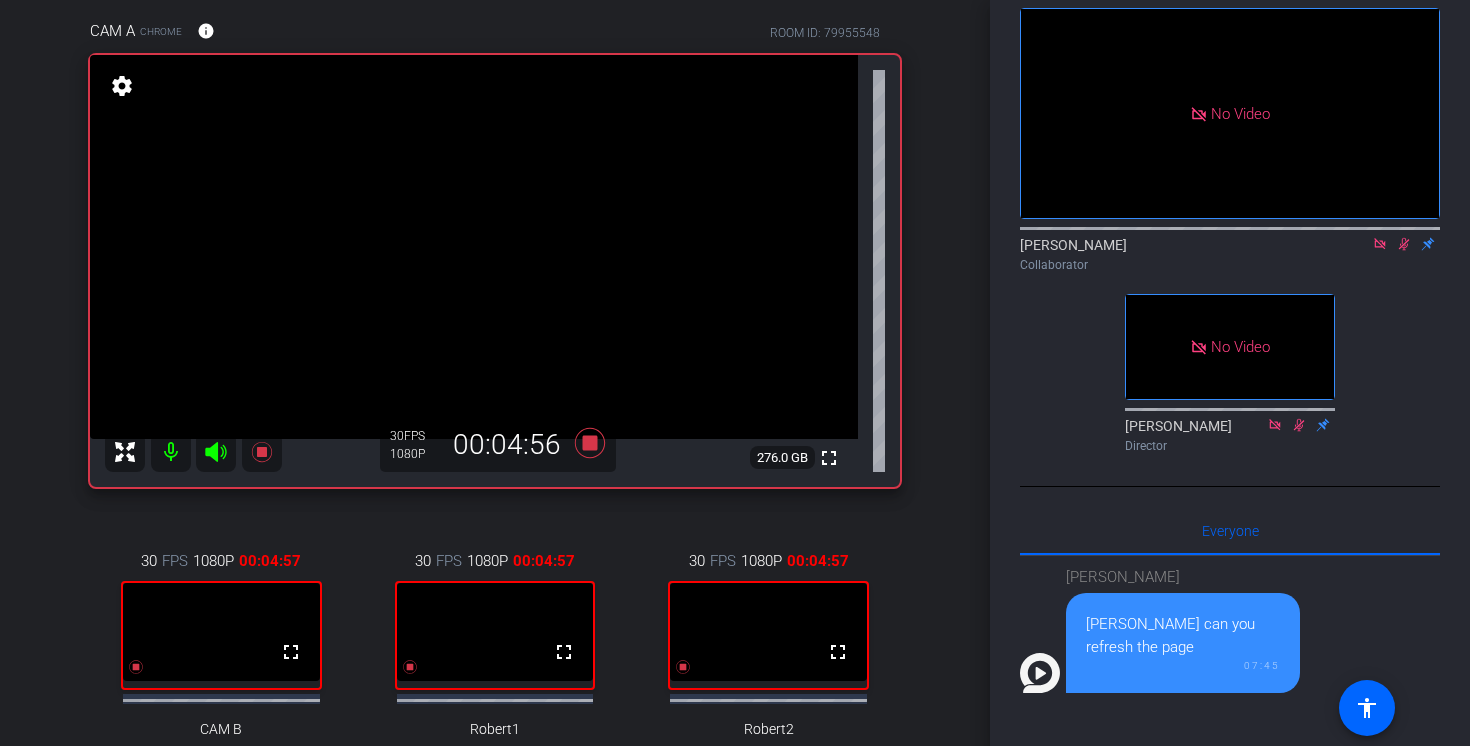 click at bounding box center [768, 632] 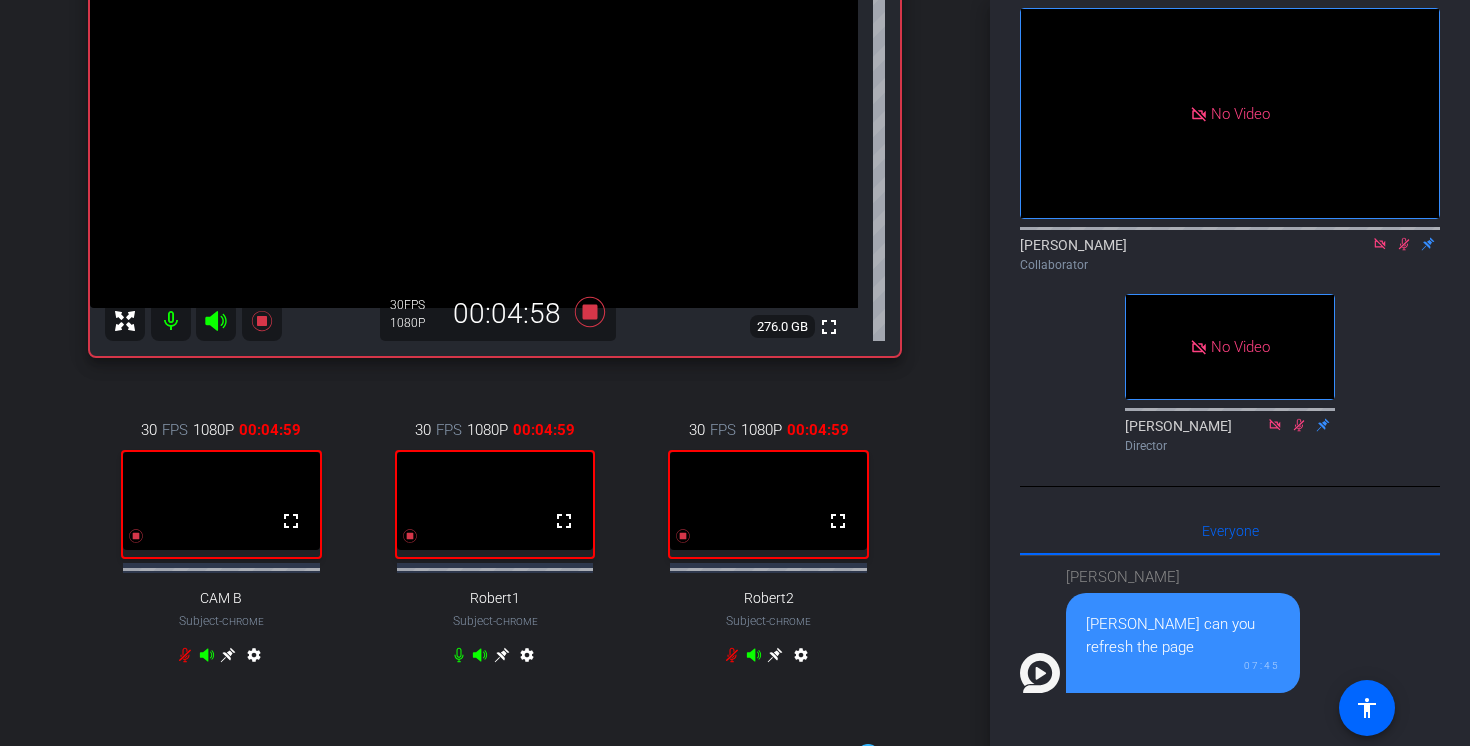 scroll, scrollTop: 381, scrollLeft: 0, axis: vertical 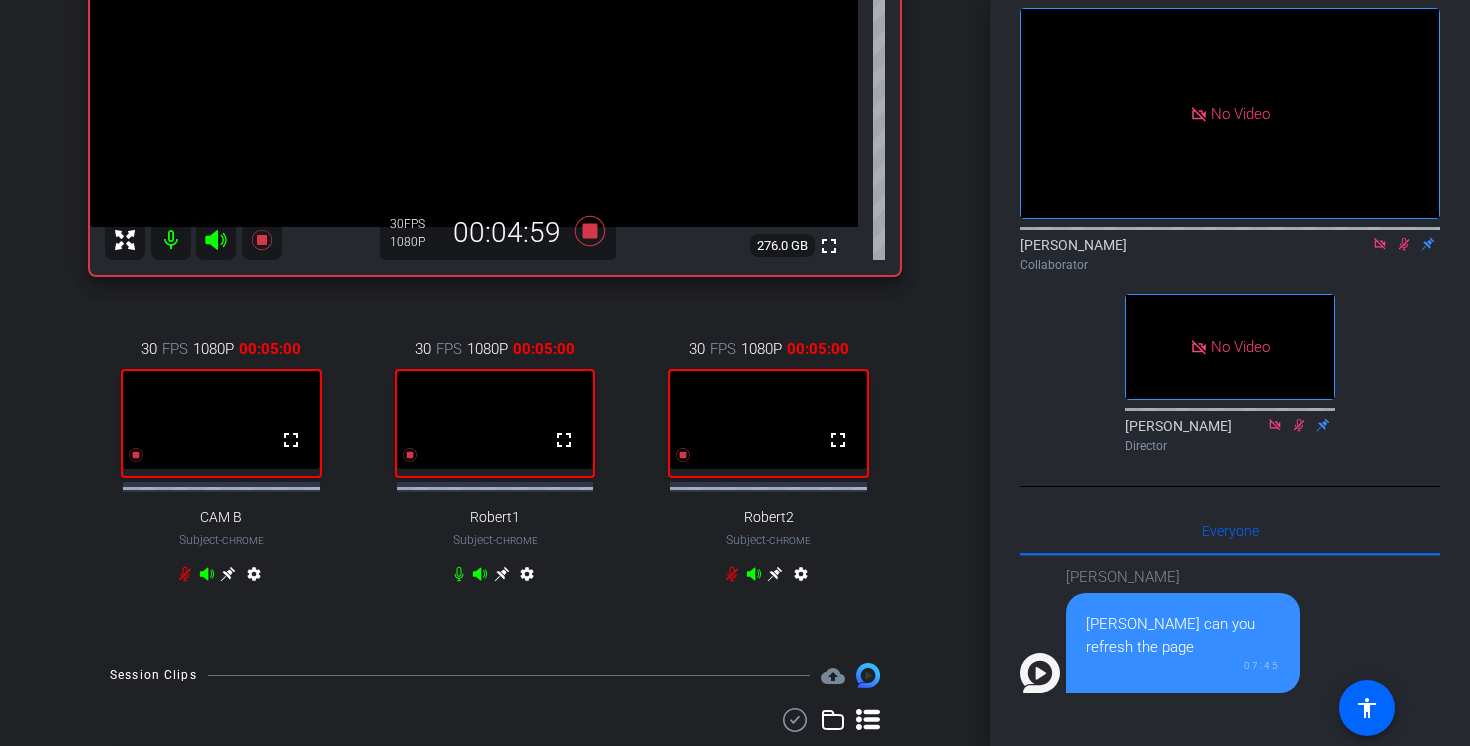click 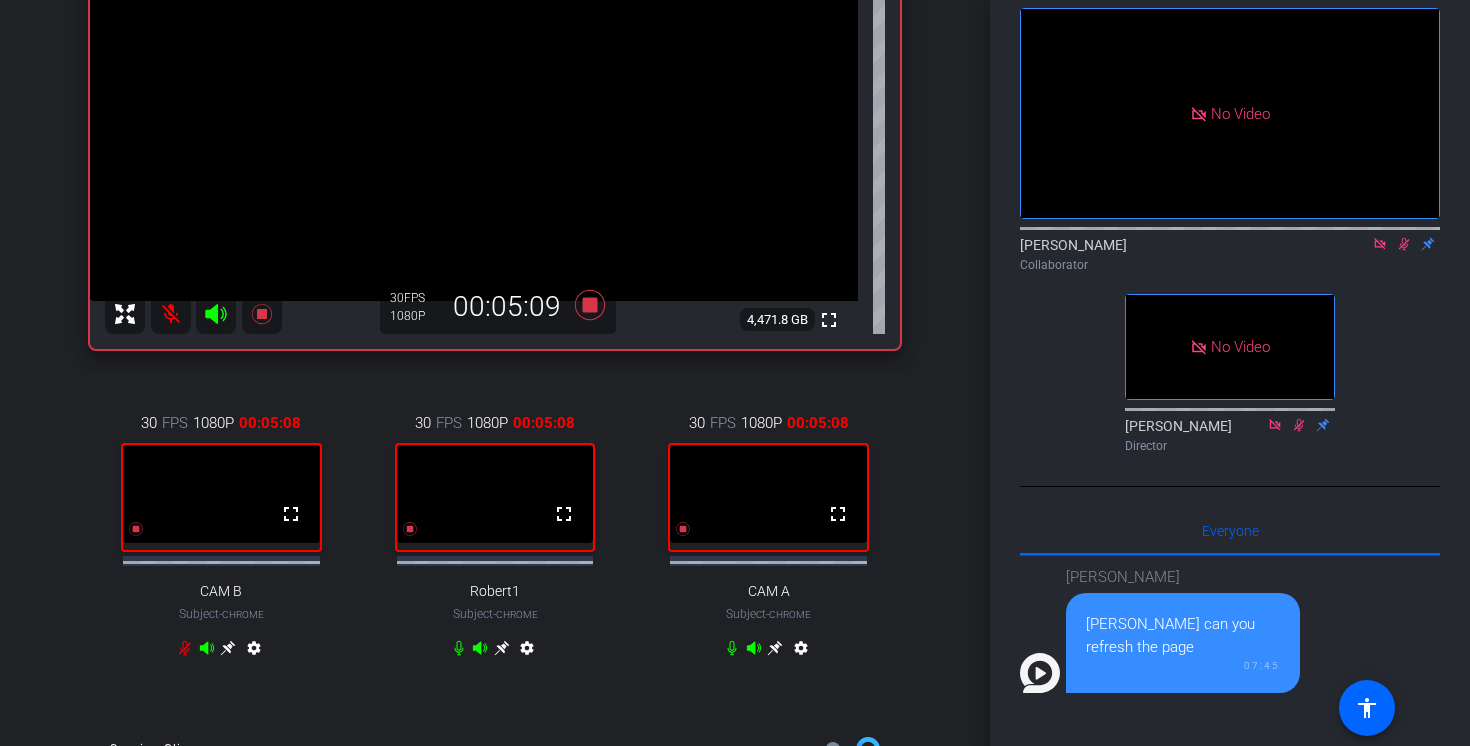 scroll, scrollTop: 306, scrollLeft: 0, axis: vertical 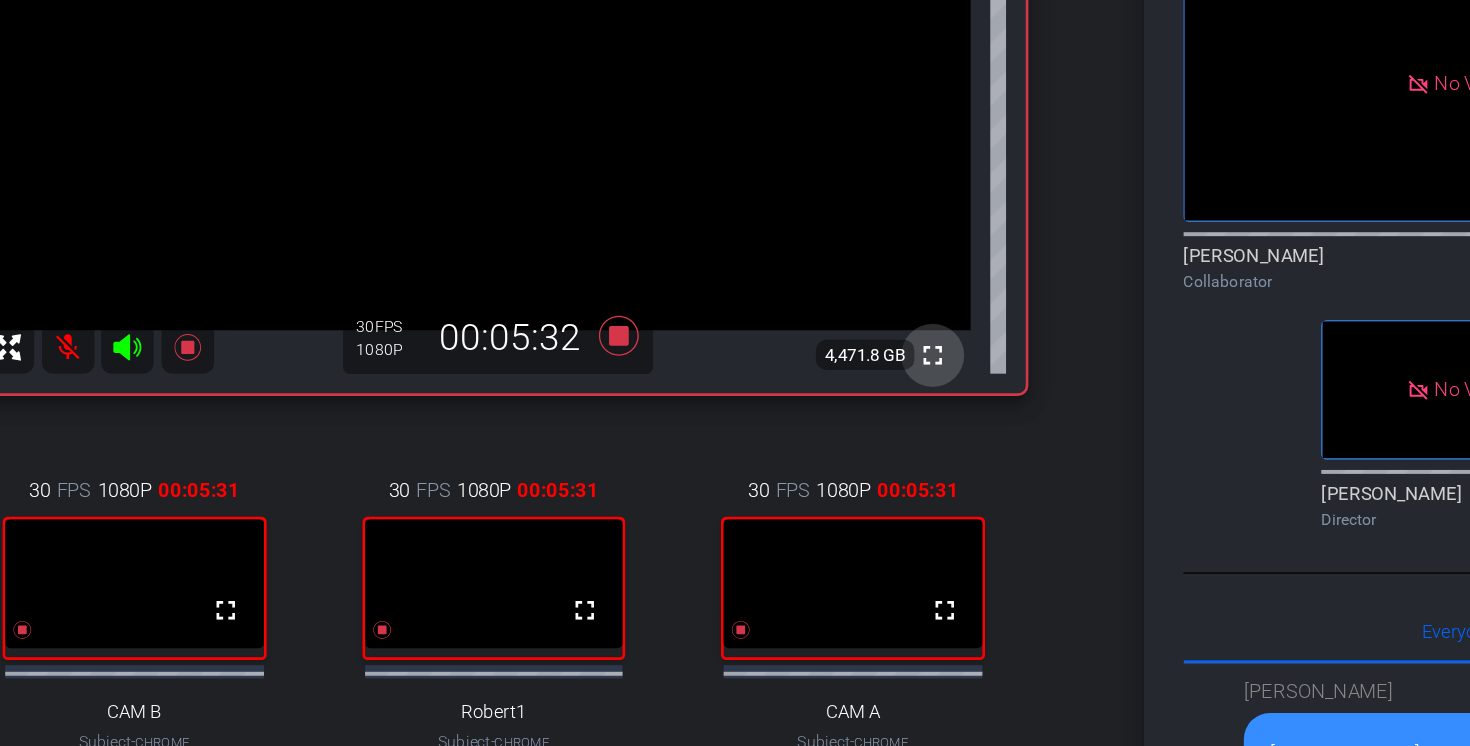click on "fullscreen" at bounding box center (829, 321) 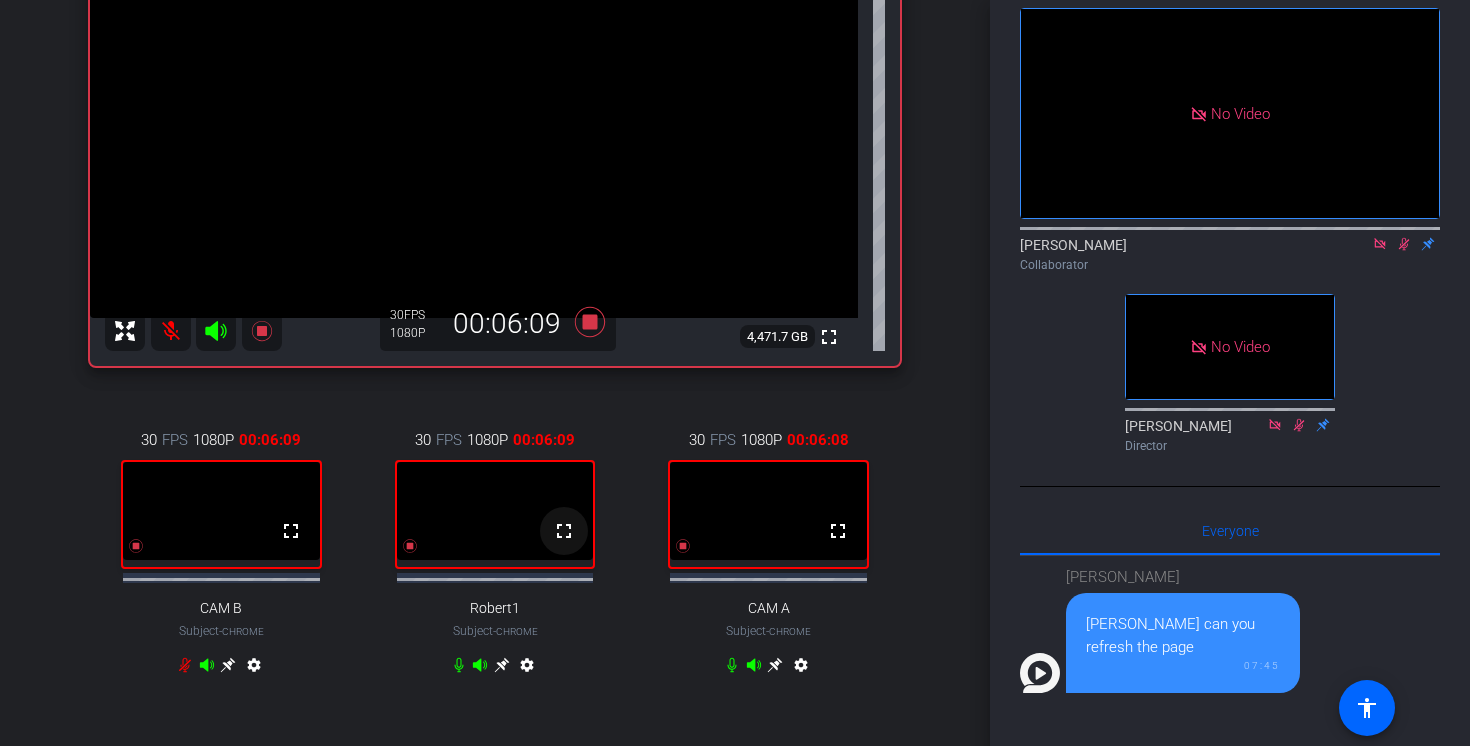 scroll, scrollTop: 298, scrollLeft: 0, axis: vertical 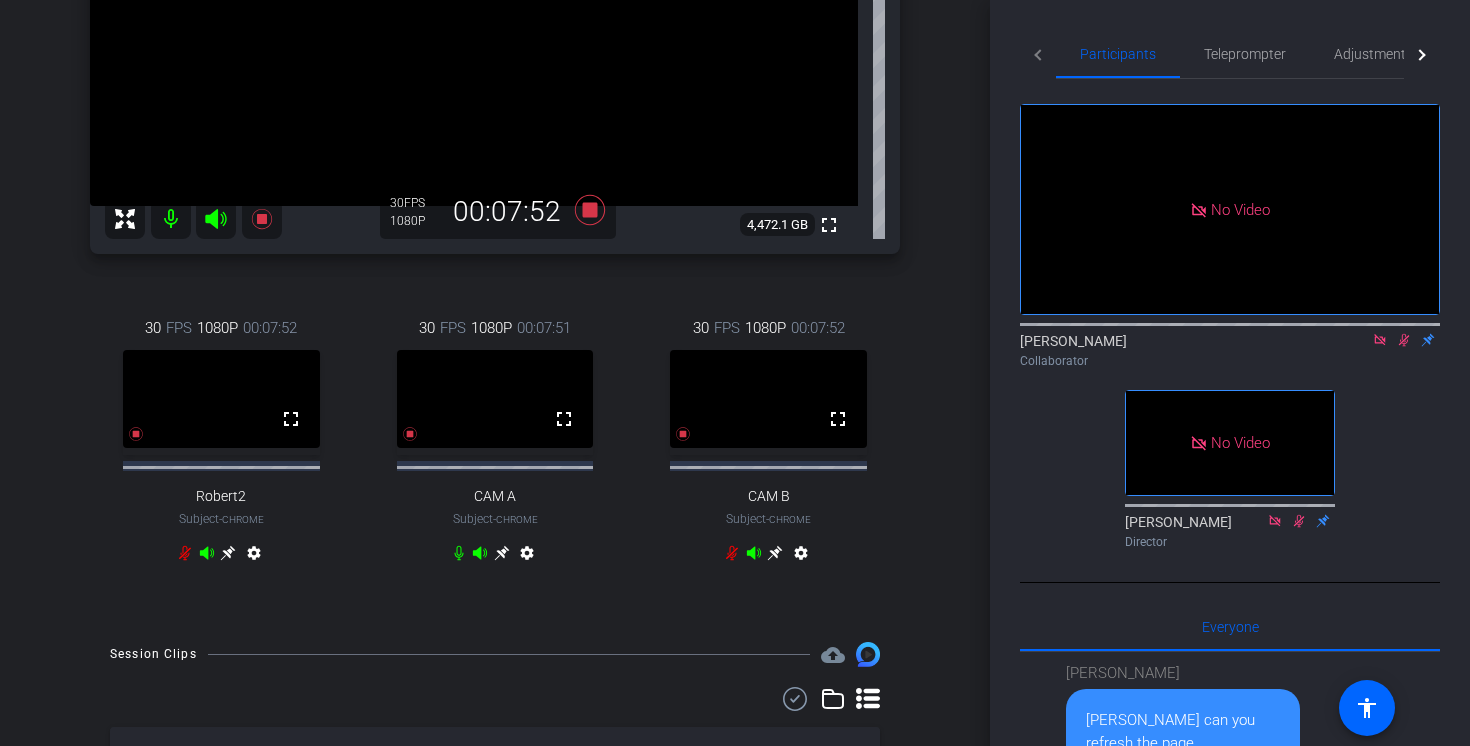 click 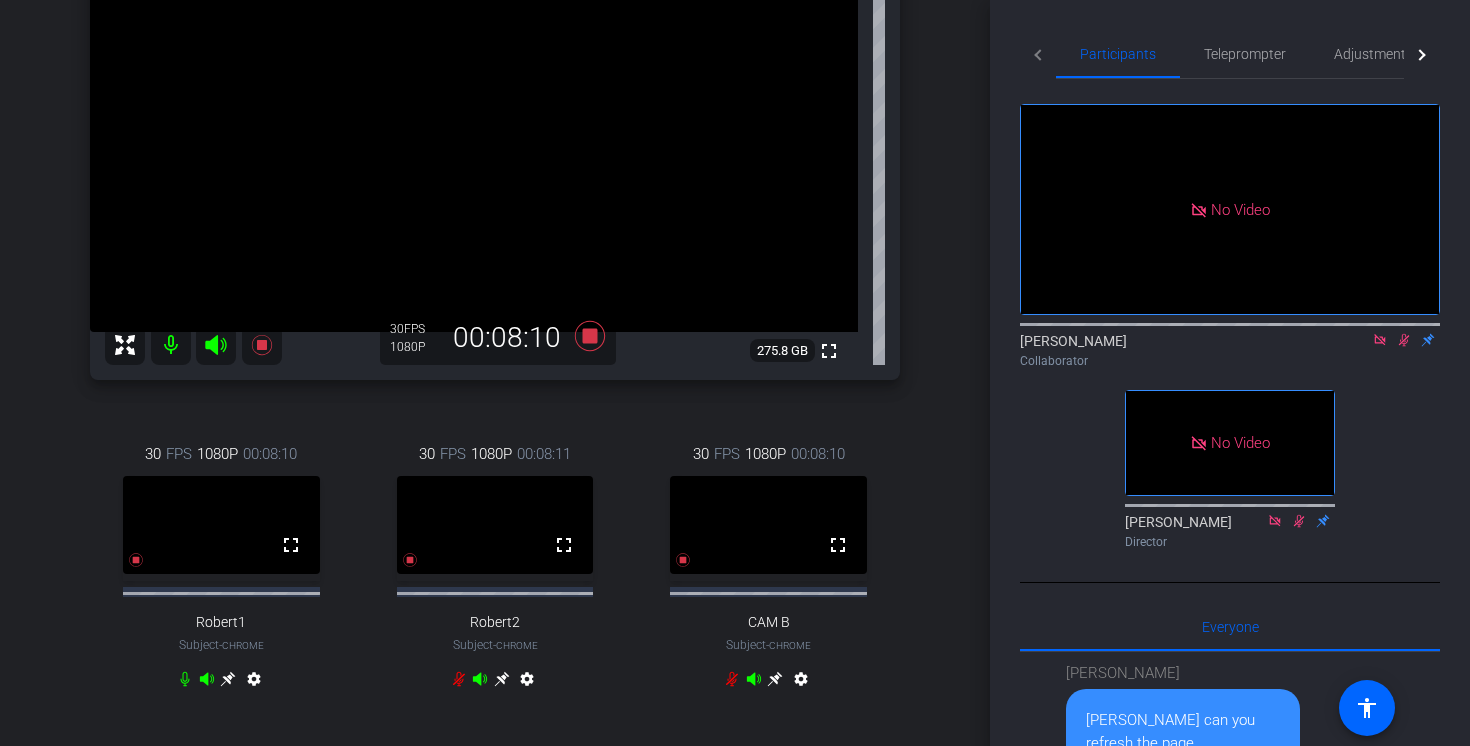 scroll, scrollTop: 298, scrollLeft: 0, axis: vertical 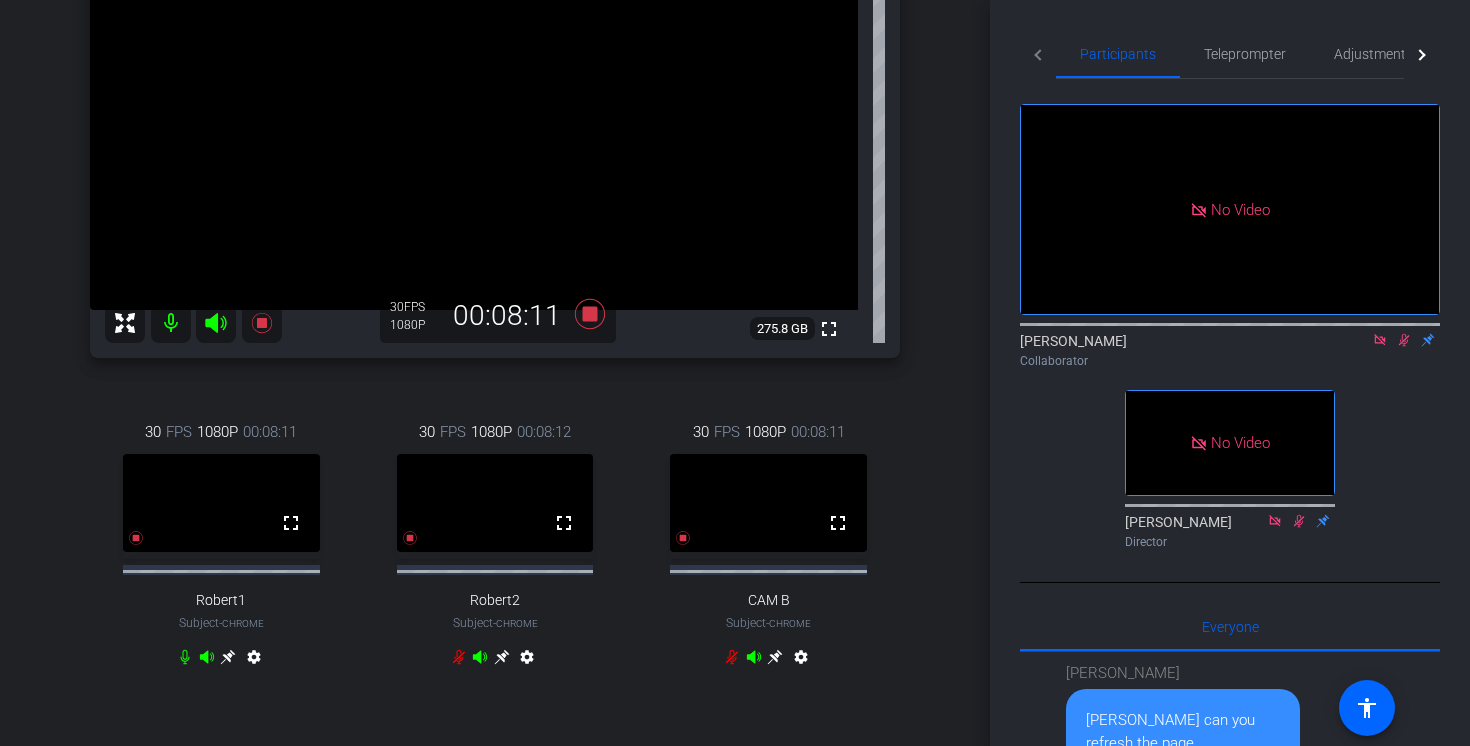 click 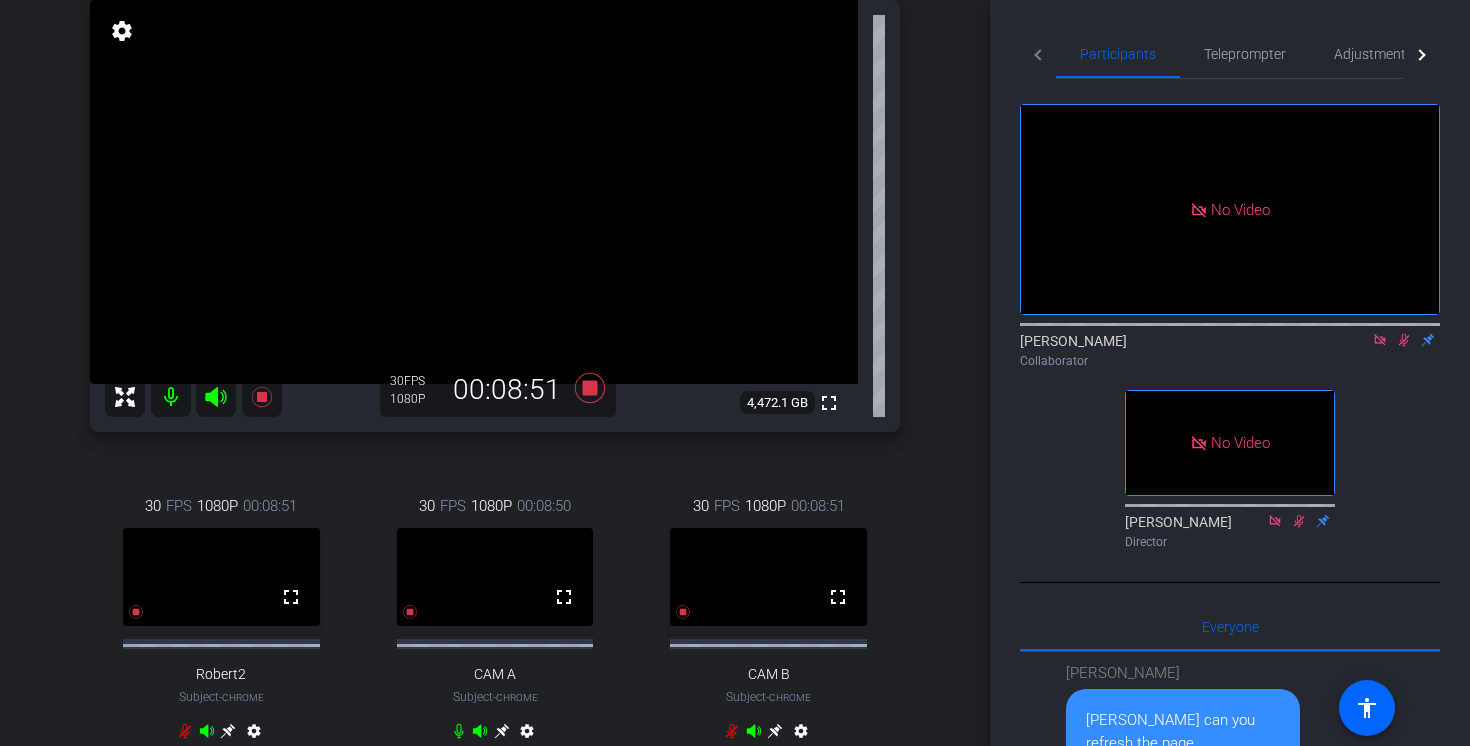 scroll, scrollTop: 225, scrollLeft: 0, axis: vertical 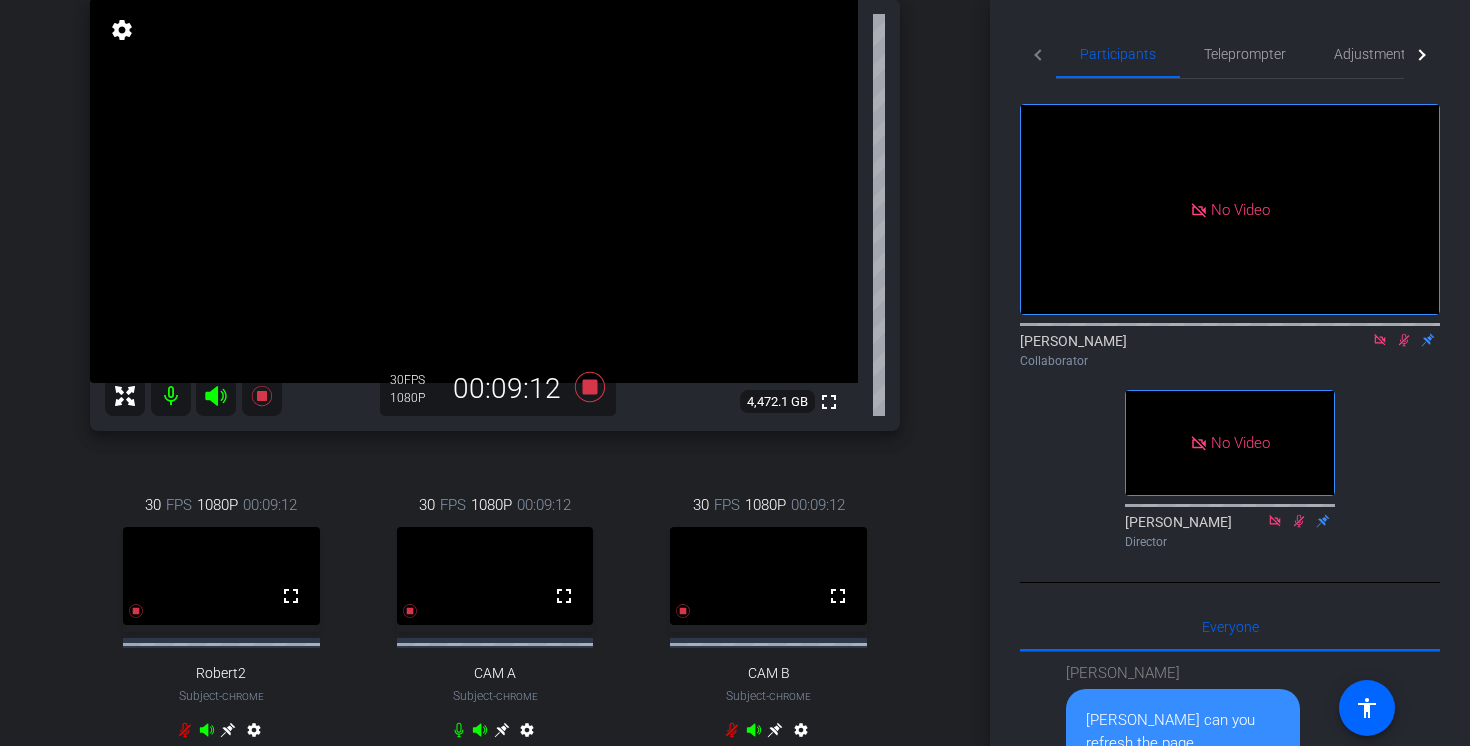click 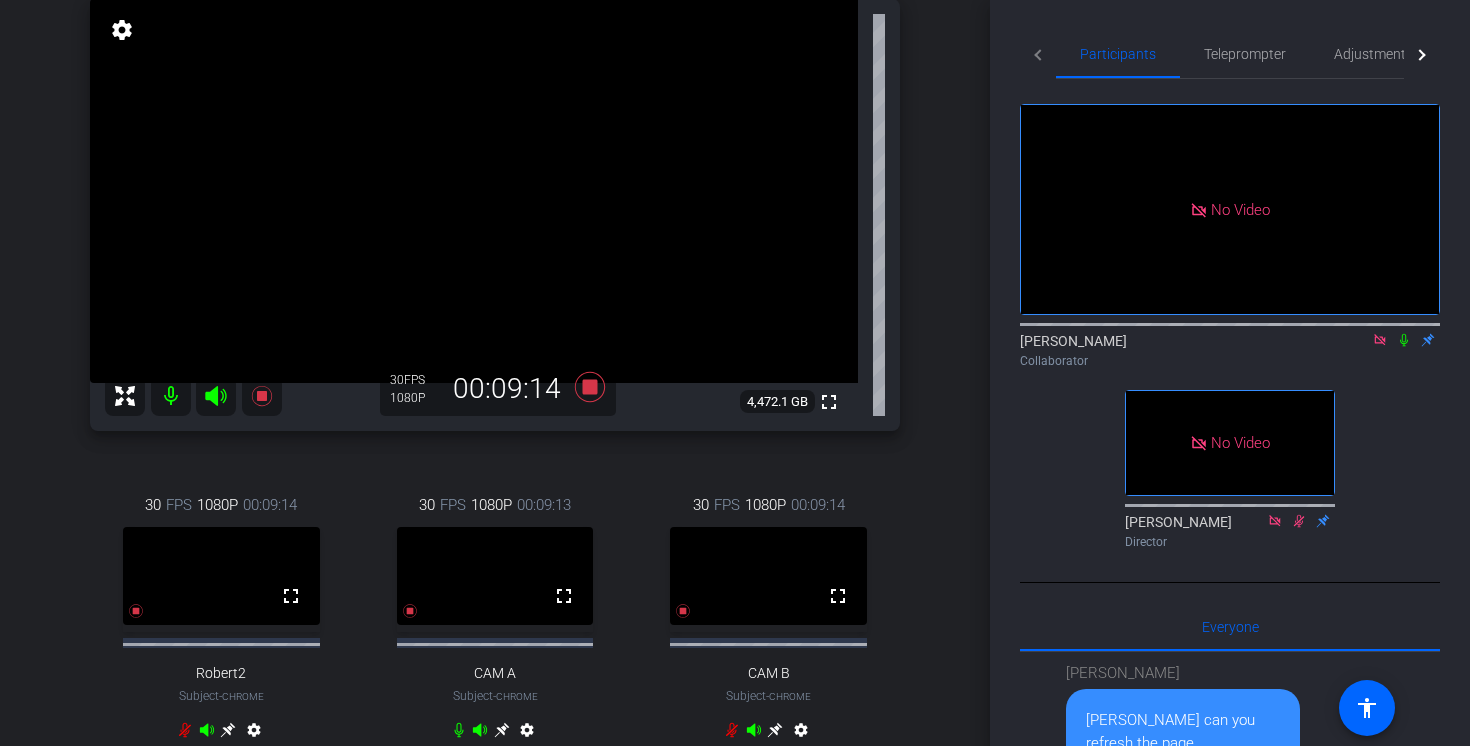 click 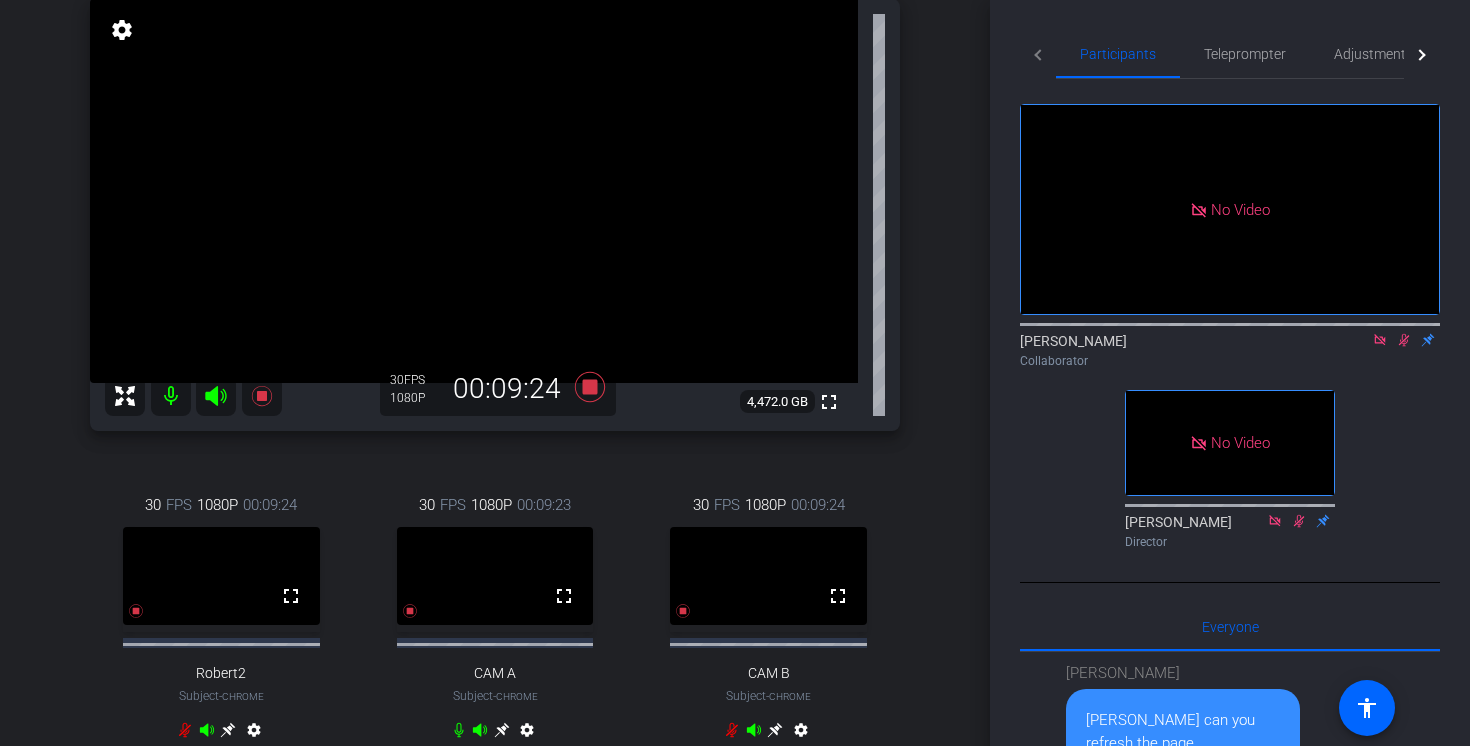 click 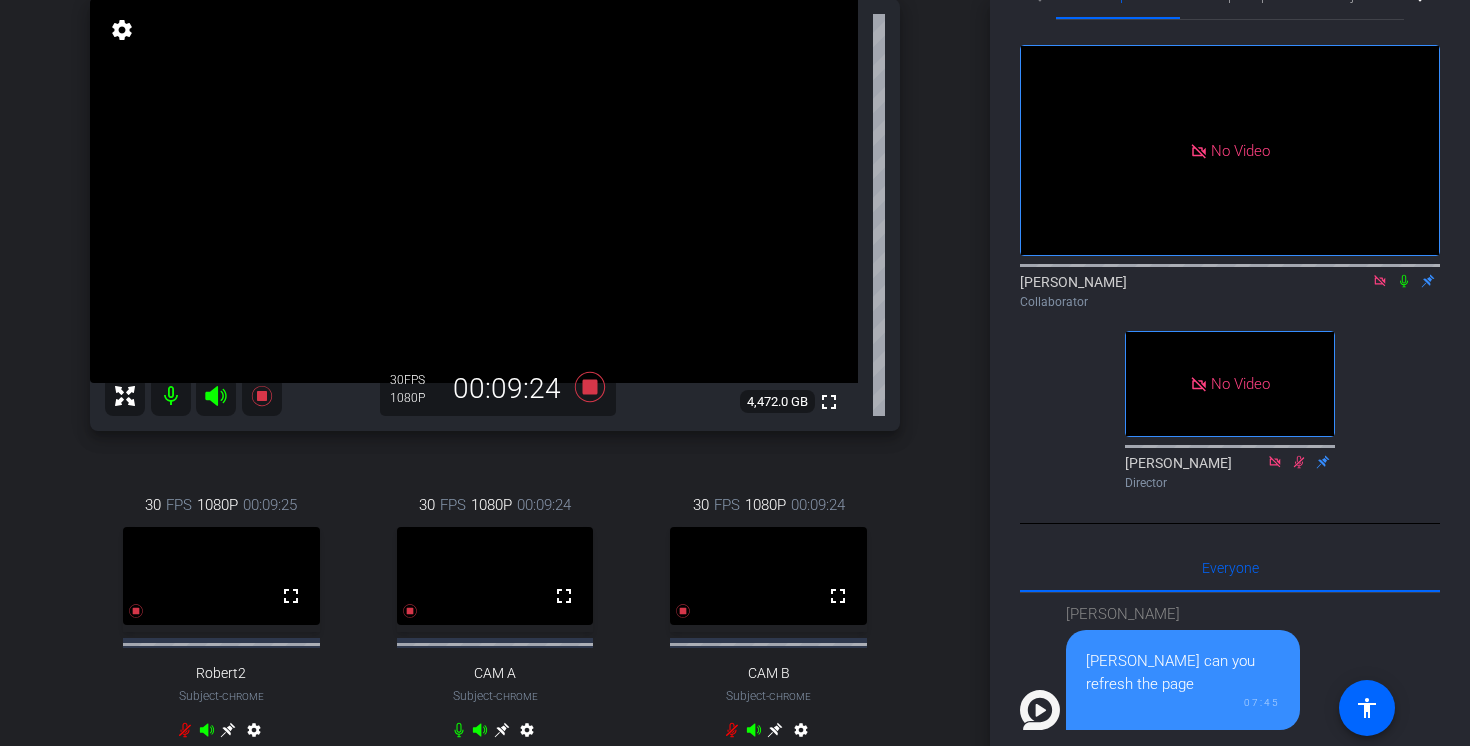 scroll, scrollTop: 62, scrollLeft: 0, axis: vertical 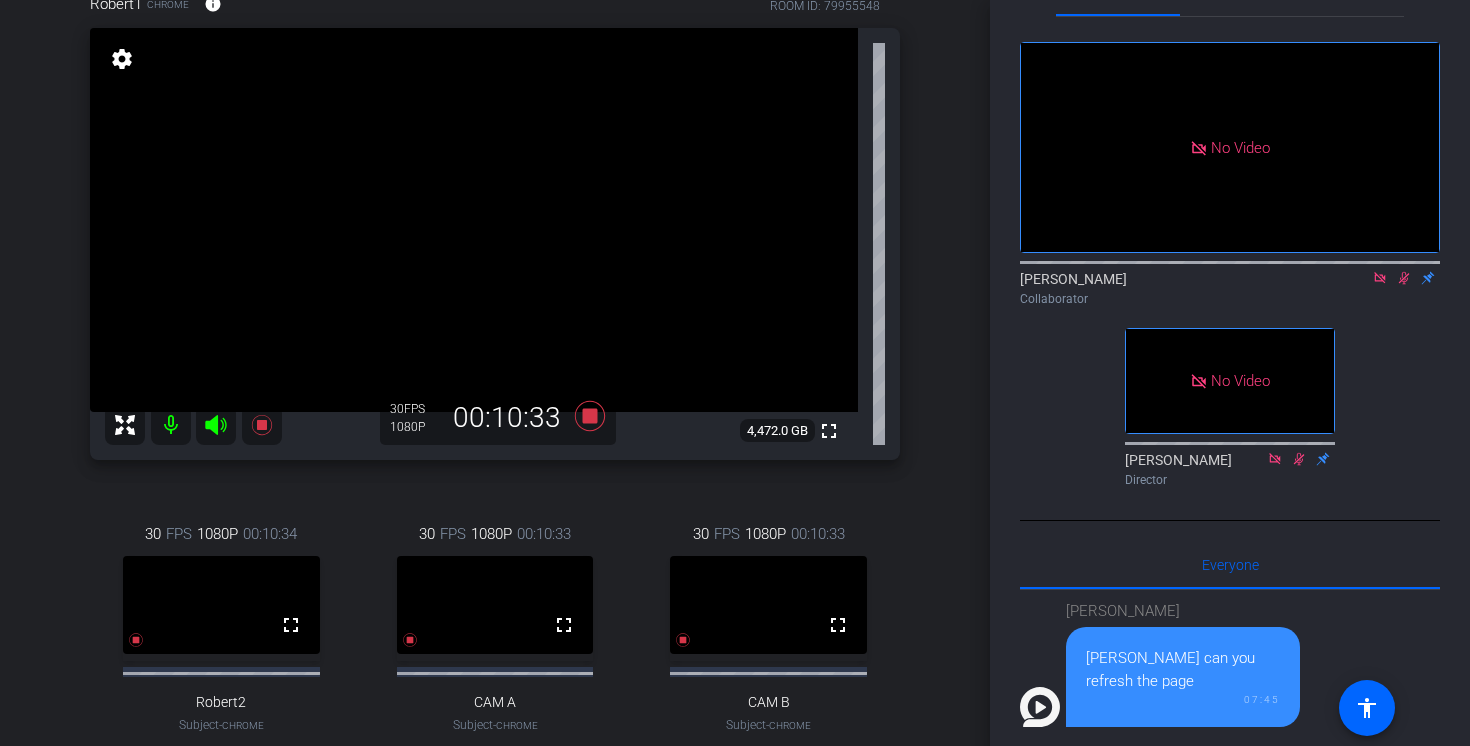 click at bounding box center [221, 605] 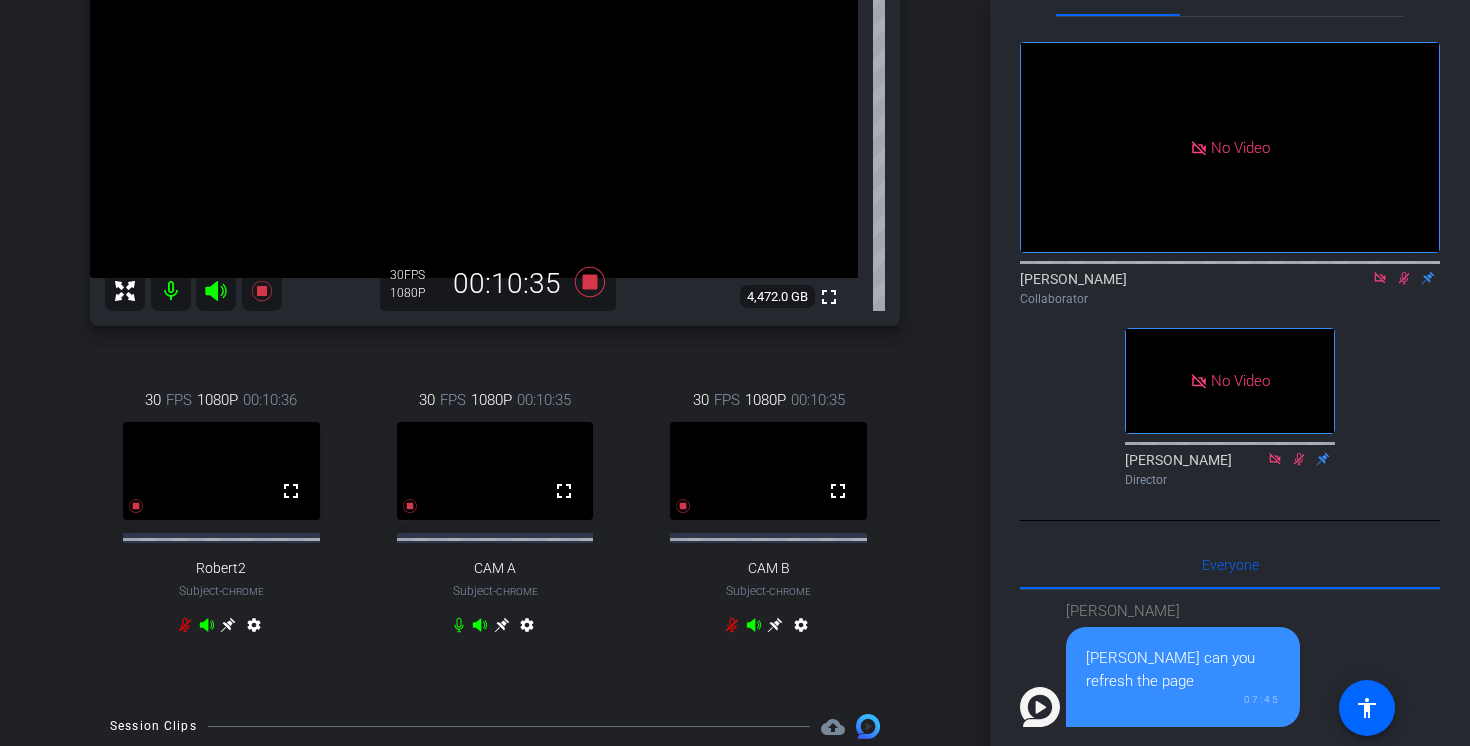 scroll, scrollTop: 392, scrollLeft: 0, axis: vertical 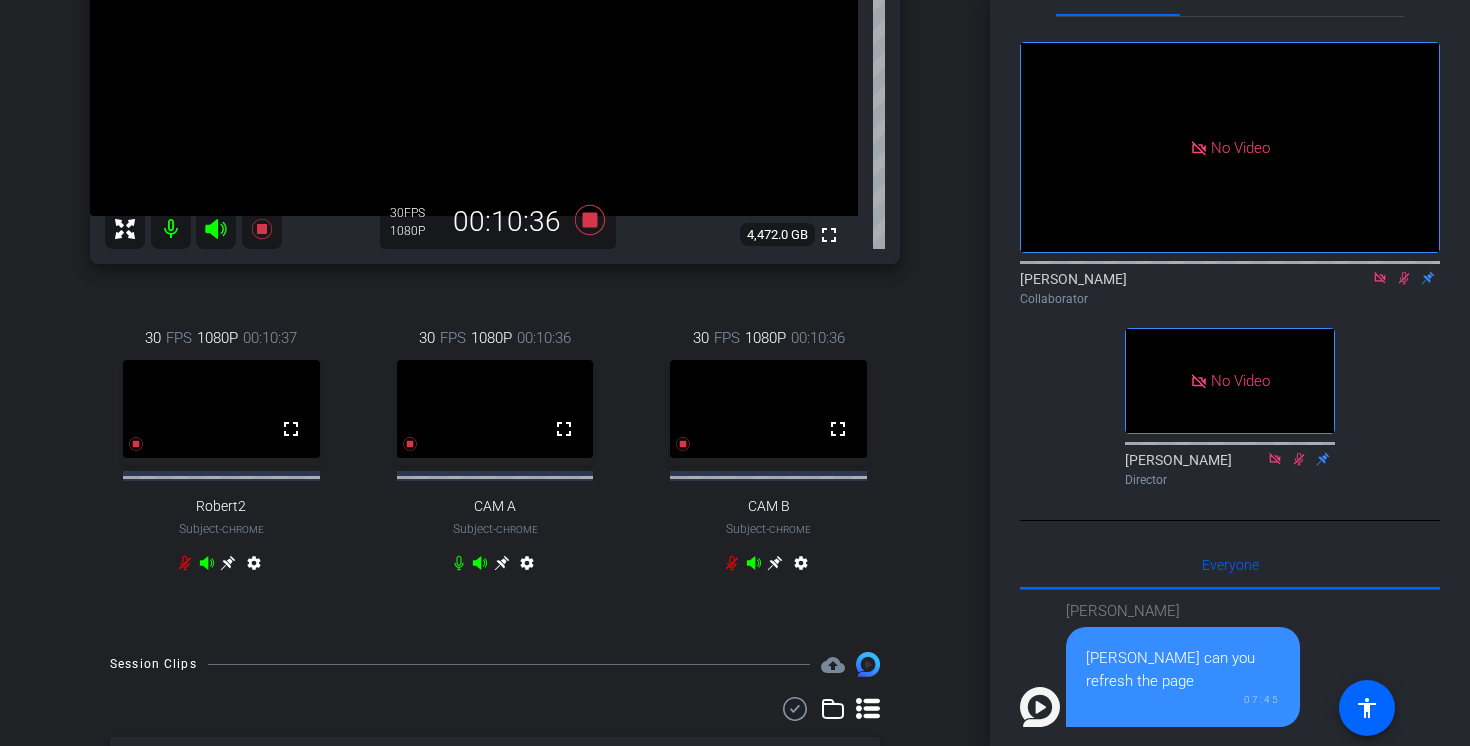 click 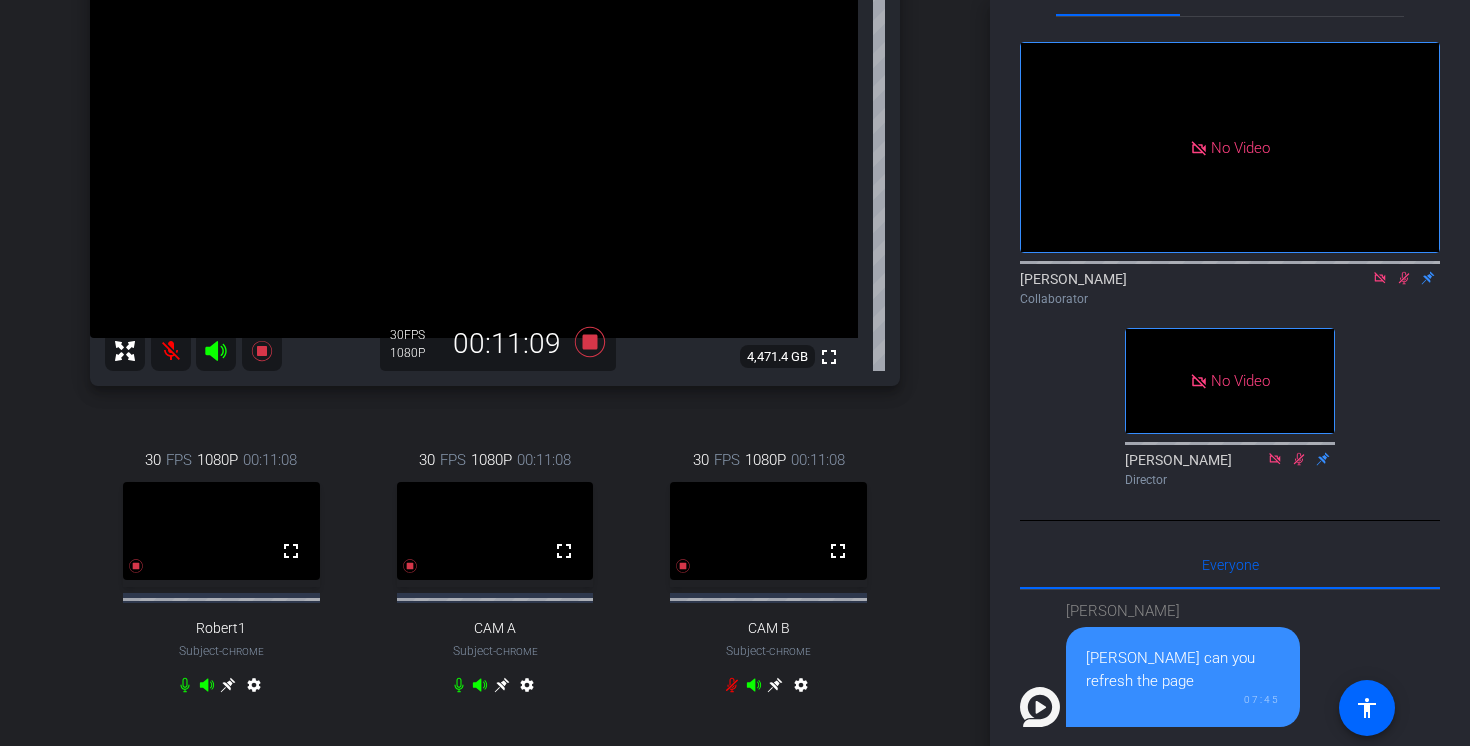 scroll, scrollTop: 301, scrollLeft: 0, axis: vertical 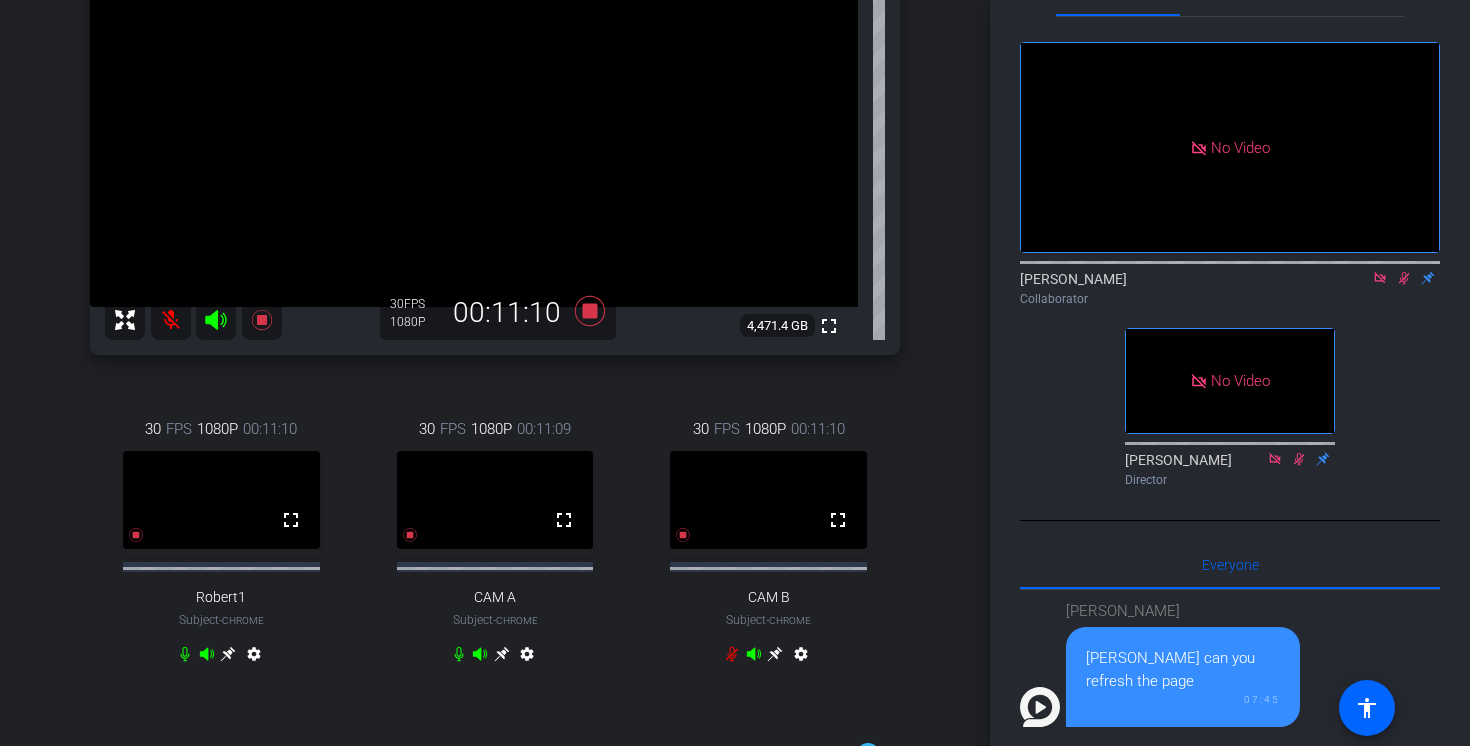 click 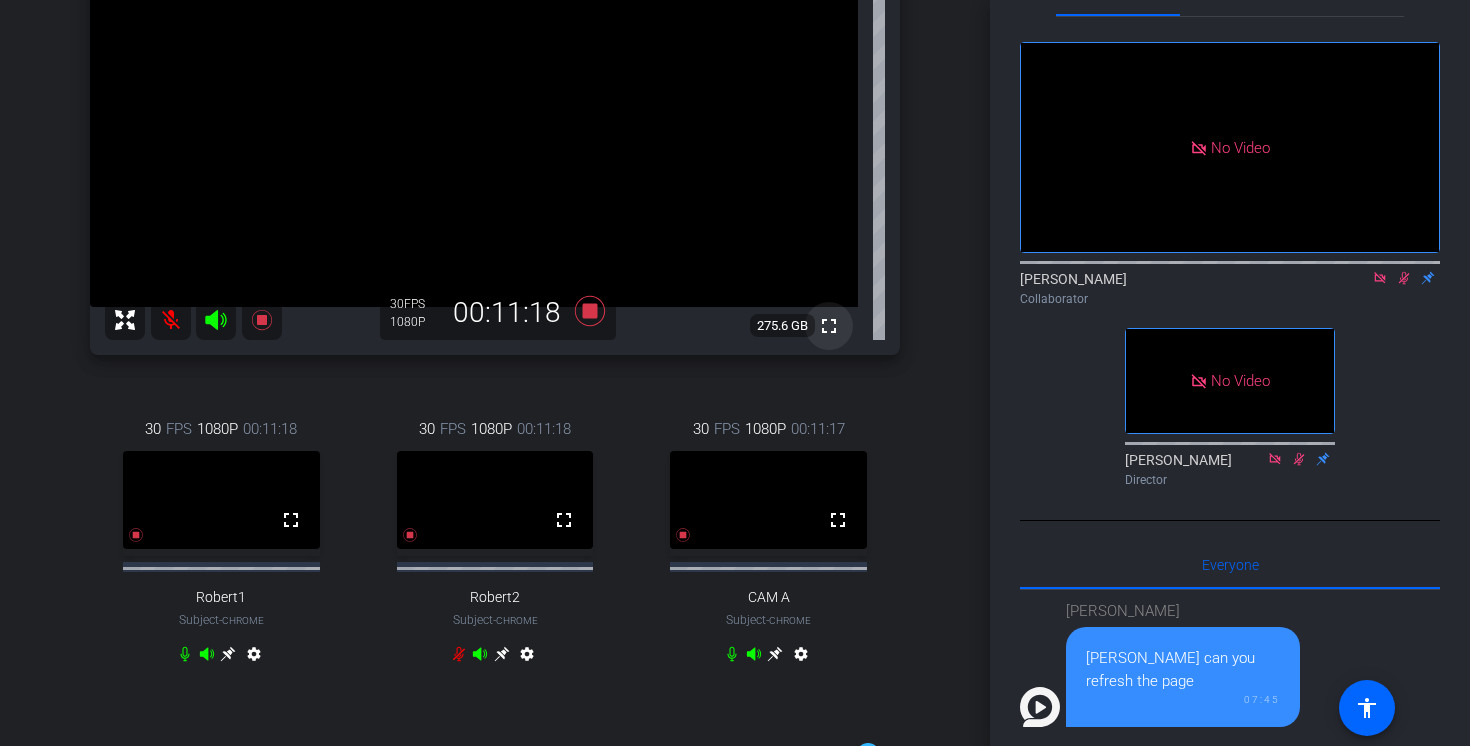 click on "fullscreen" at bounding box center [829, 326] 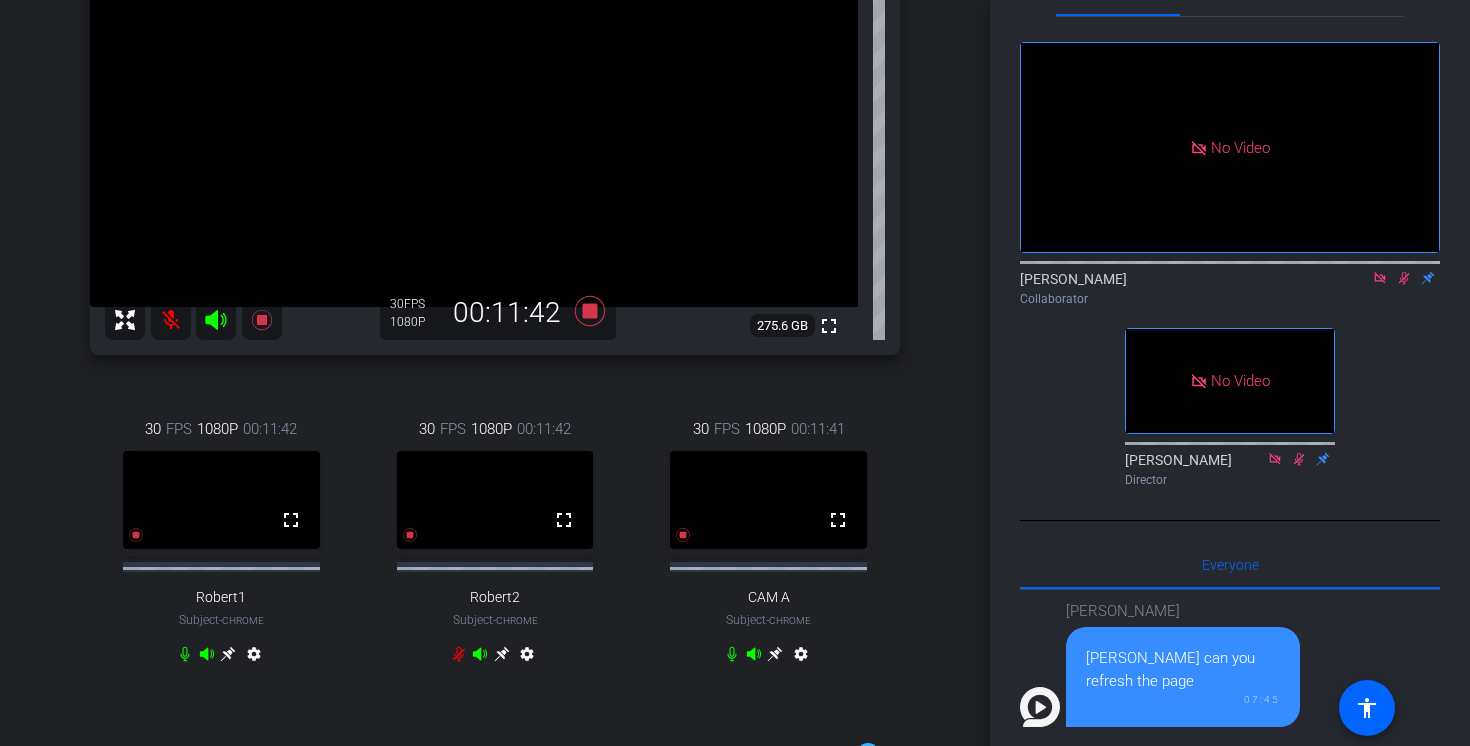 click 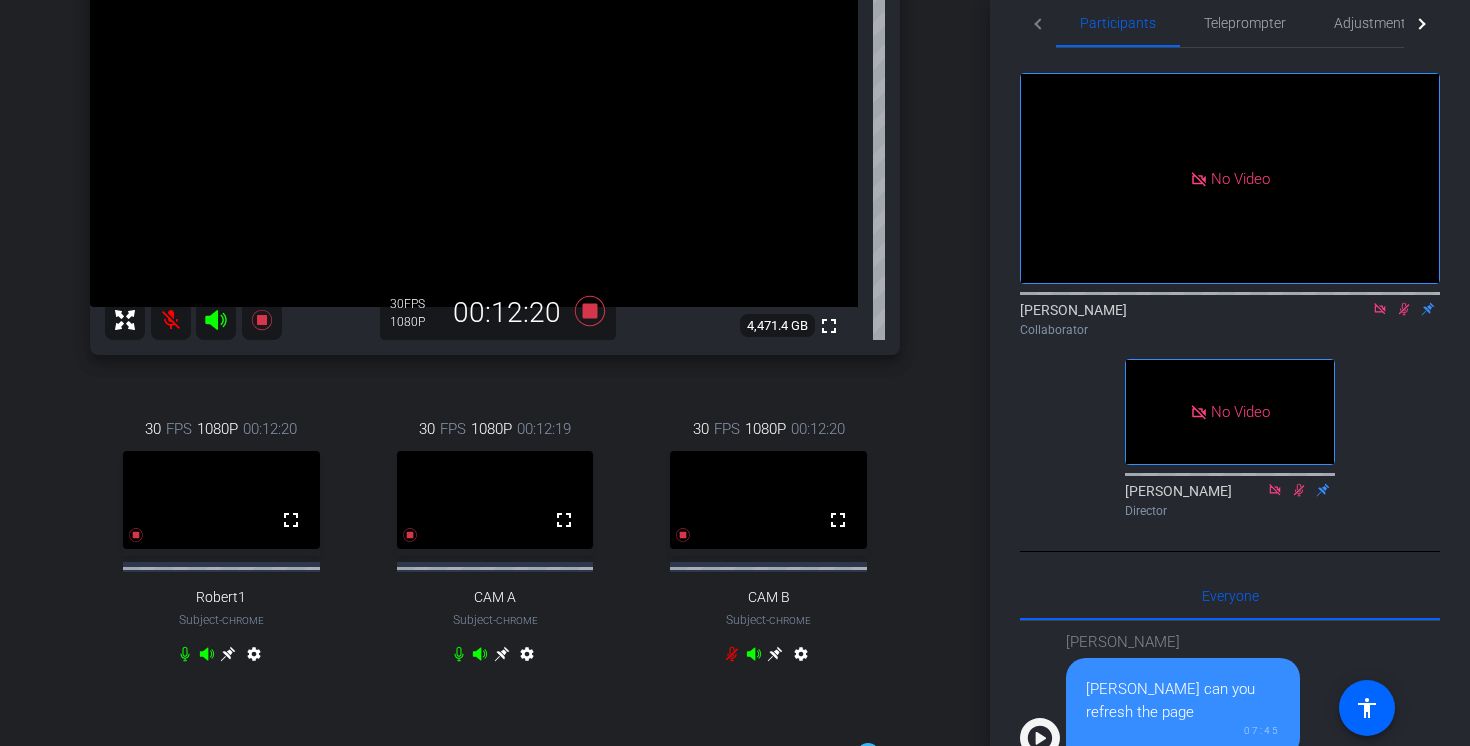 scroll, scrollTop: 14, scrollLeft: 0, axis: vertical 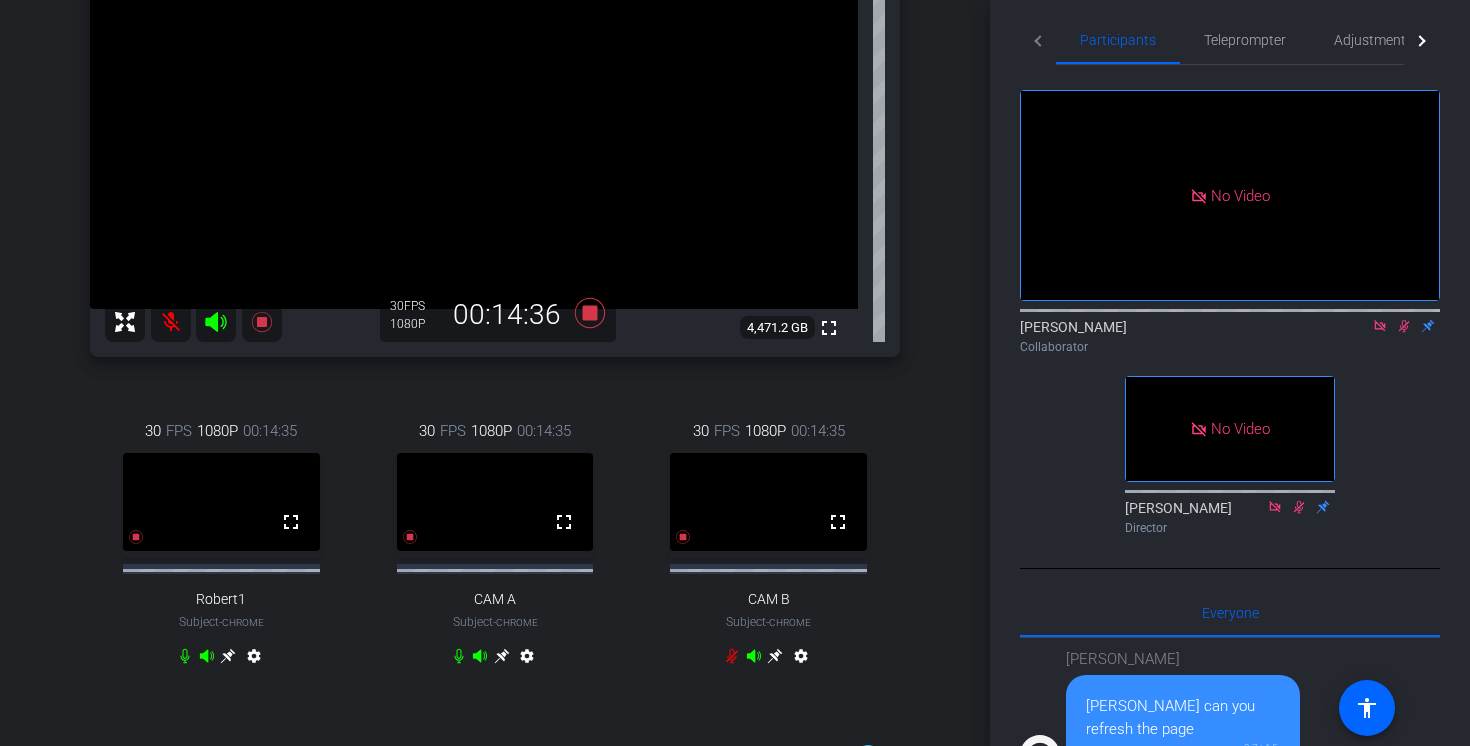 click on "settings" at bounding box center (495, 660) 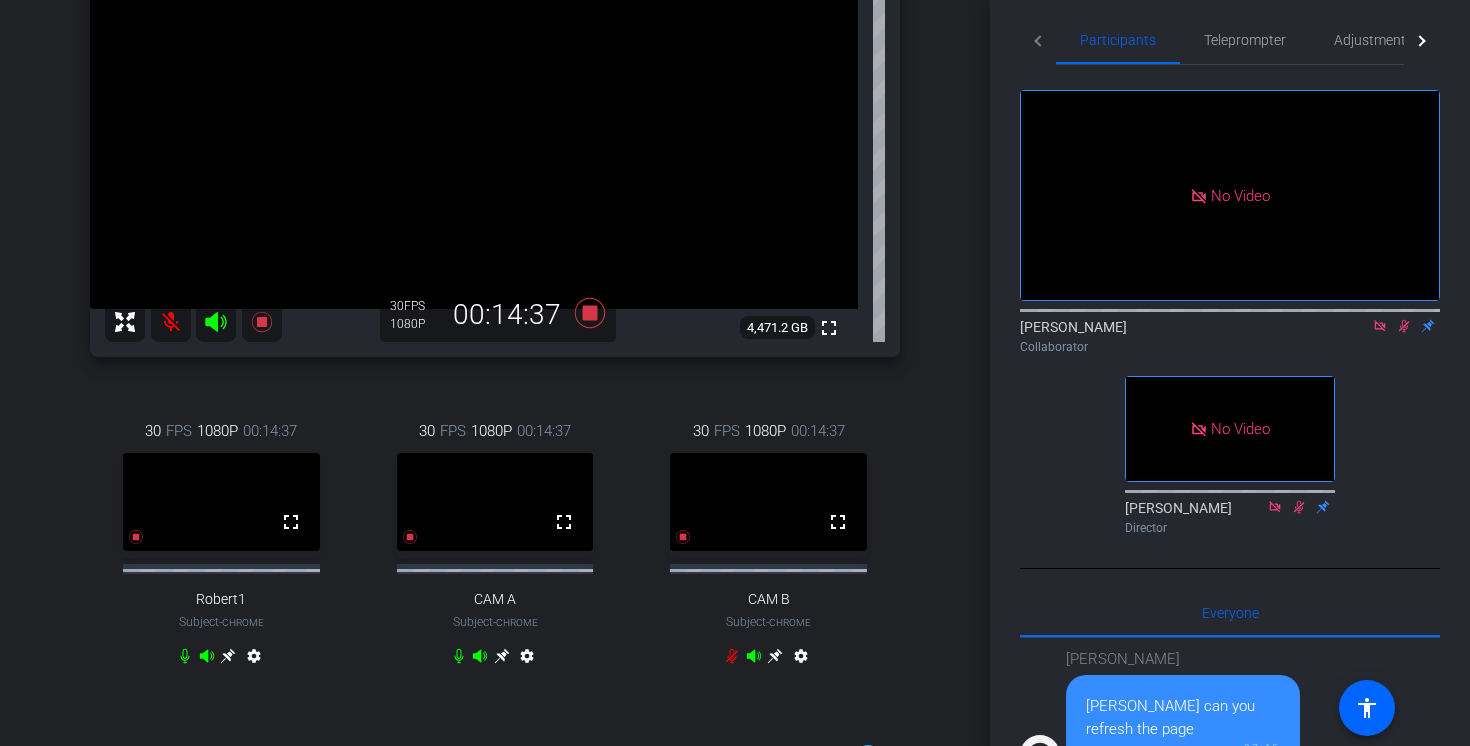 click 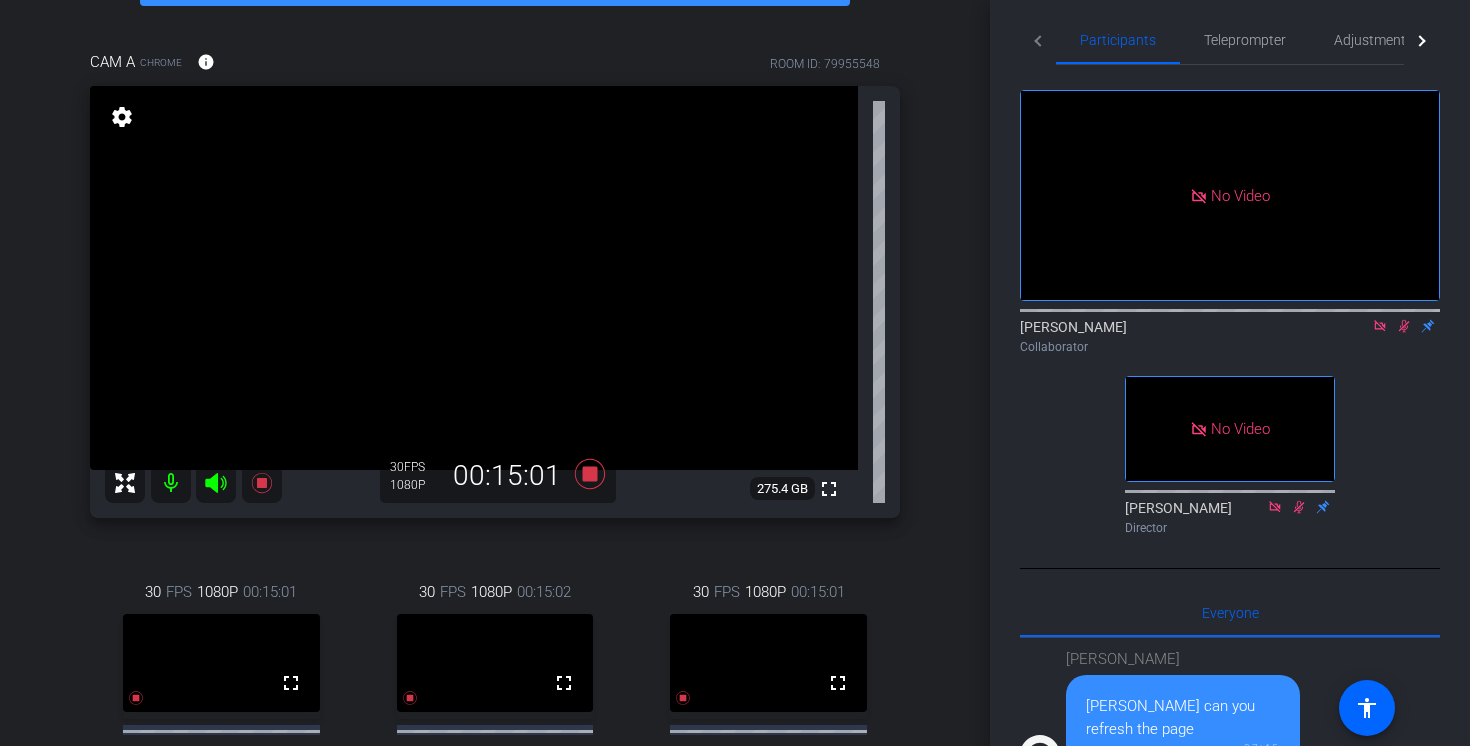 scroll, scrollTop: 142, scrollLeft: 0, axis: vertical 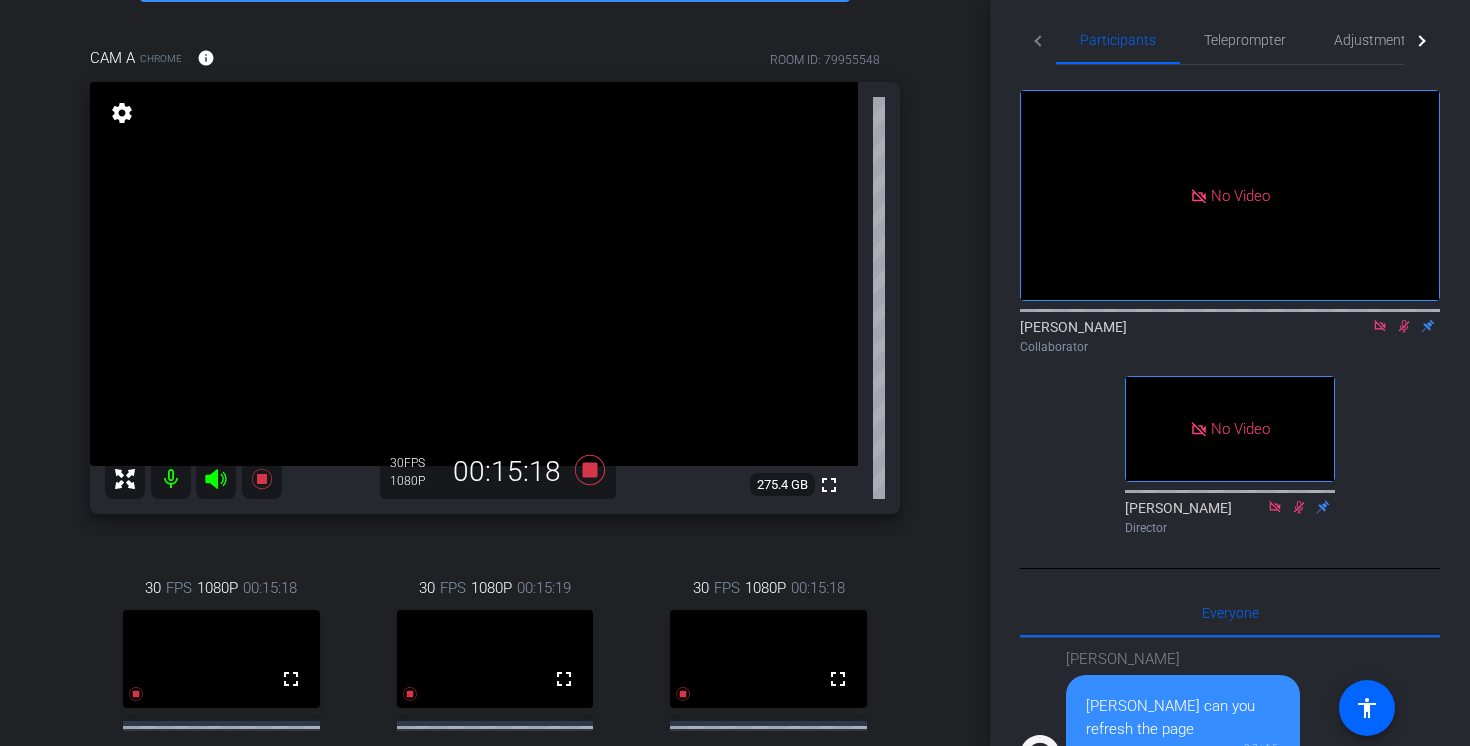 click 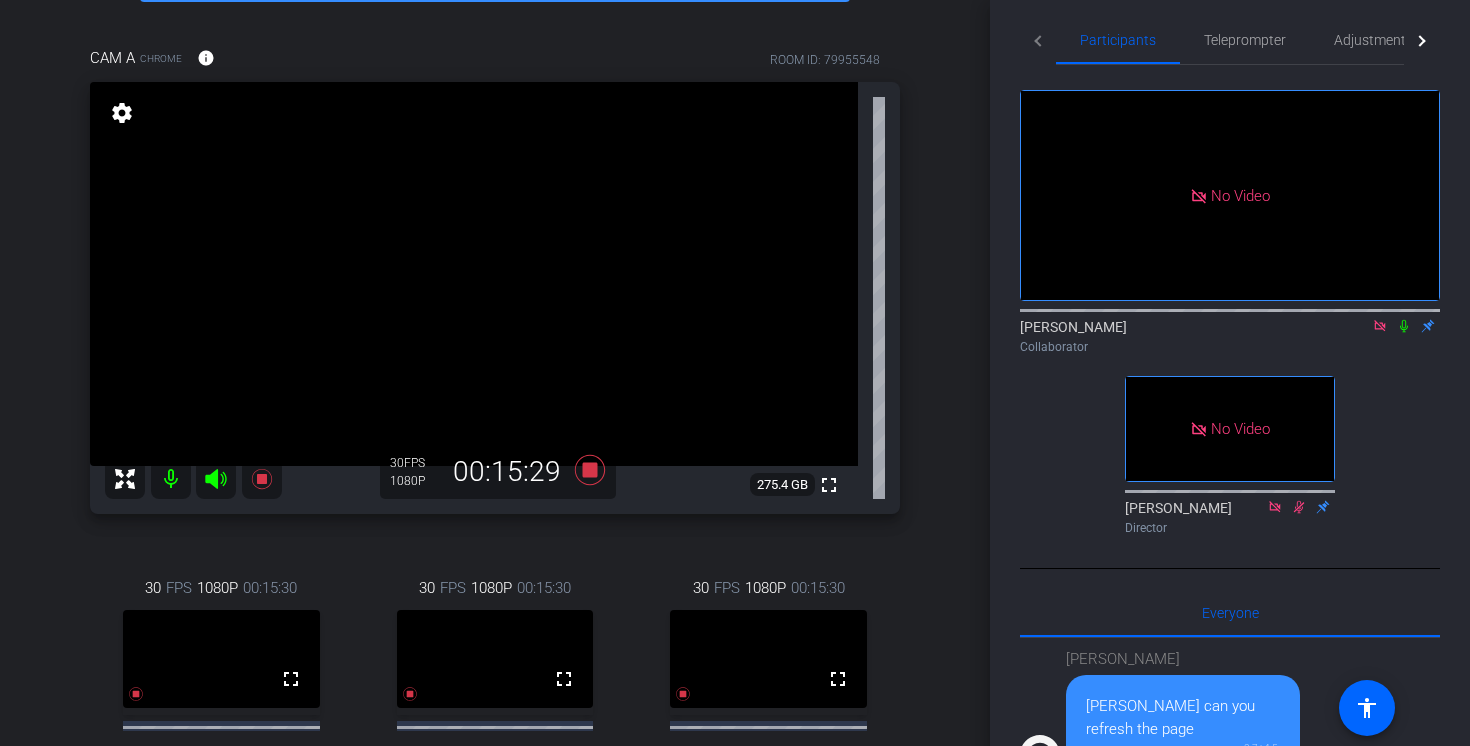 click 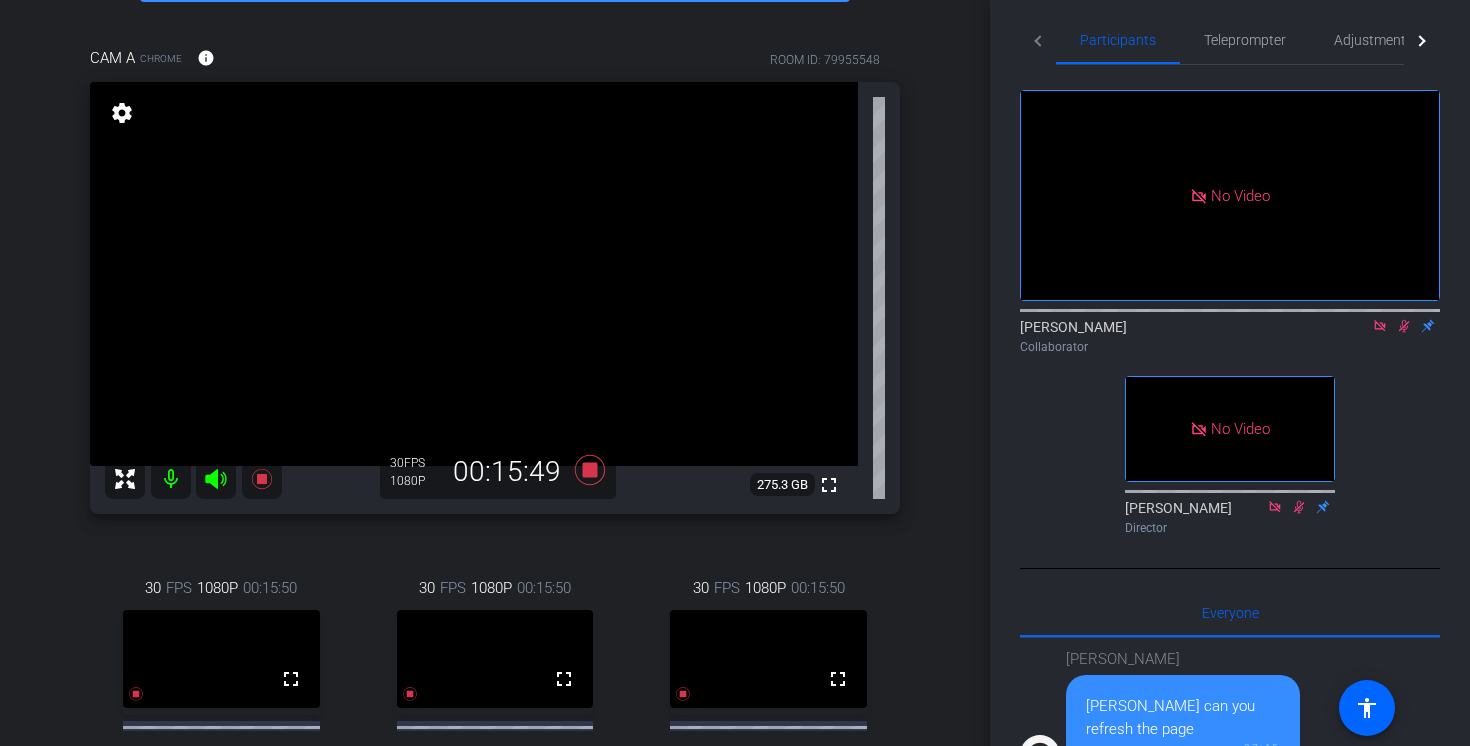 click 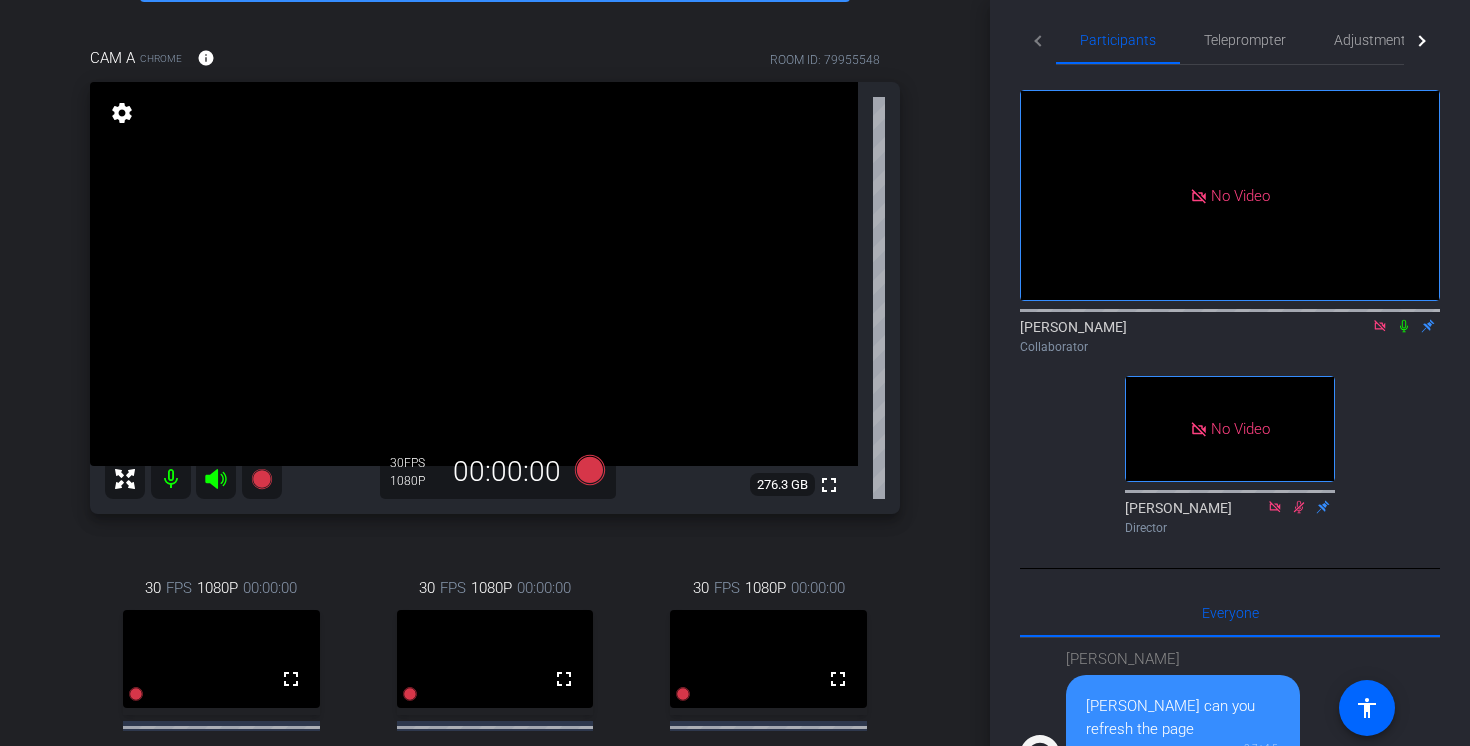 click 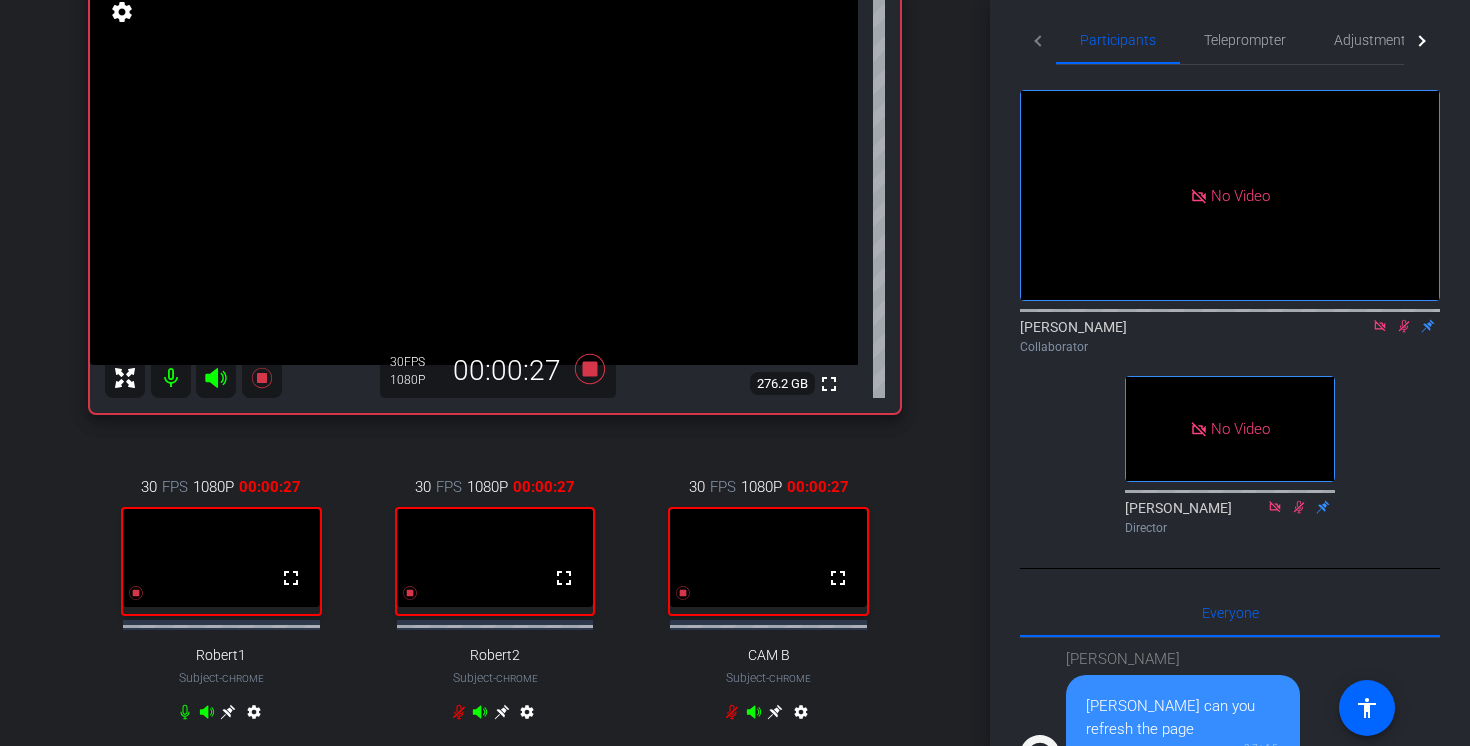 scroll, scrollTop: 300, scrollLeft: 0, axis: vertical 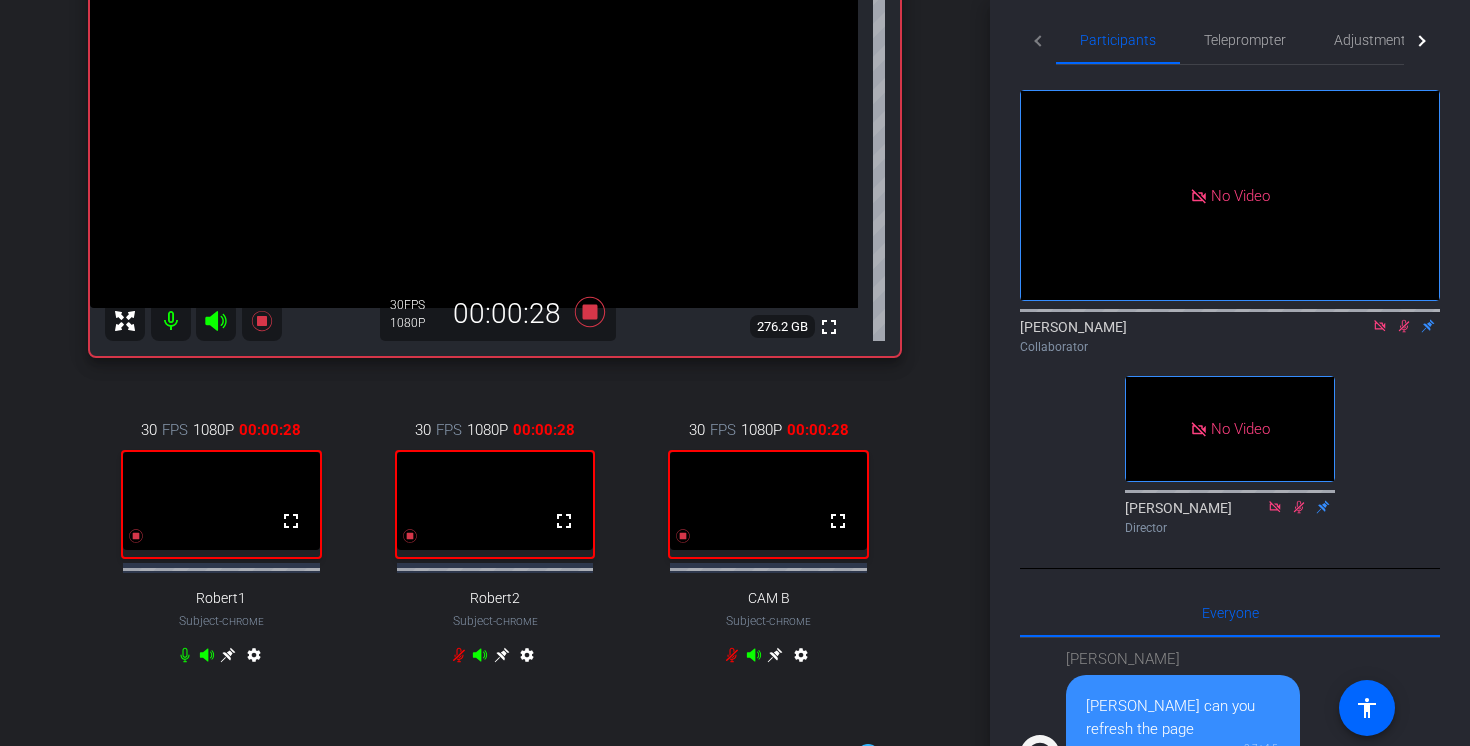 click 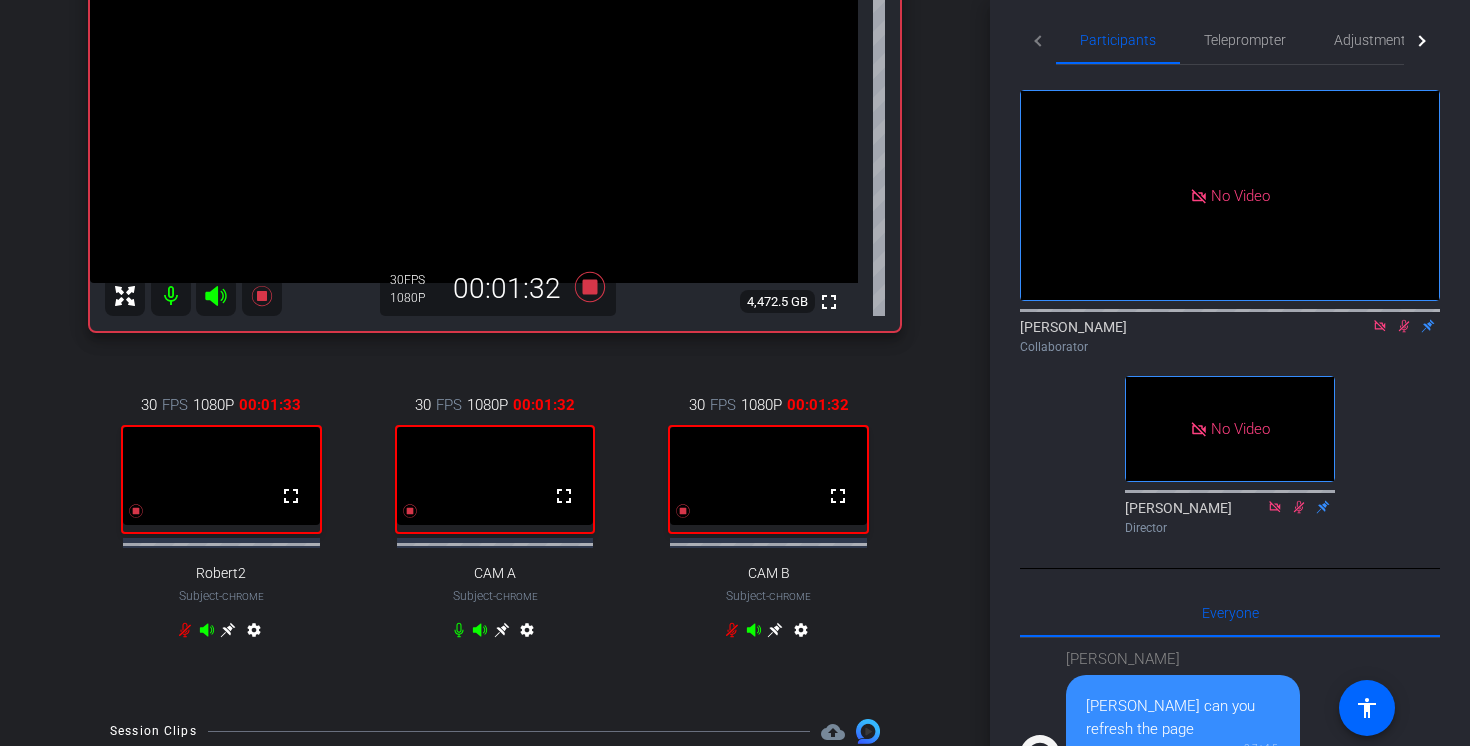 scroll, scrollTop: 330, scrollLeft: 0, axis: vertical 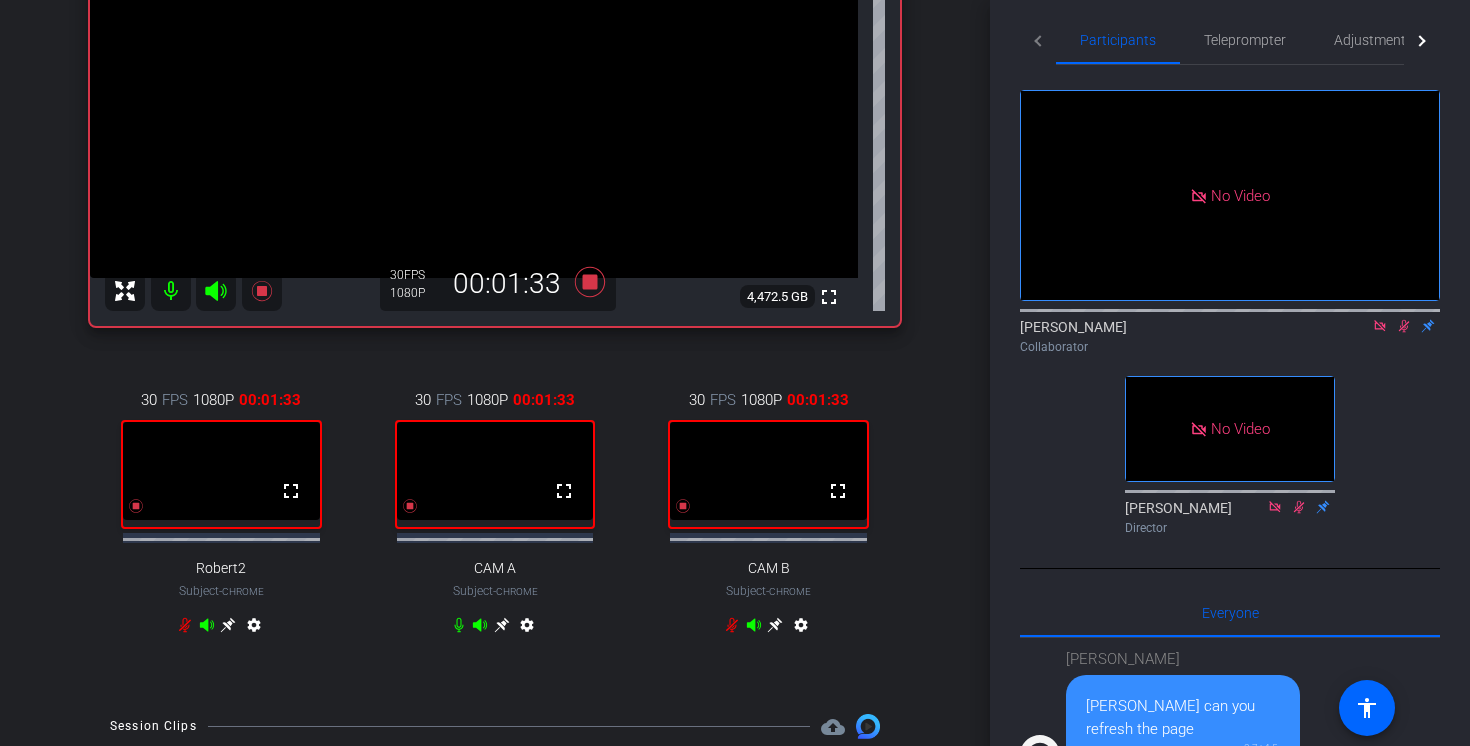 click 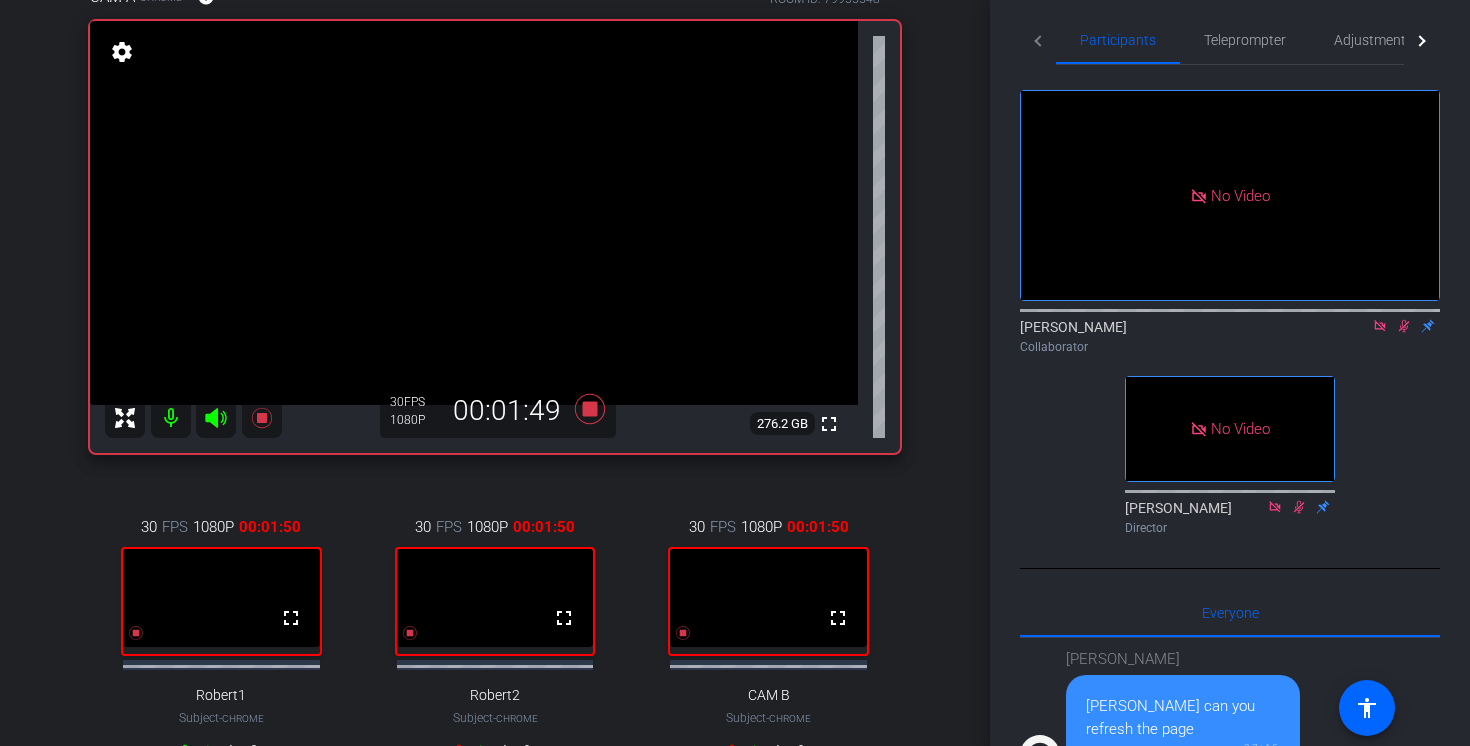 scroll, scrollTop: 227, scrollLeft: 0, axis: vertical 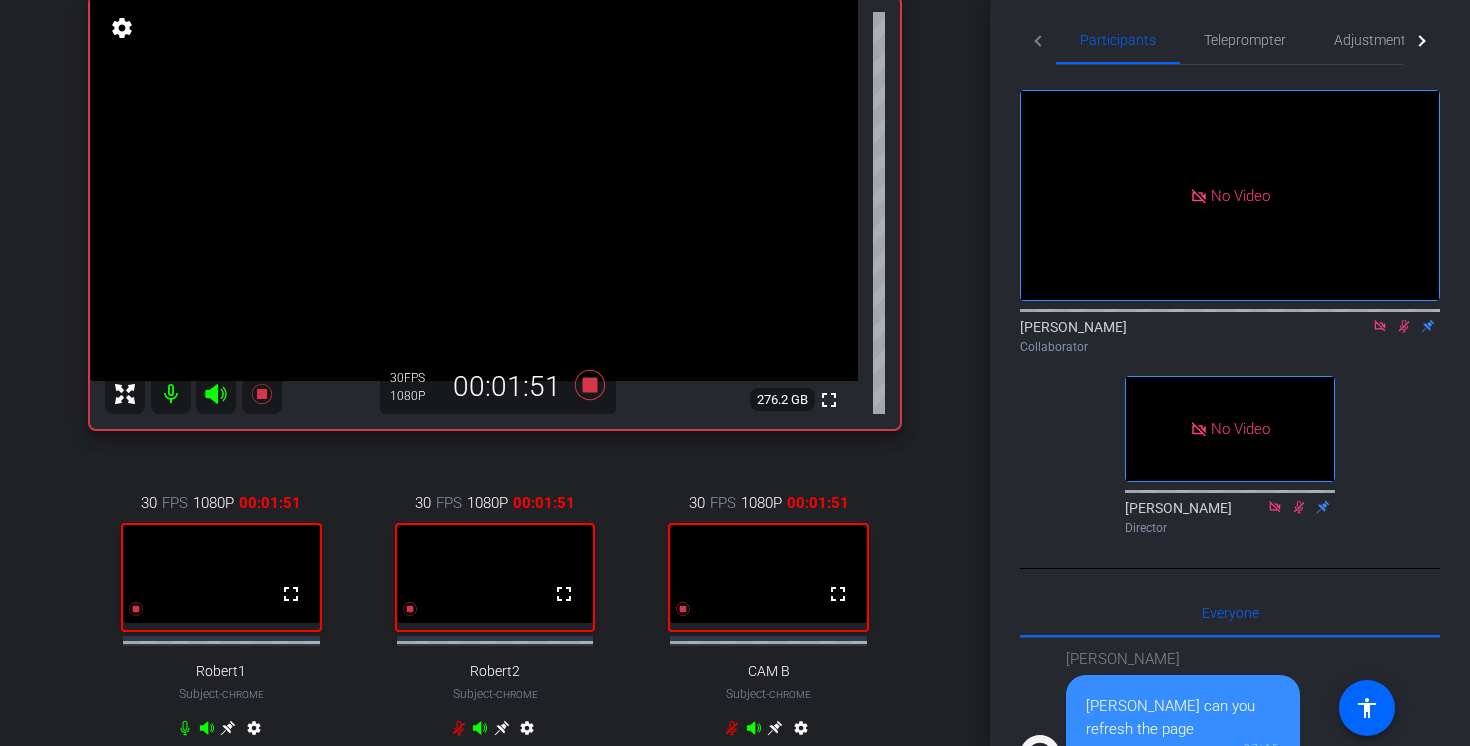 click 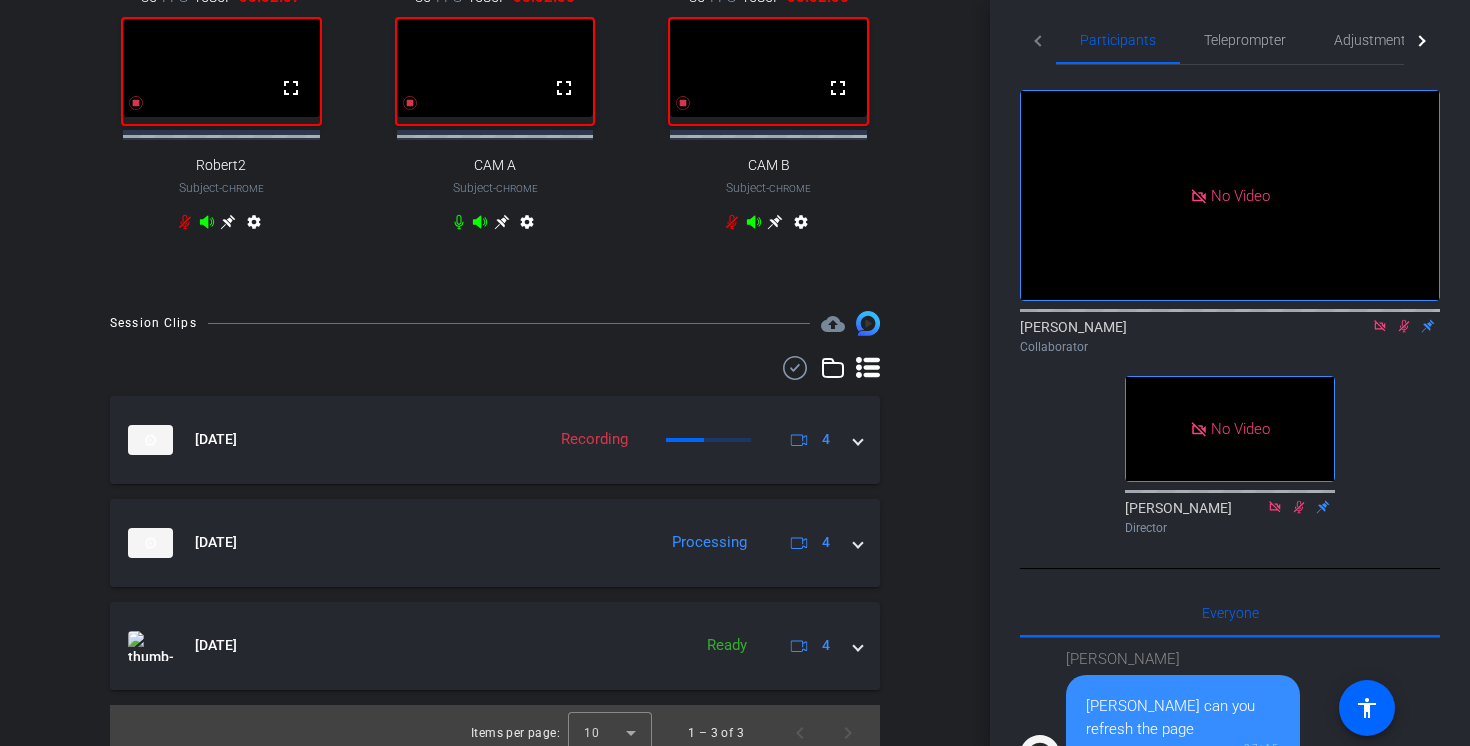 scroll, scrollTop: 760, scrollLeft: 0, axis: vertical 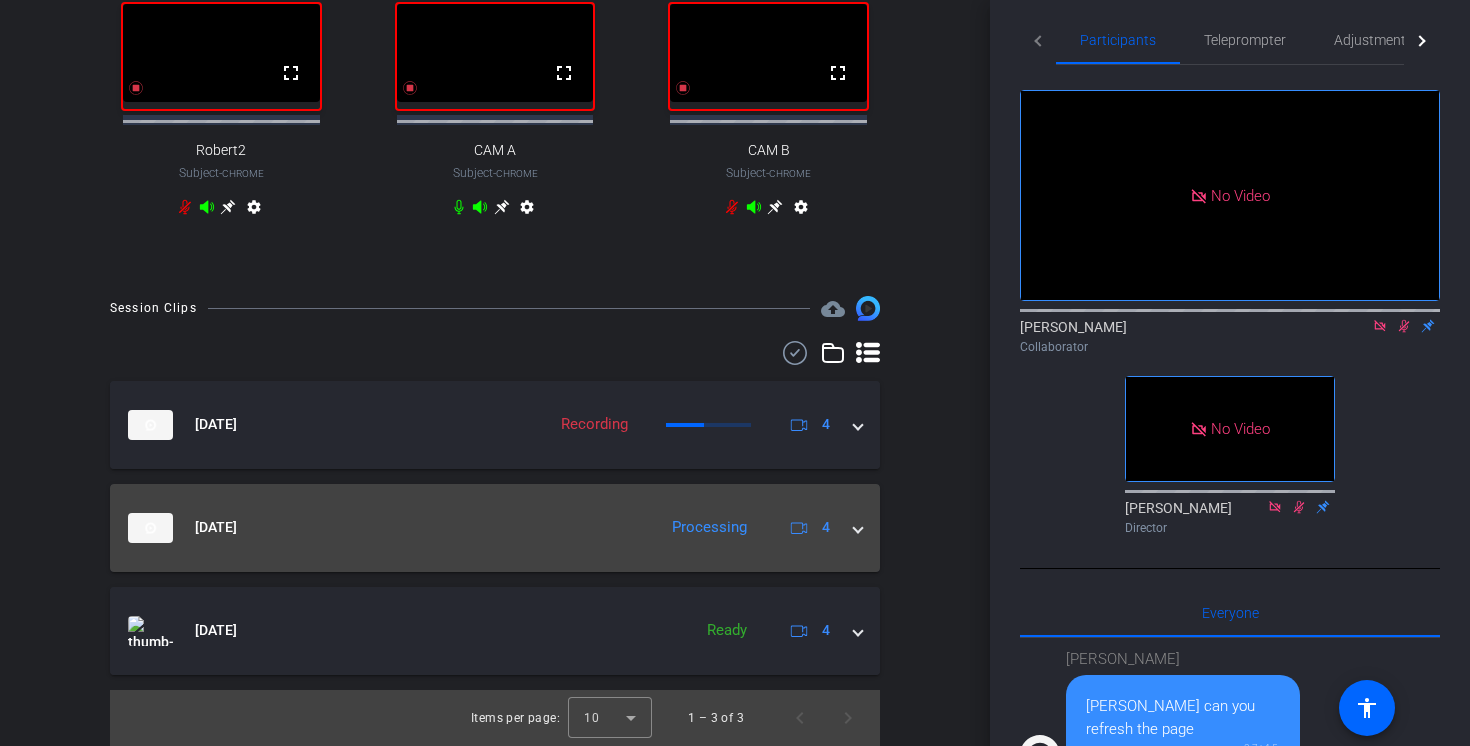 click on "[DATE]   Processing
4" at bounding box center [491, 528] 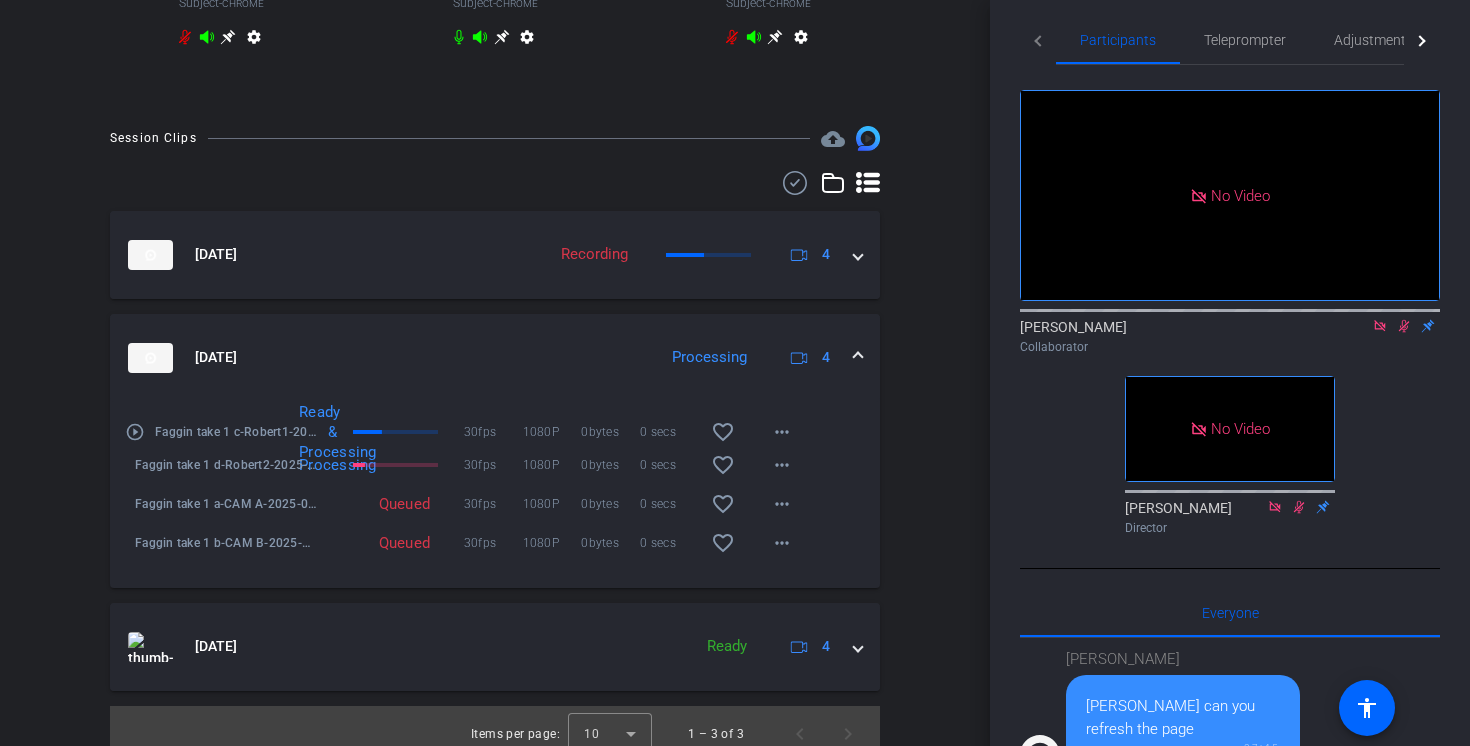 scroll, scrollTop: 932, scrollLeft: 0, axis: vertical 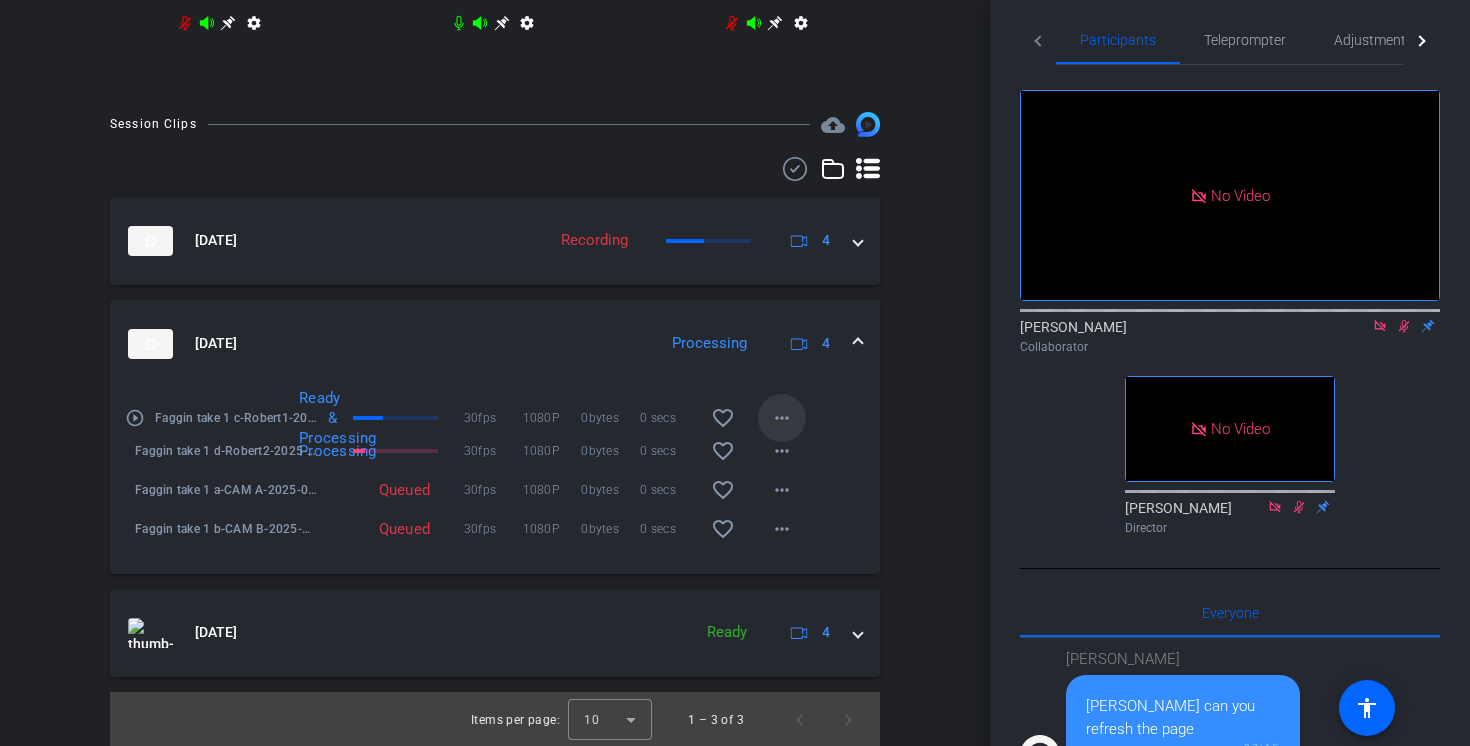 click on "more_horiz" at bounding box center [782, 418] 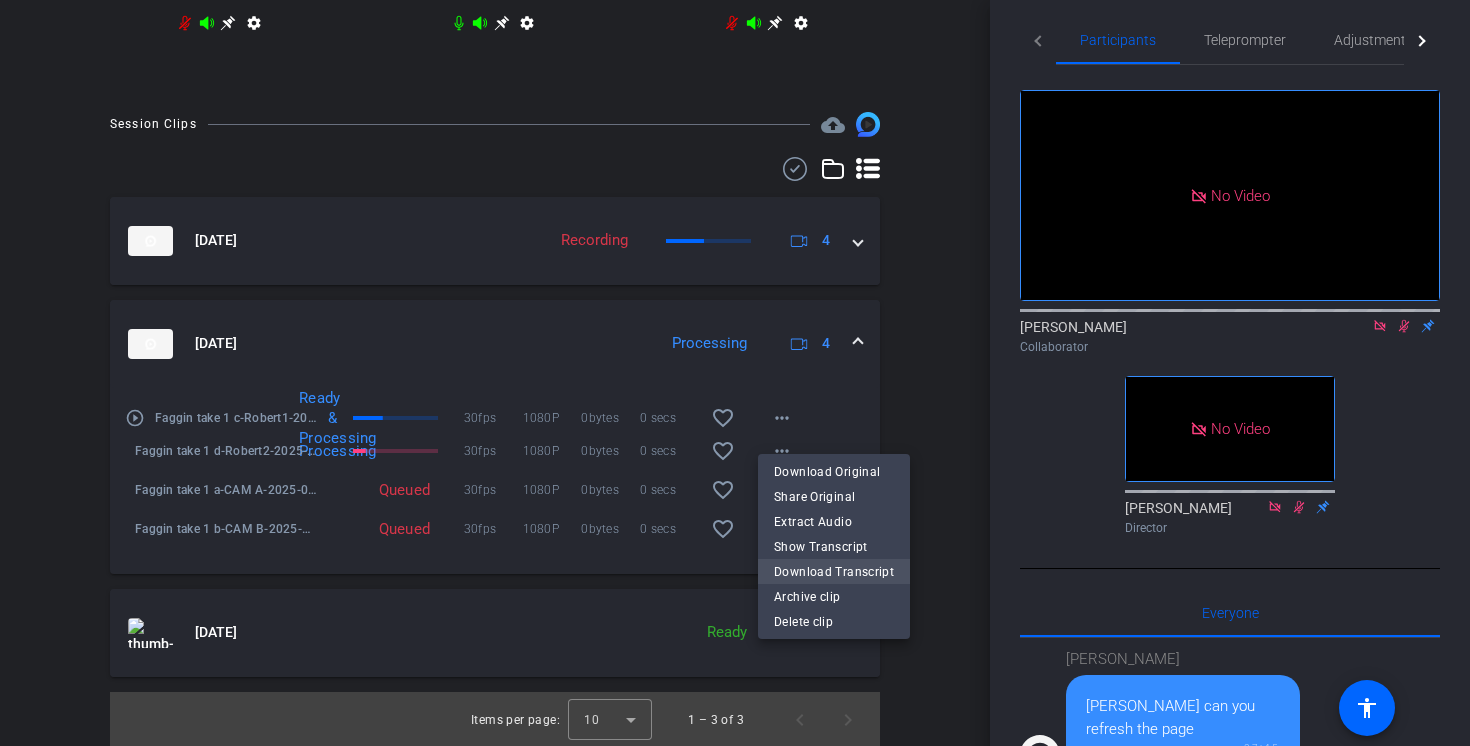 click on "Download Transcript" at bounding box center (834, 572) 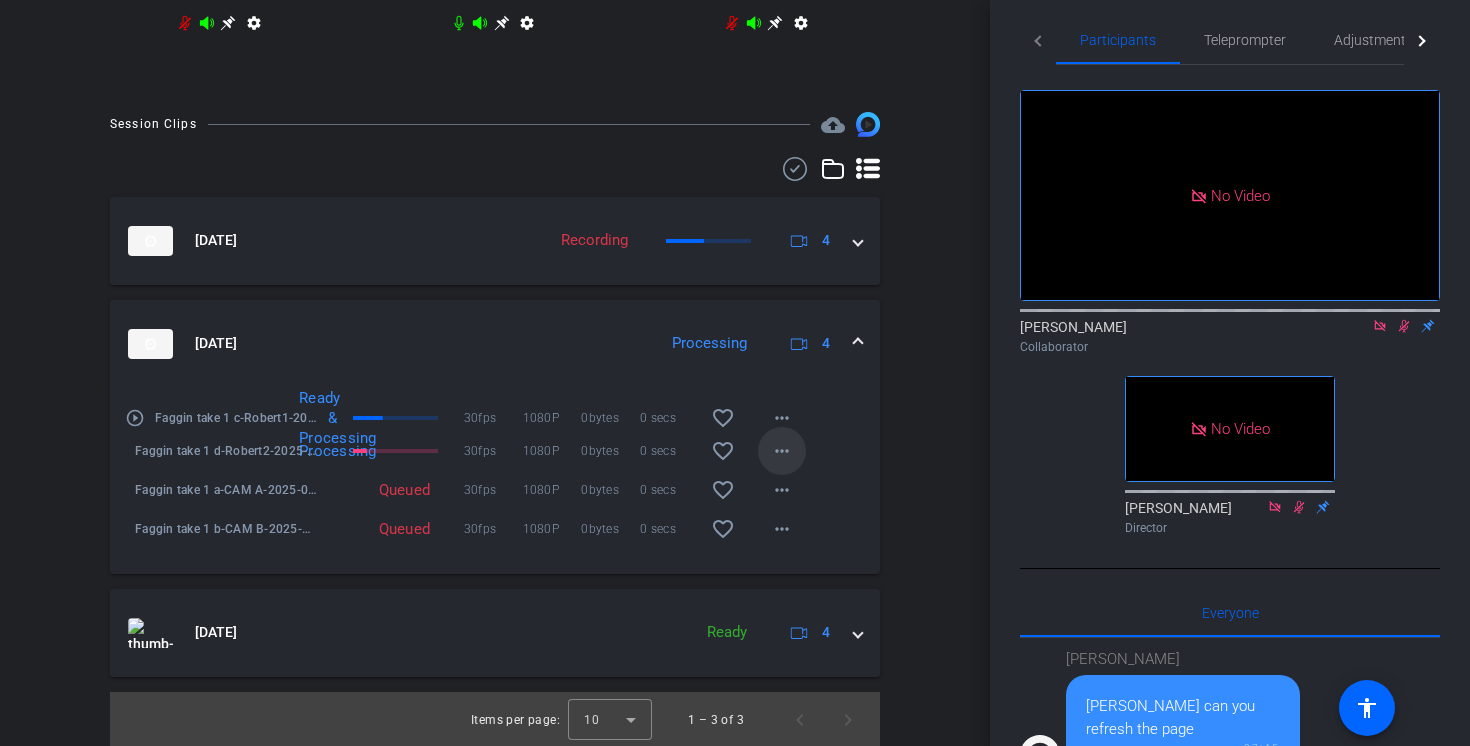 click on "more_horiz" at bounding box center [782, 451] 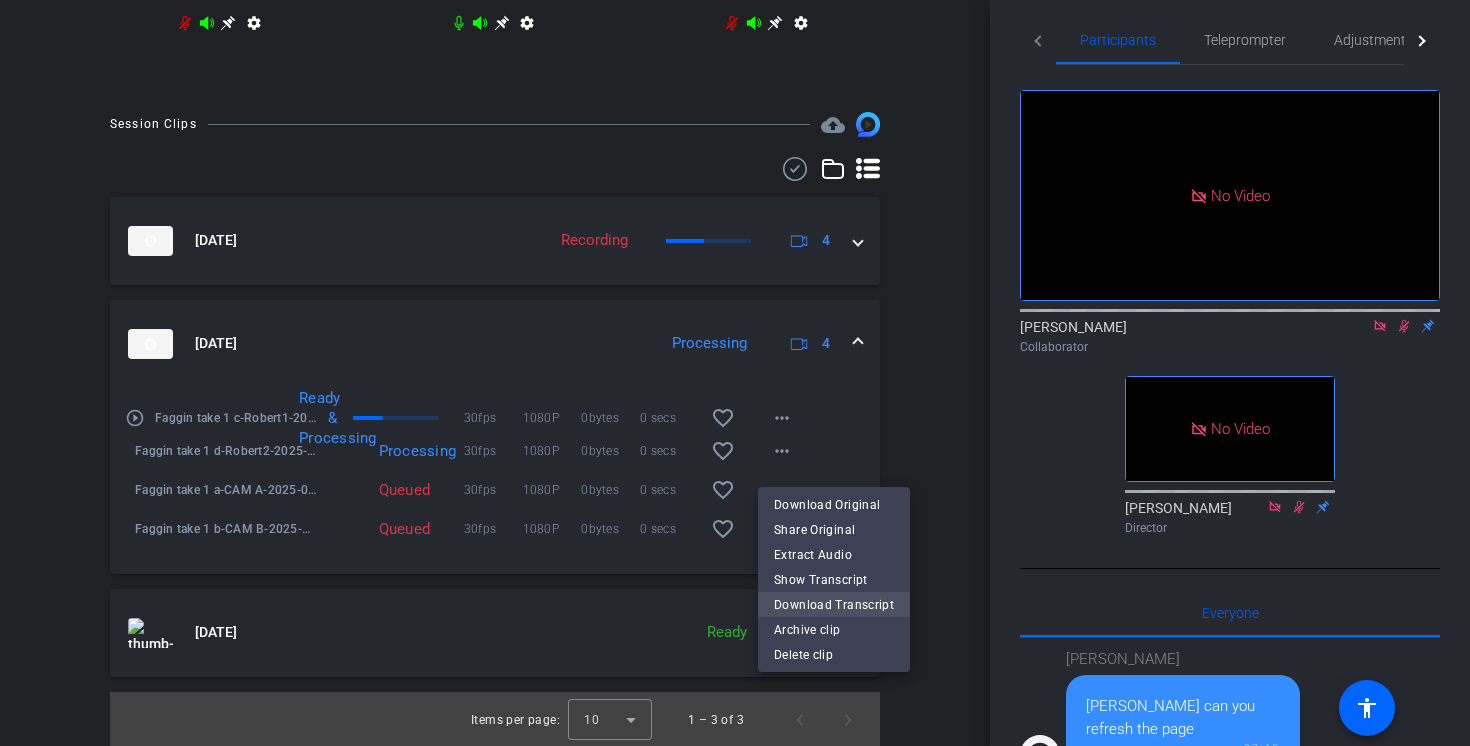 click on "Download Transcript" at bounding box center (834, 605) 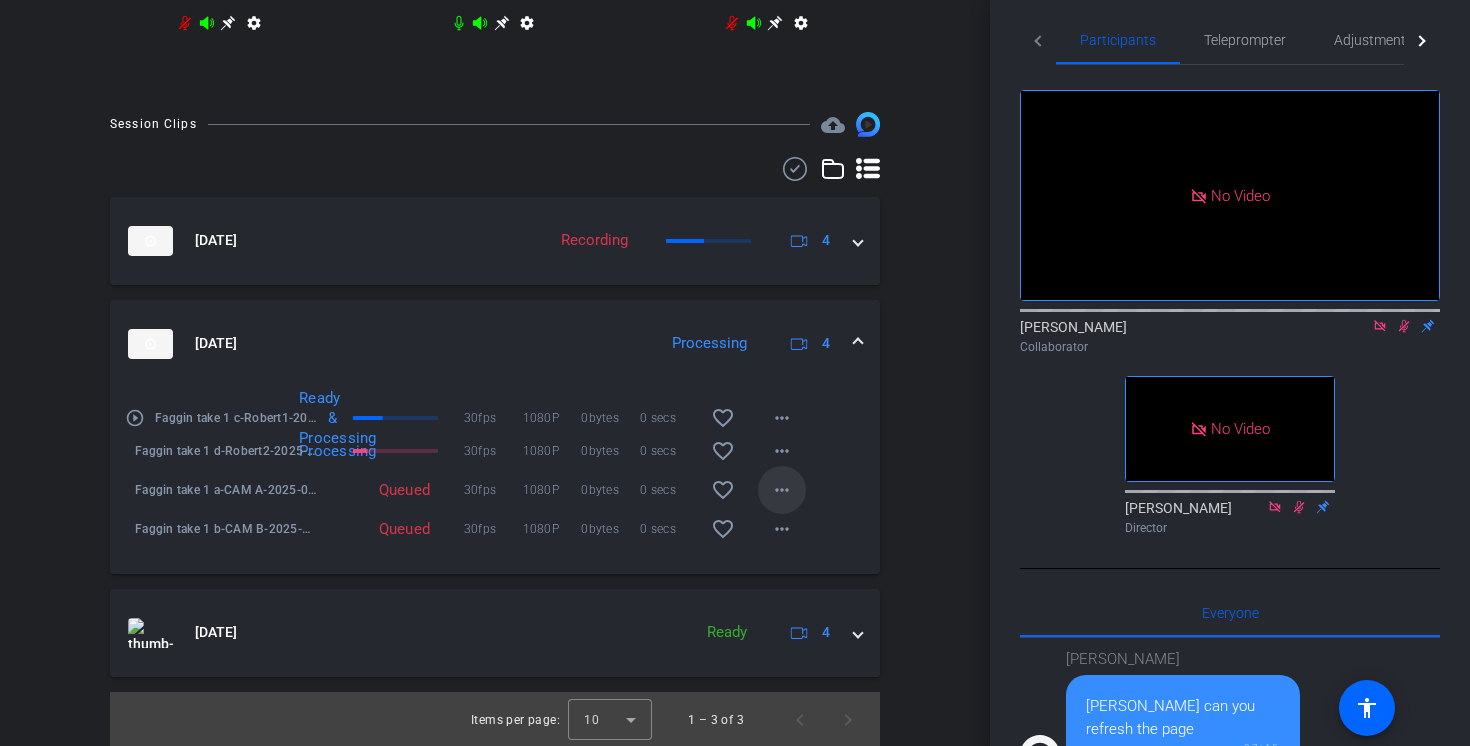 click on "more_horiz" at bounding box center (782, 490) 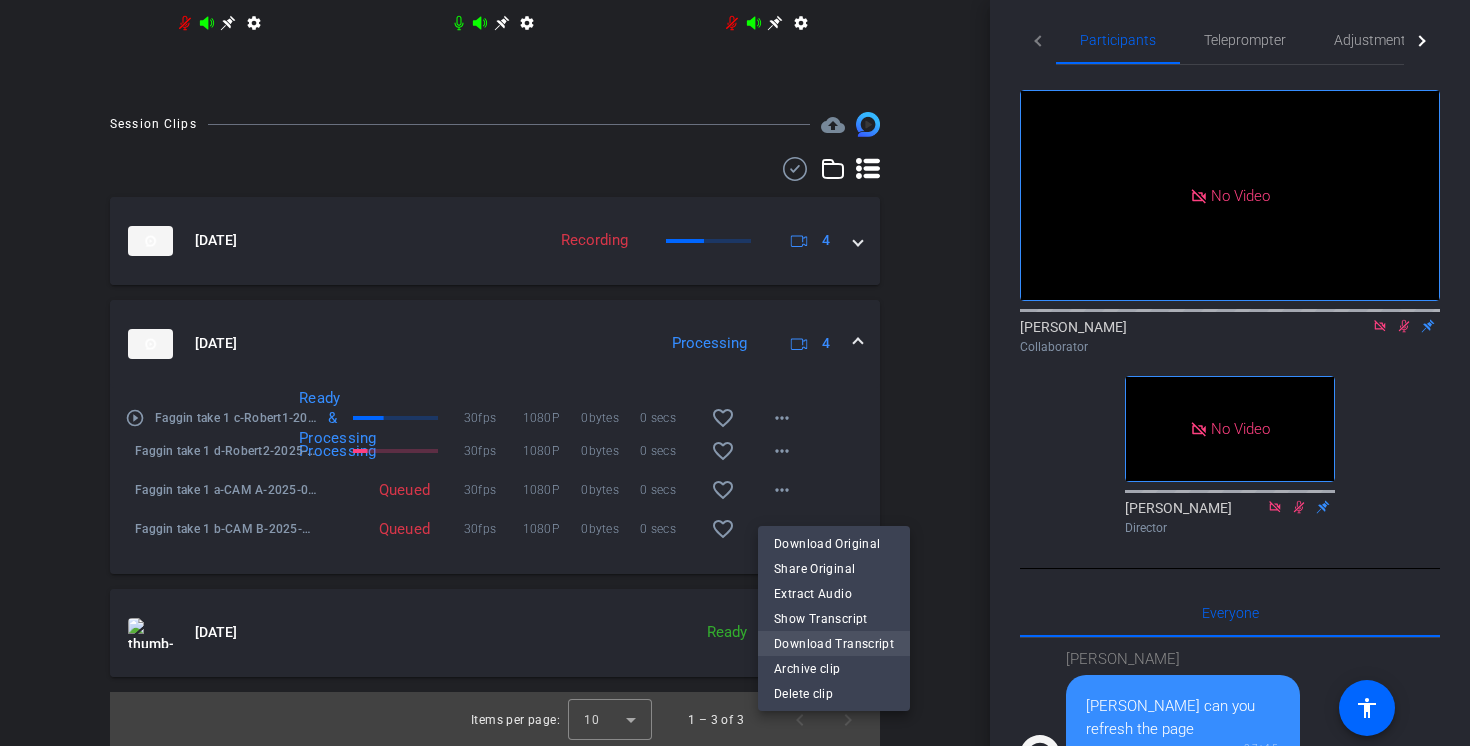 click on "Download Transcript" at bounding box center [834, 644] 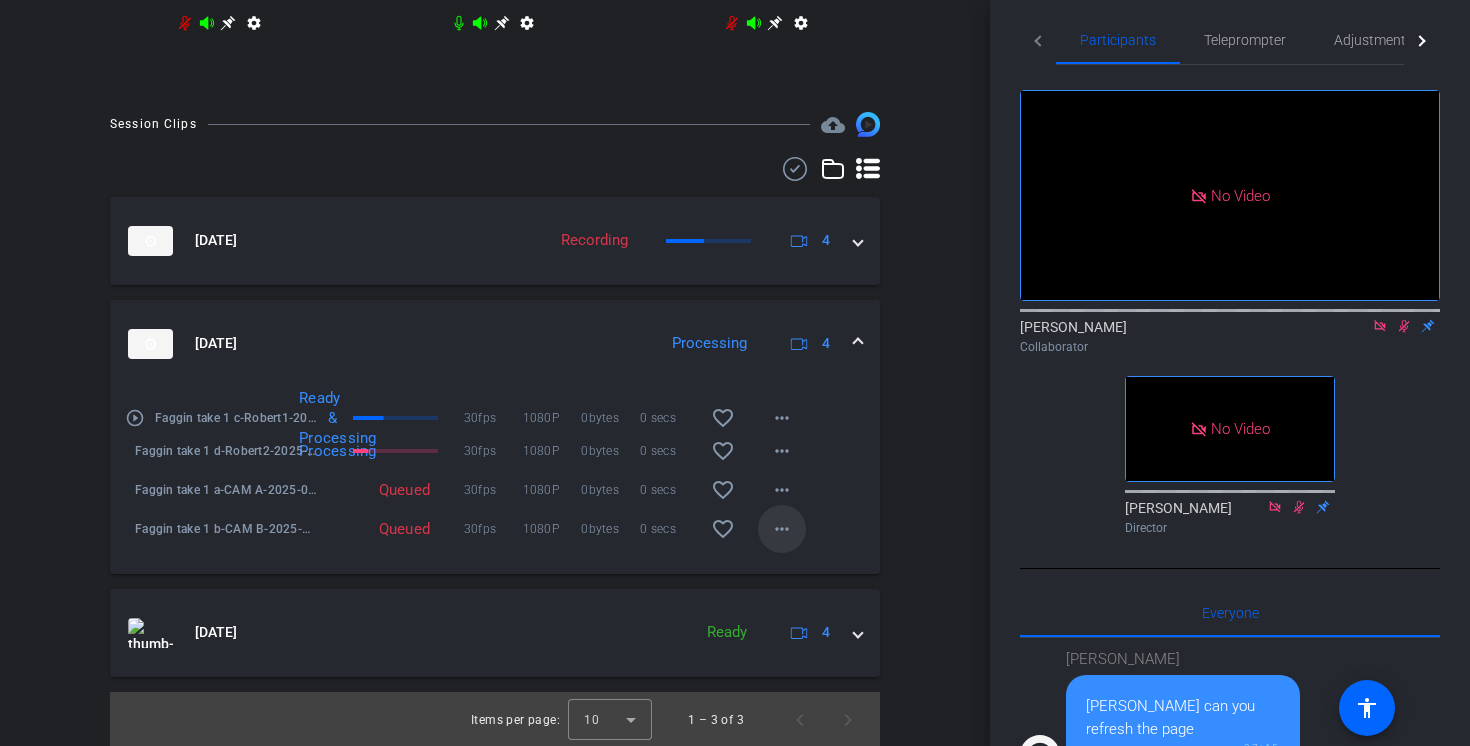 click on "more_horiz" at bounding box center (782, 529) 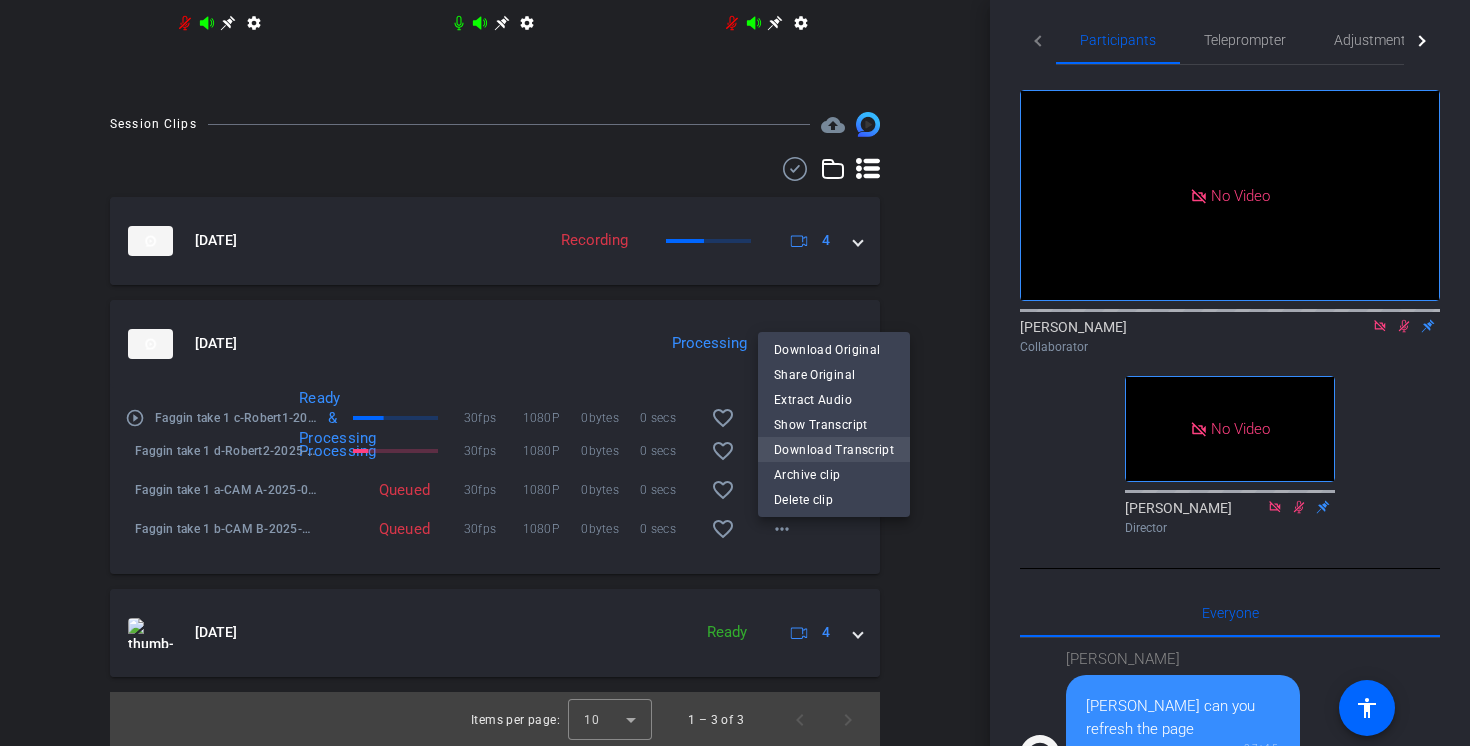 click on "Download Transcript" at bounding box center [834, 450] 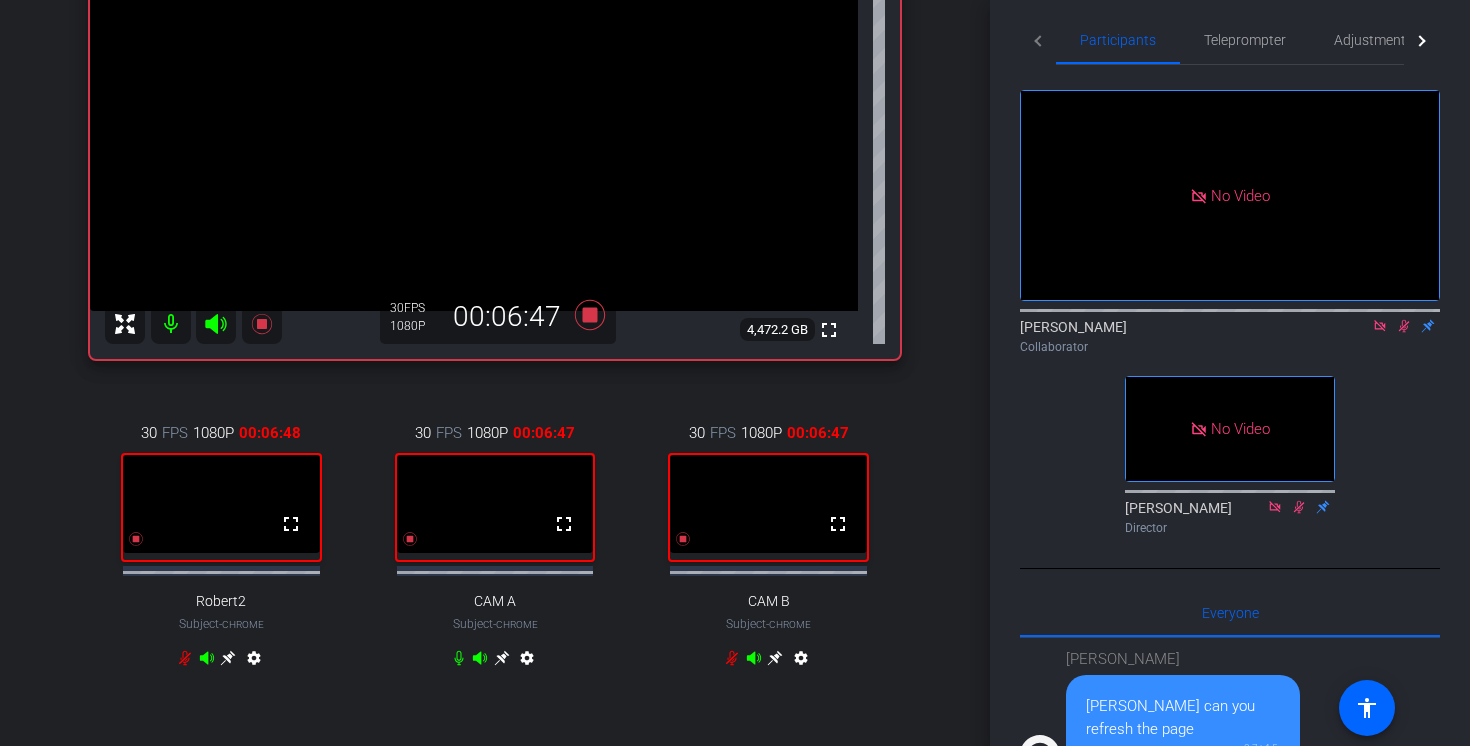scroll, scrollTop: 300, scrollLeft: 0, axis: vertical 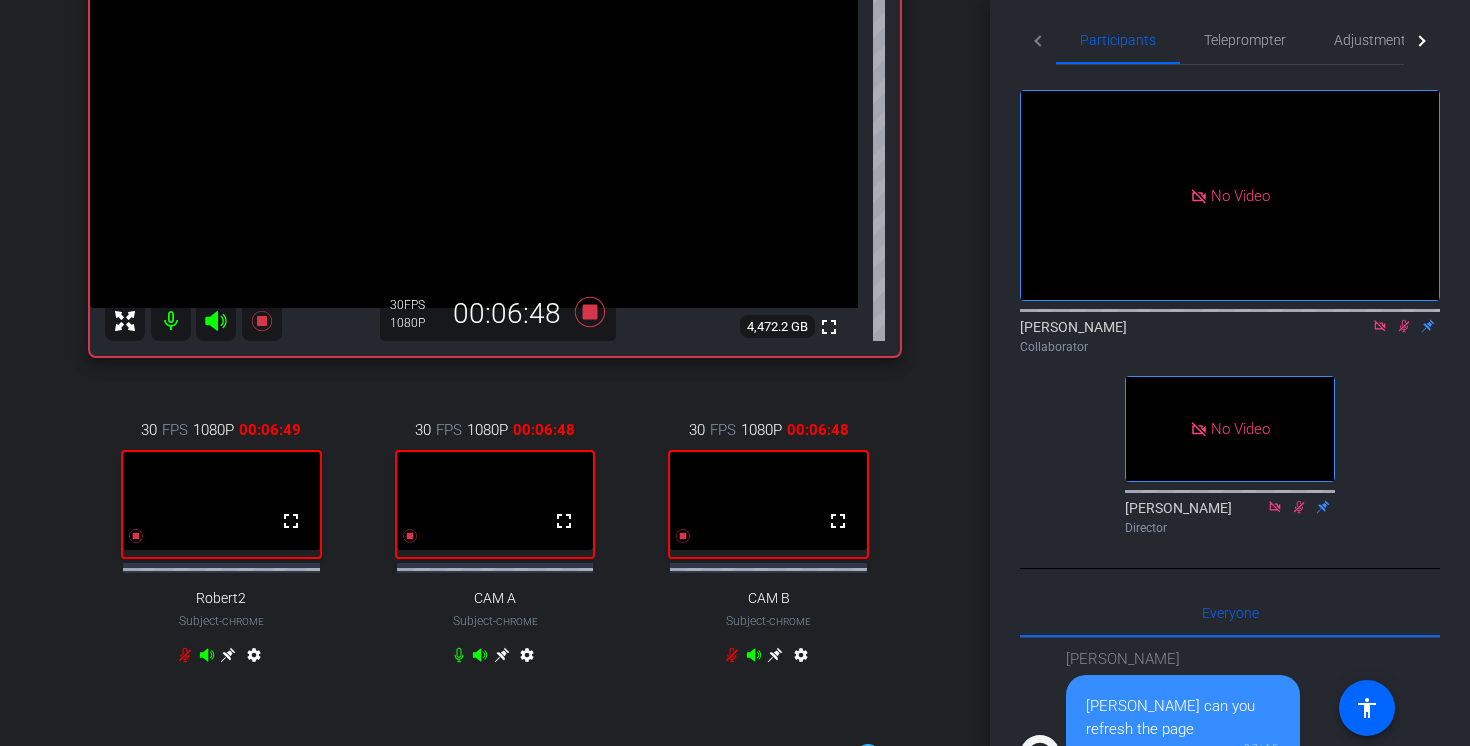 click 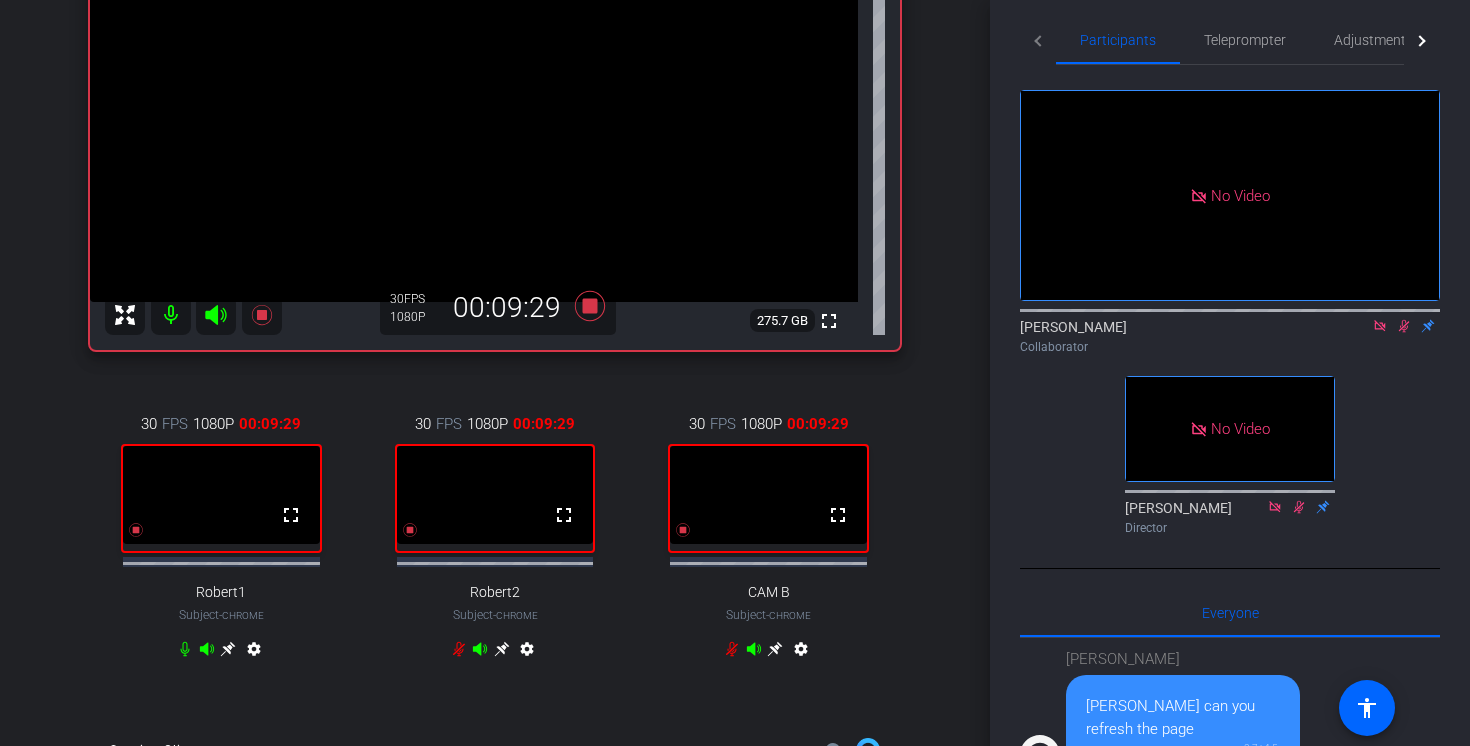 scroll, scrollTop: 368, scrollLeft: 0, axis: vertical 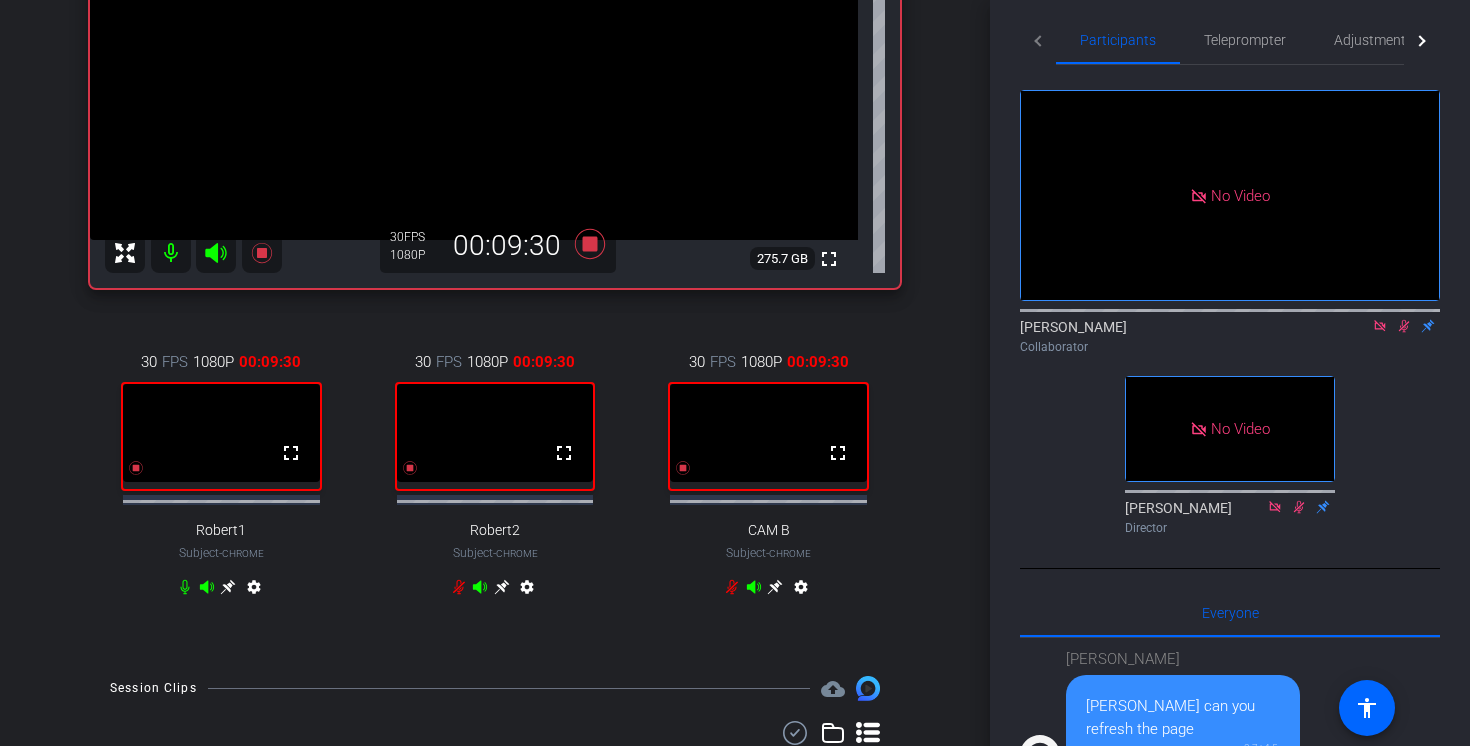 click 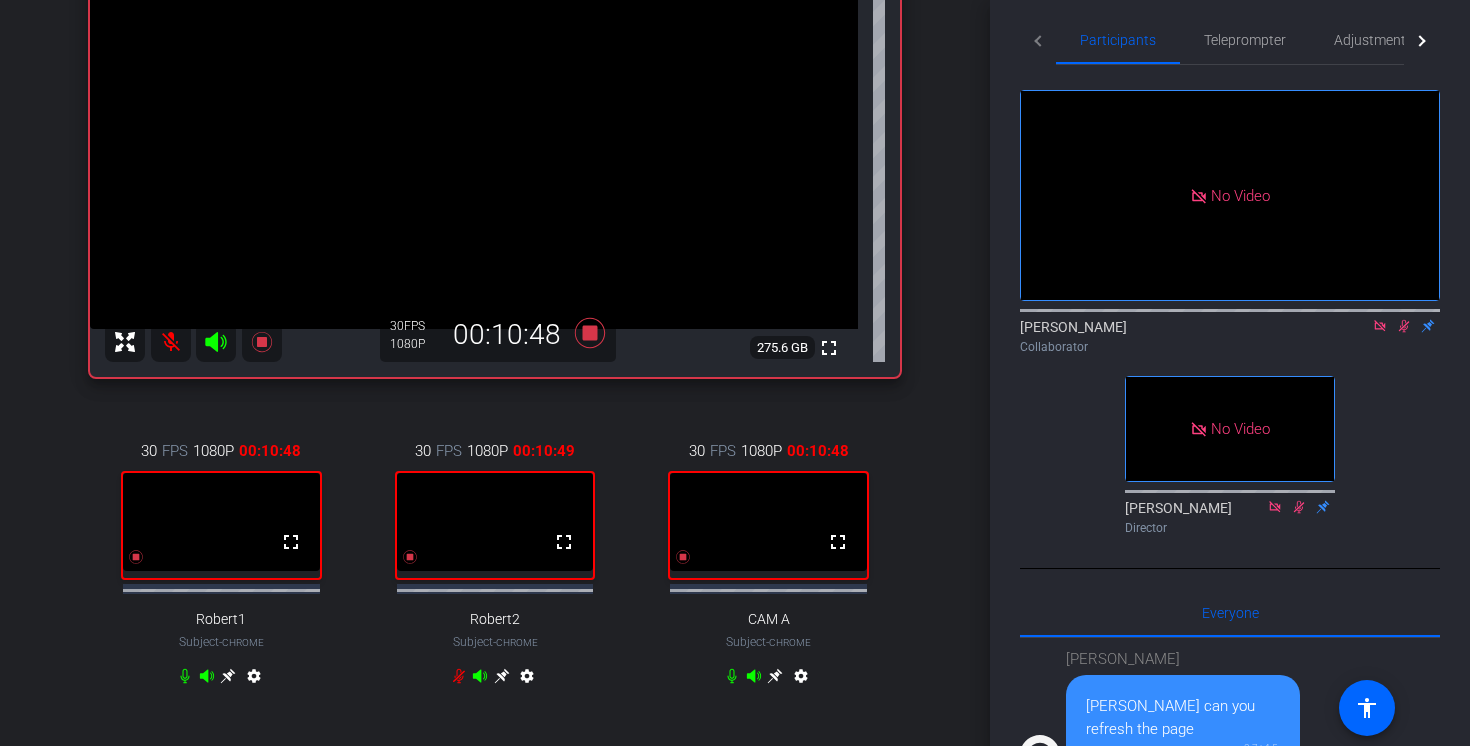 scroll, scrollTop: 215, scrollLeft: 0, axis: vertical 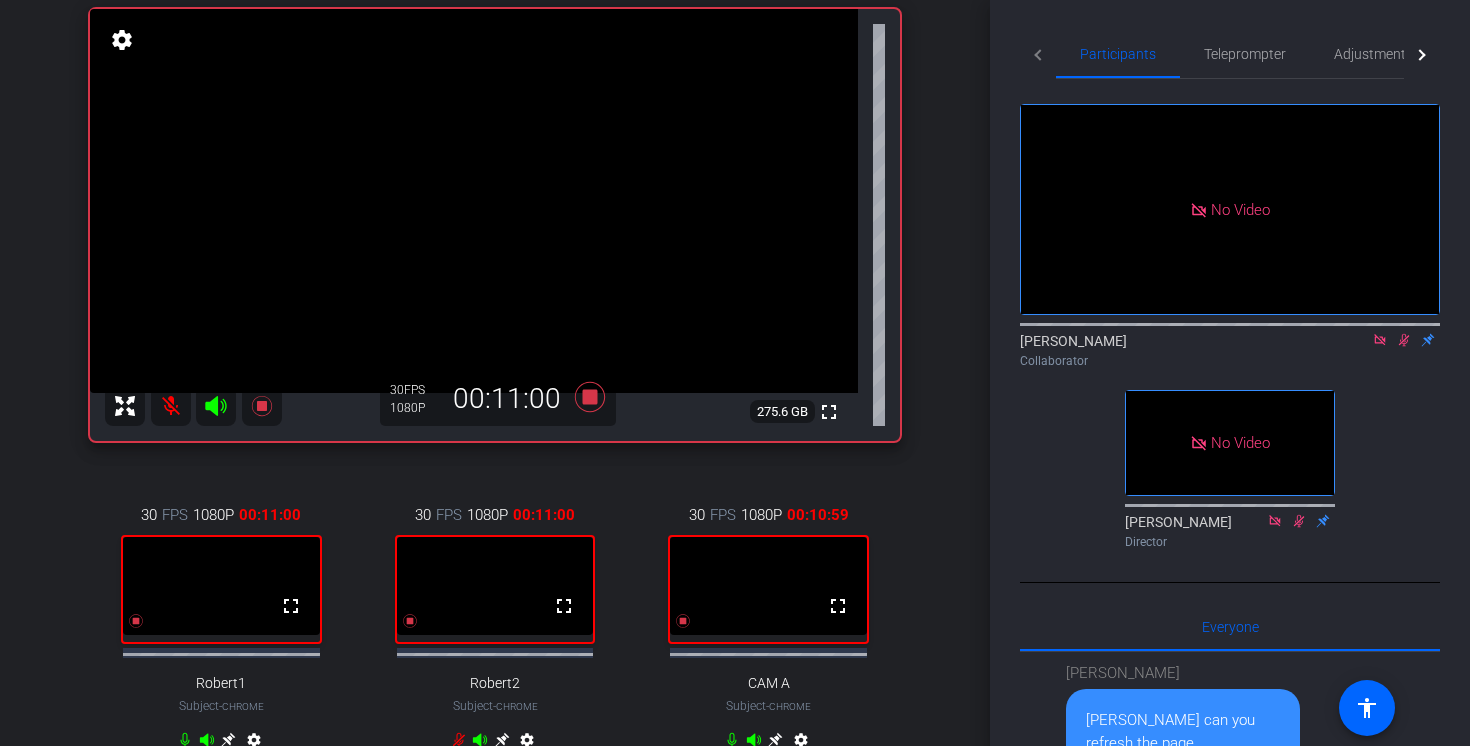 click 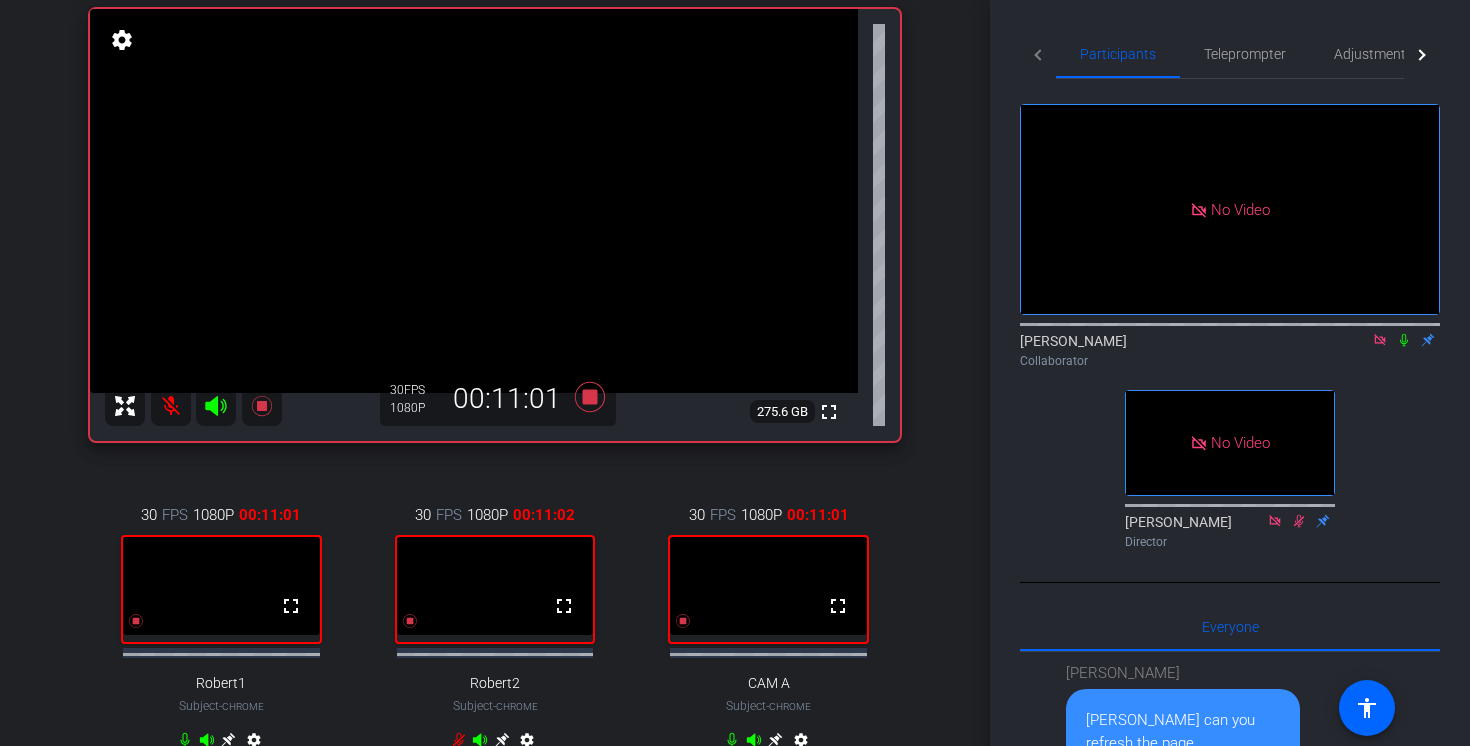 click 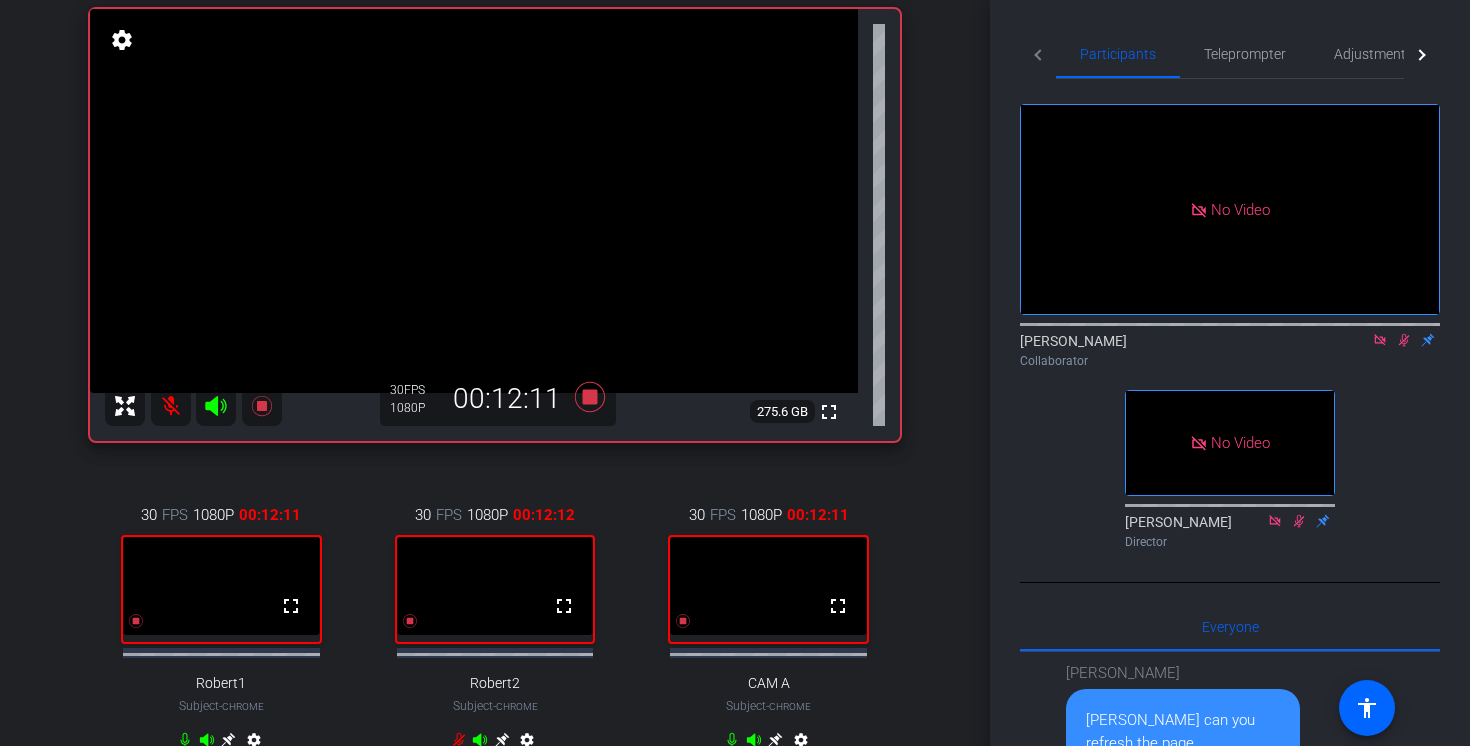 click 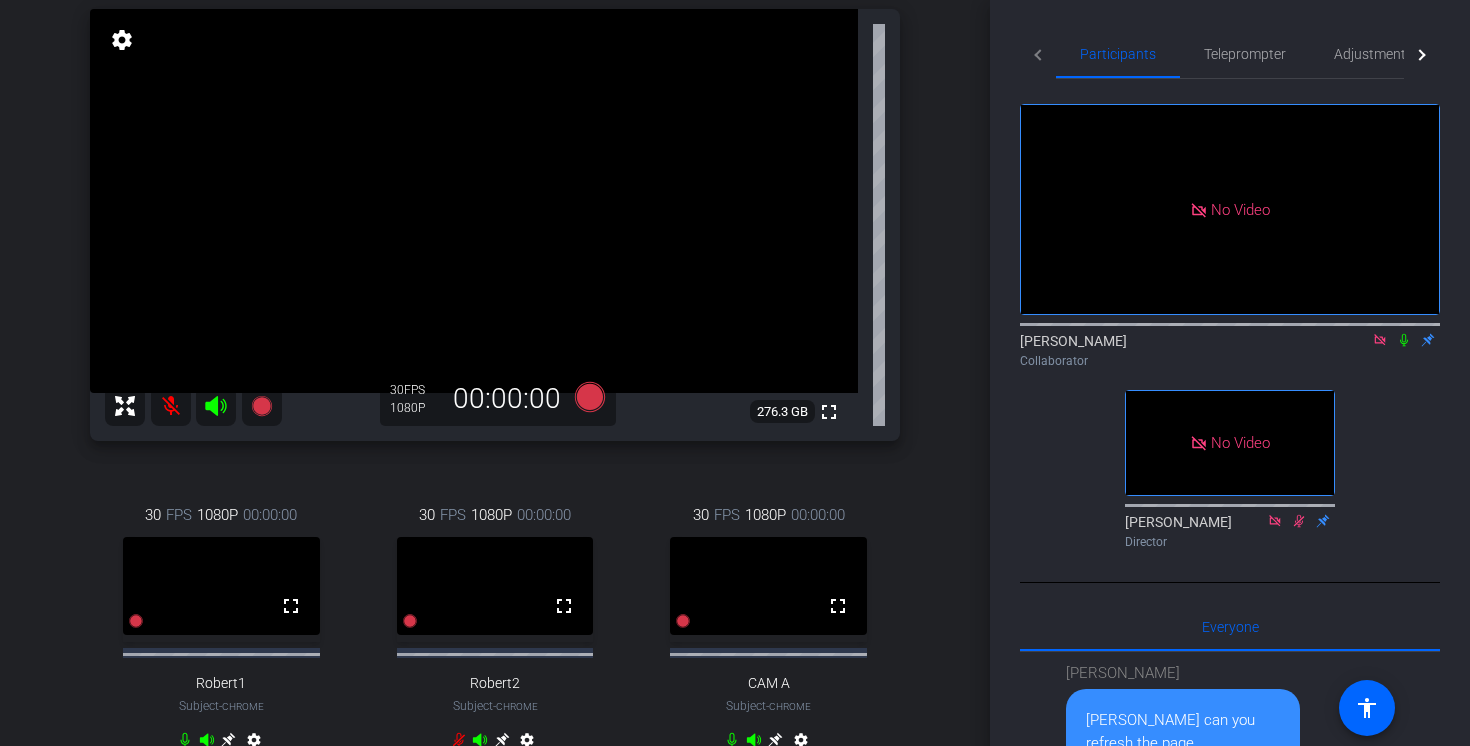 click 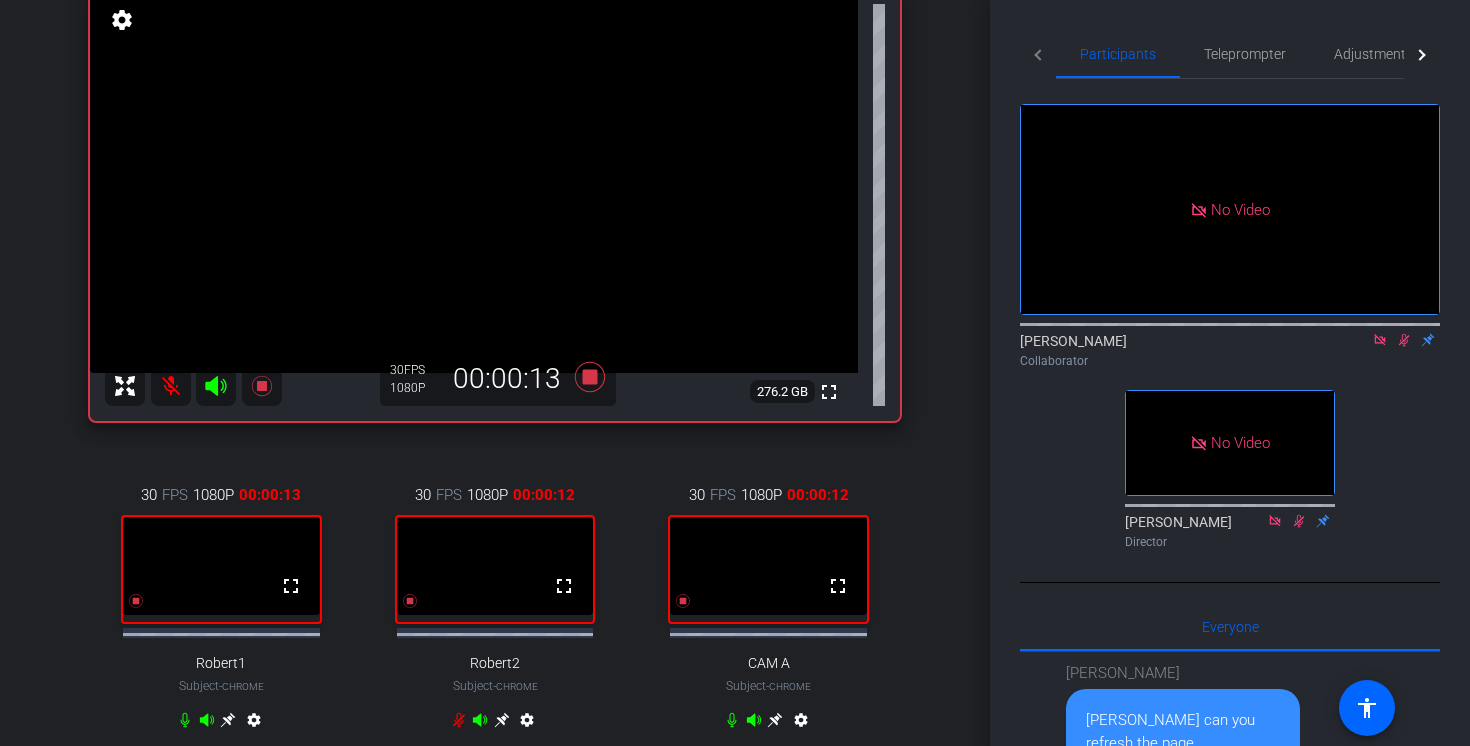 scroll, scrollTop: 250, scrollLeft: 0, axis: vertical 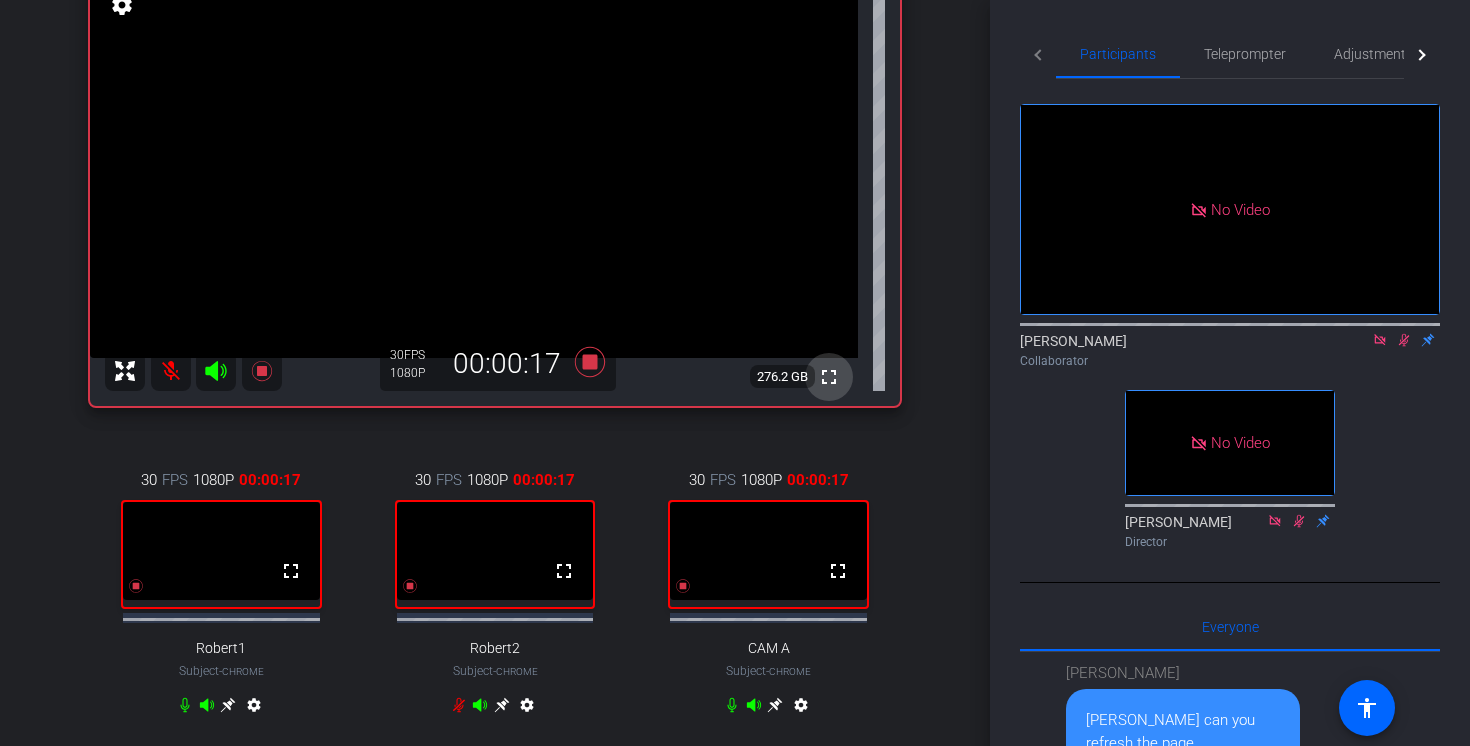 click on "fullscreen" at bounding box center [829, 377] 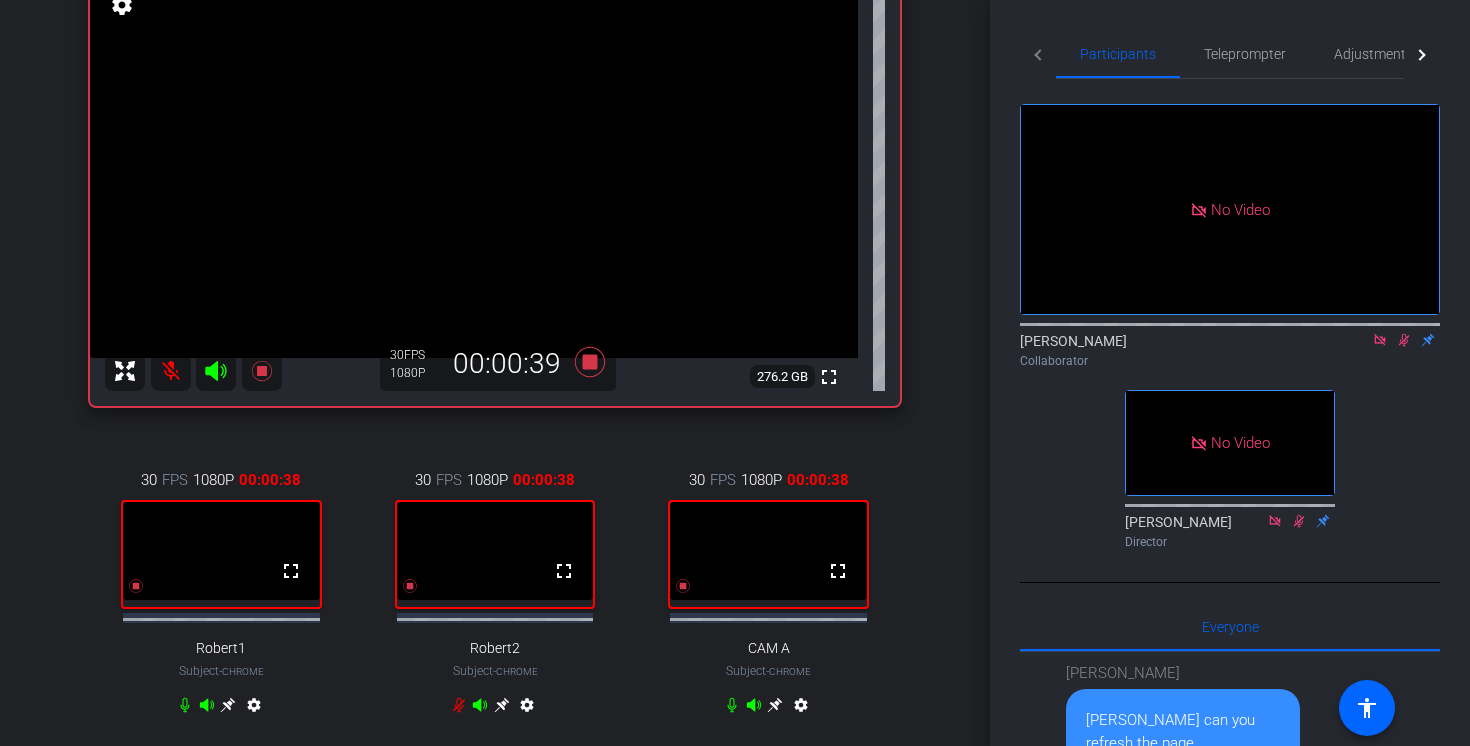 click 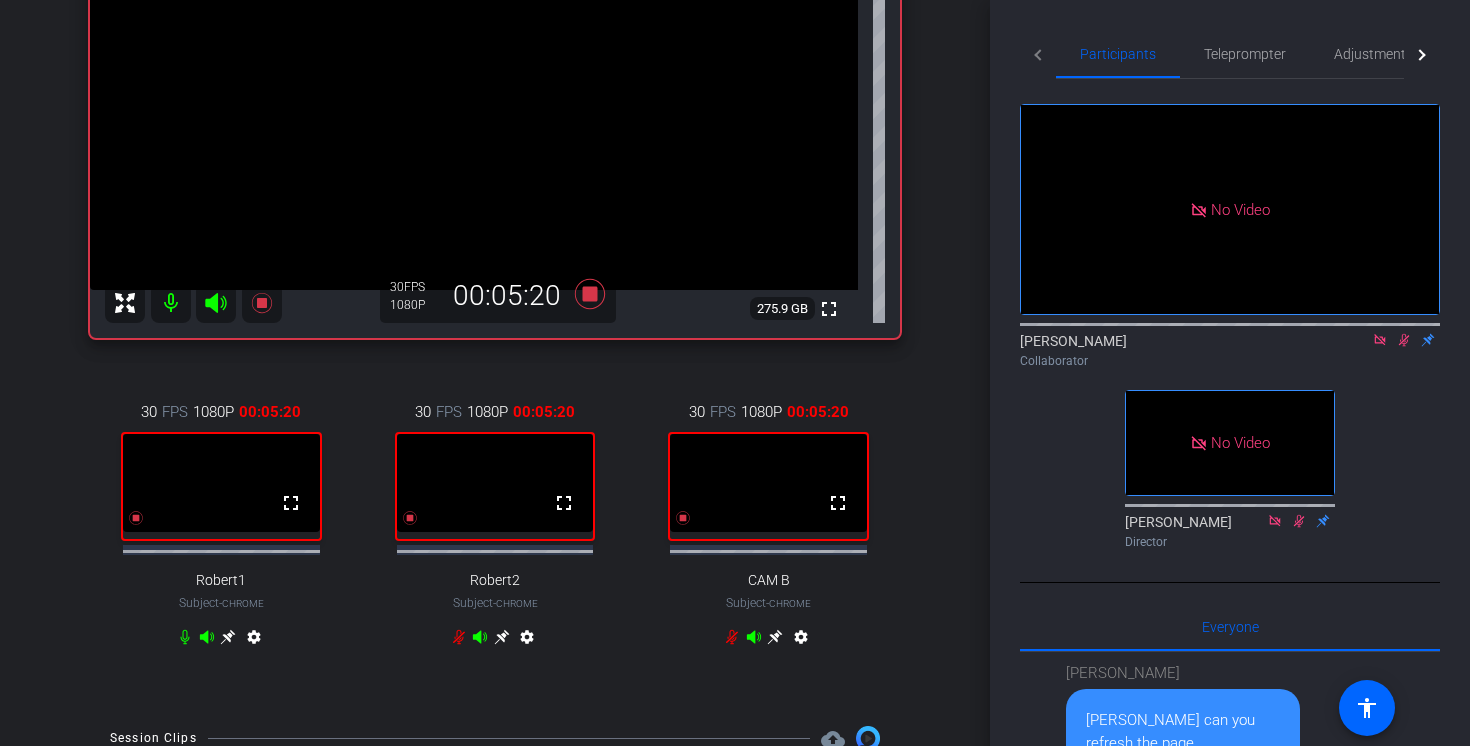 scroll, scrollTop: 337, scrollLeft: 0, axis: vertical 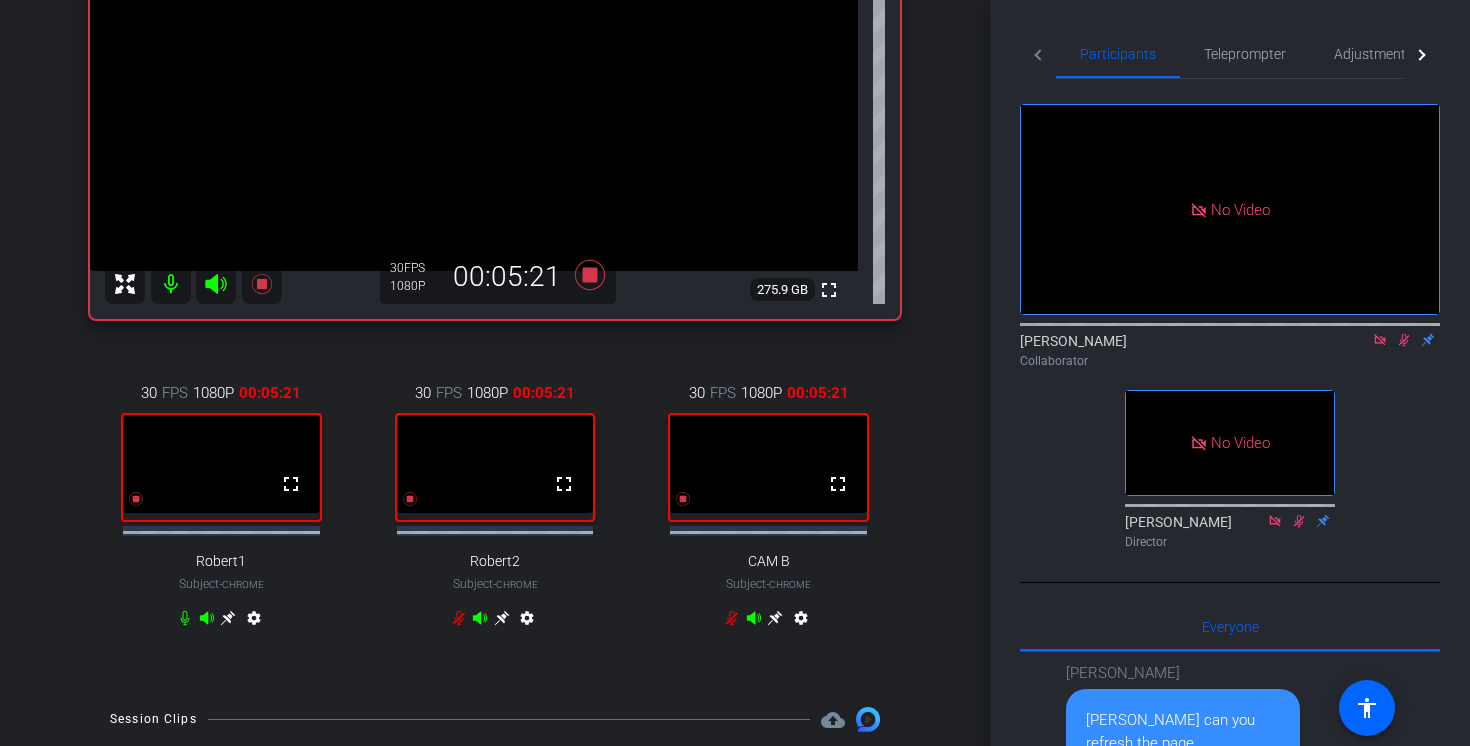 click 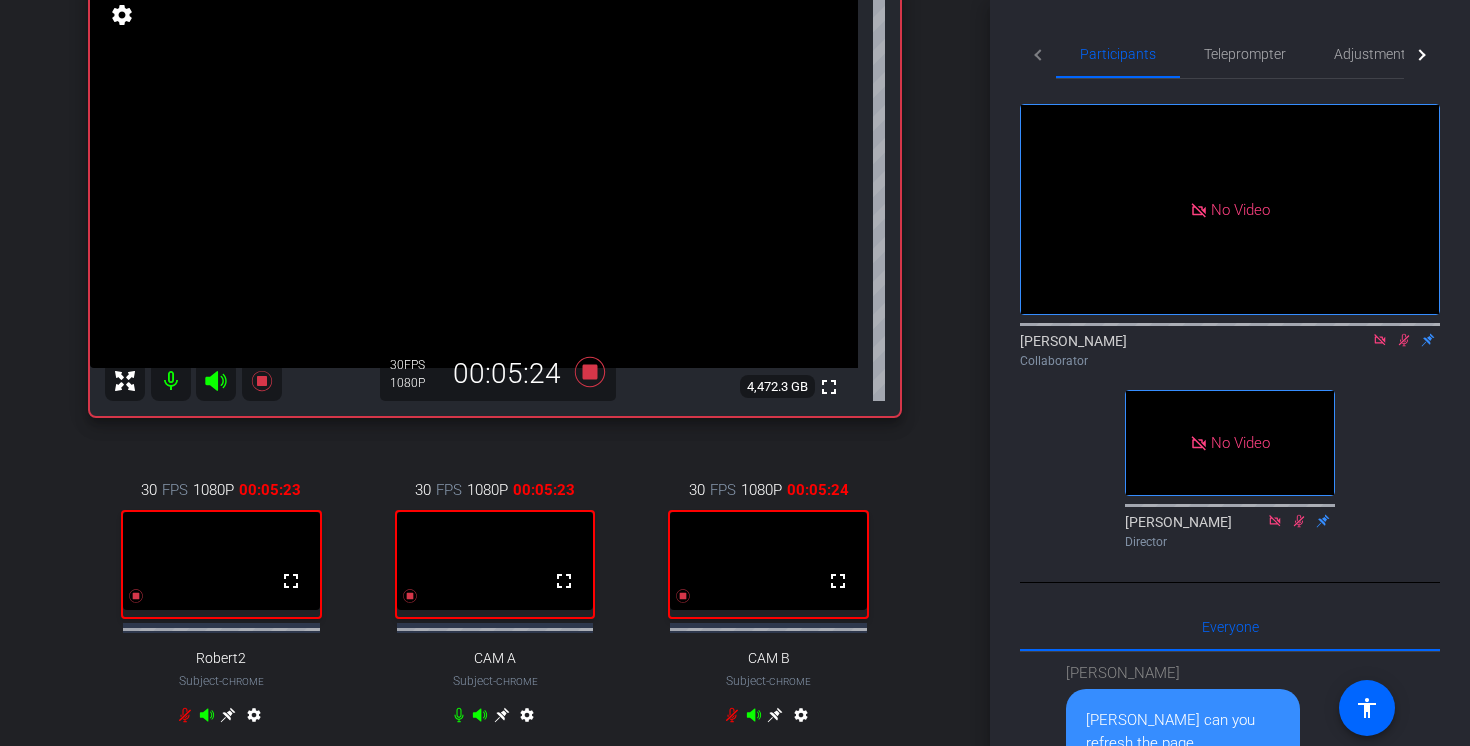 scroll, scrollTop: 267, scrollLeft: 0, axis: vertical 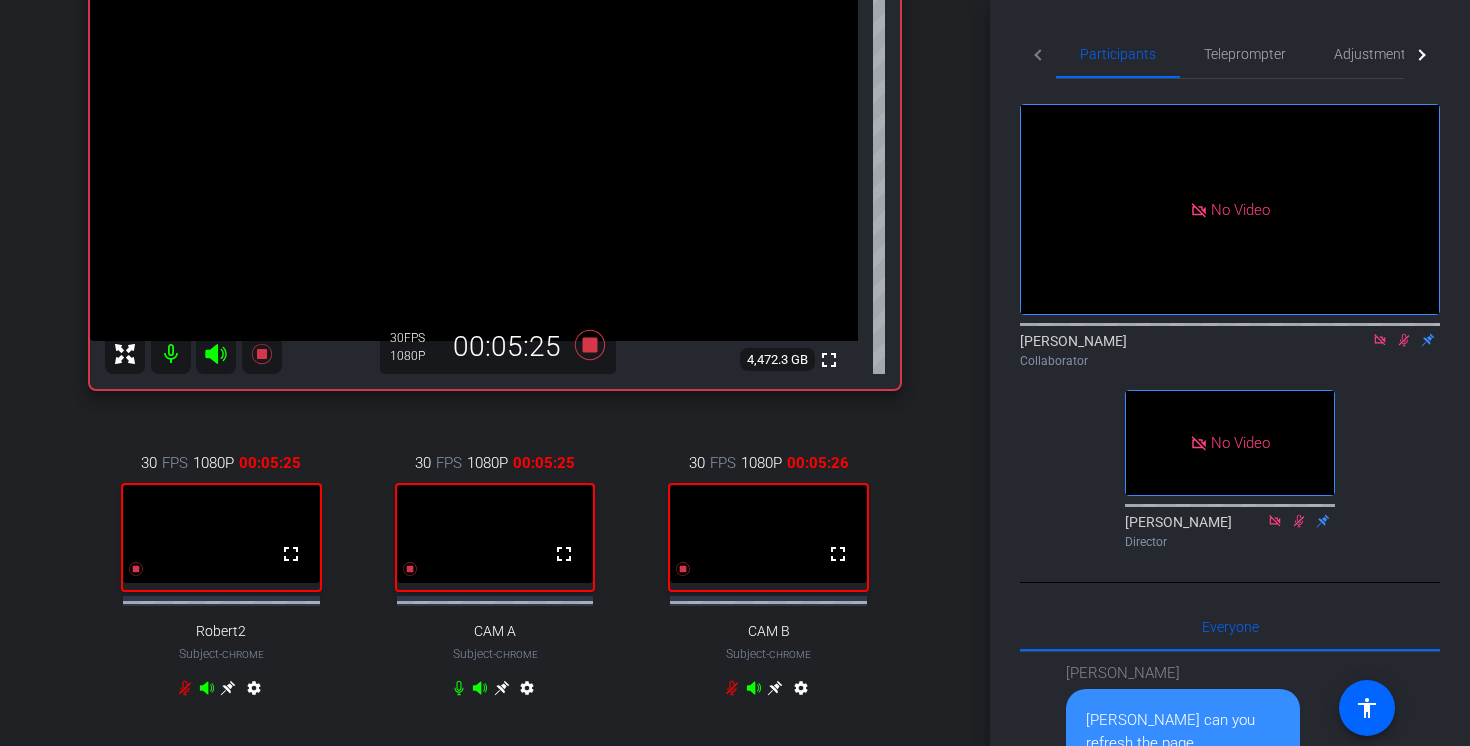 click 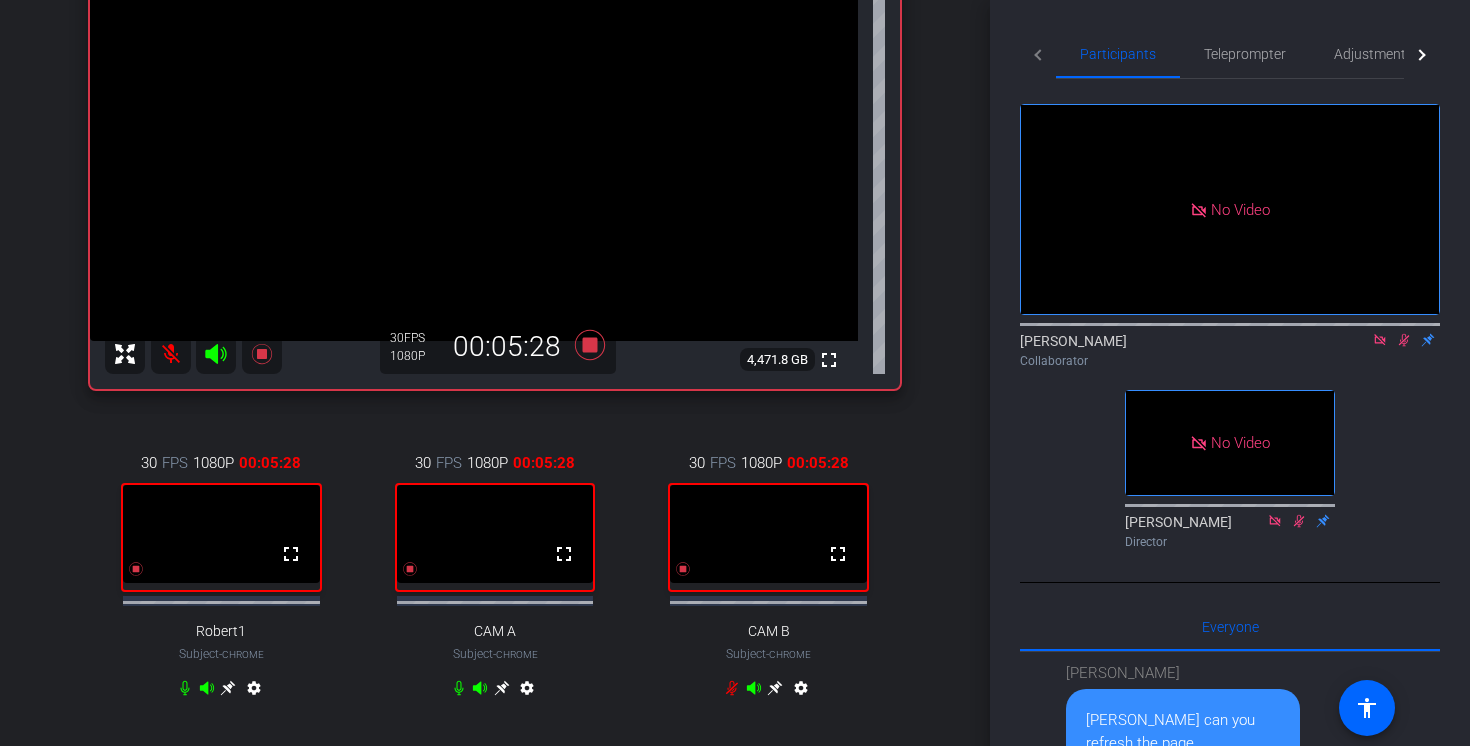 click 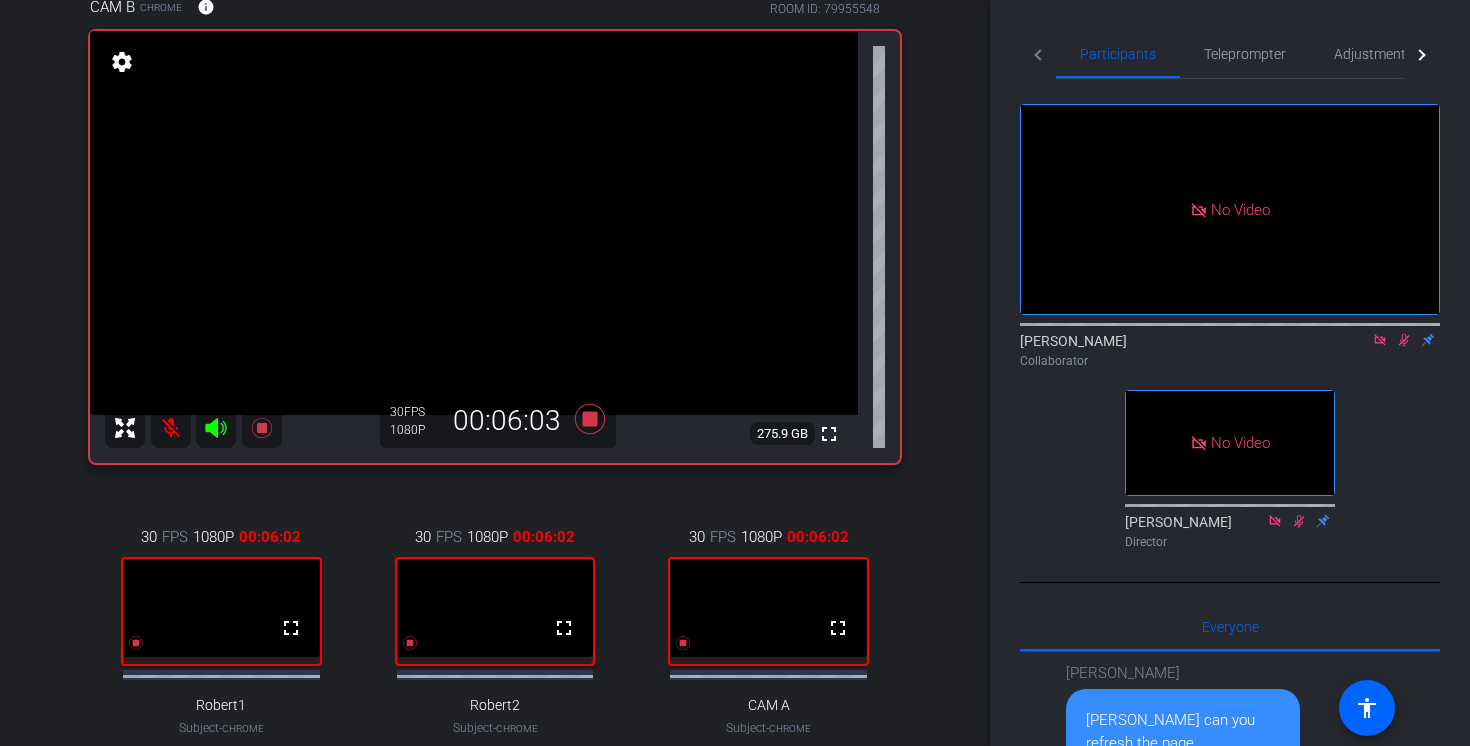 scroll, scrollTop: 0, scrollLeft: 0, axis: both 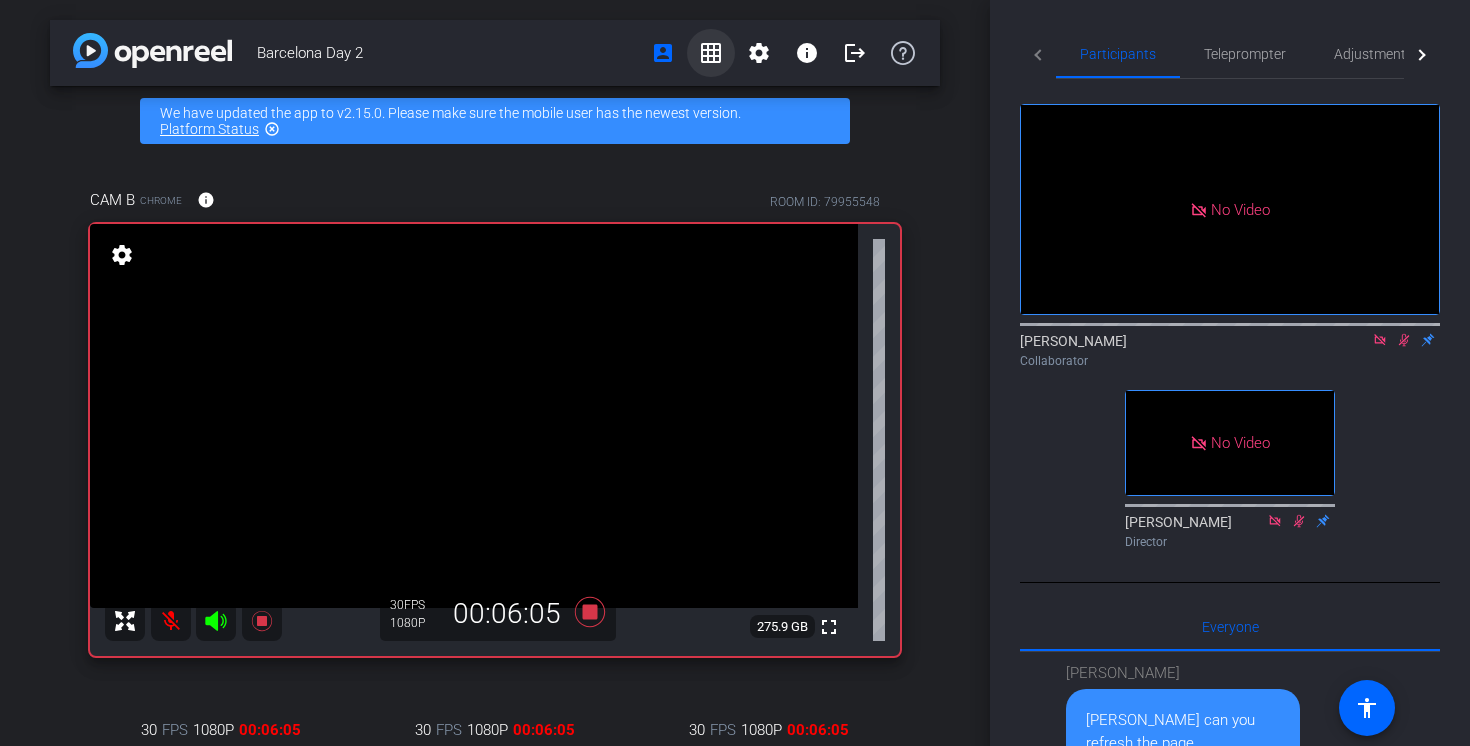 click on "grid_on" at bounding box center [711, 53] 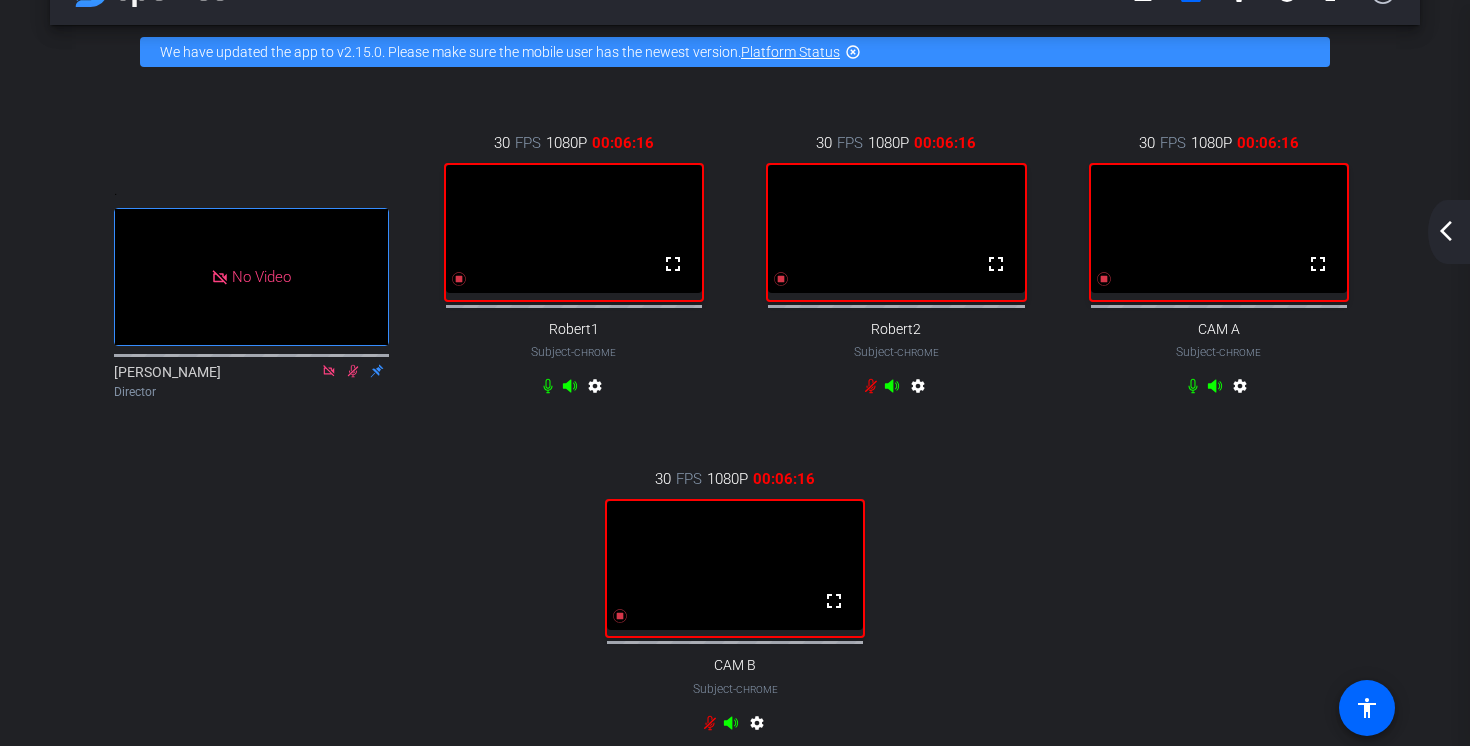 scroll, scrollTop: 60, scrollLeft: 0, axis: vertical 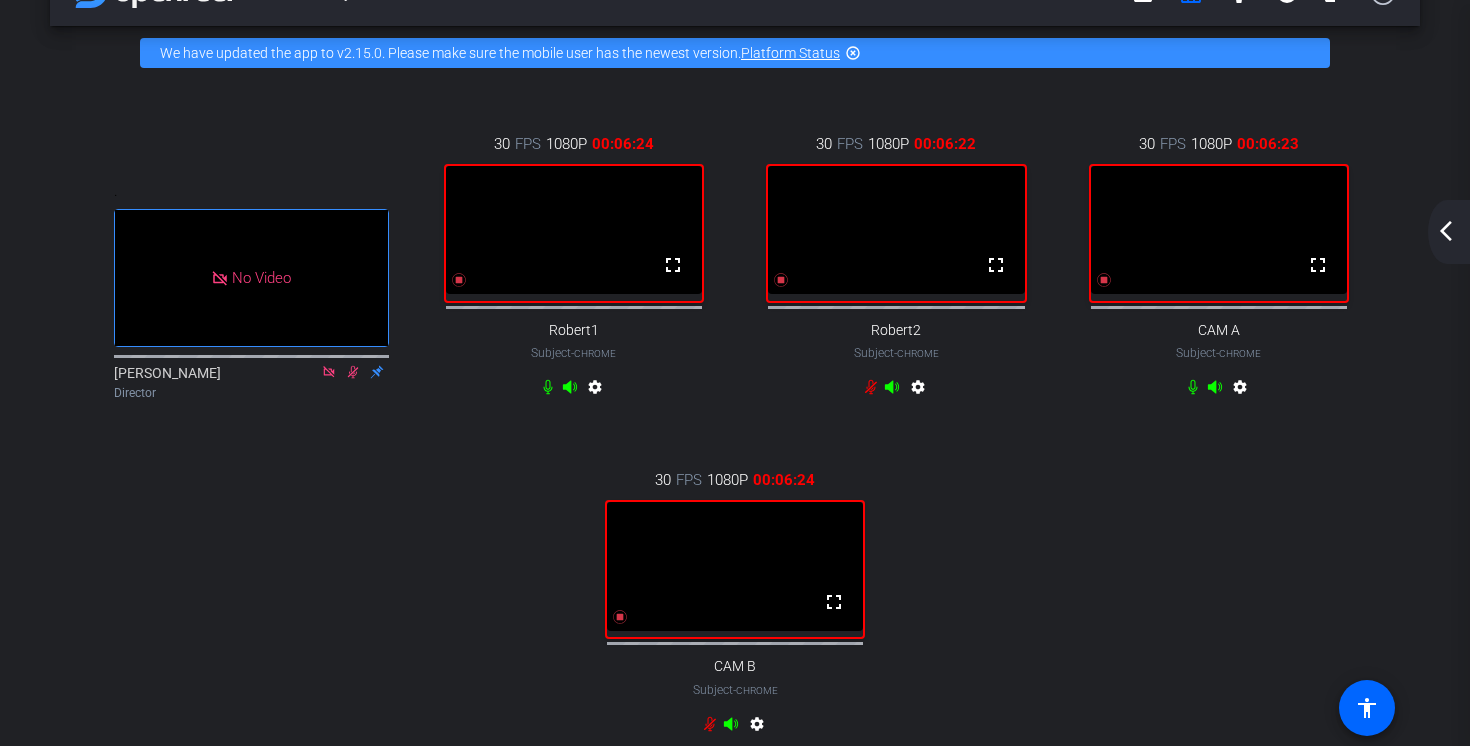 drag, startPoint x: 844, startPoint y: 264, endPoint x: 981, endPoint y: 649, distance: 408.649 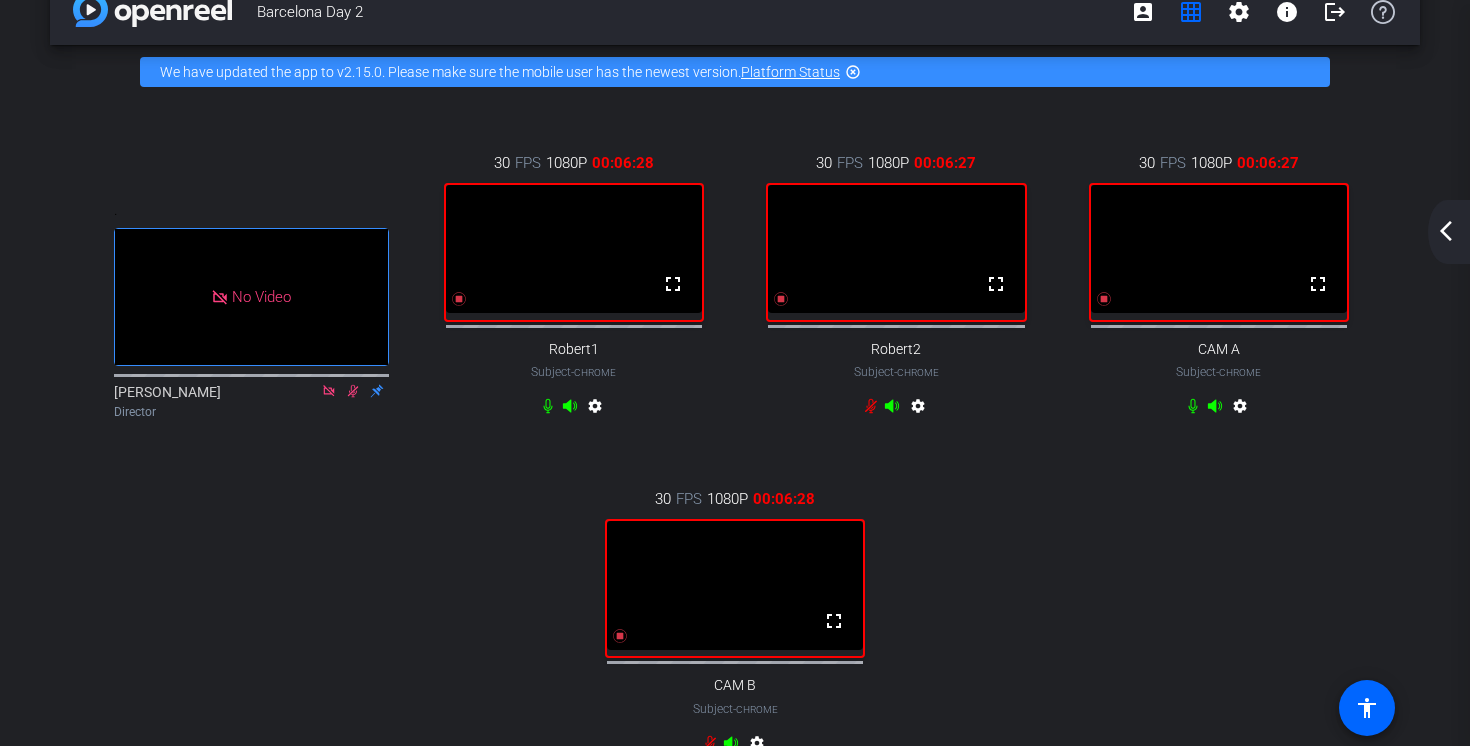 scroll, scrollTop: 0, scrollLeft: 0, axis: both 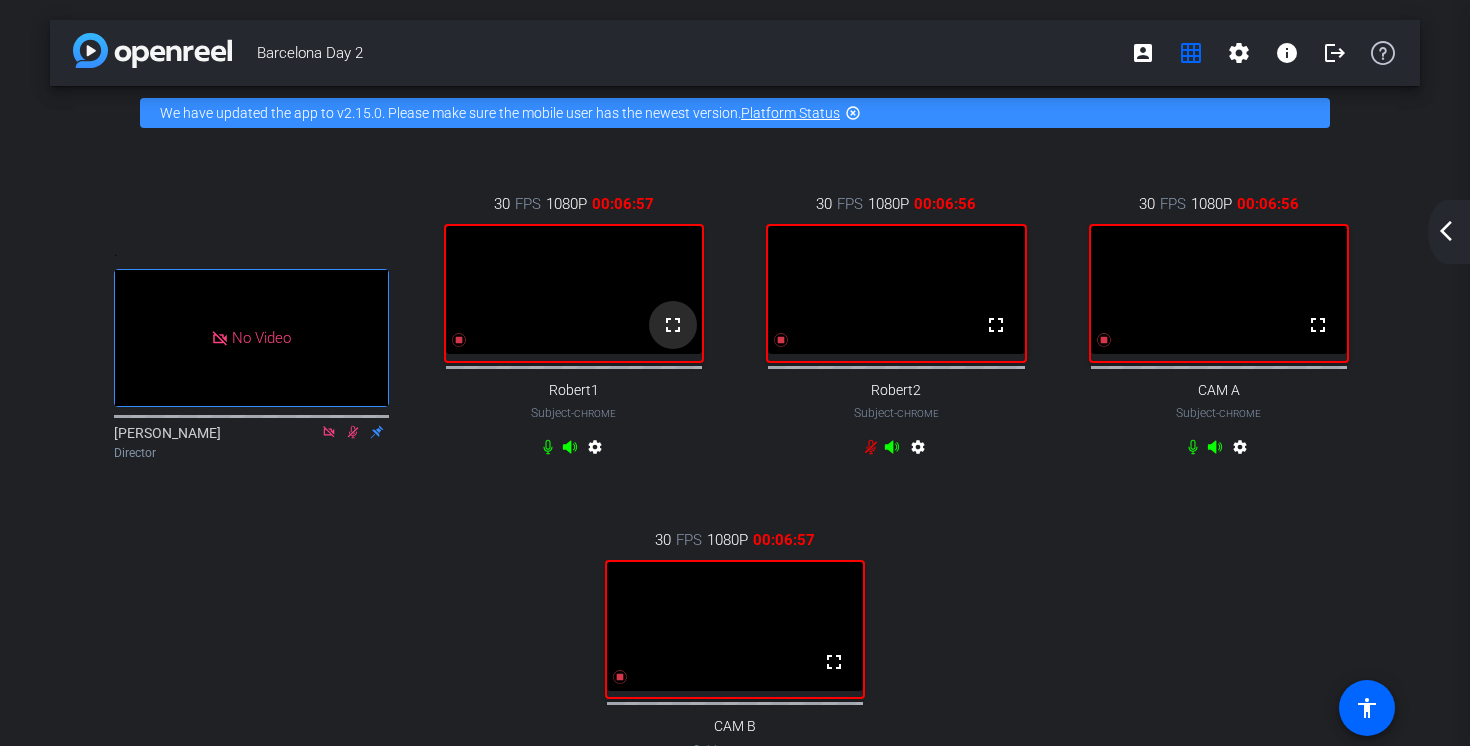 click on "fullscreen" at bounding box center [673, 325] 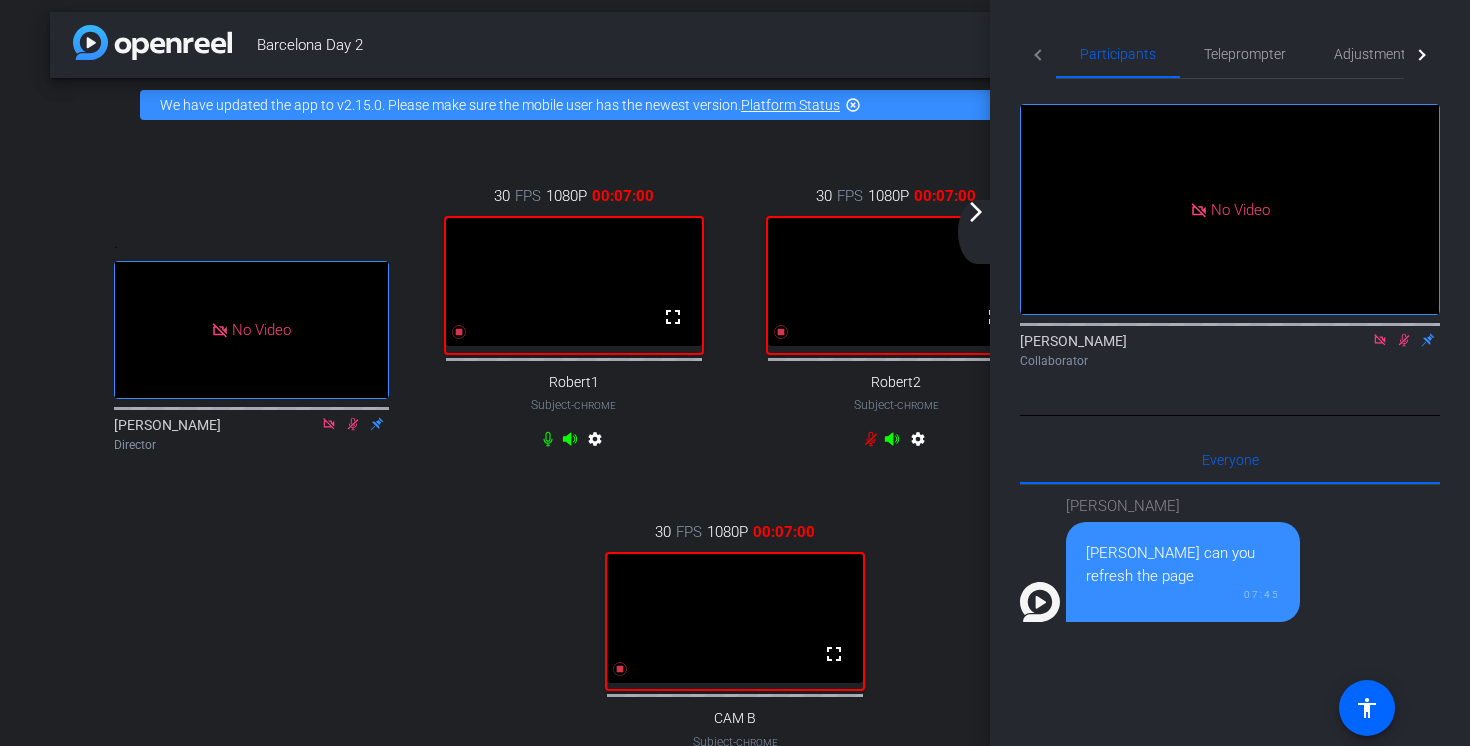scroll, scrollTop: 0, scrollLeft: 0, axis: both 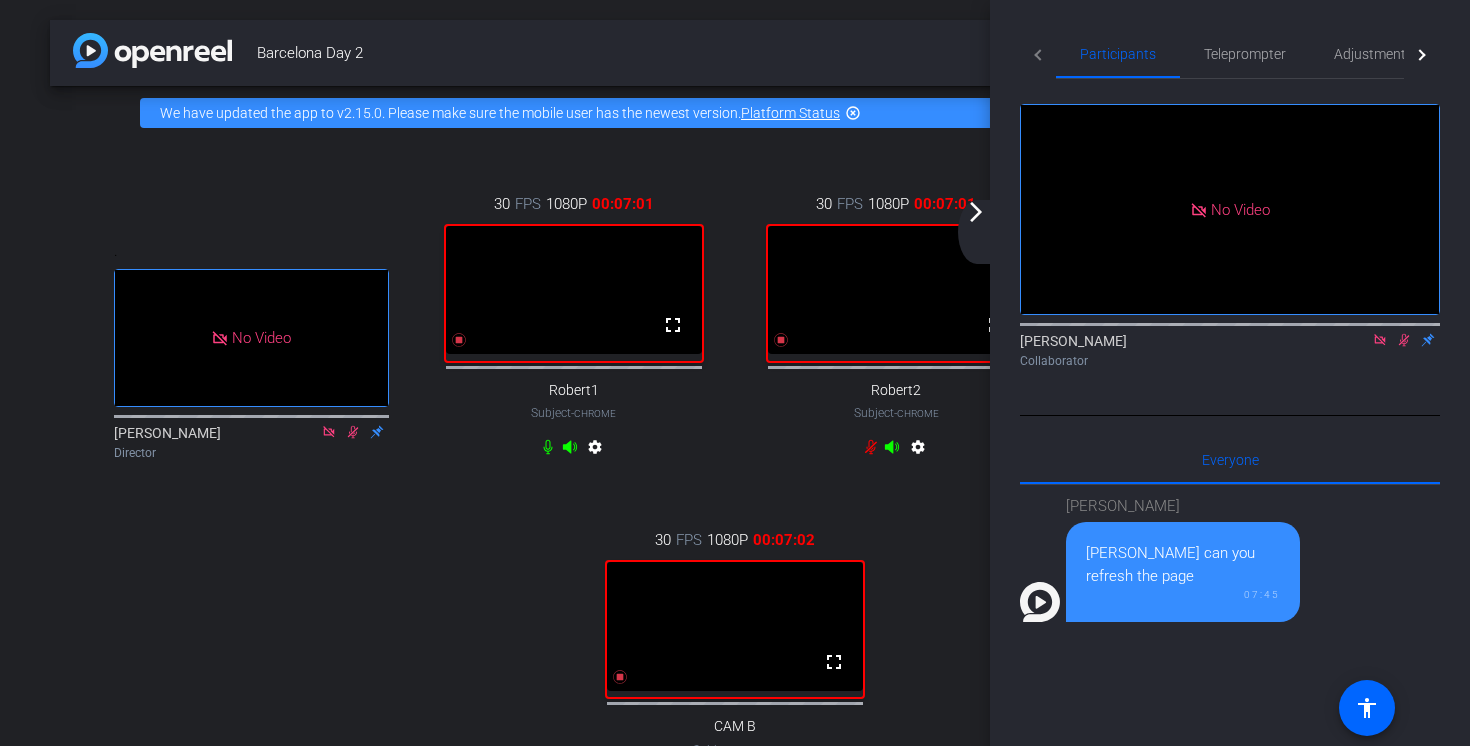click on "arrow_forward_ios" 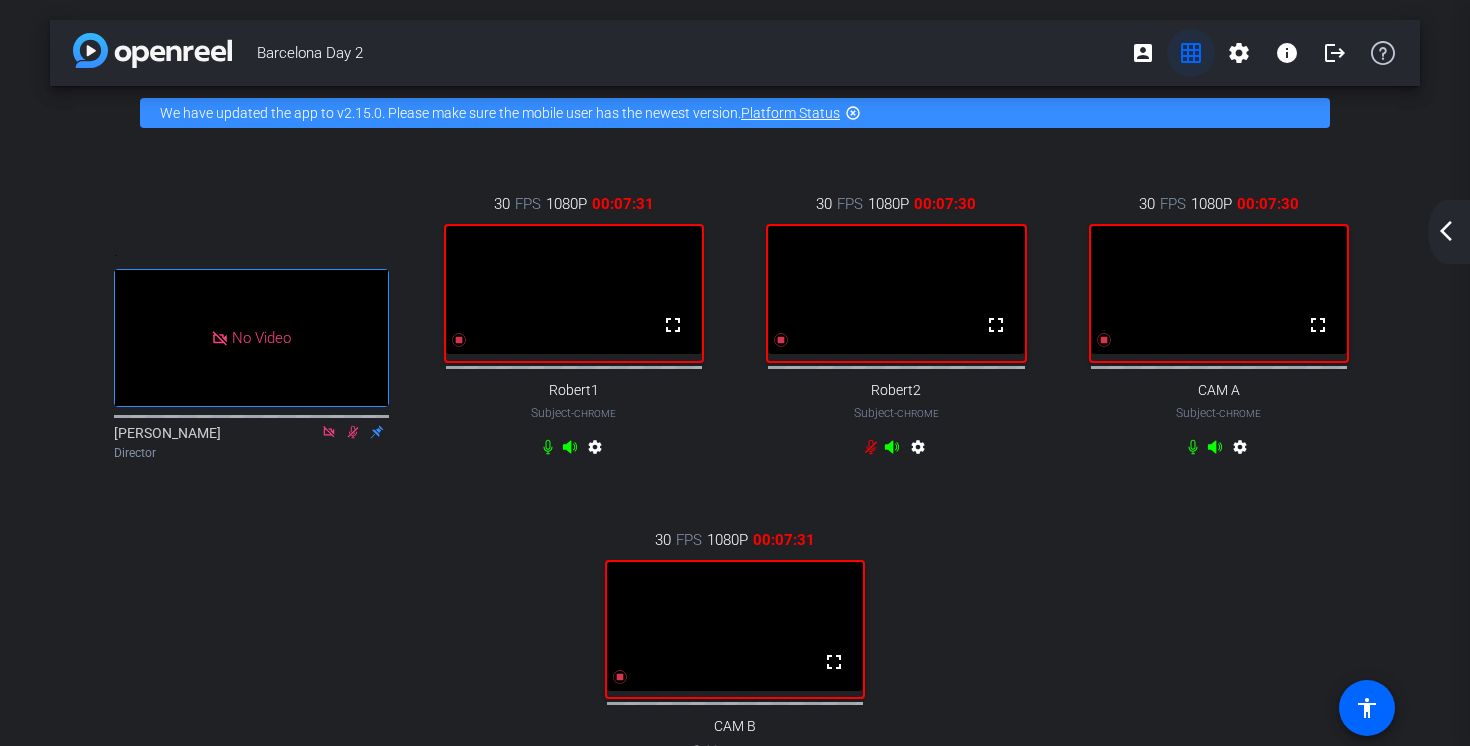 click on "grid_on" at bounding box center (1191, 53) 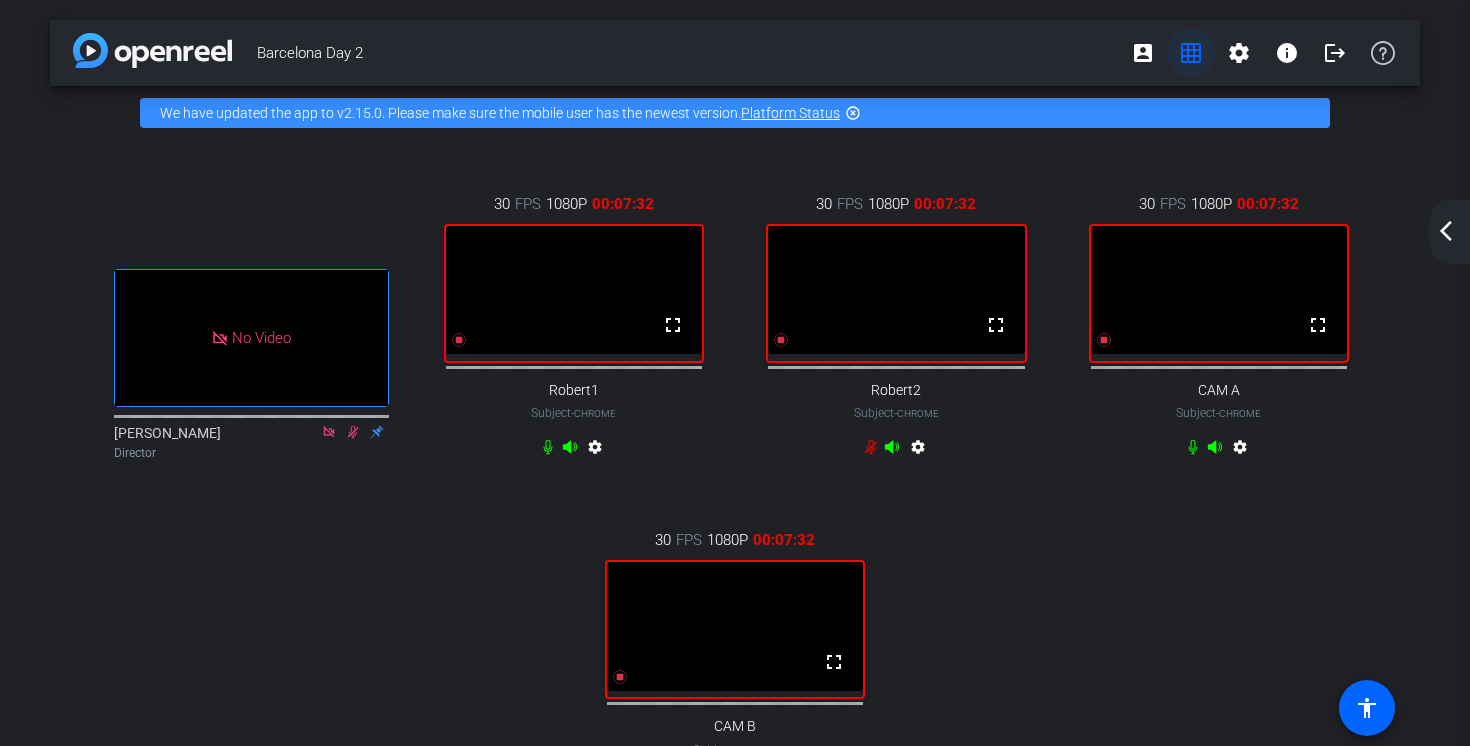 click on "grid_on" at bounding box center (1191, 53) 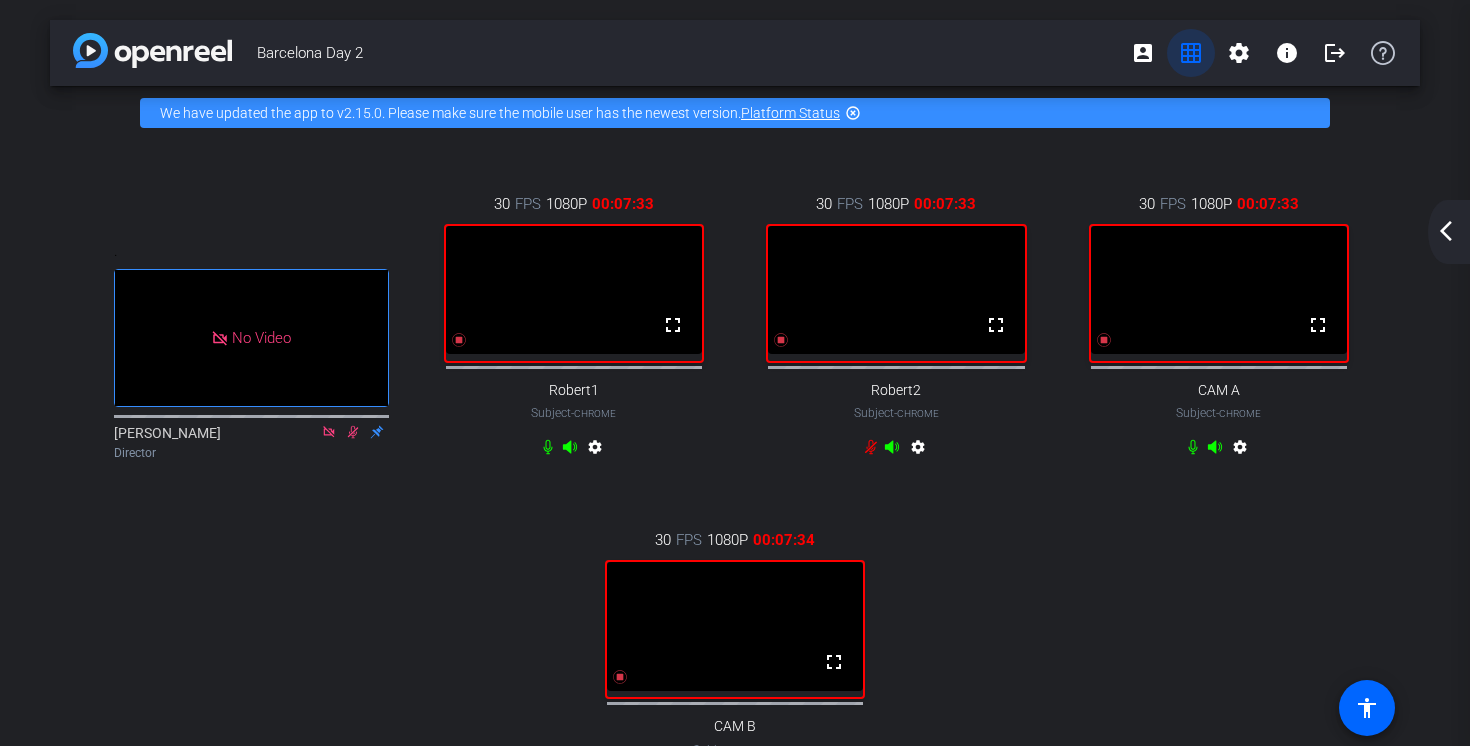 click on "grid_on" at bounding box center [1191, 53] 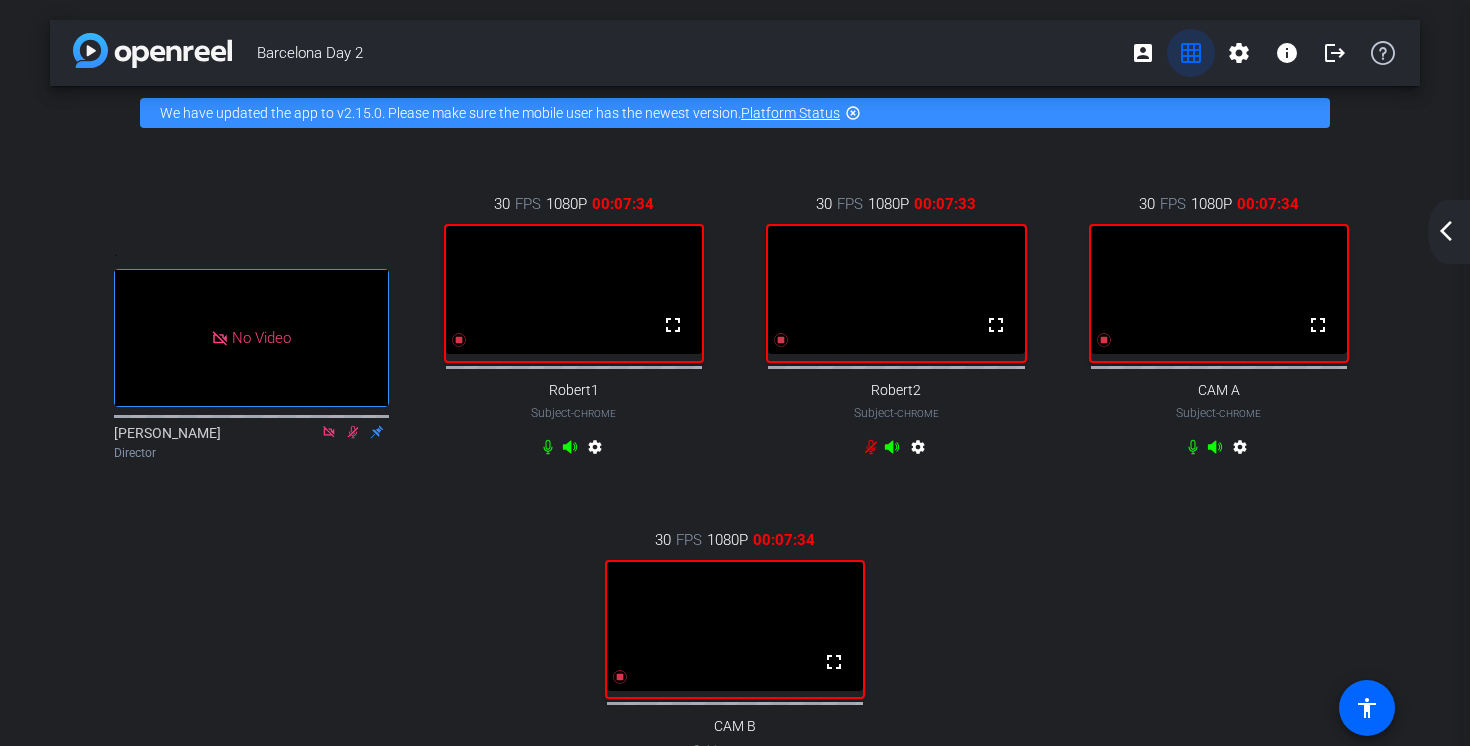 click on "grid_on" at bounding box center [1191, 53] 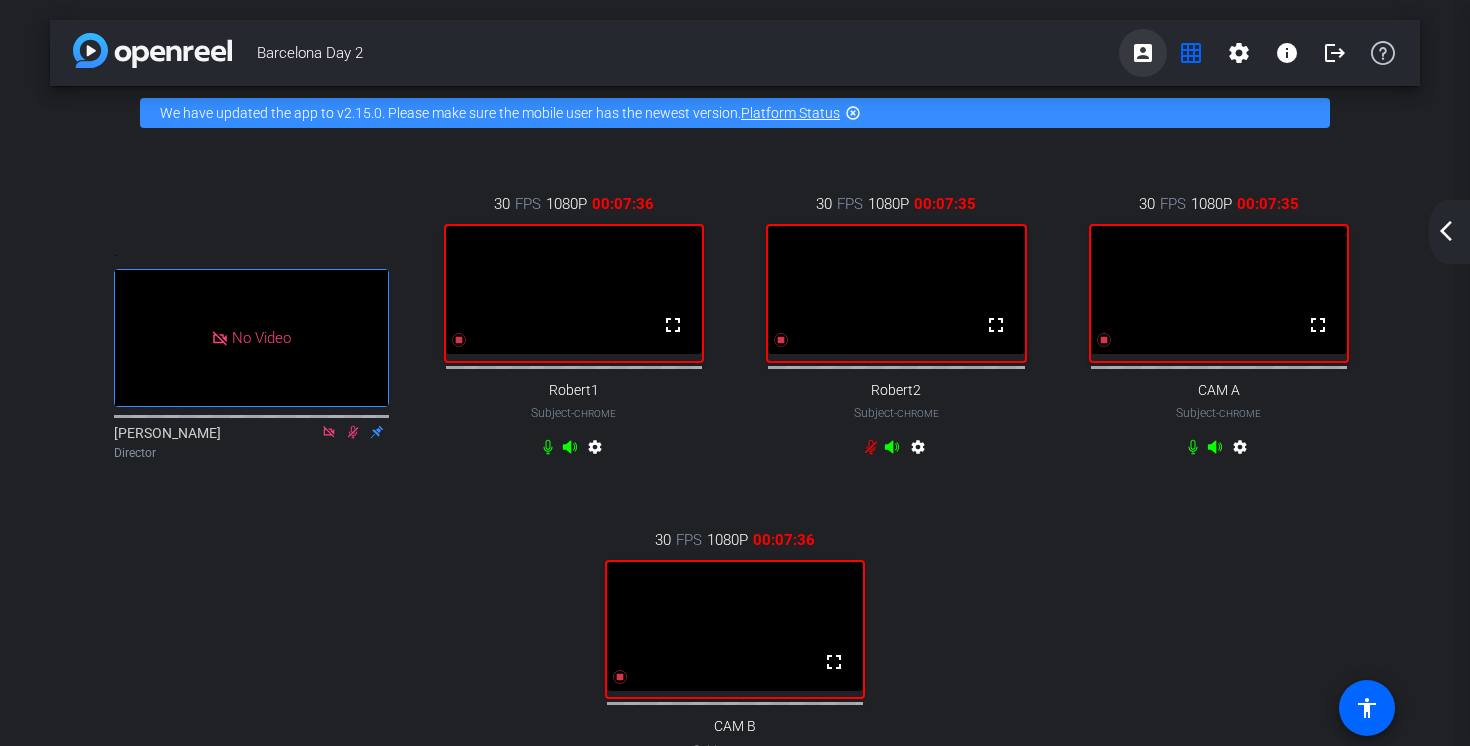 click on "account_box" at bounding box center (1143, 53) 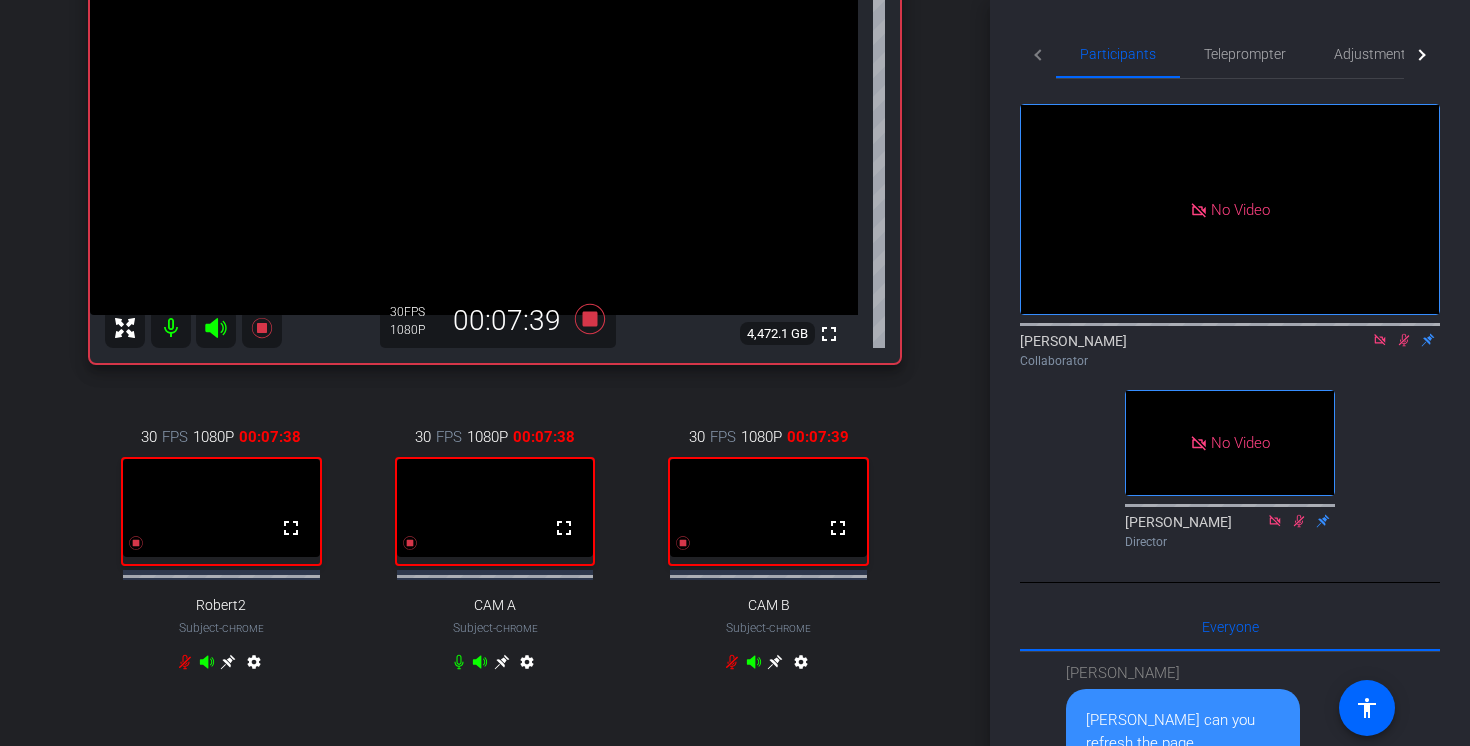 scroll, scrollTop: 314, scrollLeft: 0, axis: vertical 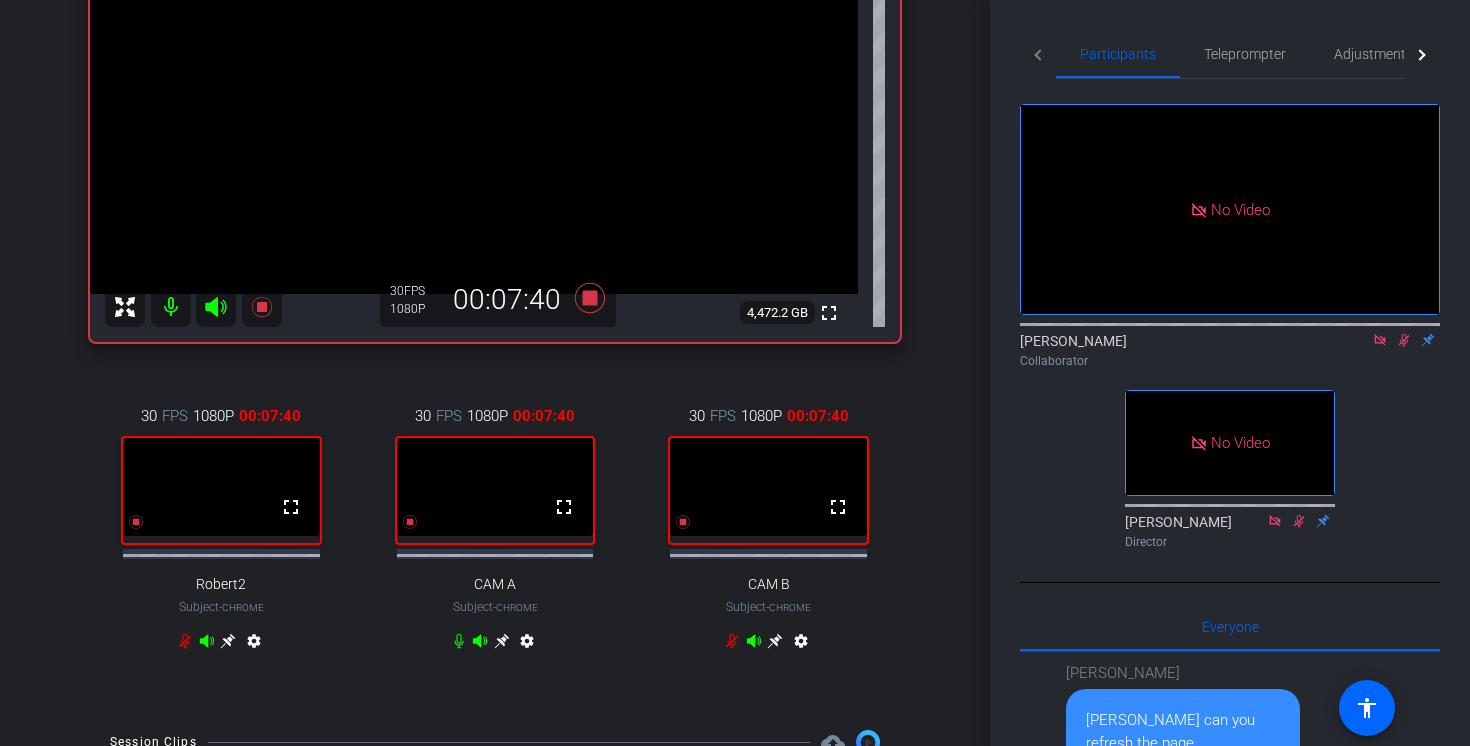 click 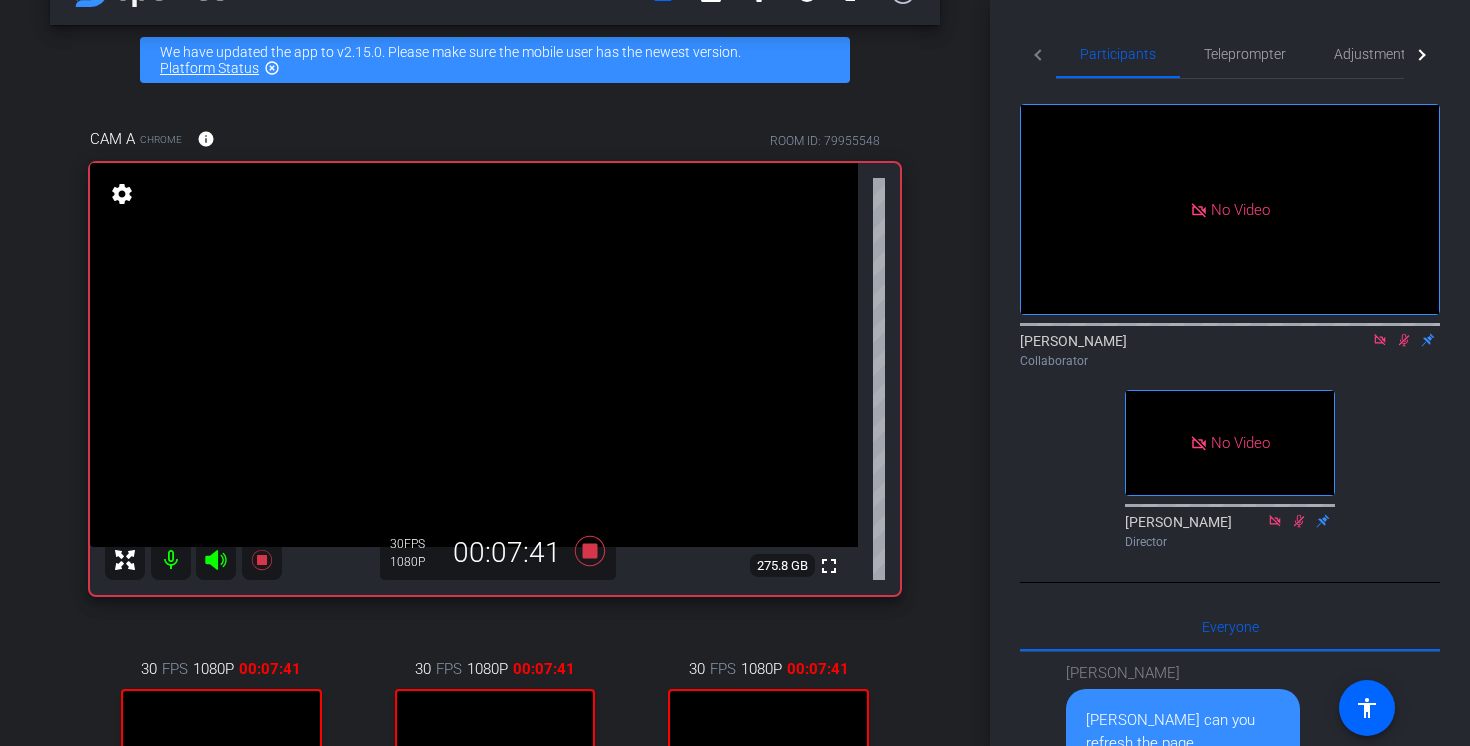 scroll, scrollTop: 0, scrollLeft: 0, axis: both 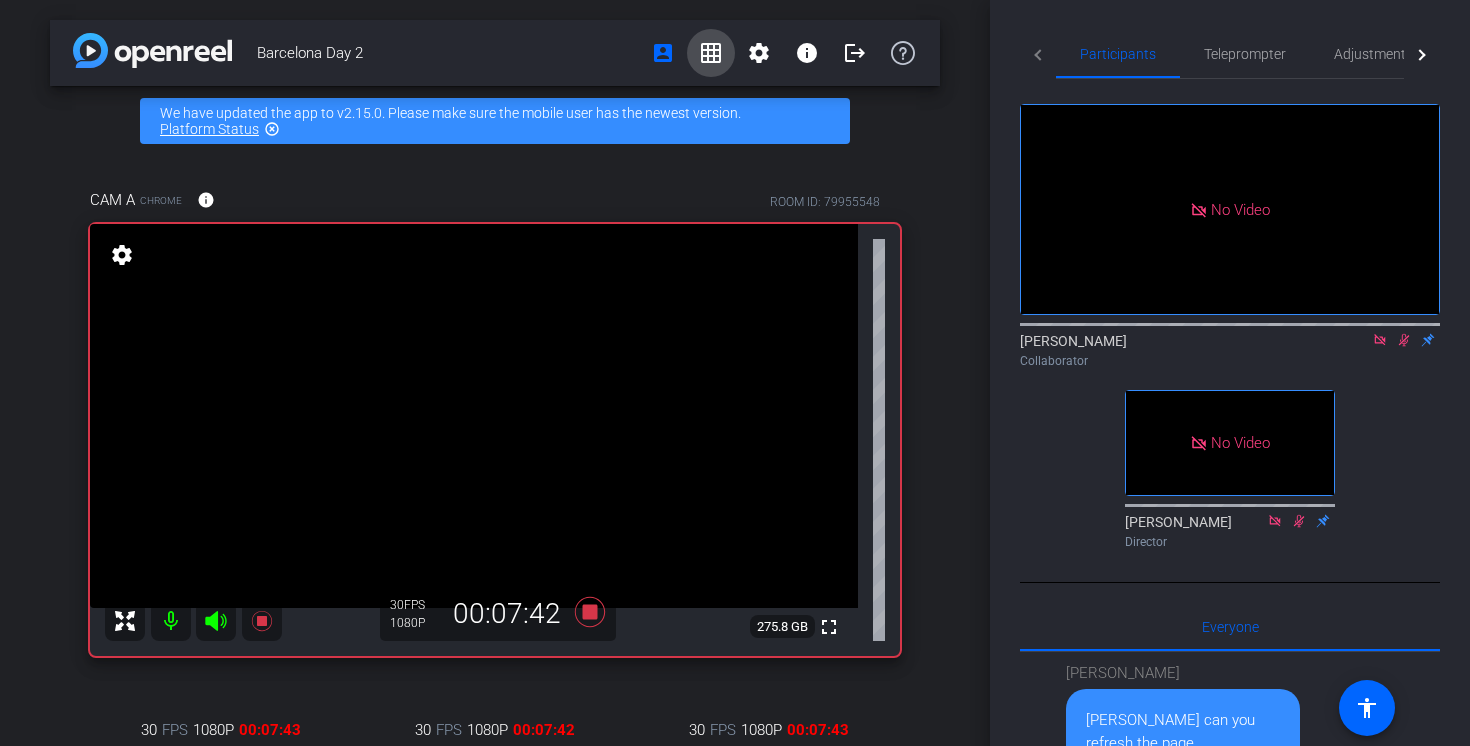 click on "grid_on" at bounding box center [711, 53] 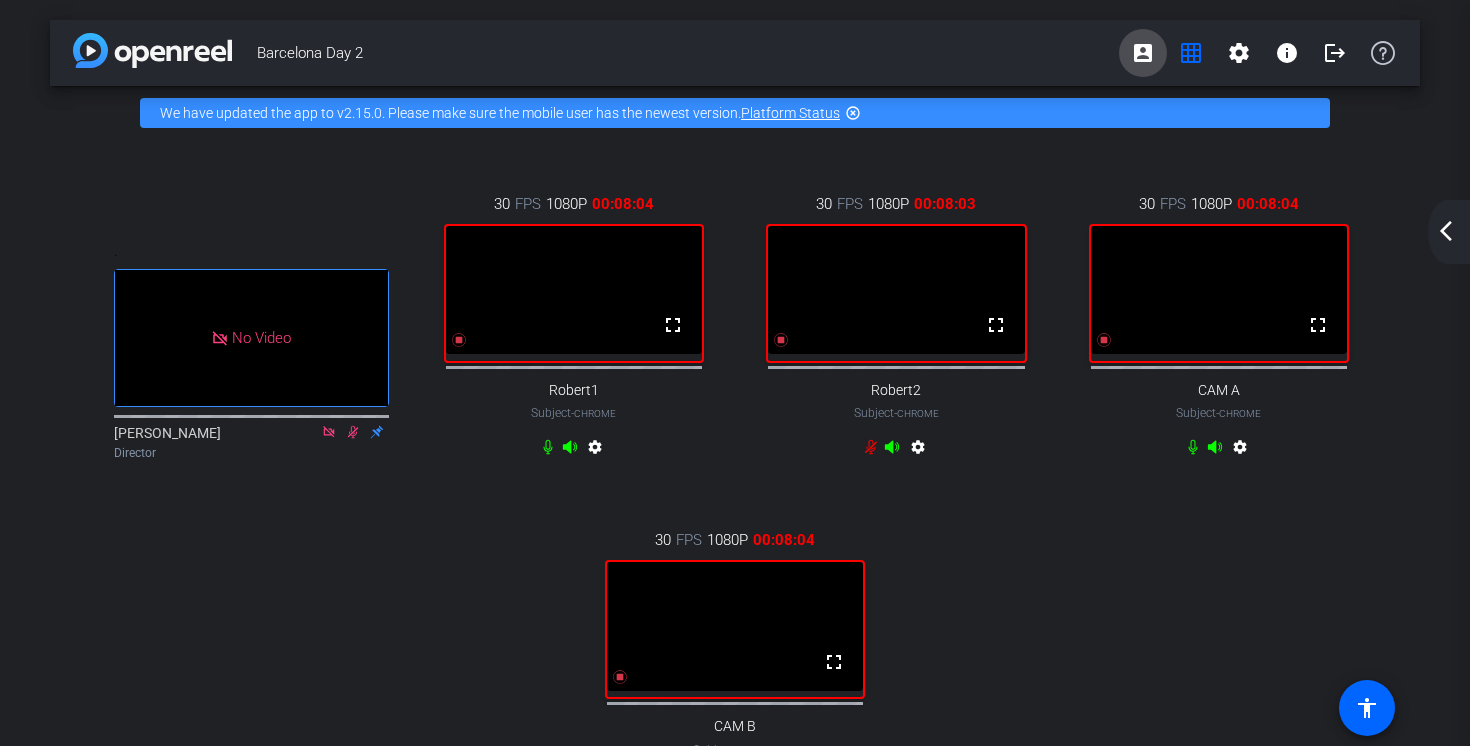 click on "account_box" at bounding box center [1143, 53] 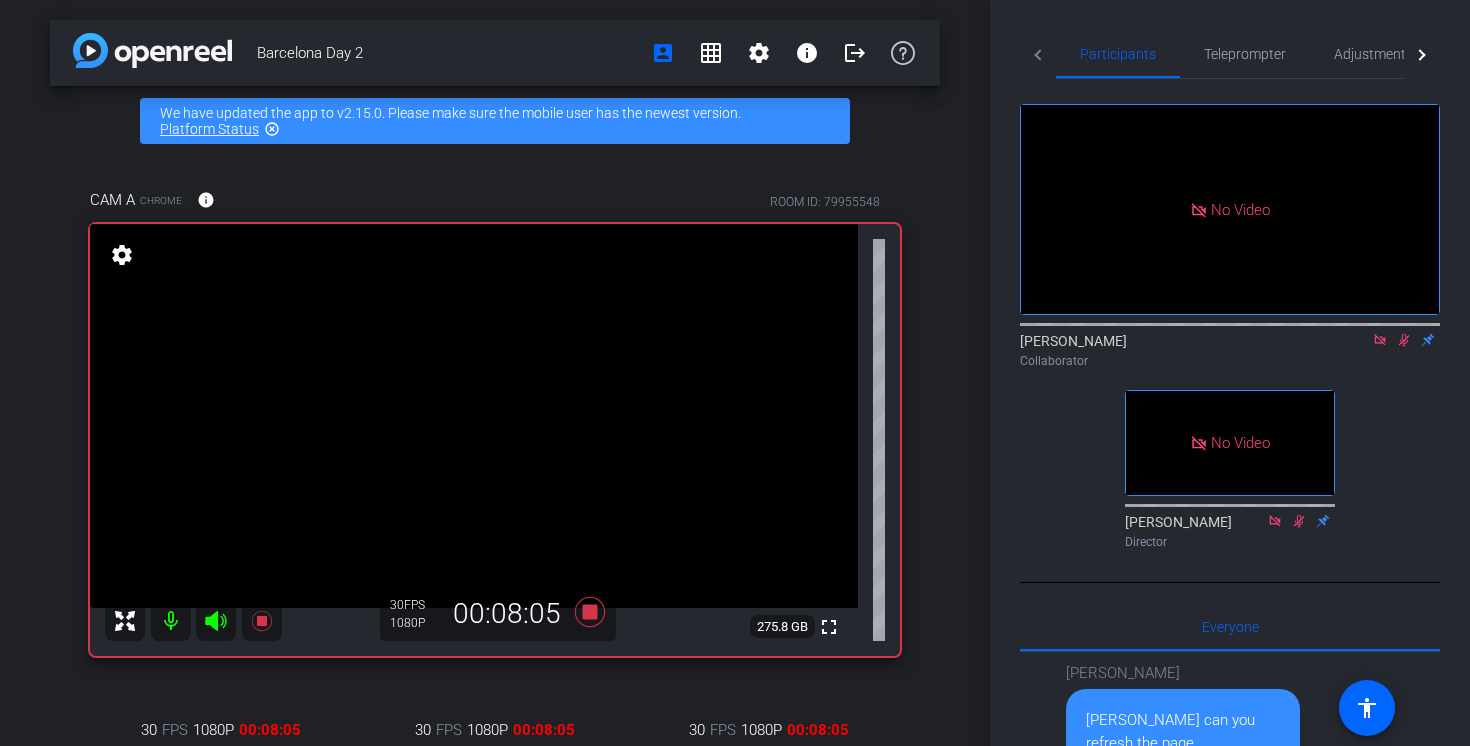 scroll, scrollTop: 1, scrollLeft: 0, axis: vertical 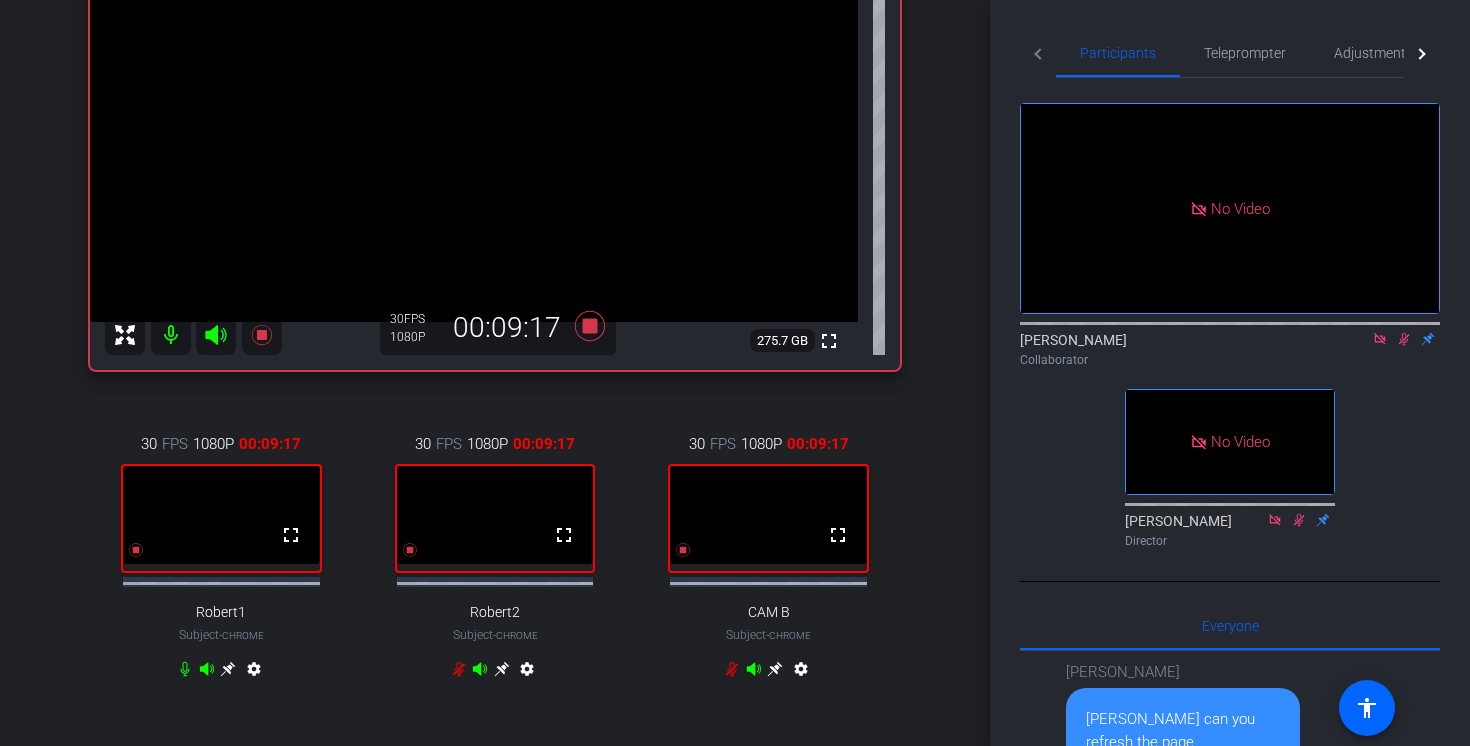 click 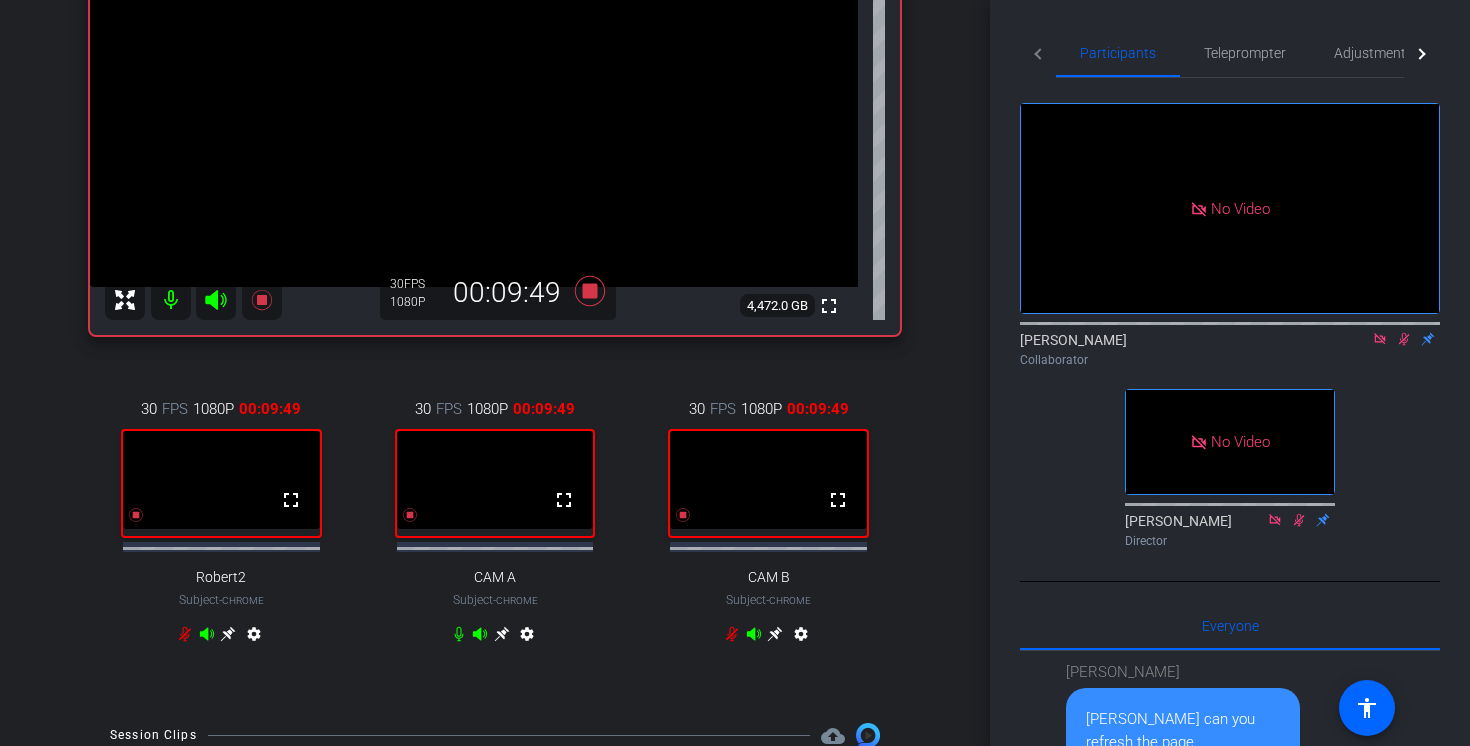 scroll, scrollTop: 325, scrollLeft: 0, axis: vertical 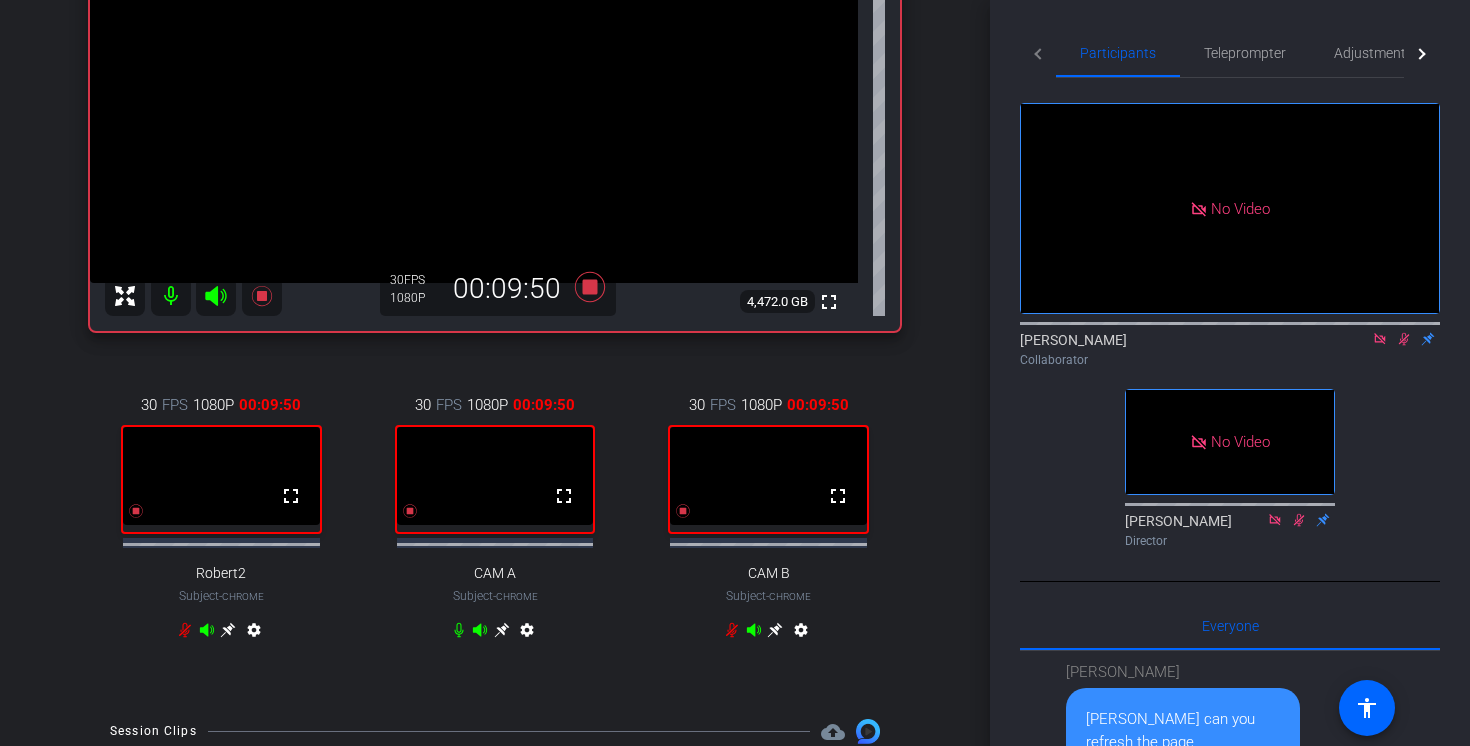 click 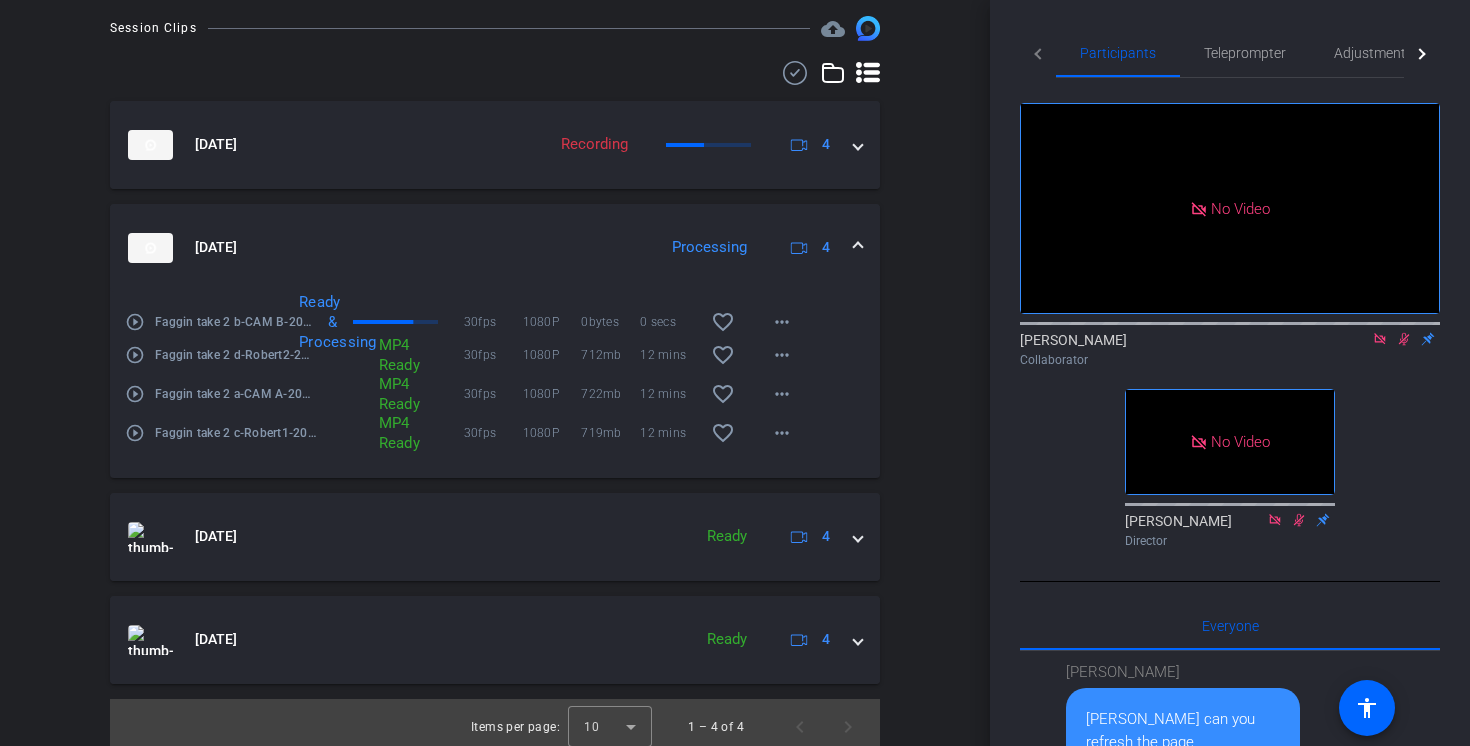 scroll, scrollTop: 1049, scrollLeft: 0, axis: vertical 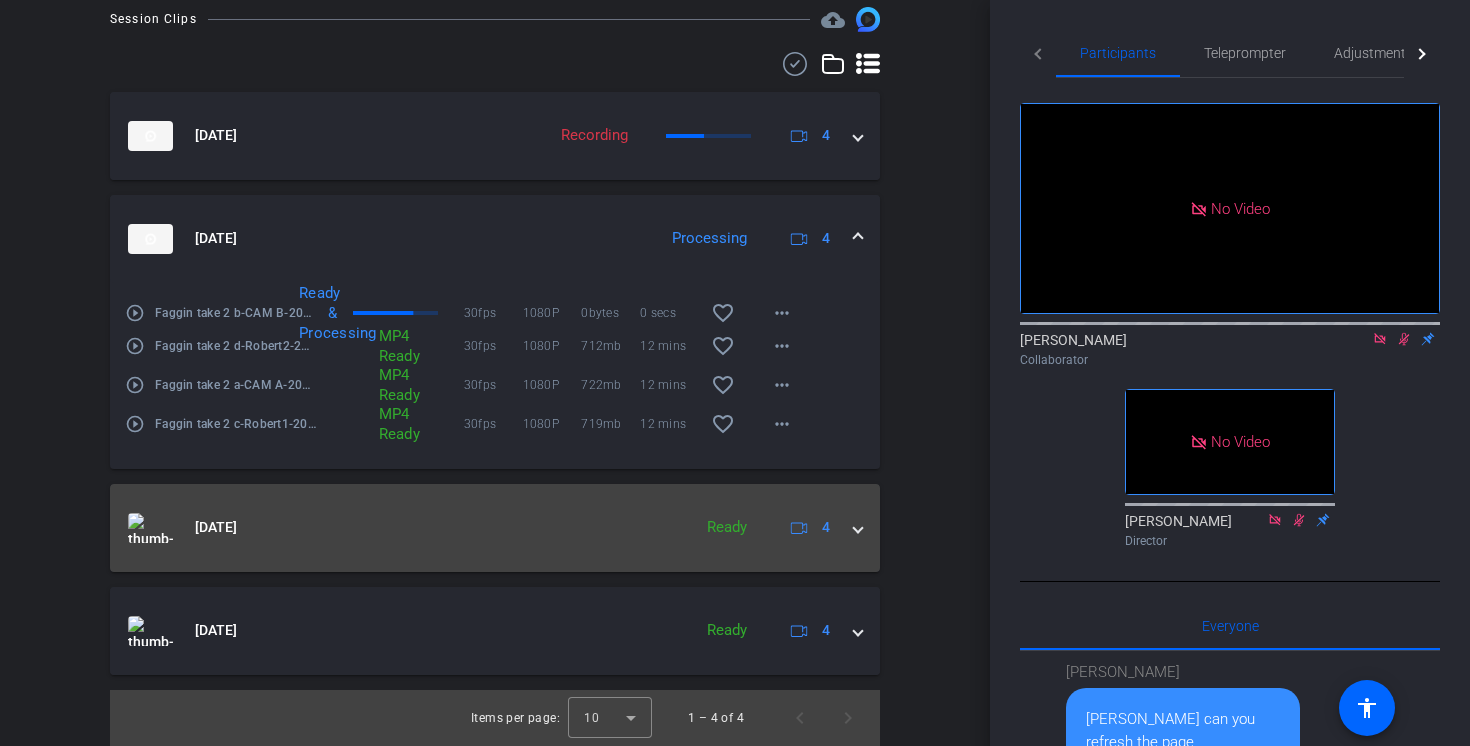 click on "[DATE]   Ready
4" at bounding box center (491, 528) 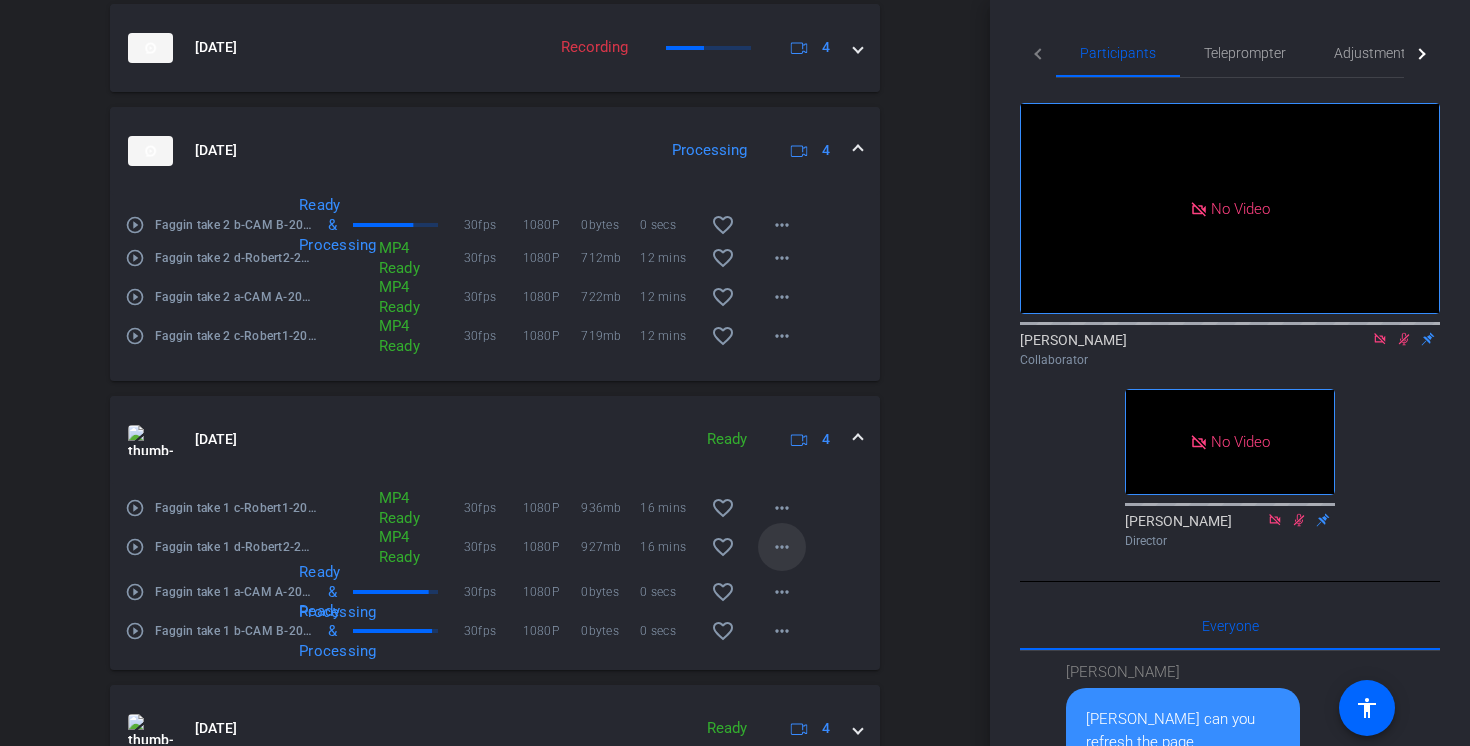 scroll, scrollTop: 1143, scrollLeft: 0, axis: vertical 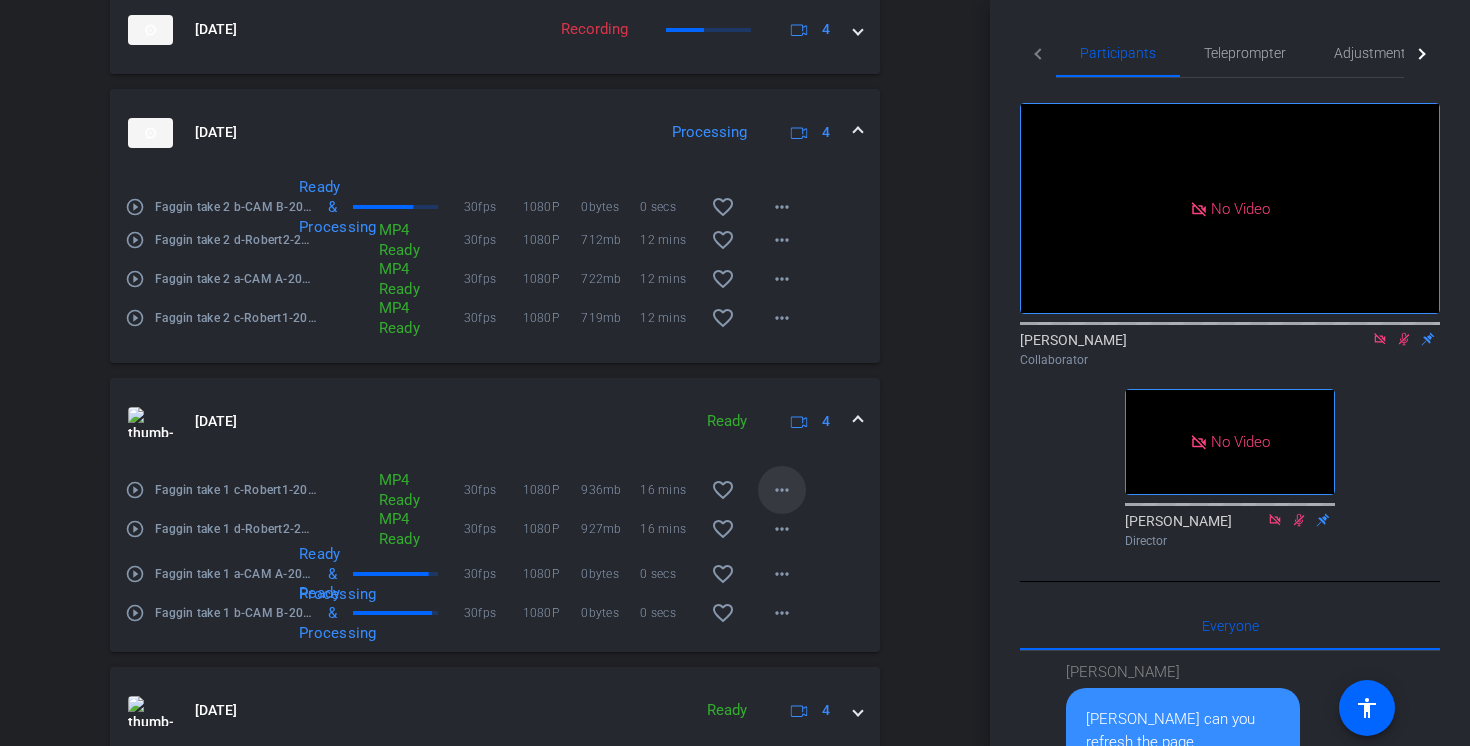 click on "more_horiz" at bounding box center [782, 490] 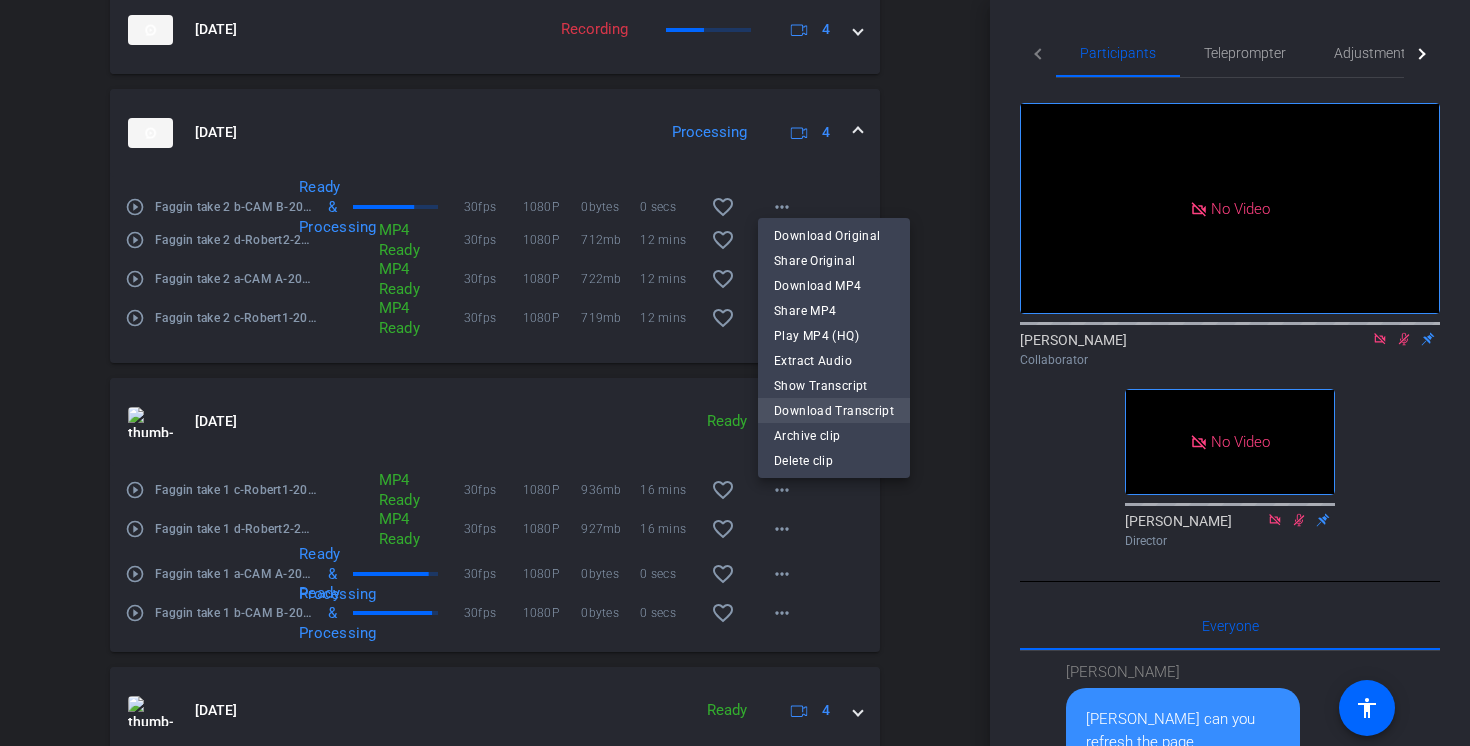 click on "Download Transcript" at bounding box center [834, 411] 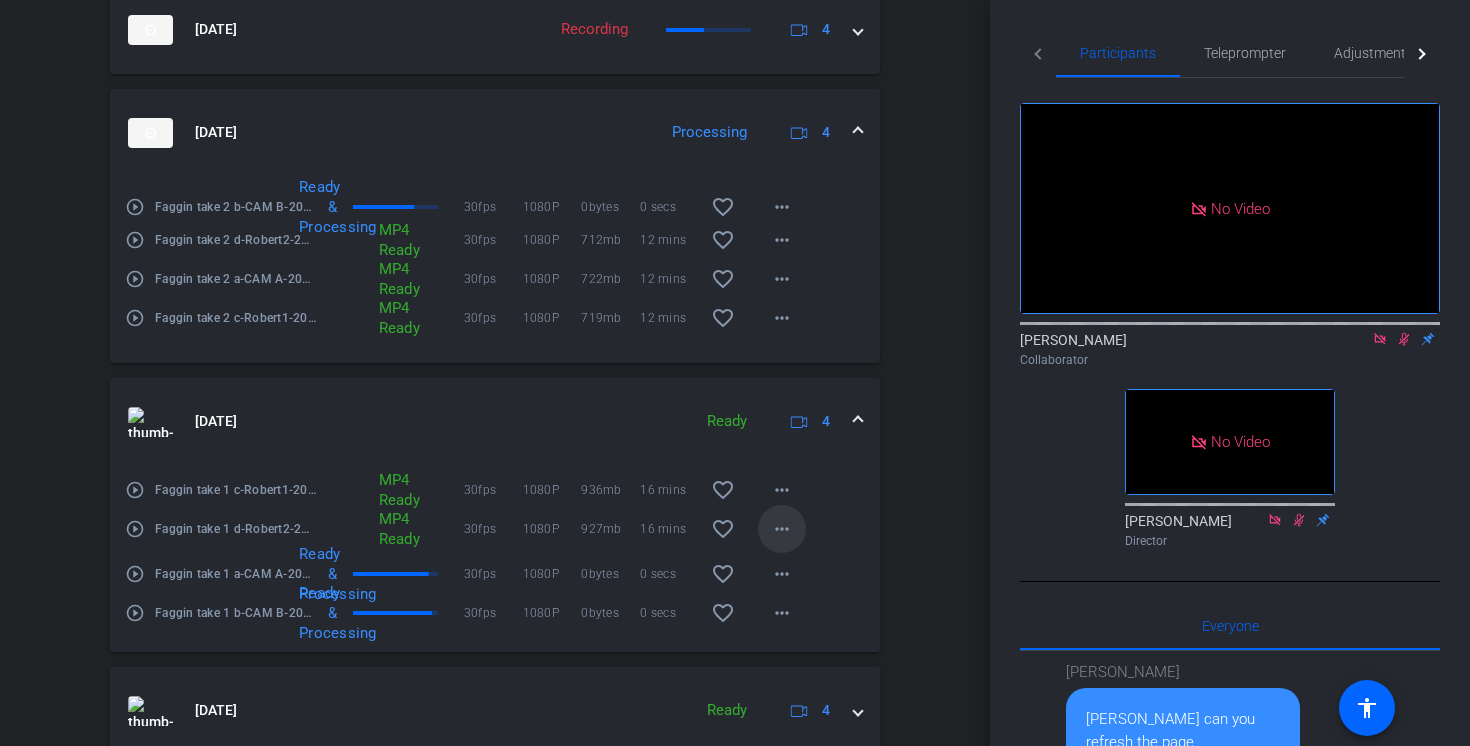 click on "more_horiz" at bounding box center [782, 529] 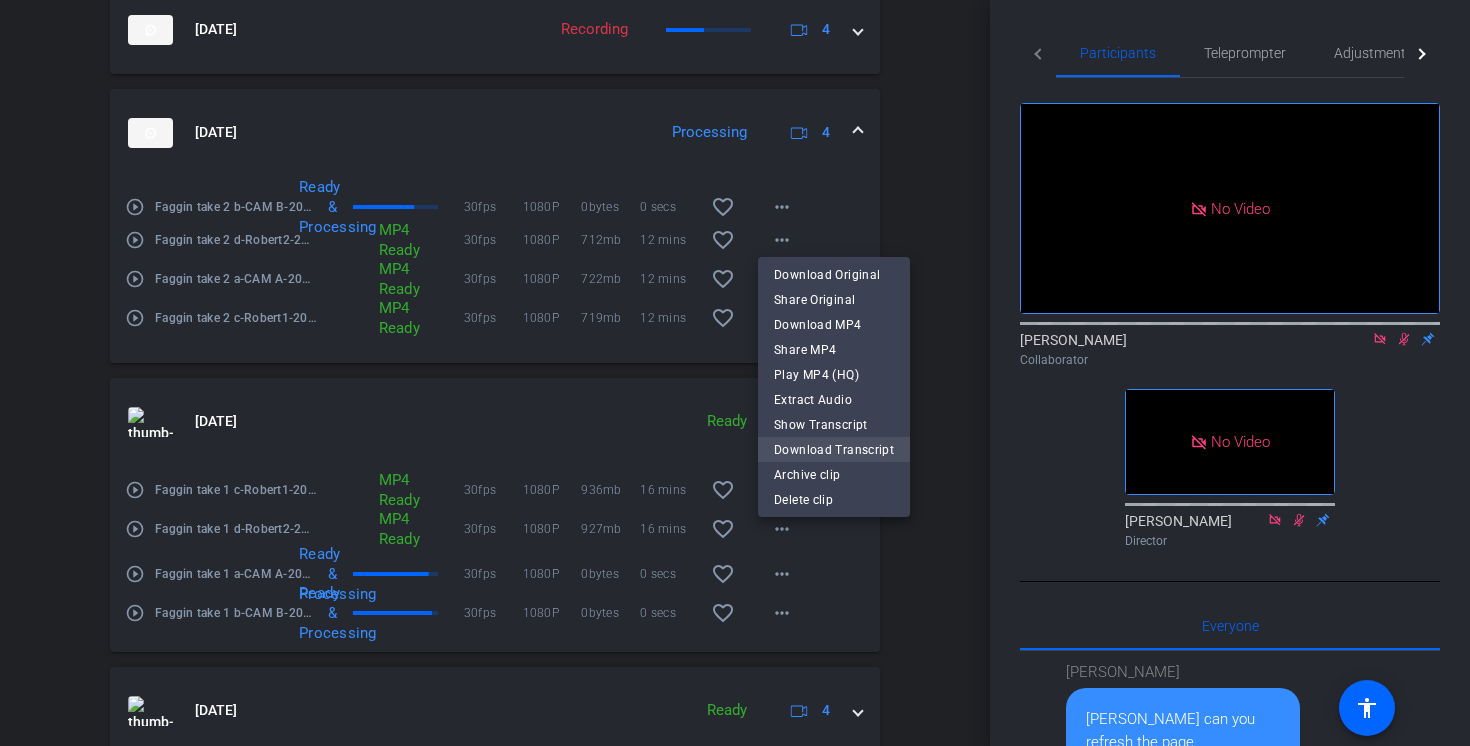 click on "Download Transcript" at bounding box center (834, 450) 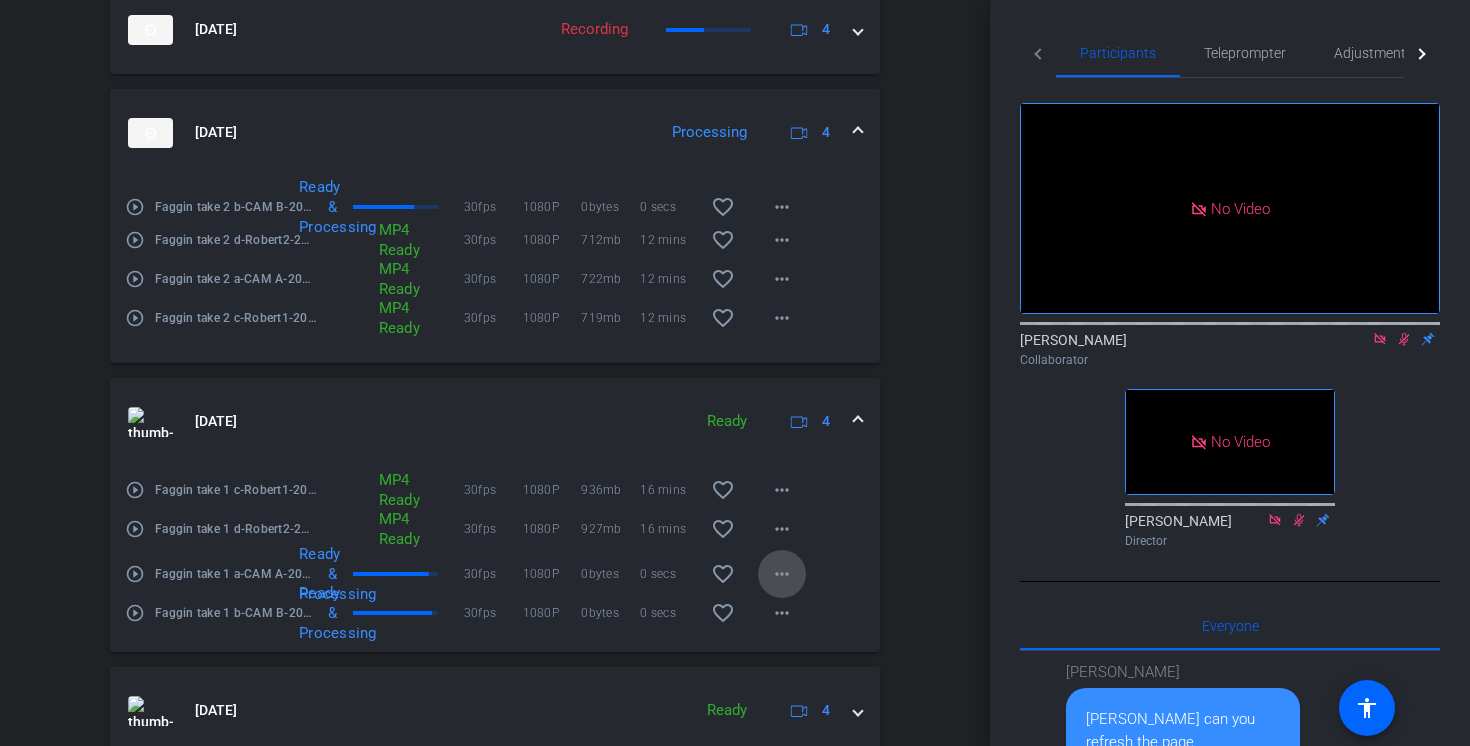 click on "more_horiz" at bounding box center [782, 574] 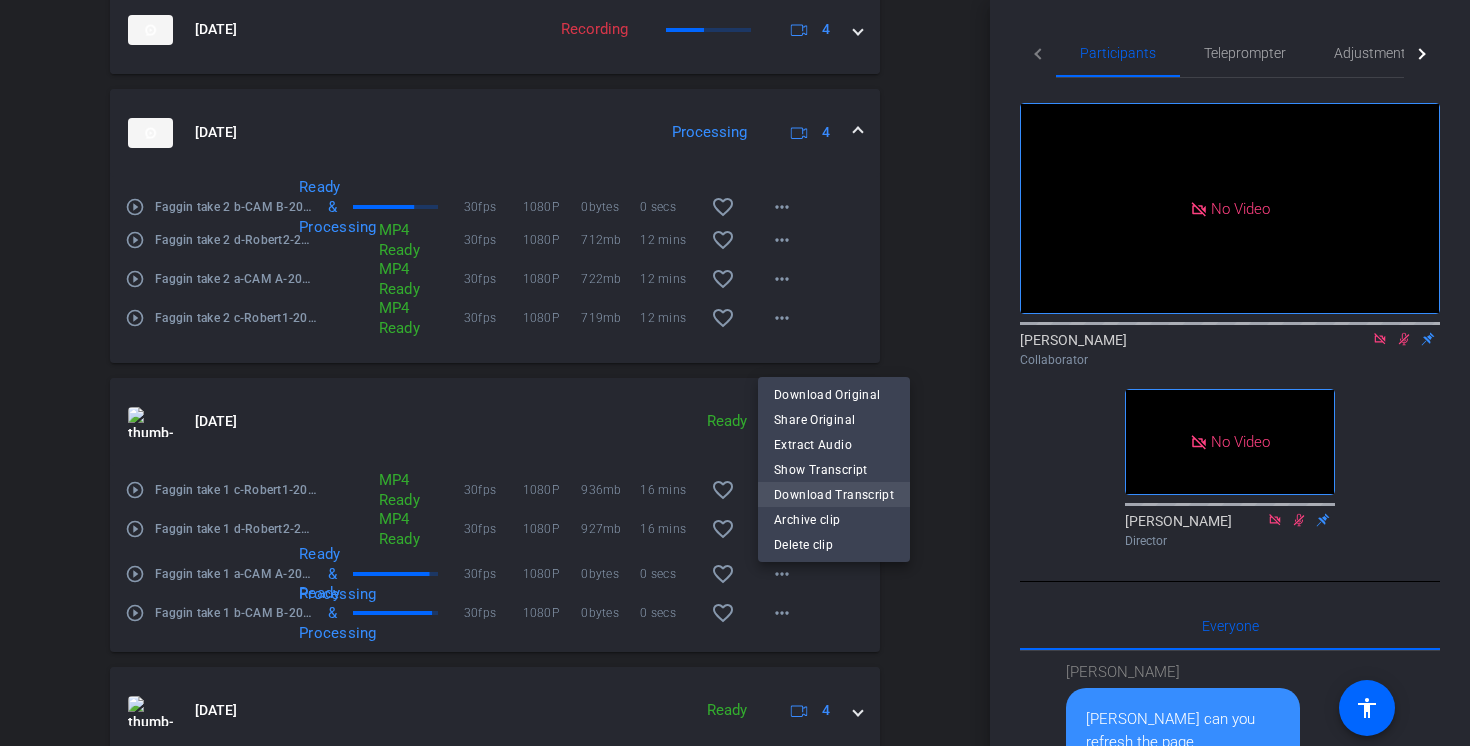 click on "Download Transcript" at bounding box center [834, 495] 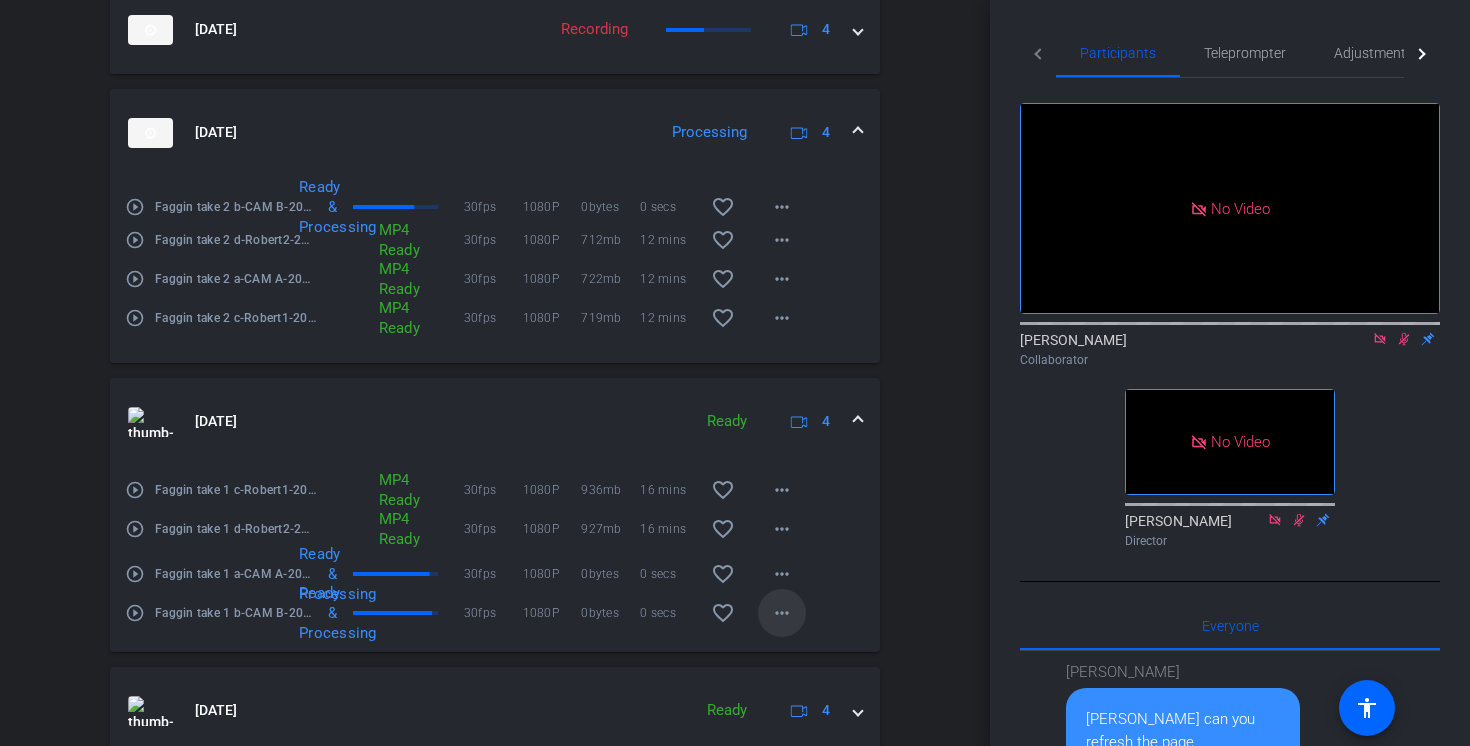 click on "more_horiz" at bounding box center [782, 613] 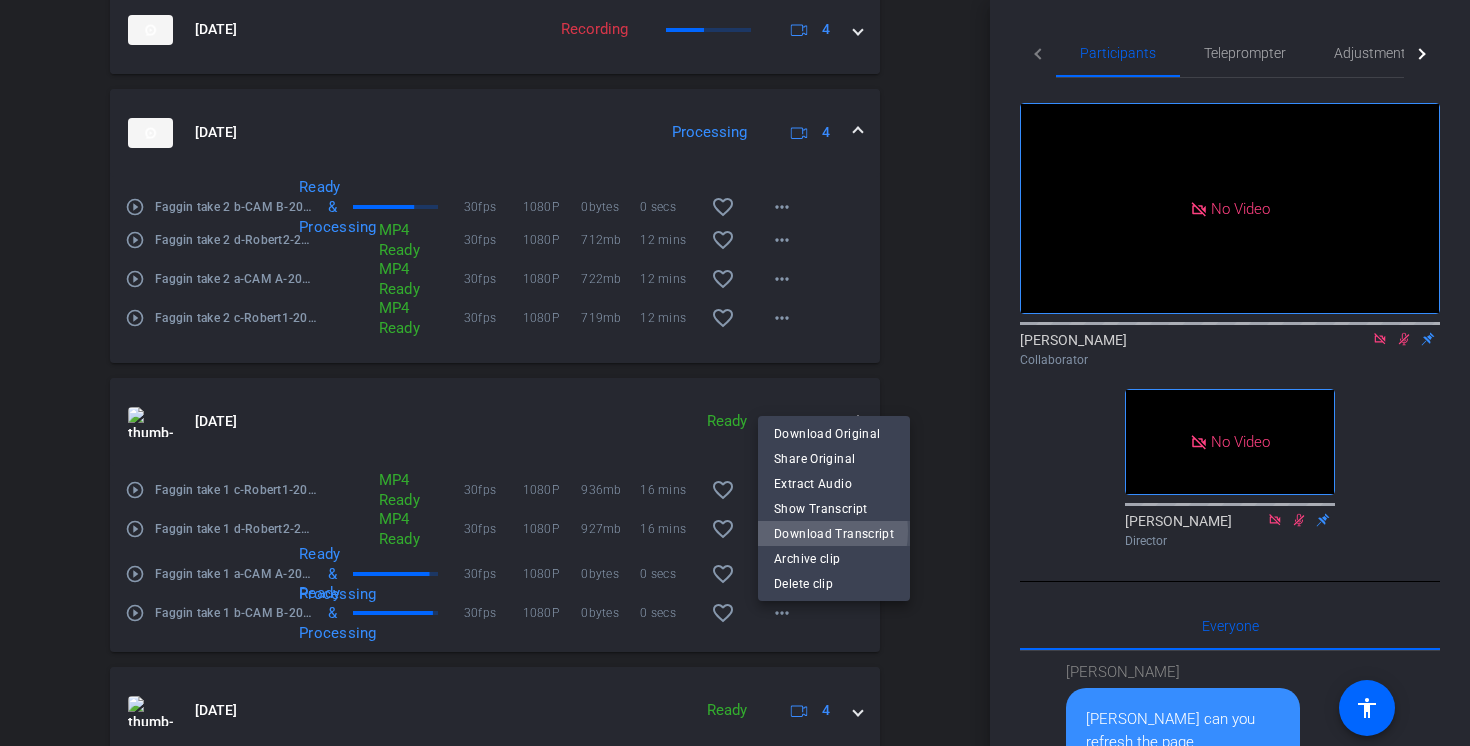 click on "Download Transcript" at bounding box center [834, 534] 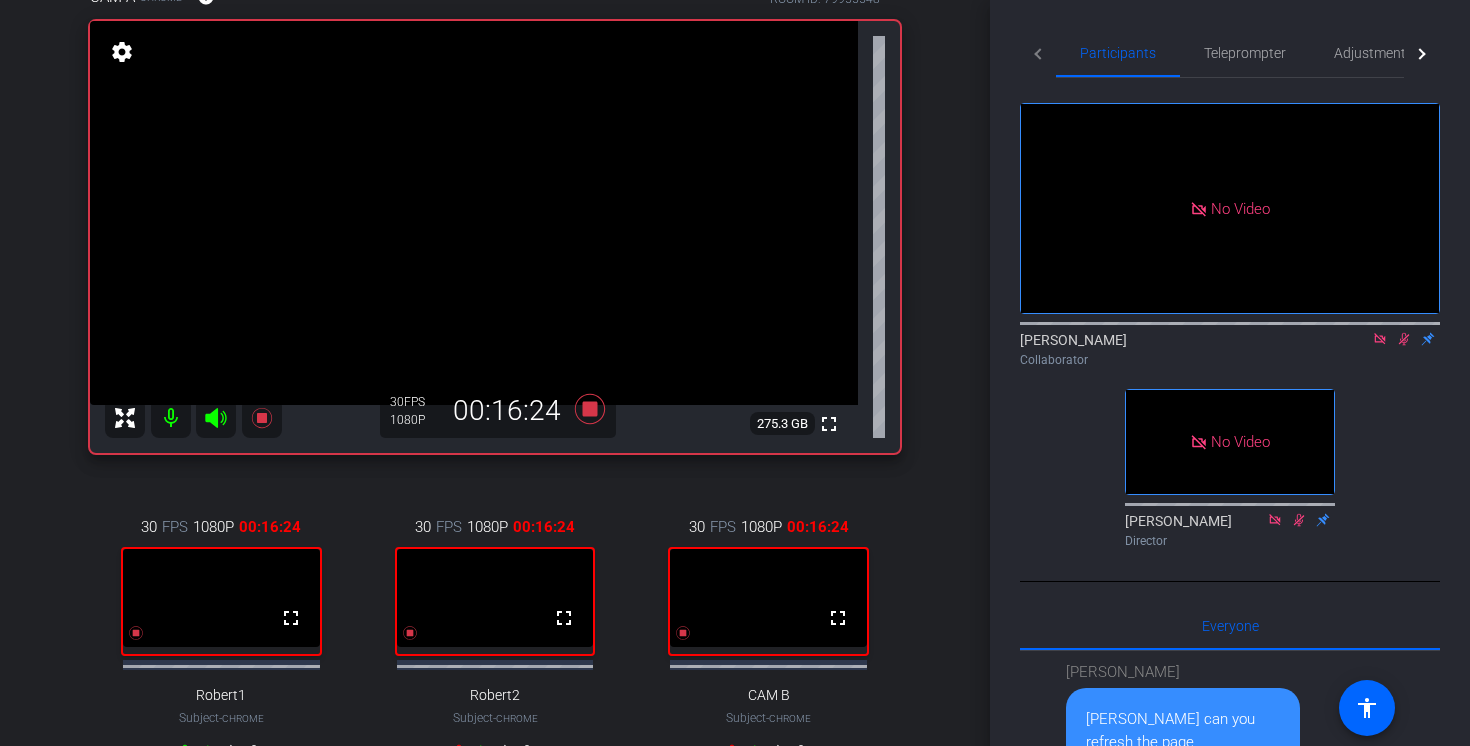 scroll, scrollTop: 172, scrollLeft: 0, axis: vertical 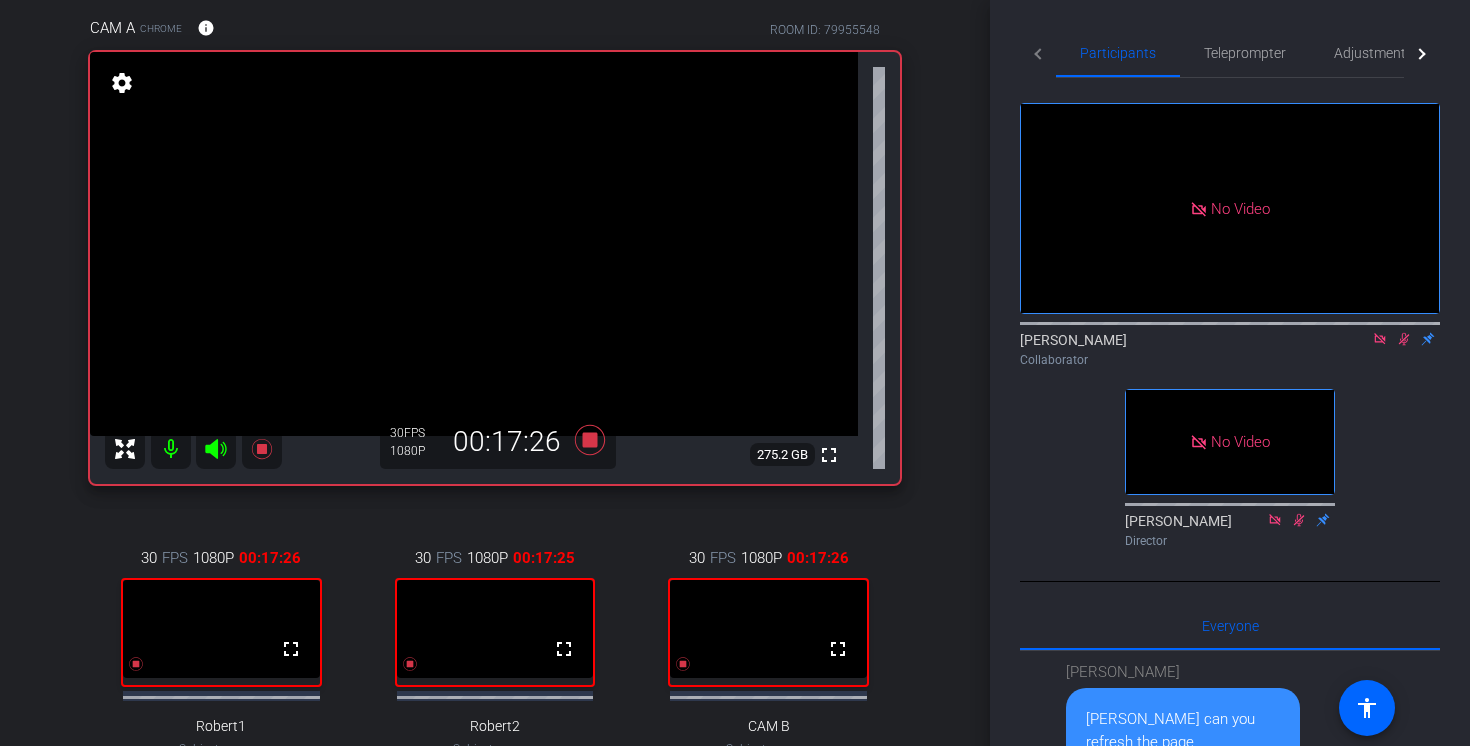 click 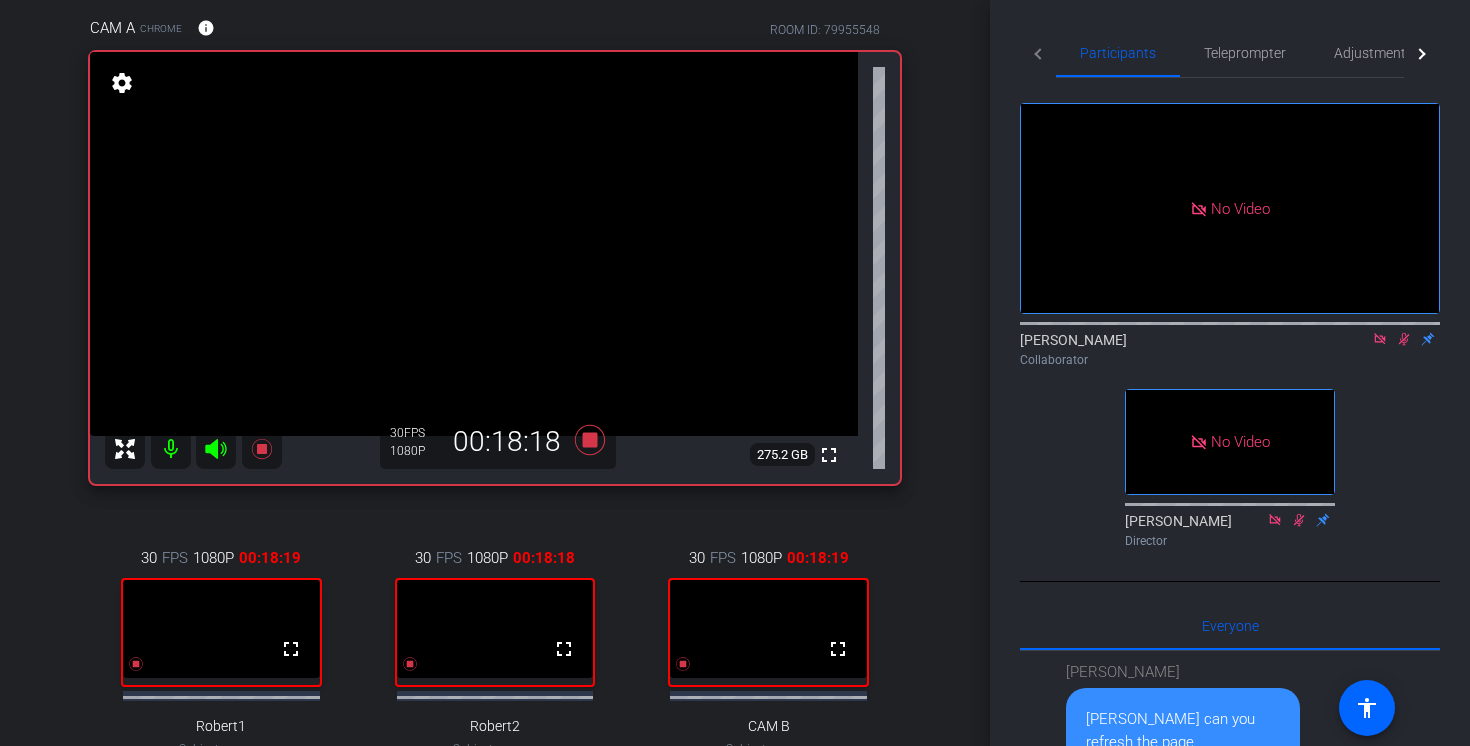 click 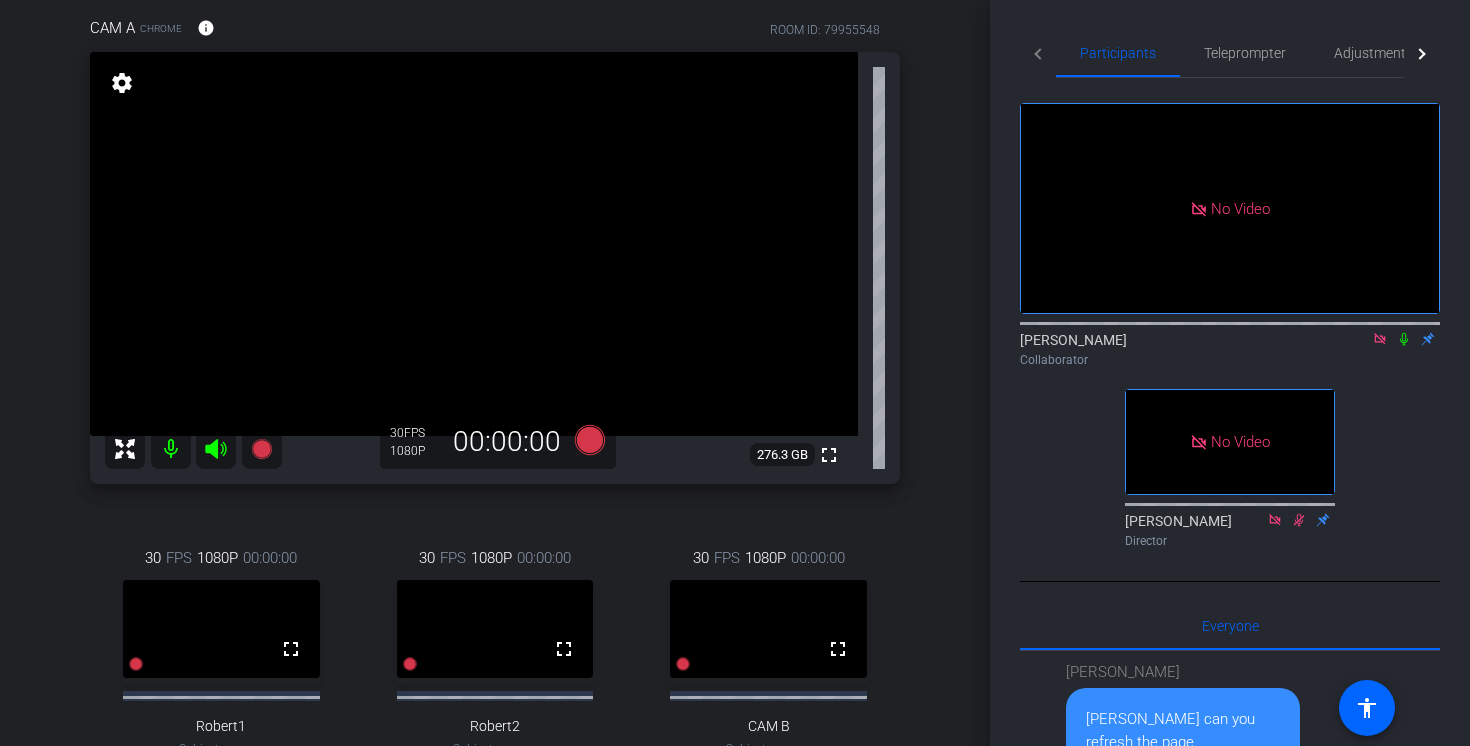 click 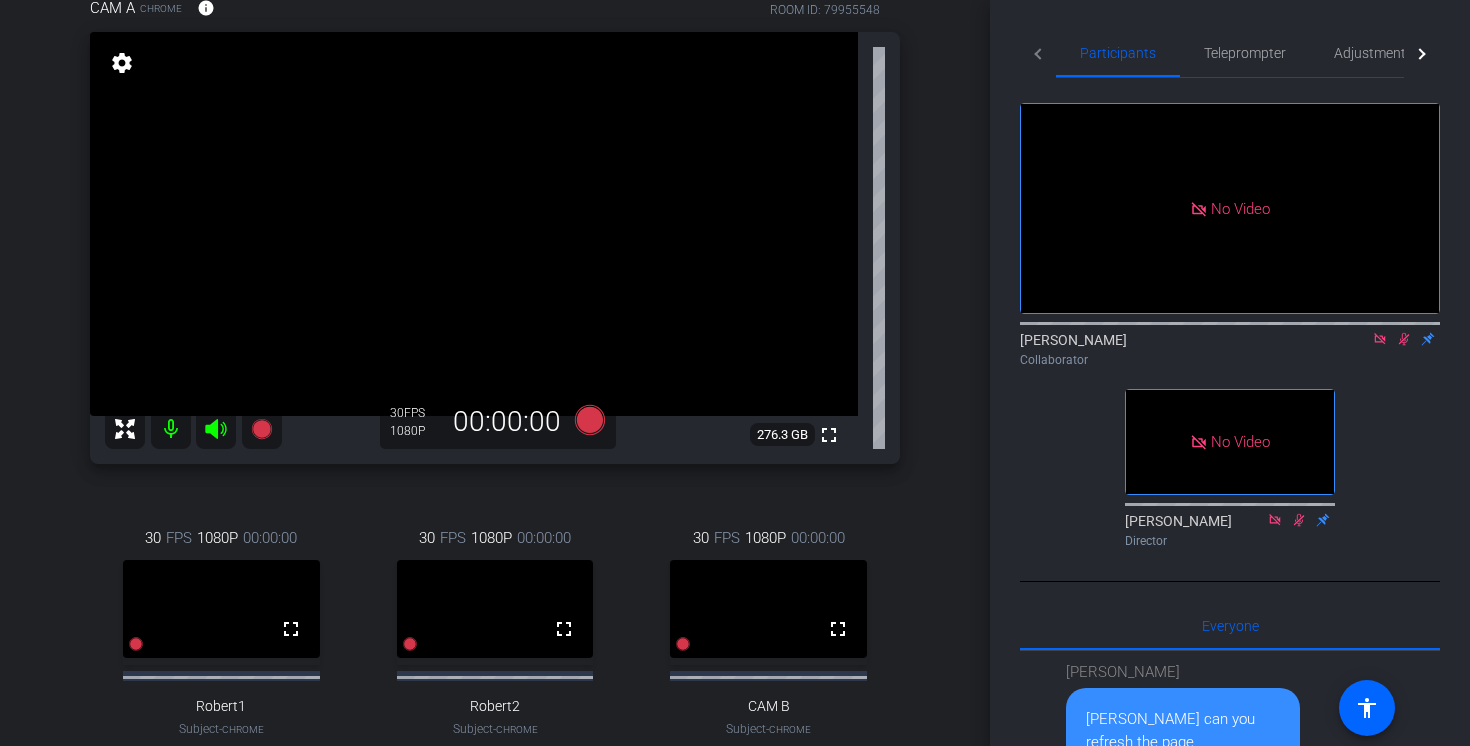 scroll, scrollTop: 197, scrollLeft: 0, axis: vertical 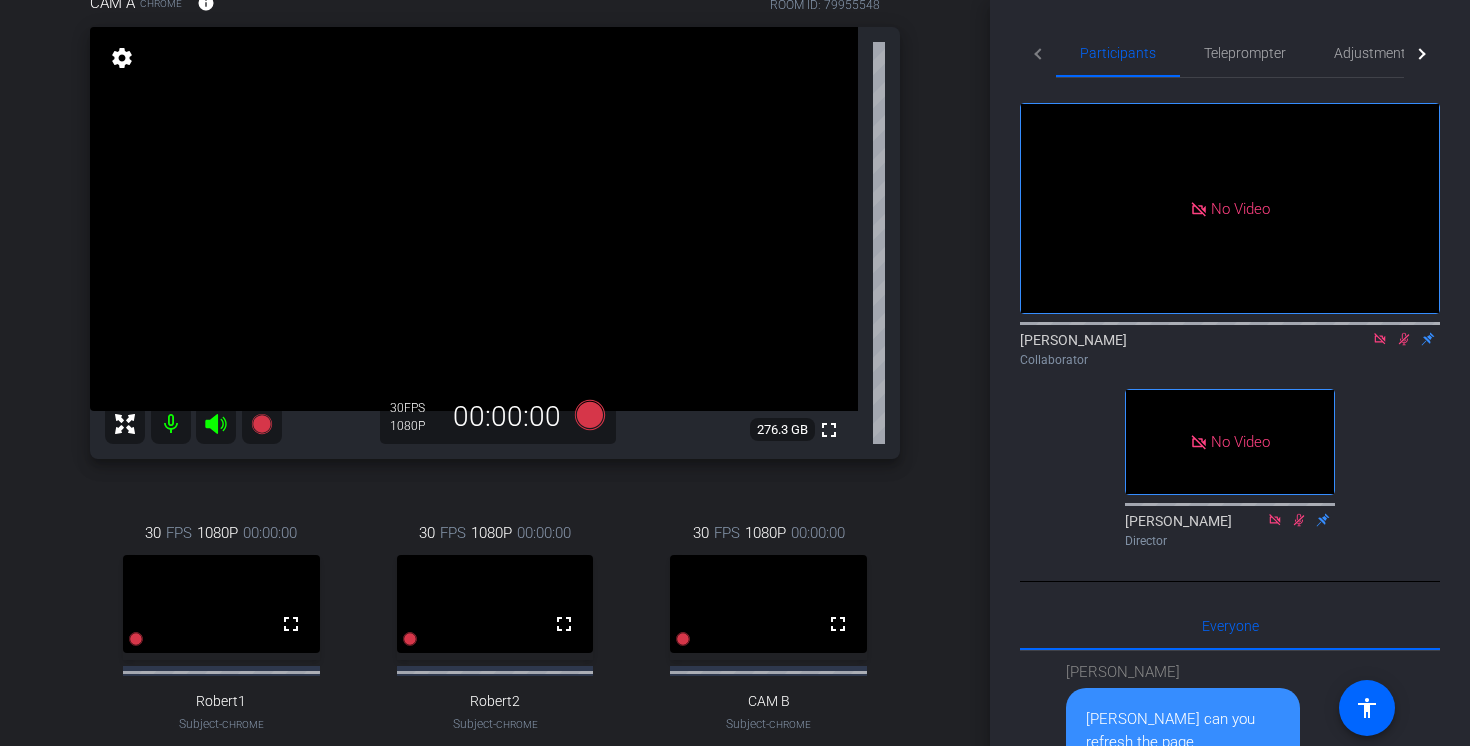 click 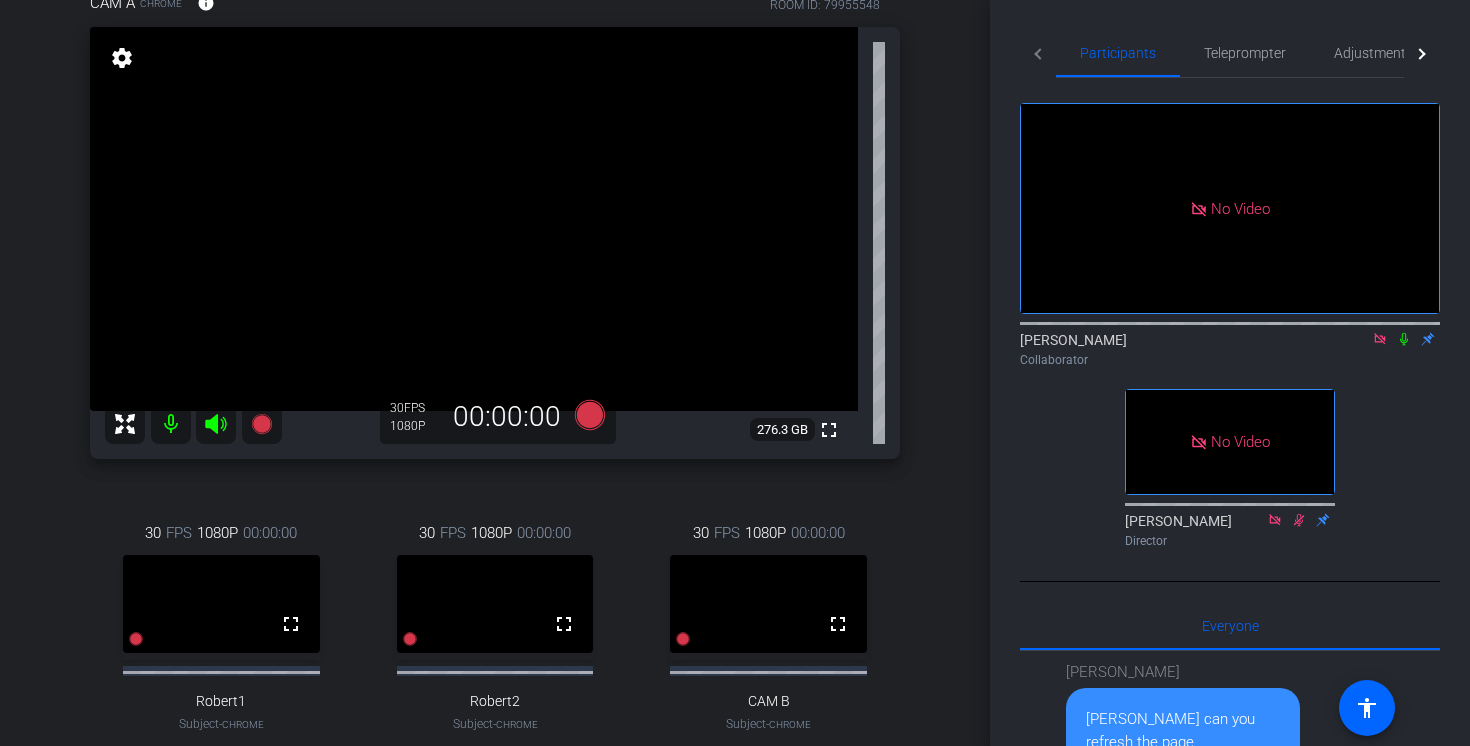 click 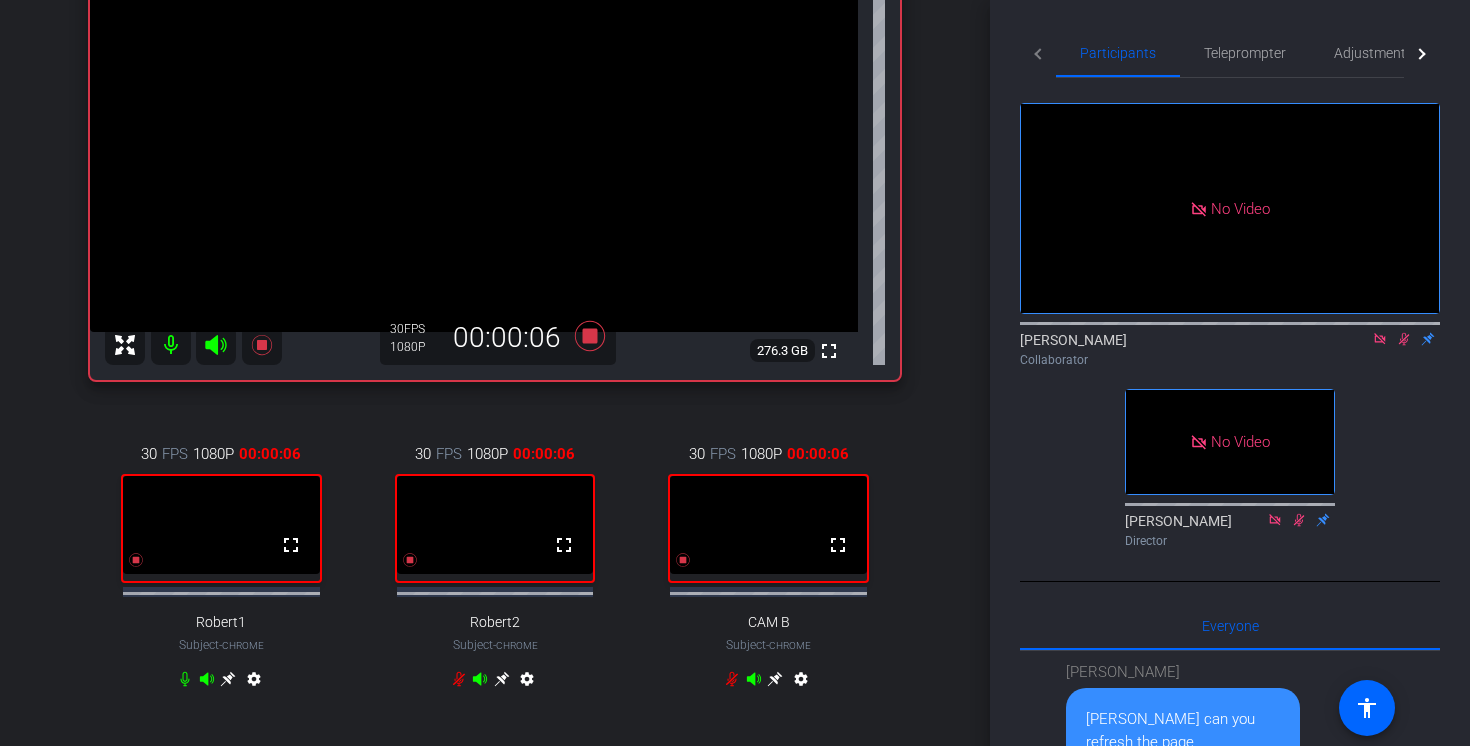 scroll, scrollTop: 341, scrollLeft: 0, axis: vertical 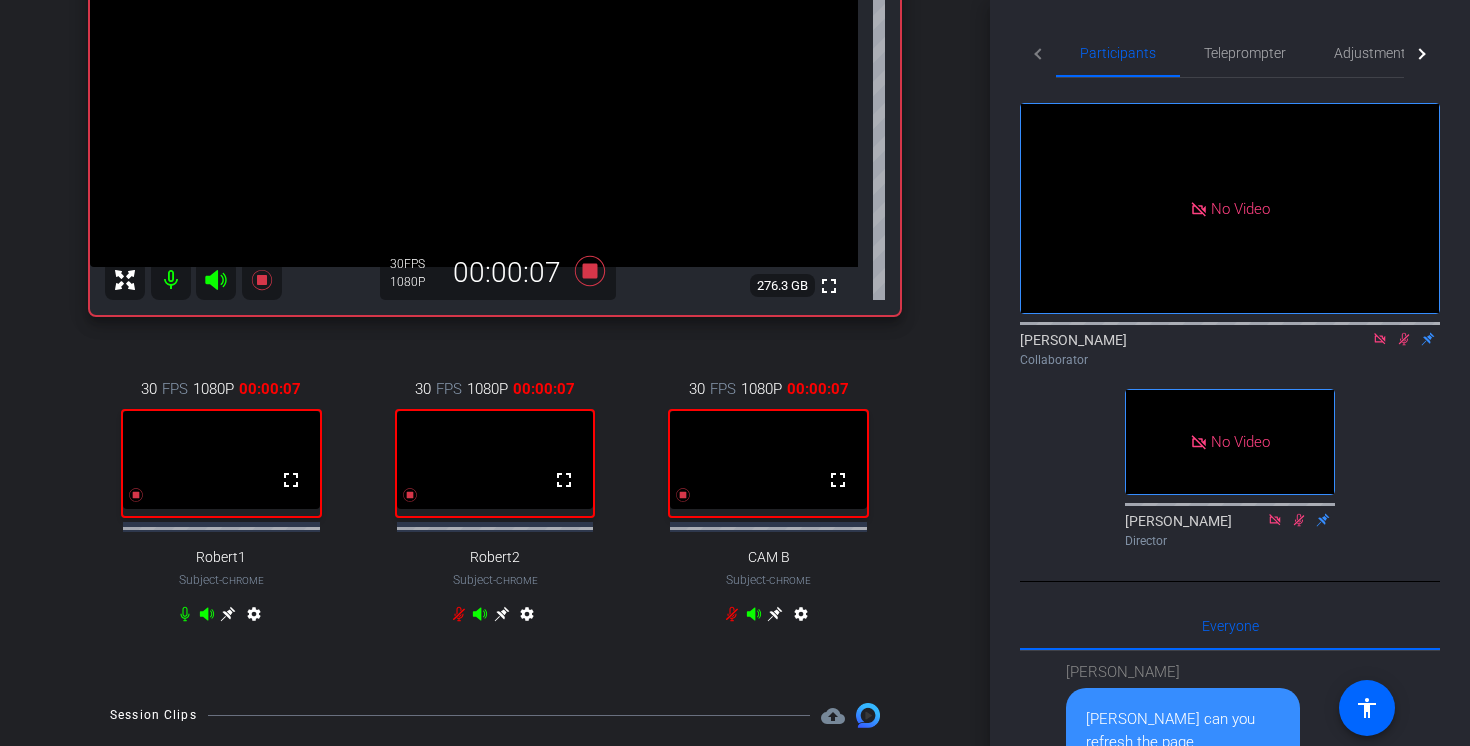 click 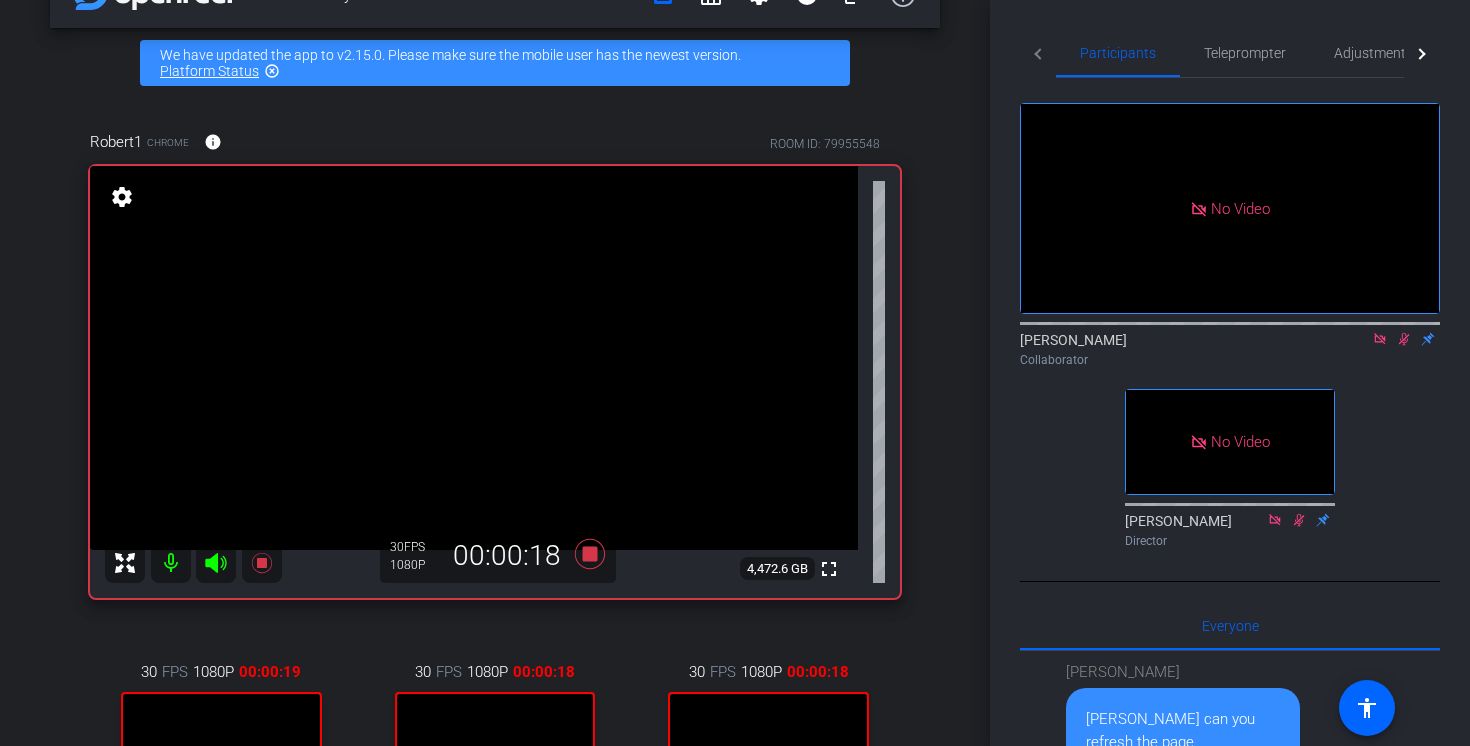 scroll, scrollTop: 0, scrollLeft: 0, axis: both 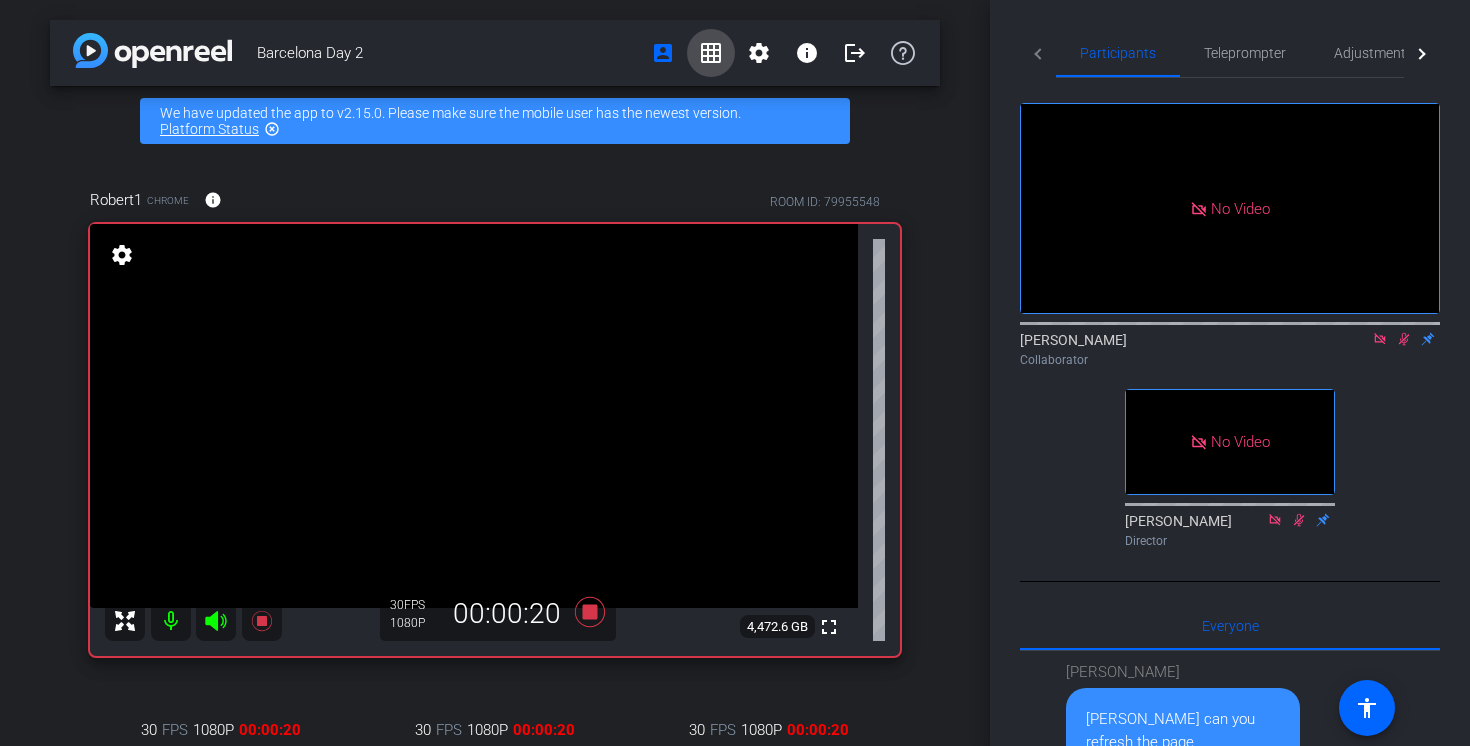 click on "grid_on" at bounding box center (711, 53) 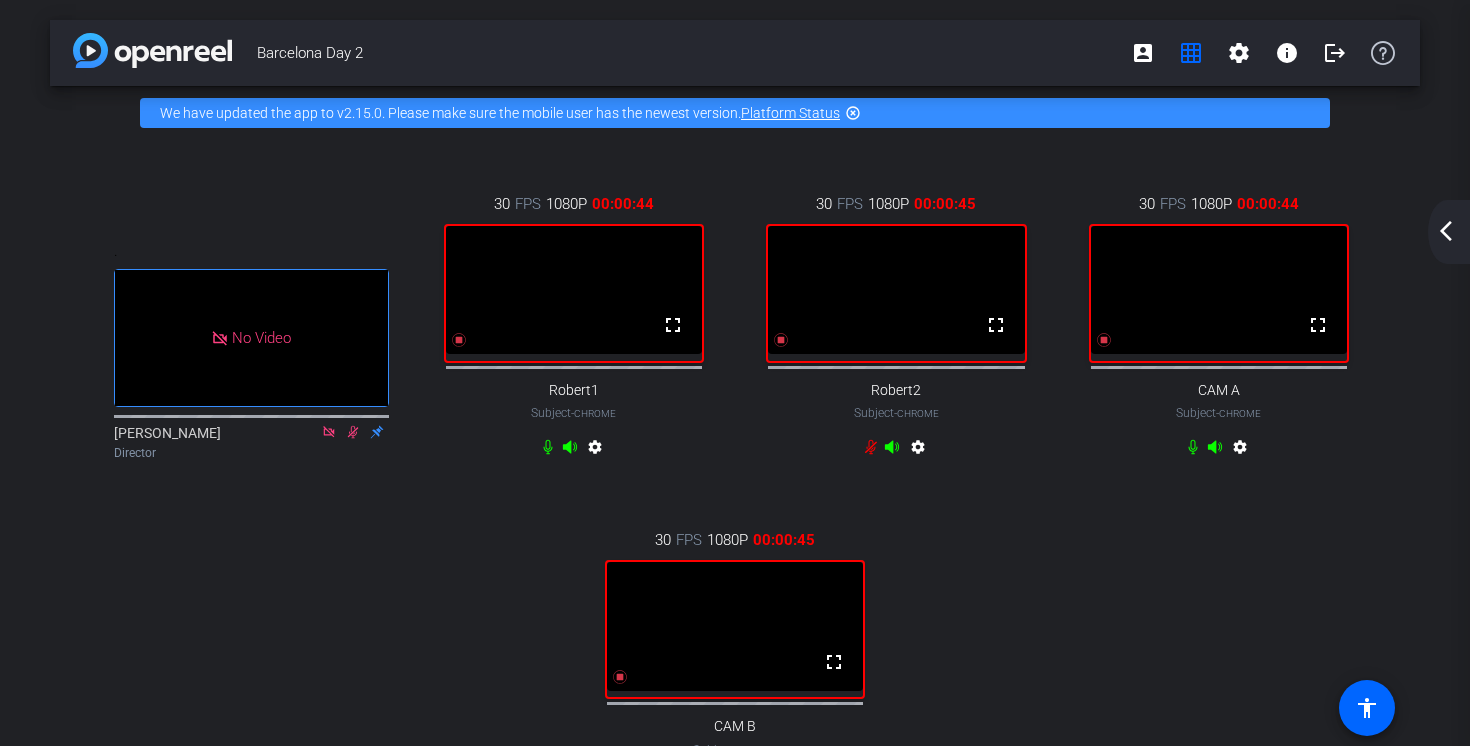 click on ".  No Video  [PERSON_NAME]
Director  30 FPS 1080P  00:00:44  fullscreen
Robert1 Subject   -  Chrome
settings 30 FPS 1080P  00:00:45  fullscreen
Robert2 Subject   -  Chrome
settings 30 FPS 1080P  00:00:44  fullscreen
CAM A Subject   -  Chrome
settings 30 FPS 1080P  00:00:45  fullscreen
CAM B Subject   -  Chrome
settings" at bounding box center [735, 496] 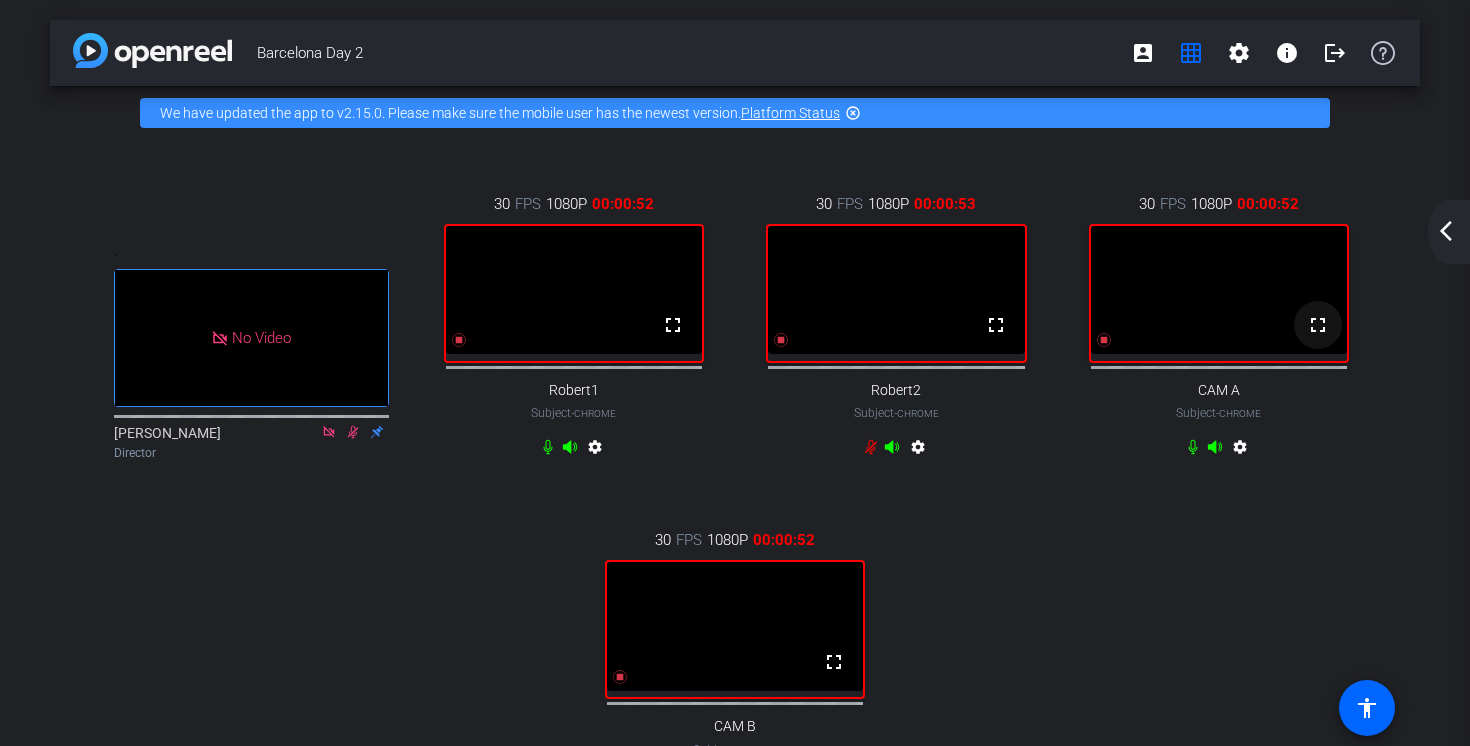 click on "fullscreen" at bounding box center [1318, 325] 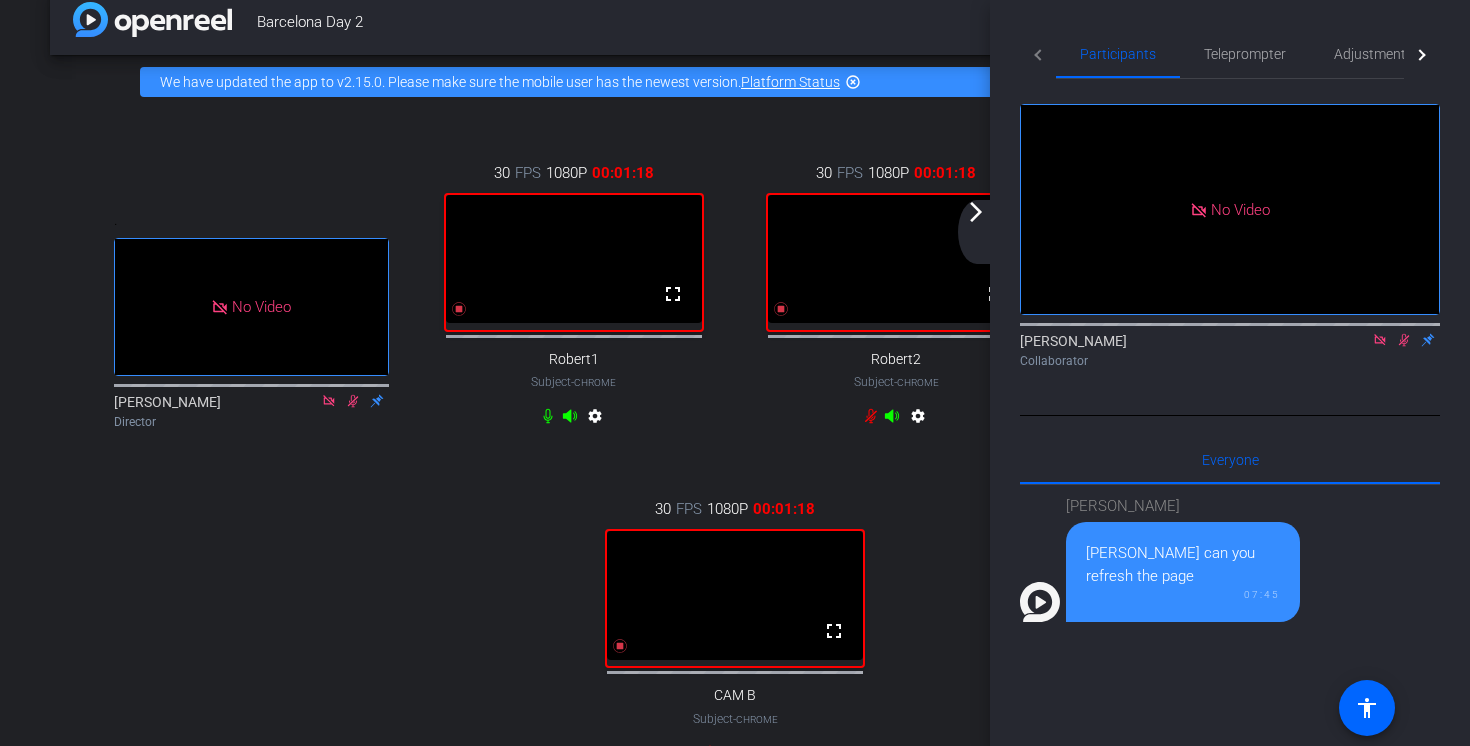 scroll, scrollTop: 17, scrollLeft: 0, axis: vertical 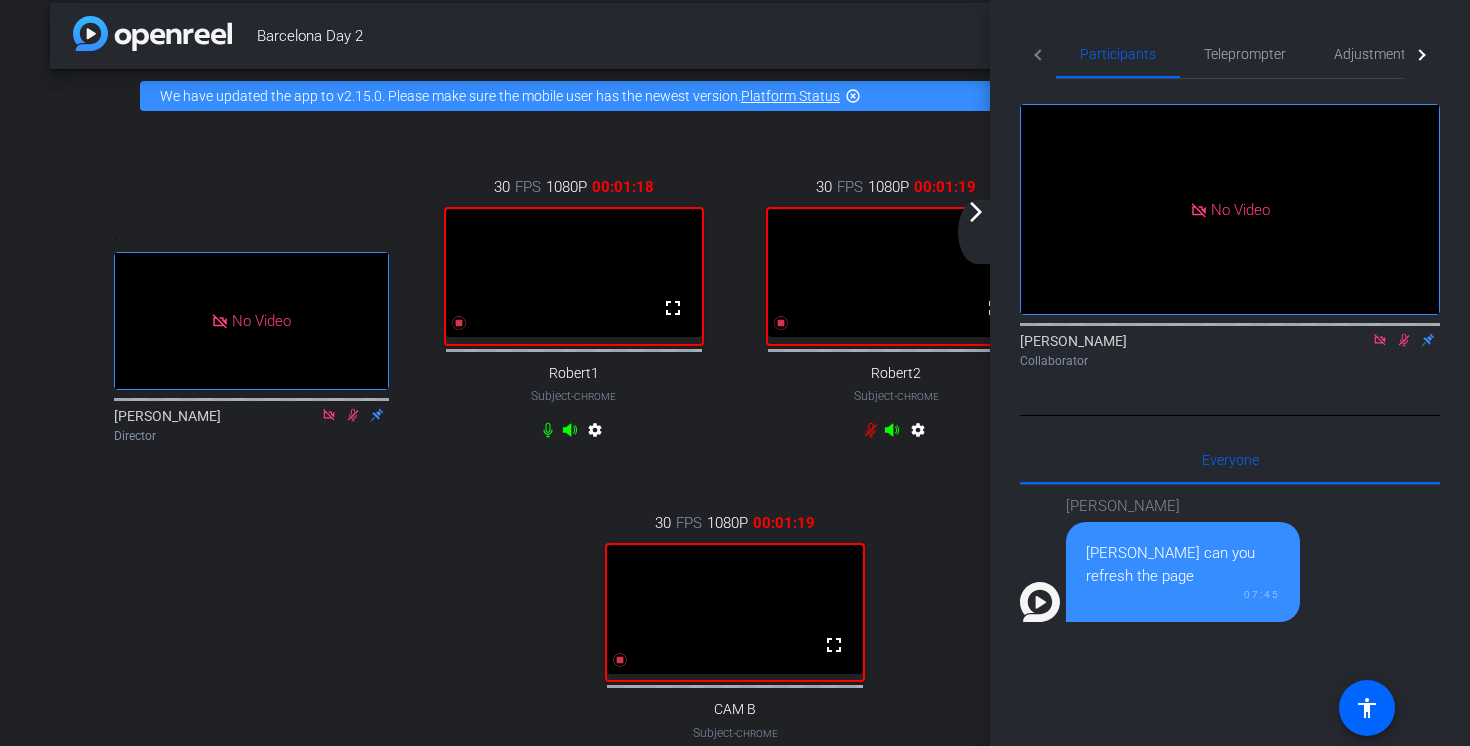 click on ".  No Video  [PERSON_NAME]
Director  30 FPS 1080P  00:01:18  fullscreen
Robert1 Subject   -  Chrome
settings 30 FPS 1080P  00:01:19  fullscreen
Robert2 Subject   -  Chrome
settings 30 FPS 1080P  00:01:18  fullscreen
CAM A Subject   -  Chrome
settings 30 FPS 1080P  00:01:19  fullscreen
CAM B Subject   -  Chrome
settings" at bounding box center (735, 479) 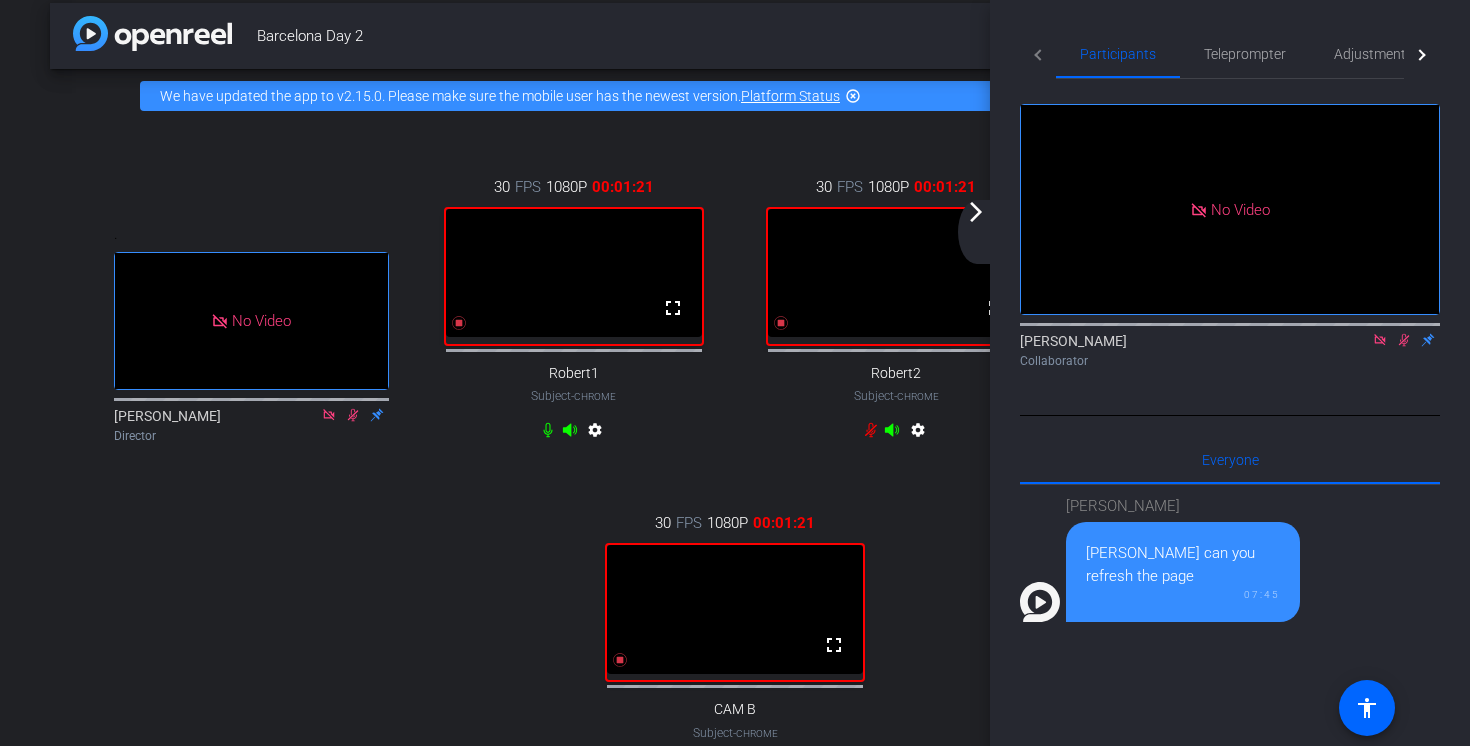scroll, scrollTop: 0, scrollLeft: 0, axis: both 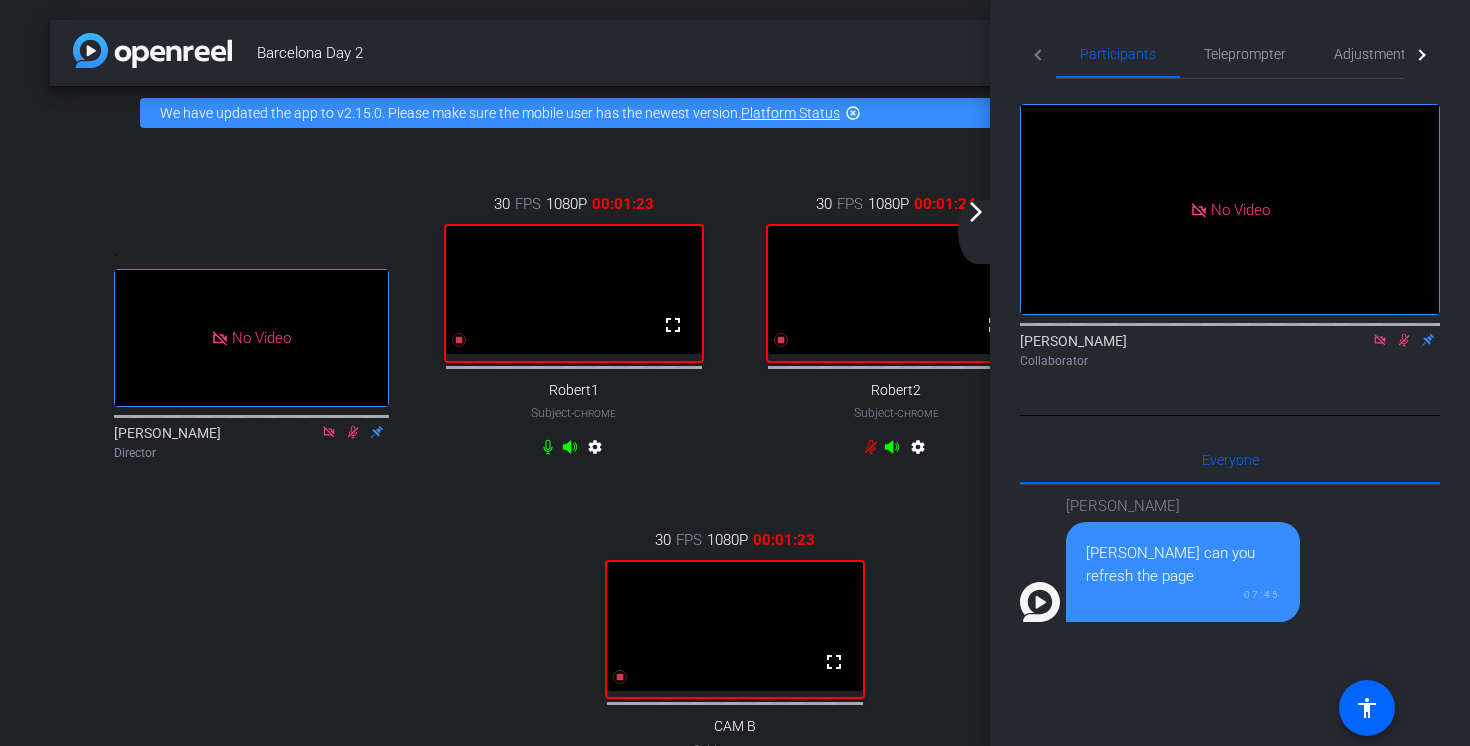 click on "arrow_back_ios_new arrow_forward_ios" 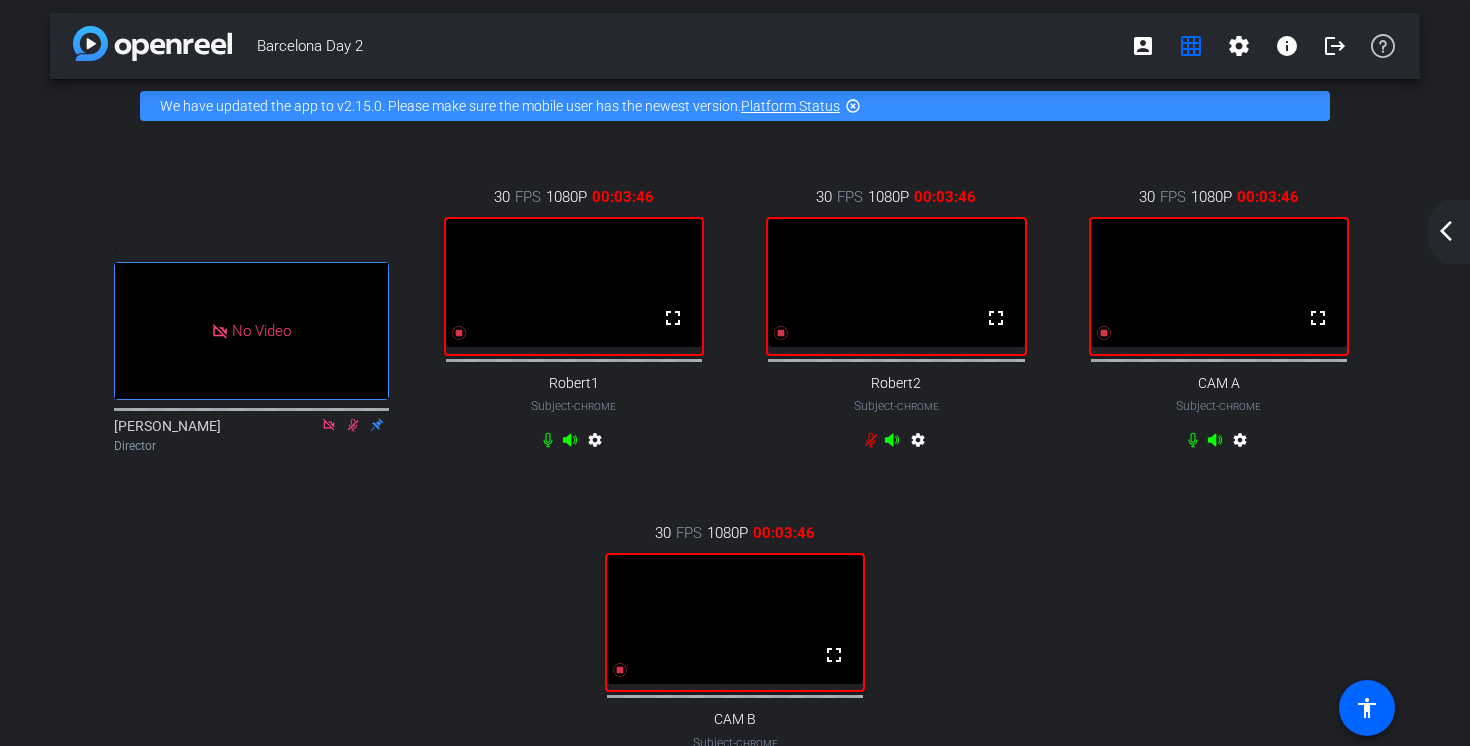 scroll, scrollTop: 0, scrollLeft: 0, axis: both 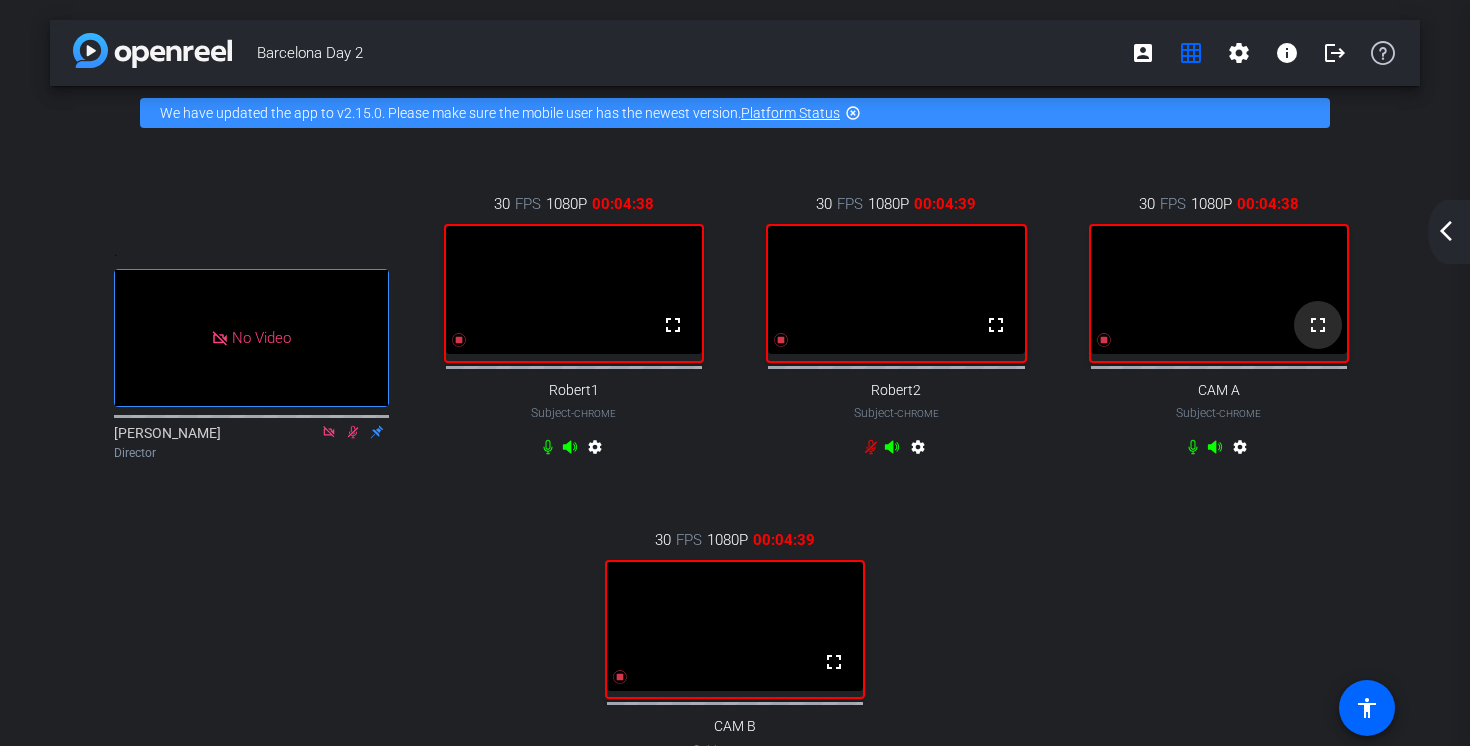 click on "fullscreen" at bounding box center [1318, 325] 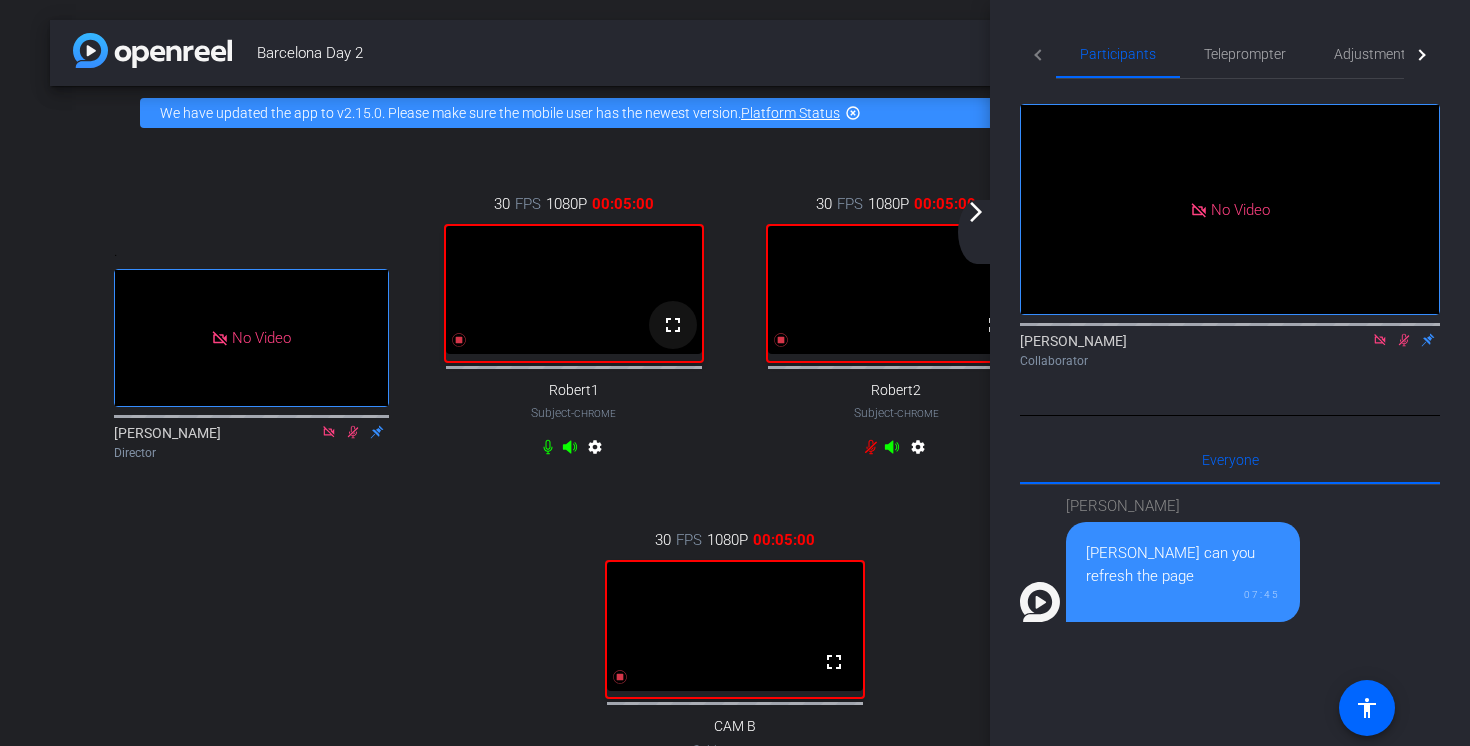 click on "fullscreen" at bounding box center [673, 325] 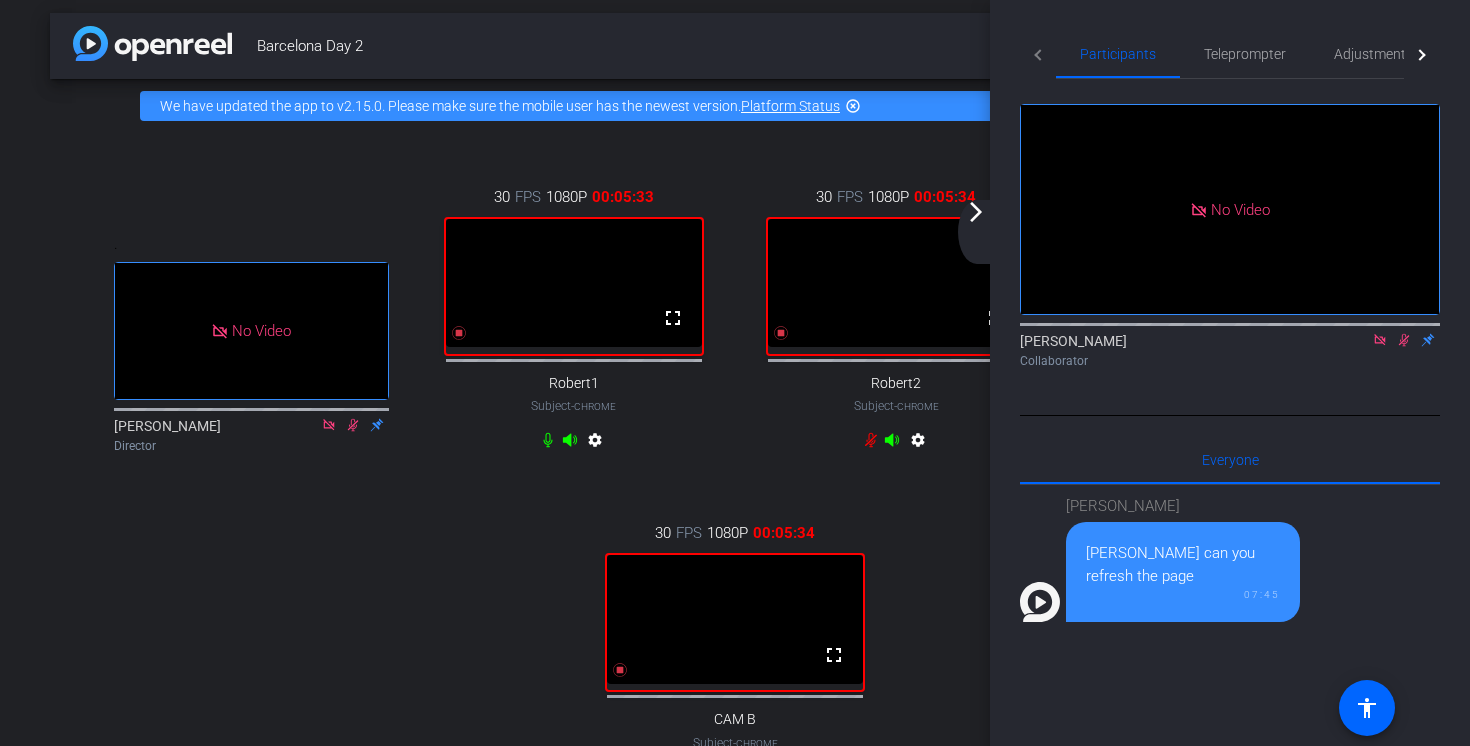 scroll, scrollTop: 6, scrollLeft: 0, axis: vertical 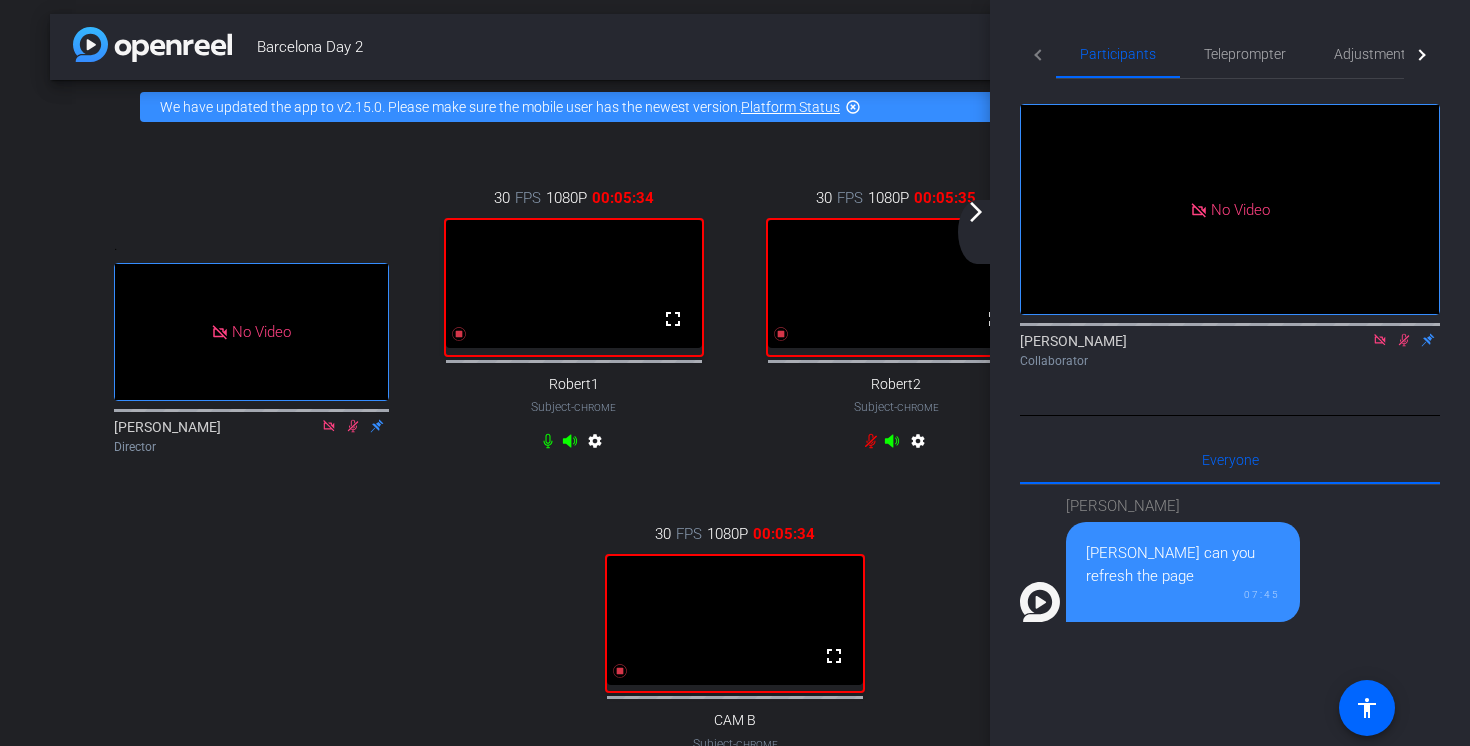 click on "arrow_forward_ios" 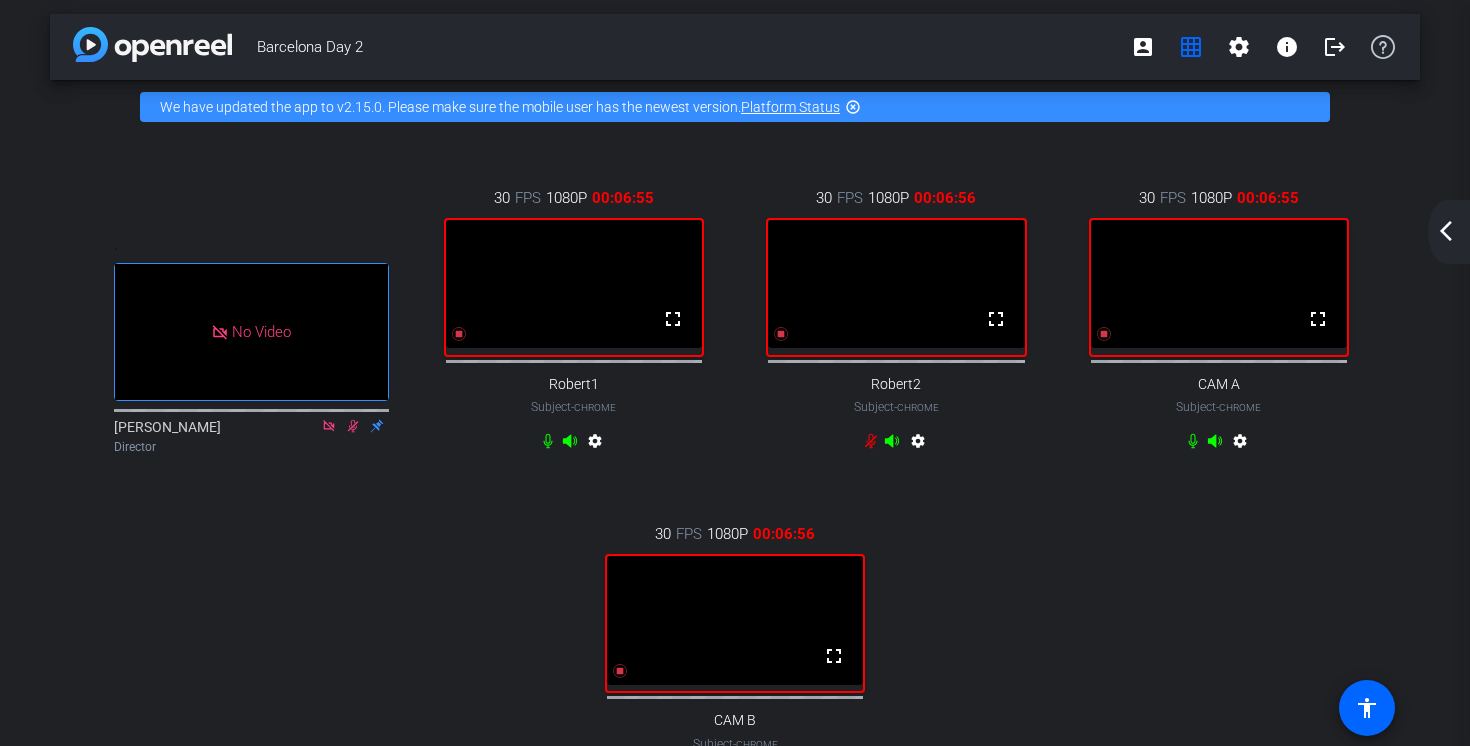 scroll, scrollTop: 24, scrollLeft: 0, axis: vertical 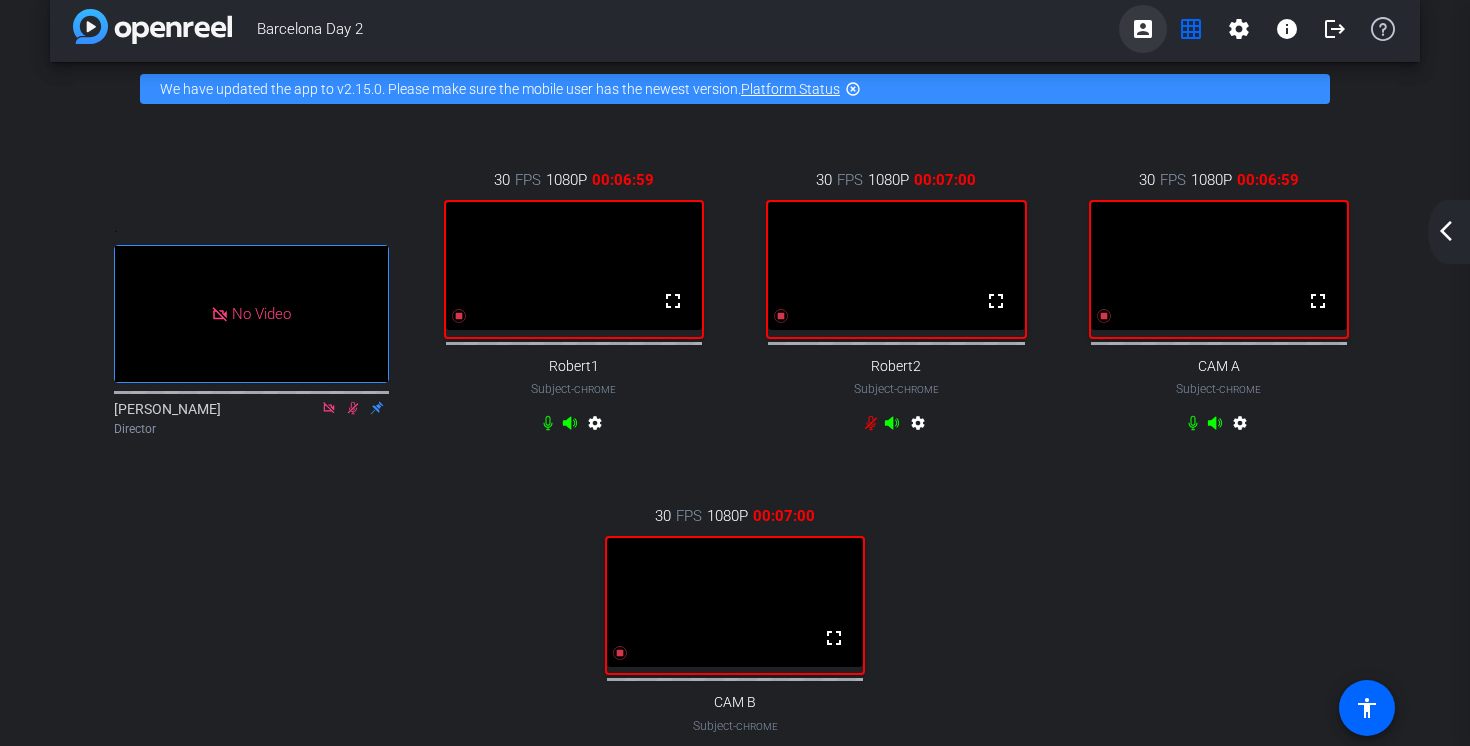 click on "account_box" at bounding box center (1143, 29) 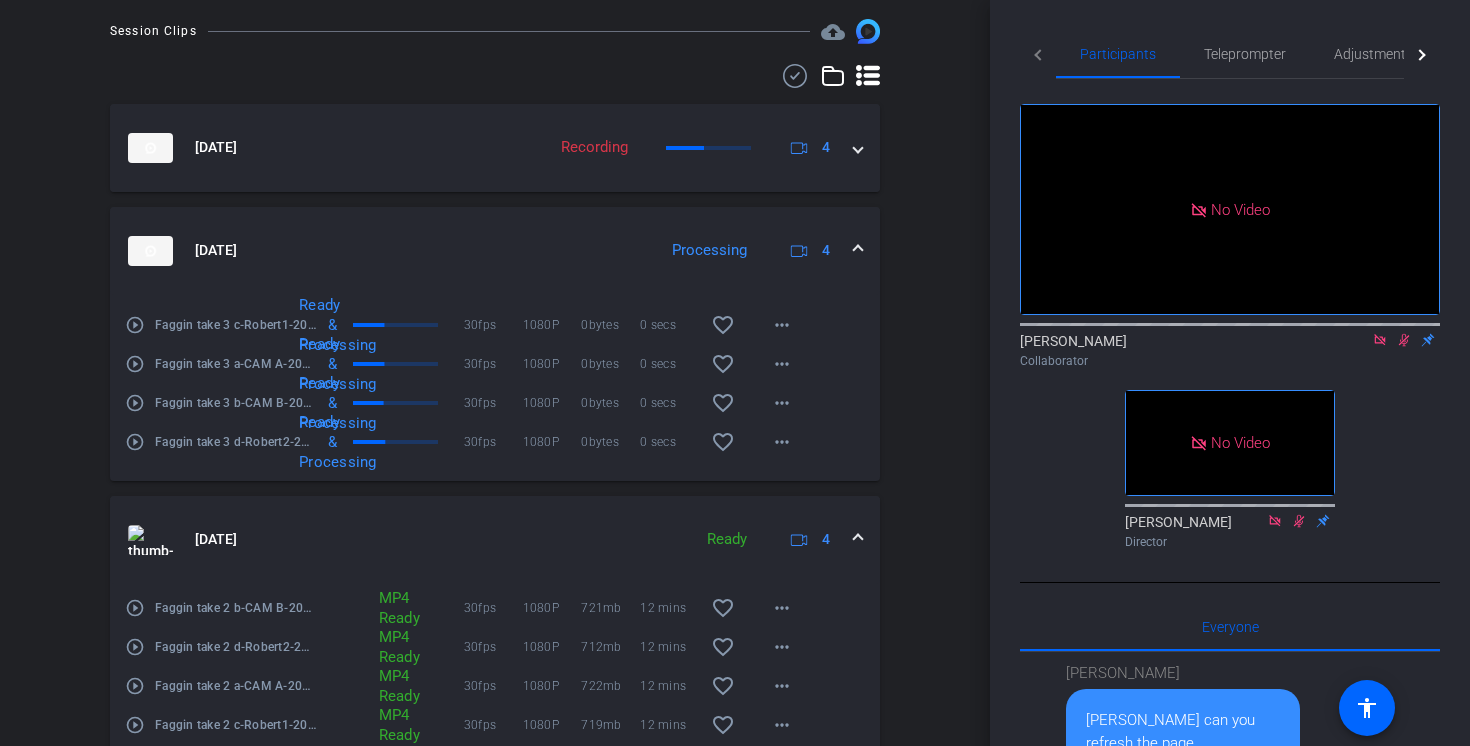 scroll, scrollTop: 1044, scrollLeft: 0, axis: vertical 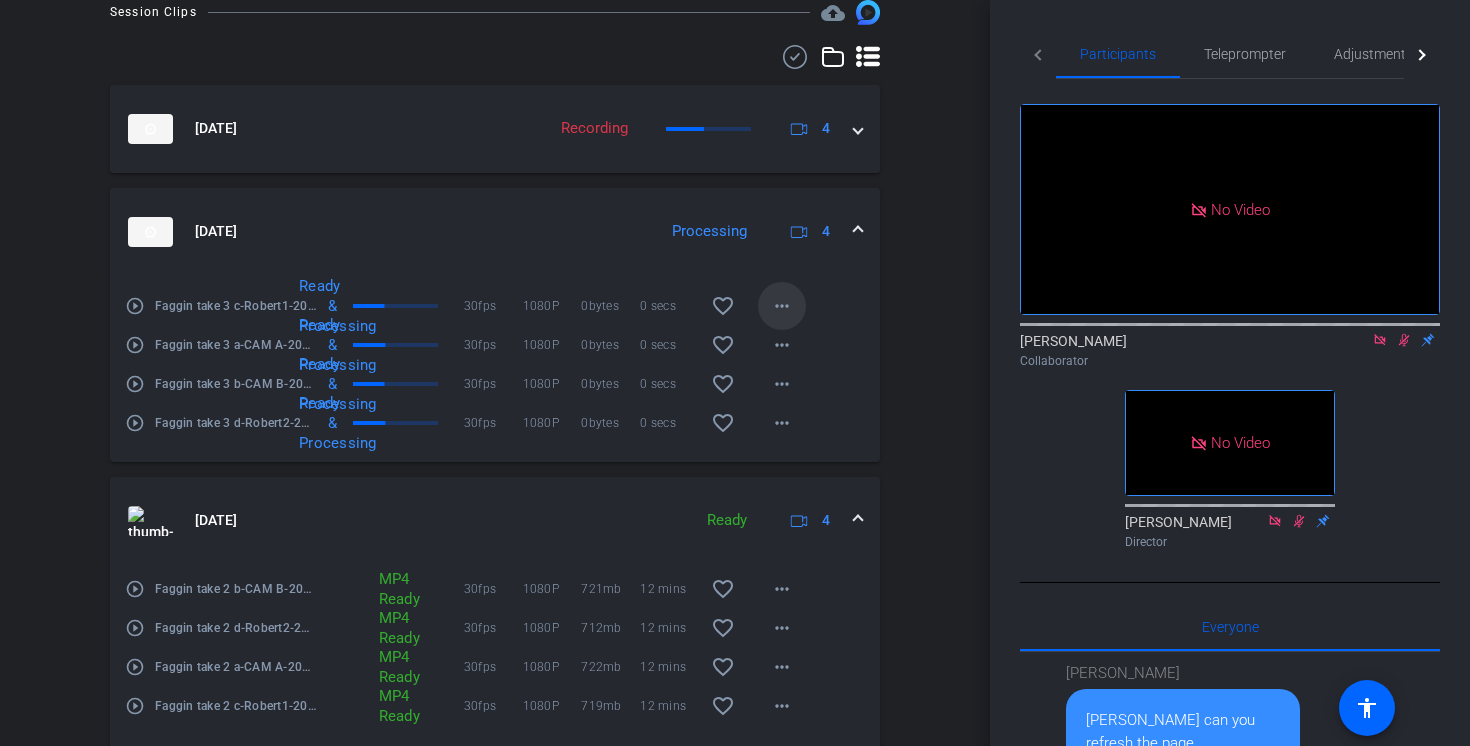 click on "more_horiz" at bounding box center (782, 306) 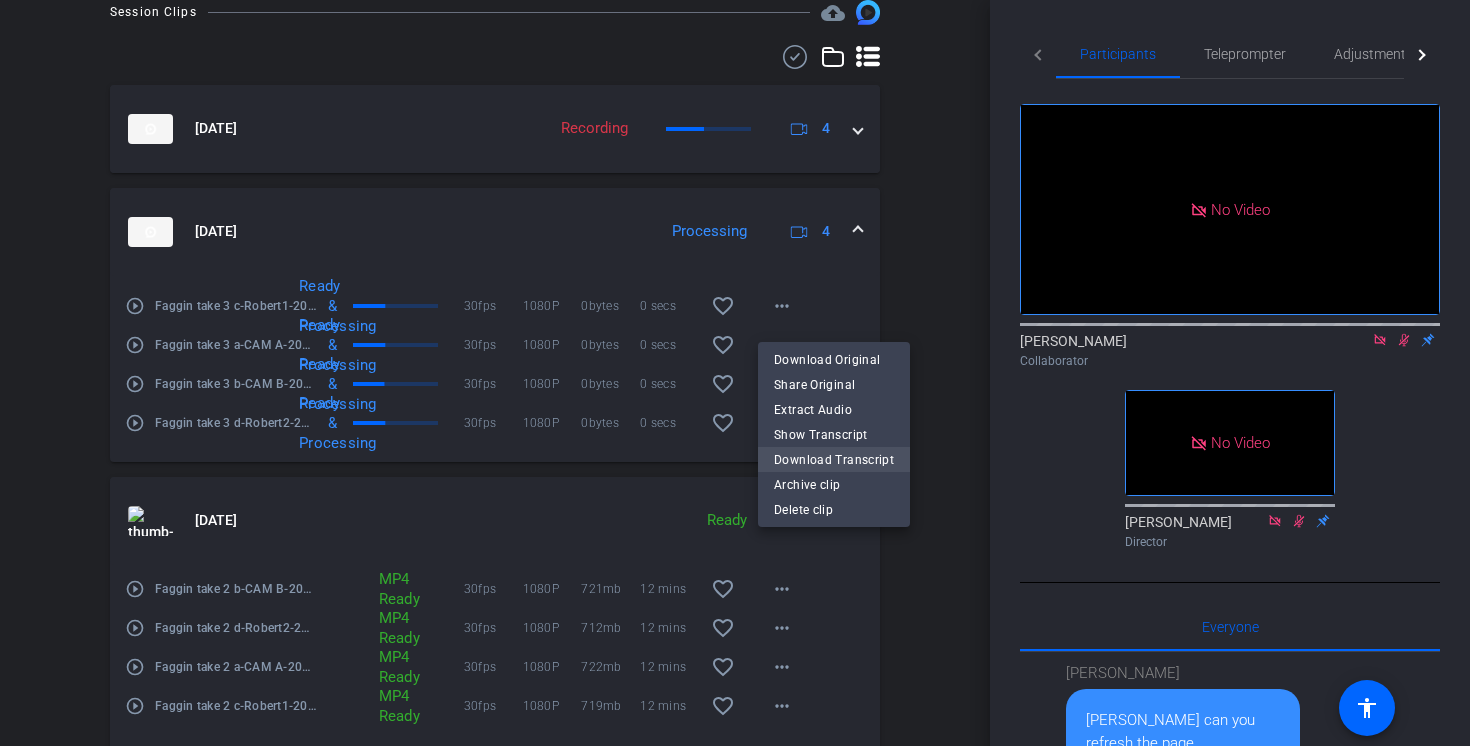 click on "Download Transcript" at bounding box center [834, 460] 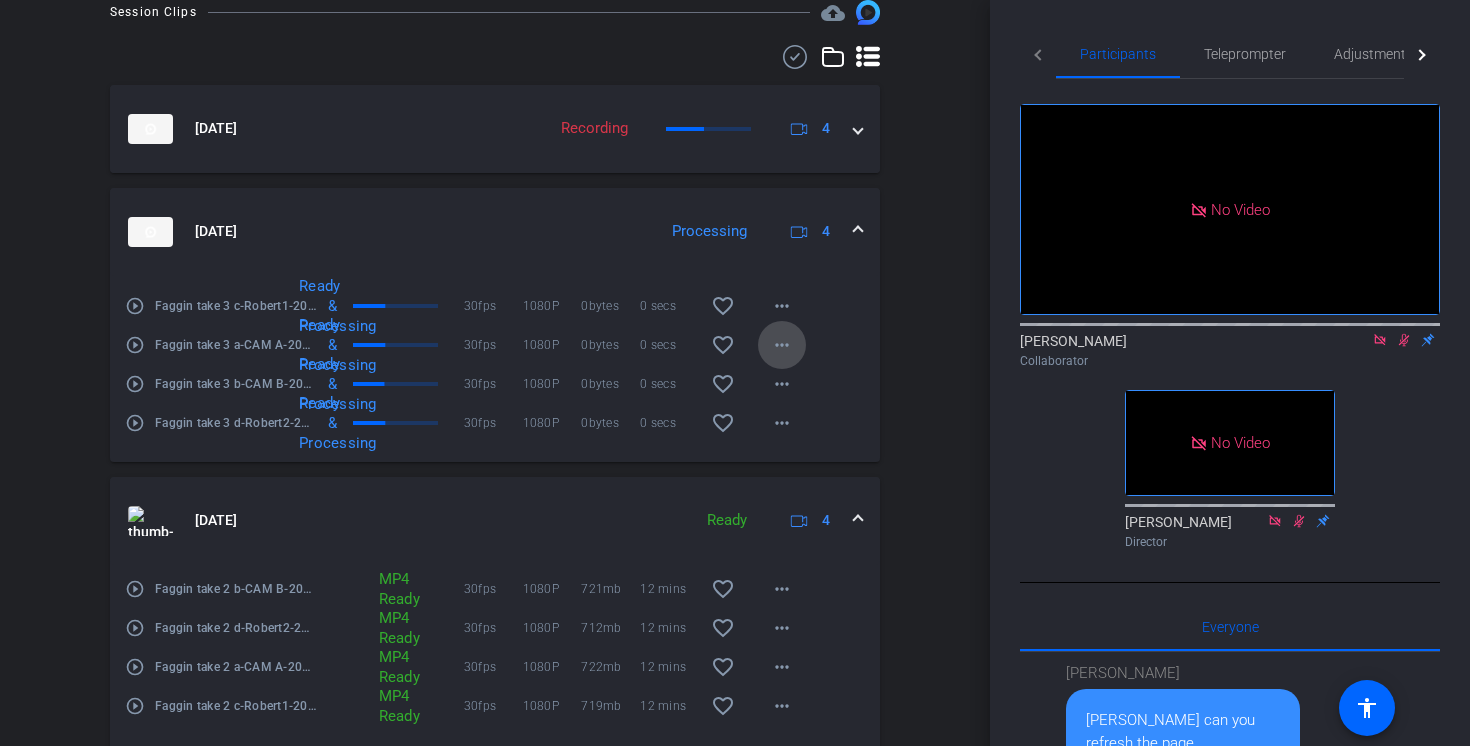 click on "more_horiz" at bounding box center (782, 345) 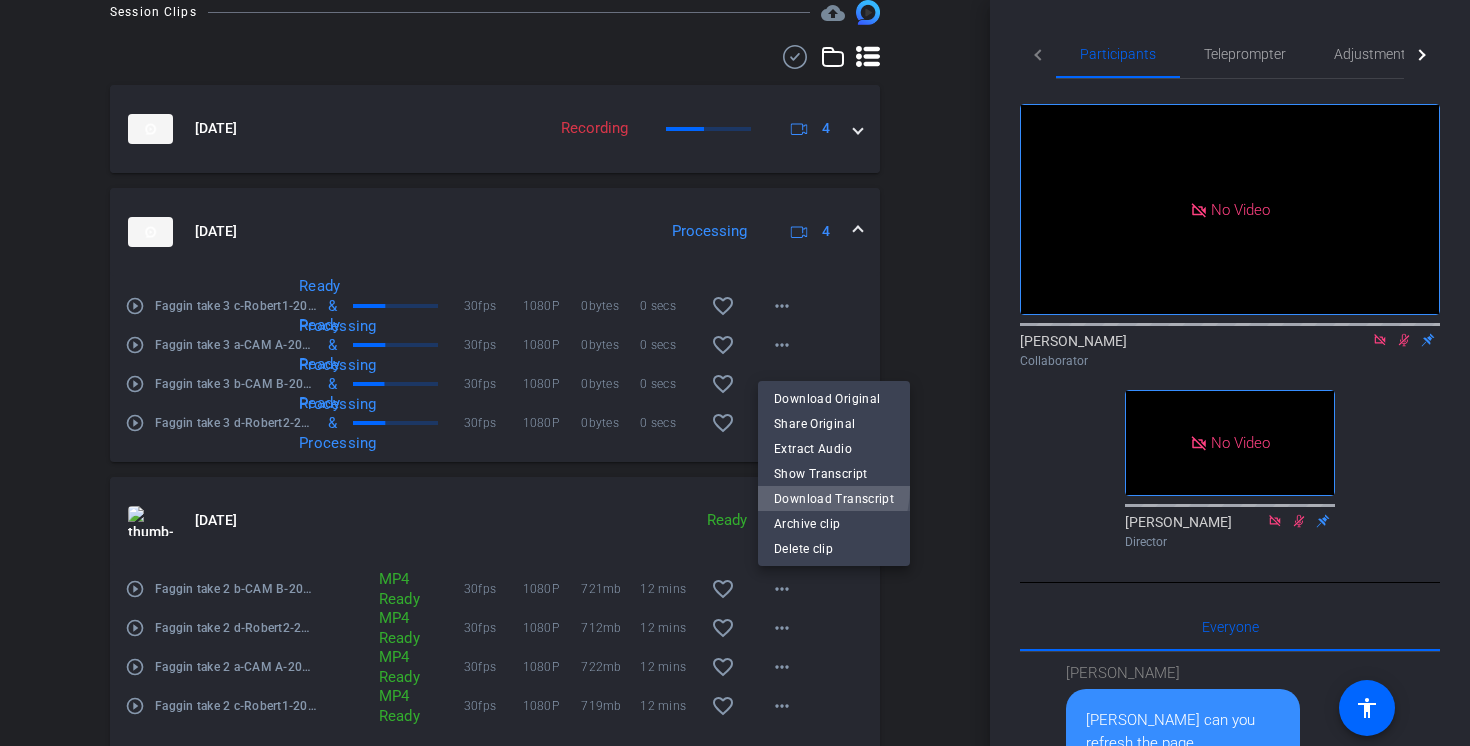 click on "Download Transcript" at bounding box center (834, 499) 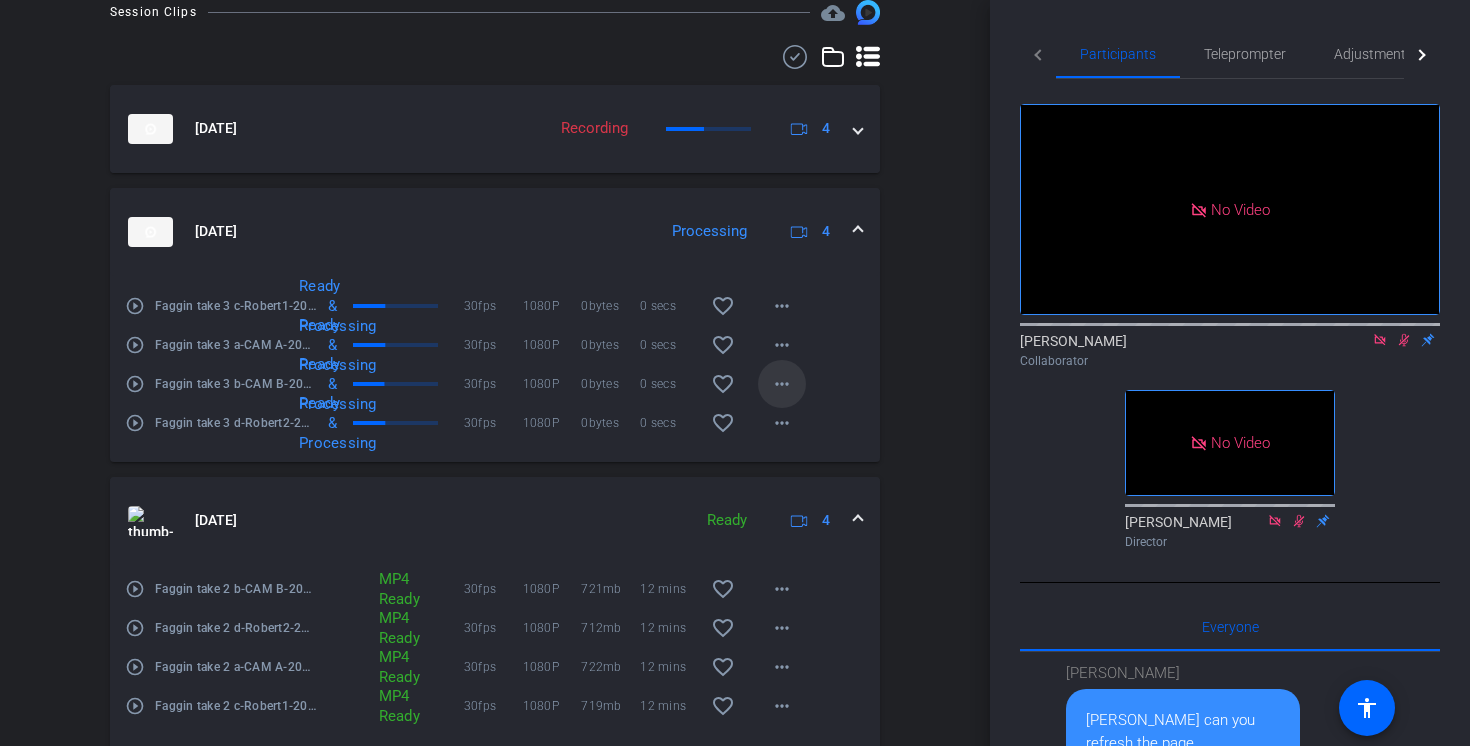 click on "more_horiz" at bounding box center (782, 384) 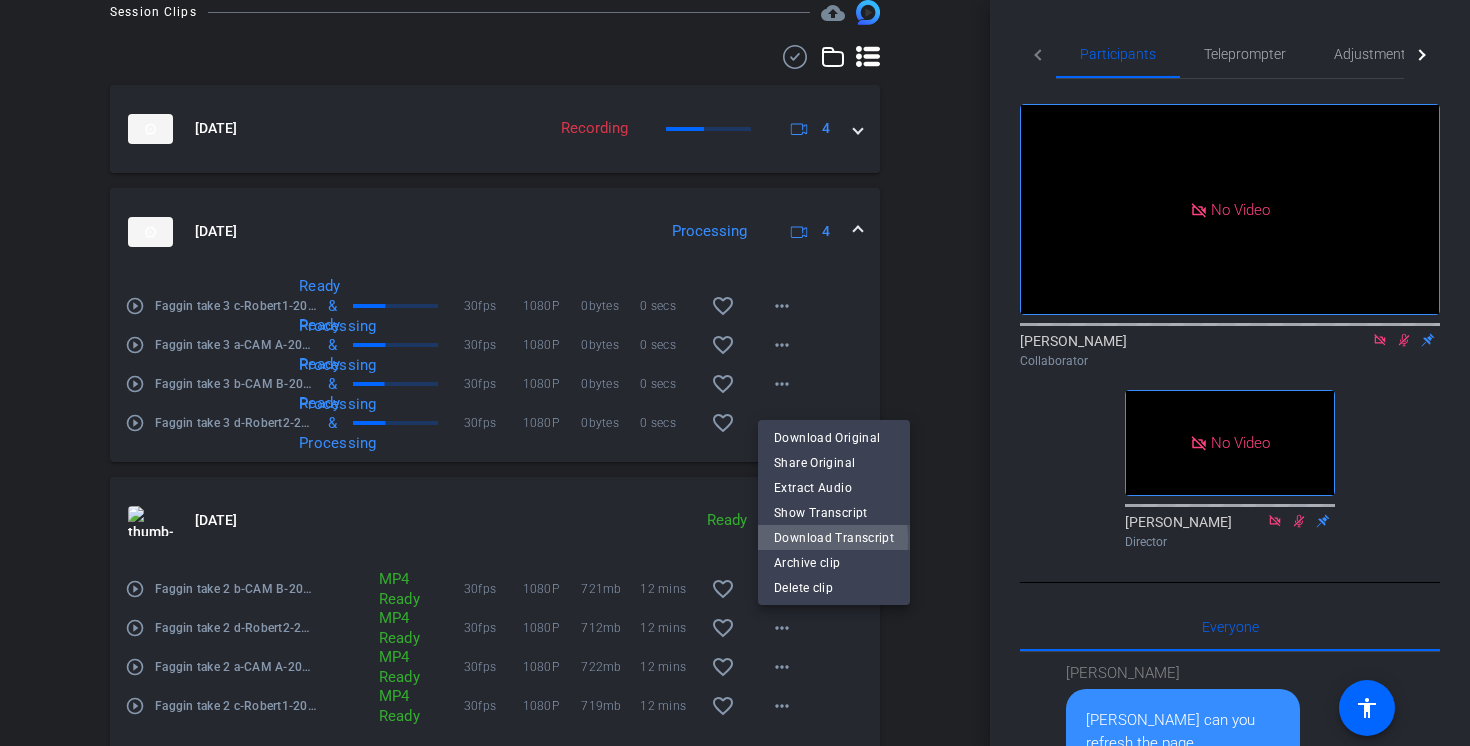 click on "Download Transcript" at bounding box center (834, 538) 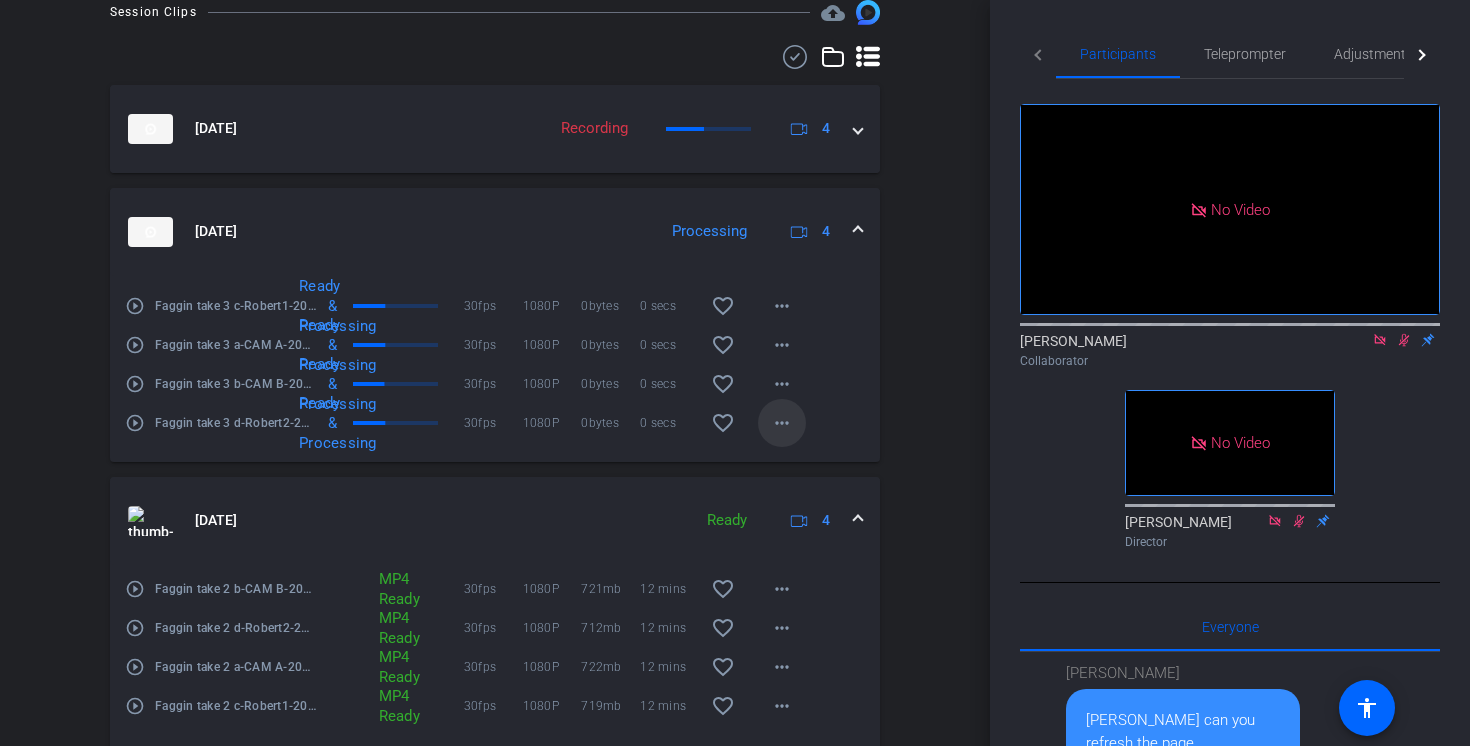 click on "more_horiz" at bounding box center (782, 423) 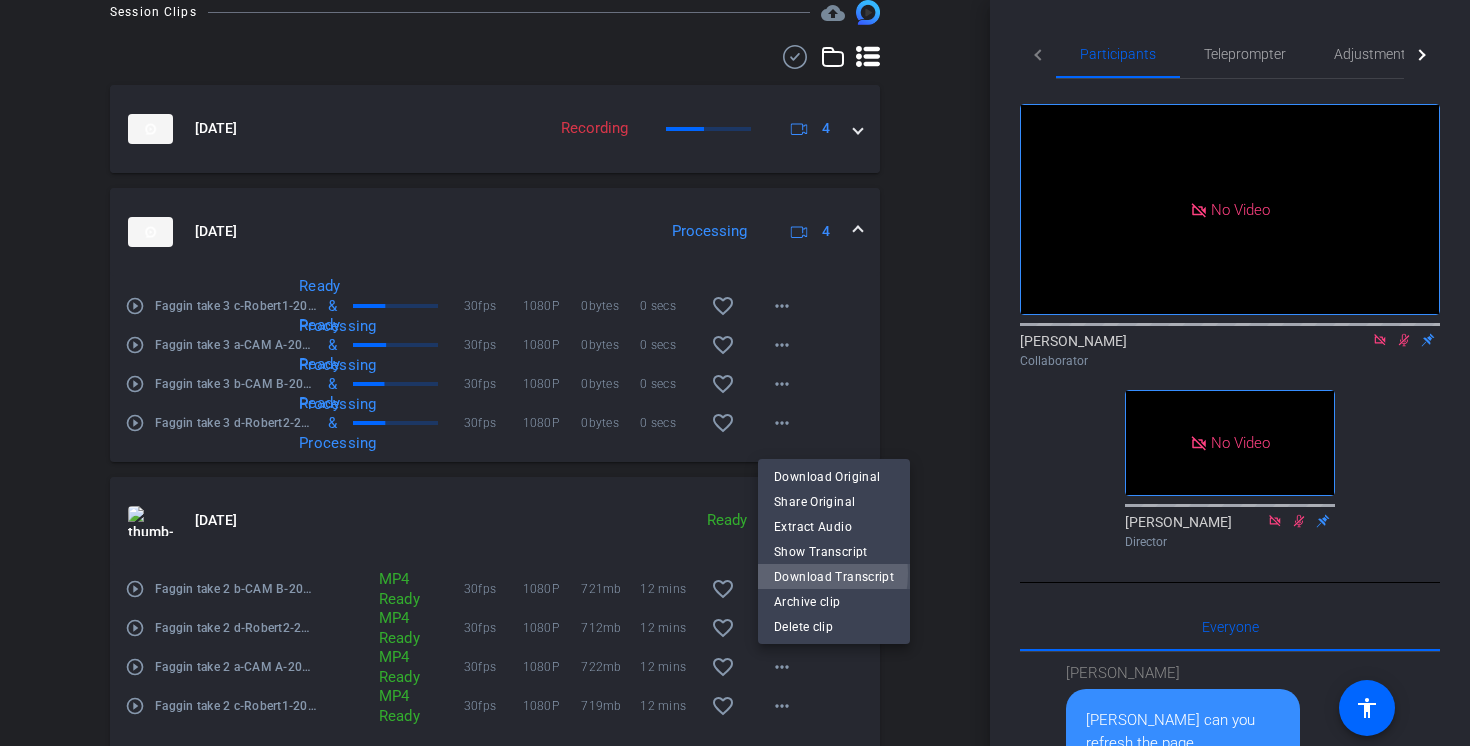 click on "Download Transcript" at bounding box center (834, 577) 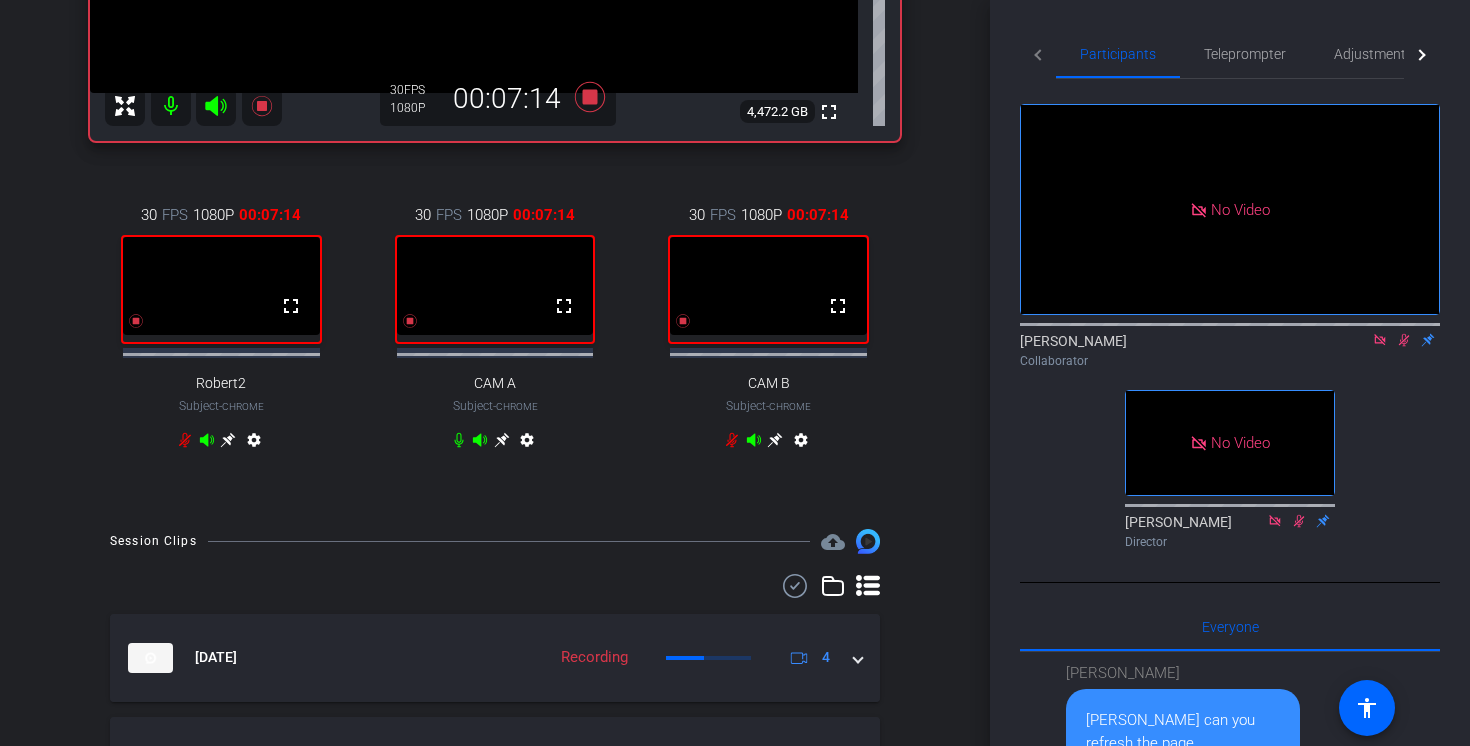 scroll, scrollTop: 0, scrollLeft: 0, axis: both 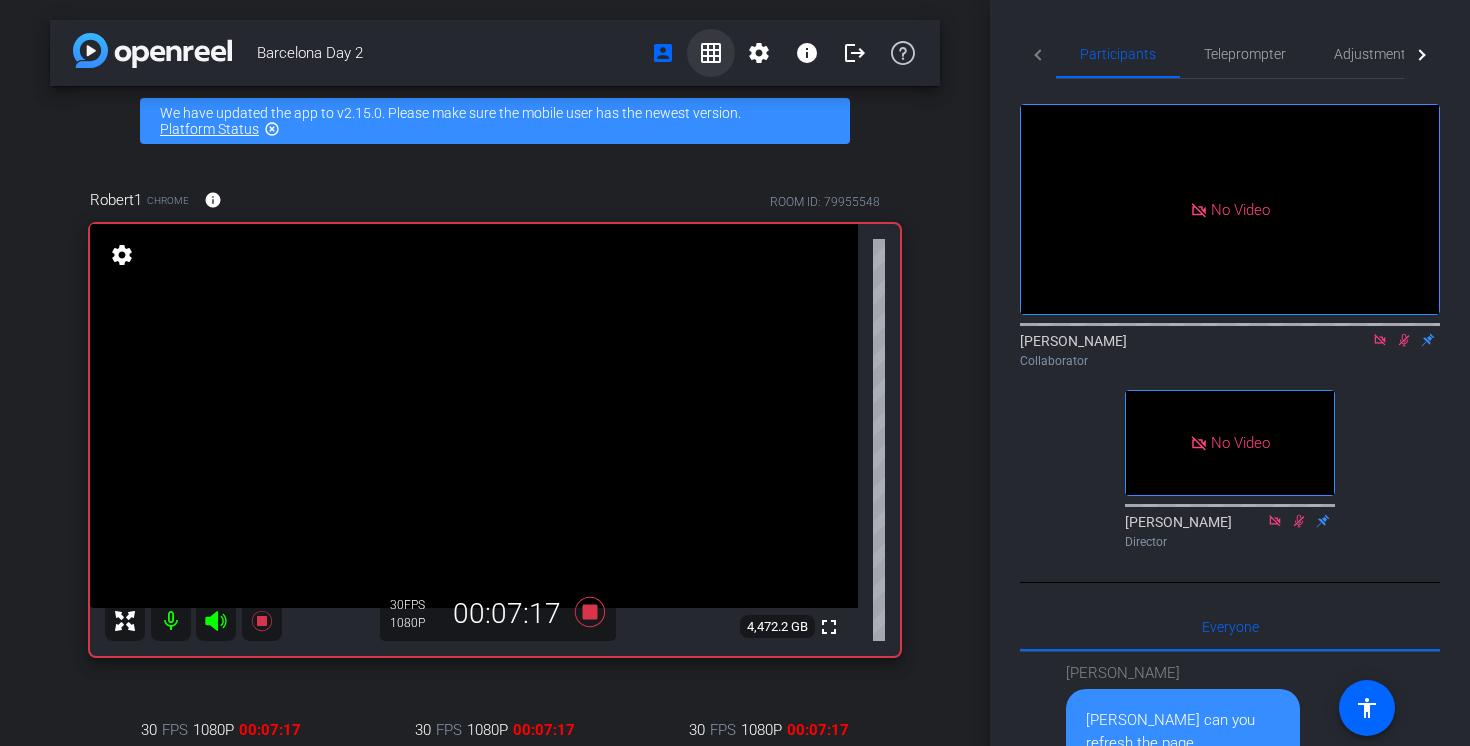 click on "grid_on" at bounding box center (711, 53) 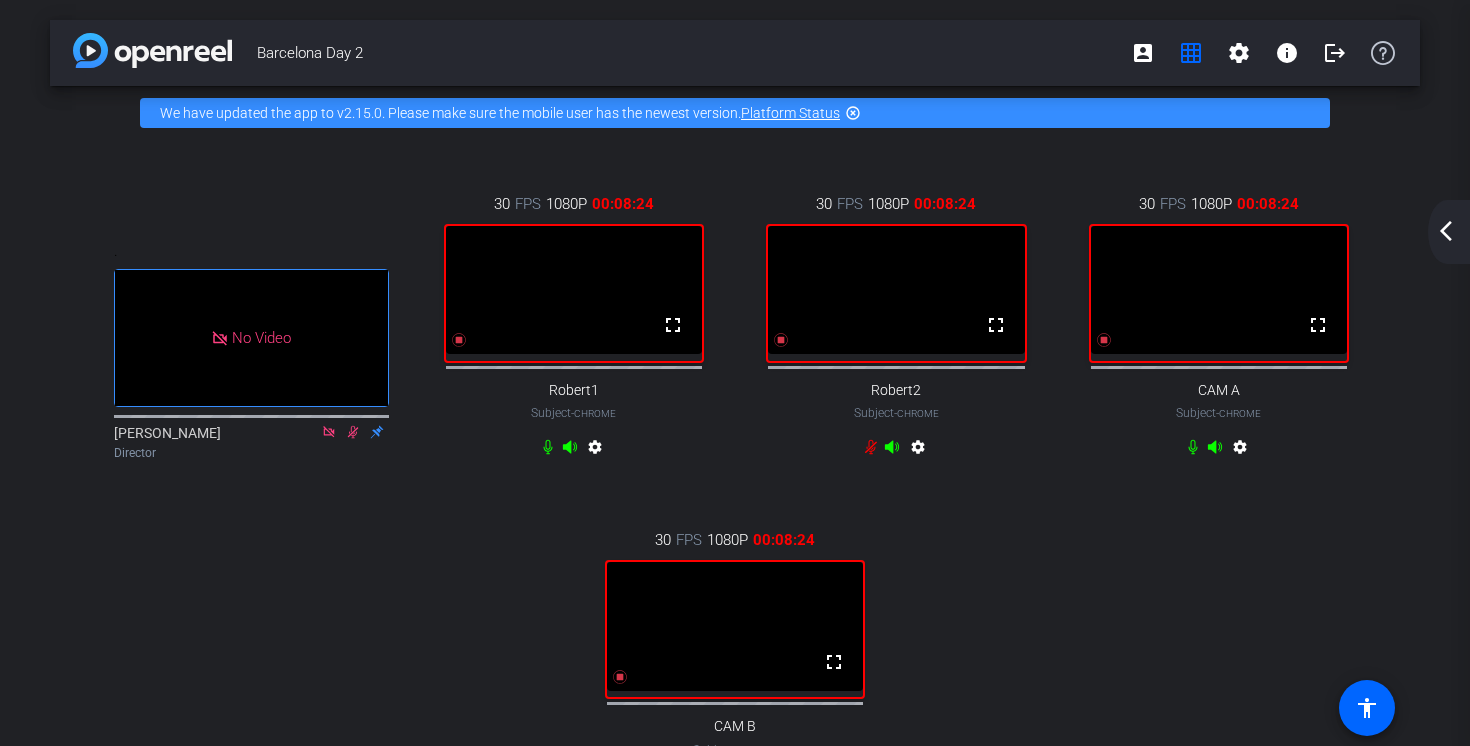 click on ".  No Video  [PERSON_NAME]
Director  30 FPS 1080P  00:08:24  fullscreen
Robert1 Subject   -  Chrome
settings 30 FPS 1080P  00:08:24  fullscreen
Robert2 Subject   -  Chrome
settings 30 FPS 1080P  00:08:24  fullscreen
CAM A Subject   -  Chrome
settings 30 FPS 1080P  00:08:24  fullscreen
CAM B Subject   -  Chrome
settings" at bounding box center (735, 496) 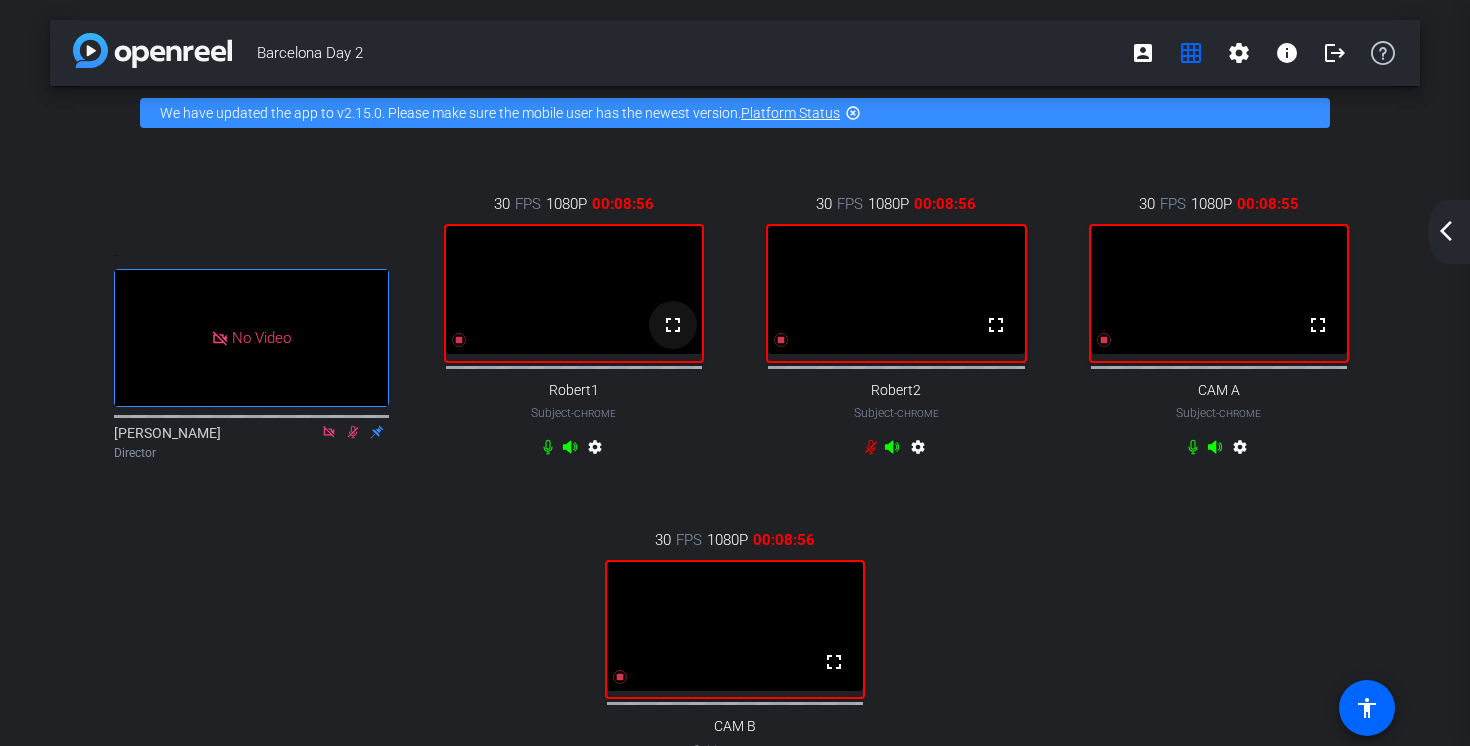 click on "fullscreen" at bounding box center [673, 325] 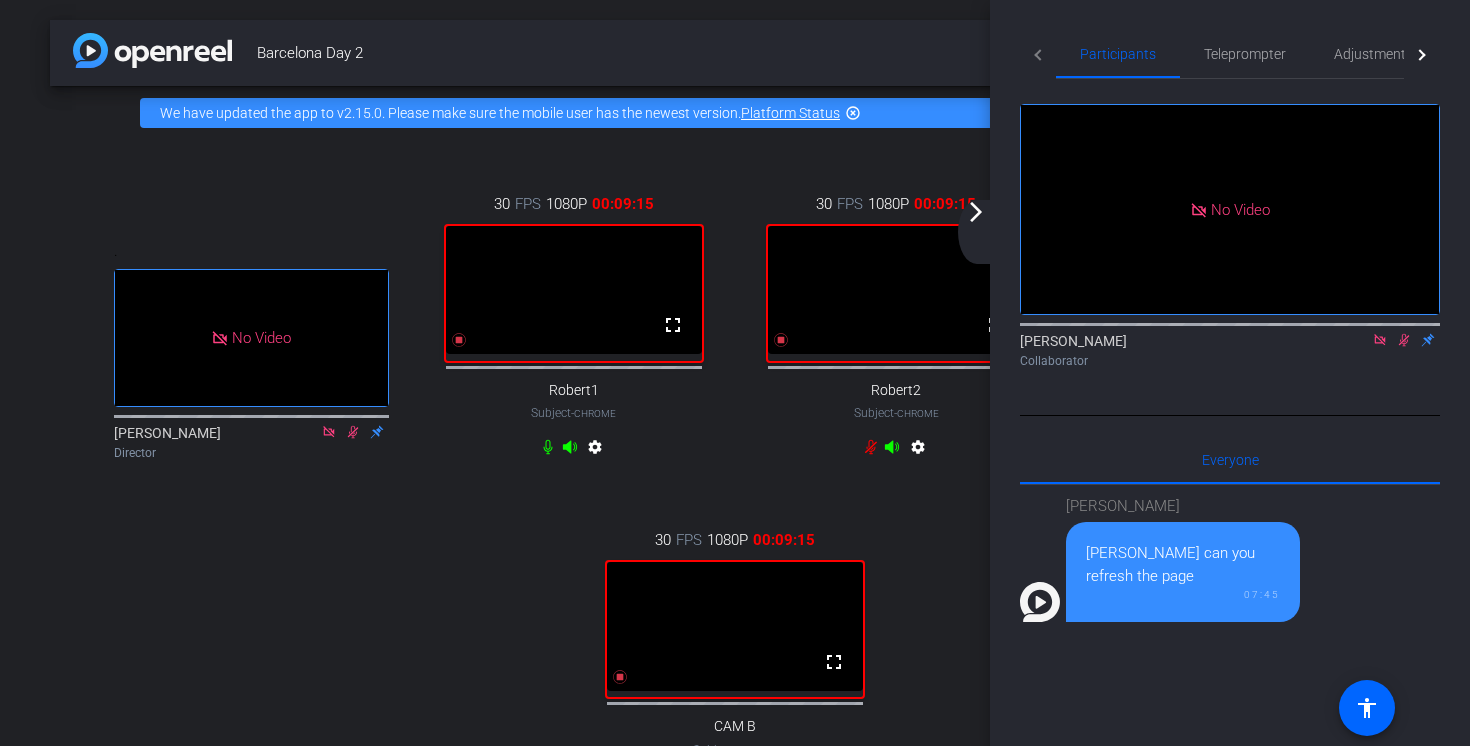 click on "arrow_forward_ios" 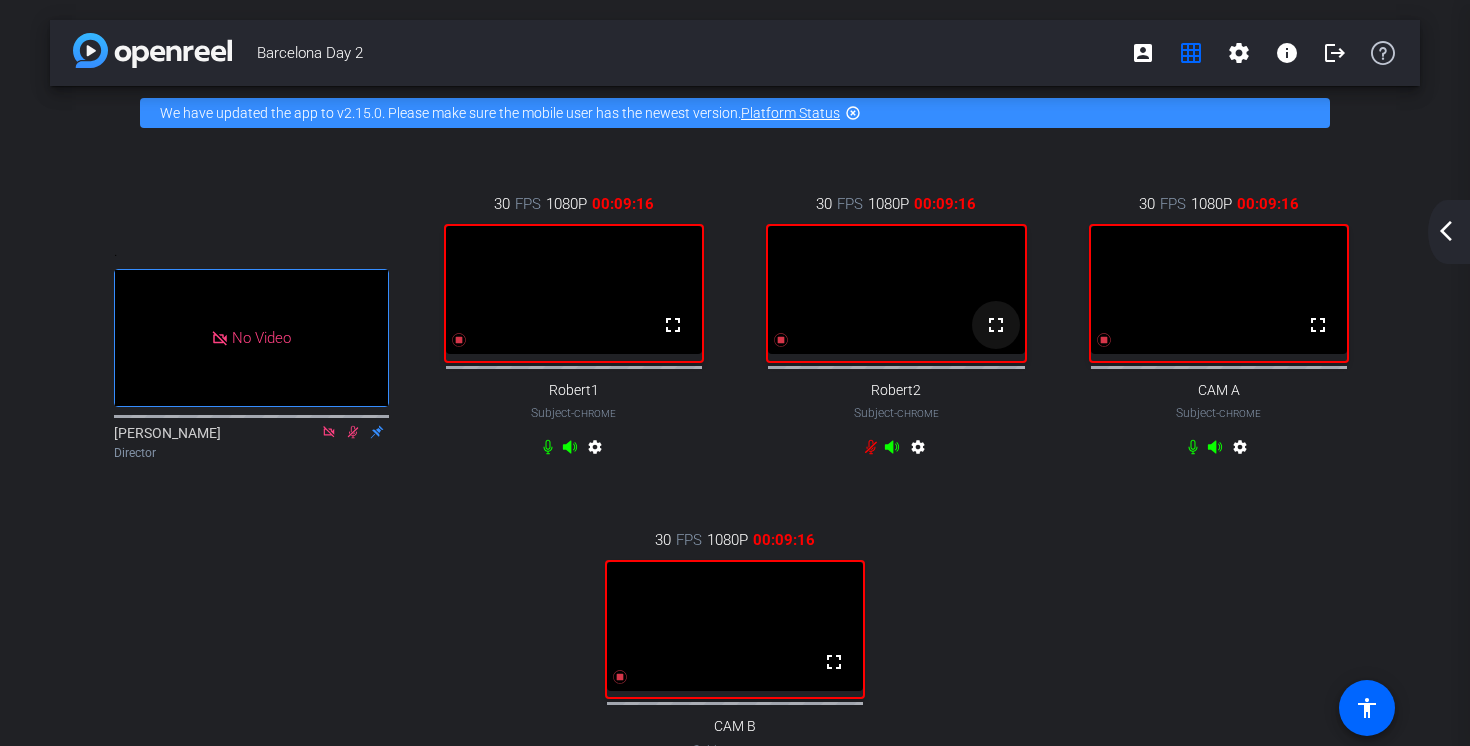 click on "fullscreen" at bounding box center [996, 325] 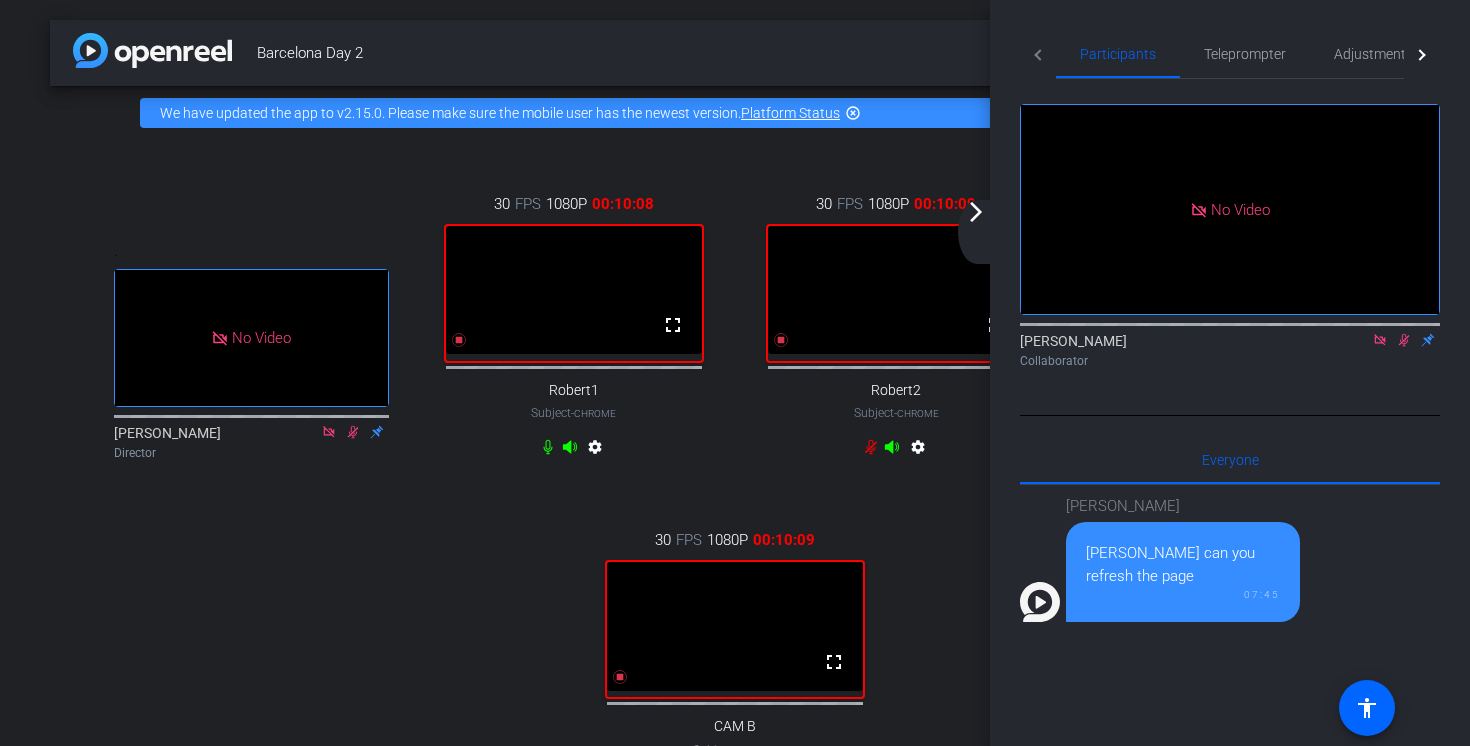 click on "arrow_forward_ios" 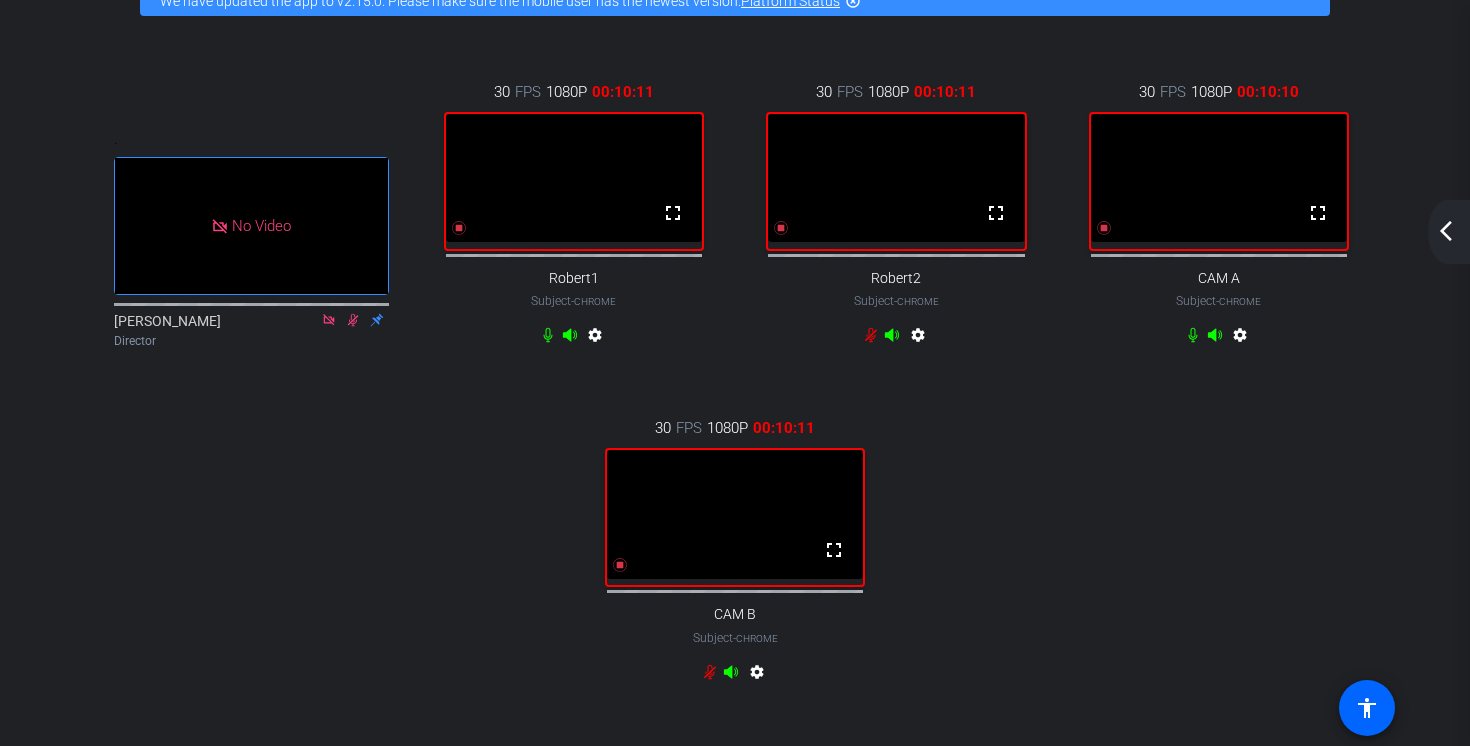 scroll, scrollTop: 127, scrollLeft: 0, axis: vertical 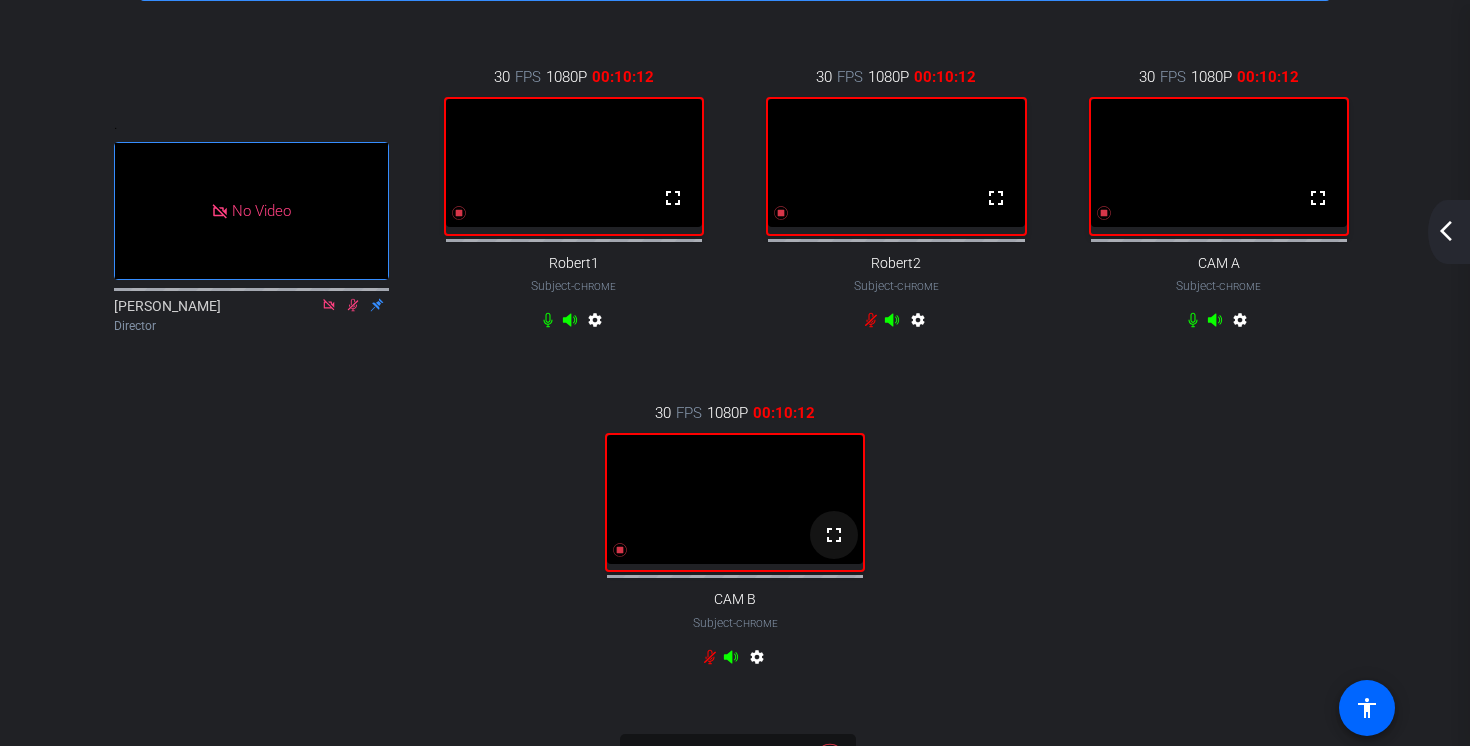 click on "fullscreen" at bounding box center [834, 535] 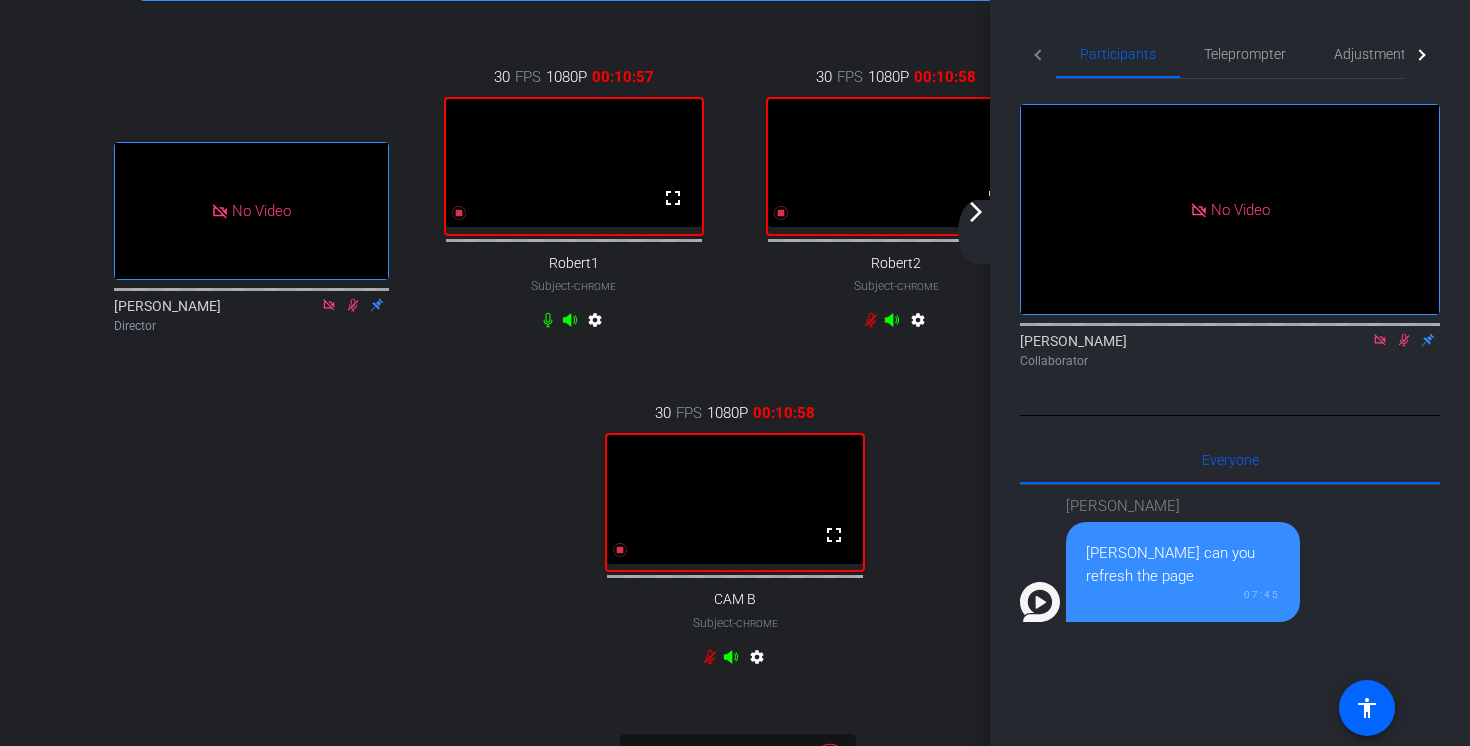 click on "arrow_forward_ios" 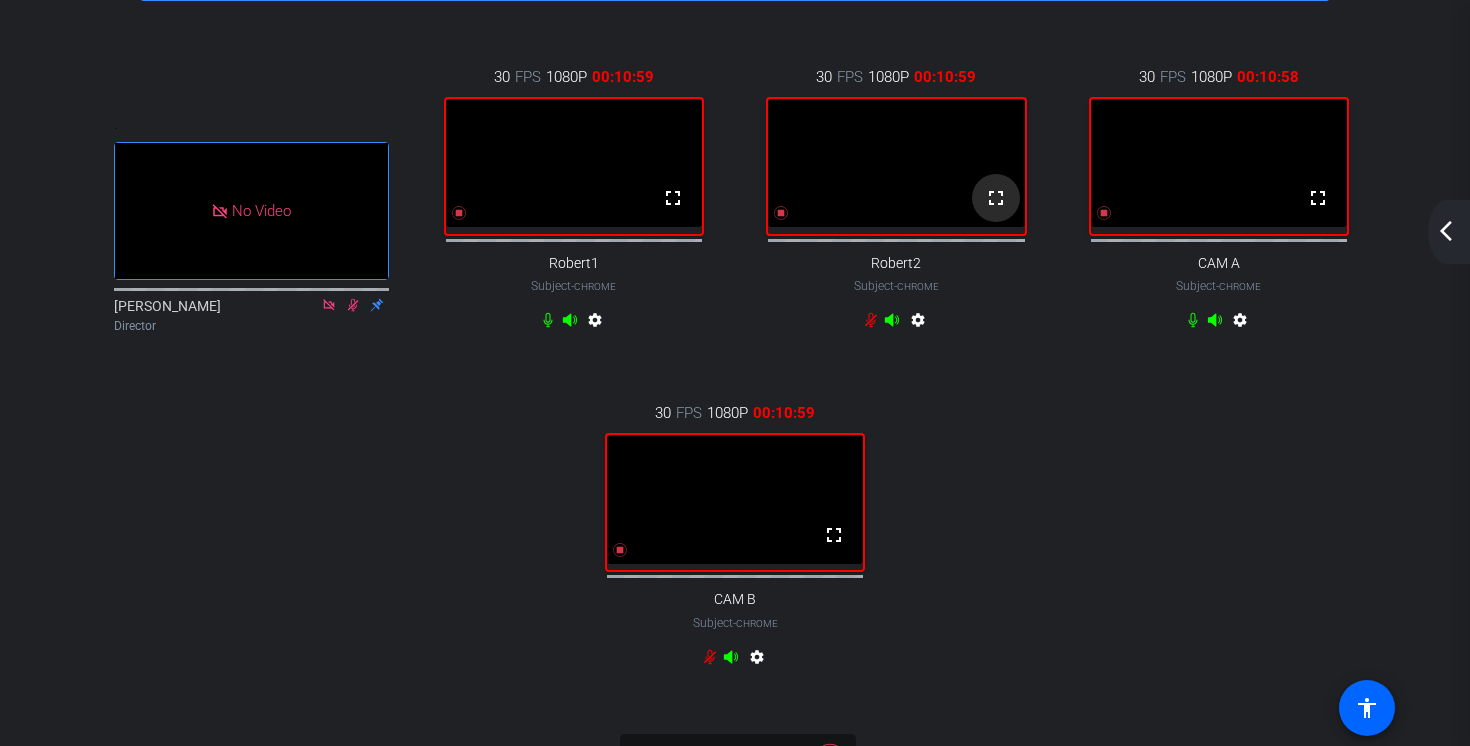 click on "fullscreen" at bounding box center [996, 198] 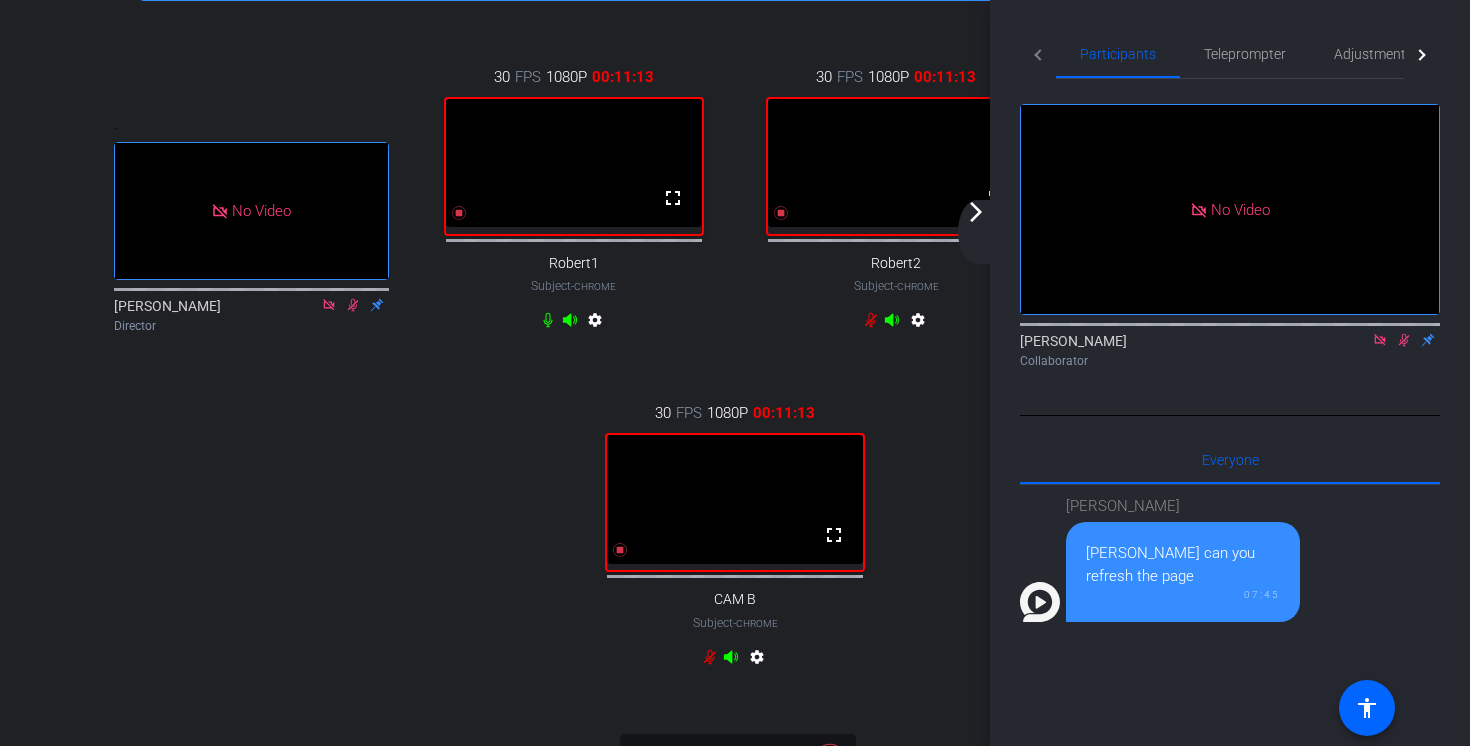 click on "arrow_forward_ios" 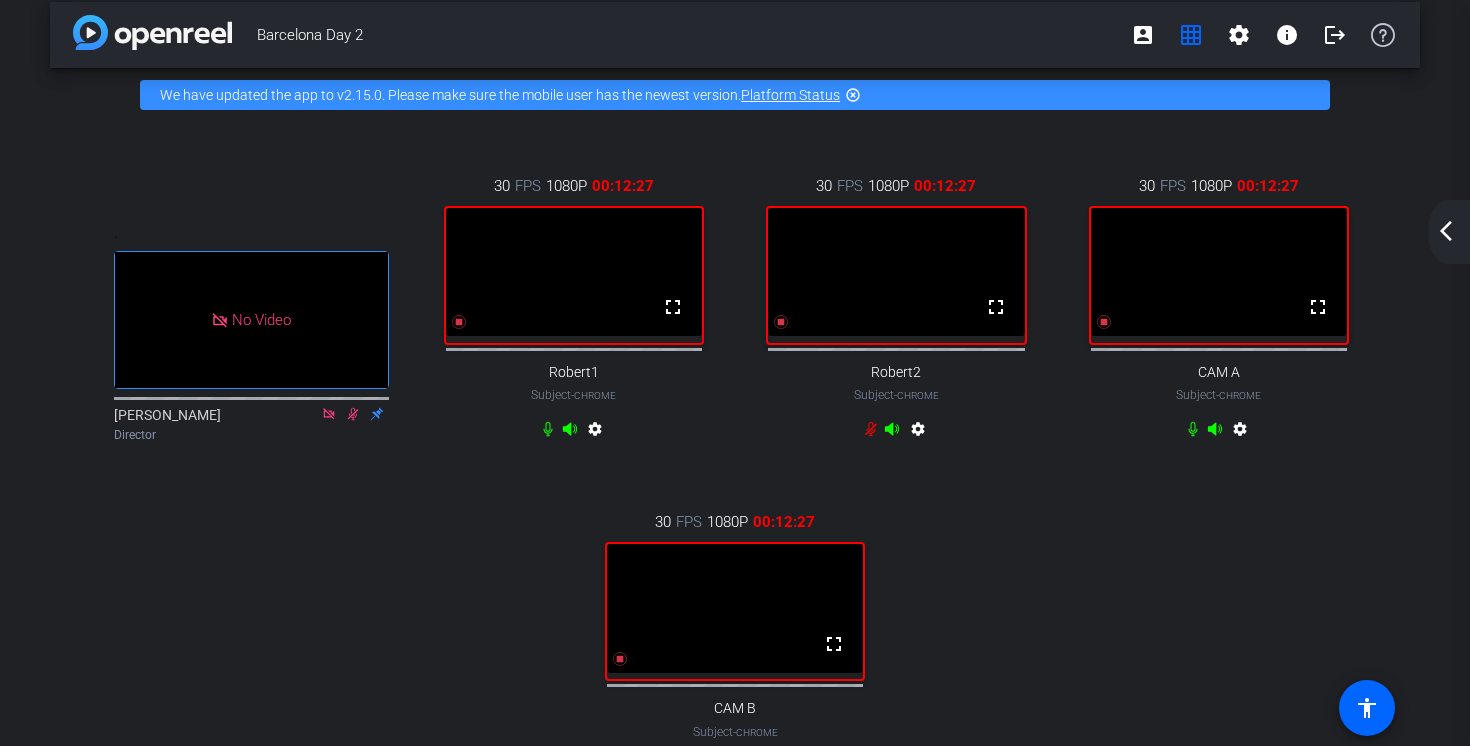 scroll, scrollTop: 0, scrollLeft: 0, axis: both 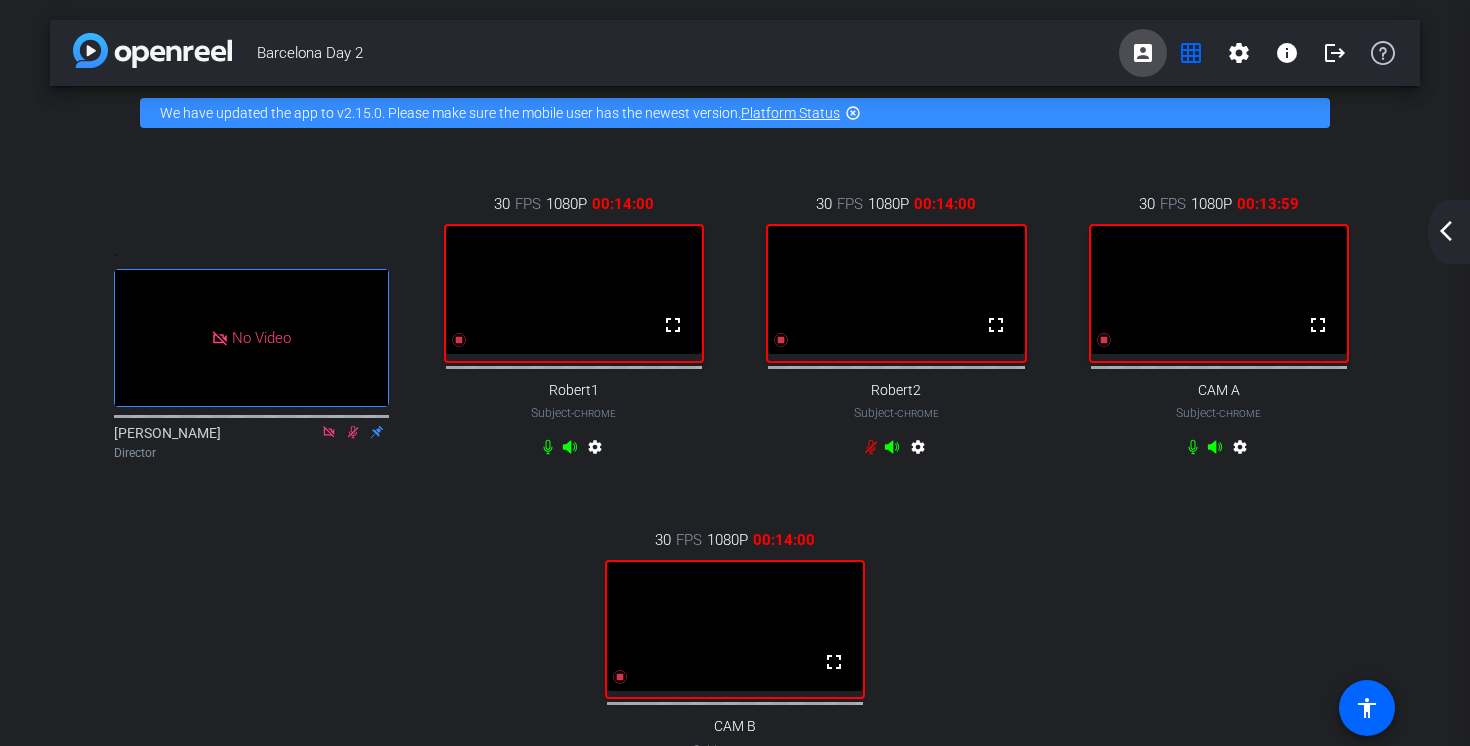 click on "account_box" at bounding box center [1143, 53] 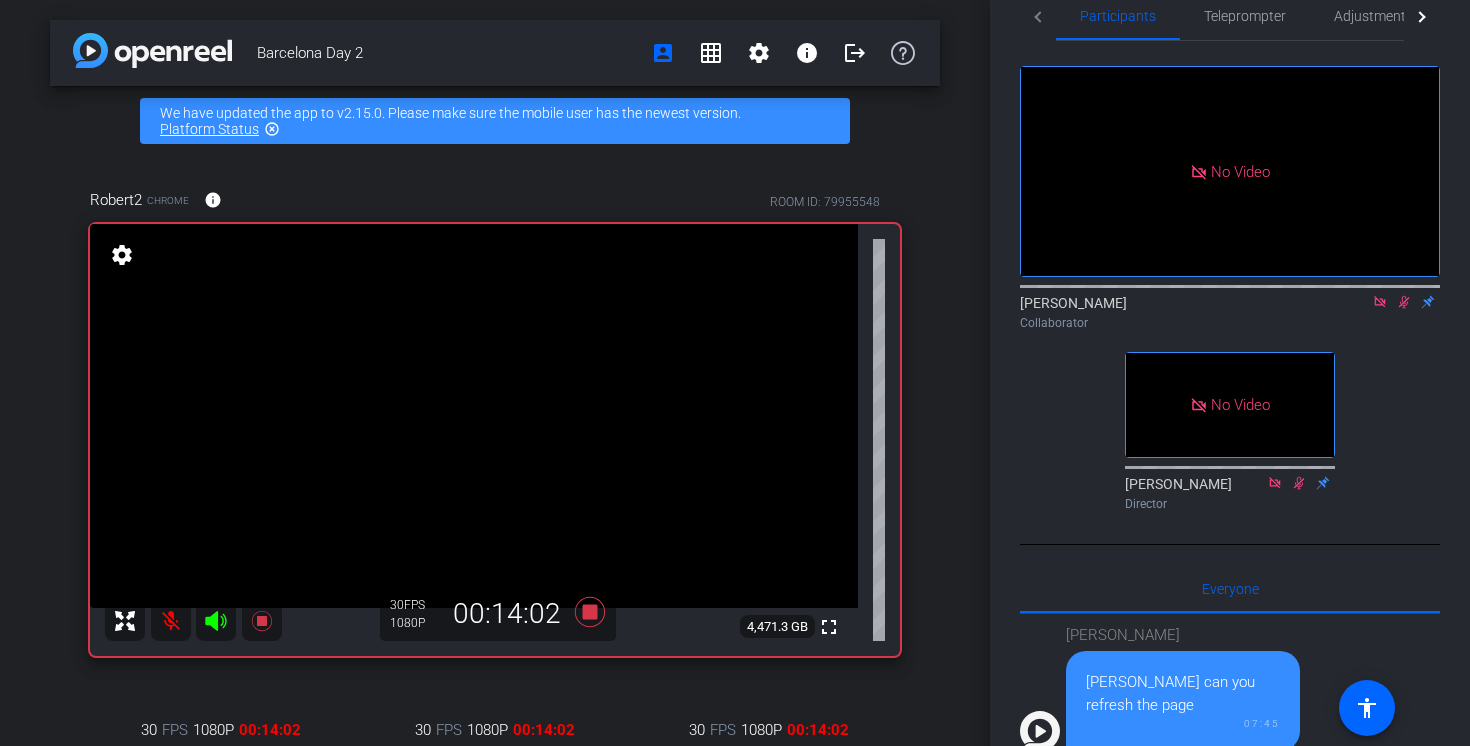 scroll, scrollTop: 37, scrollLeft: 0, axis: vertical 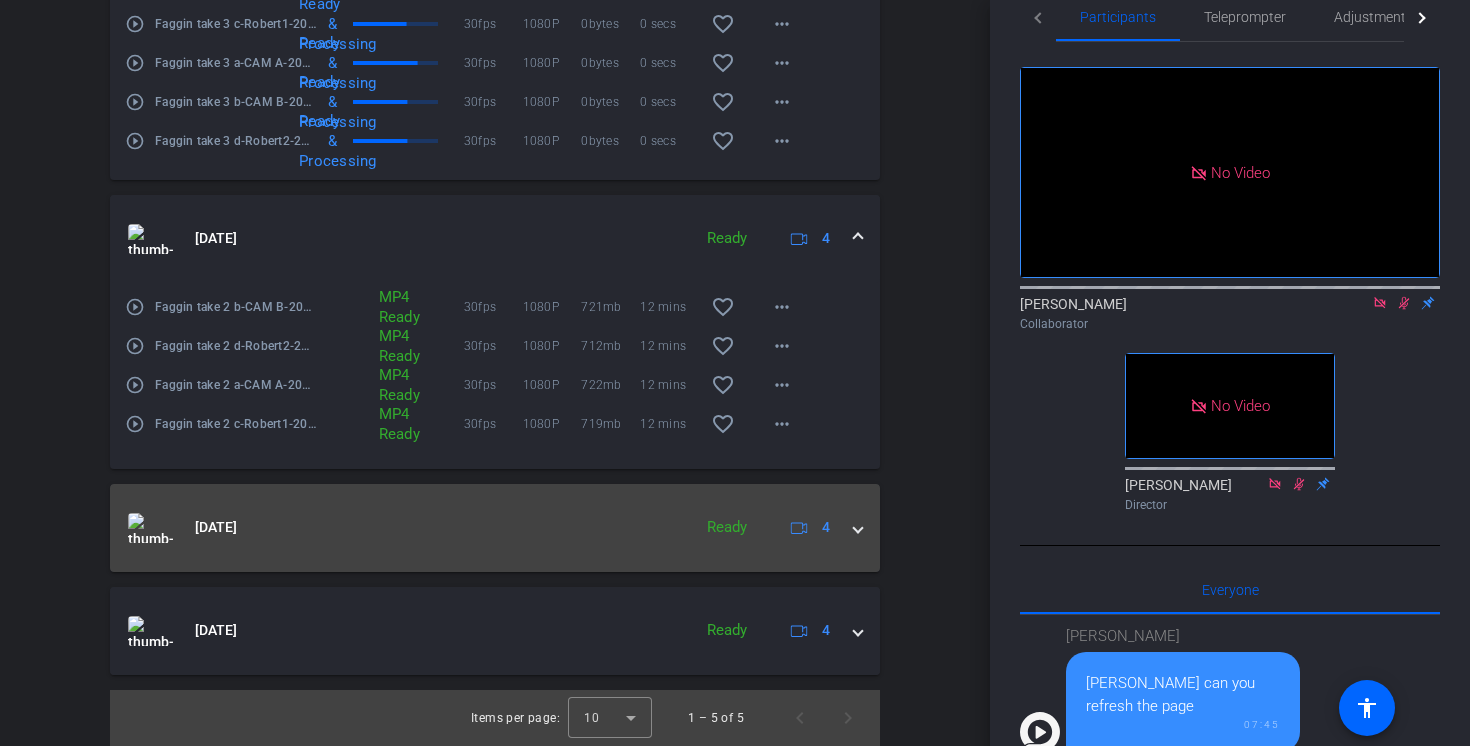click on "[DATE]   Ready
4" at bounding box center (491, 528) 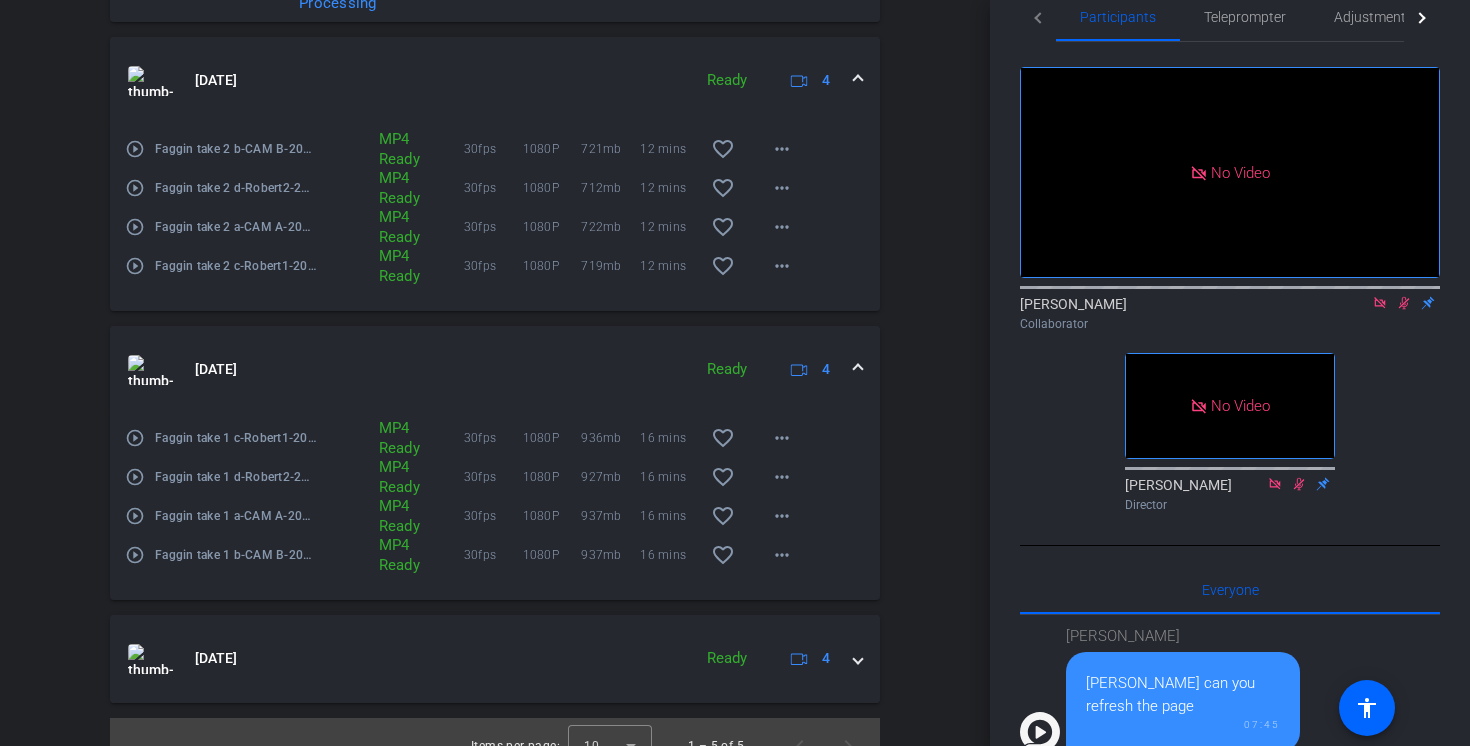 scroll, scrollTop: 1524, scrollLeft: 0, axis: vertical 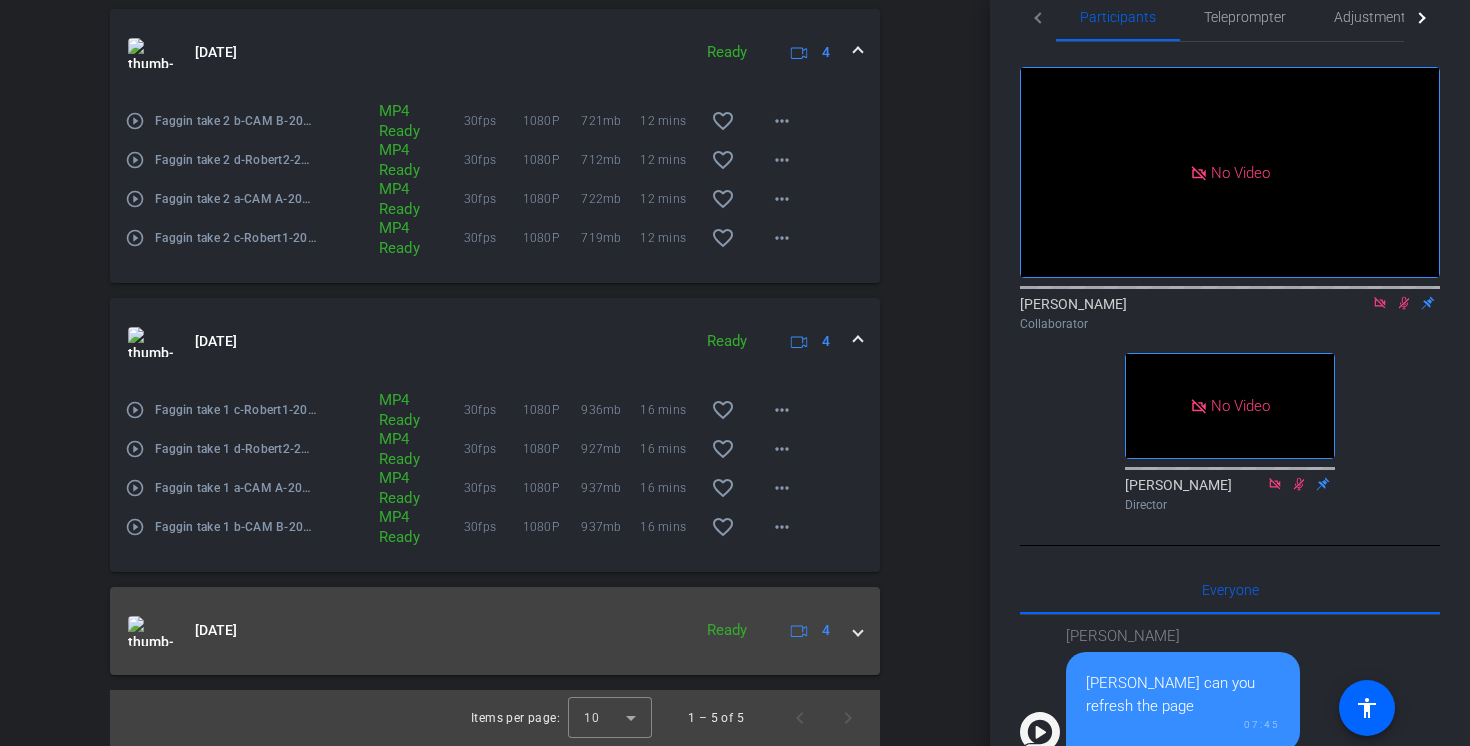 click at bounding box center [858, 630] 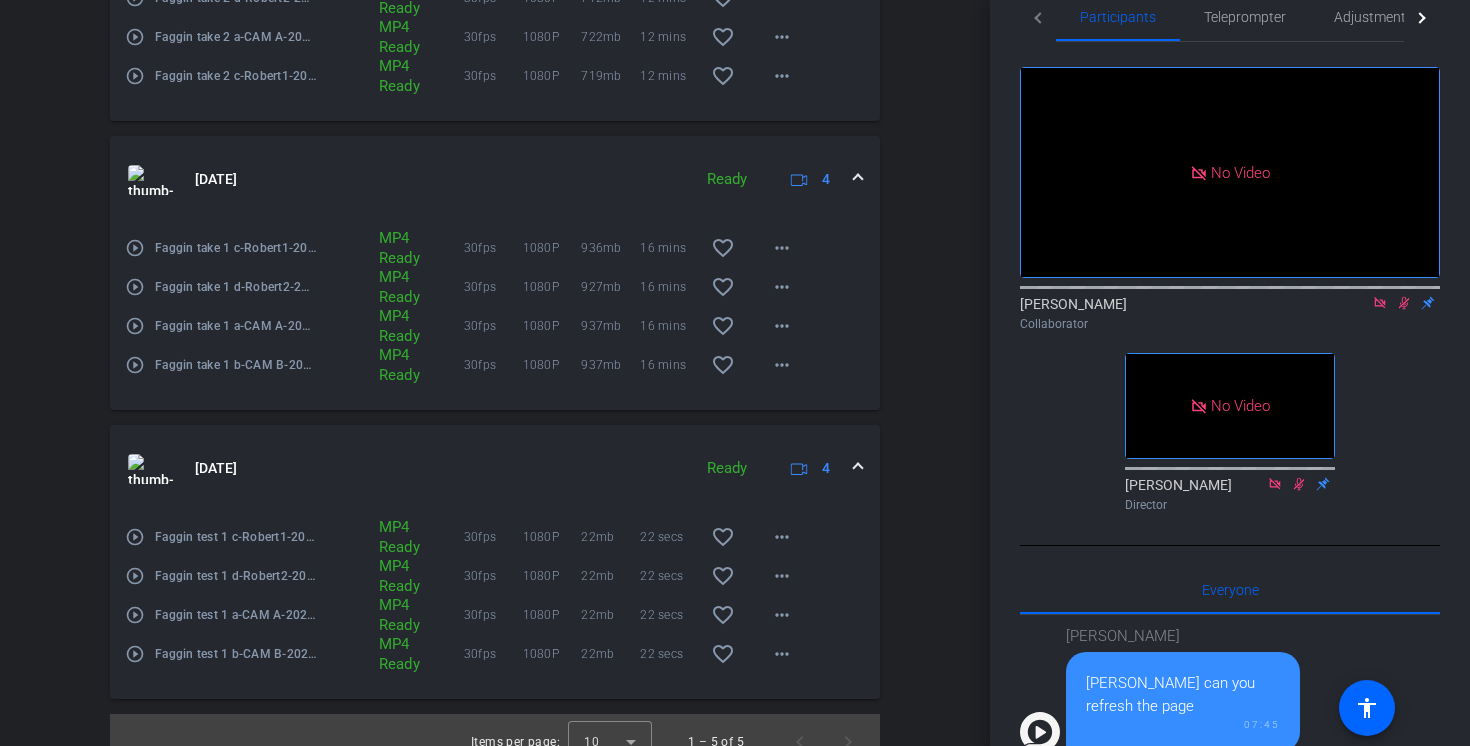 scroll, scrollTop: 1680, scrollLeft: 0, axis: vertical 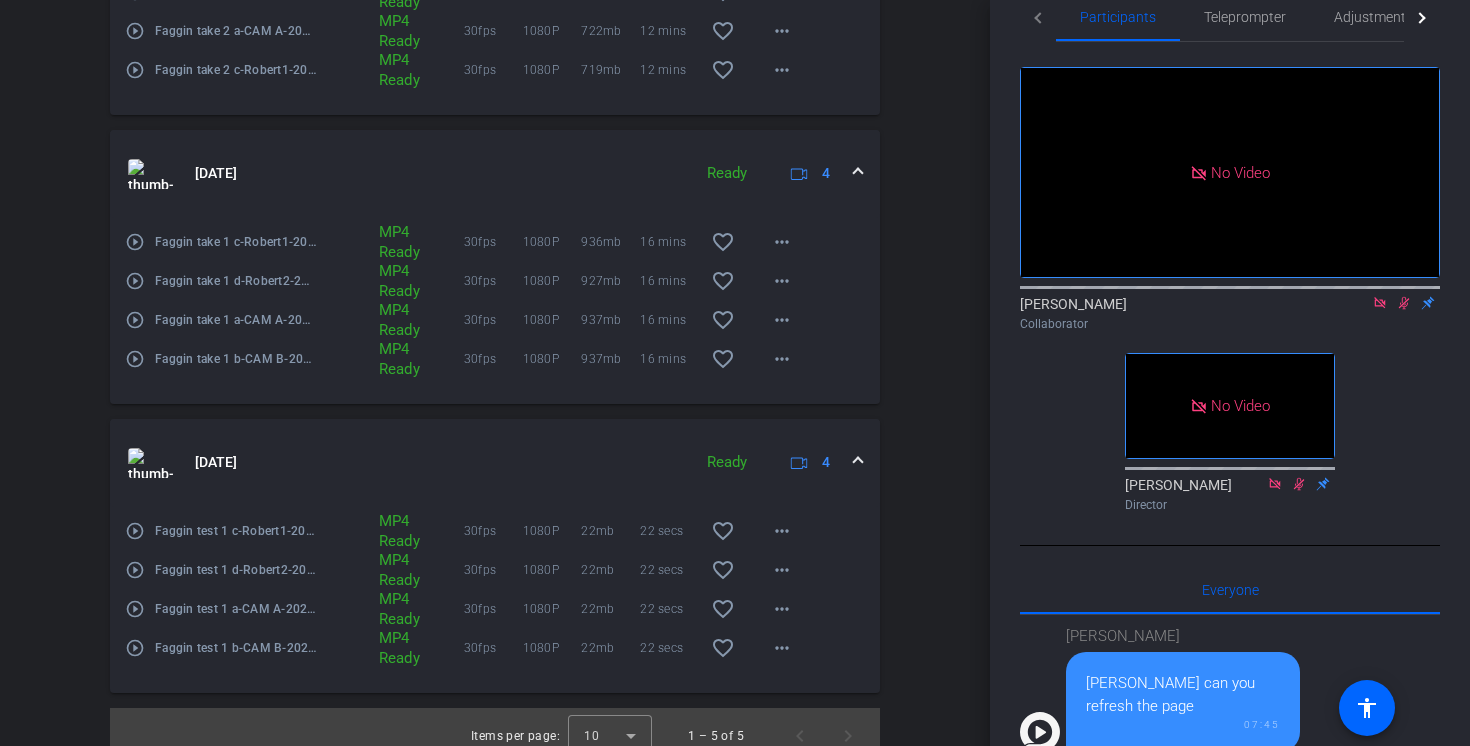 click at bounding box center (858, 462) 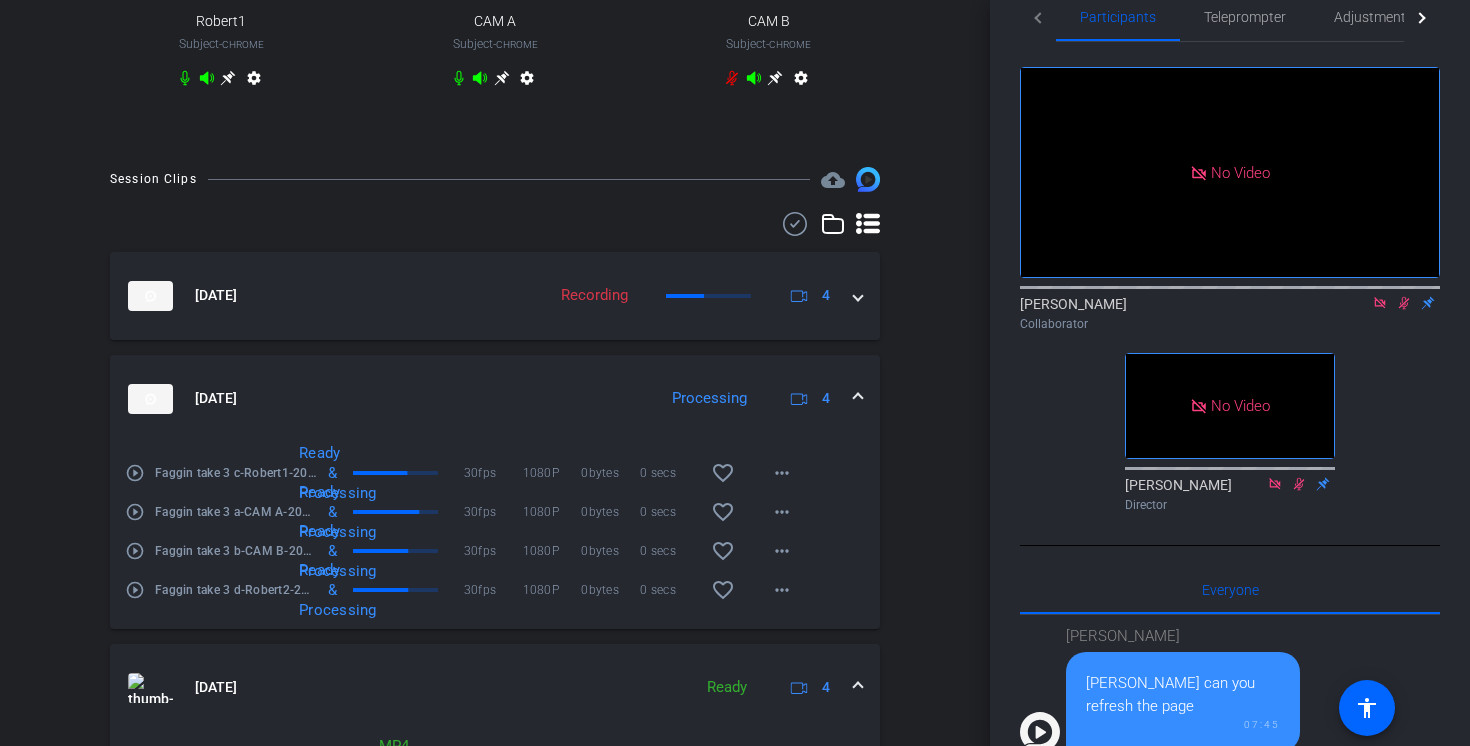 scroll, scrollTop: 873, scrollLeft: 0, axis: vertical 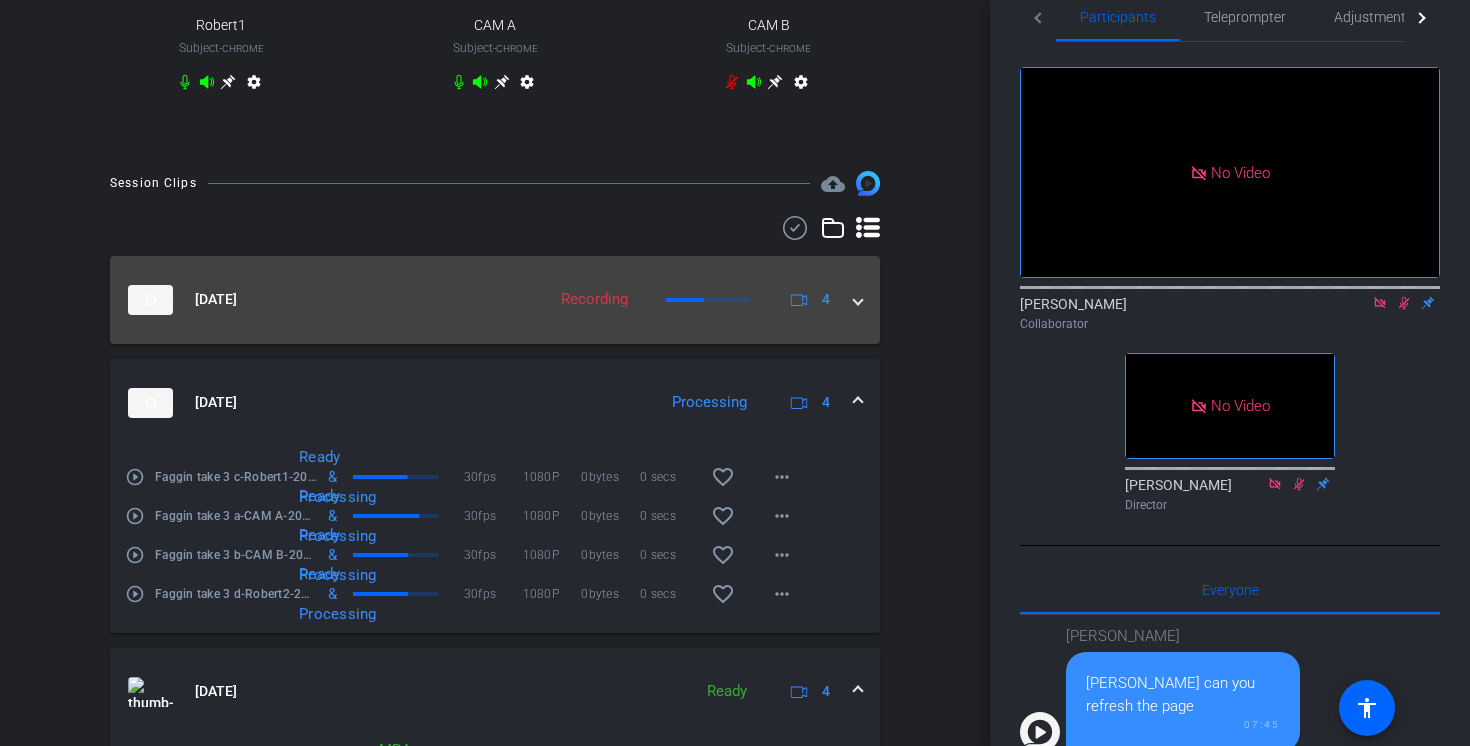 click at bounding box center (858, 299) 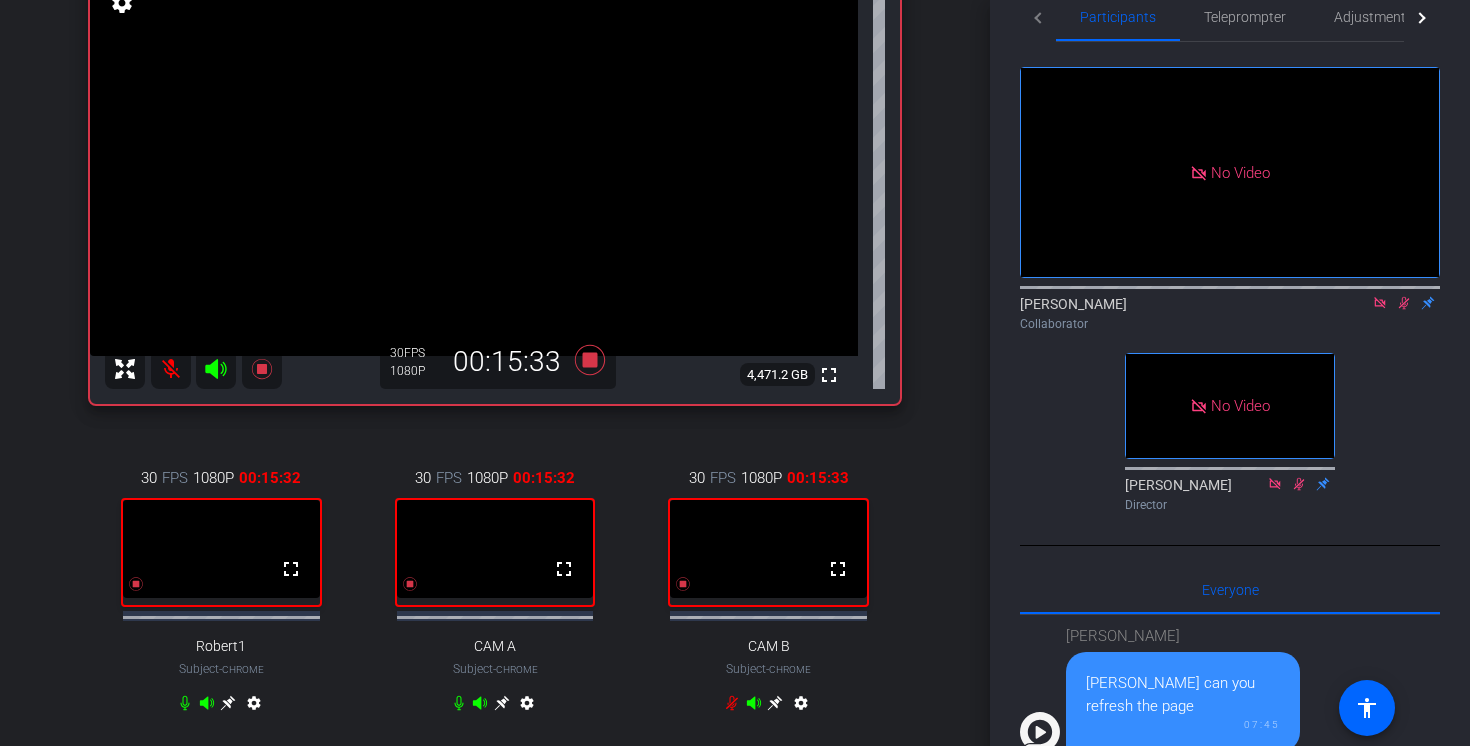scroll, scrollTop: 278, scrollLeft: 0, axis: vertical 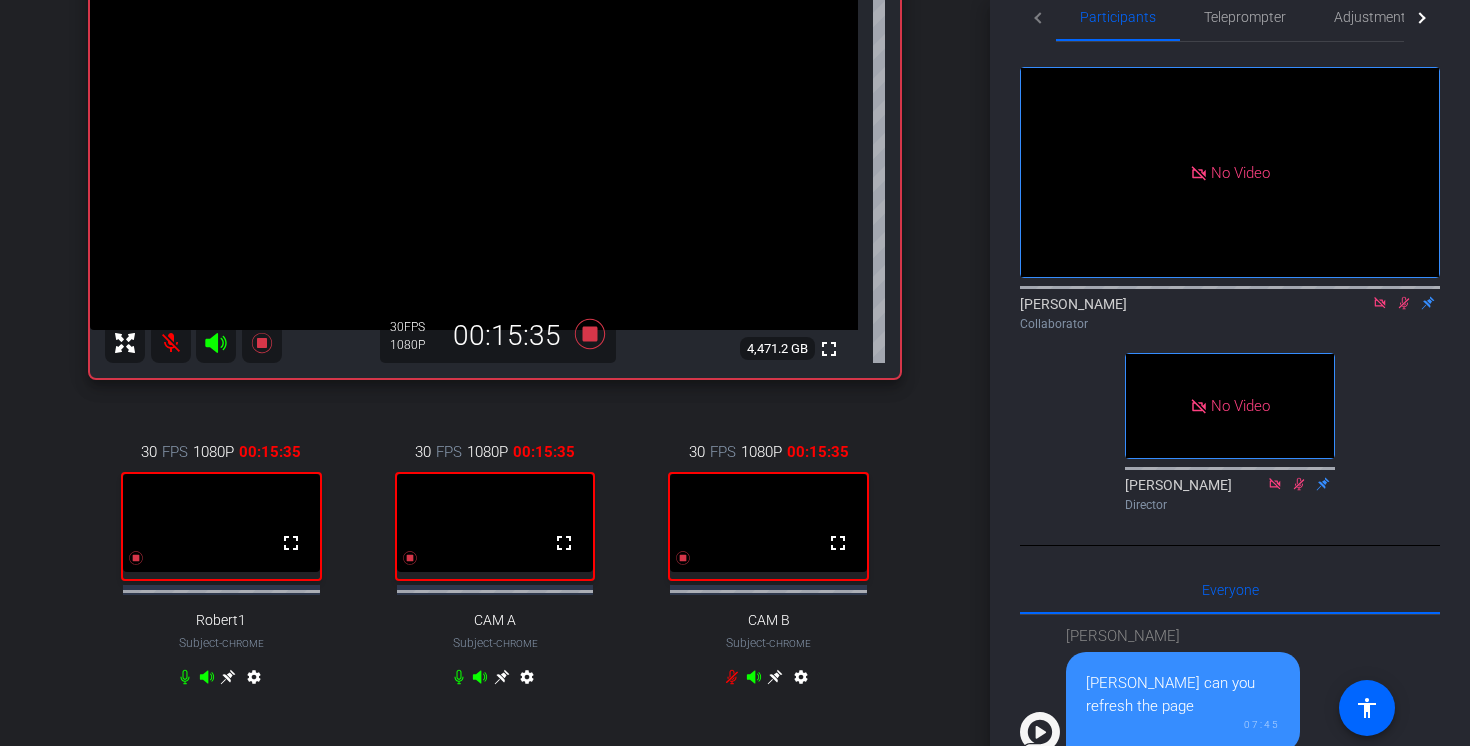 click 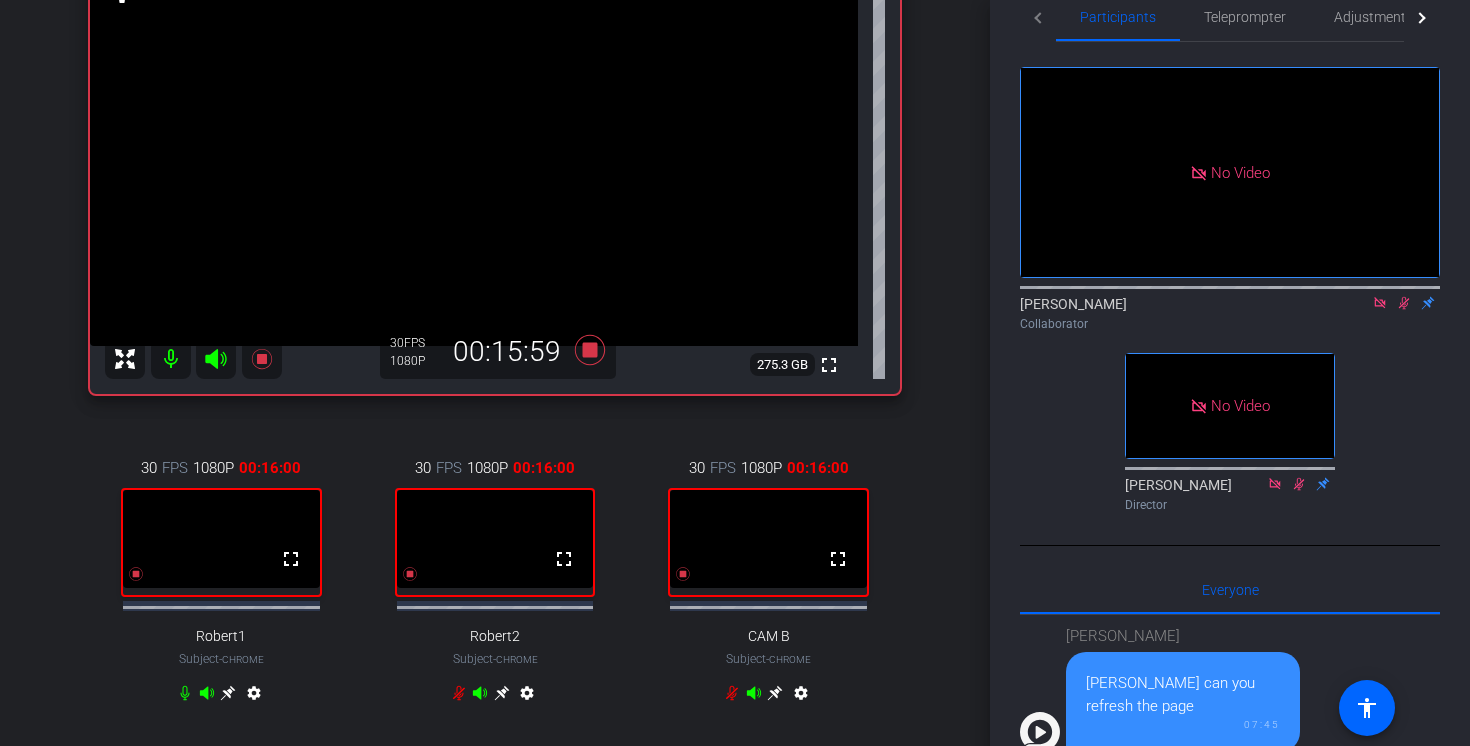scroll, scrollTop: 295, scrollLeft: 0, axis: vertical 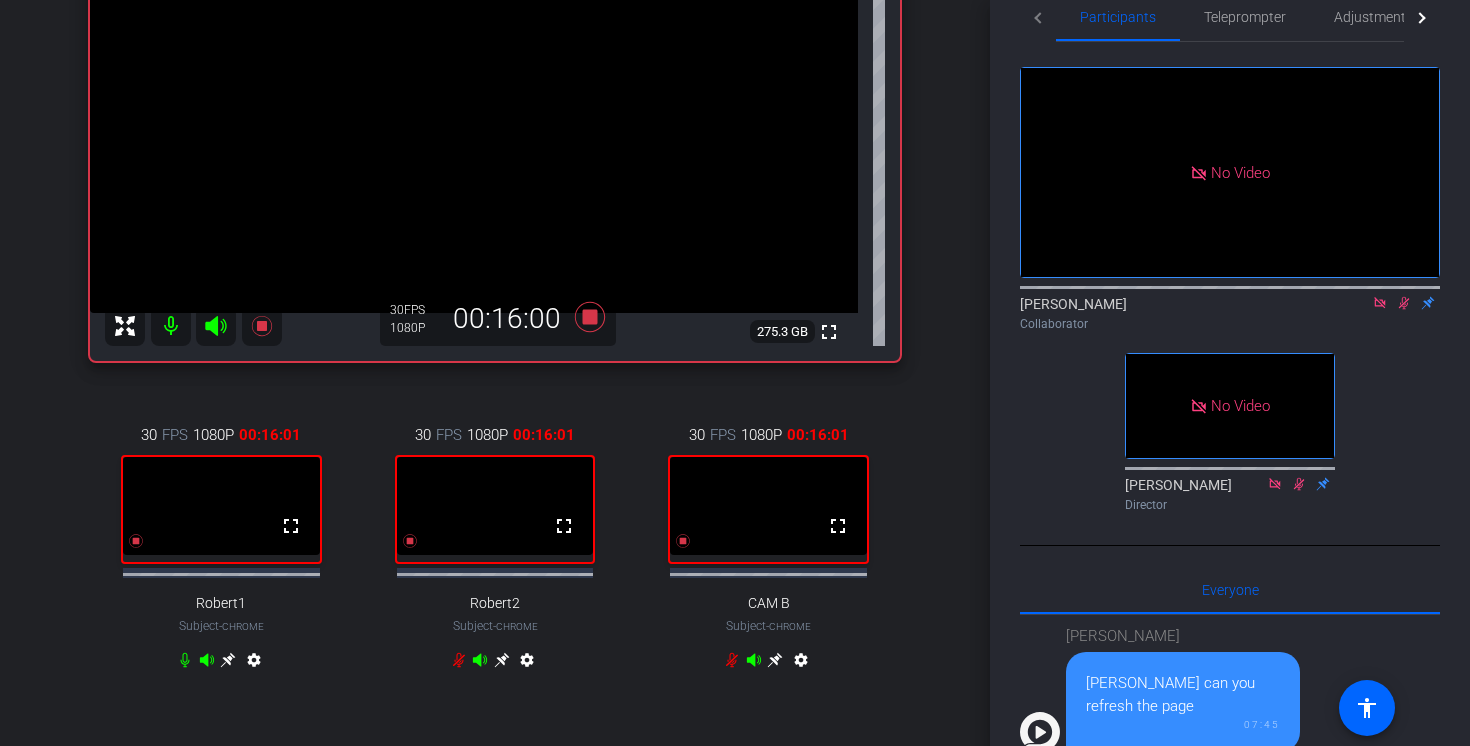 click 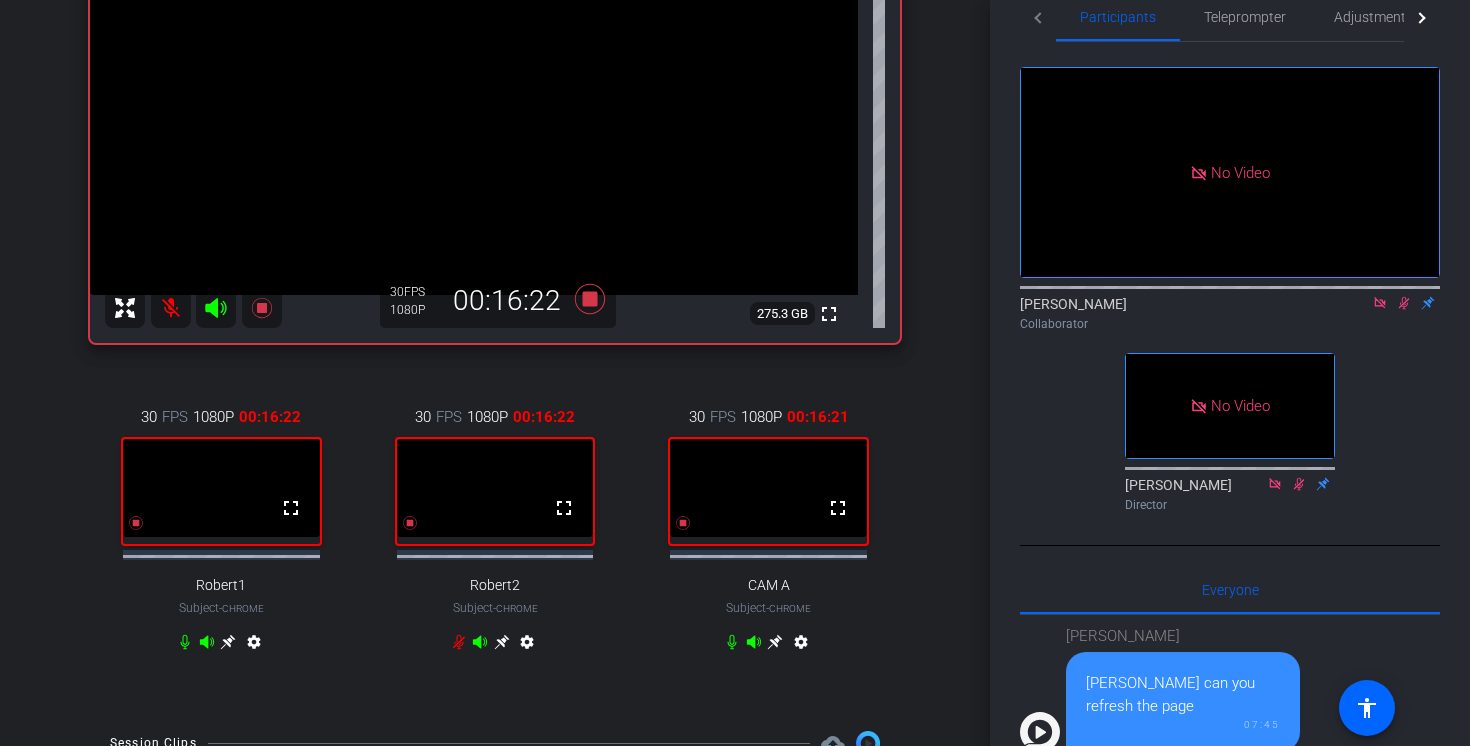 scroll, scrollTop: 315, scrollLeft: 0, axis: vertical 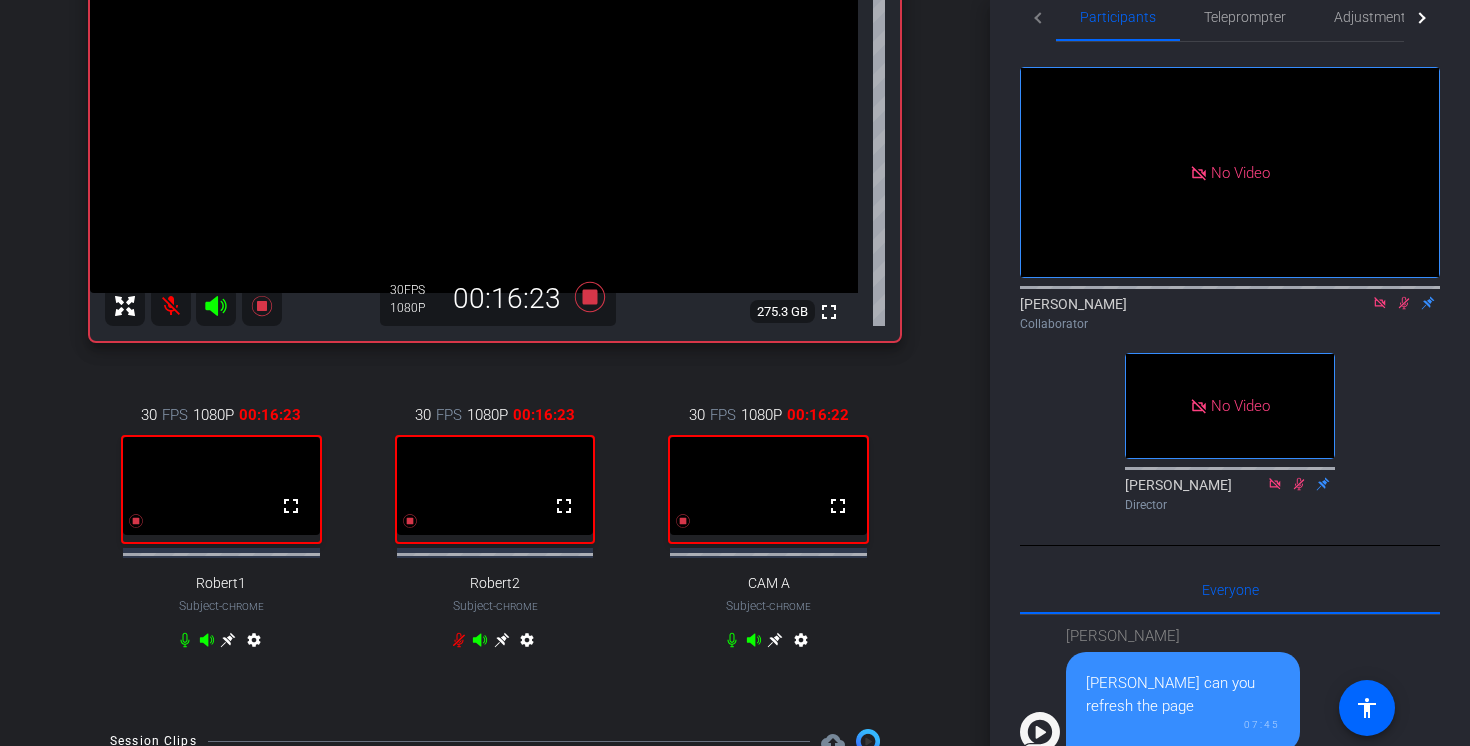 click 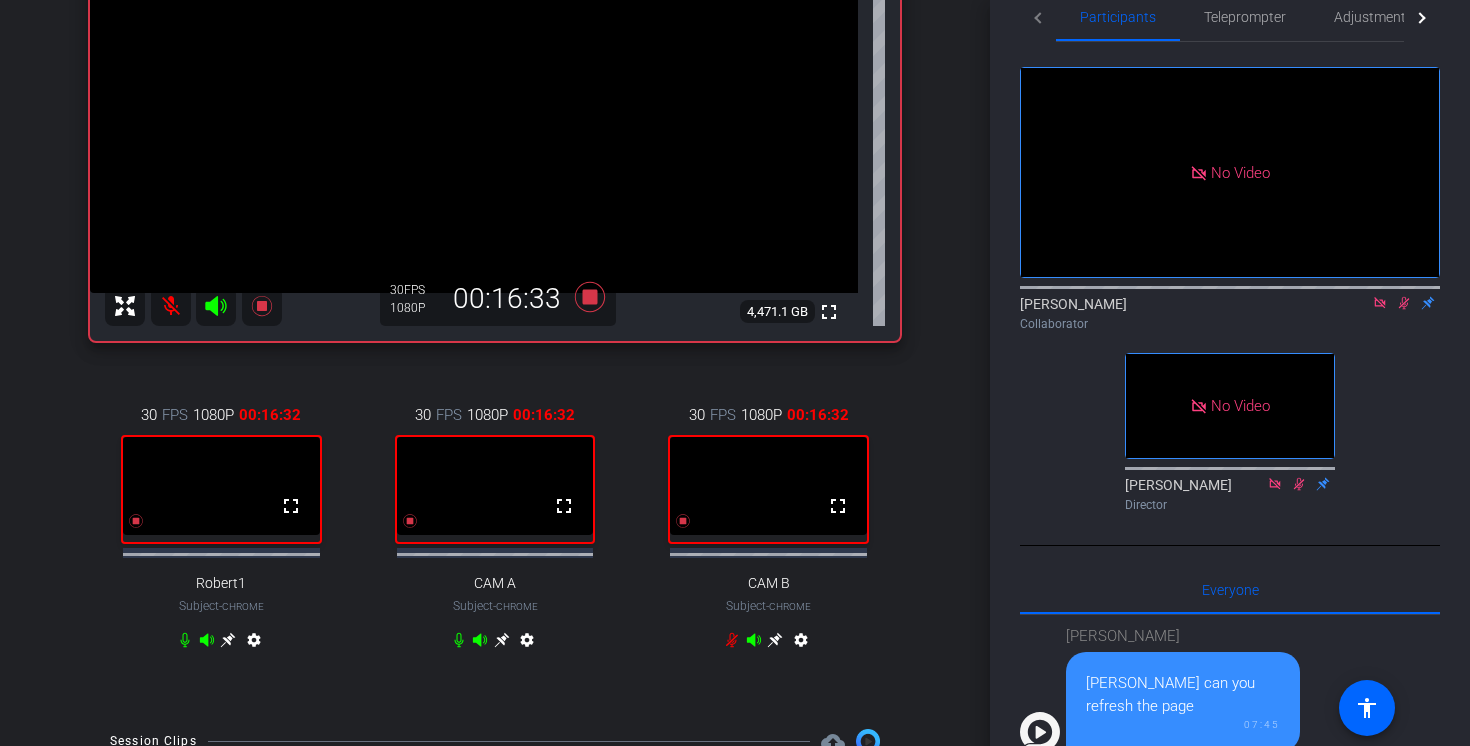 click 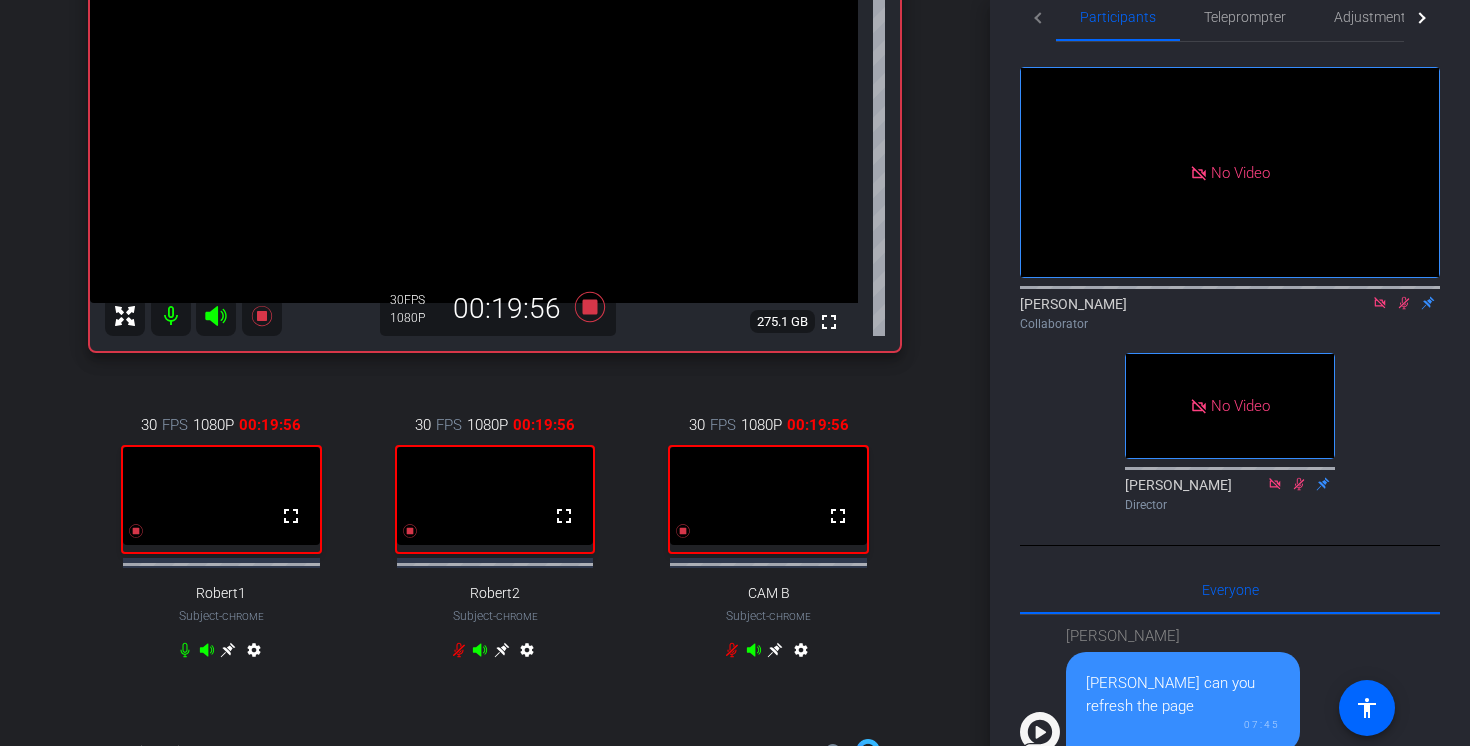 scroll, scrollTop: 351, scrollLeft: 0, axis: vertical 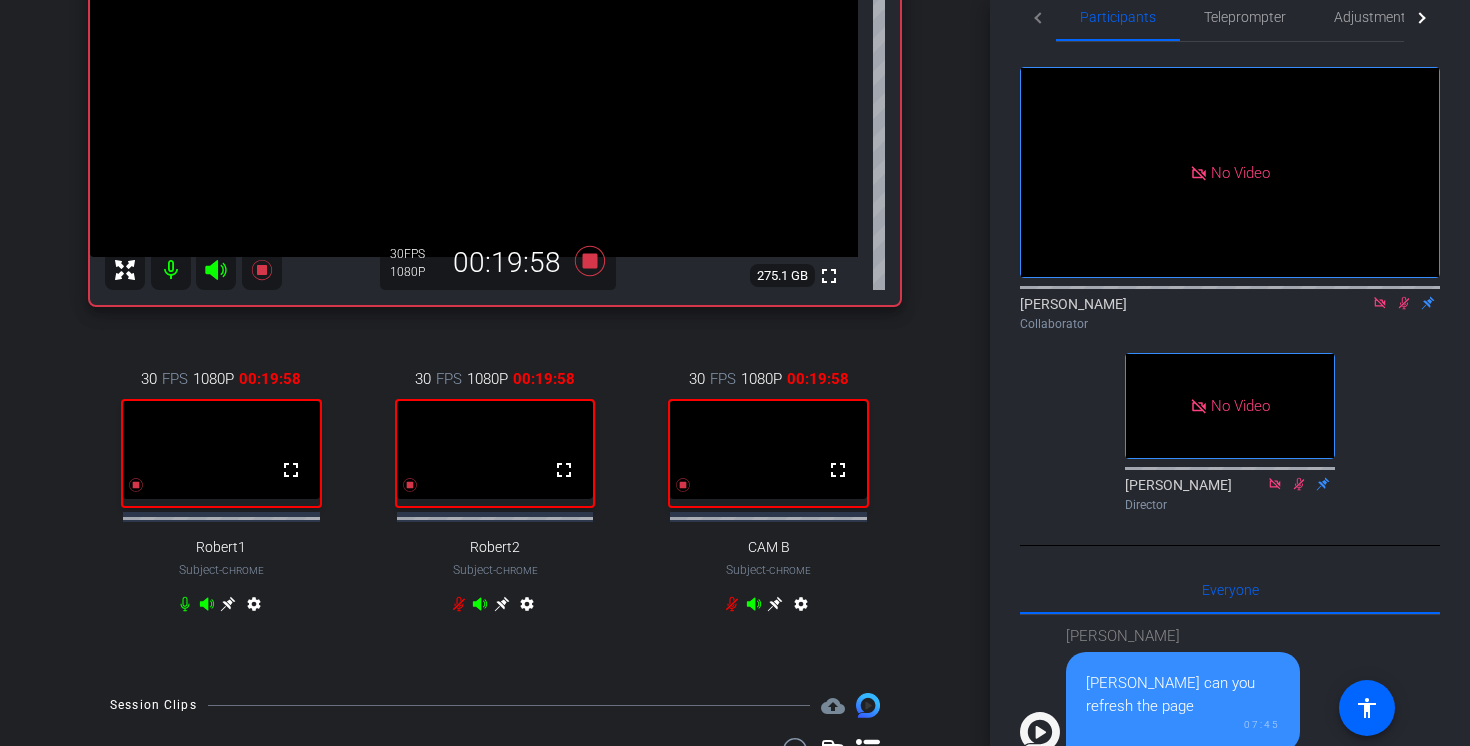 click 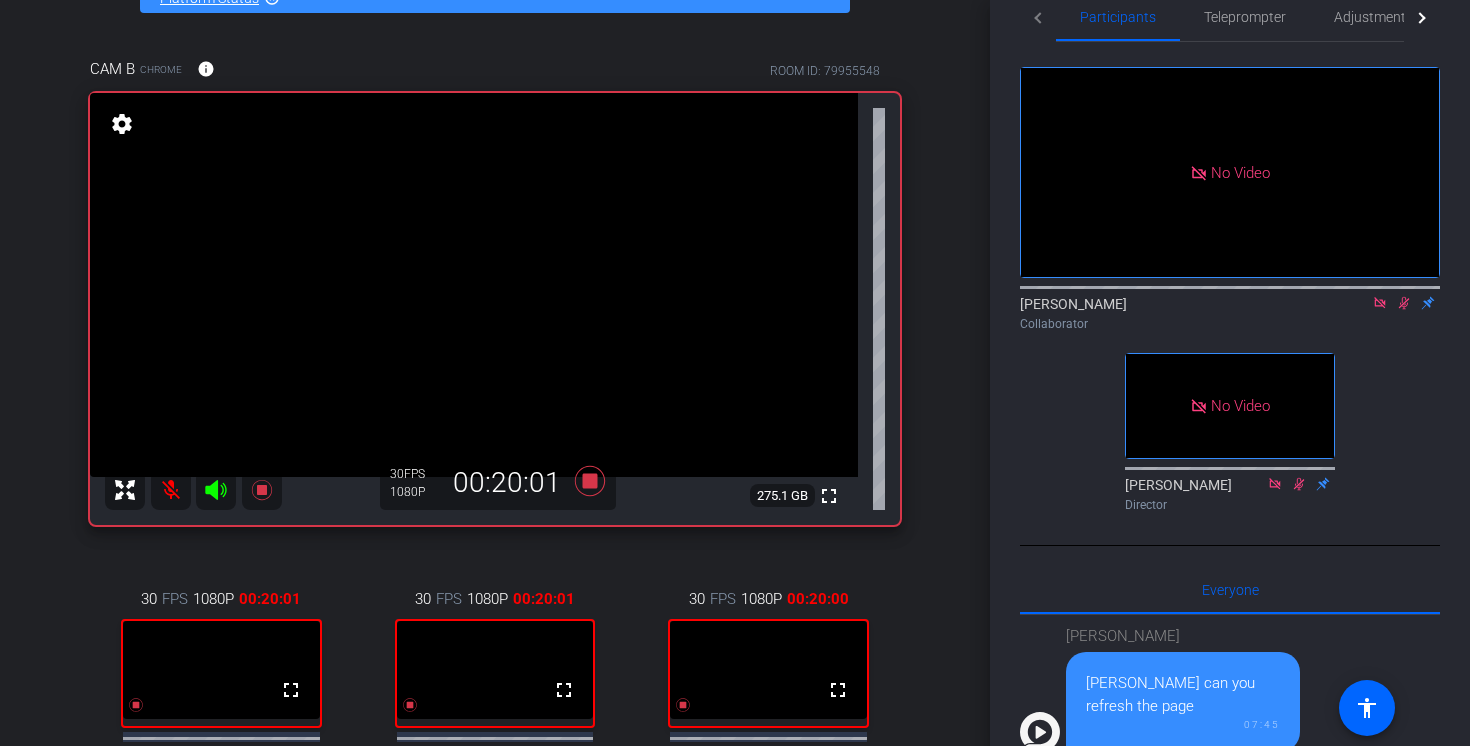 scroll, scrollTop: 107, scrollLeft: 0, axis: vertical 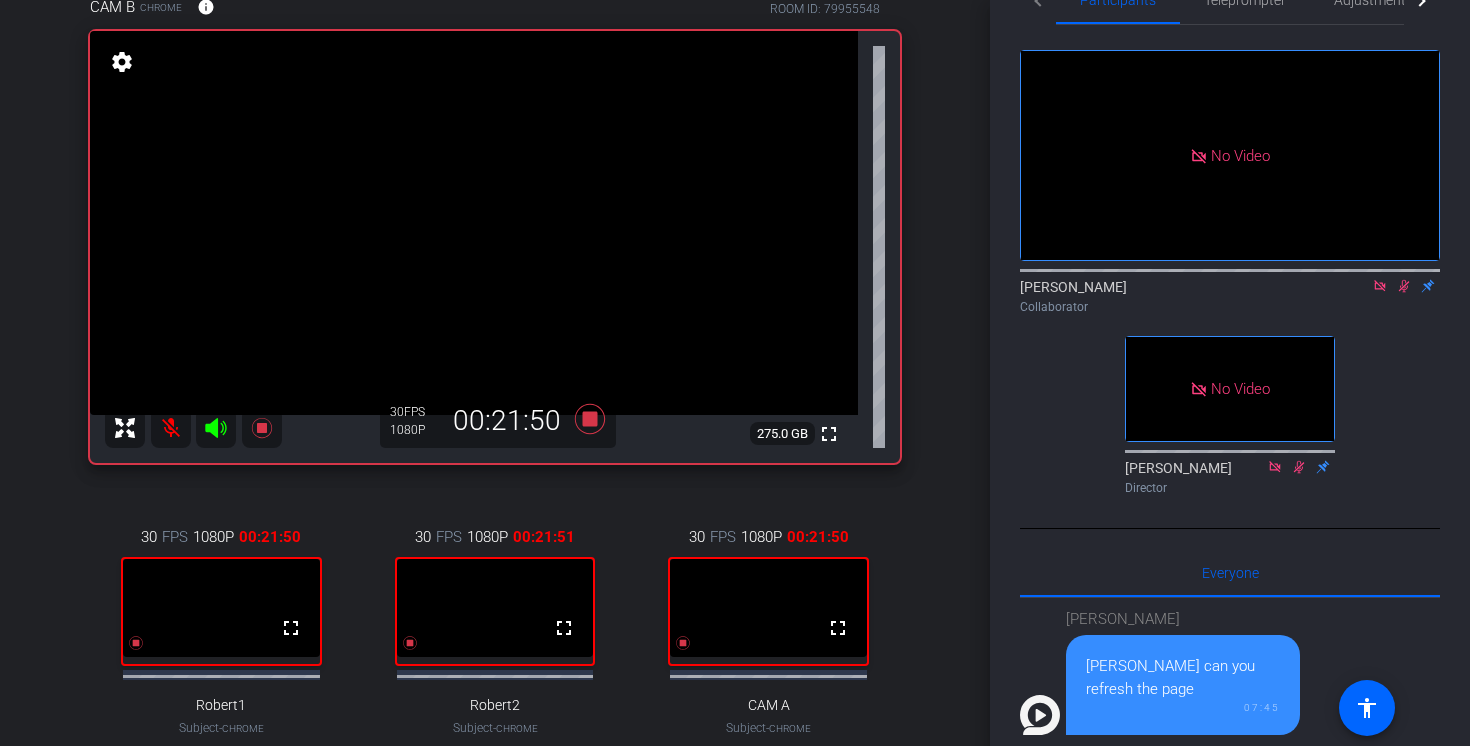 click 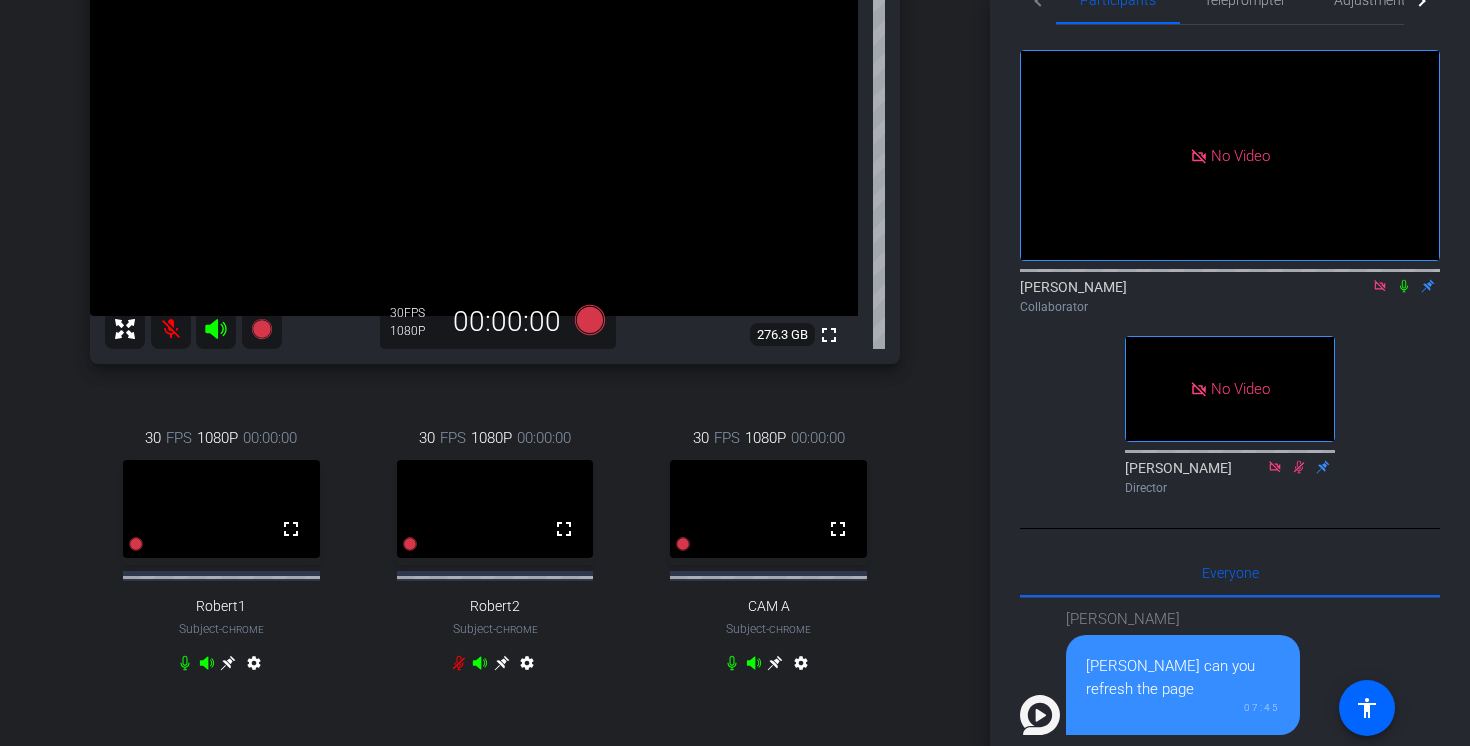 scroll, scrollTop: 296, scrollLeft: 0, axis: vertical 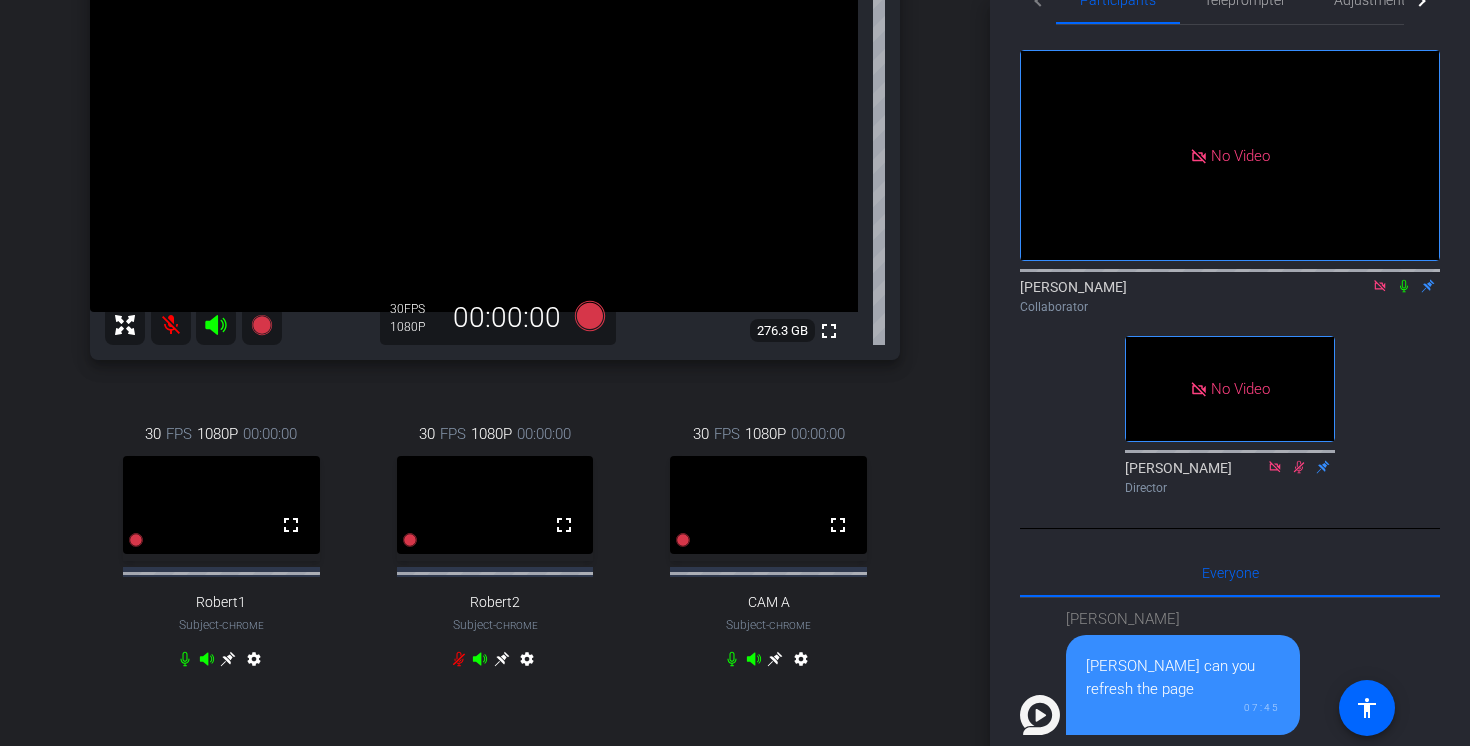 click 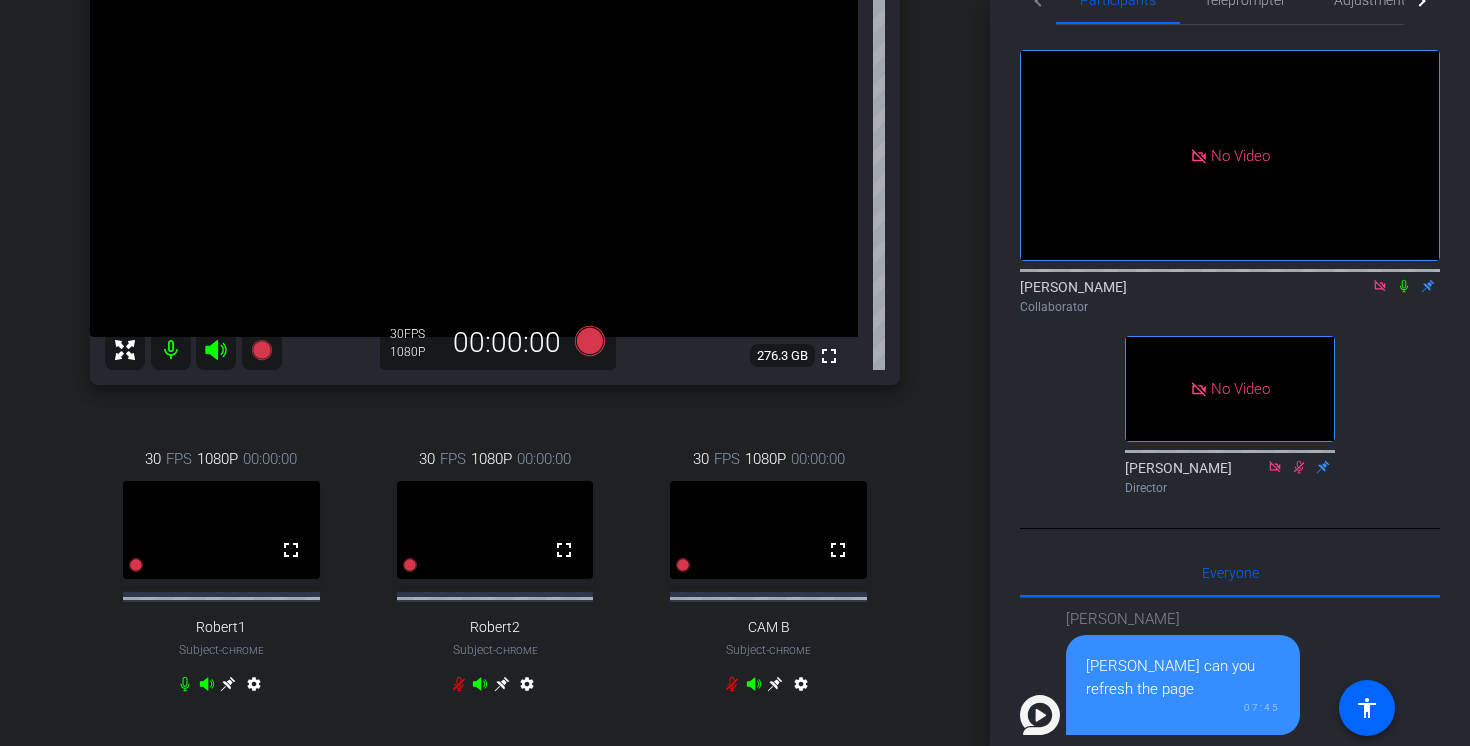 scroll, scrollTop: 295, scrollLeft: 0, axis: vertical 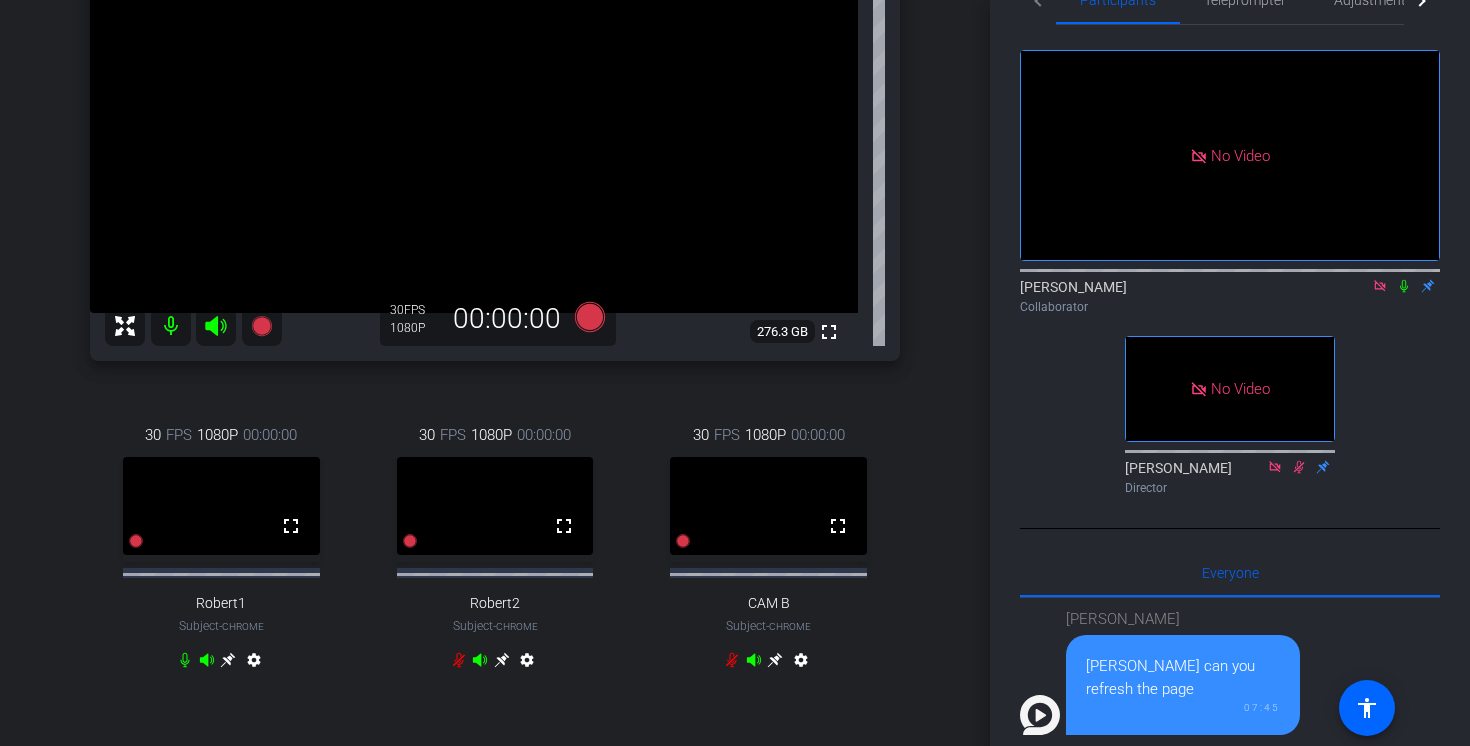 click 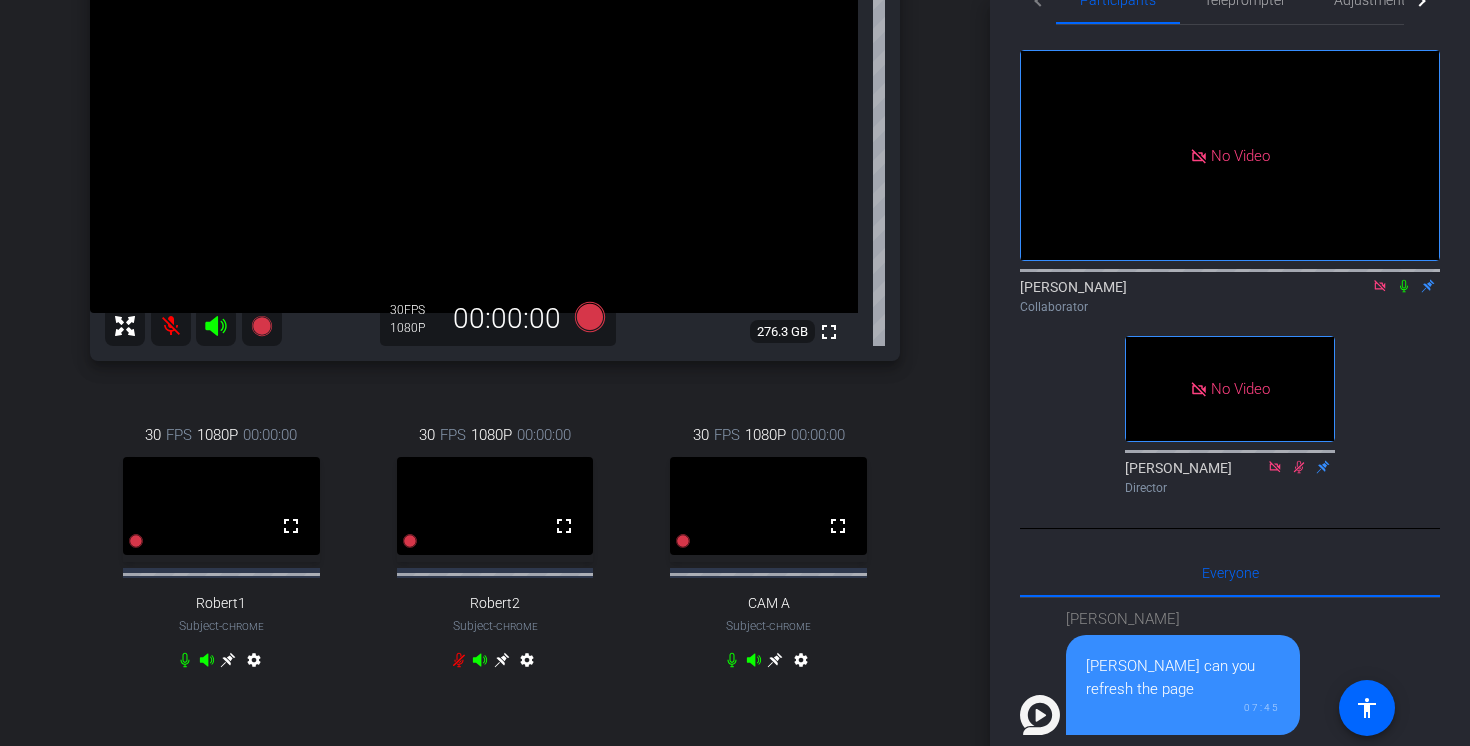 click 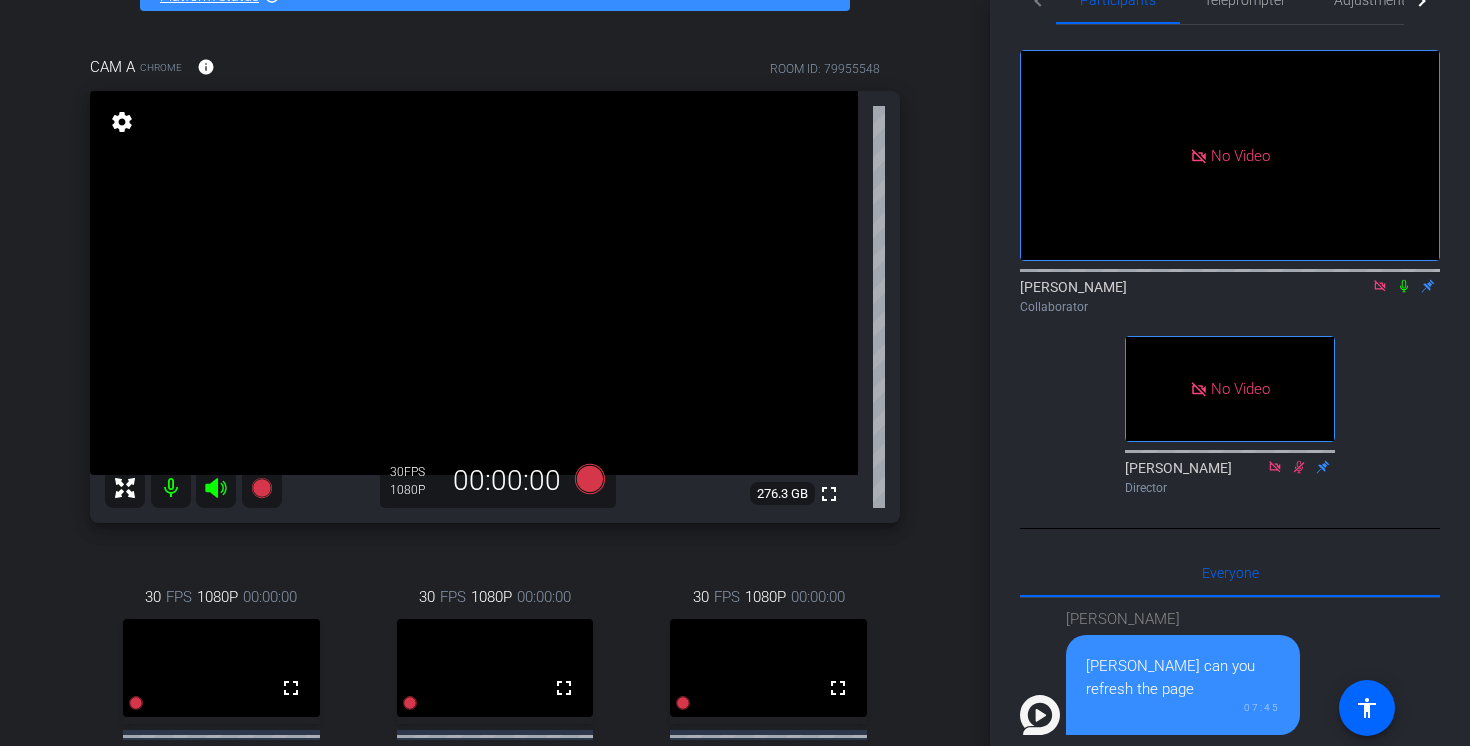 scroll, scrollTop: 126, scrollLeft: 0, axis: vertical 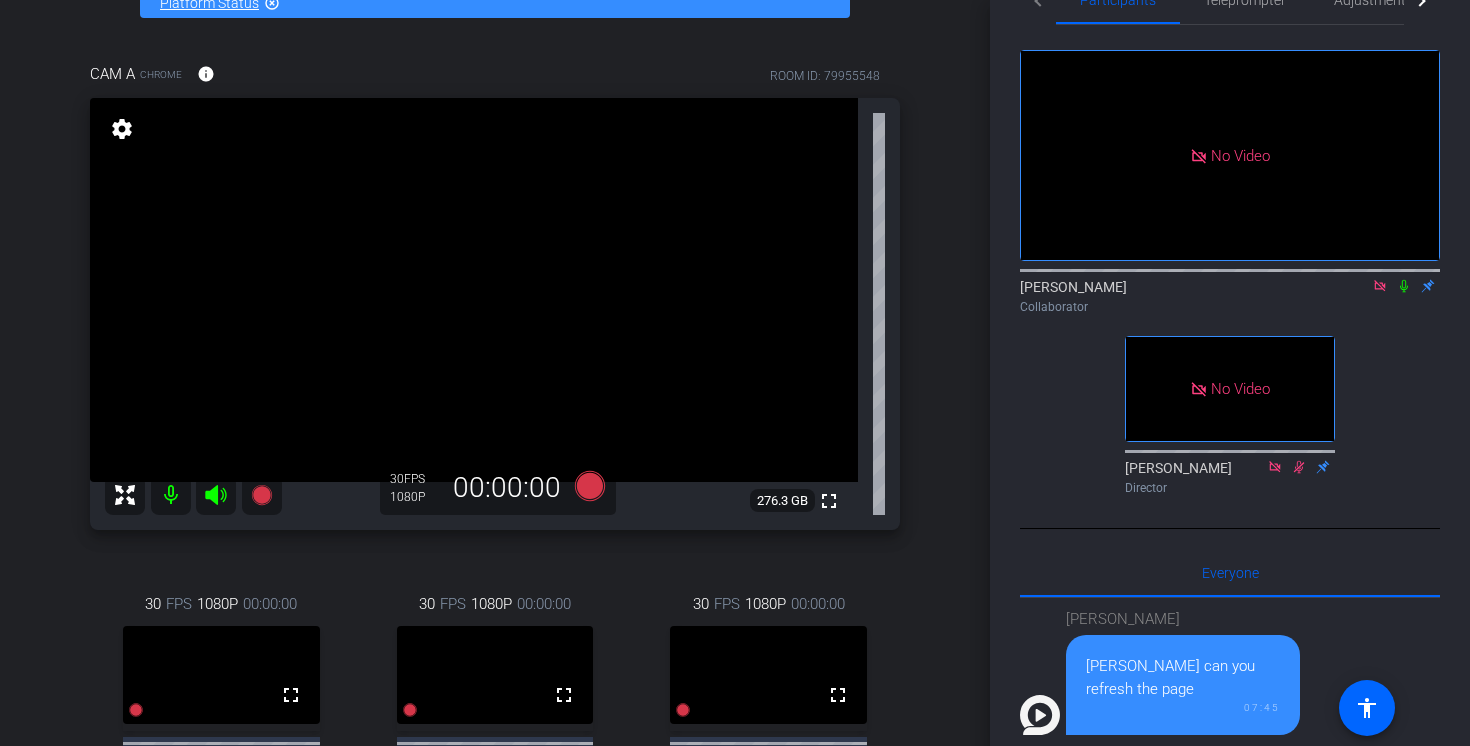 click 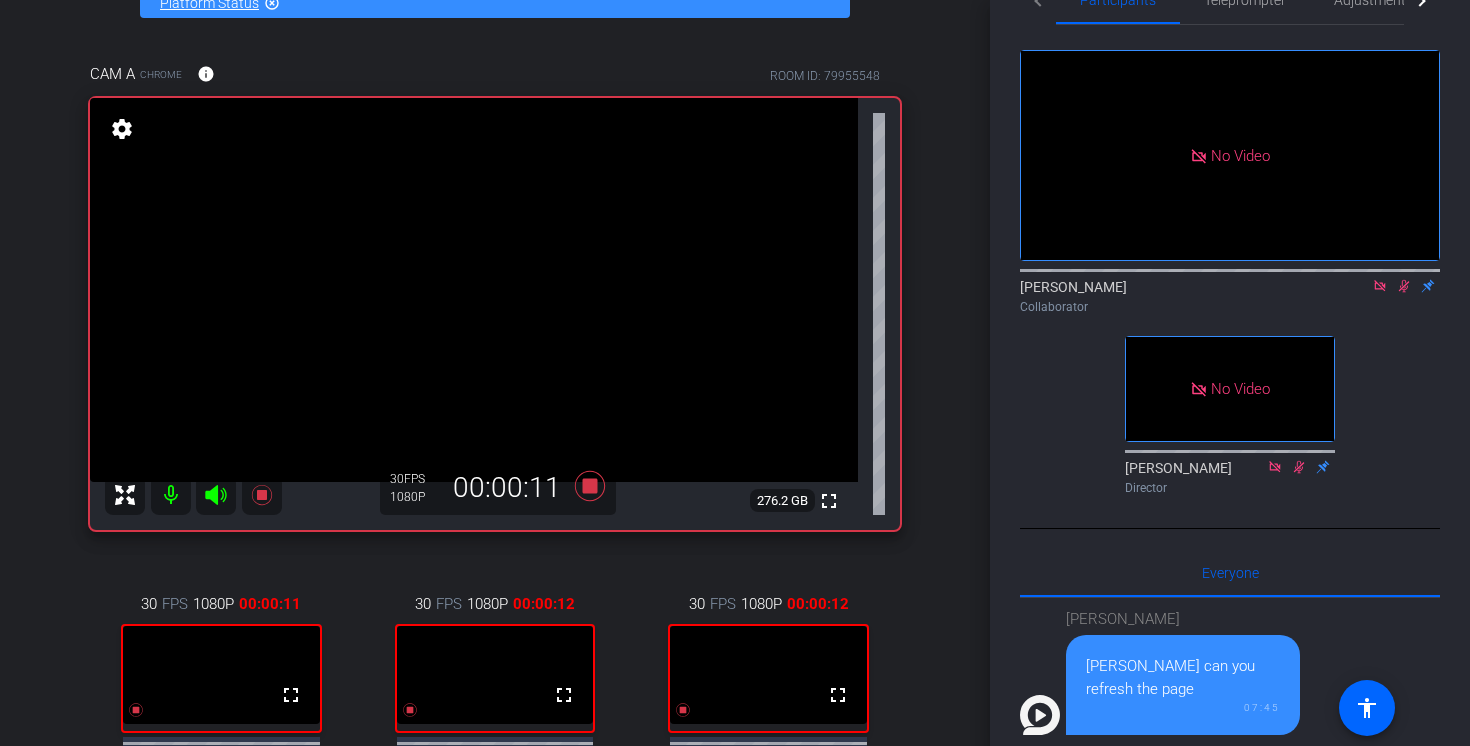 click 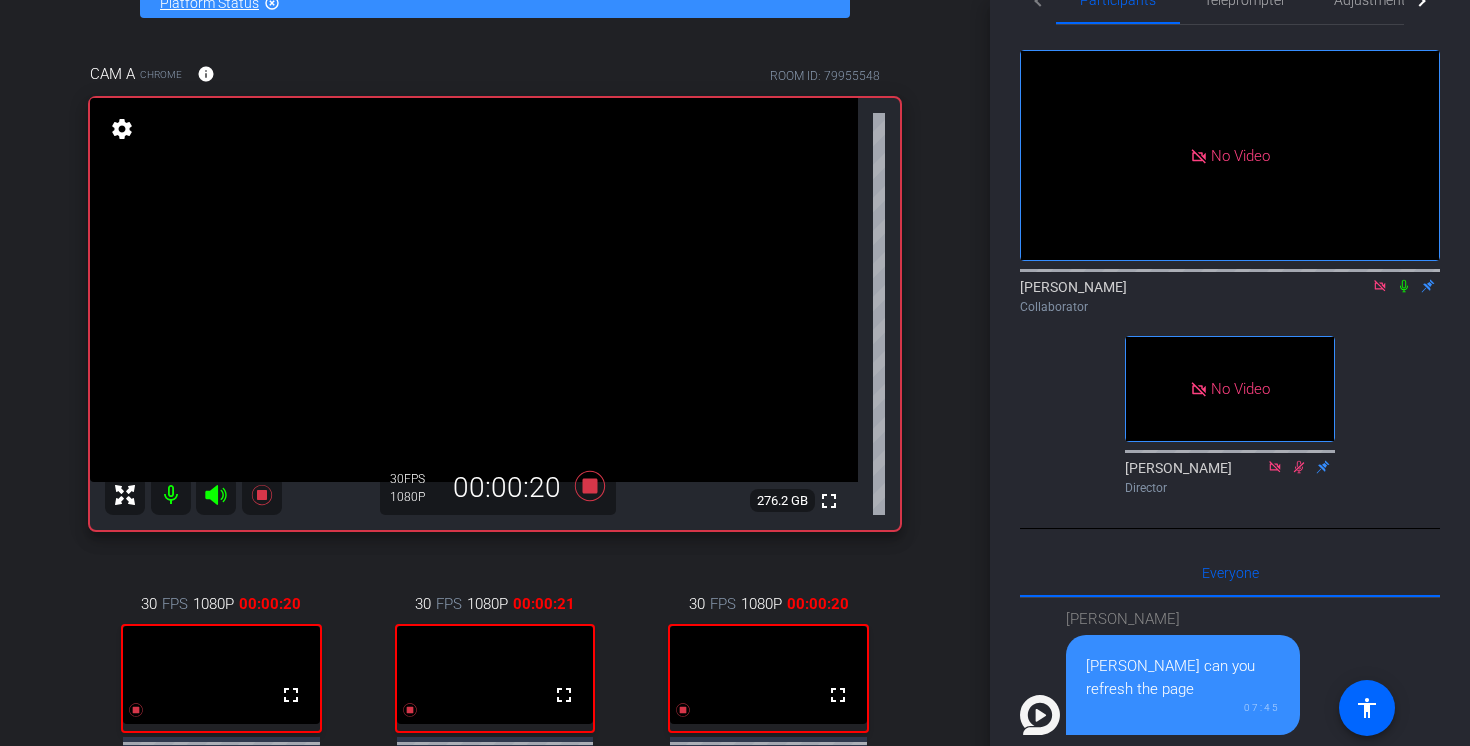 click 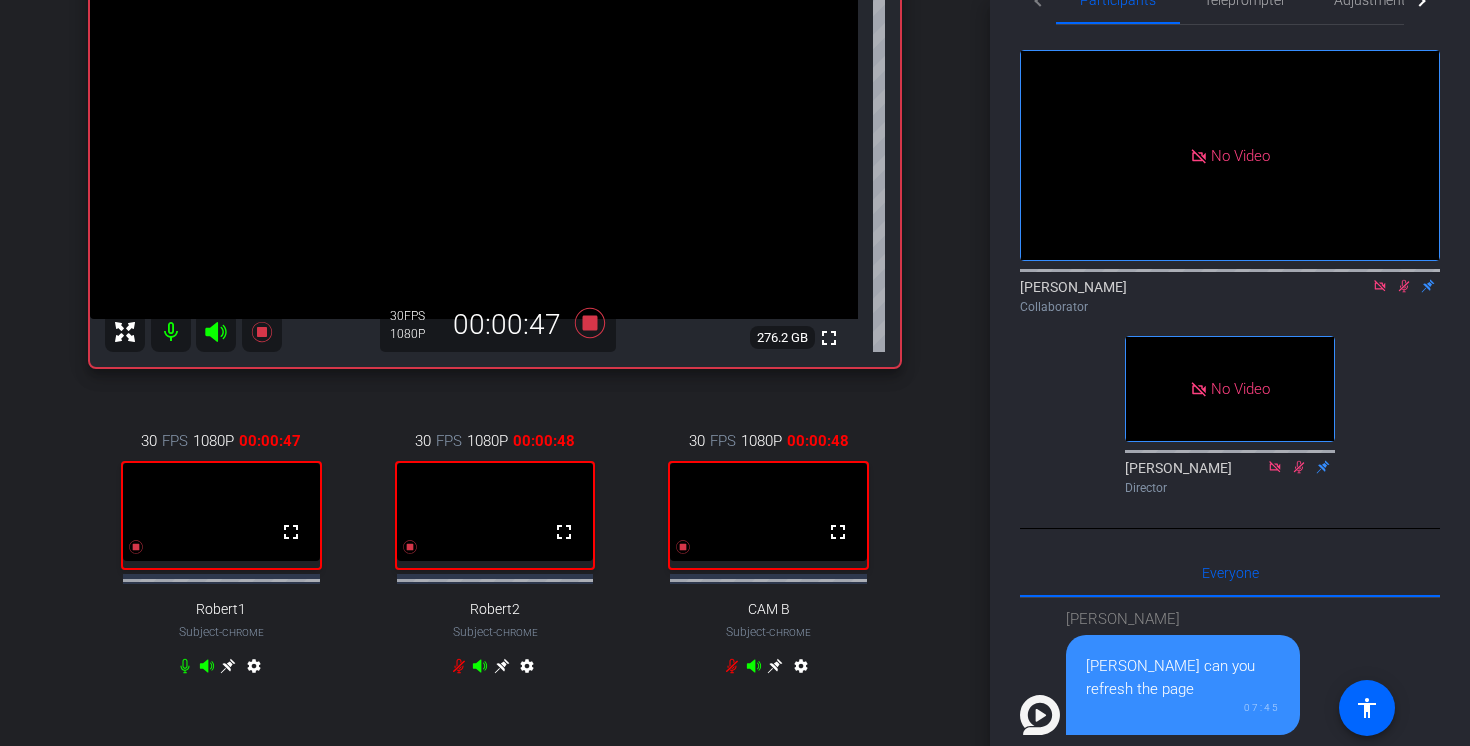 scroll, scrollTop: 297, scrollLeft: 0, axis: vertical 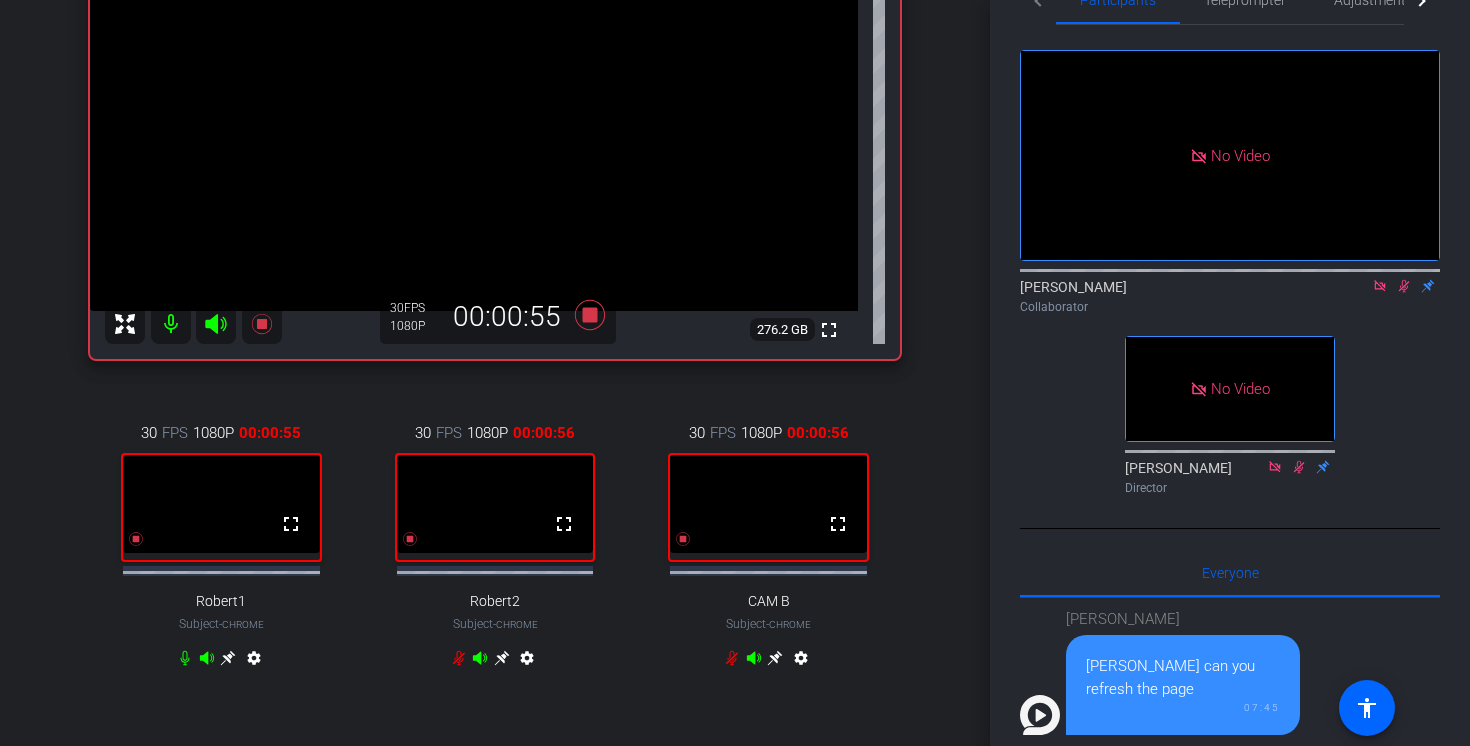 click 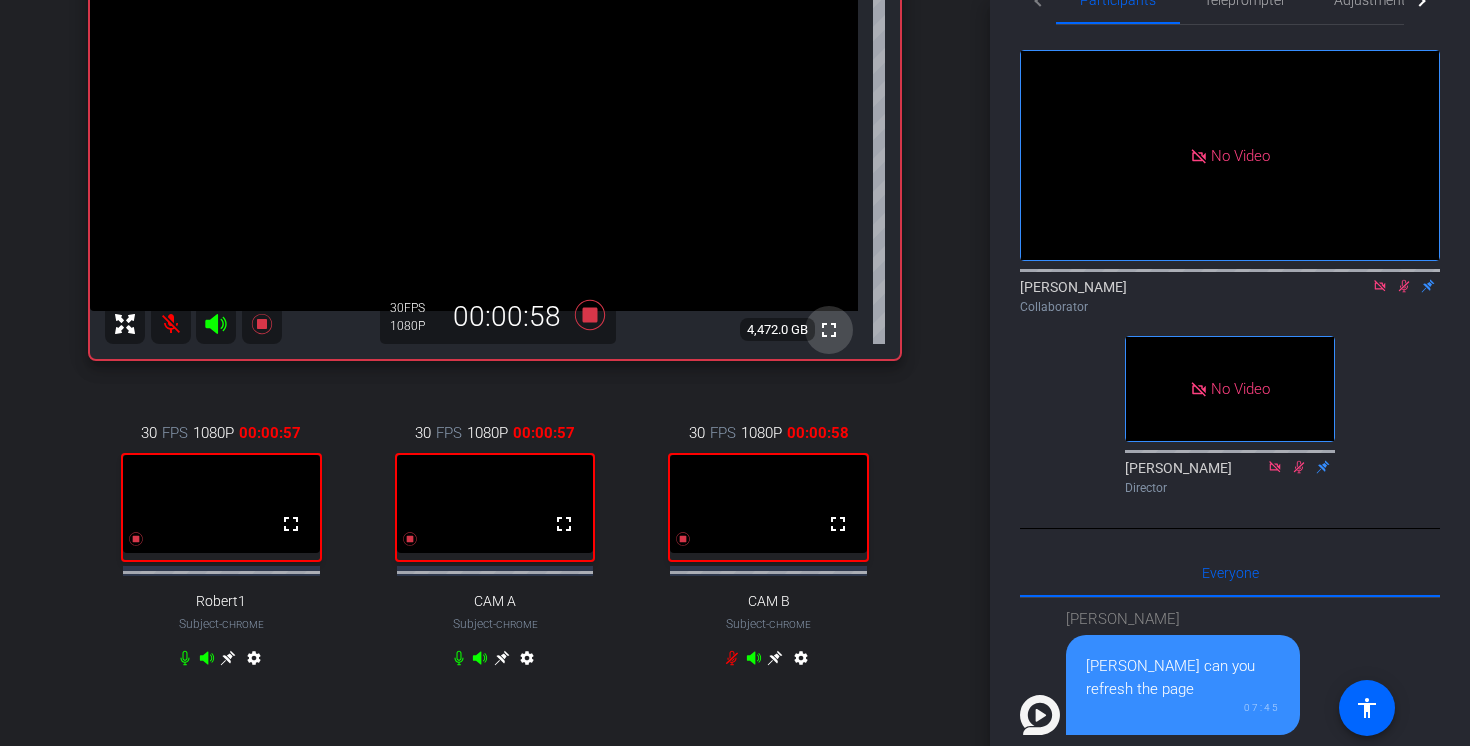 click on "fullscreen" at bounding box center [829, 330] 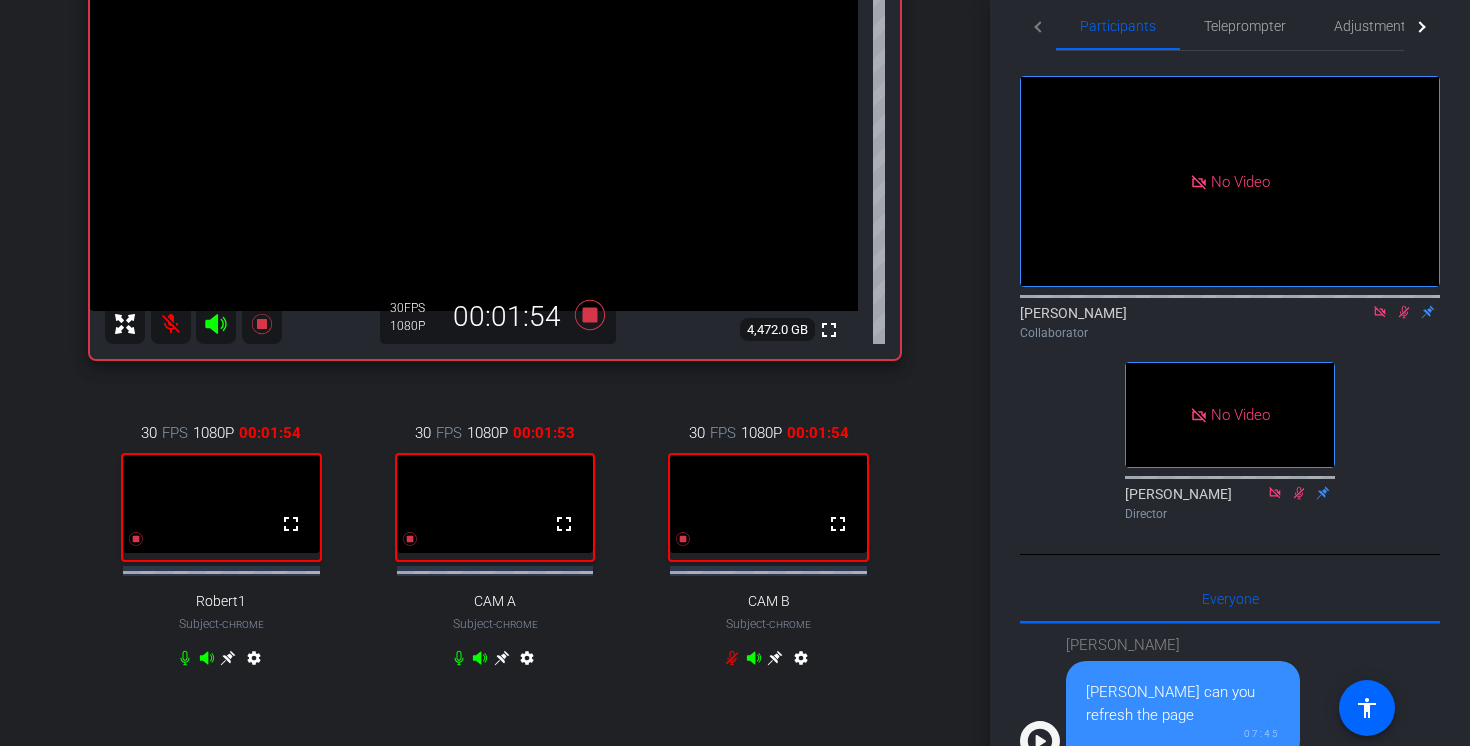 scroll, scrollTop: 0, scrollLeft: 0, axis: both 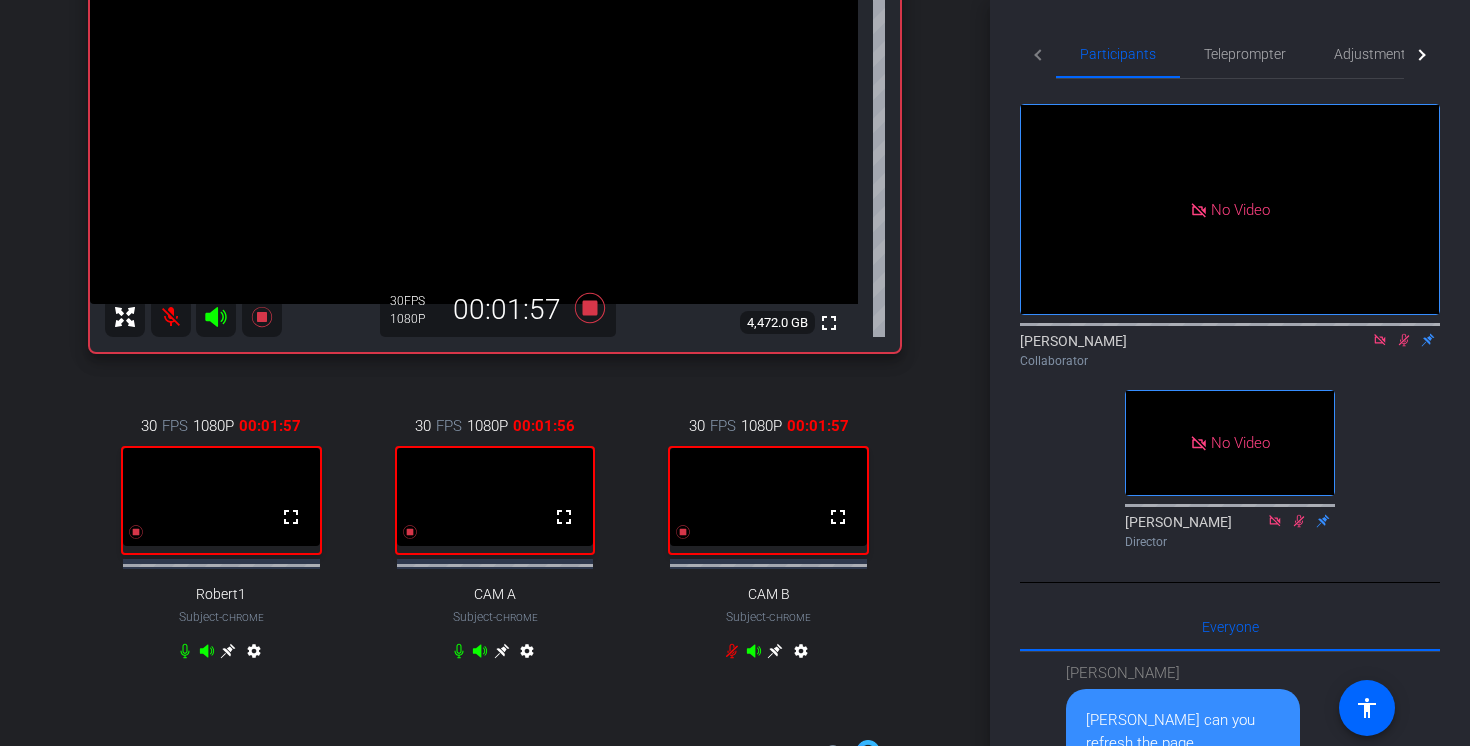 click 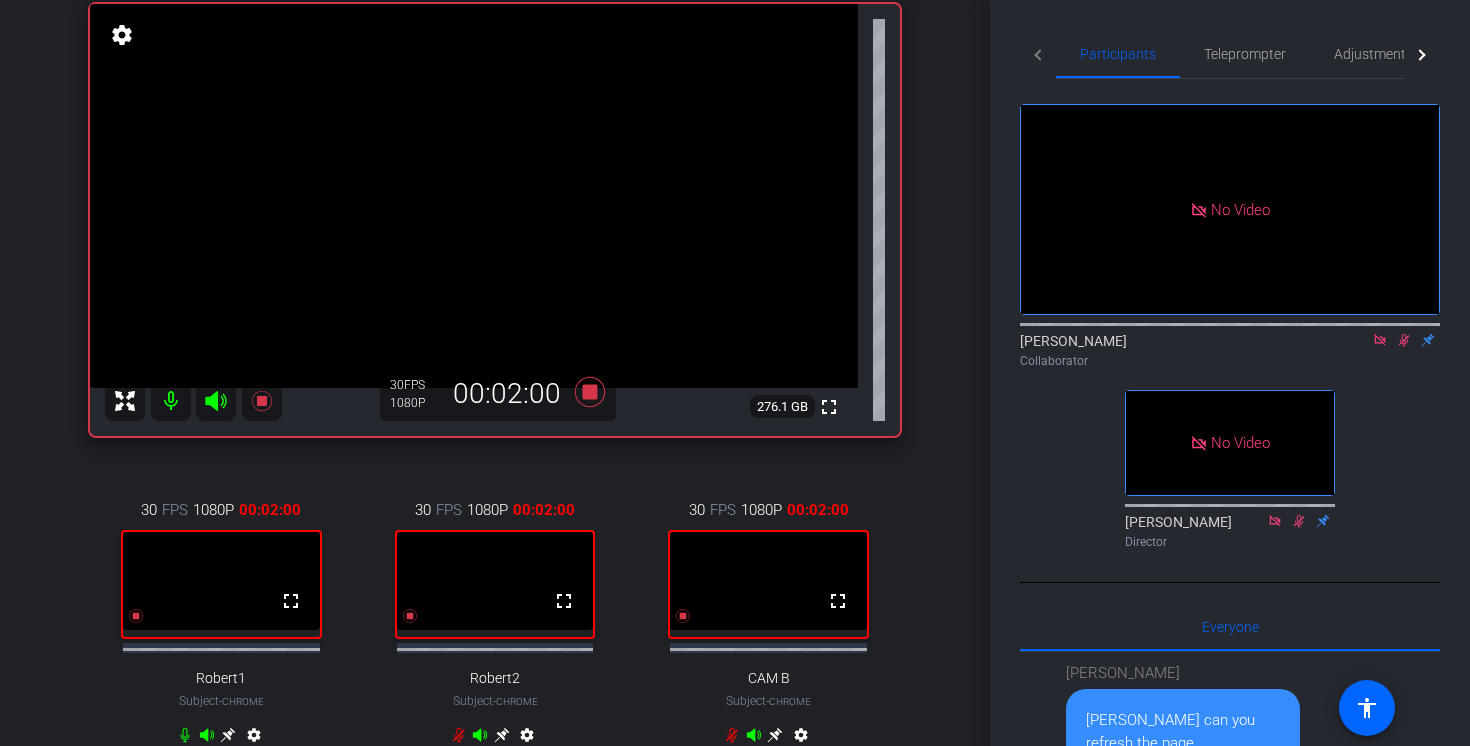 scroll, scrollTop: 0, scrollLeft: 0, axis: both 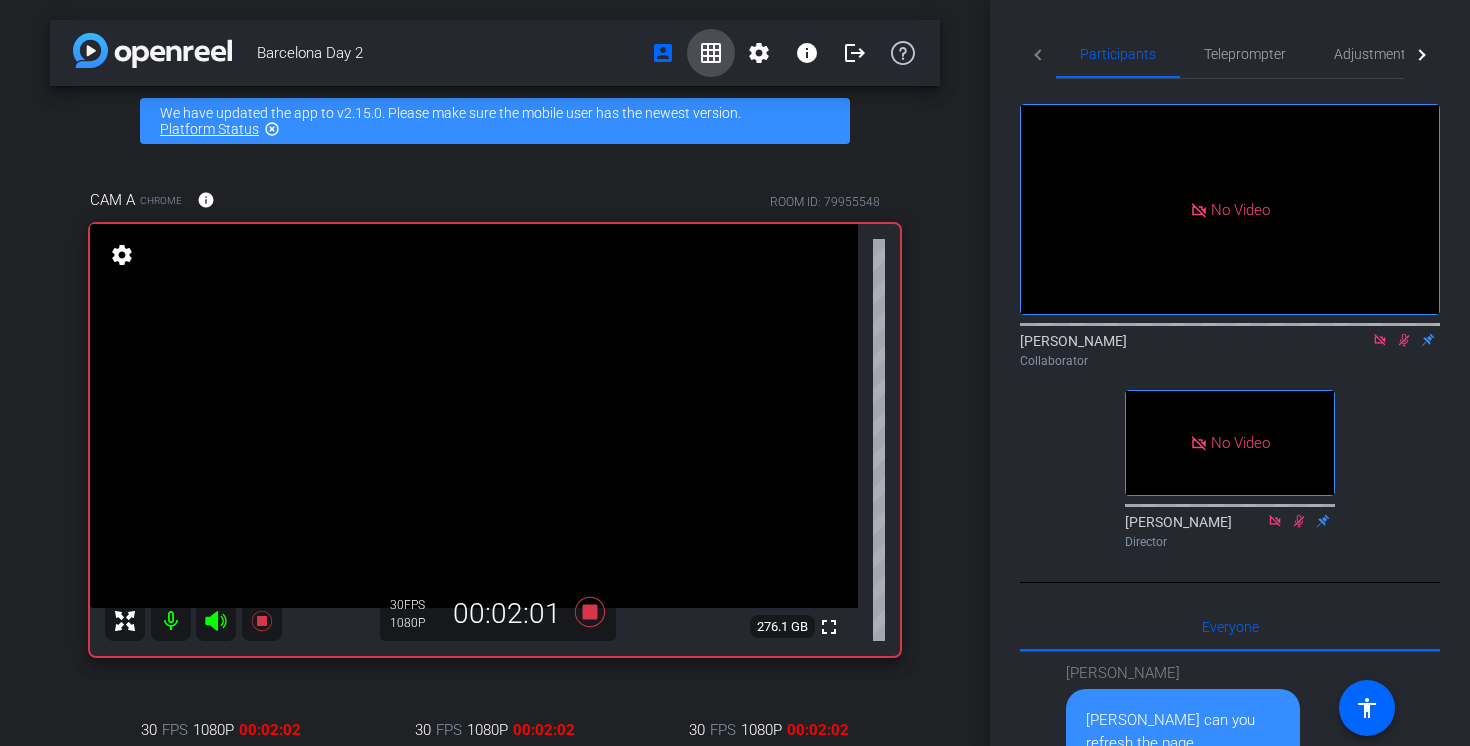 click on "grid_on" at bounding box center [711, 53] 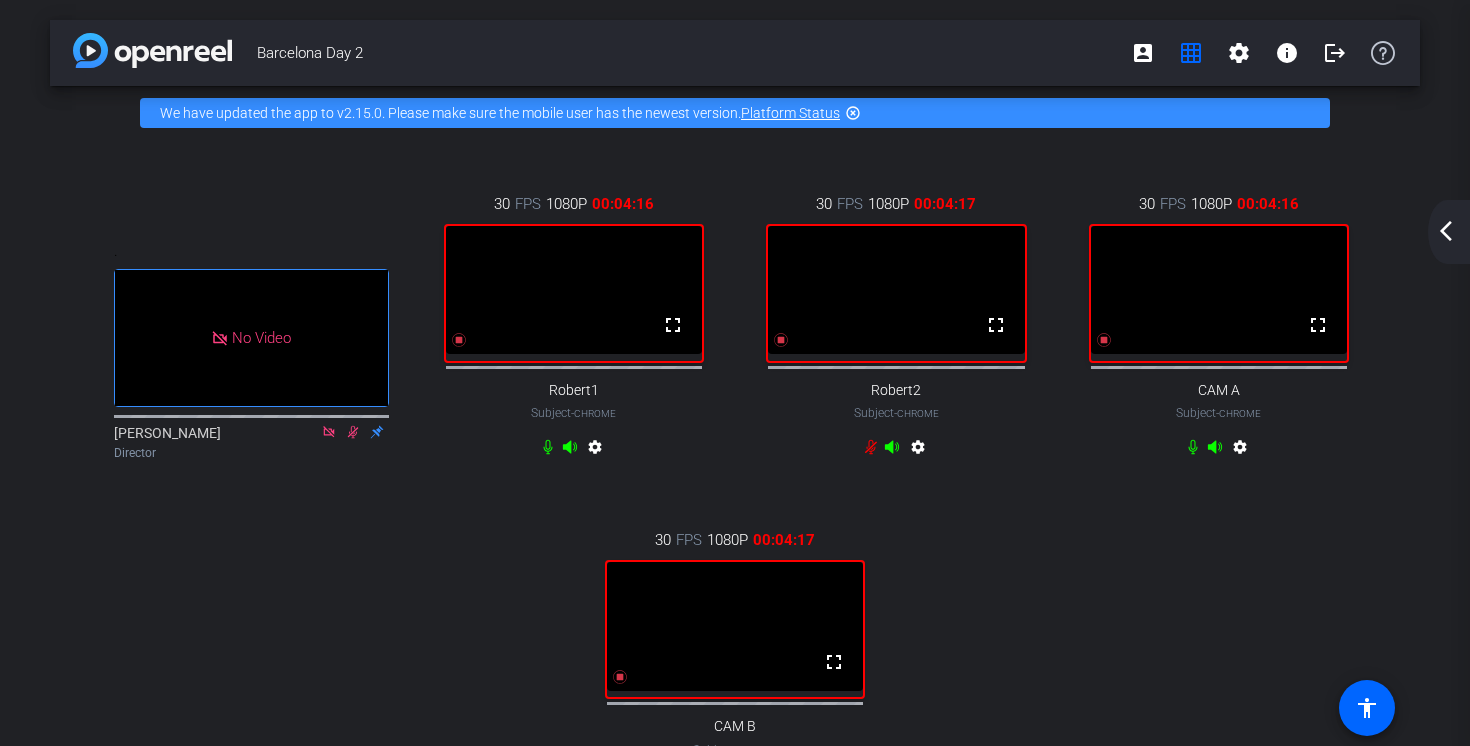click on ".  No Video  [PERSON_NAME]
Director  30 FPS 1080P  00:04:16  fullscreen
Robert1 Subject   -  Chrome
settings 30 FPS 1080P  00:04:17  fullscreen
Robert2 Subject   -  Chrome
settings 30 FPS 1080P  00:04:16  fullscreen
CAM A Subject   -  Chrome
settings 30 FPS 1080P  00:04:17  fullscreen
CAM B Subject   -  Chrome
settings" at bounding box center (735, 496) 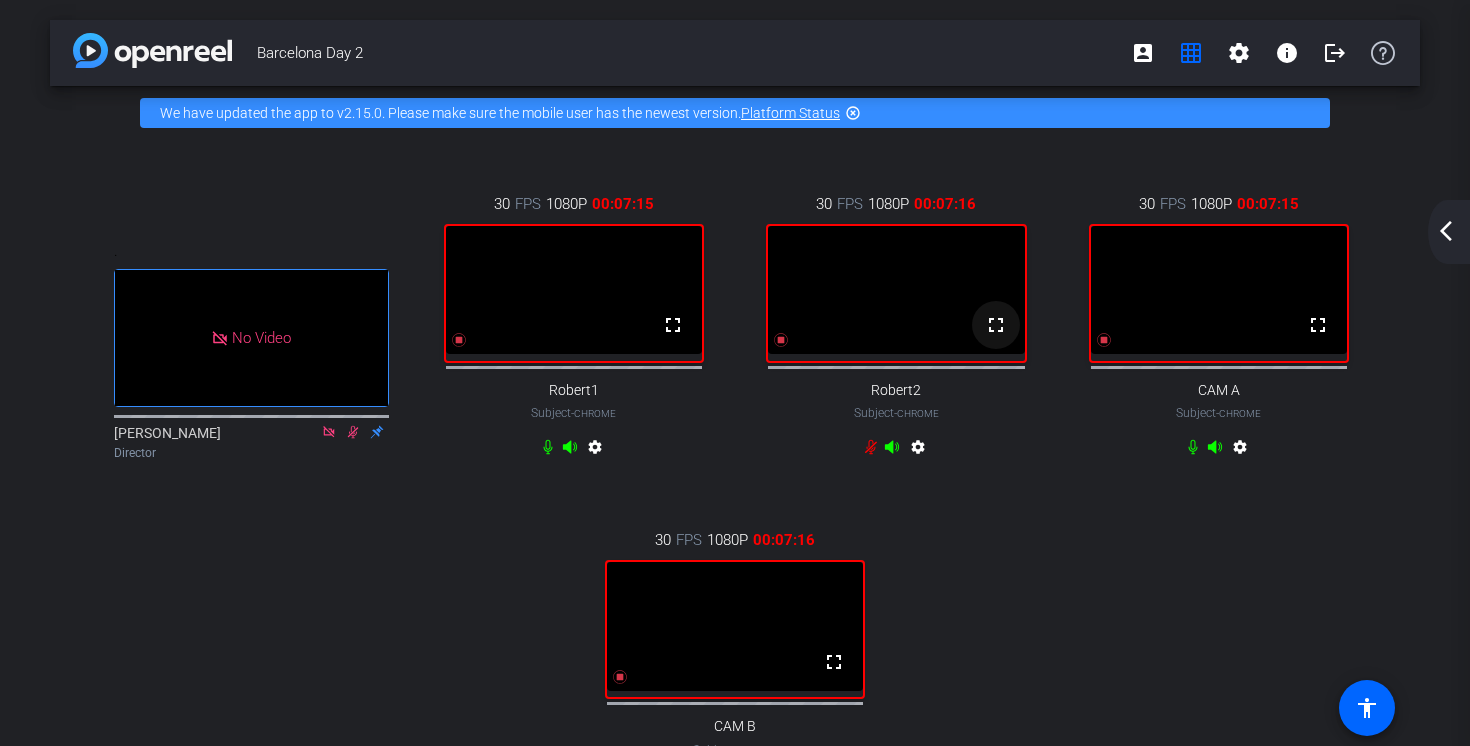 click on "fullscreen" at bounding box center (996, 325) 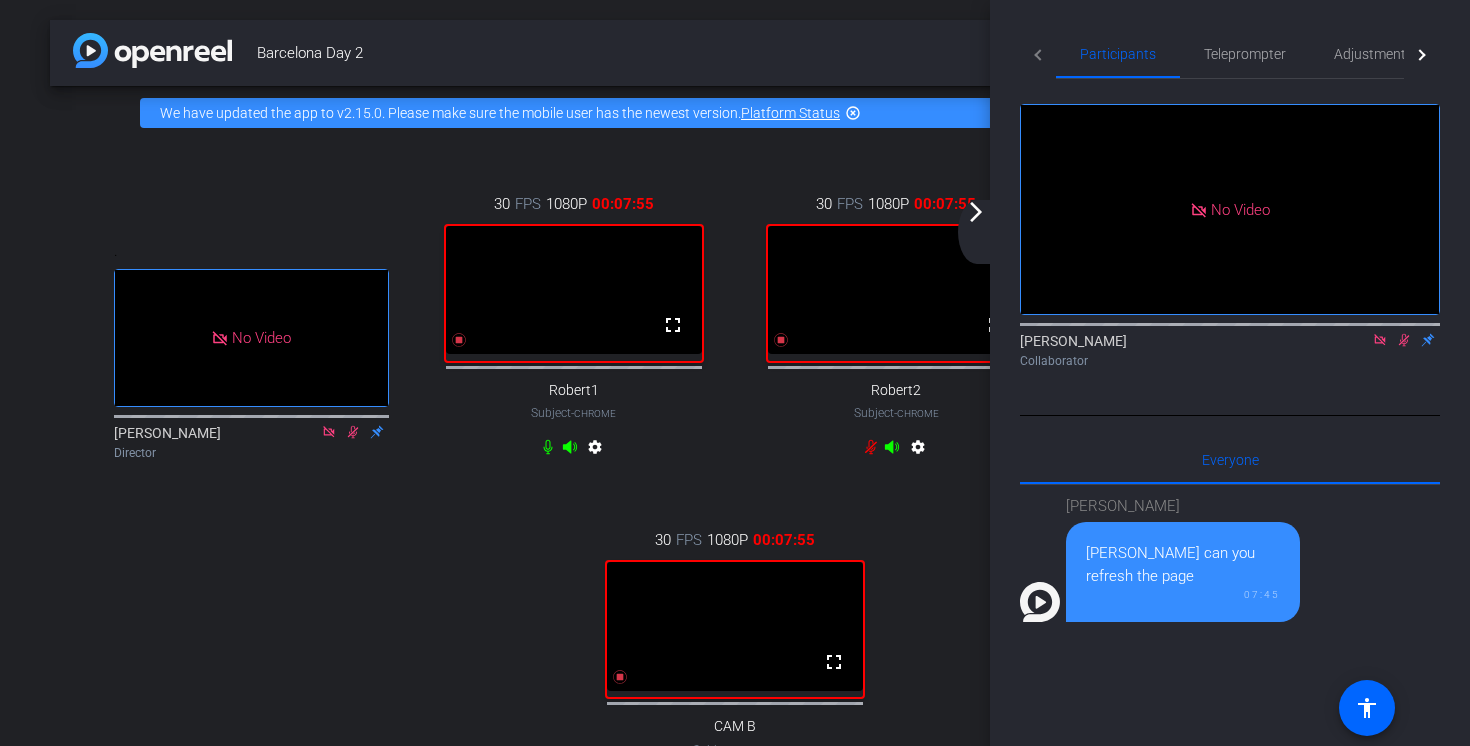 click on "arrow_forward_ios" 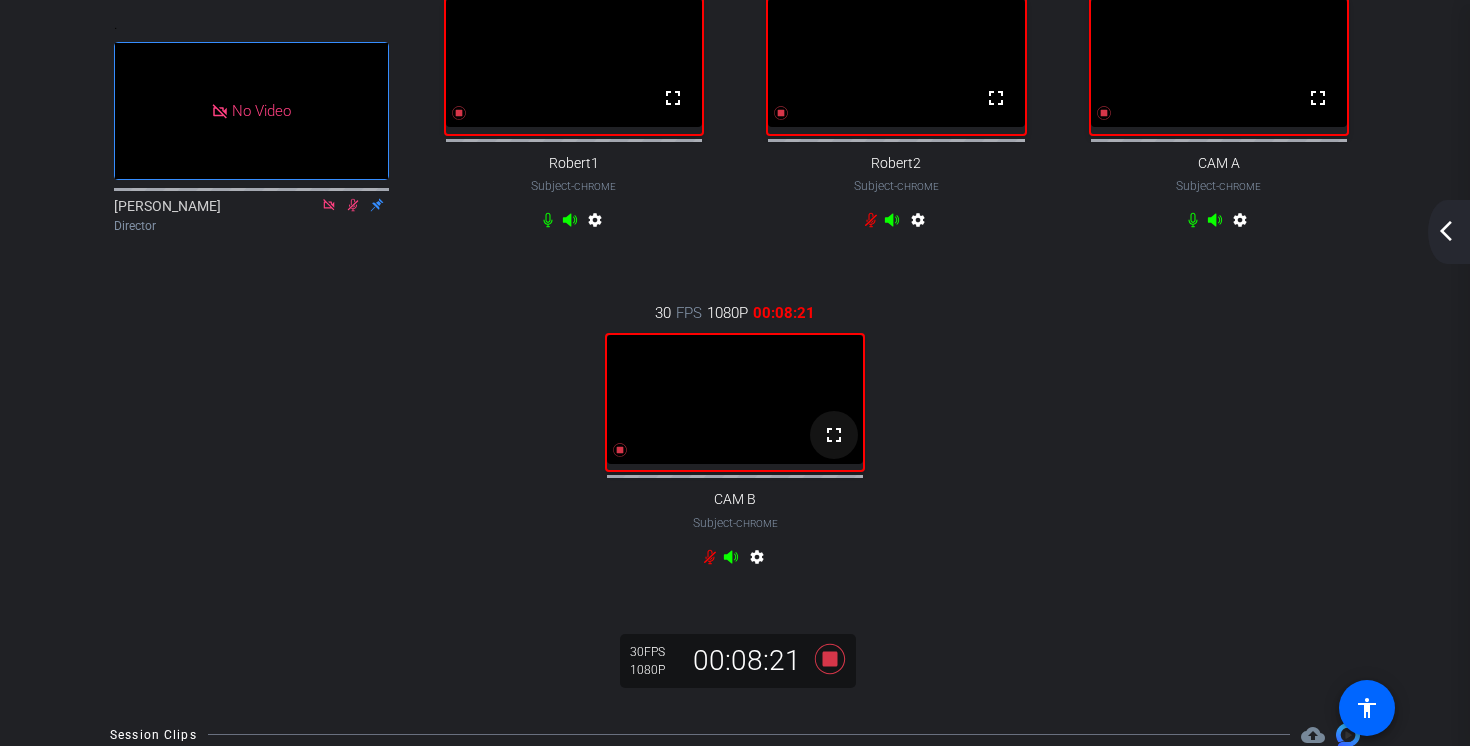 scroll, scrollTop: 246, scrollLeft: 0, axis: vertical 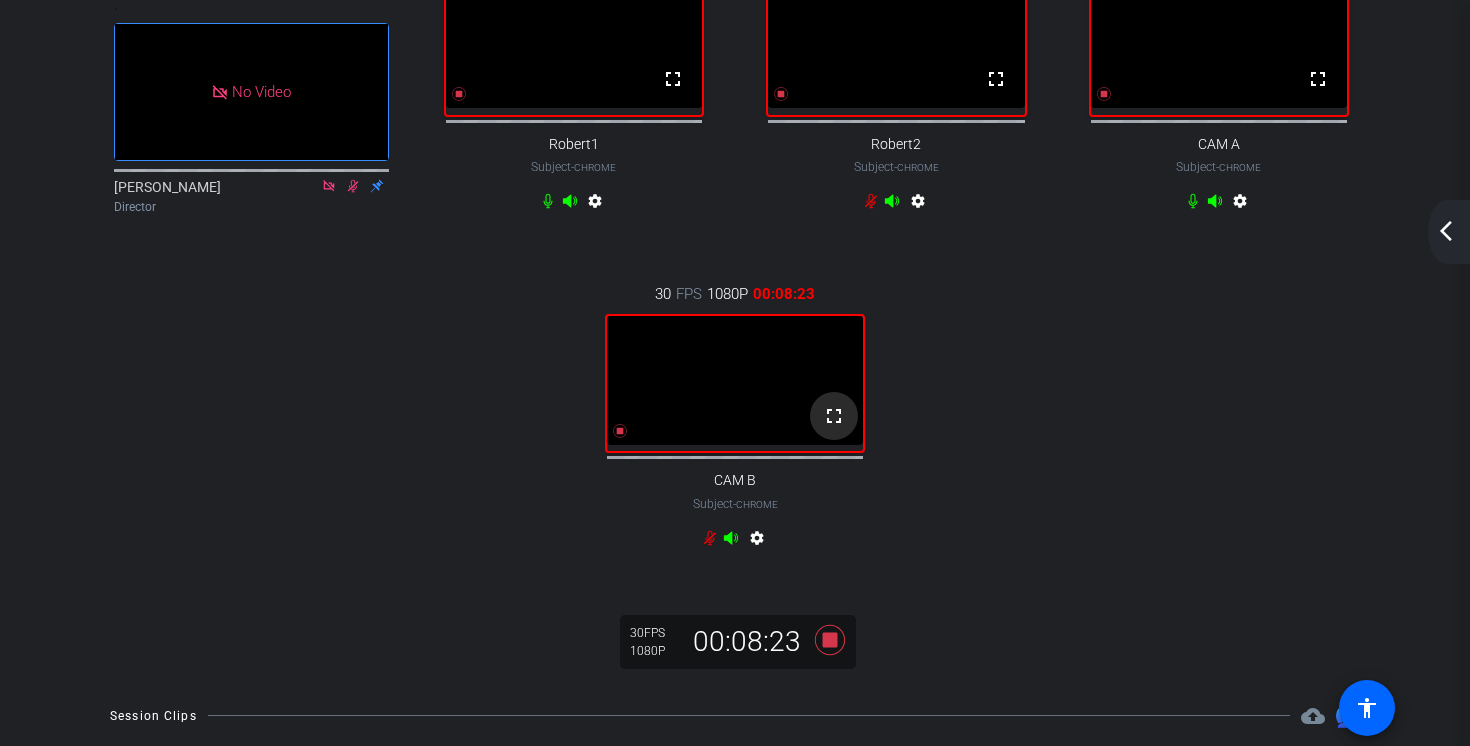 click on "fullscreen" at bounding box center (834, 416) 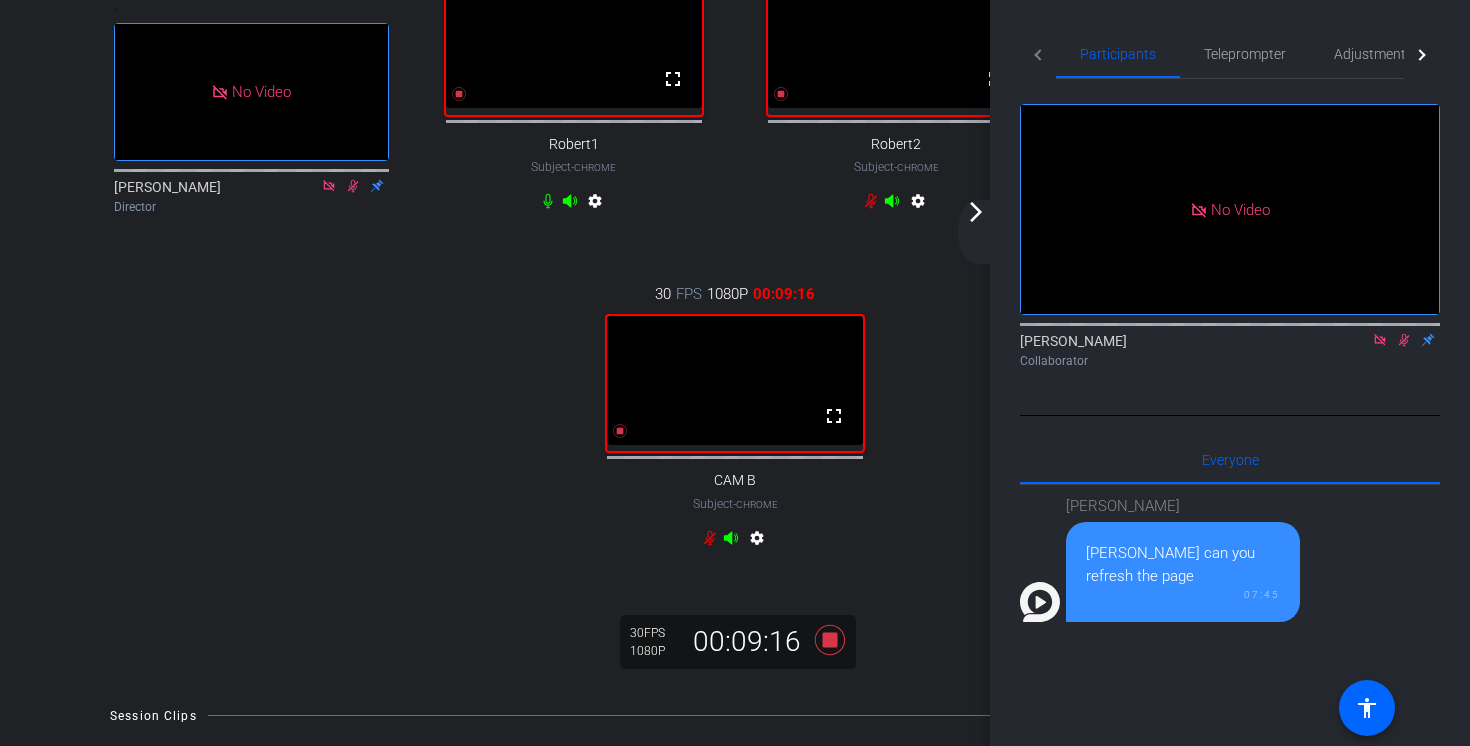 click on "arrow_forward_ios" 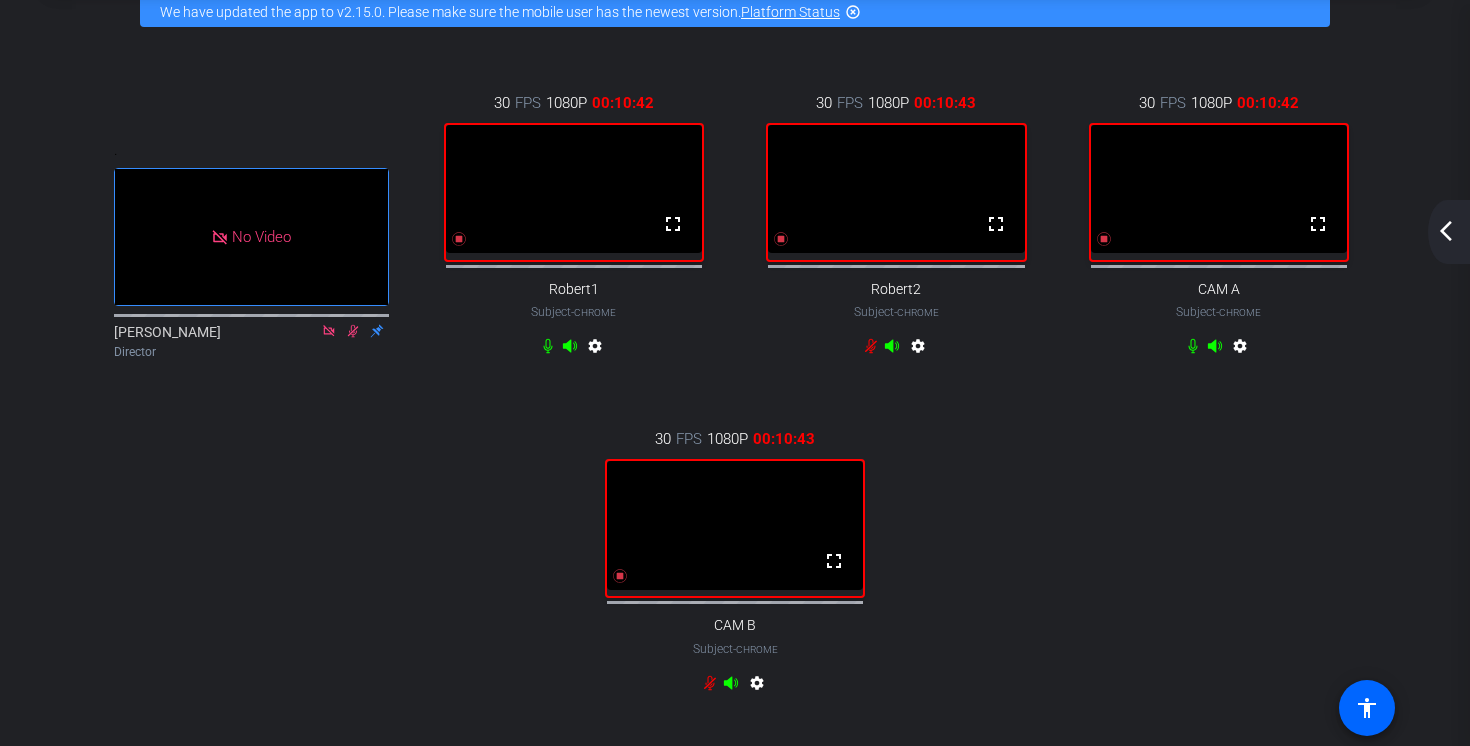 scroll, scrollTop: 0, scrollLeft: 0, axis: both 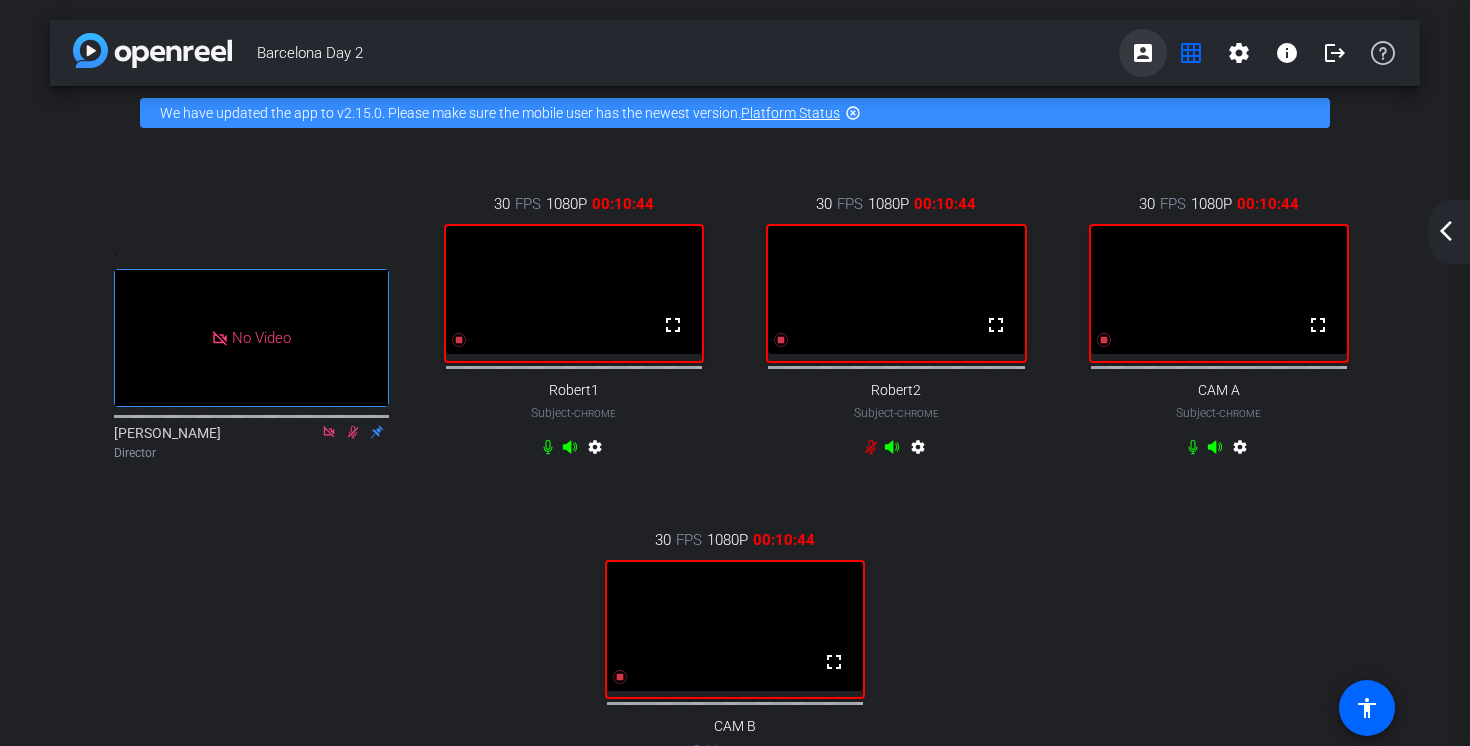 click on "account_box" at bounding box center (1143, 53) 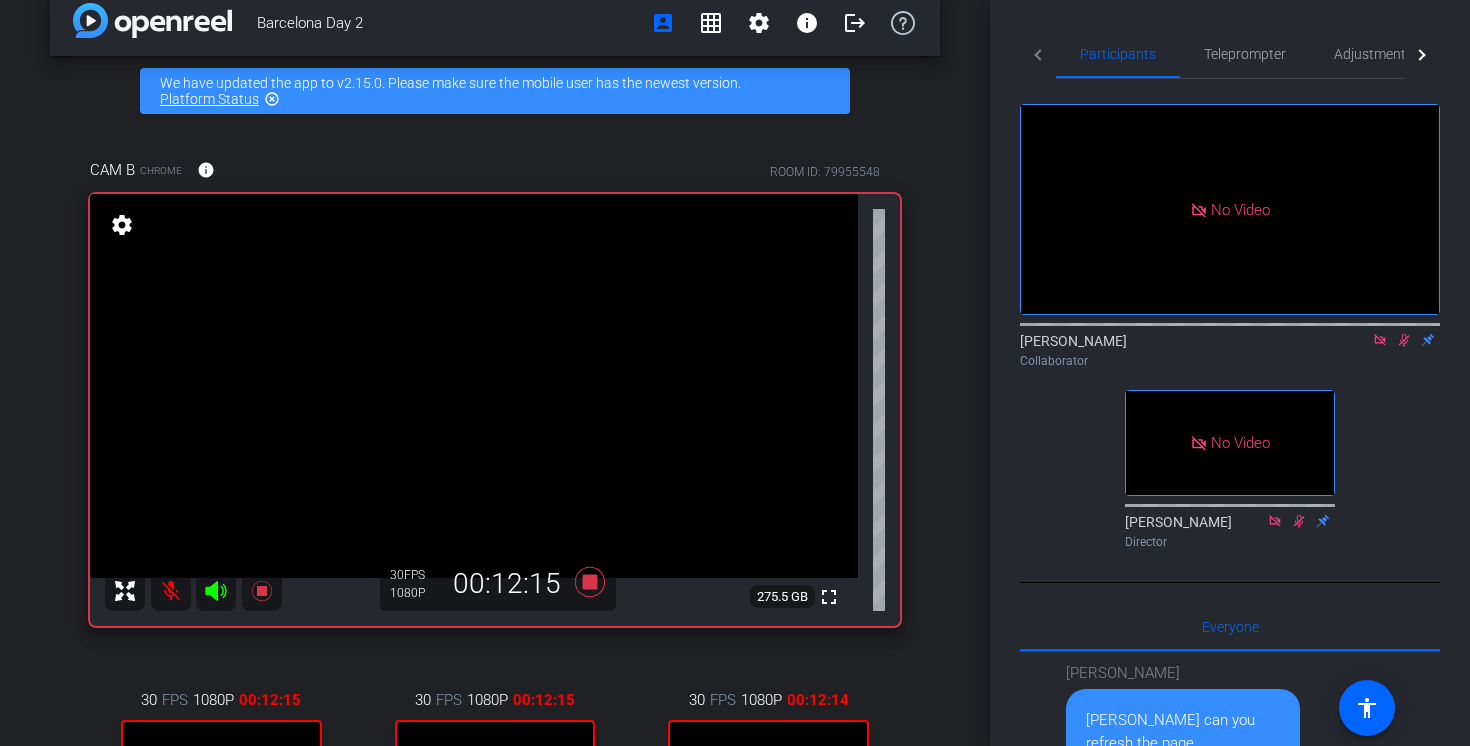 scroll, scrollTop: 35, scrollLeft: 0, axis: vertical 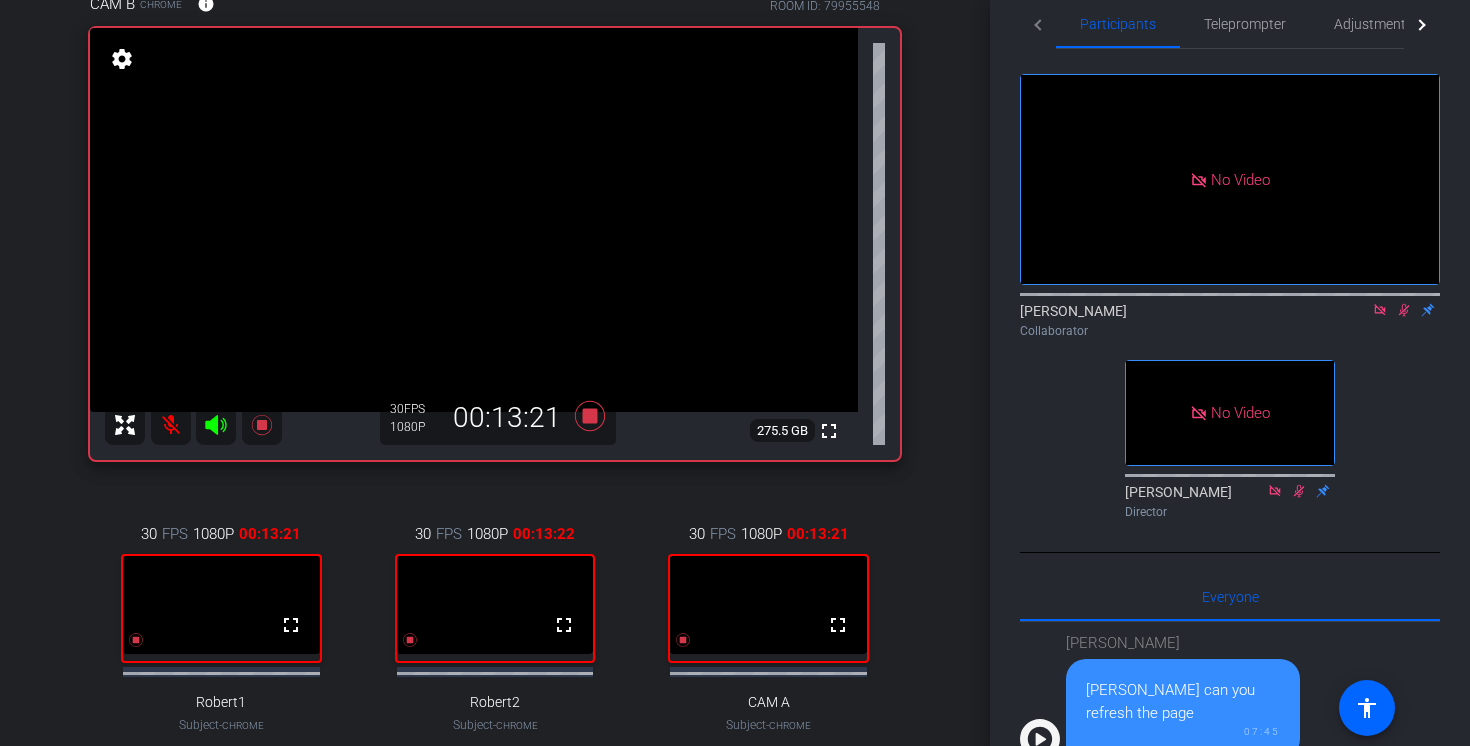 click 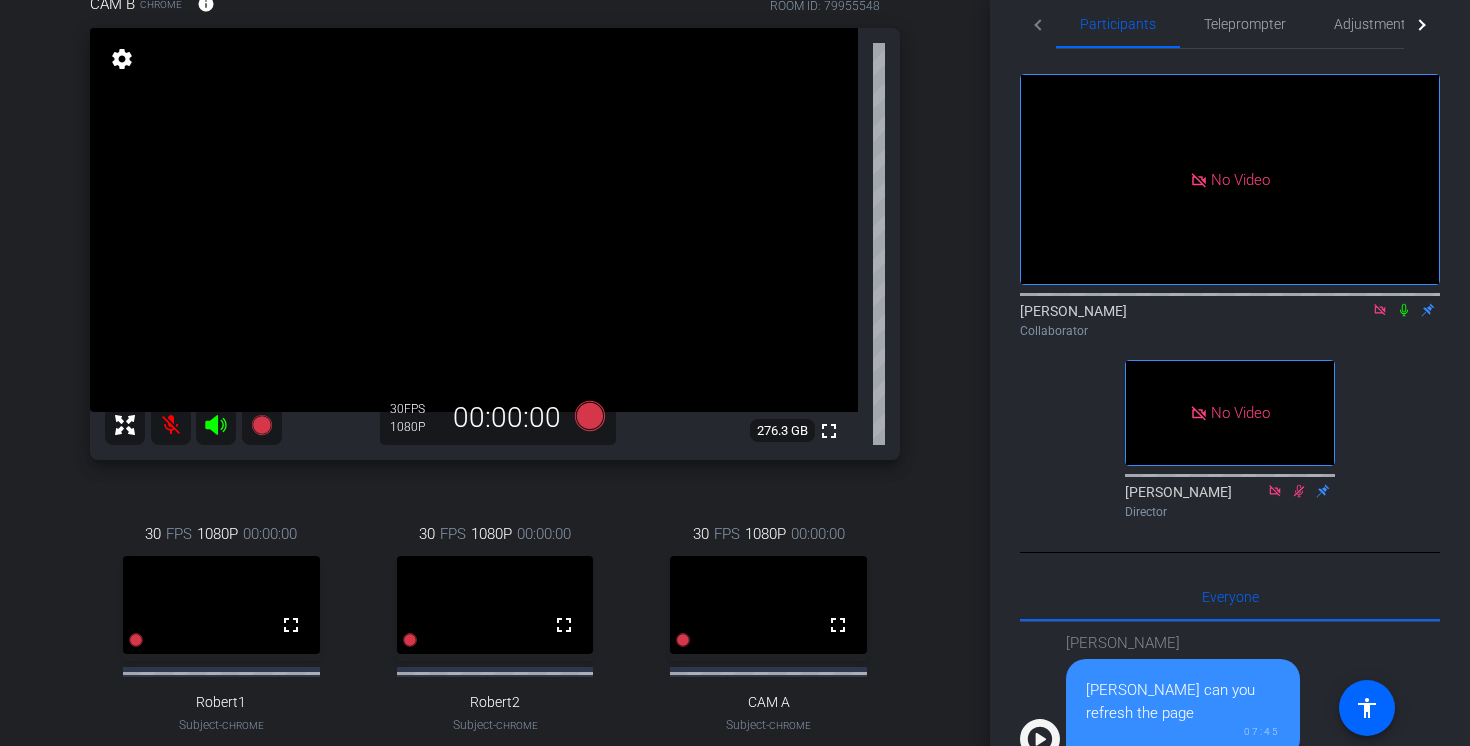 scroll, scrollTop: 217, scrollLeft: 0, axis: vertical 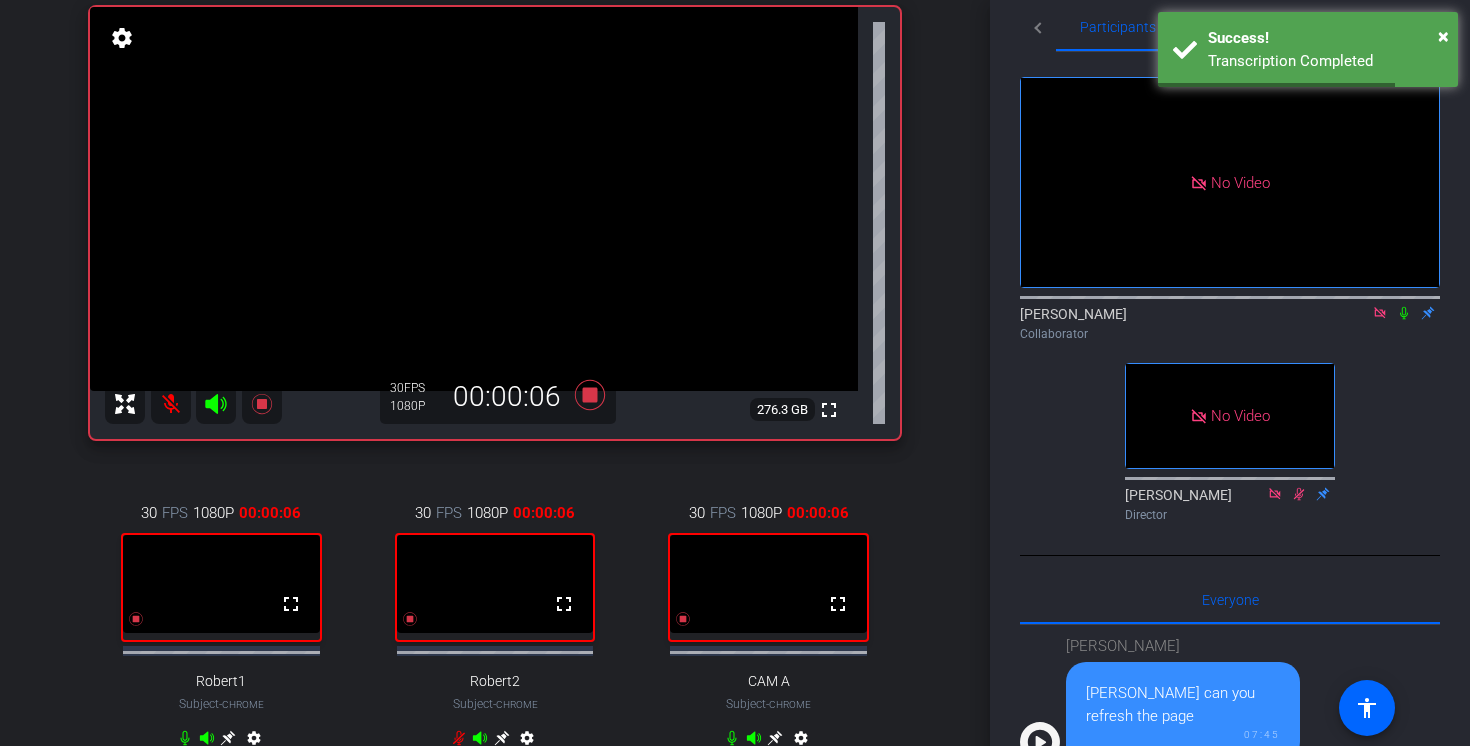 click 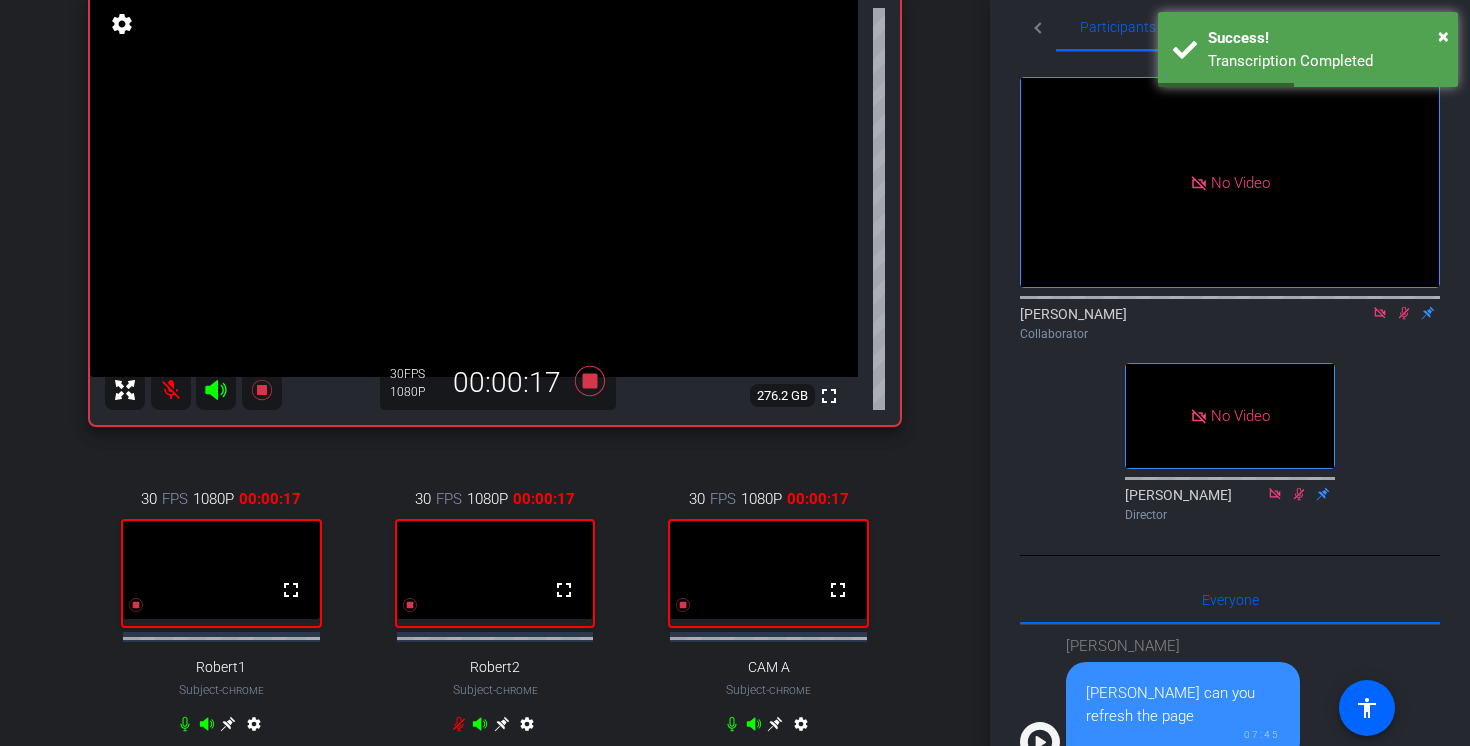 scroll, scrollTop: 230, scrollLeft: 0, axis: vertical 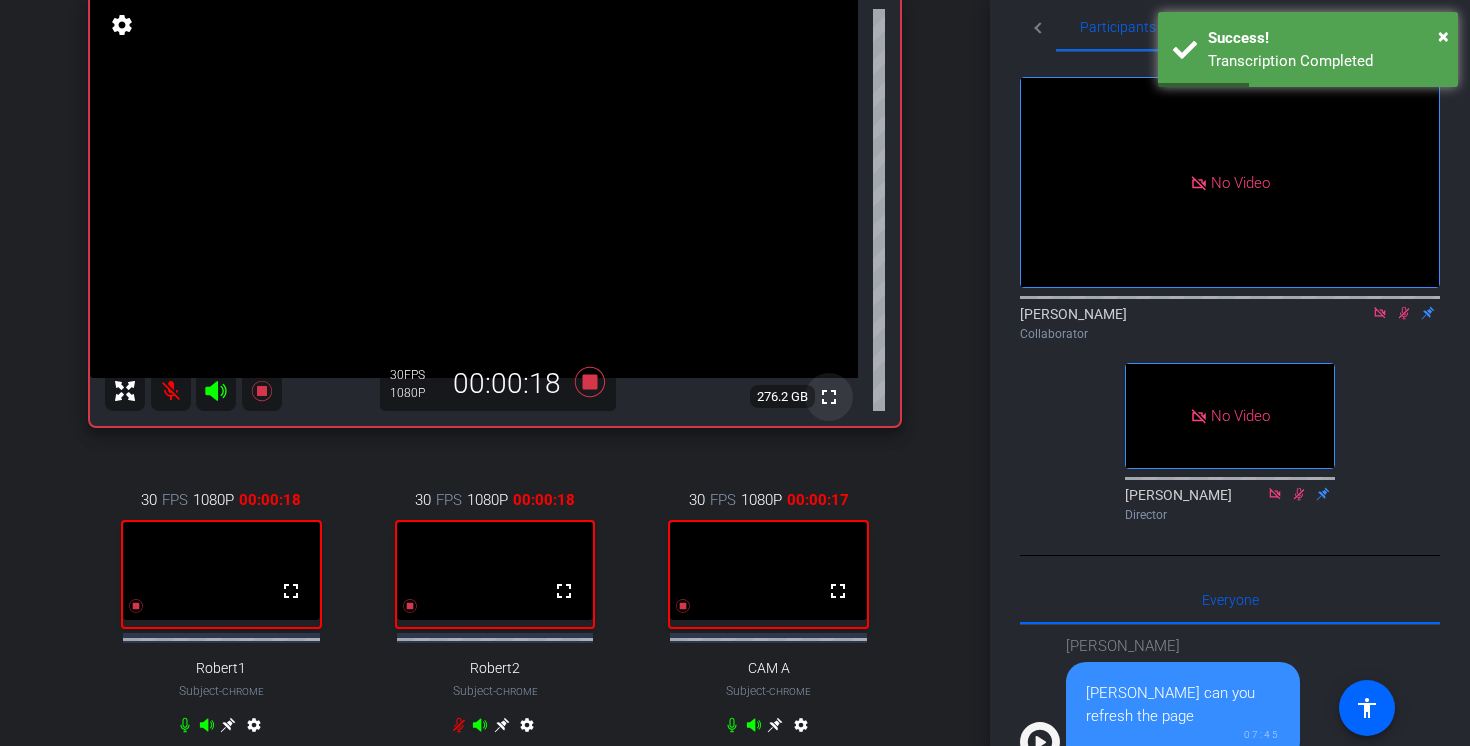 click on "fullscreen" at bounding box center [829, 397] 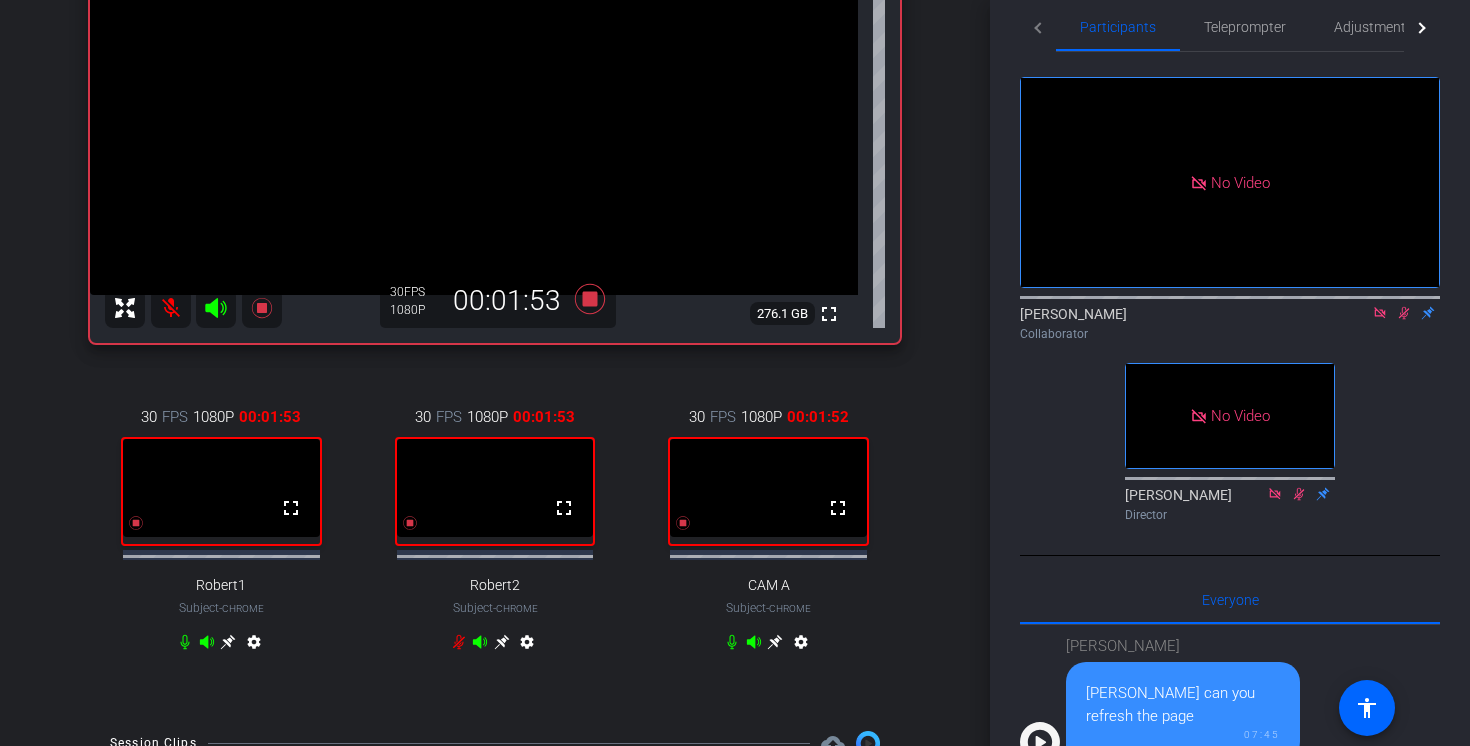 scroll, scrollTop: 315, scrollLeft: 0, axis: vertical 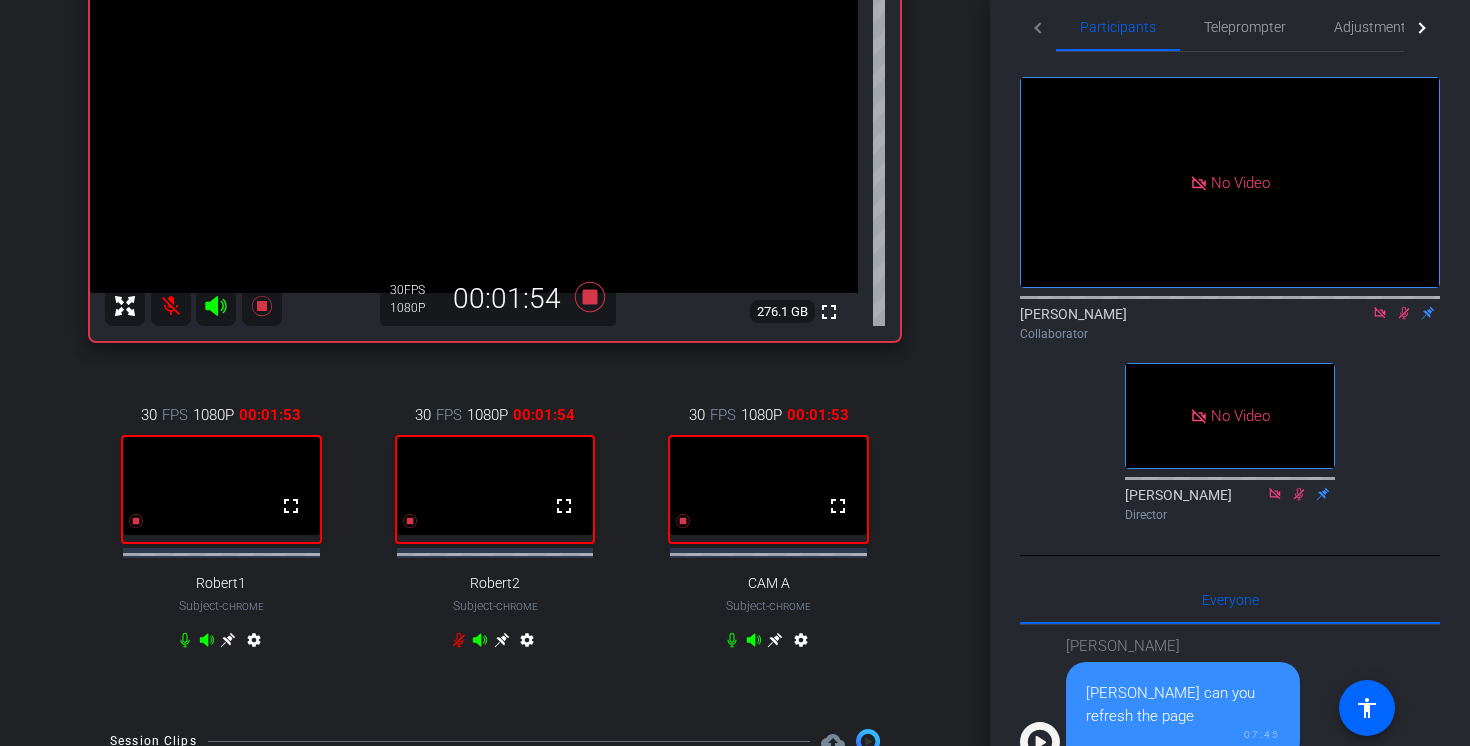 click on "30 FPS 1080P  00:01:53  fullscreen
CAM A Subject   -  Chrome
settings" at bounding box center [768, 530] 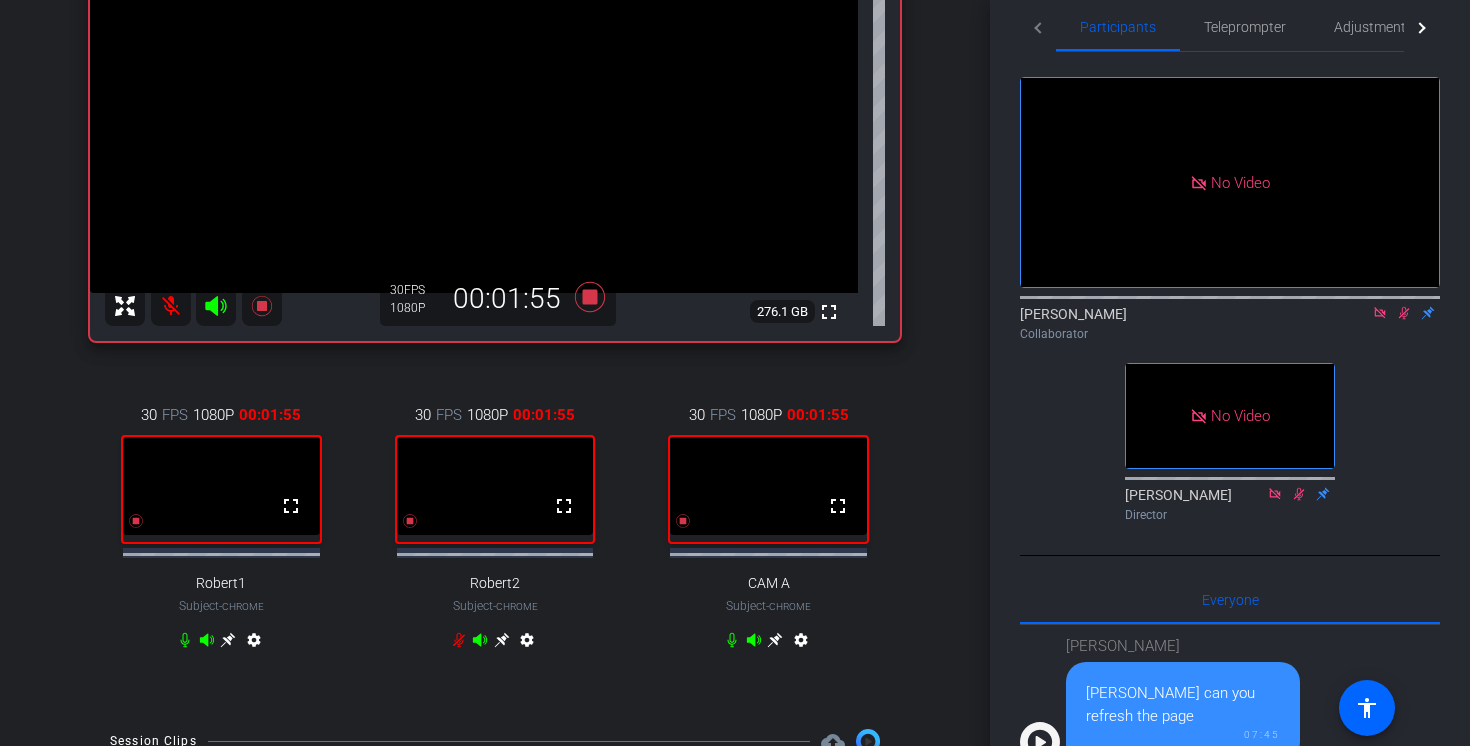click 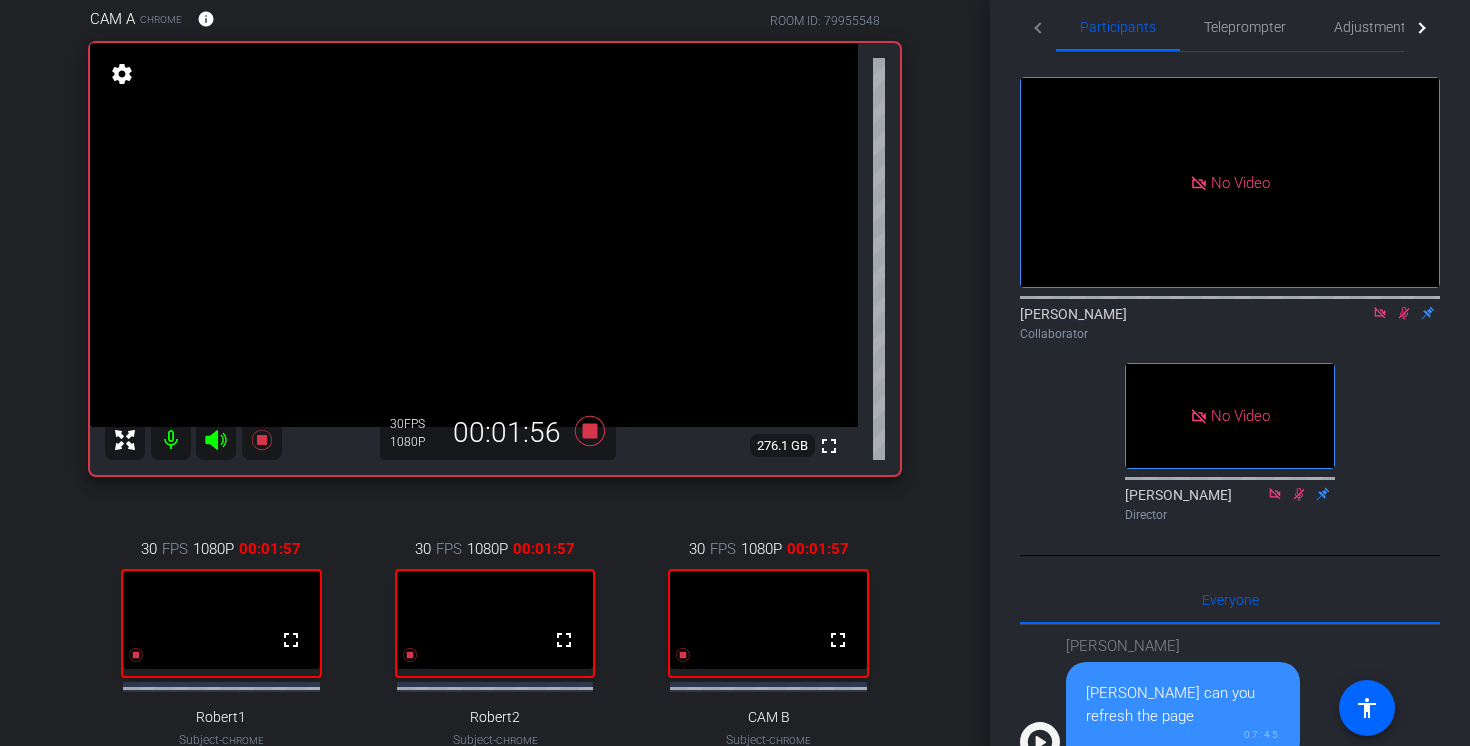 scroll, scrollTop: 176, scrollLeft: 0, axis: vertical 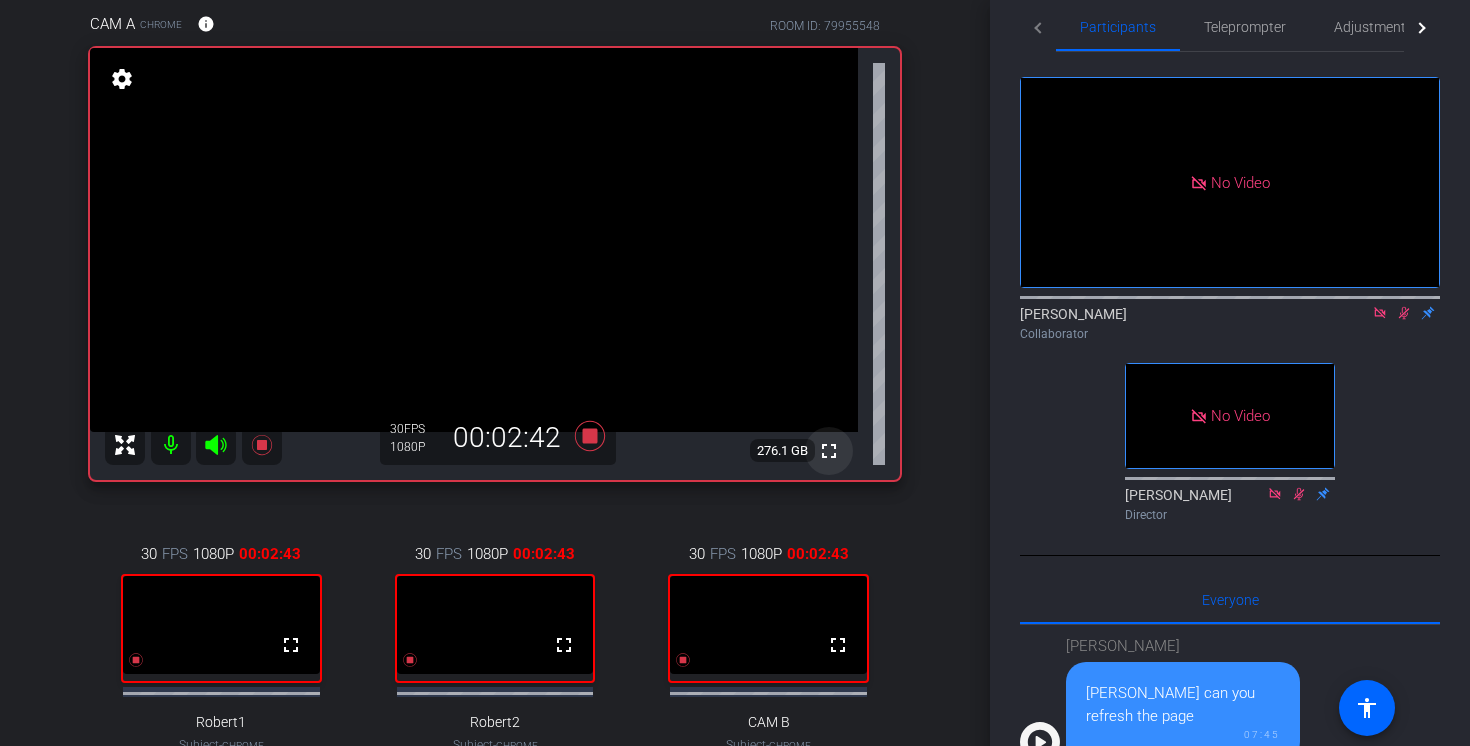 click on "fullscreen" at bounding box center (829, 451) 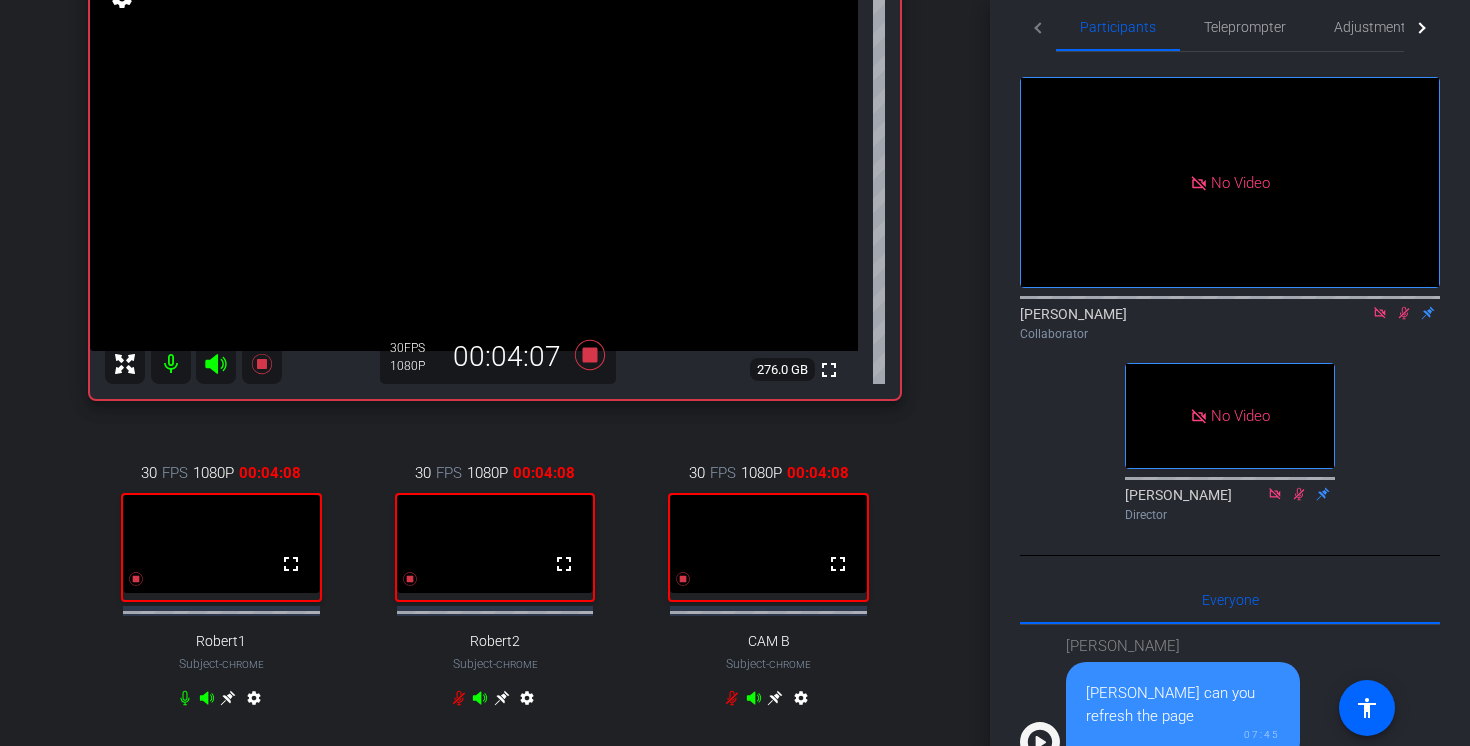 scroll, scrollTop: 279, scrollLeft: 0, axis: vertical 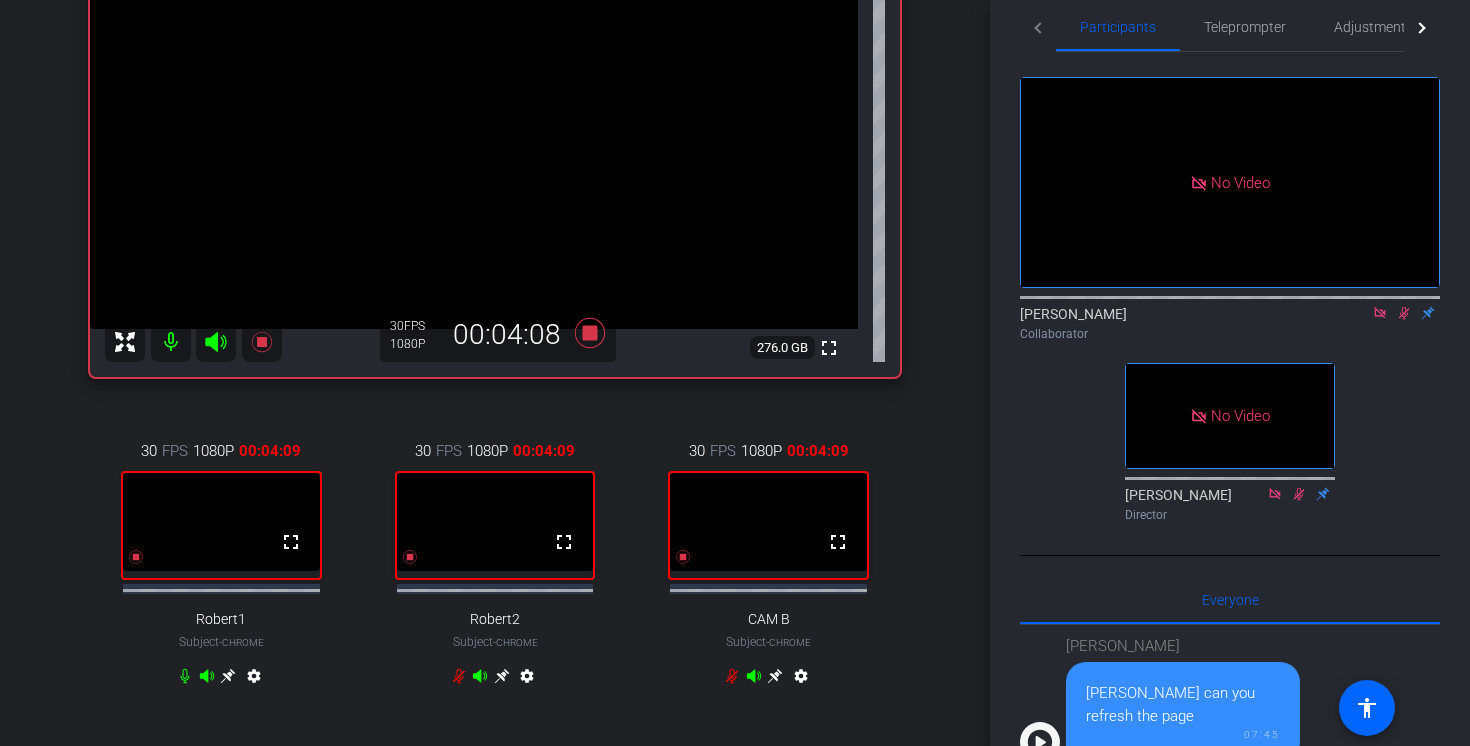click 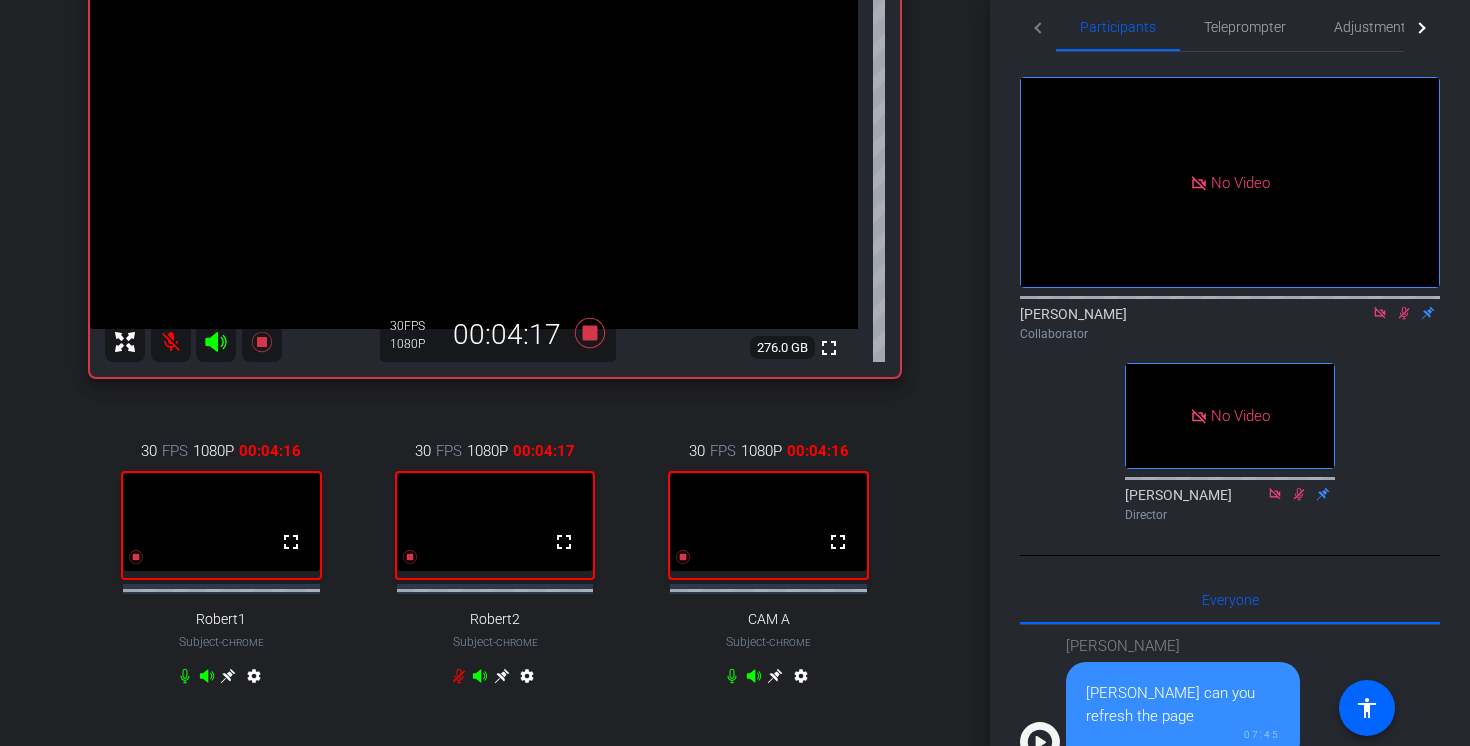 click 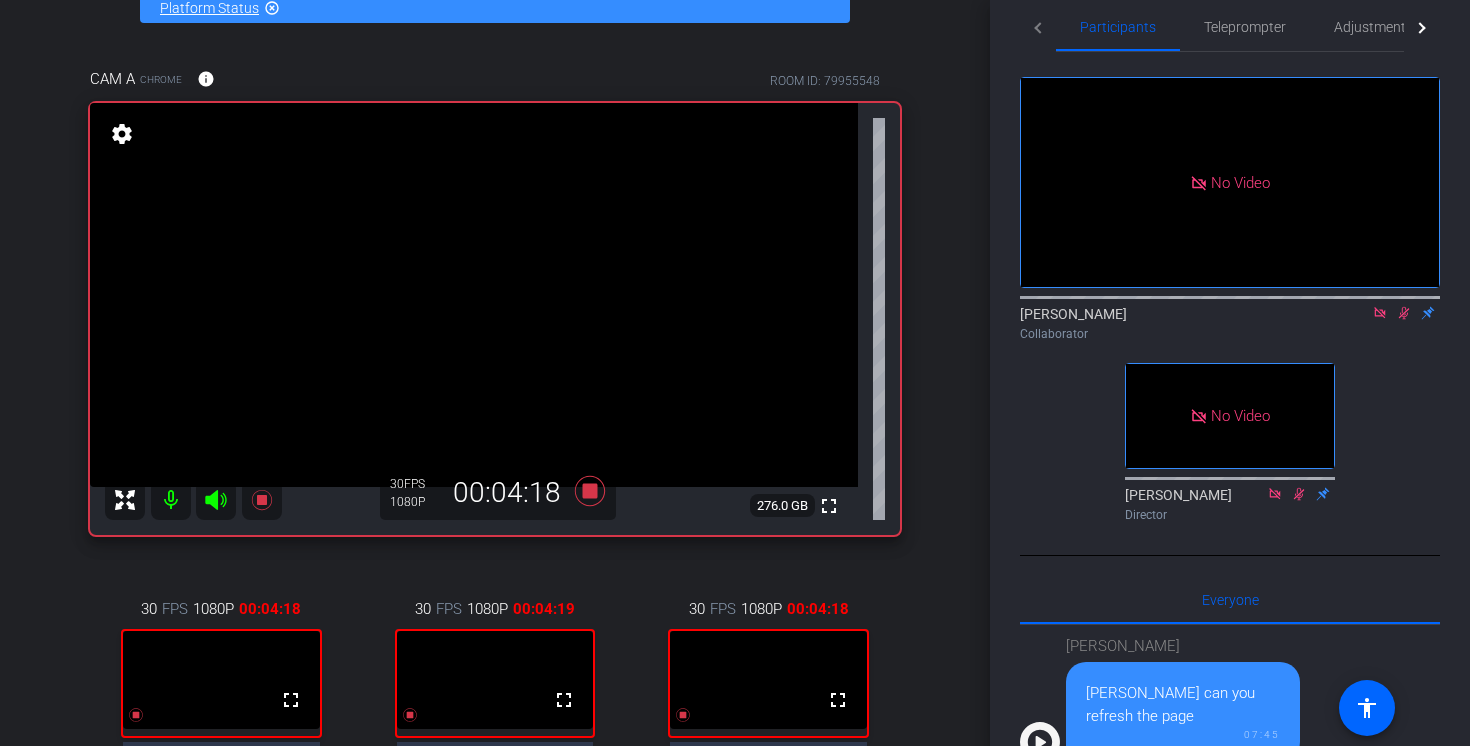 scroll, scrollTop: 115, scrollLeft: 0, axis: vertical 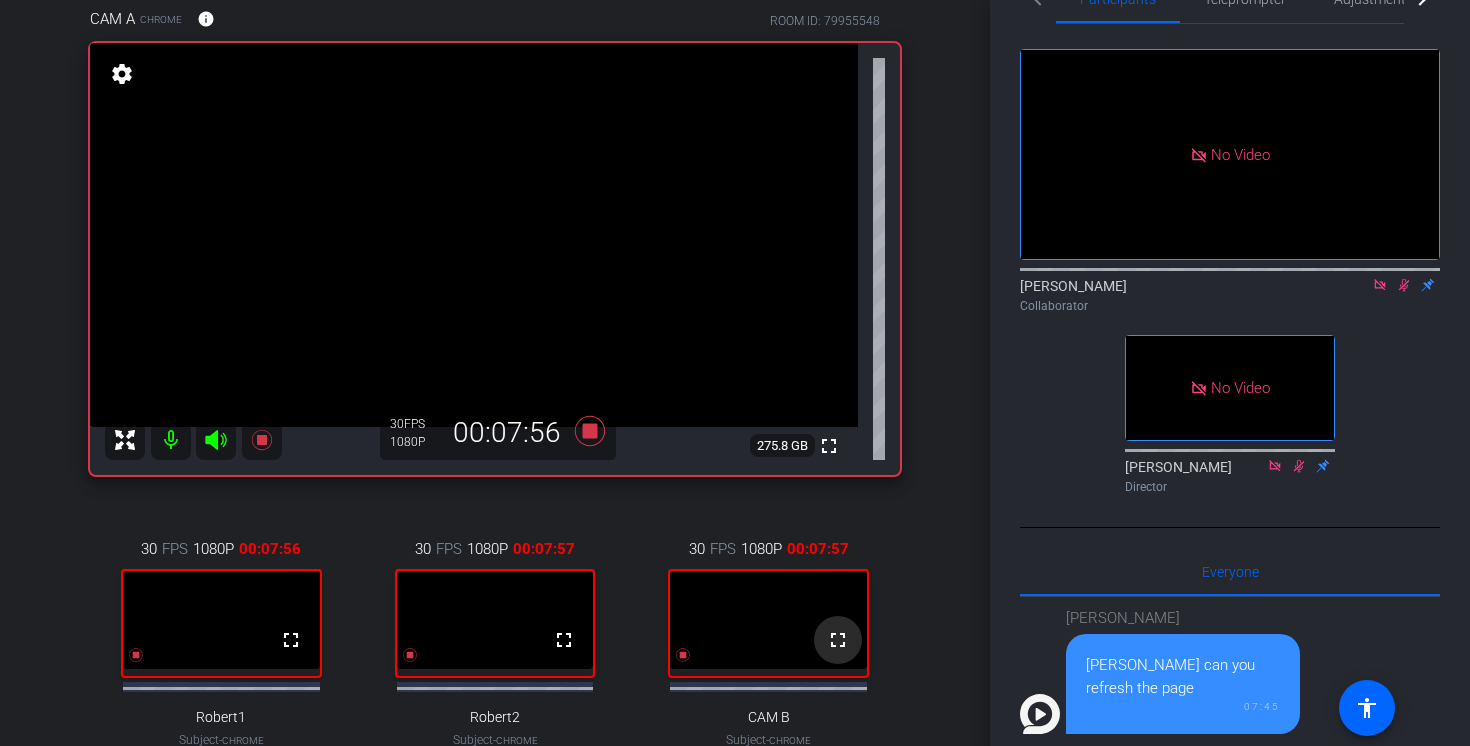 click on "fullscreen" at bounding box center [838, 640] 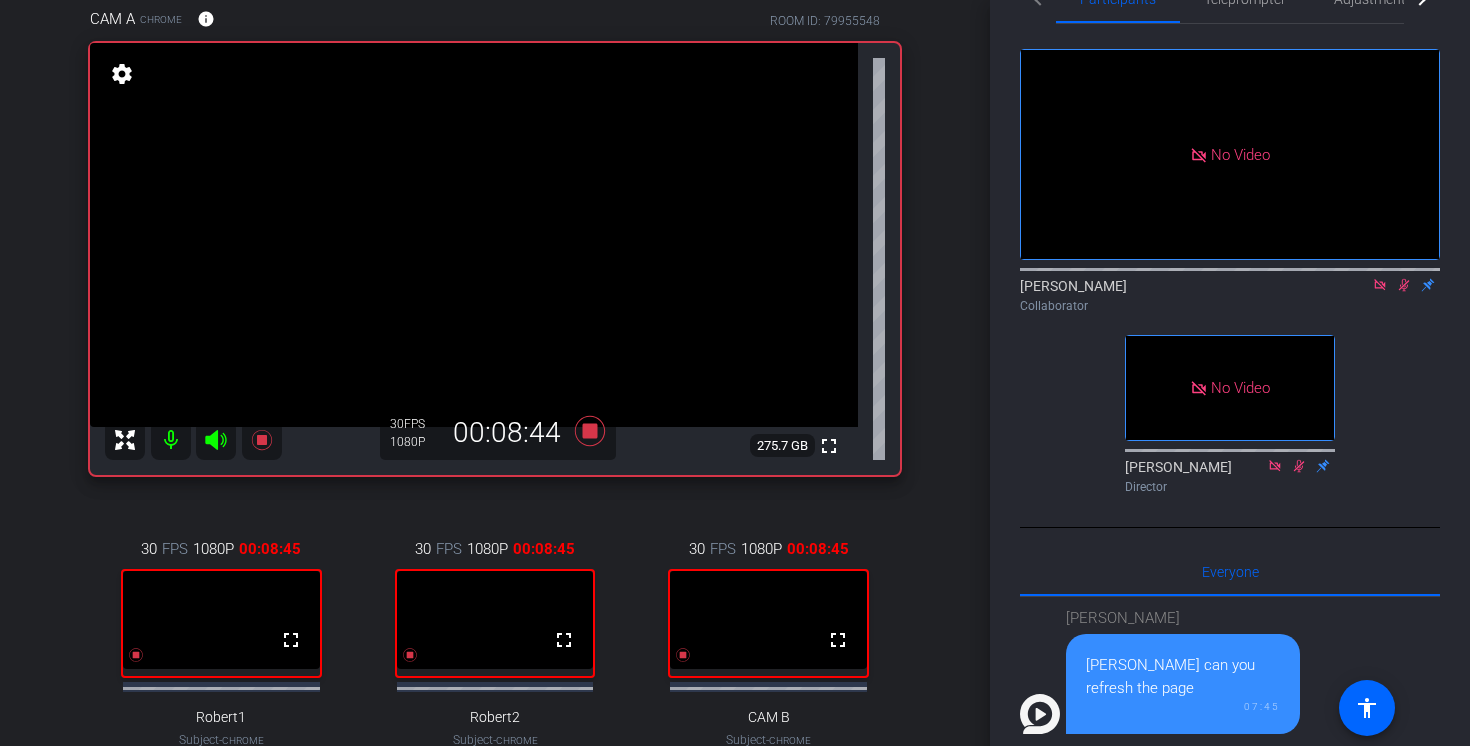click on "30 FPS 1080P  00:08:45  fullscreen
Robert2 Subject   -  Chrome
settings" at bounding box center (495, 664) 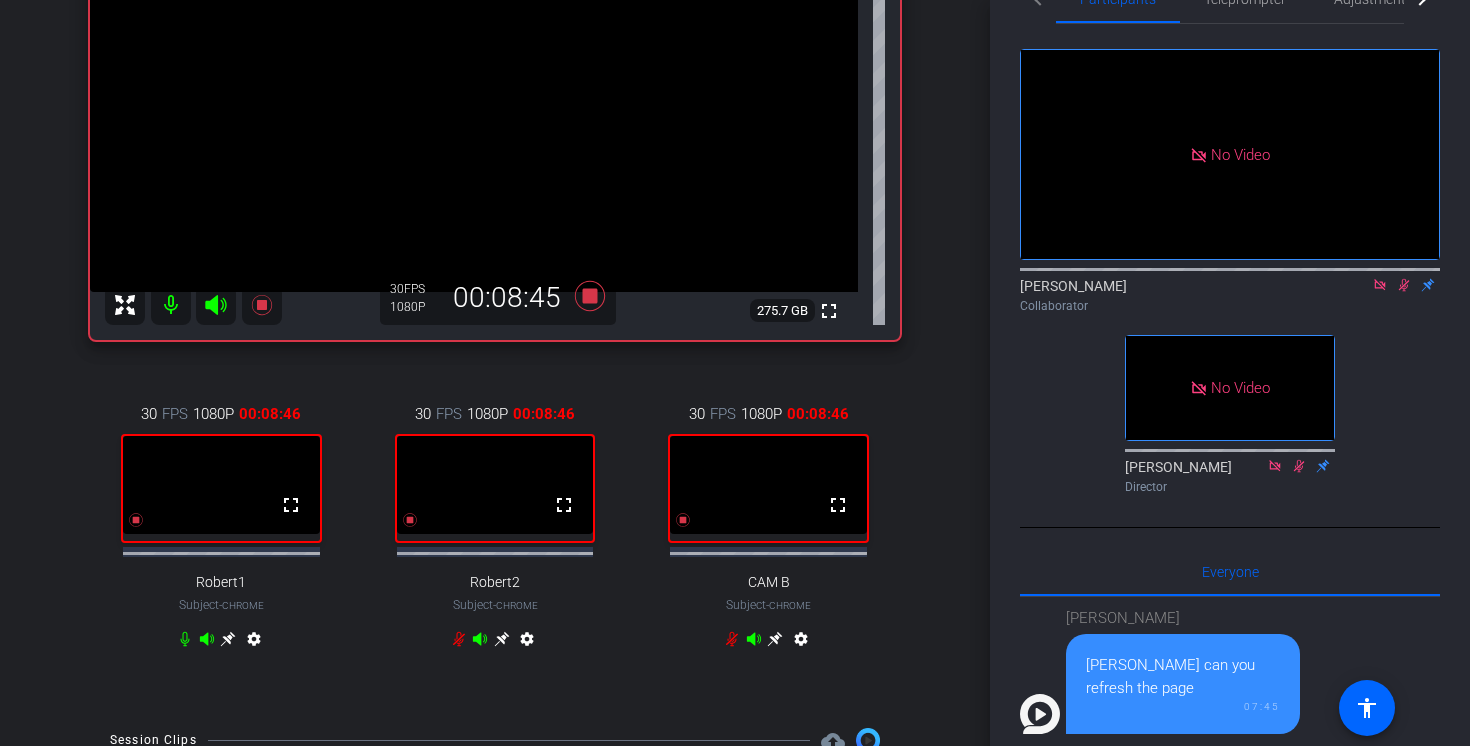 scroll, scrollTop: 321, scrollLeft: 0, axis: vertical 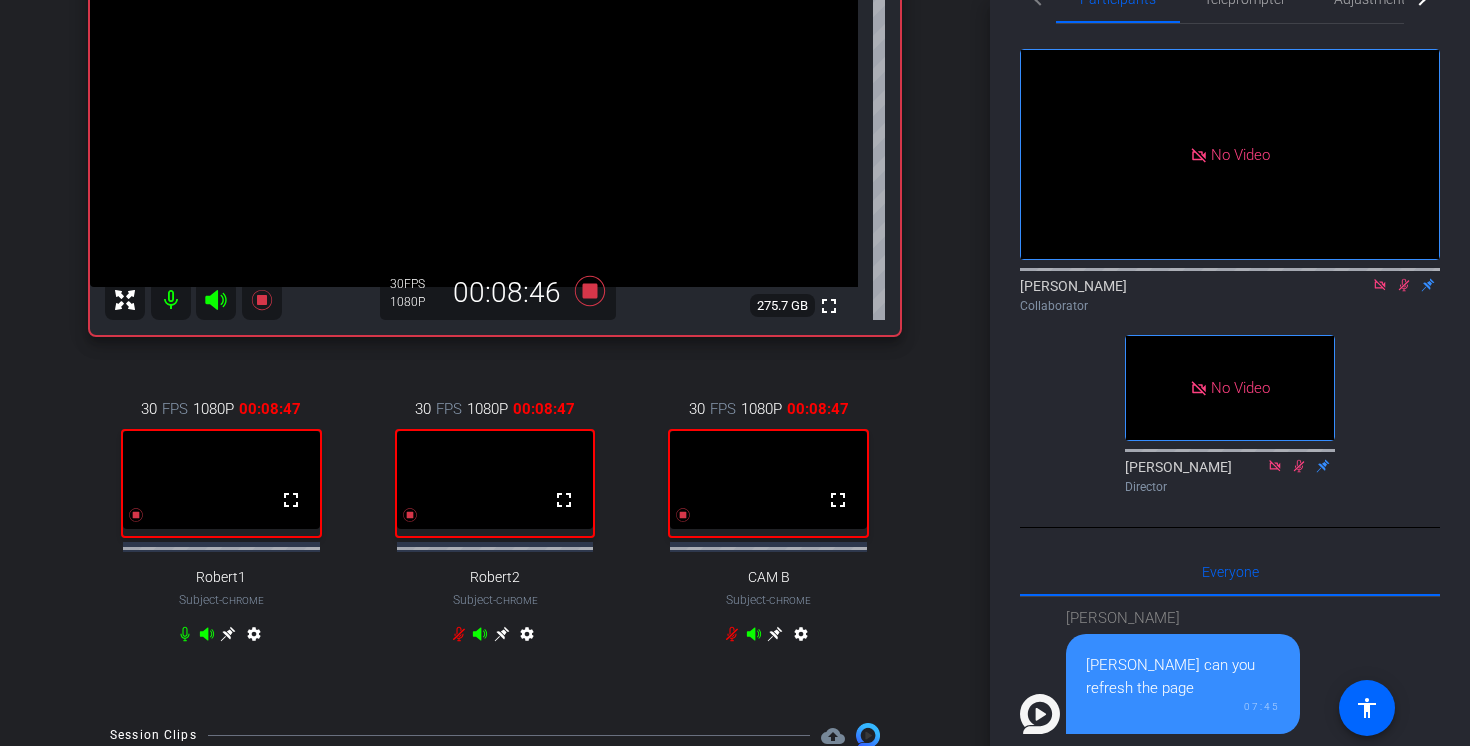 click 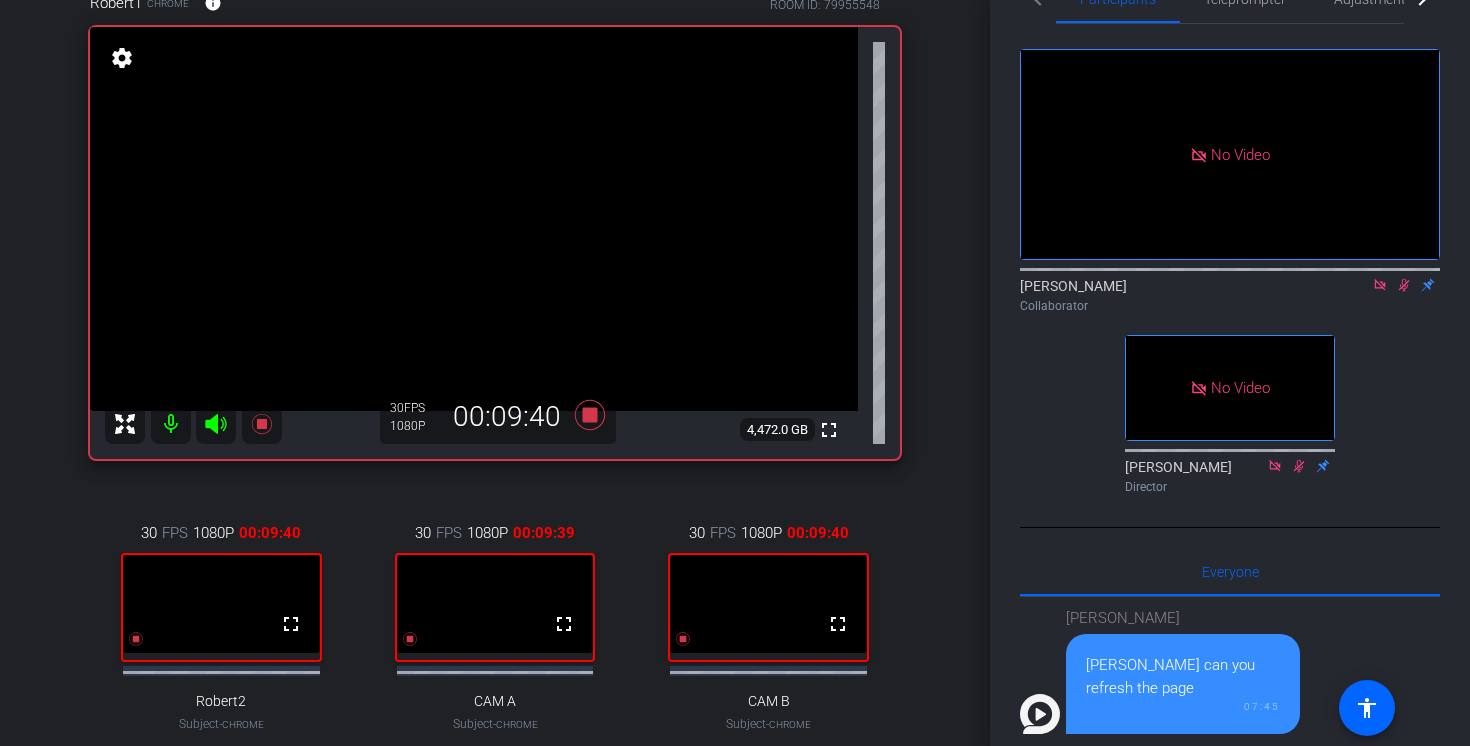 scroll, scrollTop: 190, scrollLeft: 0, axis: vertical 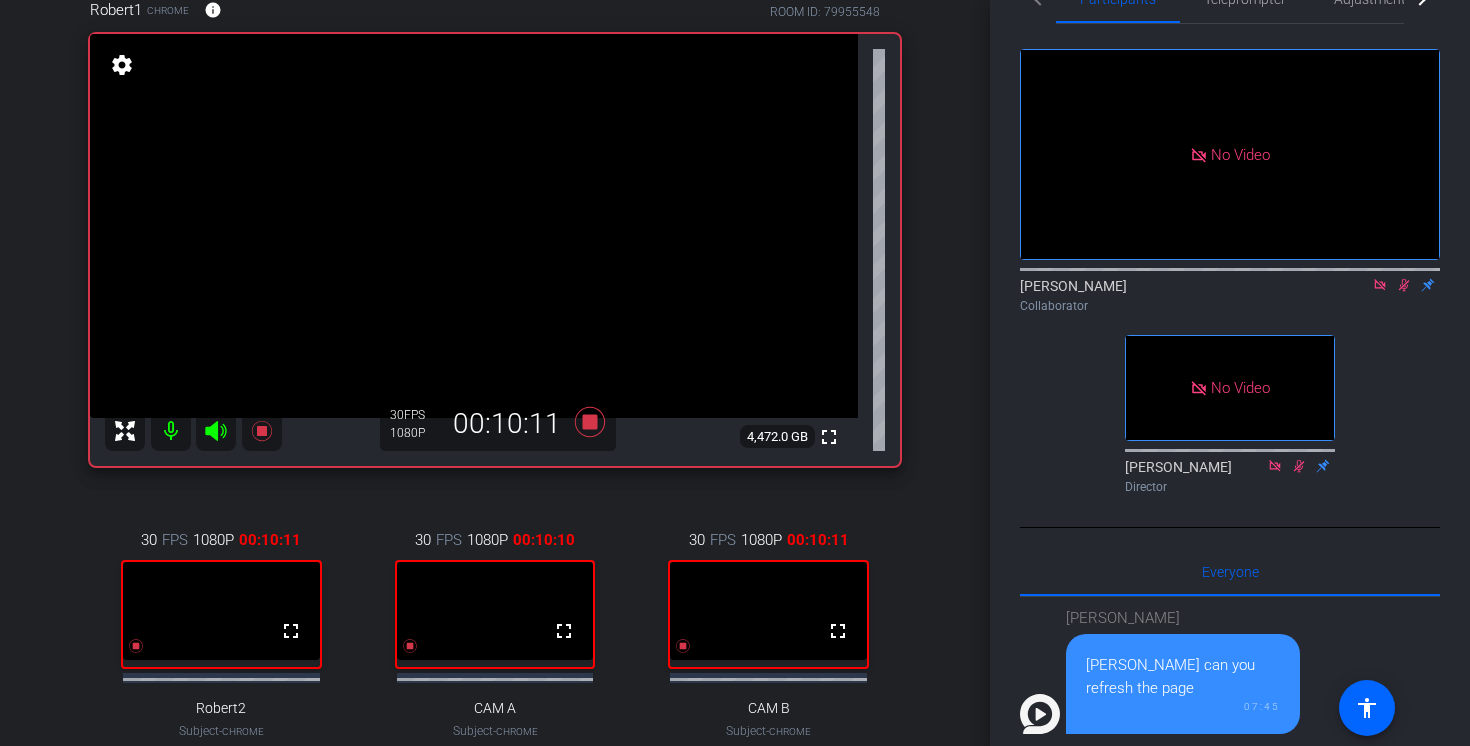 click 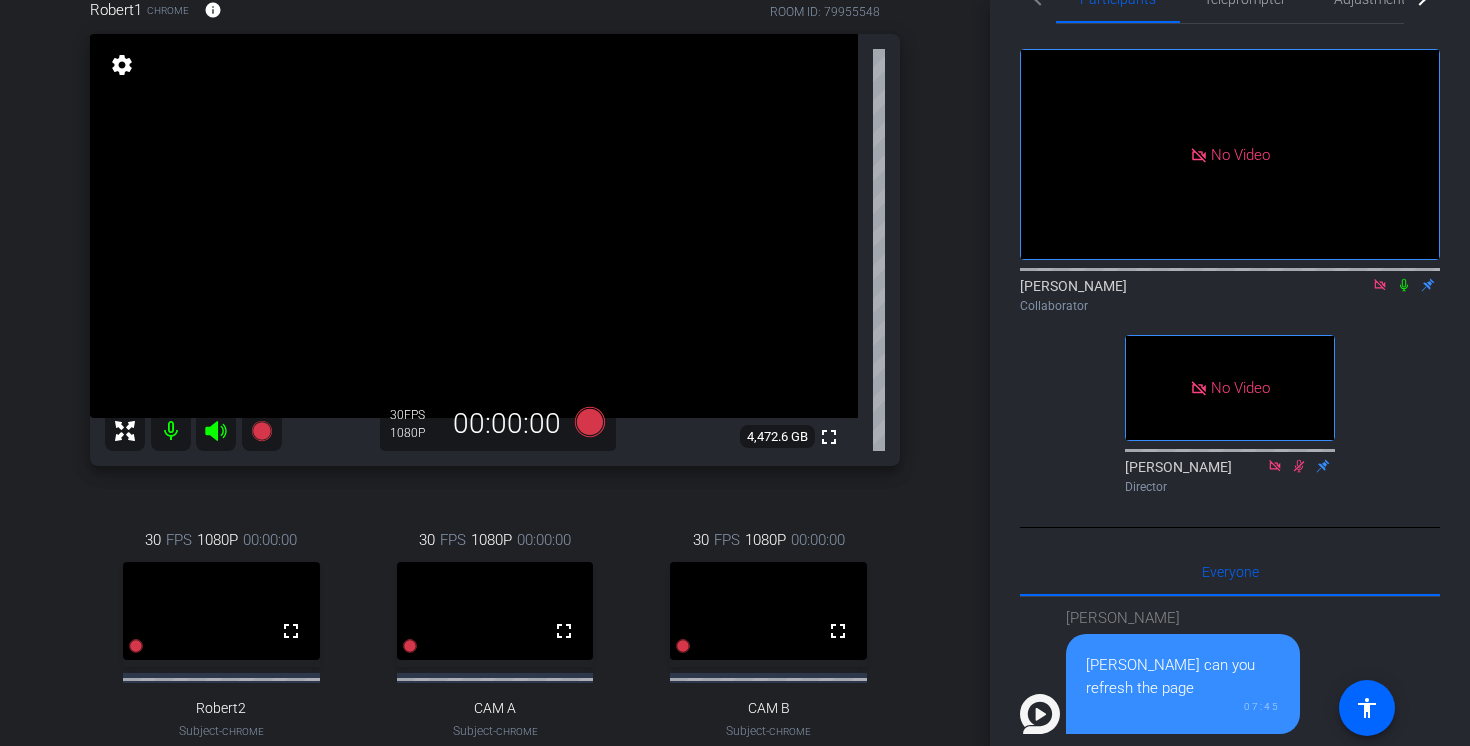 click 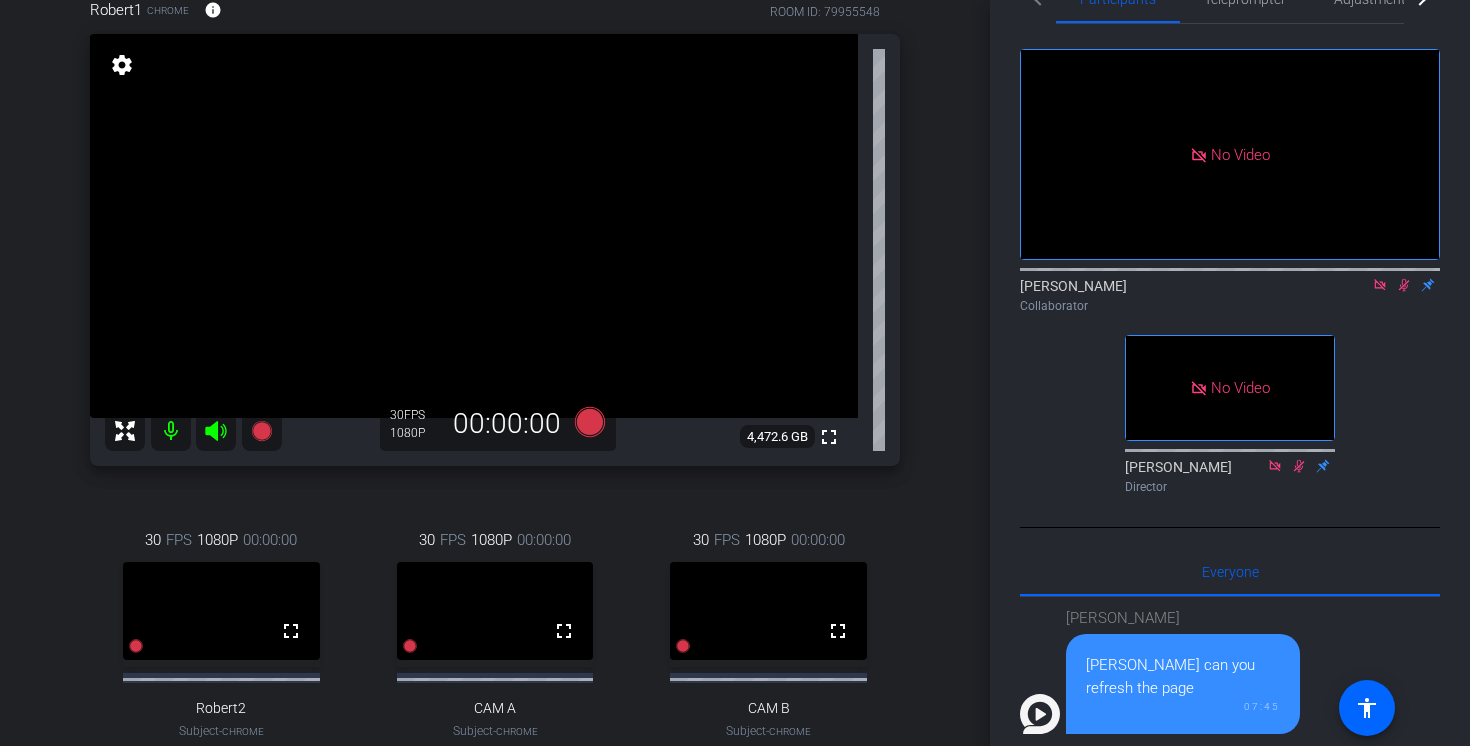click 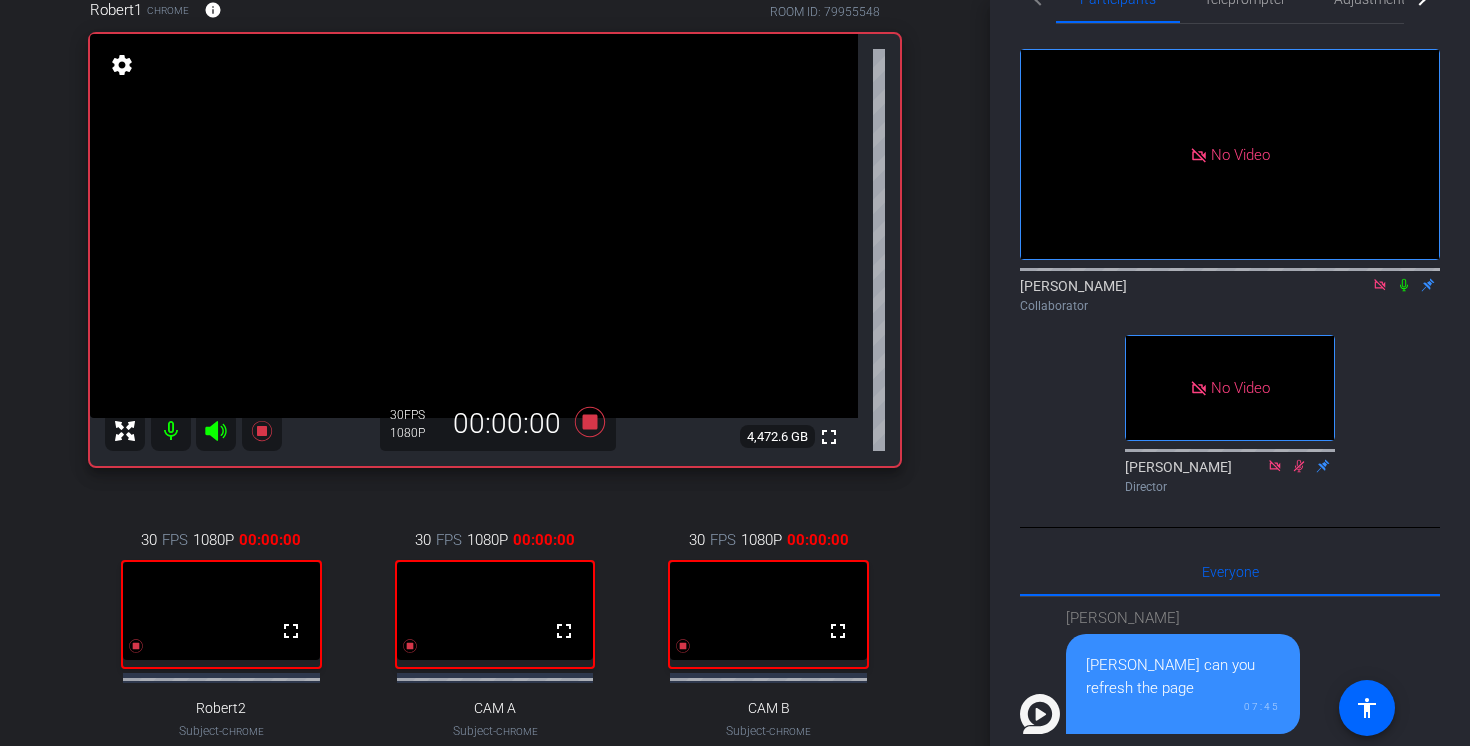 click 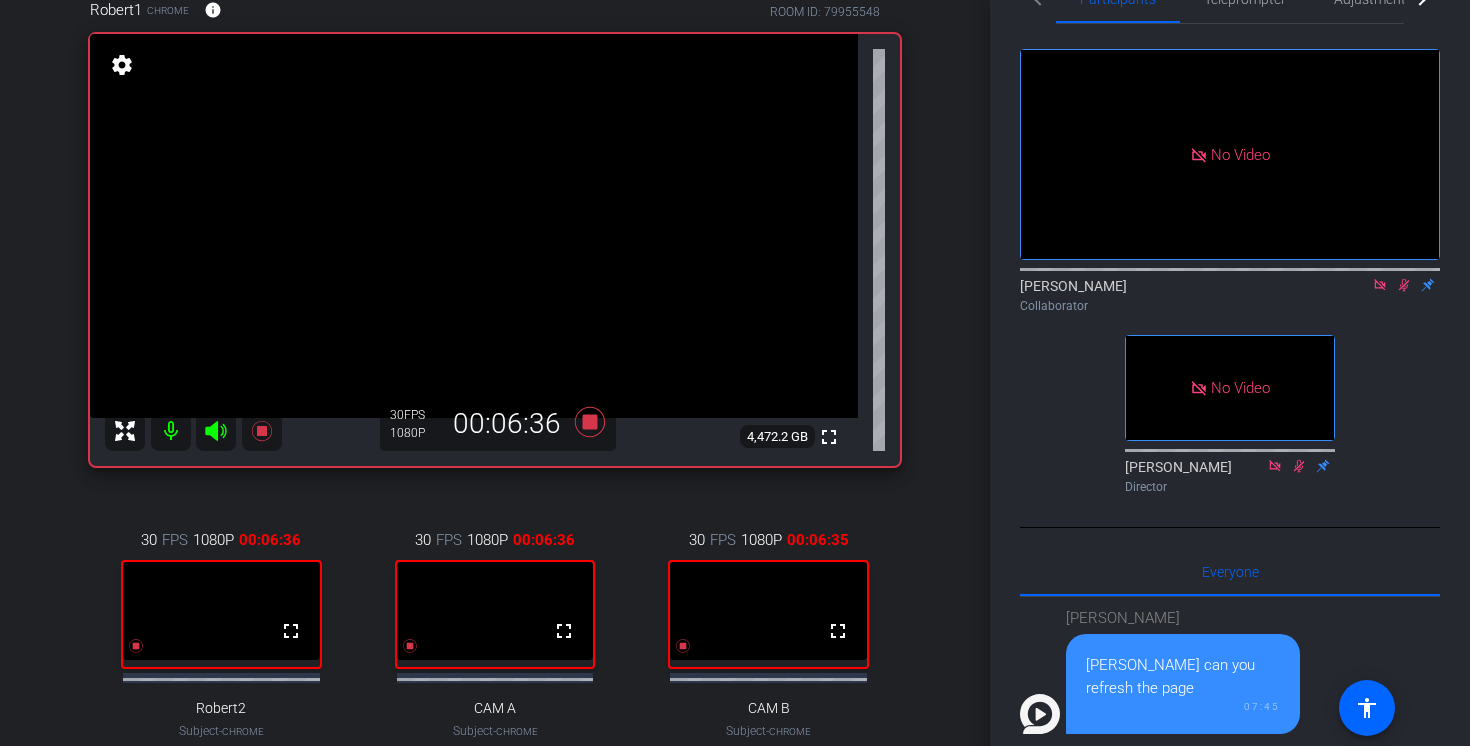 click 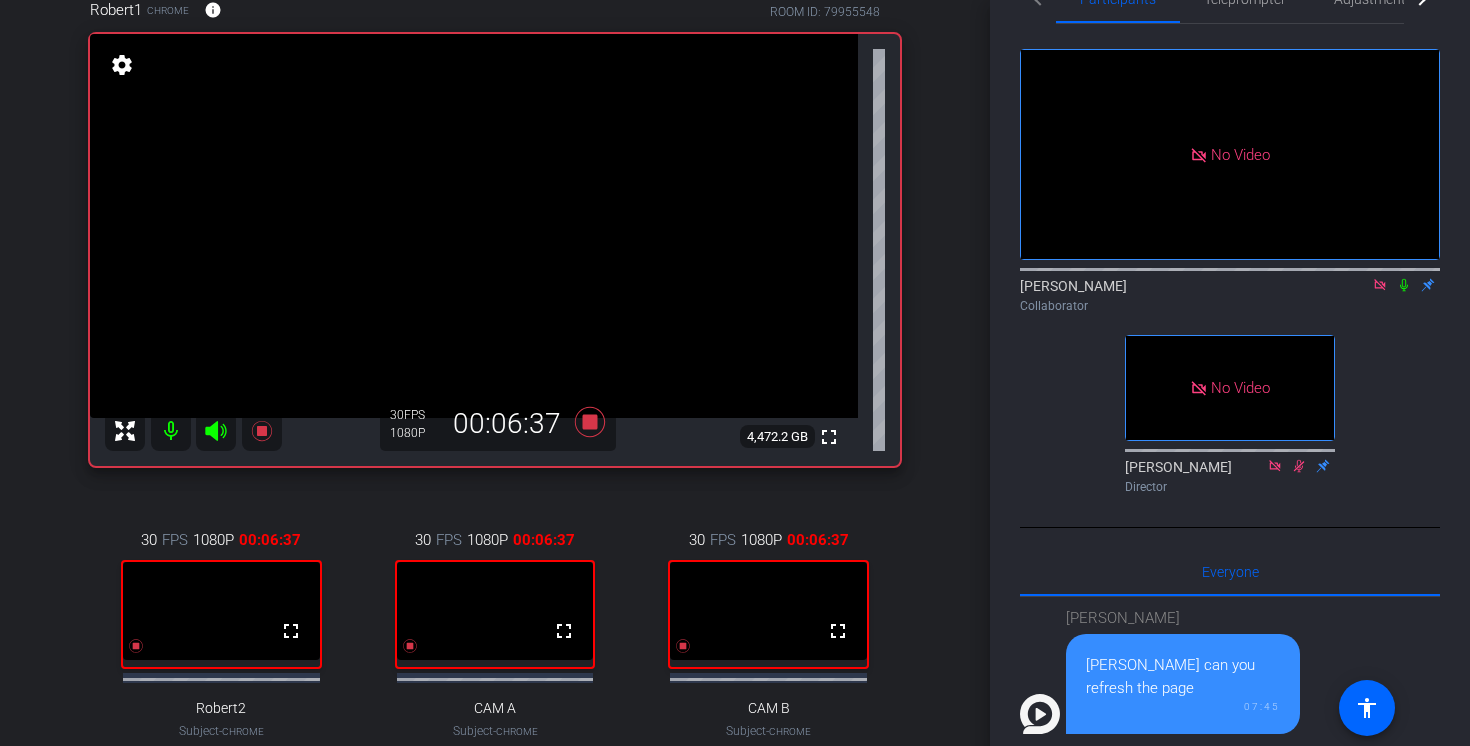click 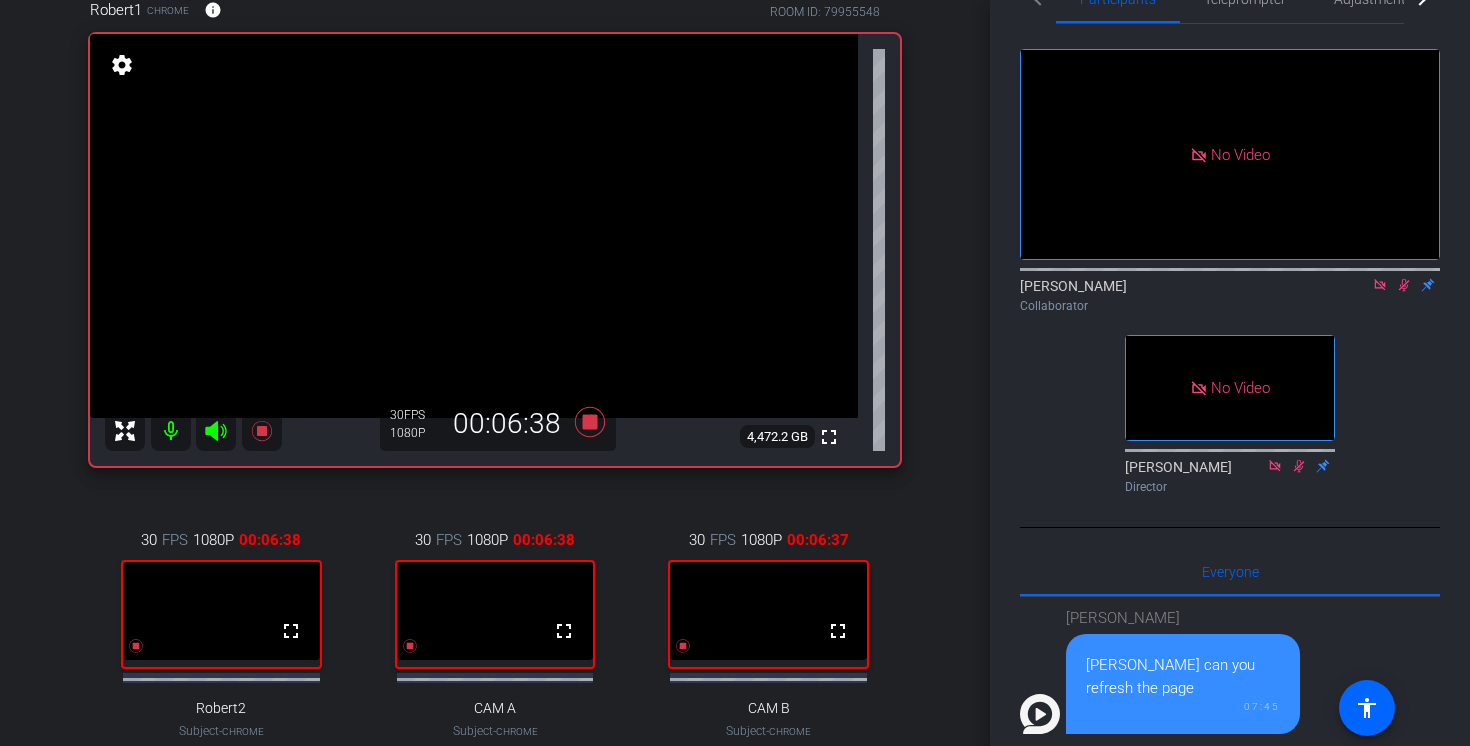 click 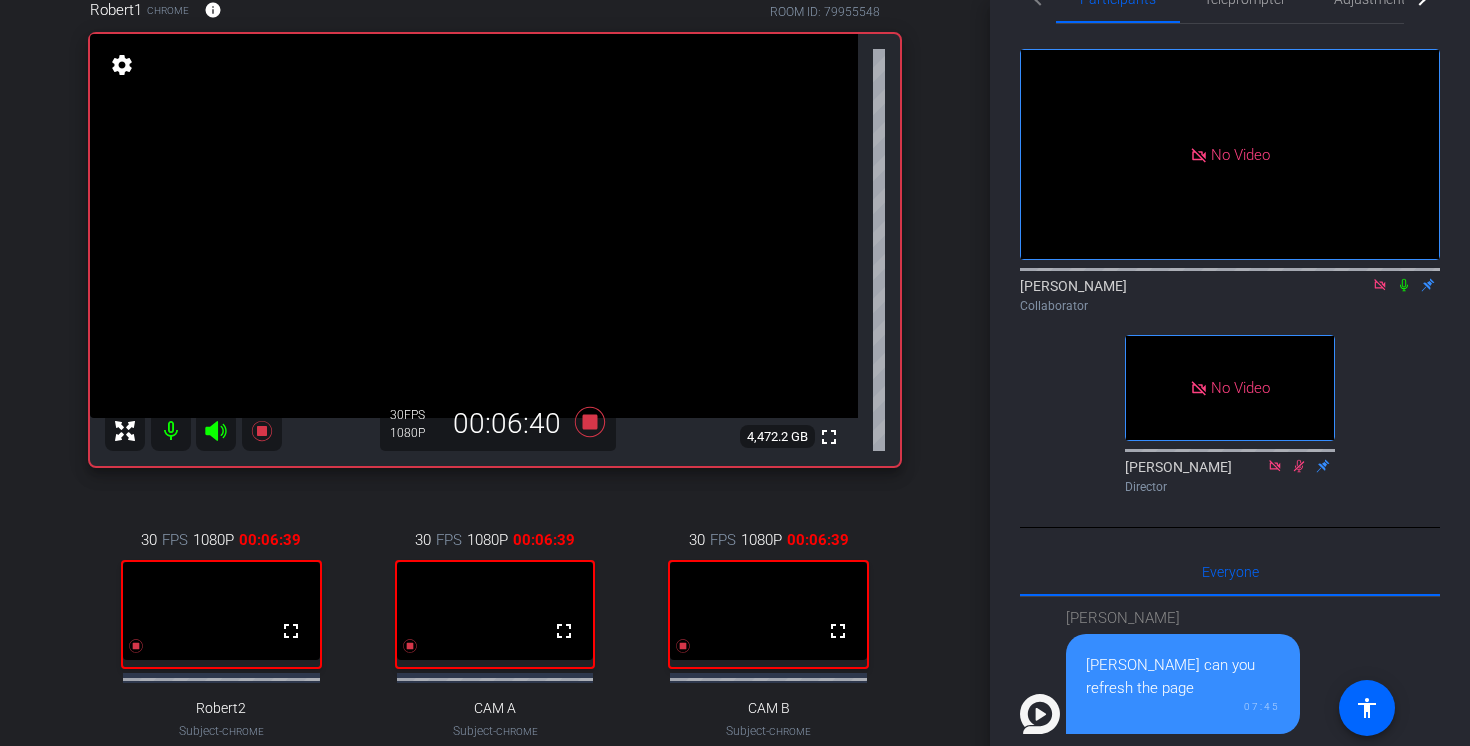click 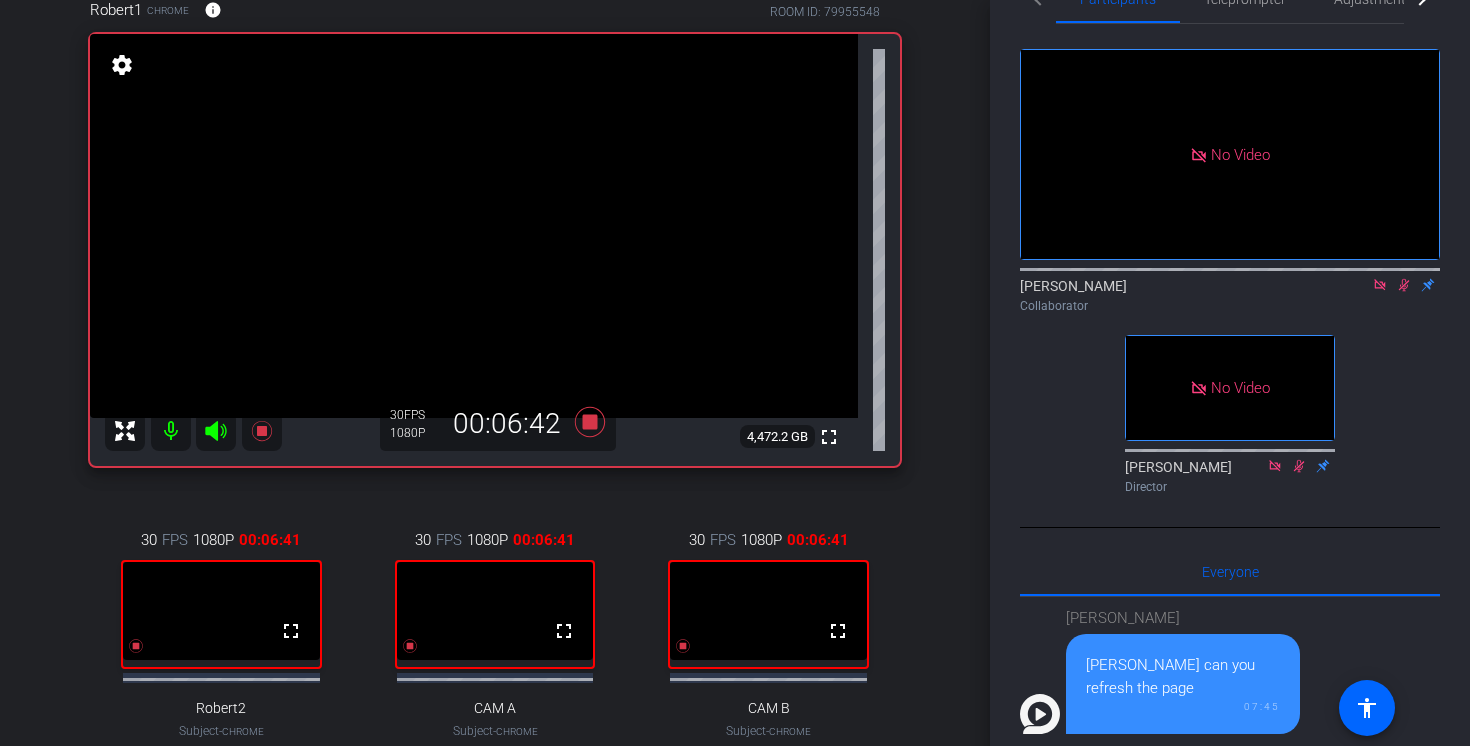 click 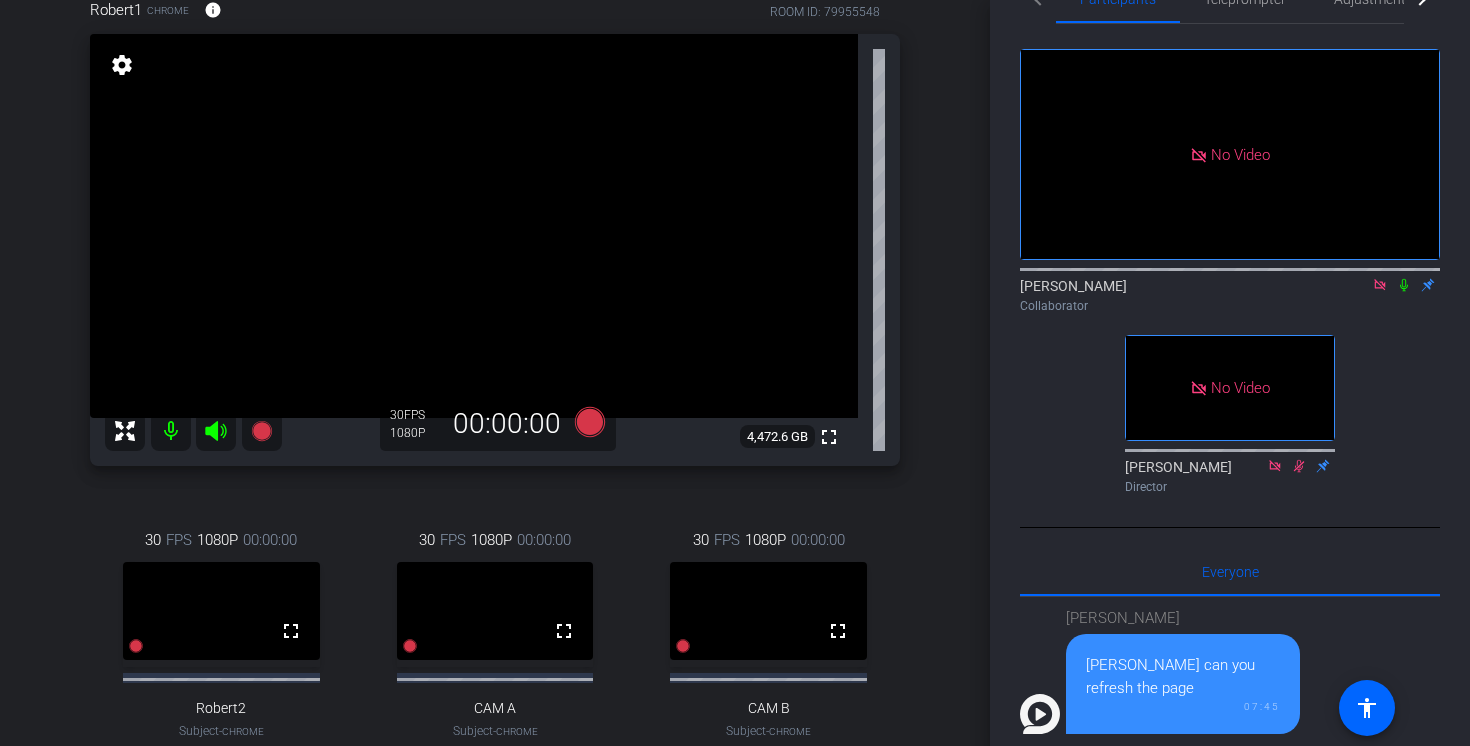 click 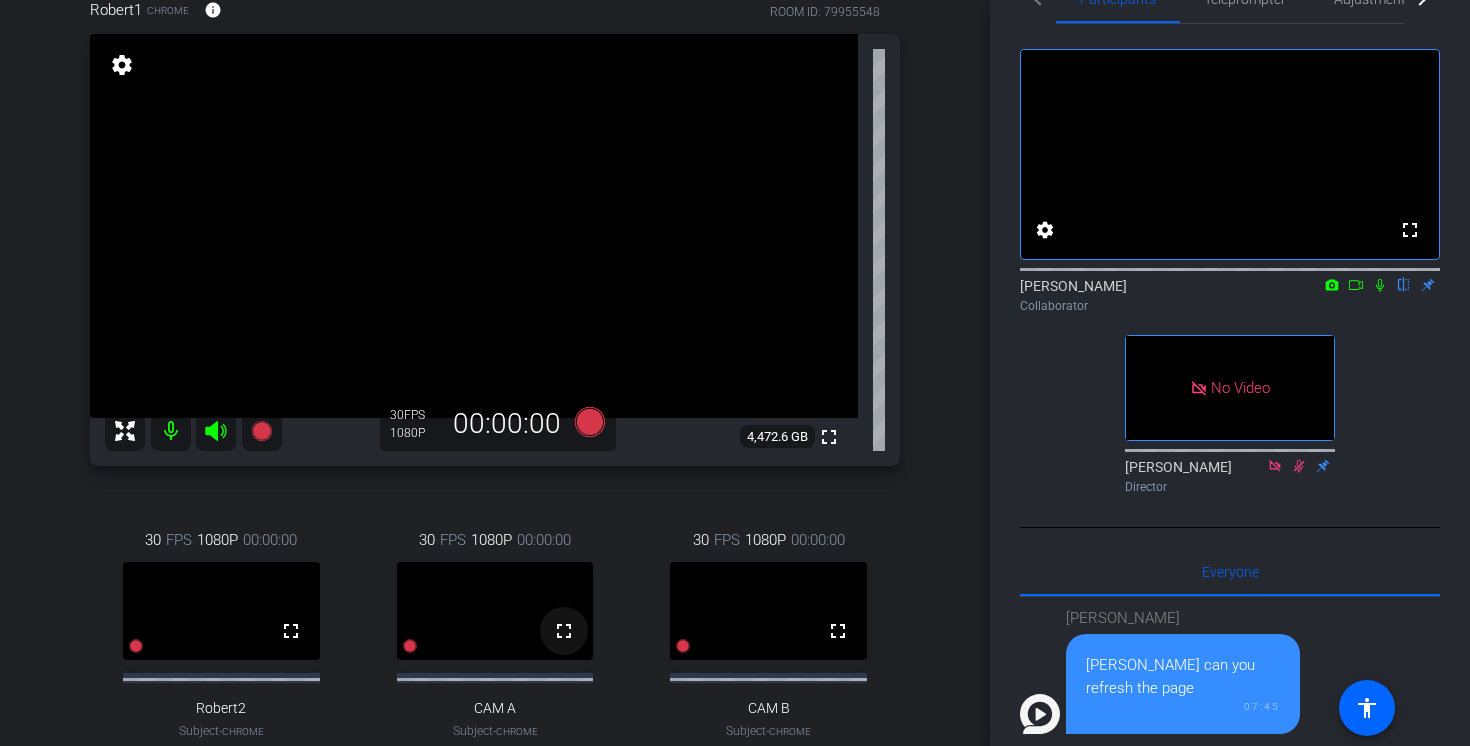 click on "fullscreen" at bounding box center (564, 631) 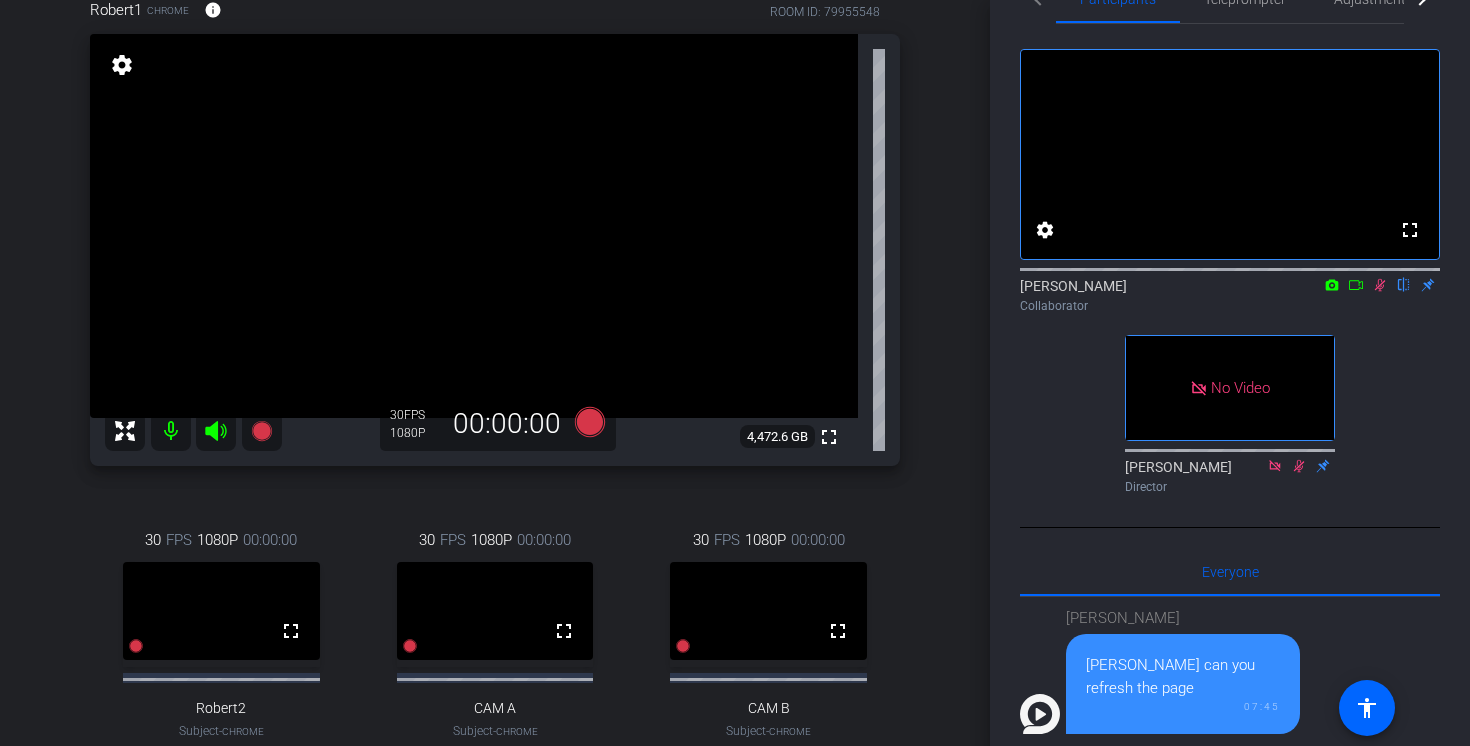click 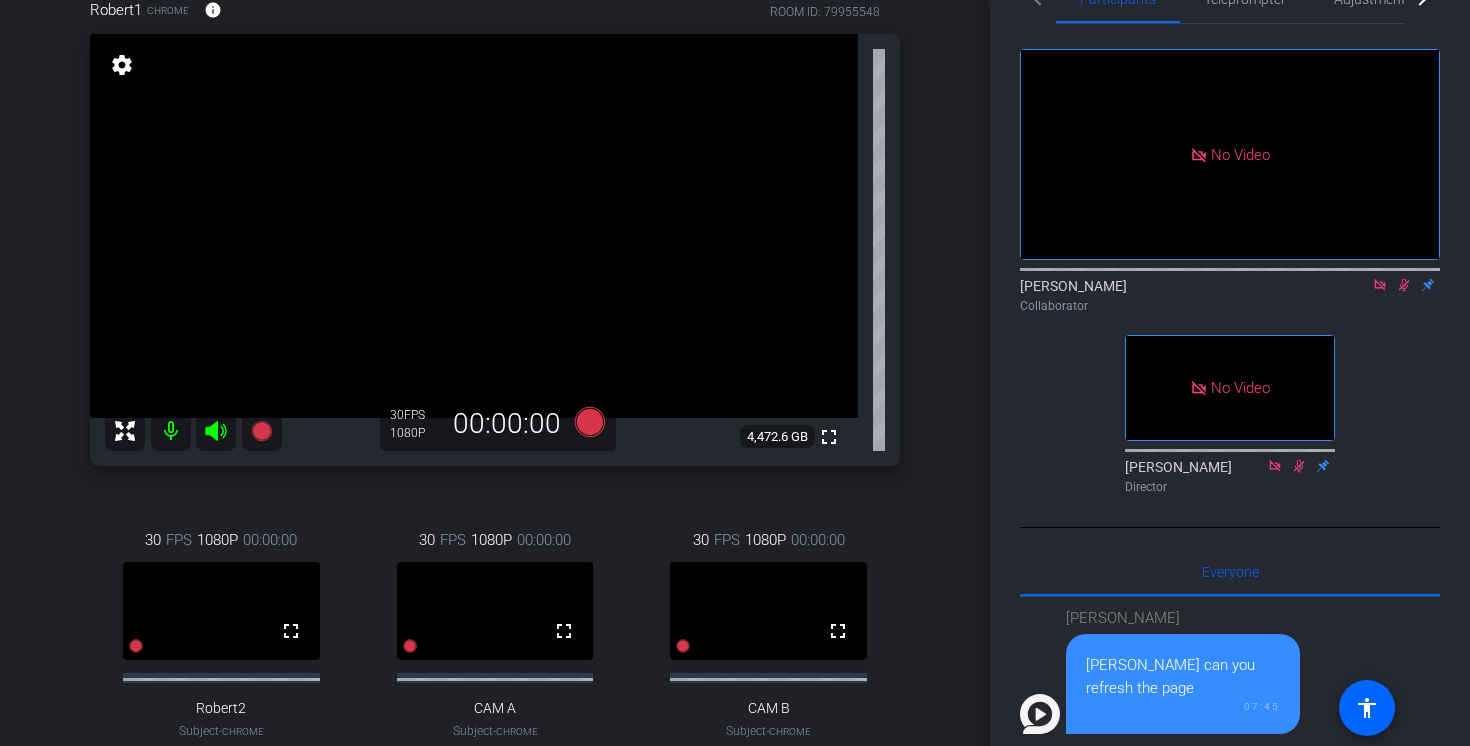 click 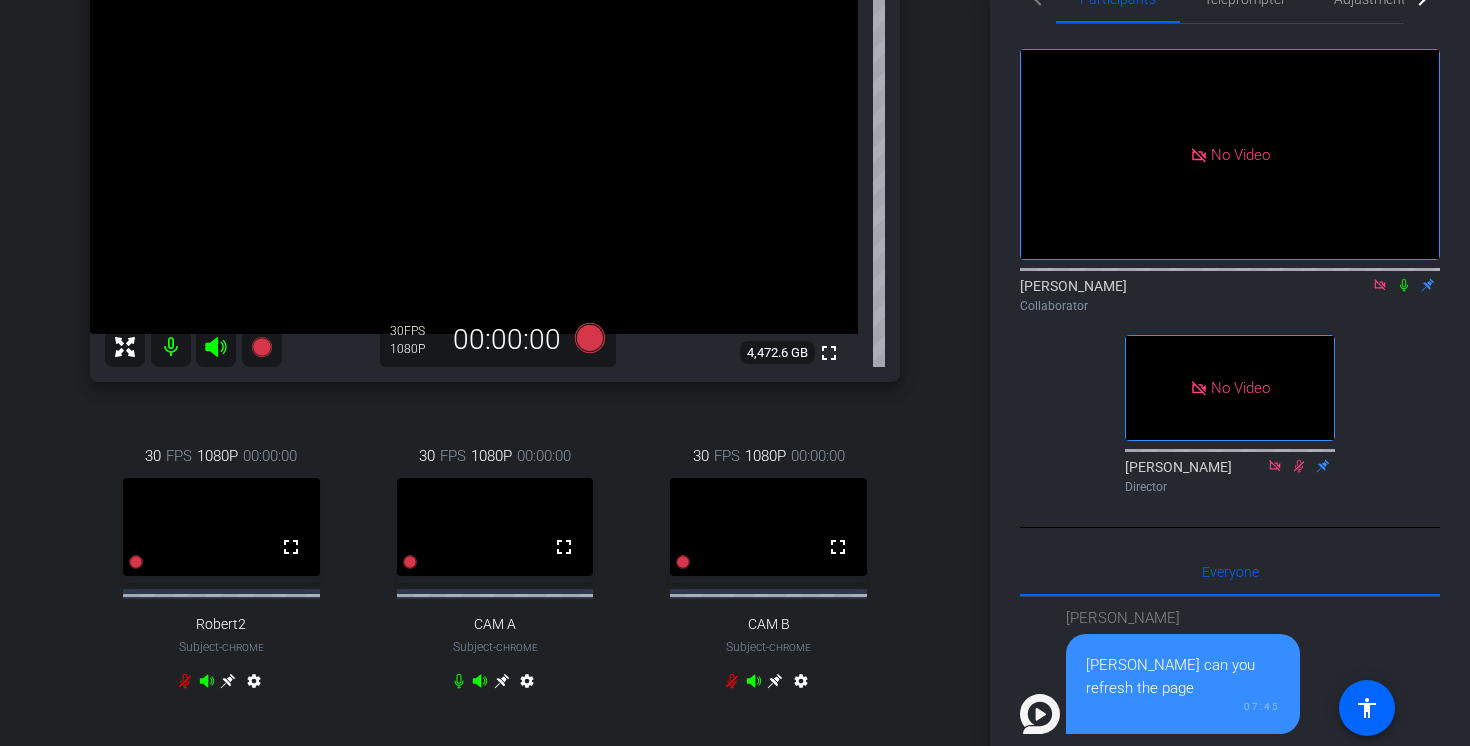 scroll, scrollTop: 293, scrollLeft: 0, axis: vertical 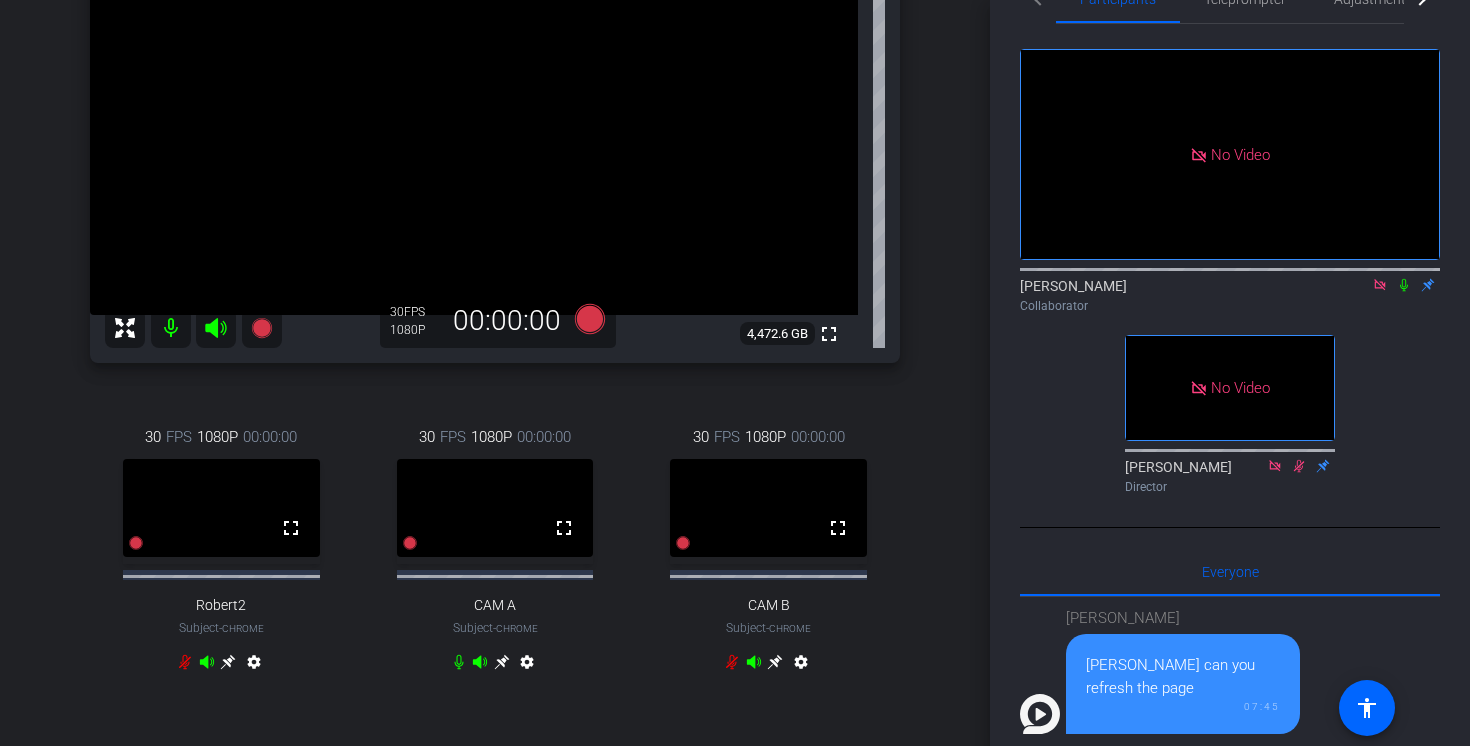 click 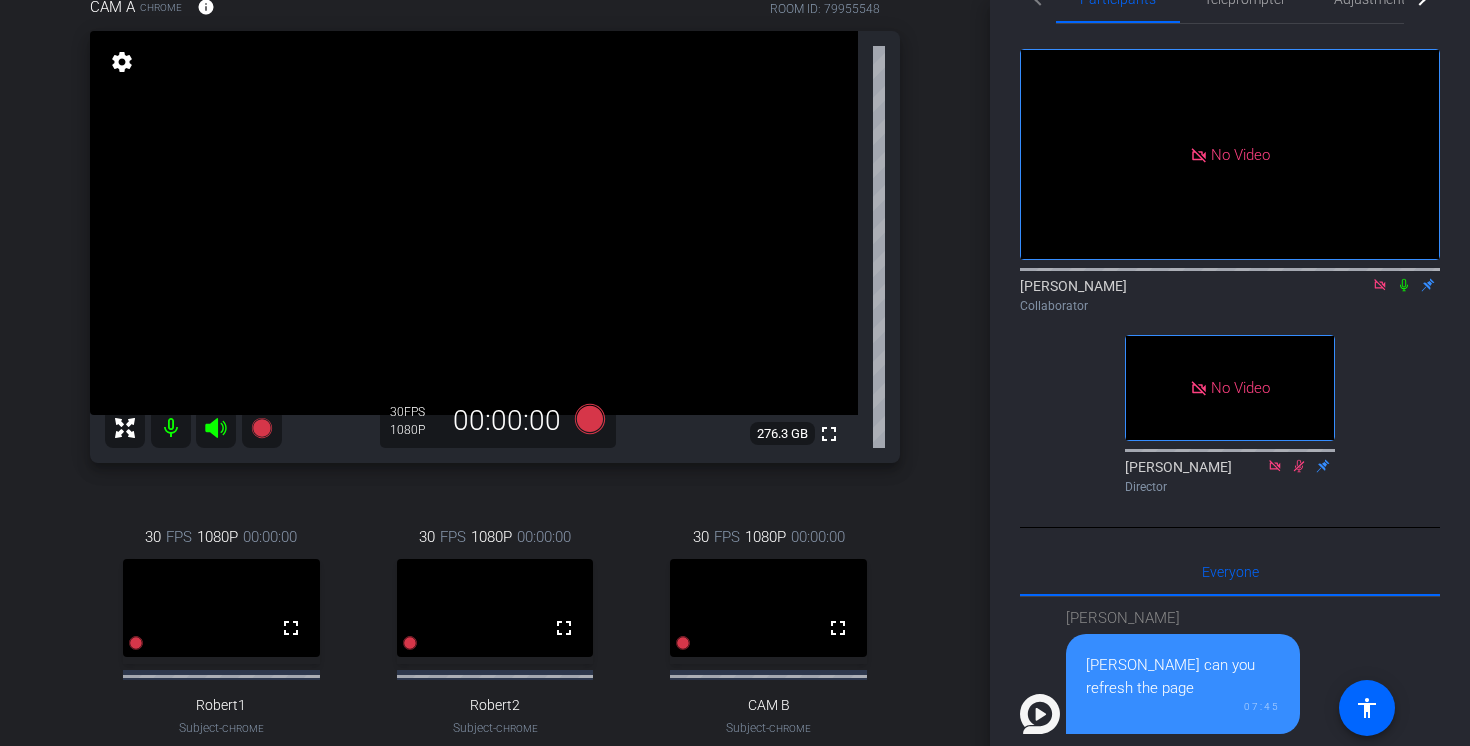 scroll, scrollTop: 188, scrollLeft: 0, axis: vertical 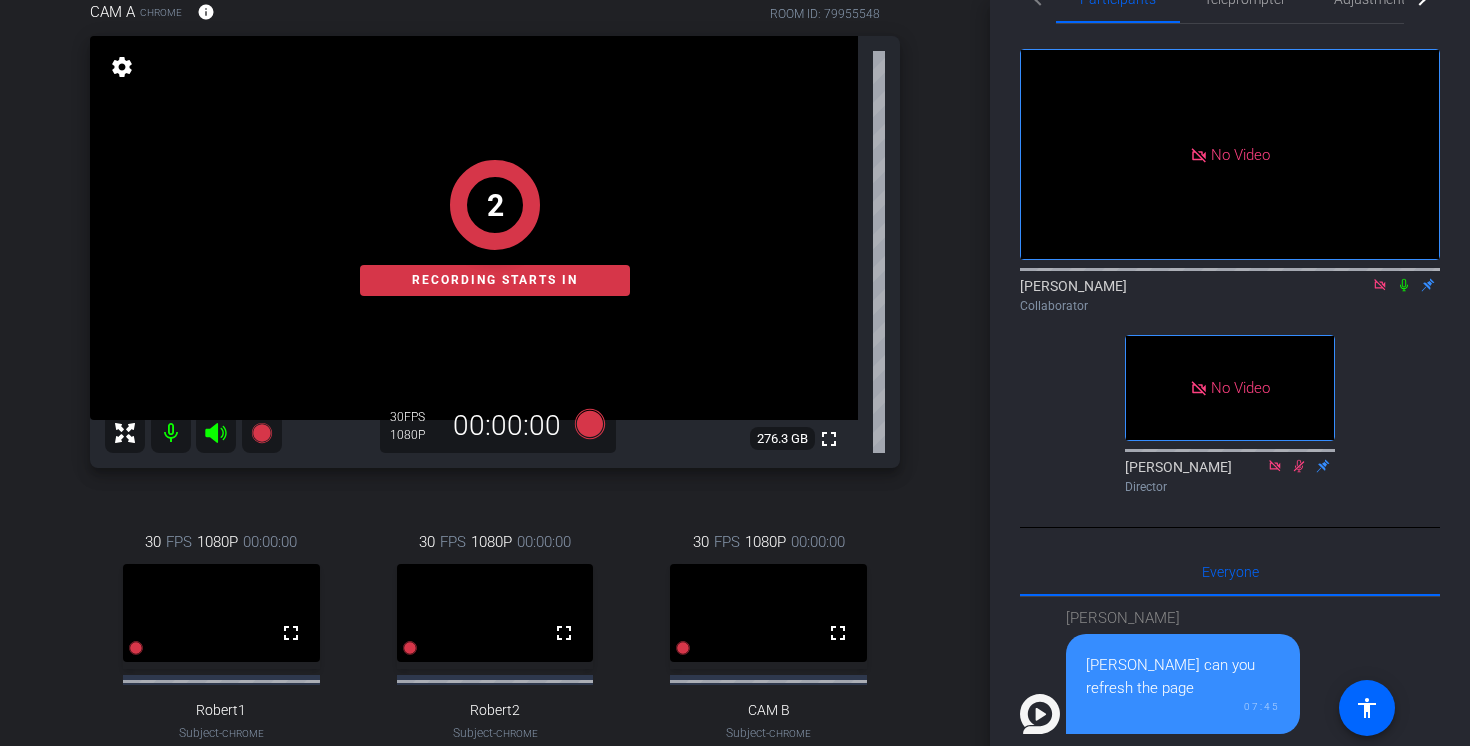click 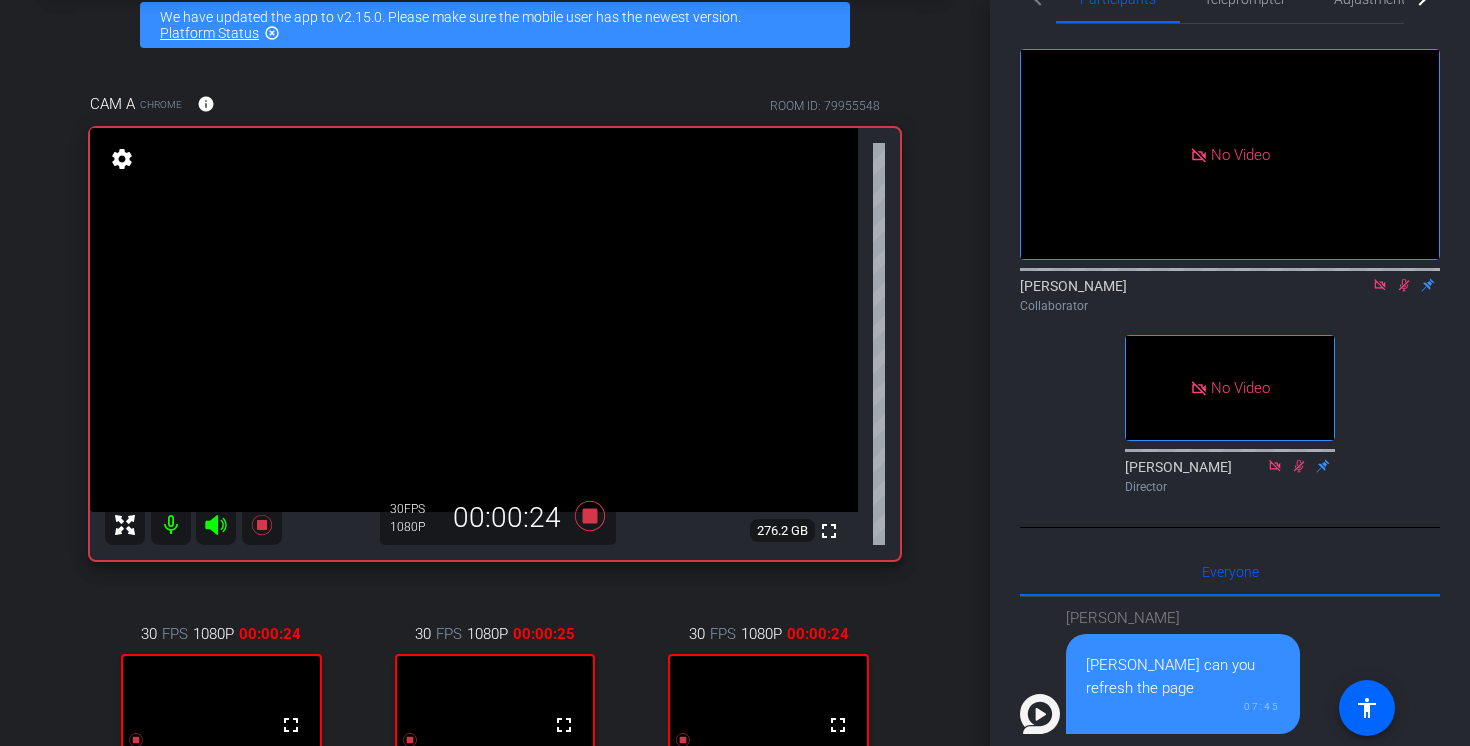 scroll, scrollTop: 0, scrollLeft: 0, axis: both 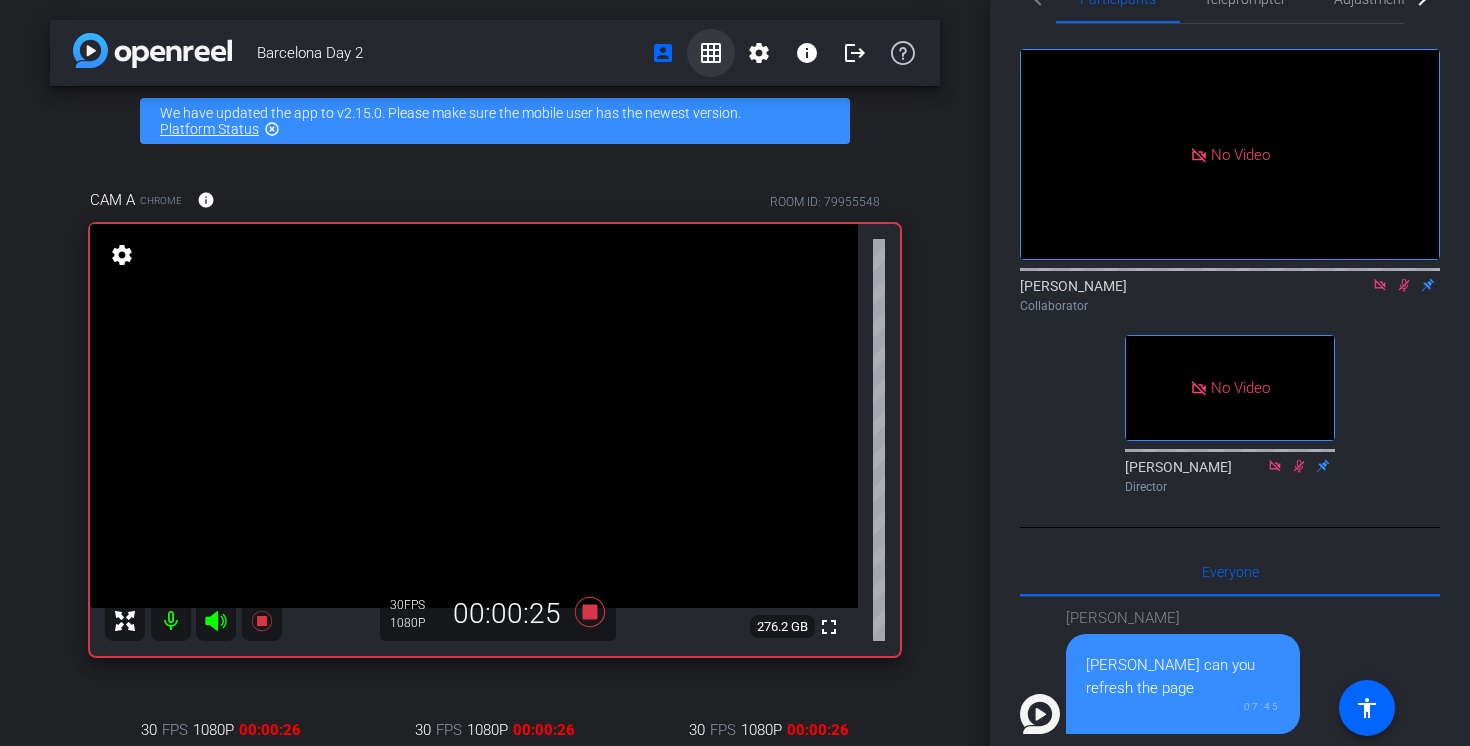 click on "grid_on" at bounding box center [711, 53] 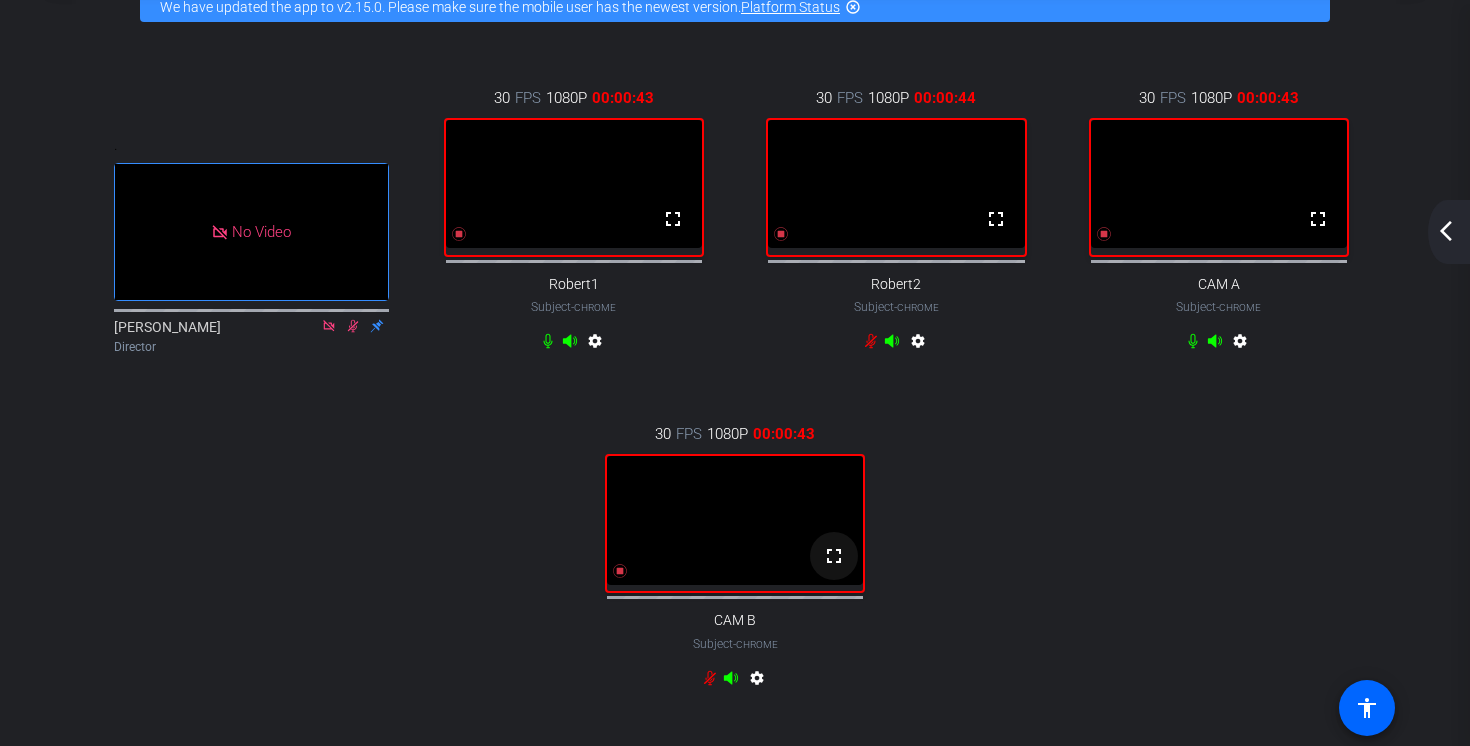 scroll, scrollTop: 115, scrollLeft: 0, axis: vertical 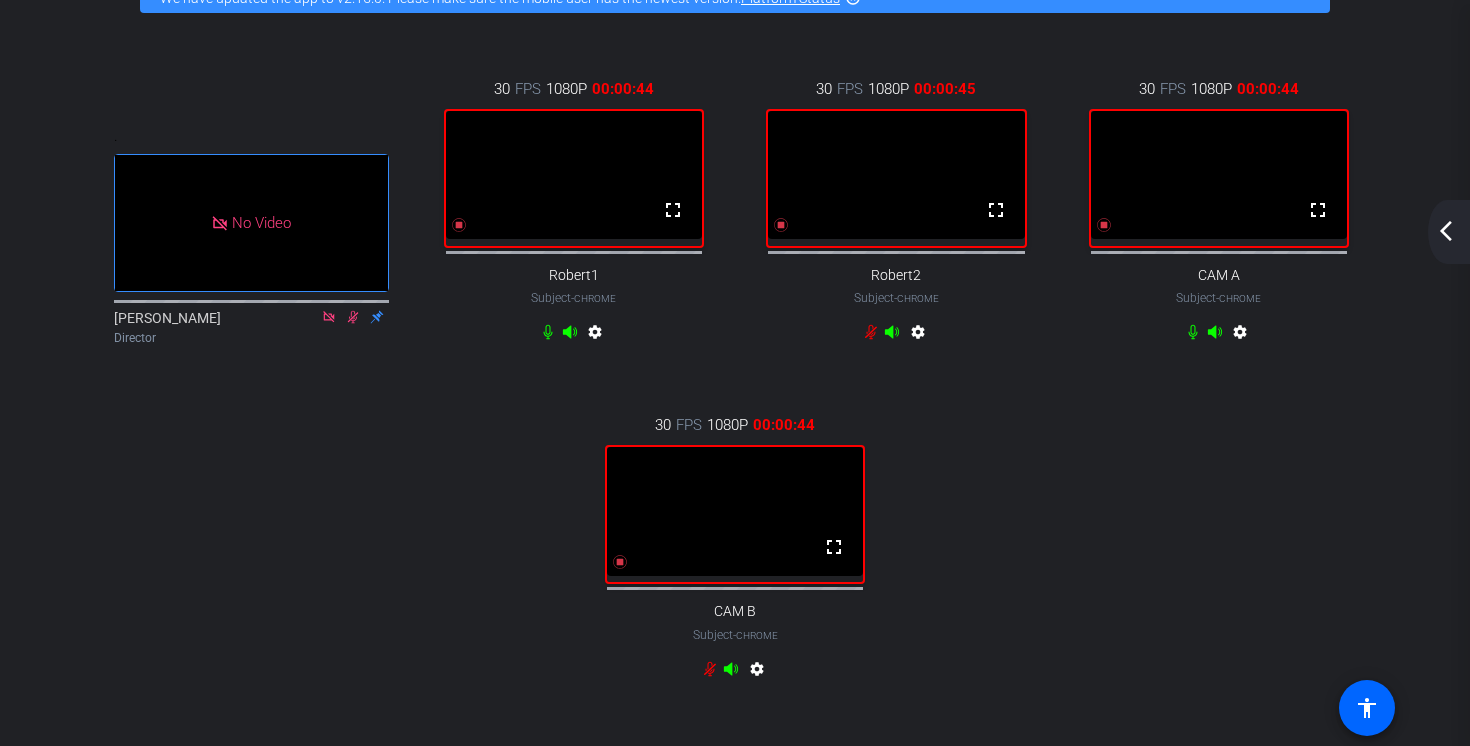 click 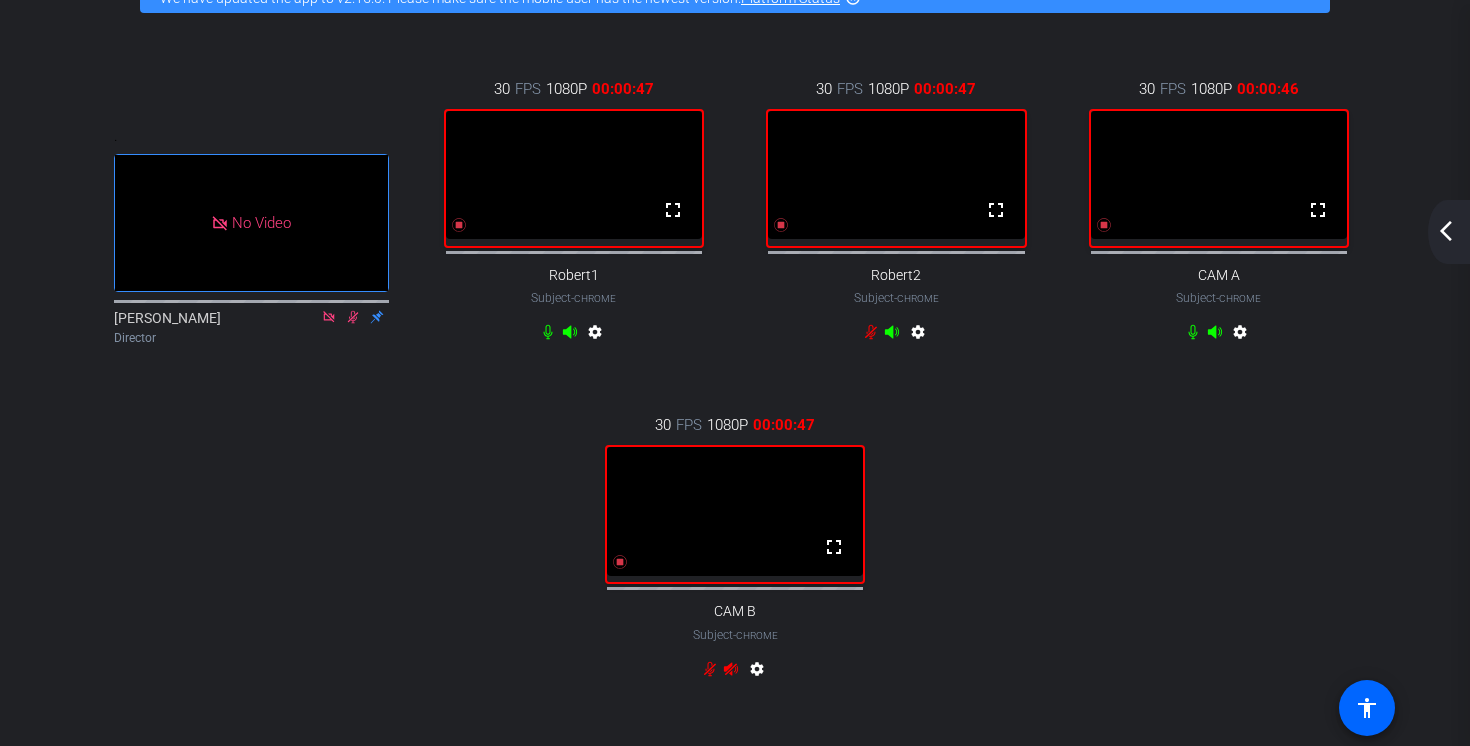 click 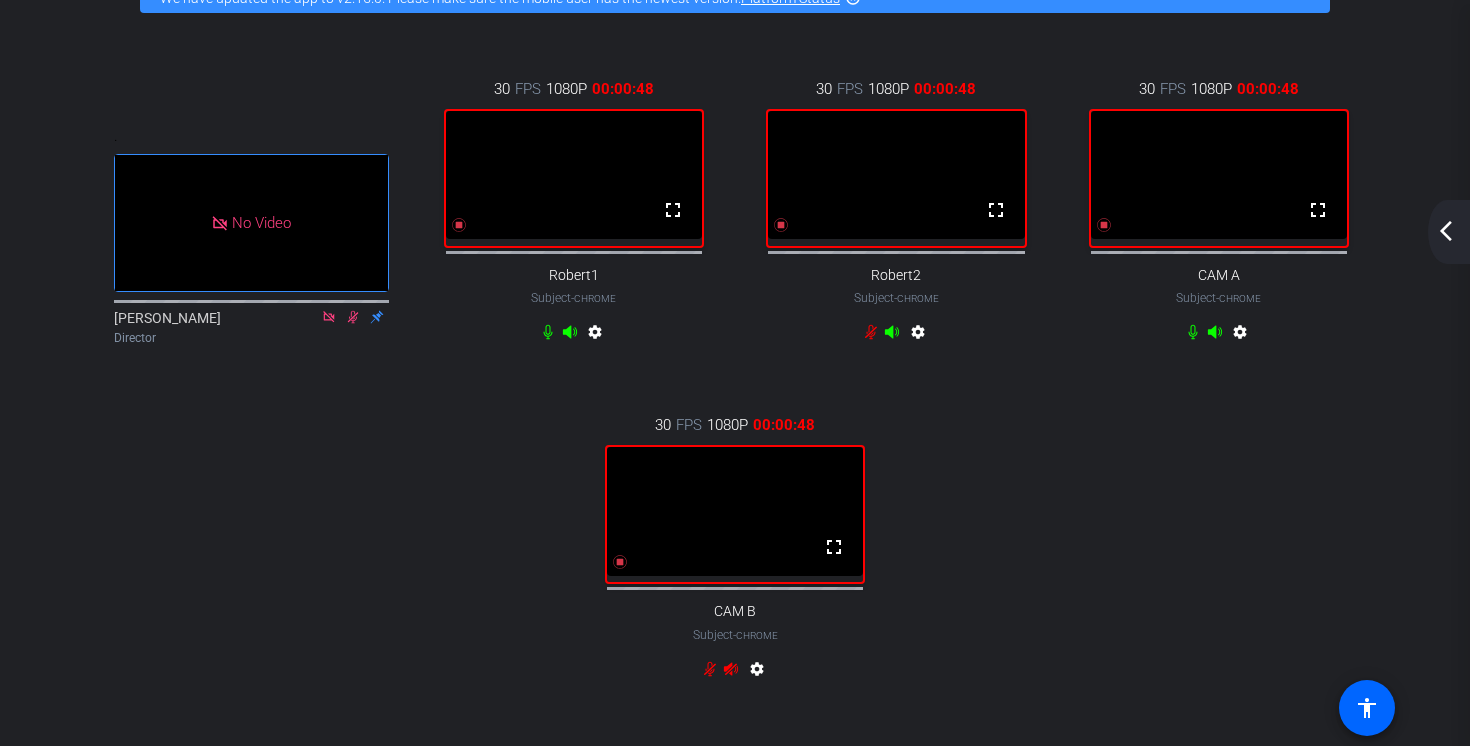 click 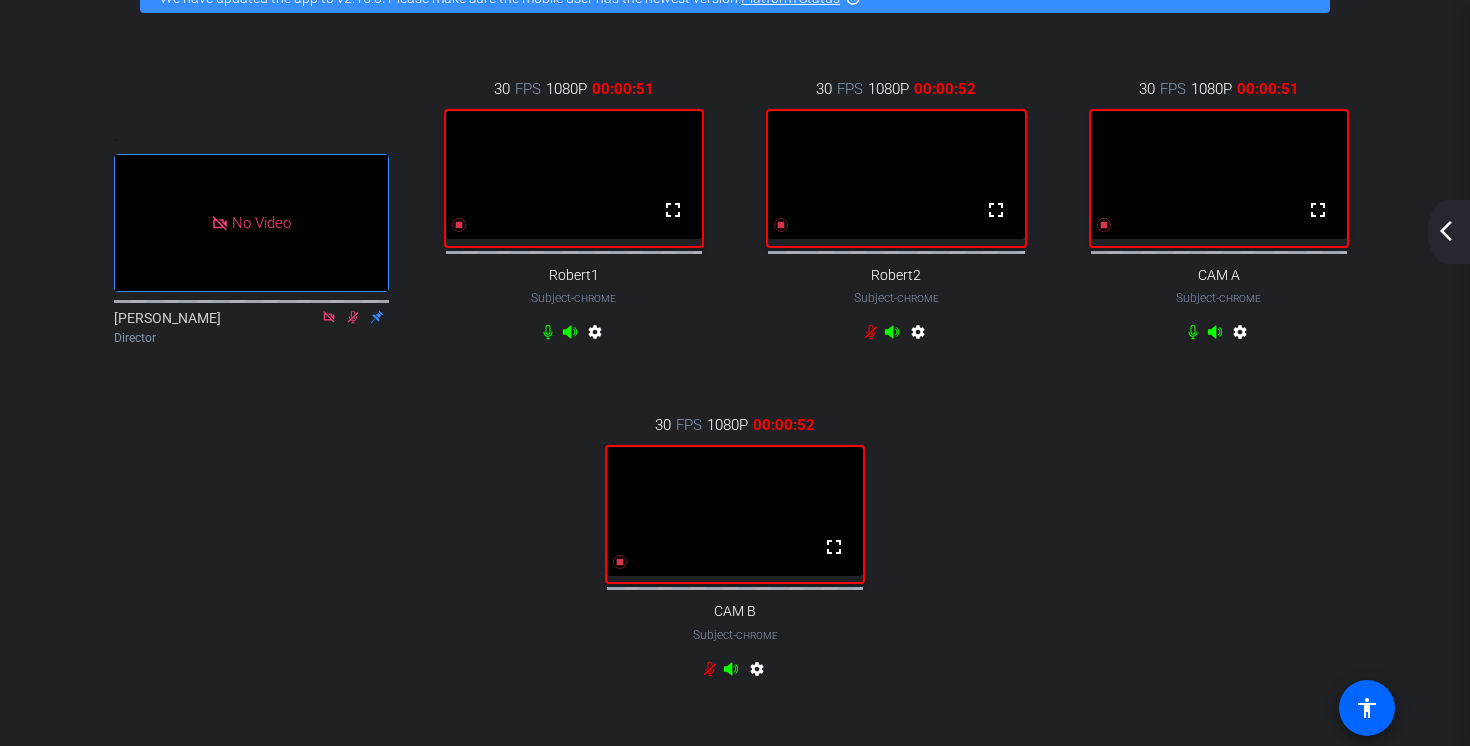 click at bounding box center [735, 511] 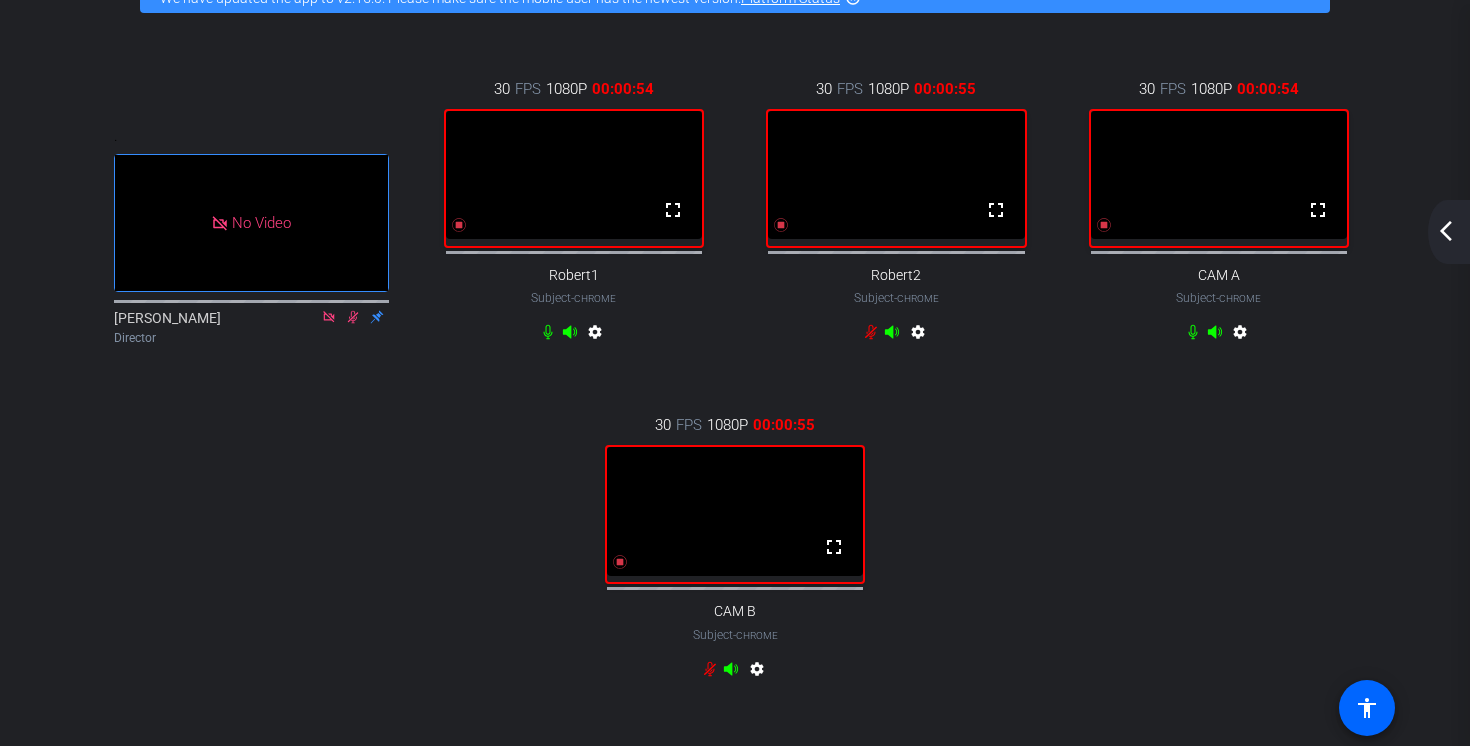 click at bounding box center [735, 511] 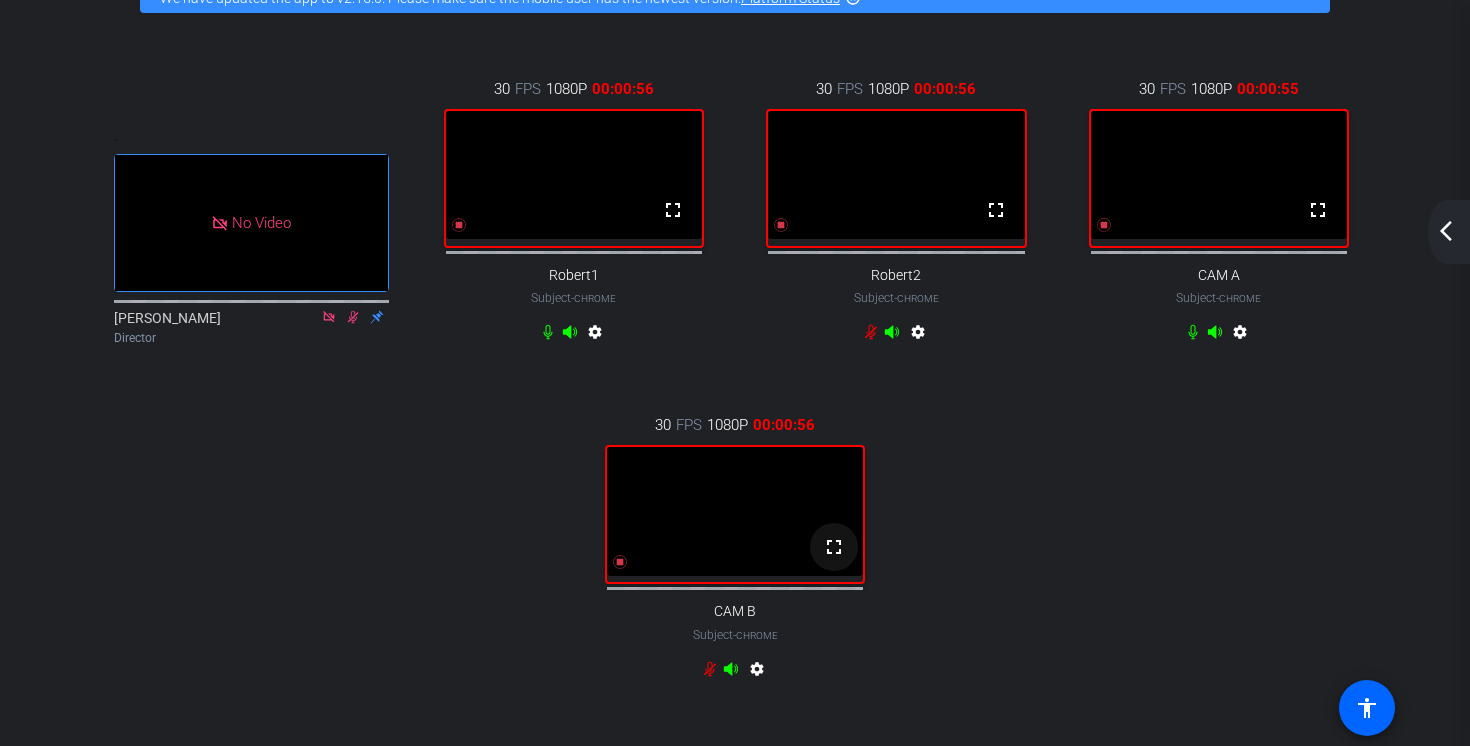 click on "fullscreen" at bounding box center (834, 547) 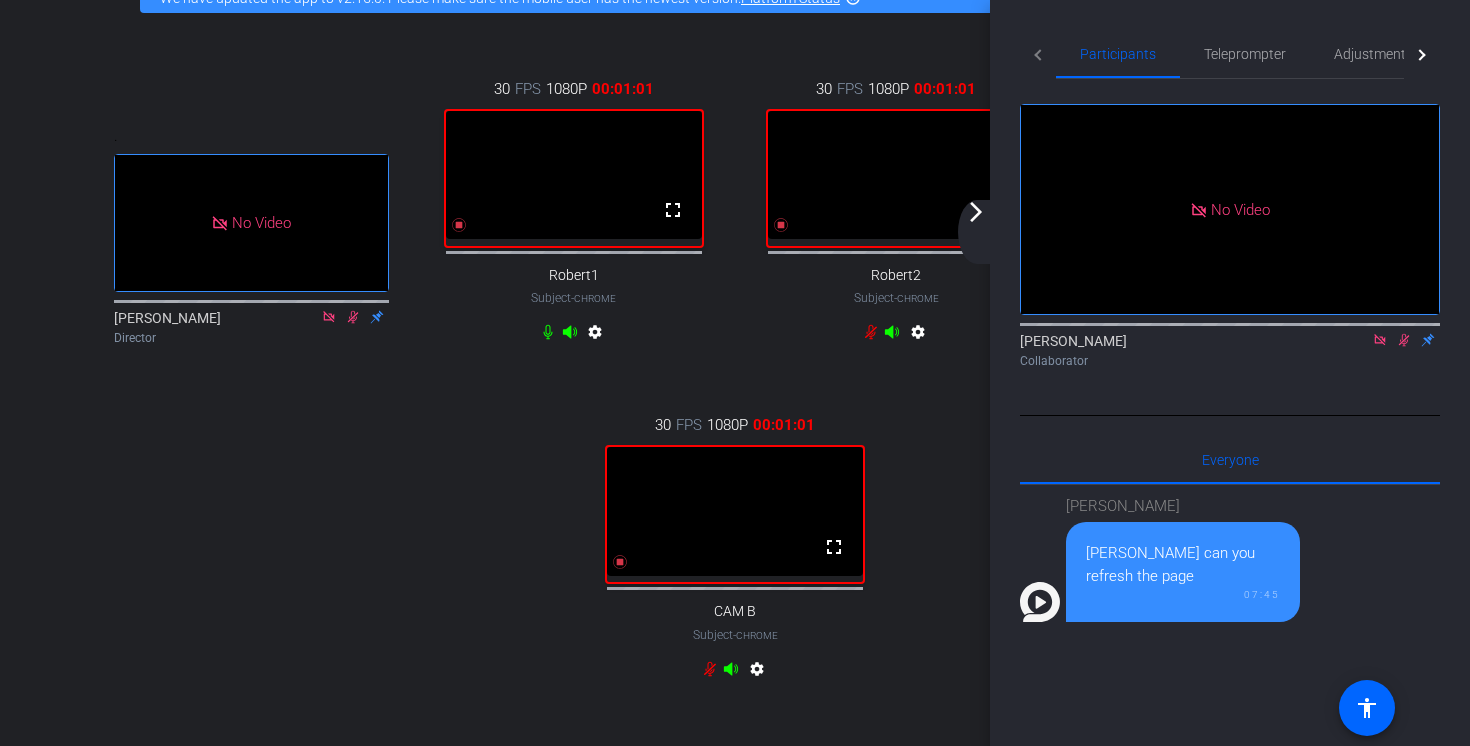 click 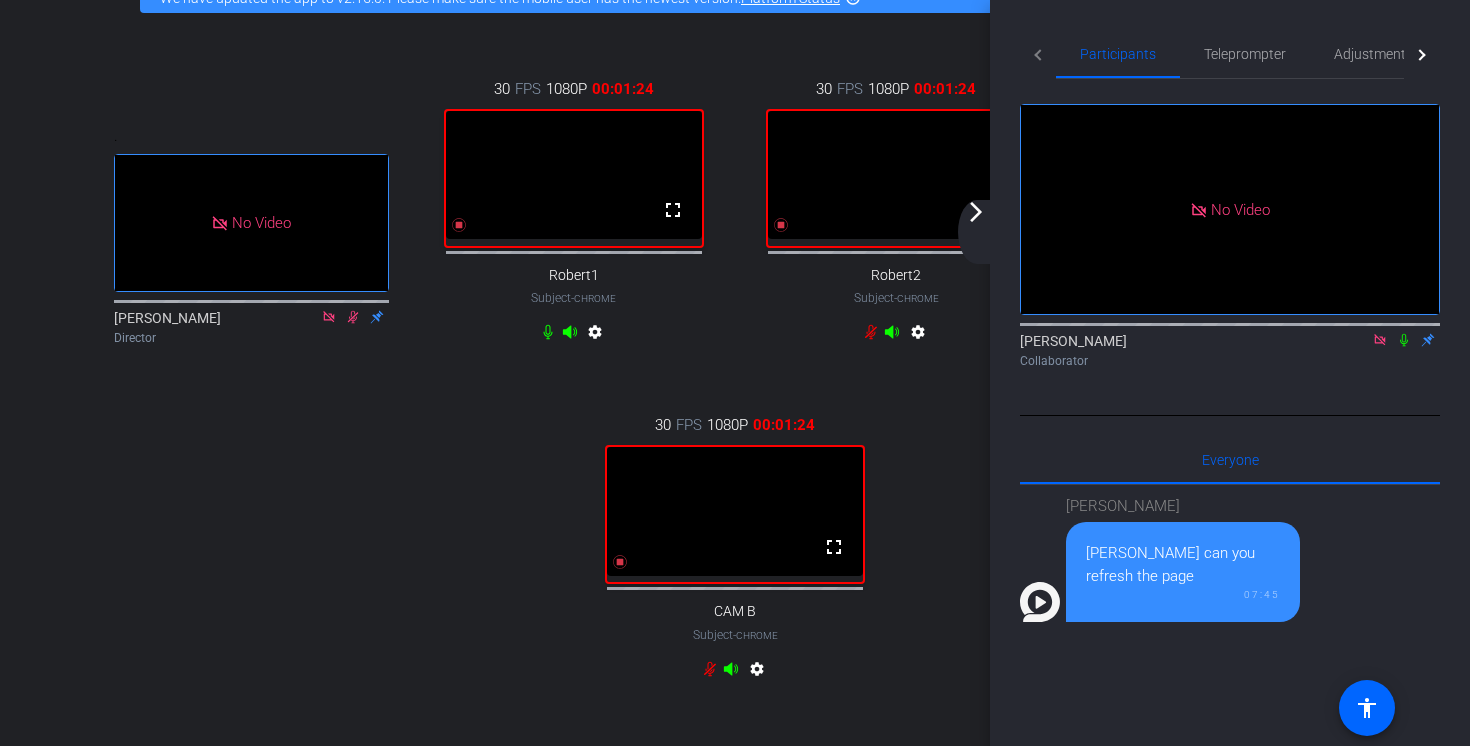 click 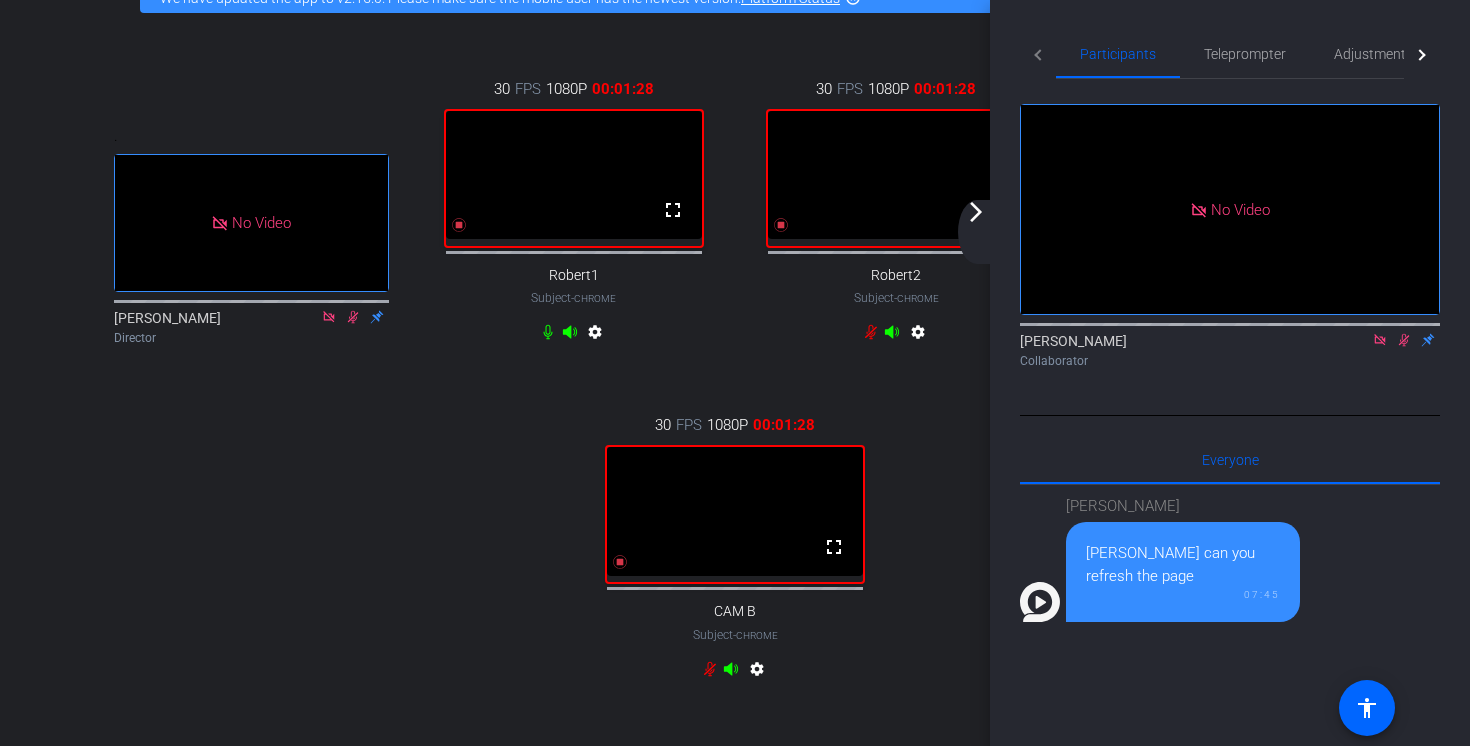 click on "arrow_forward_ios" 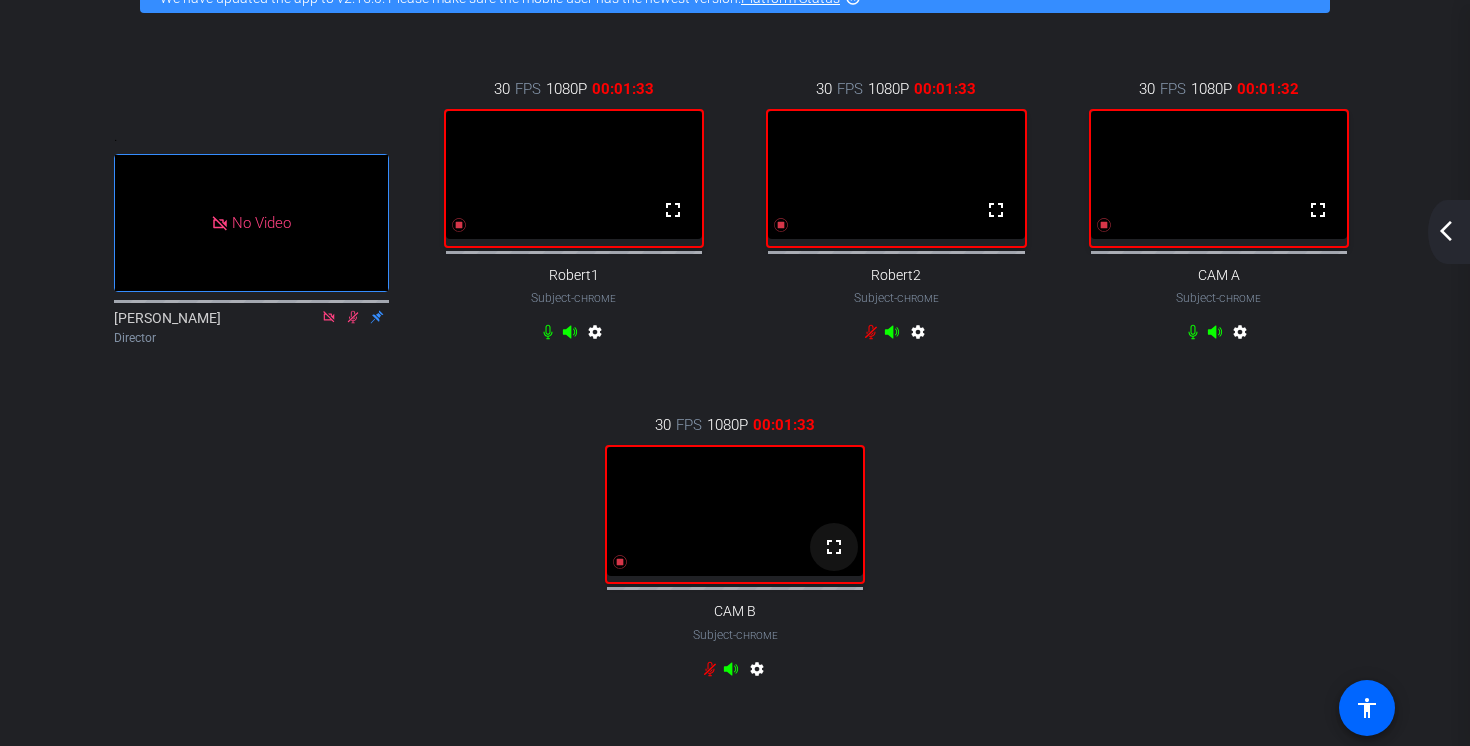 click on "fullscreen" at bounding box center [834, 547] 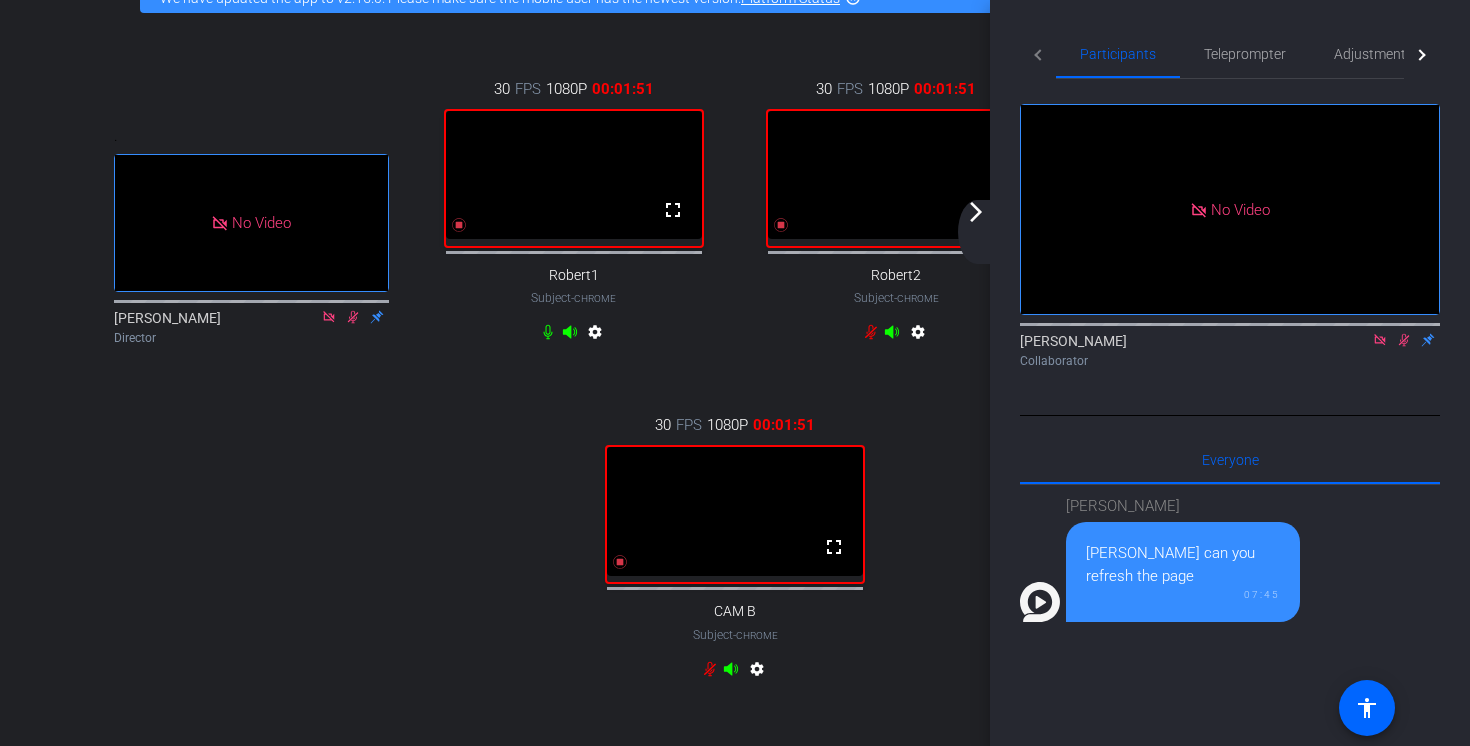 click on "arrow_forward_ios" 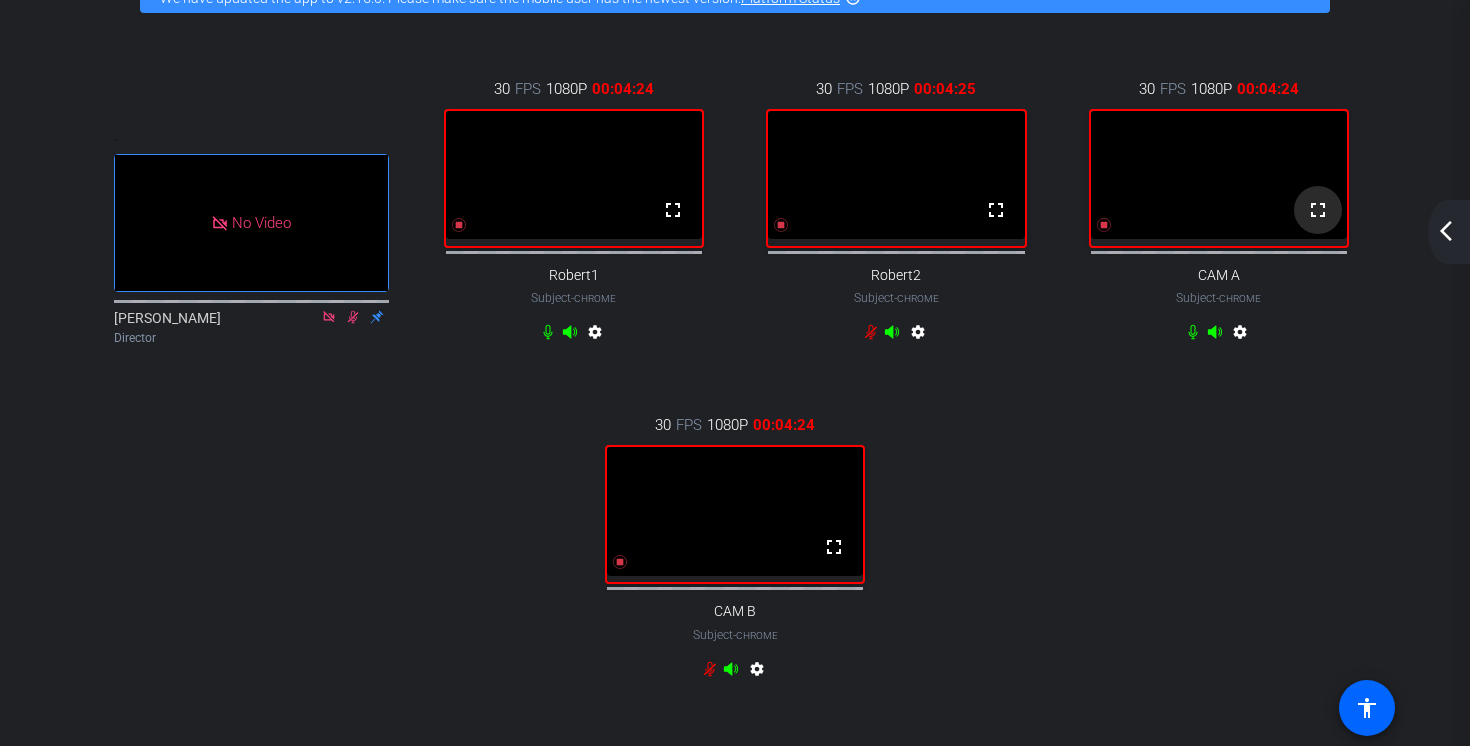click on "fullscreen" at bounding box center [1318, 210] 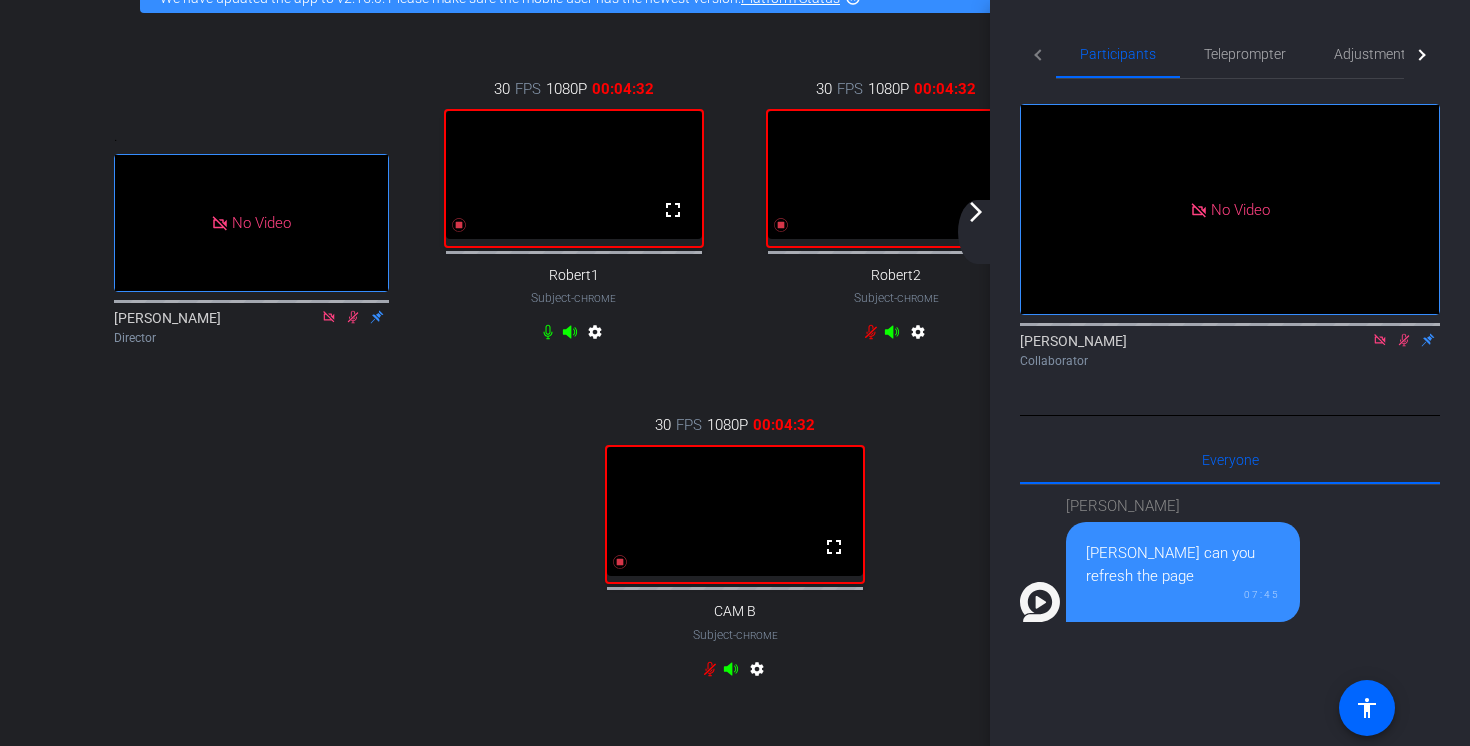 scroll, scrollTop: 0, scrollLeft: 0, axis: both 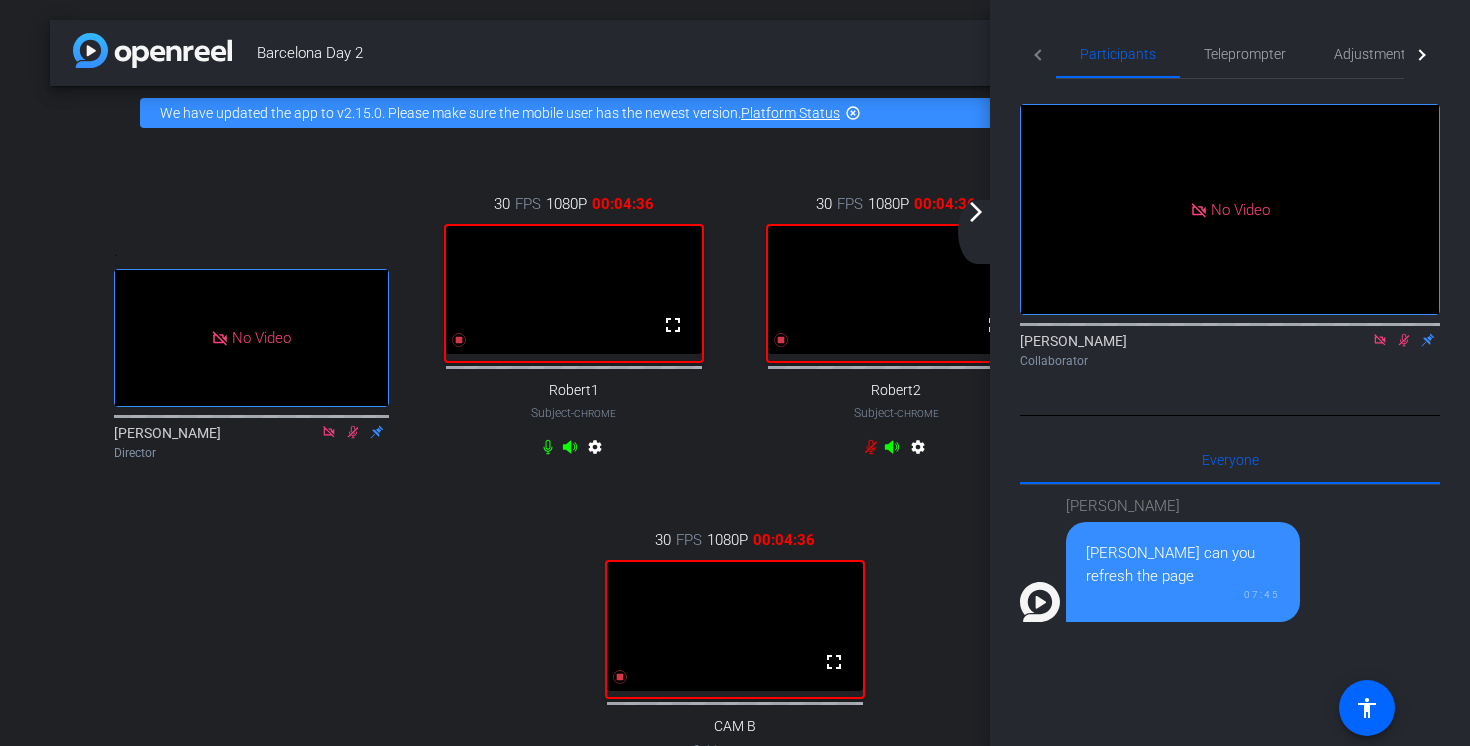 click on "arrow_forward_ios" 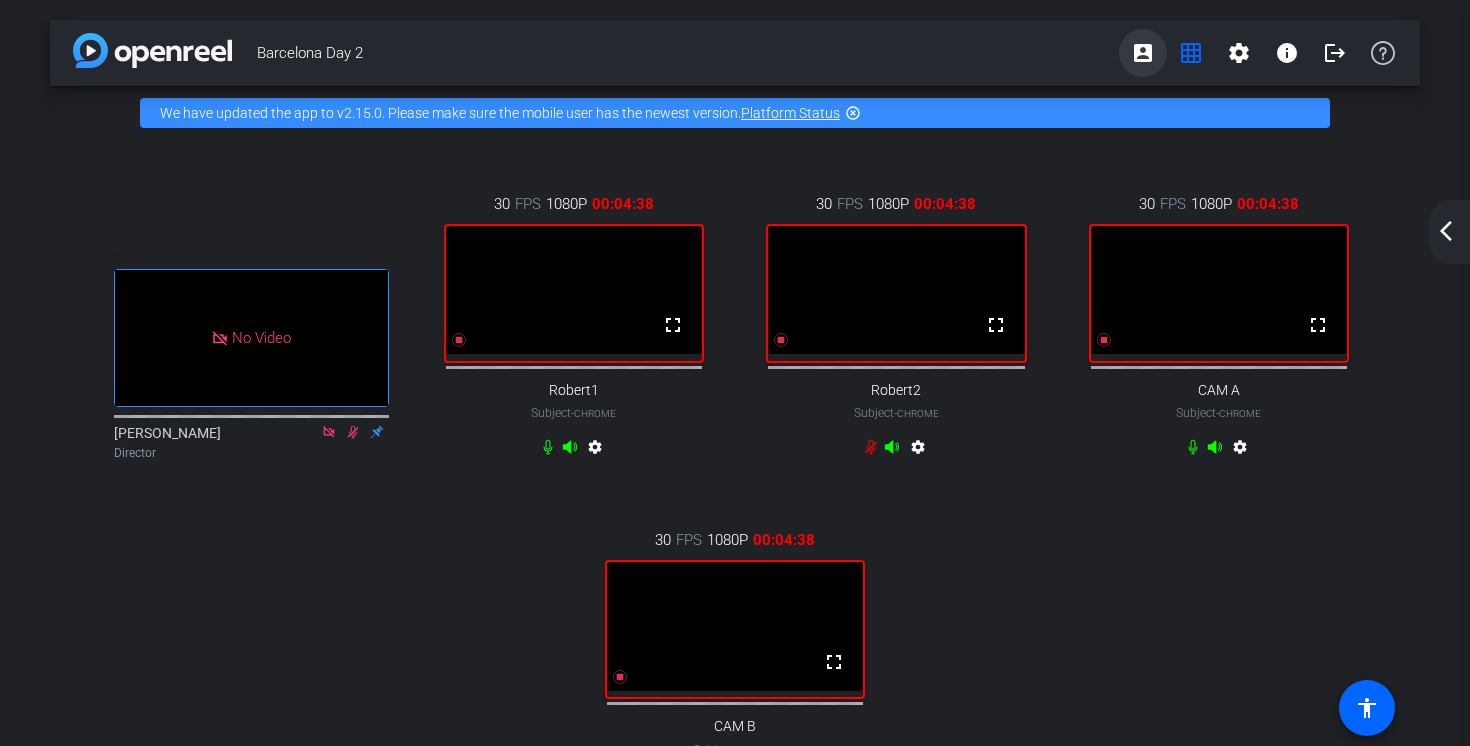 click on "account_box" at bounding box center [1143, 53] 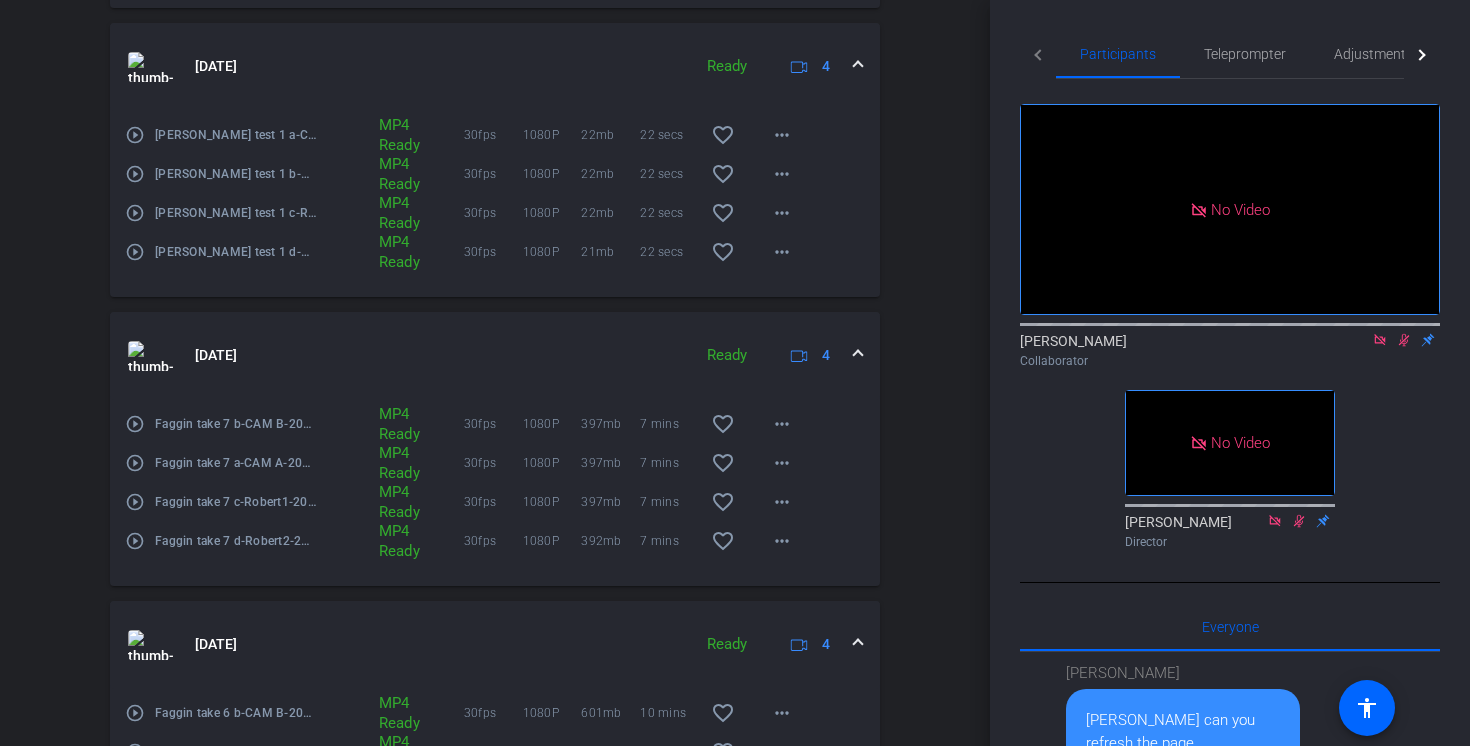 scroll, scrollTop: 1403, scrollLeft: 0, axis: vertical 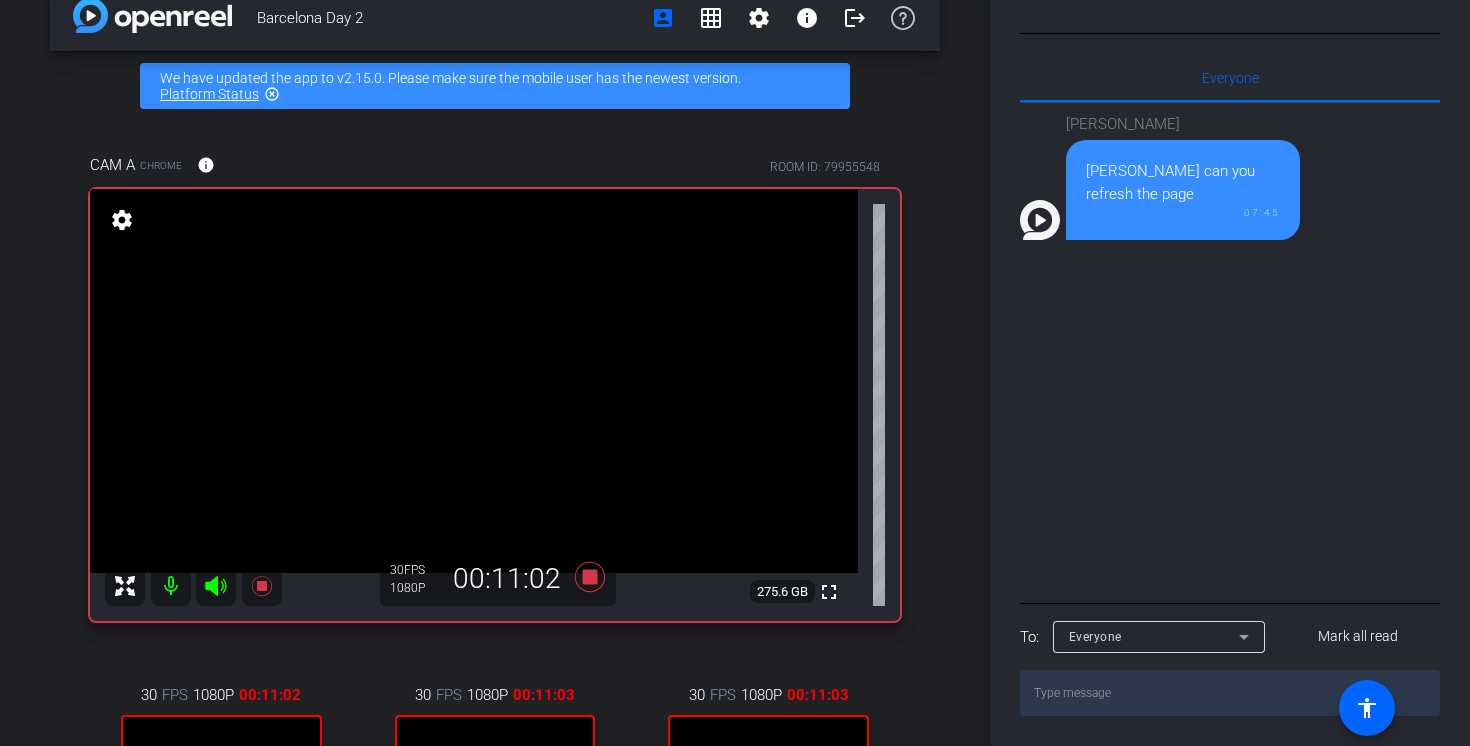 type 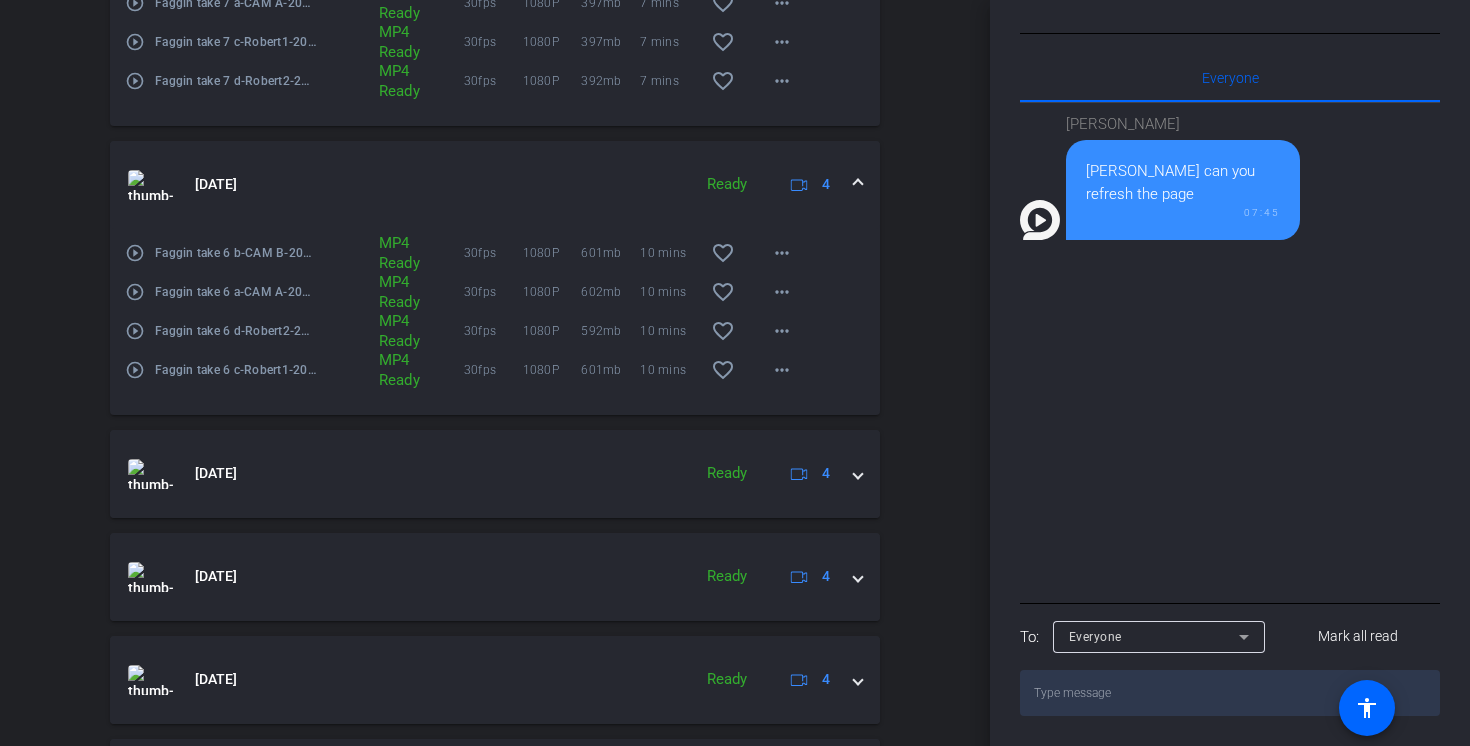 scroll, scrollTop: 2225, scrollLeft: 0, axis: vertical 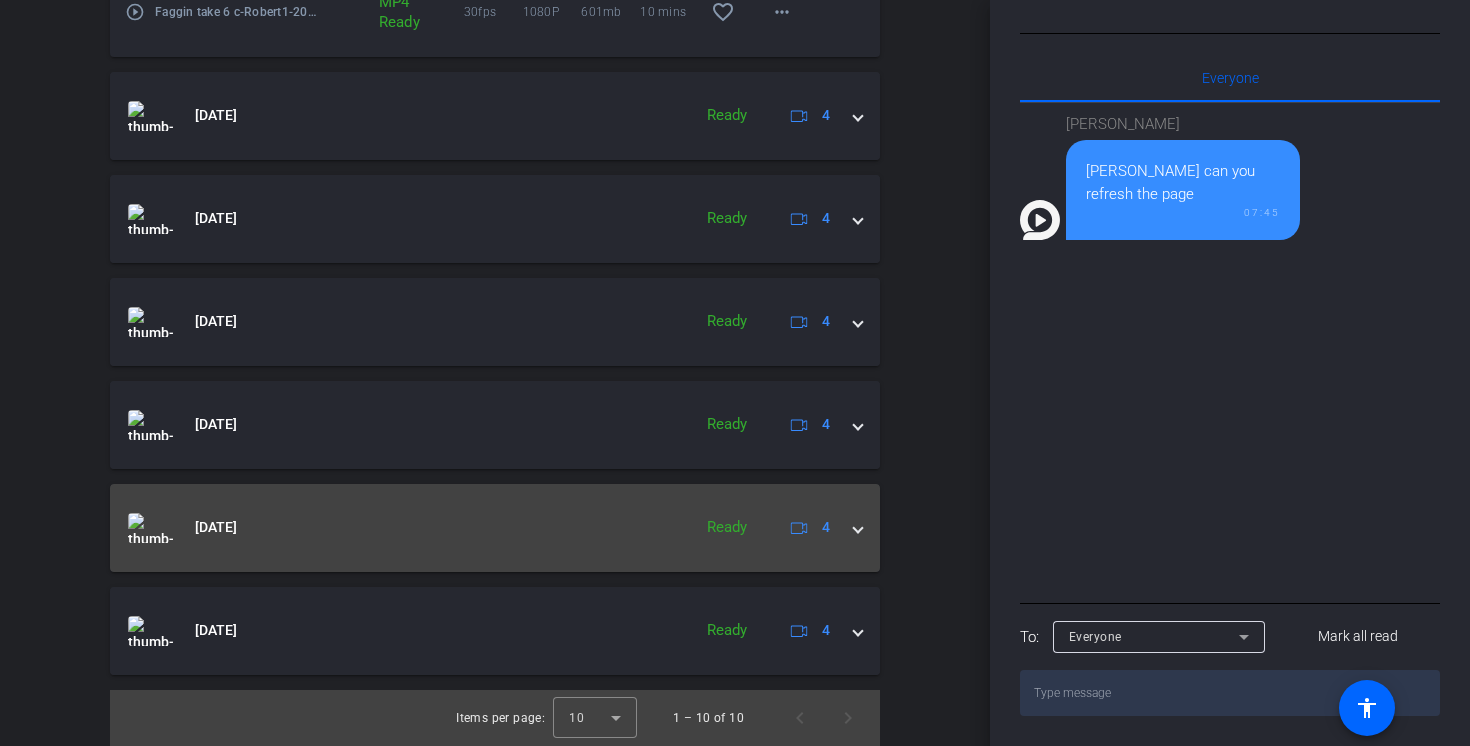 click at bounding box center [858, 527] 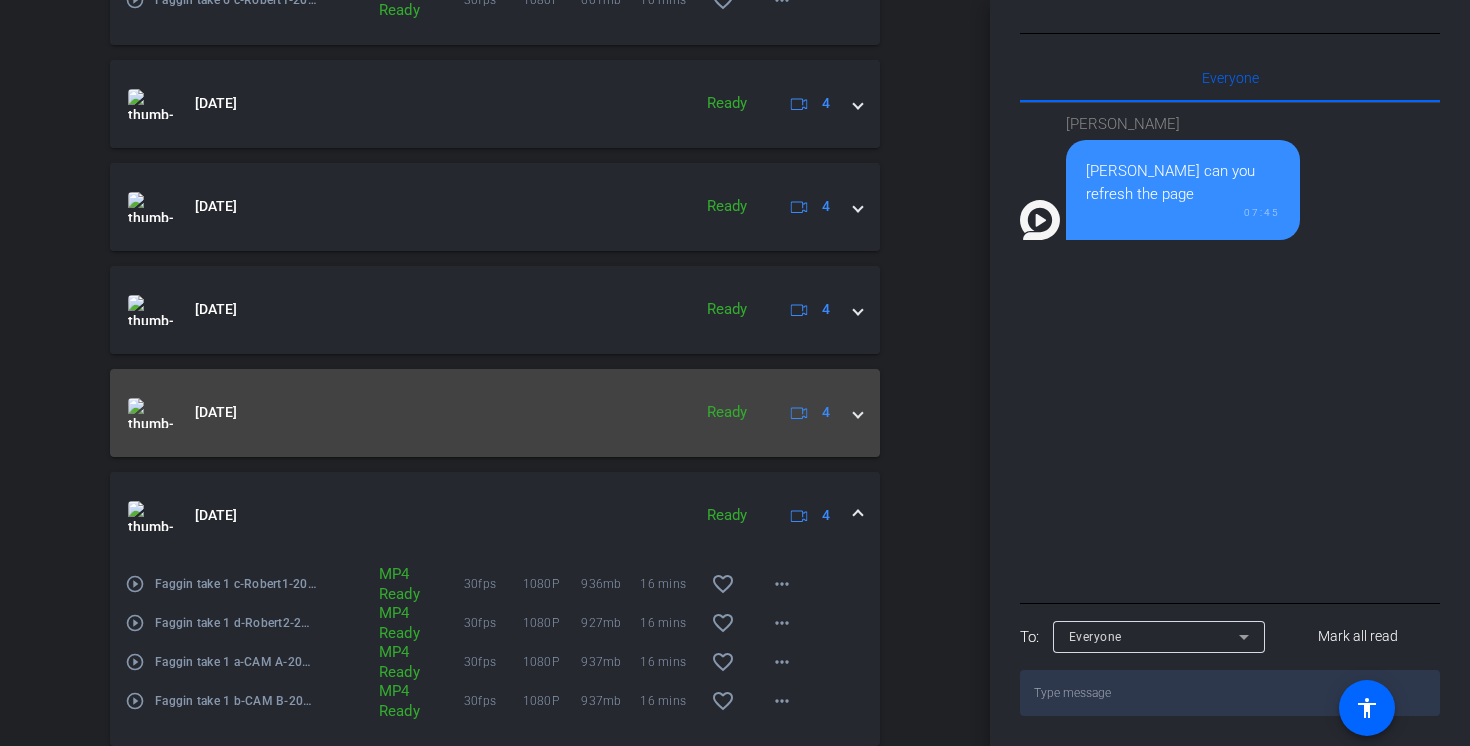click at bounding box center [858, 412] 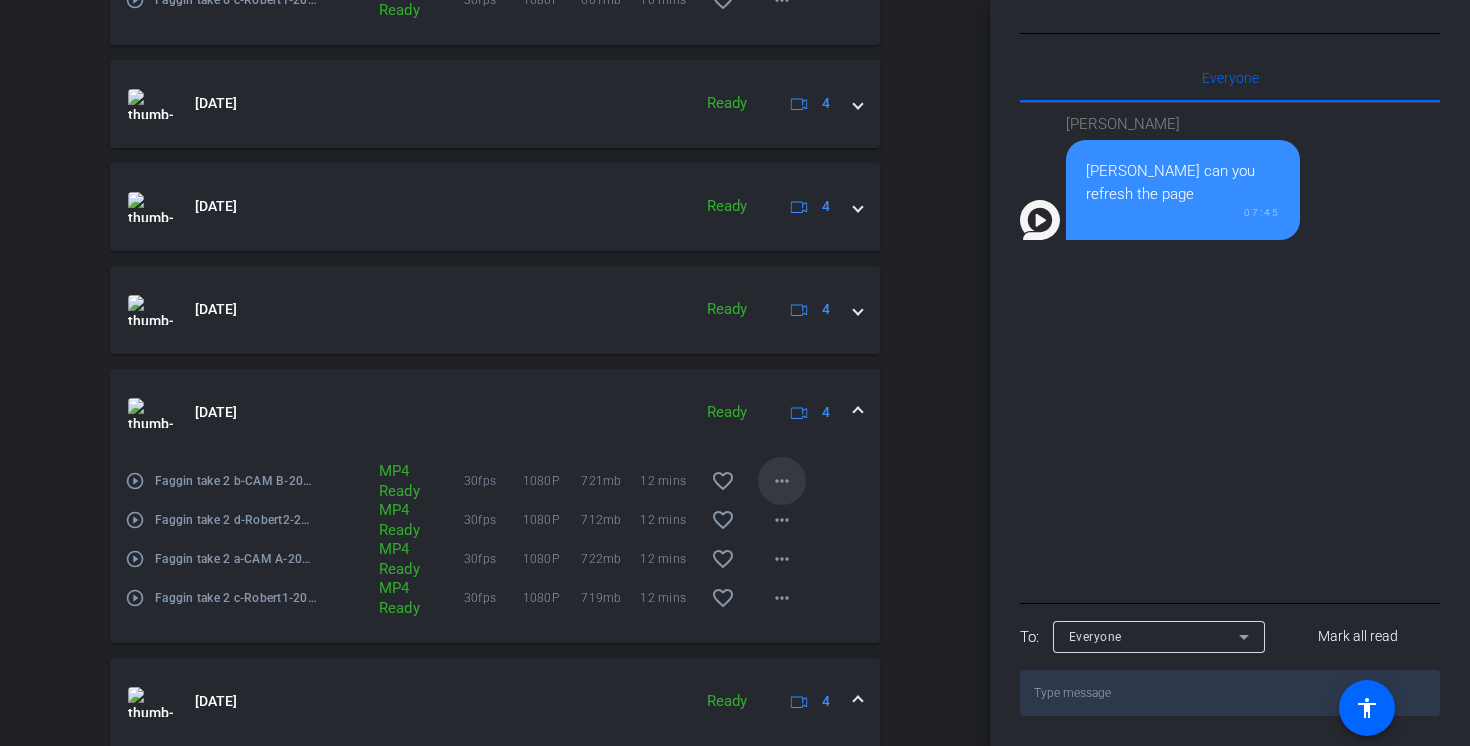 click on "more_horiz" at bounding box center (782, 481) 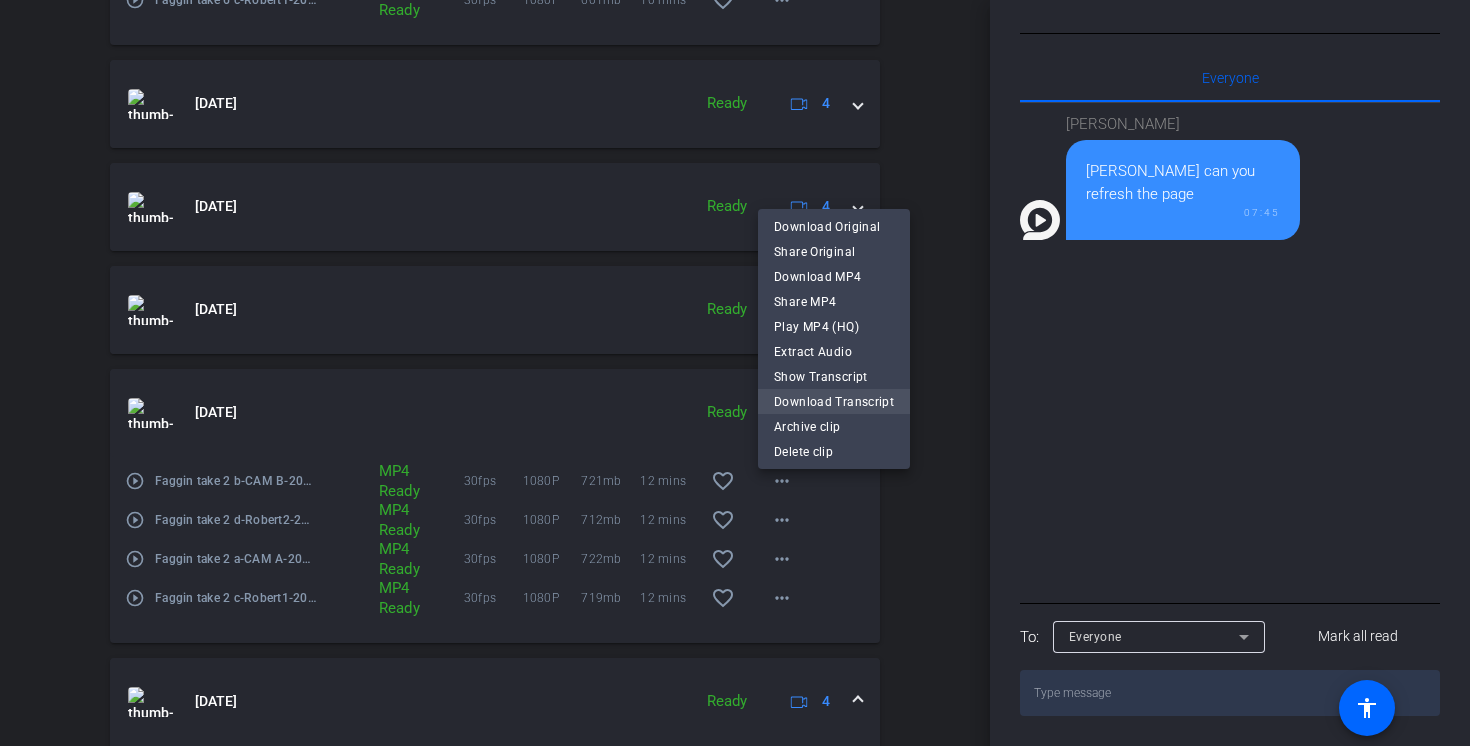 click on "Download Transcript" at bounding box center (834, 402) 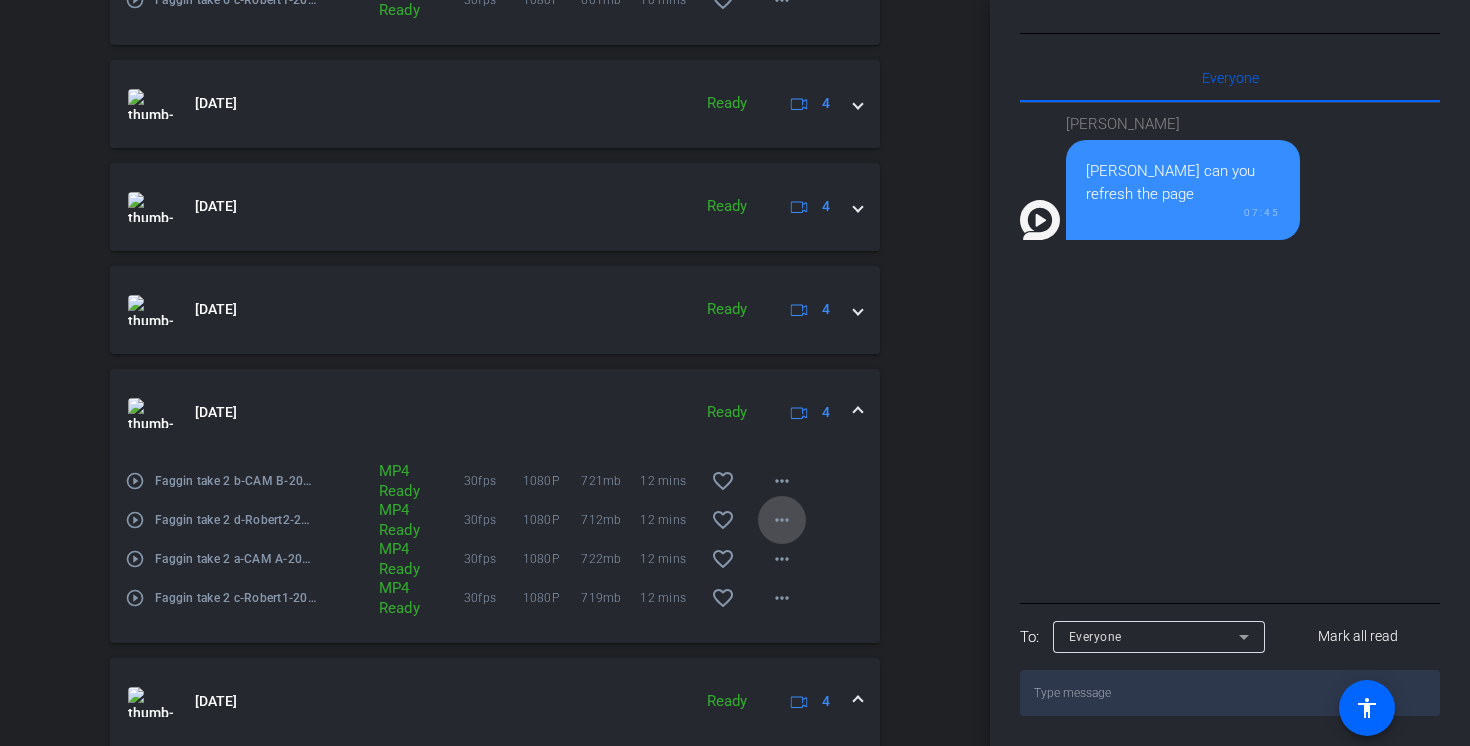 click on "more_horiz" at bounding box center (782, 520) 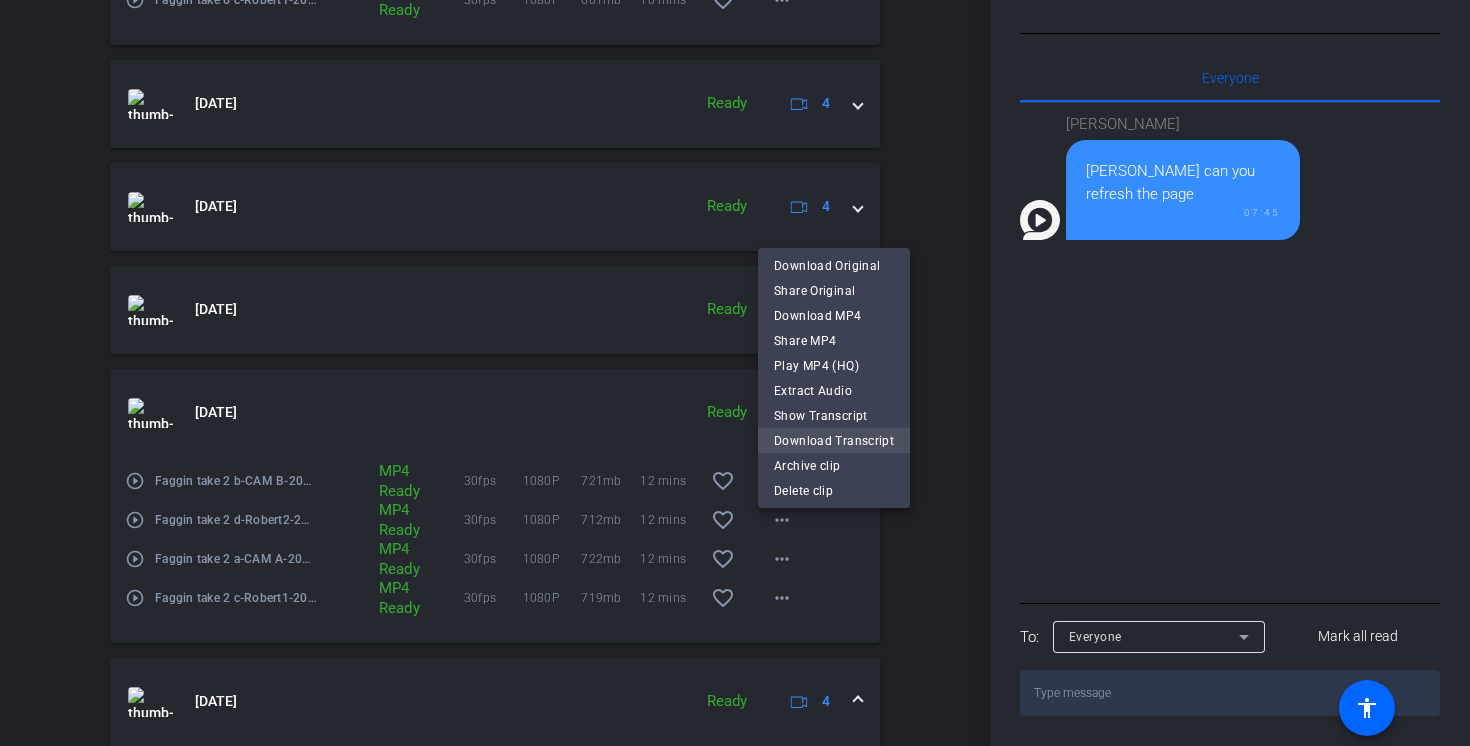 click on "Download Transcript" at bounding box center [834, 441] 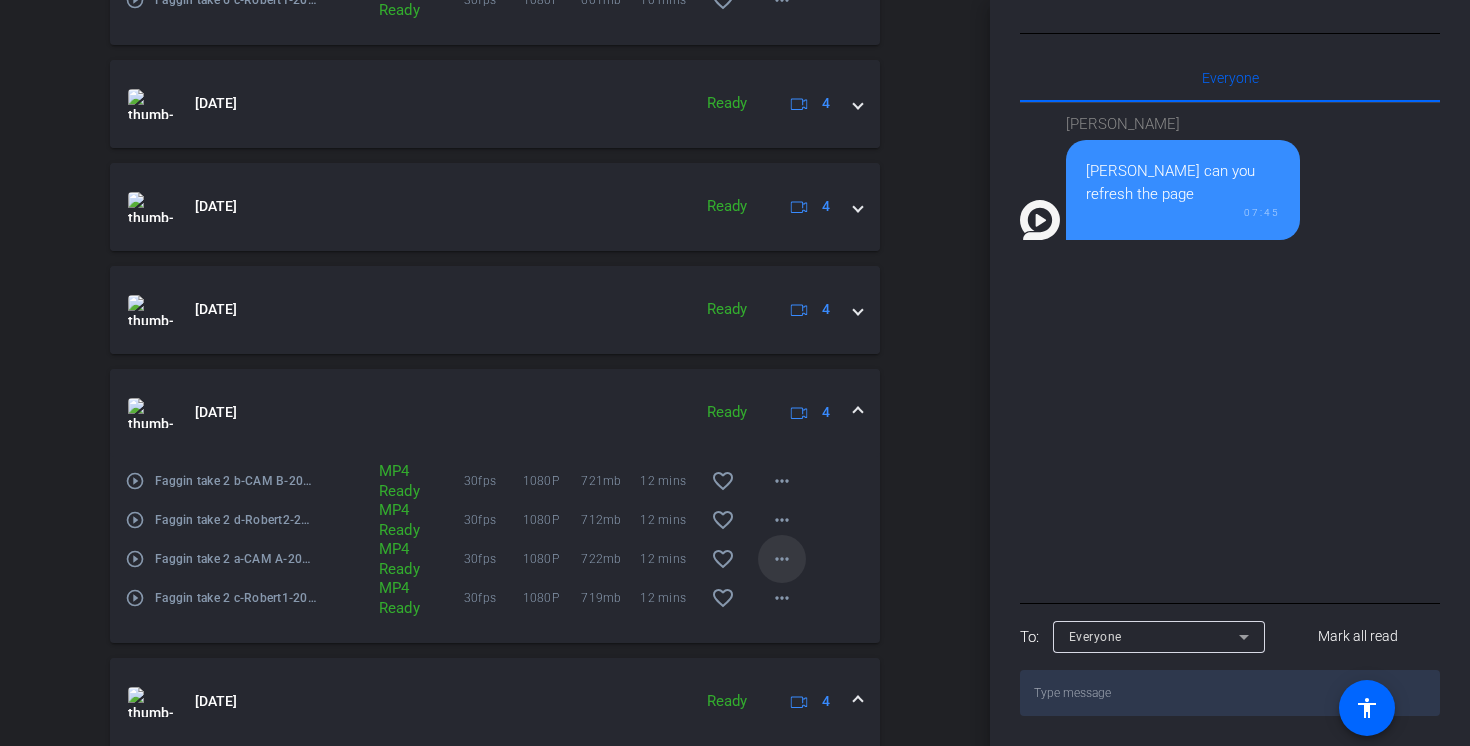 click on "more_horiz" at bounding box center (782, 559) 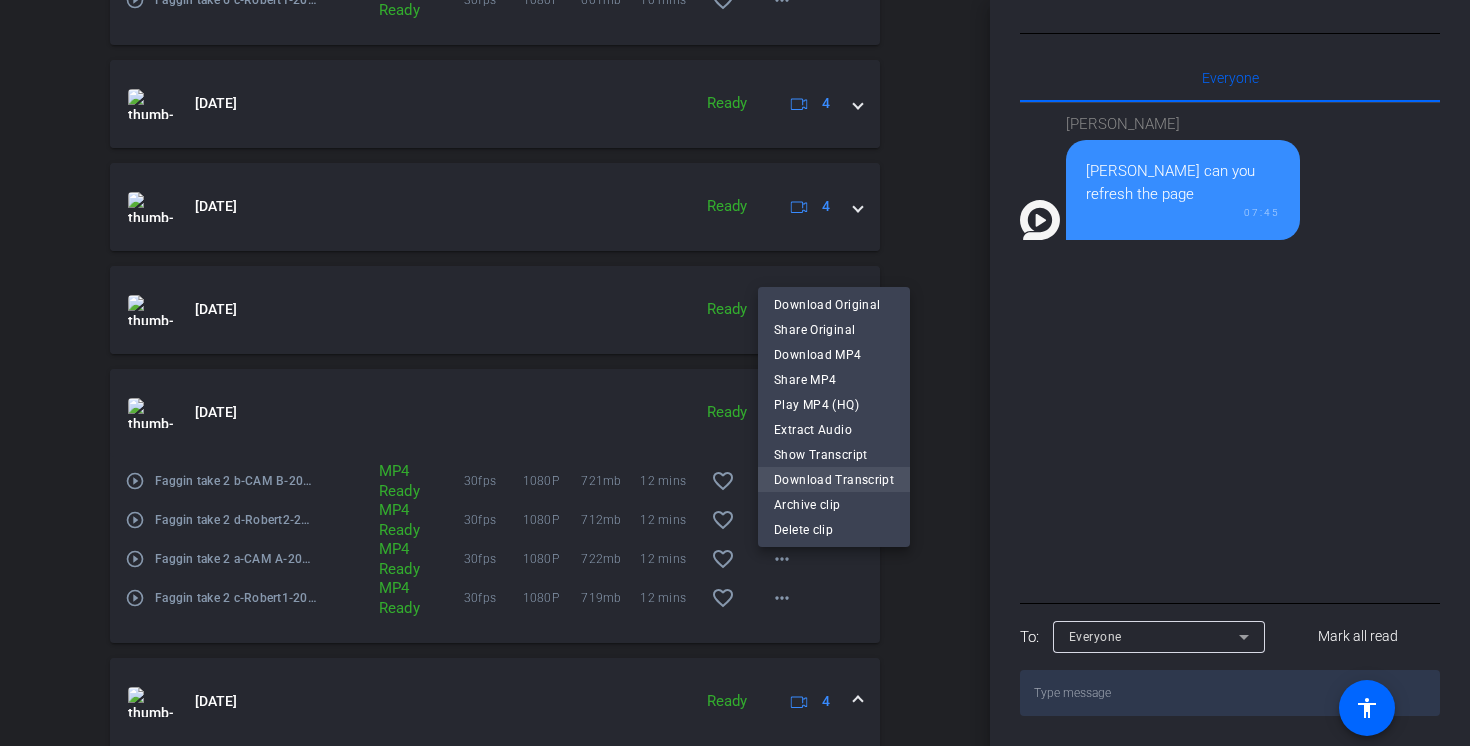 click on "Download Transcript" at bounding box center (834, 480) 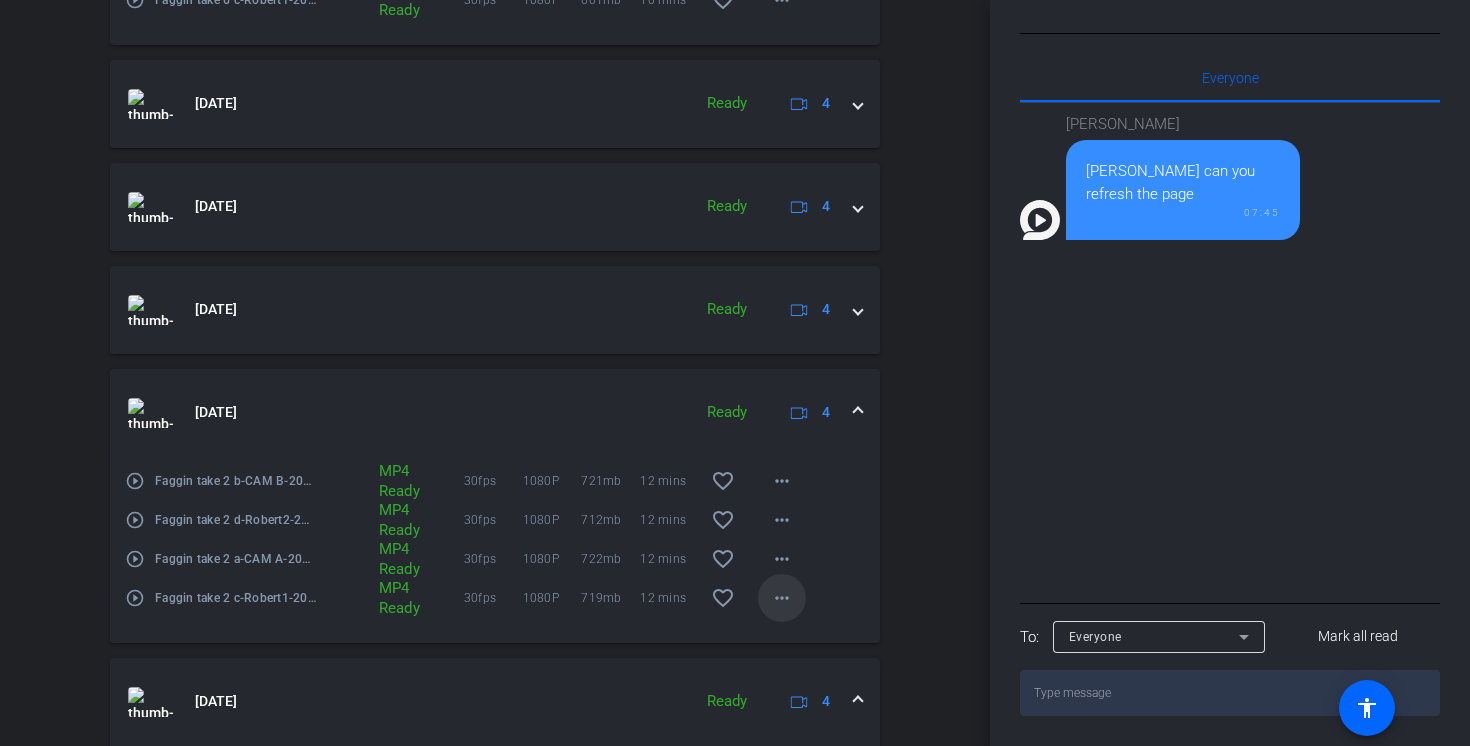 click on "more_horiz" at bounding box center [782, 598] 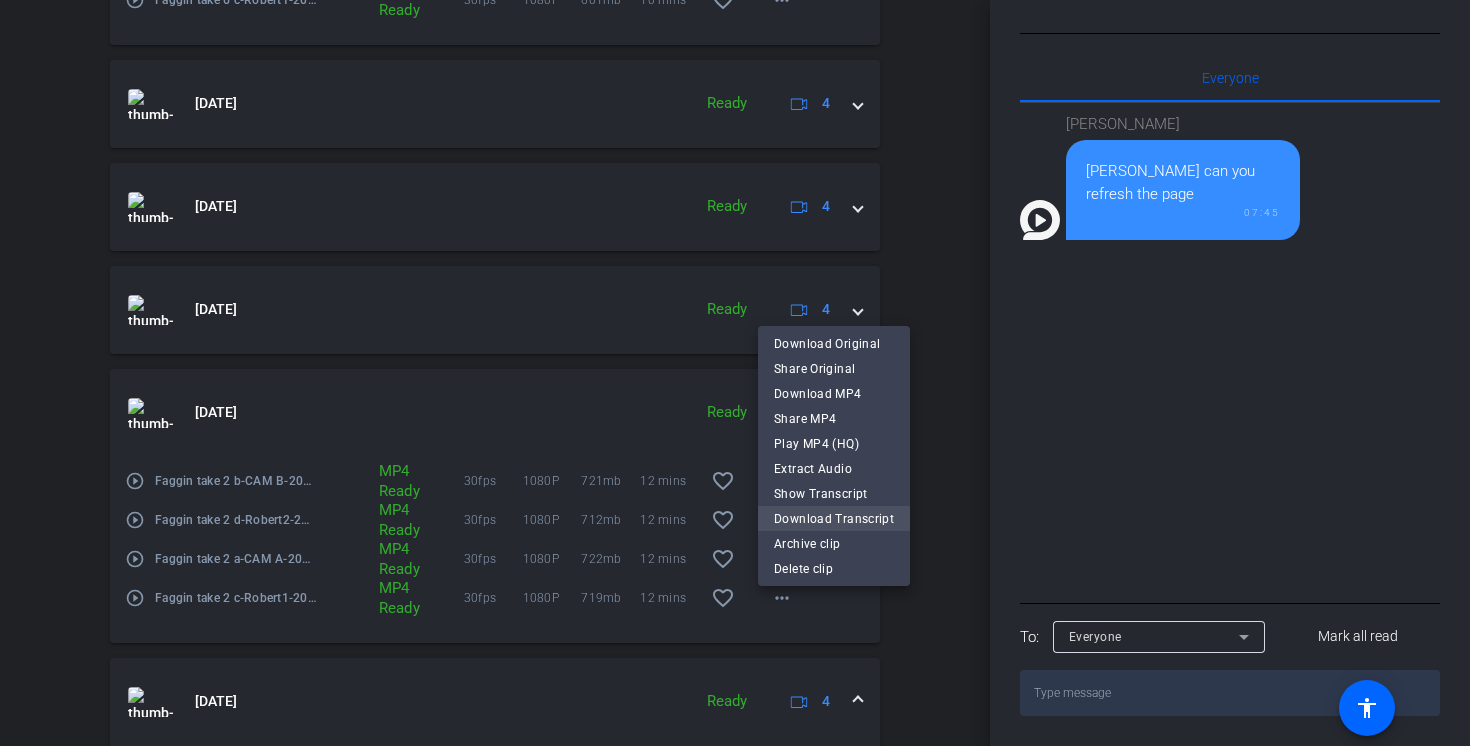 click on "Download Transcript" at bounding box center [834, 519] 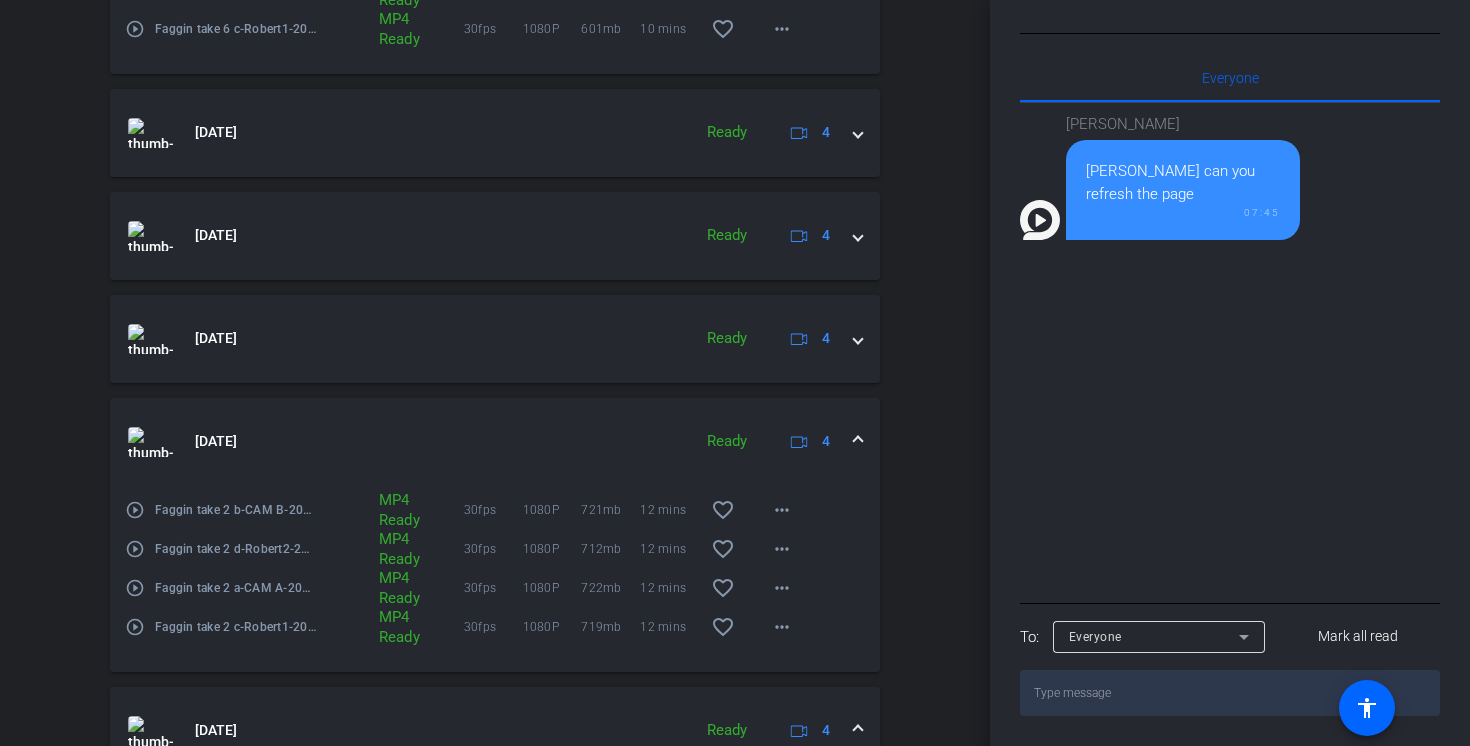 scroll, scrollTop: 2190, scrollLeft: 0, axis: vertical 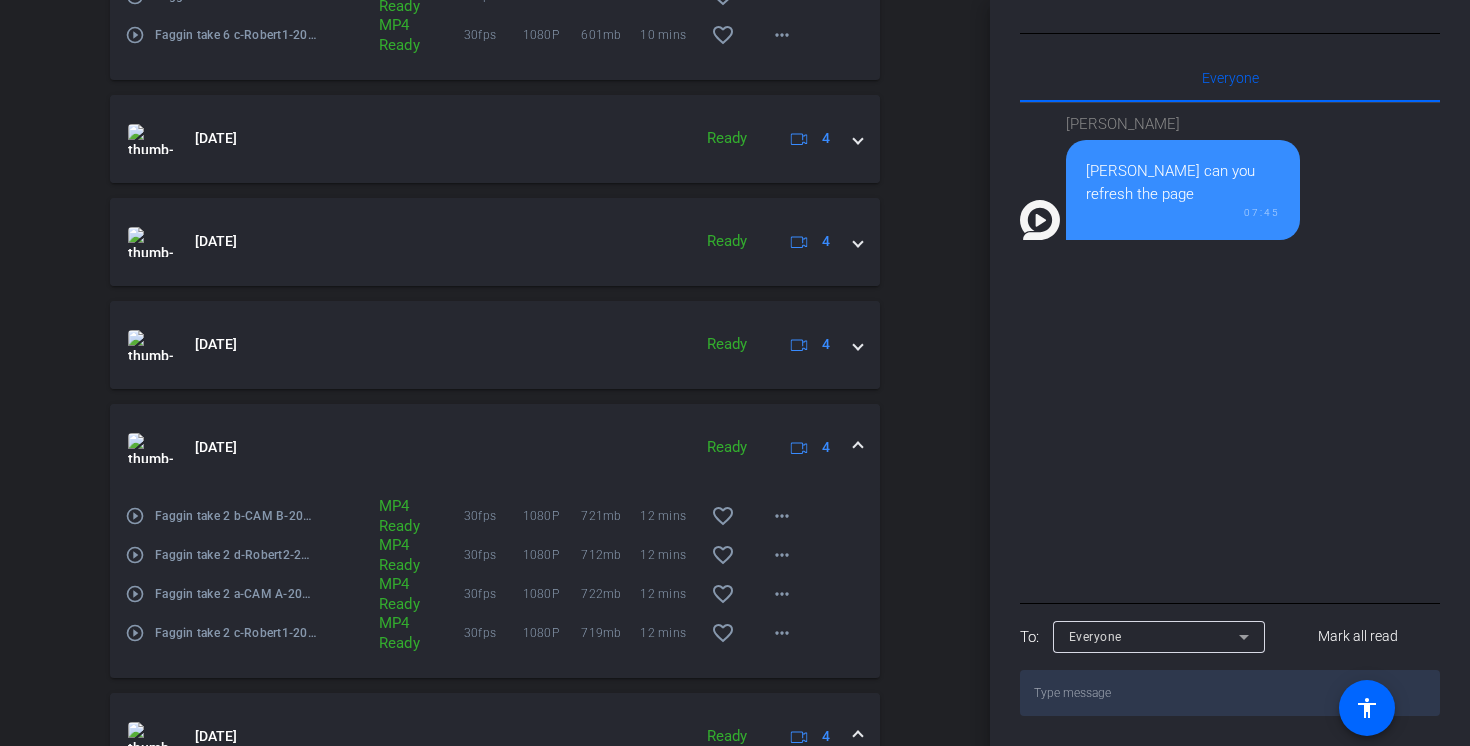 click at bounding box center (858, 447) 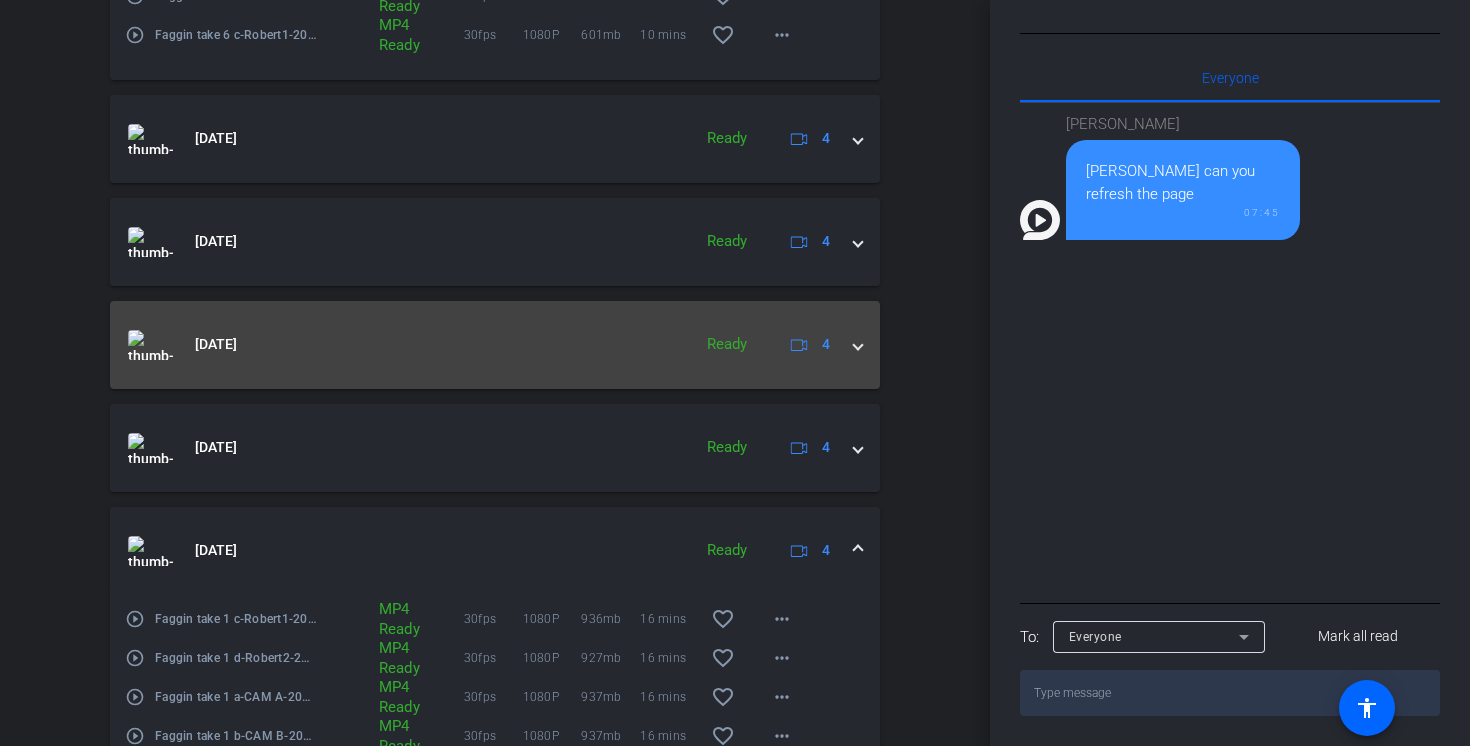 click at bounding box center [858, 344] 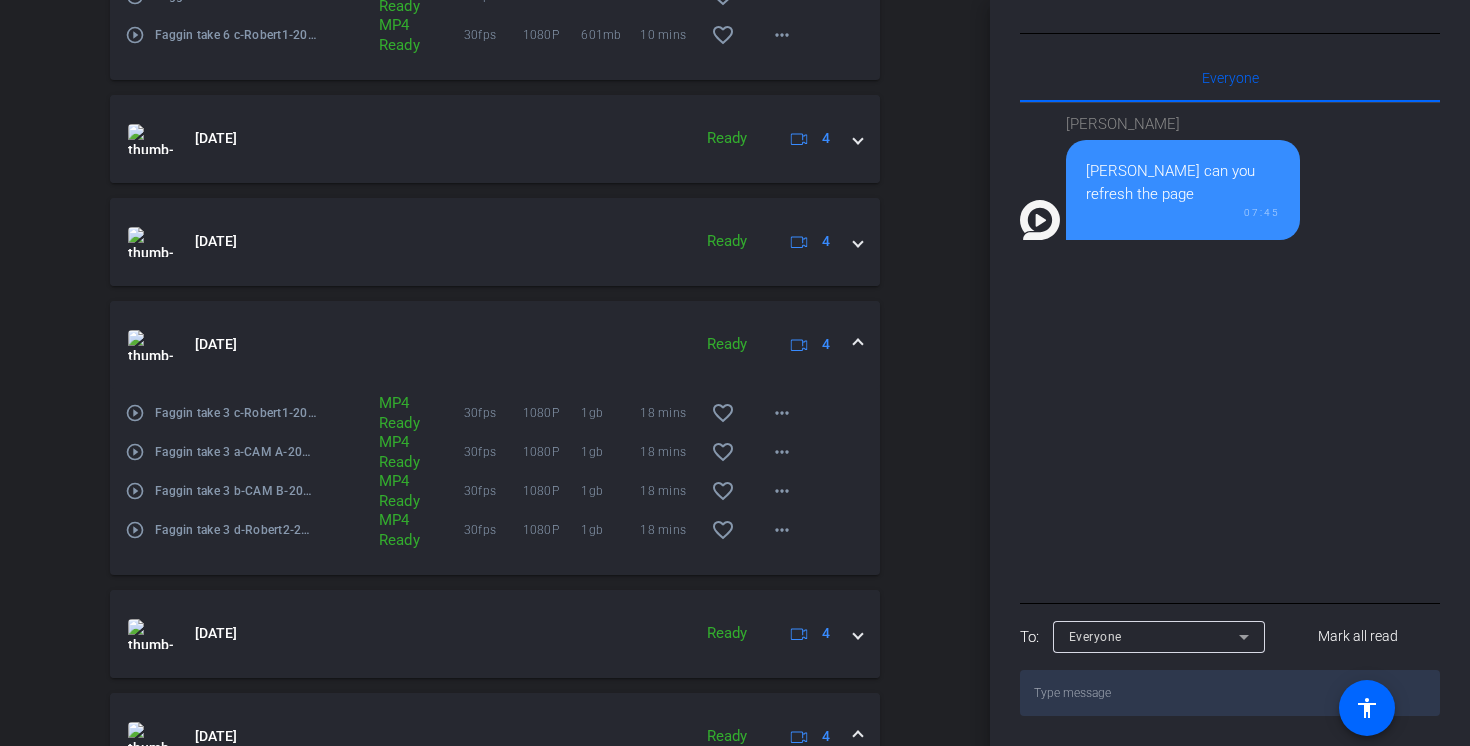 click at bounding box center [858, 344] 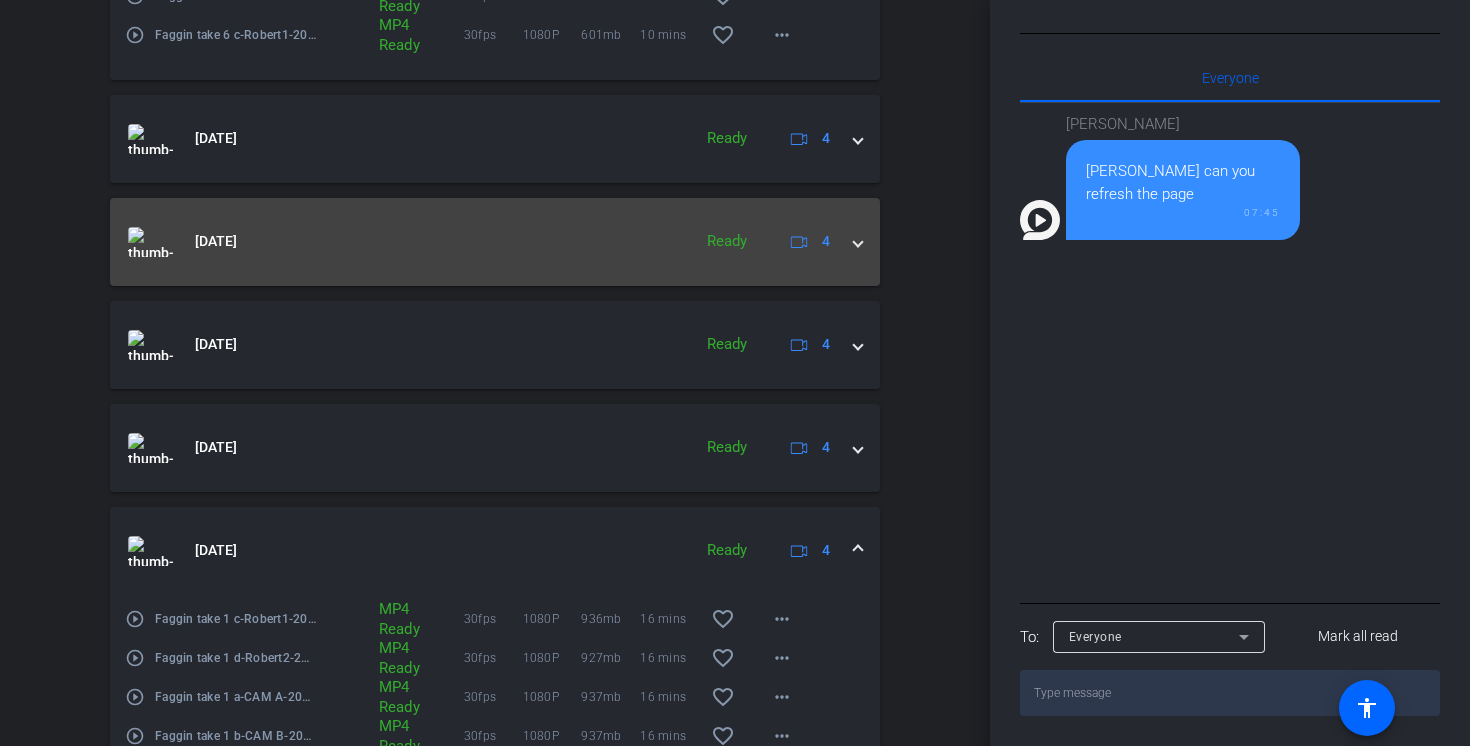 click at bounding box center [858, 241] 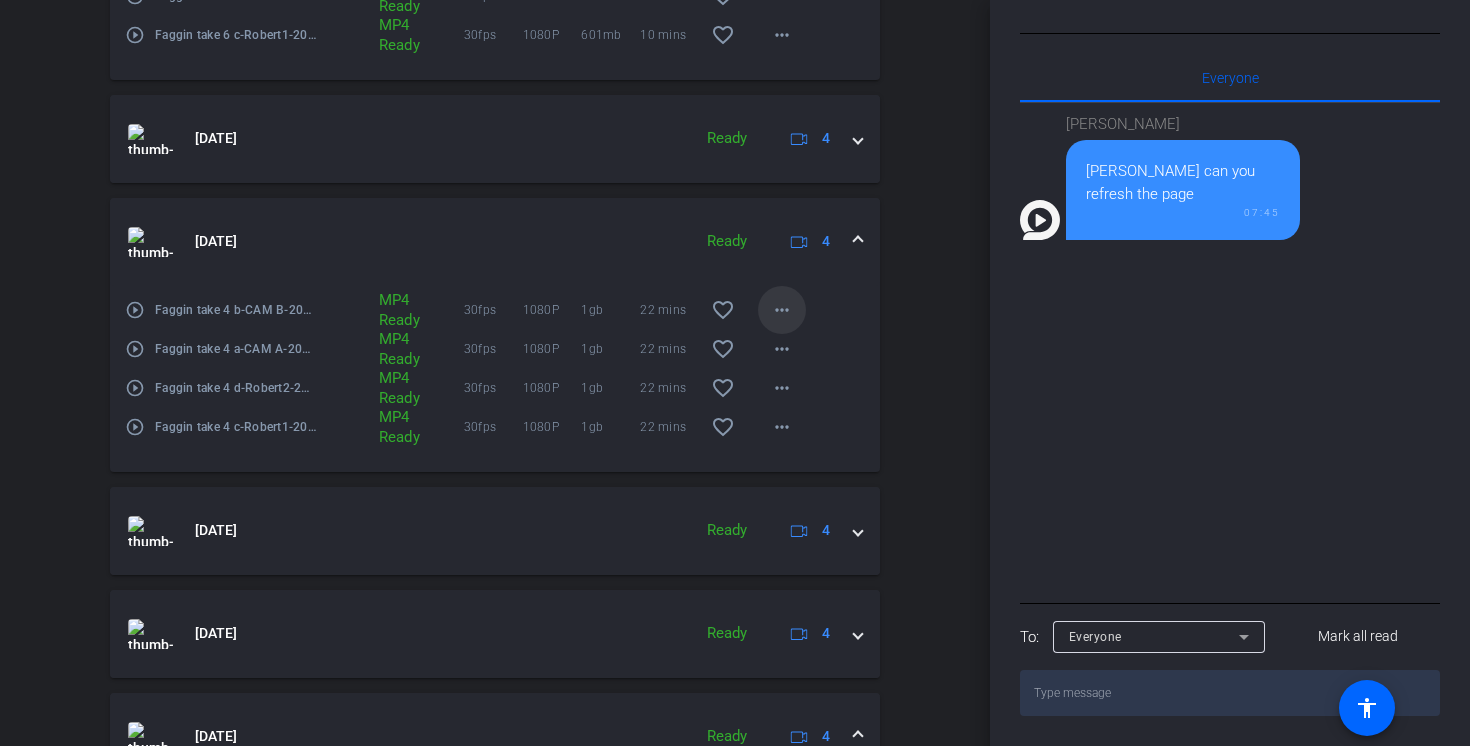click on "more_horiz" at bounding box center [782, 310] 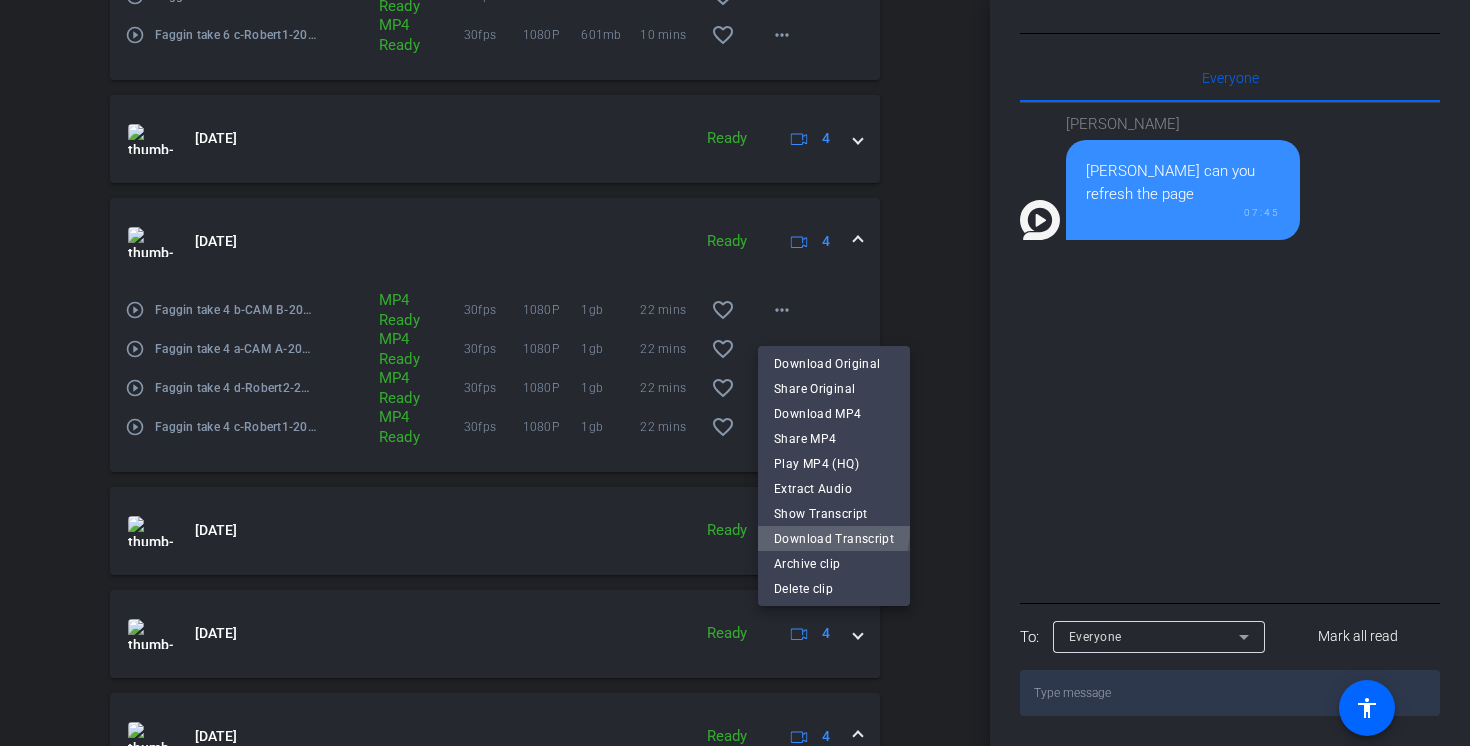 click on "Download Transcript" at bounding box center (834, 539) 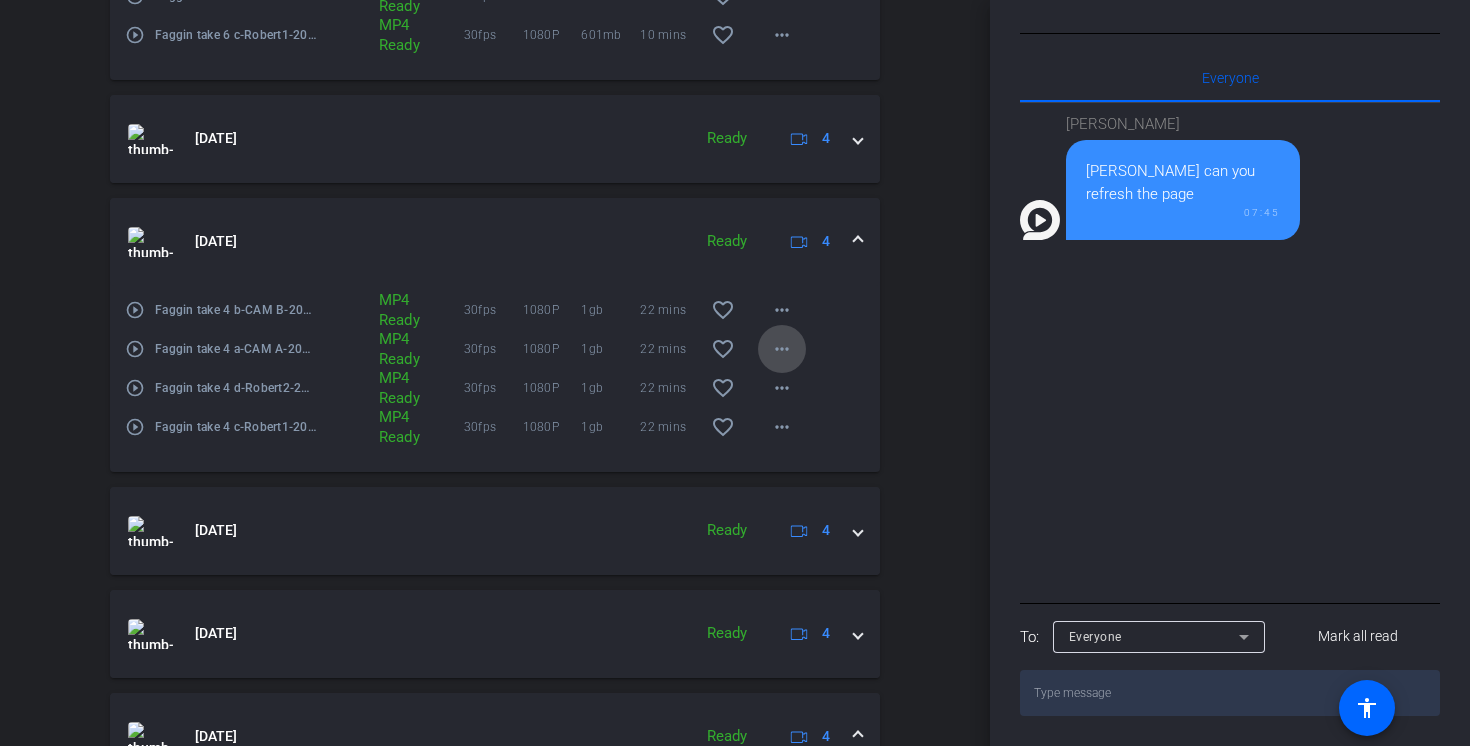 click on "more_horiz" at bounding box center [782, 349] 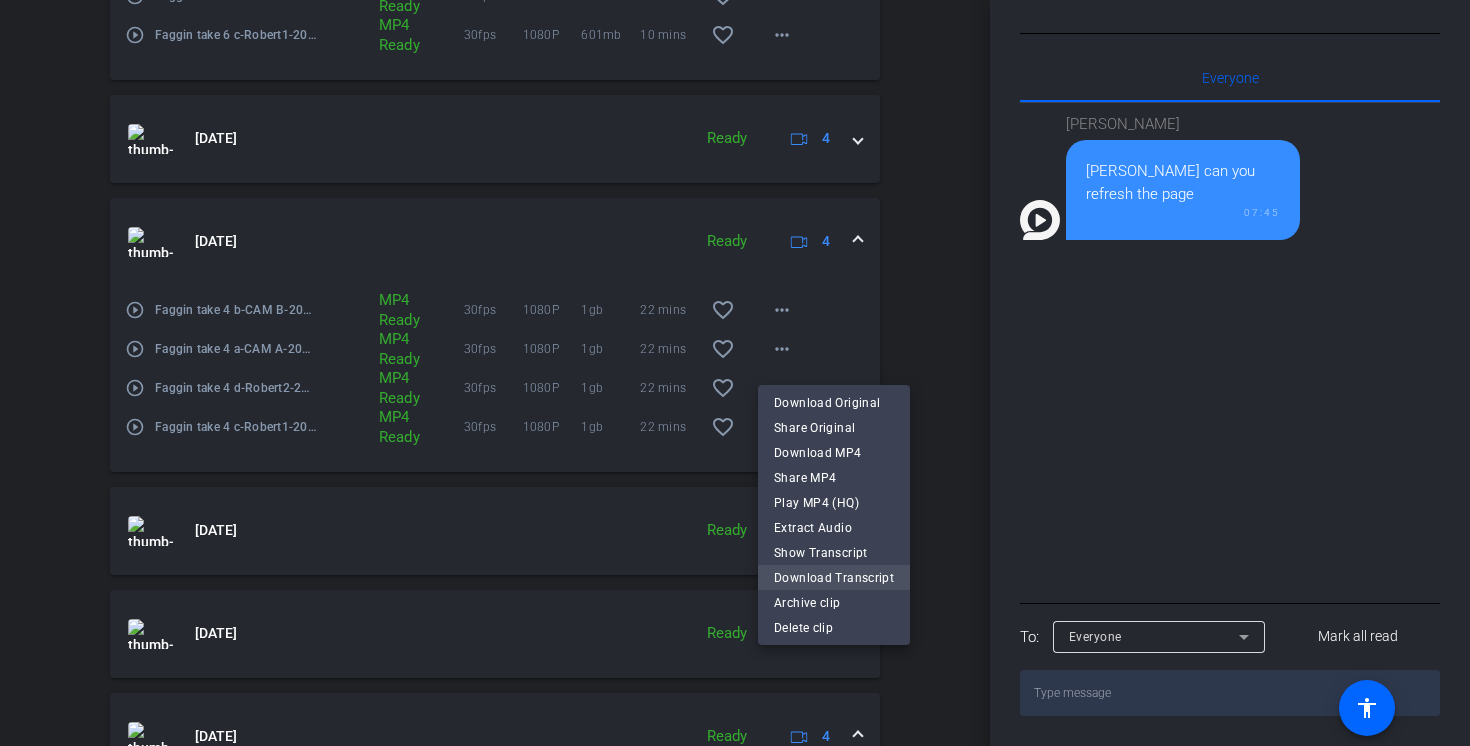 click on "Download Transcript" at bounding box center (834, 578) 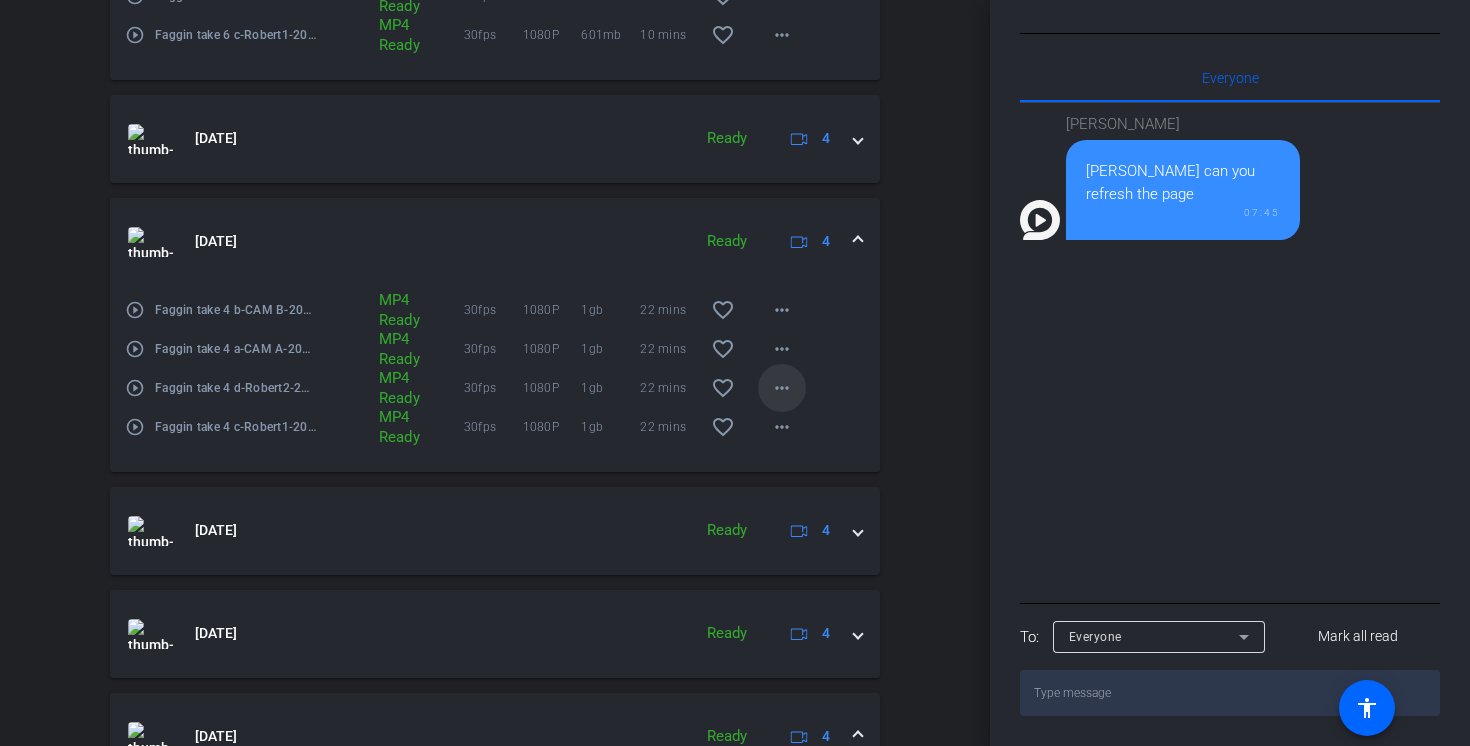 click on "more_horiz" at bounding box center (782, 388) 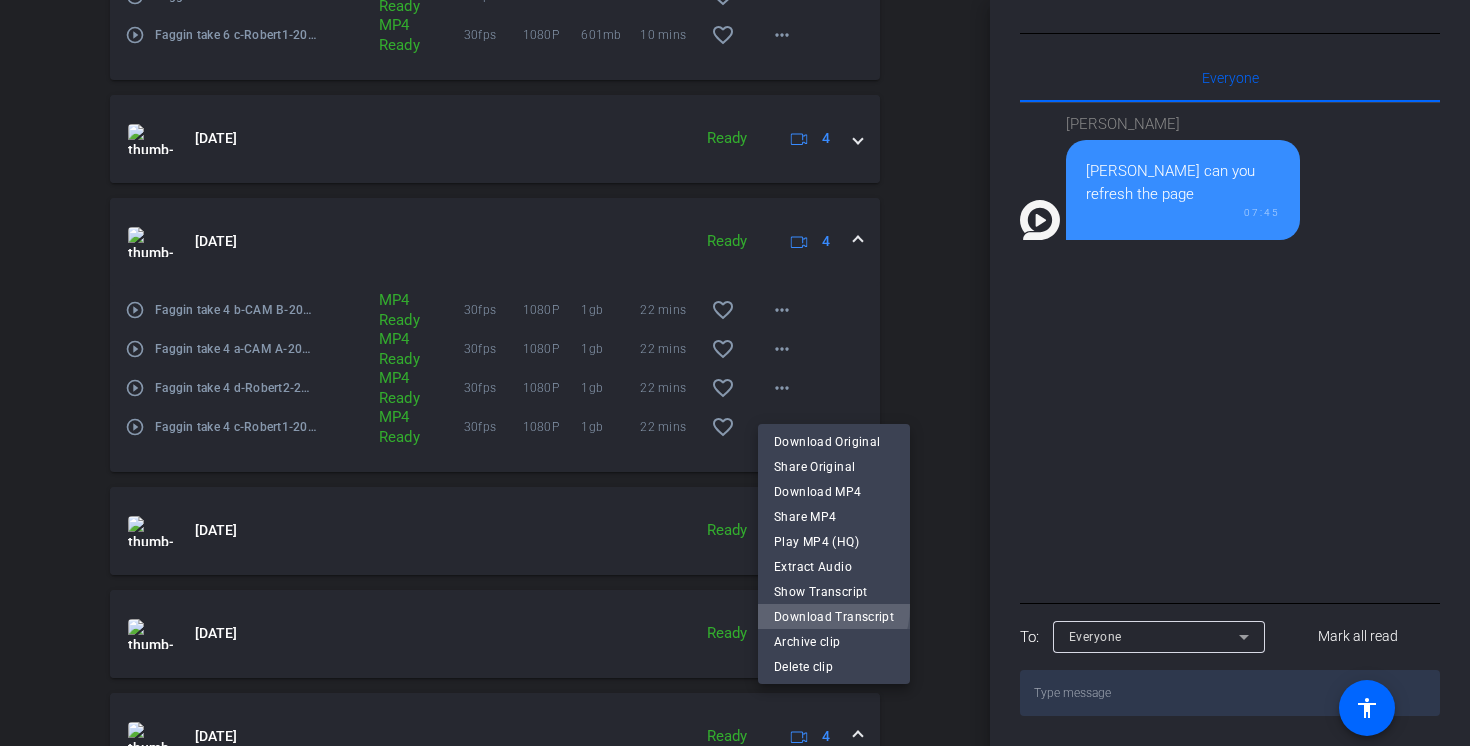 click on "Download Transcript" at bounding box center (834, 617) 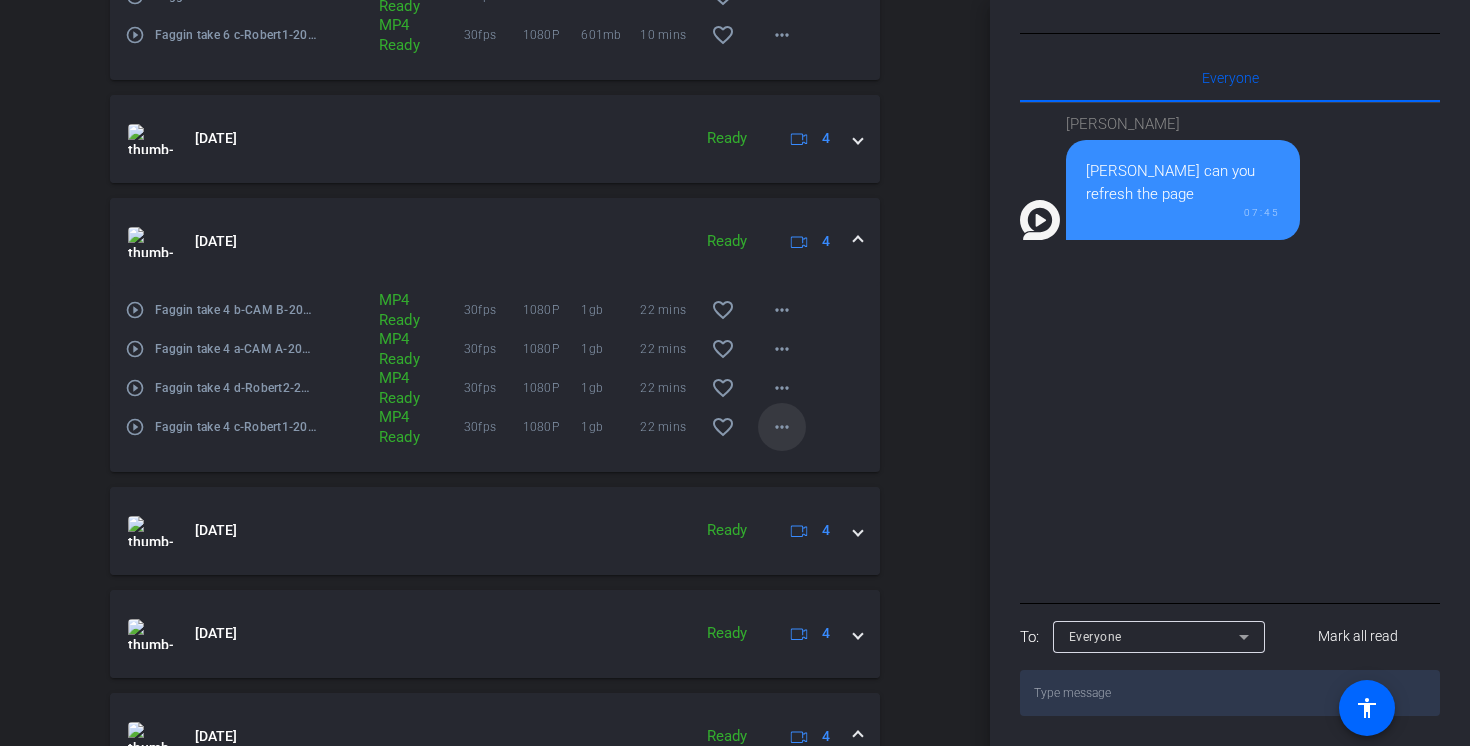 click on "more_horiz" at bounding box center (782, 427) 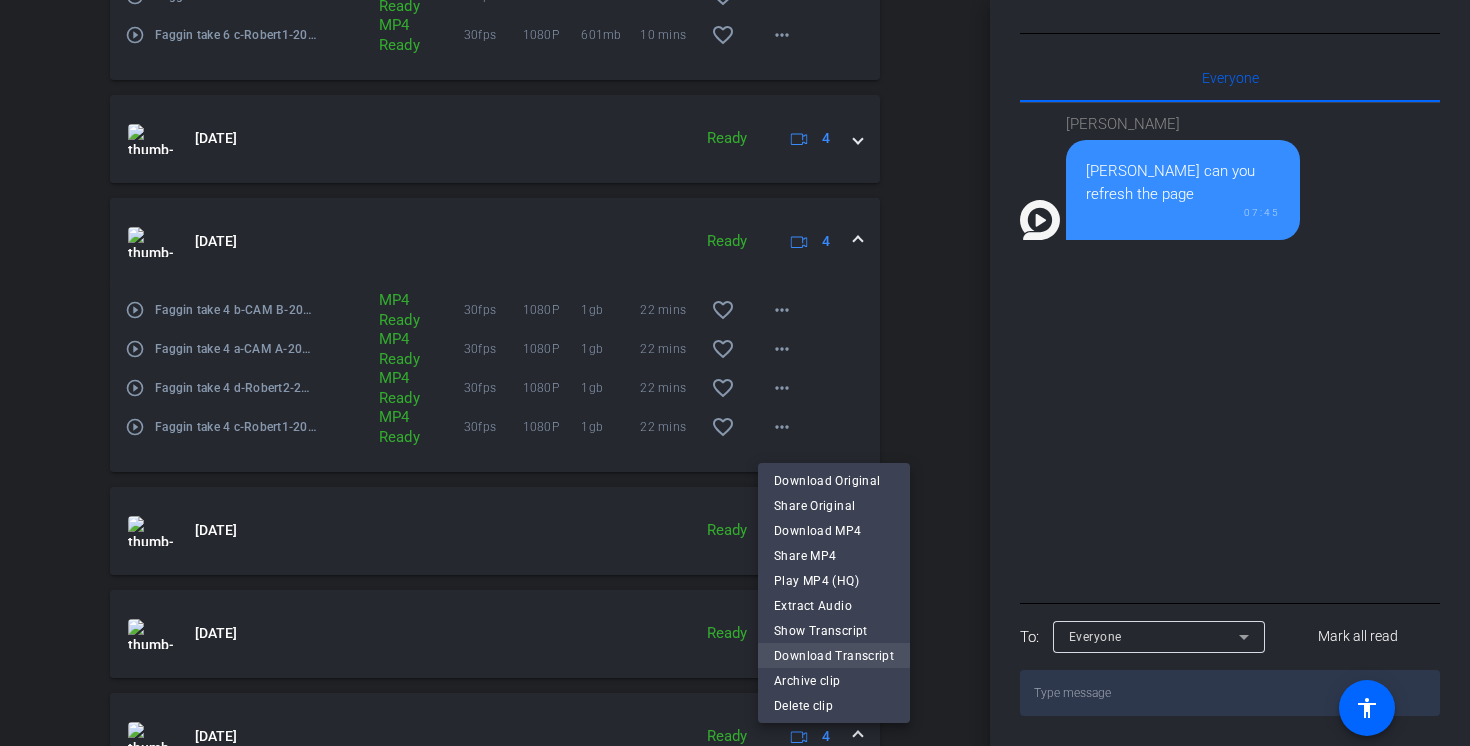 click on "Download Transcript" at bounding box center [834, 656] 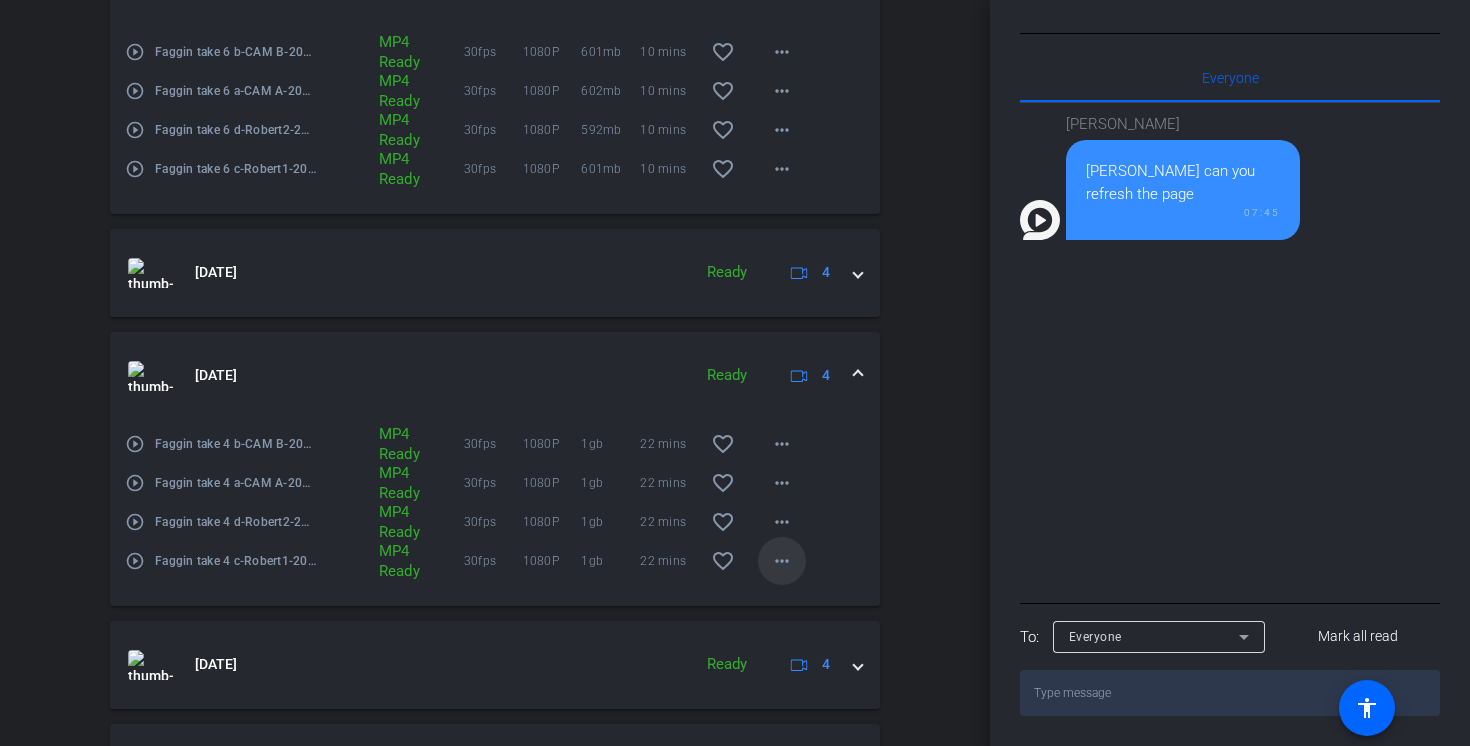 scroll, scrollTop: 1972, scrollLeft: 0, axis: vertical 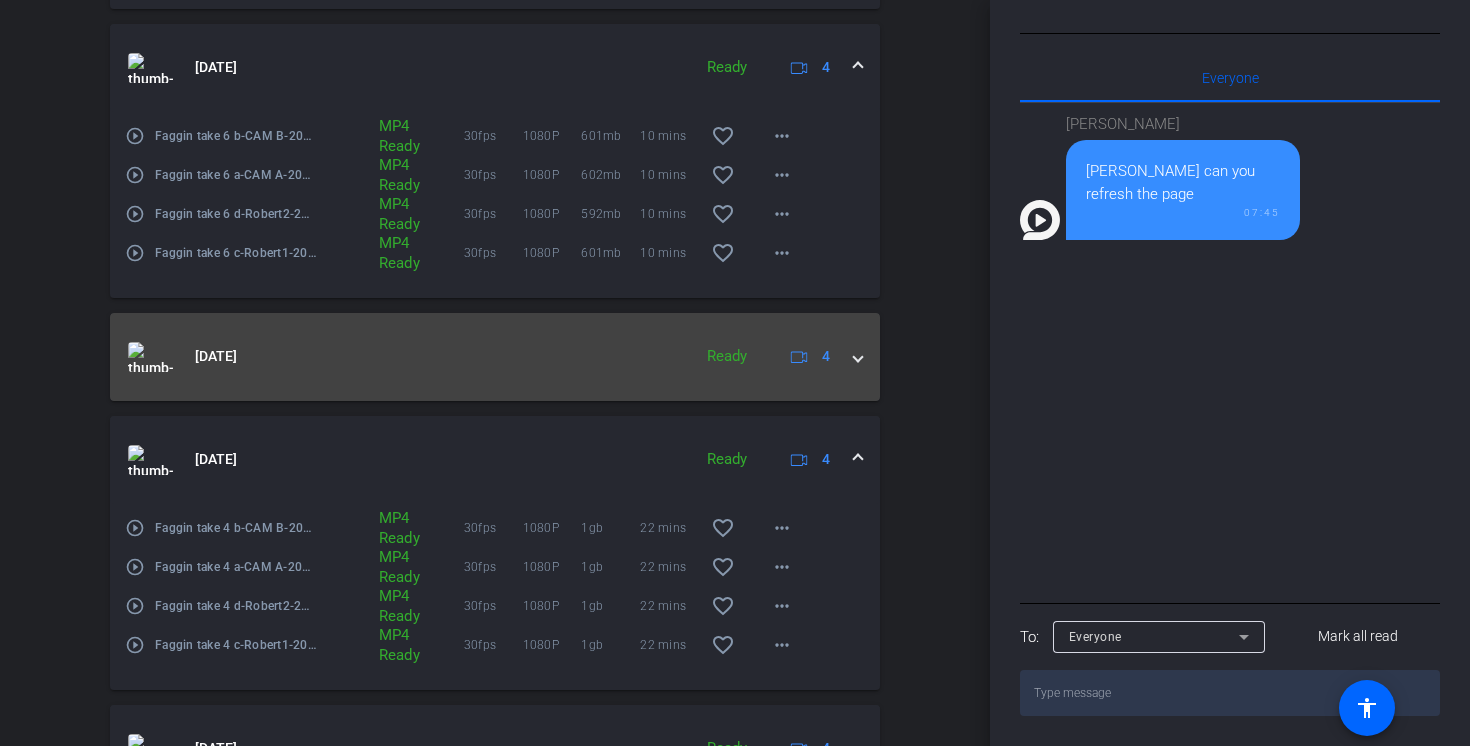 click at bounding box center (858, 356) 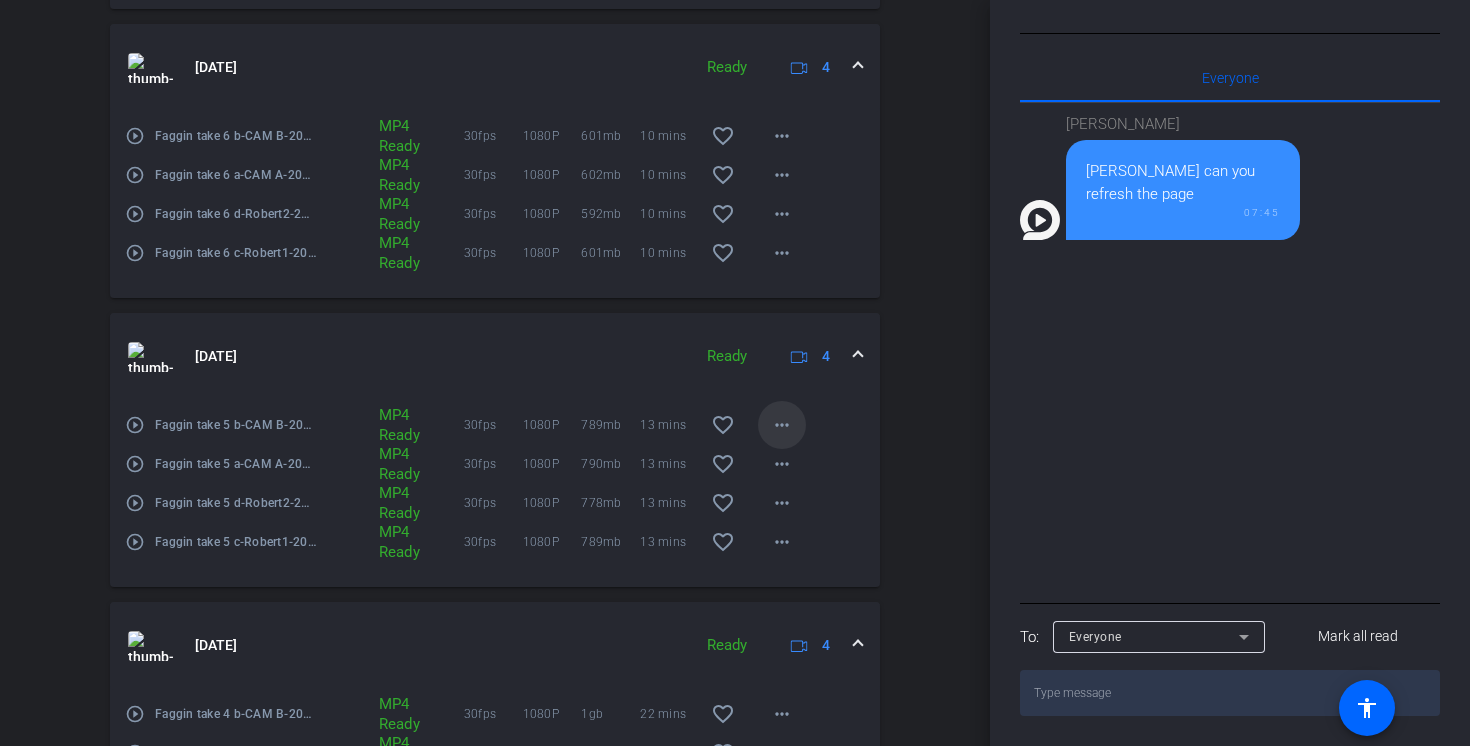 click on "more_horiz" at bounding box center (782, 425) 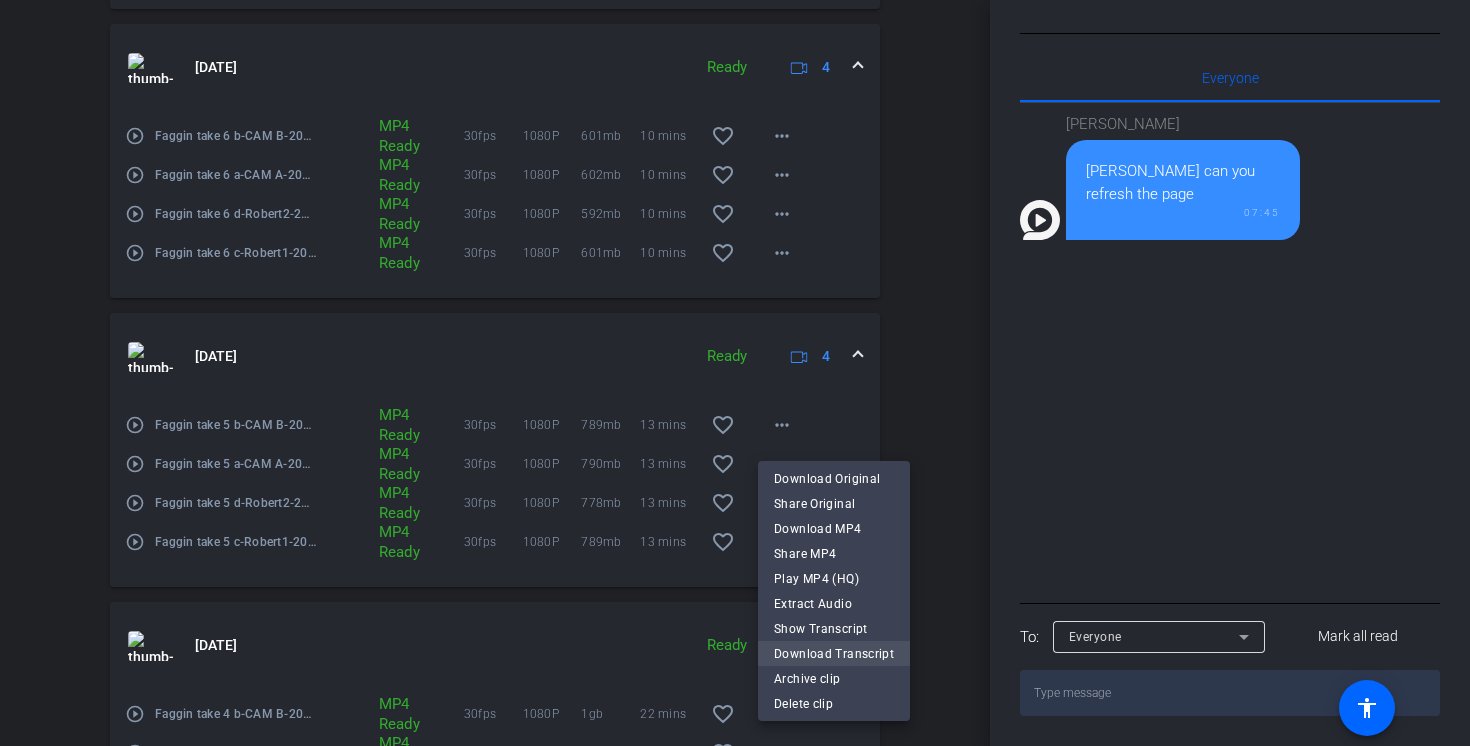 click on "Download Transcript" at bounding box center [834, 654] 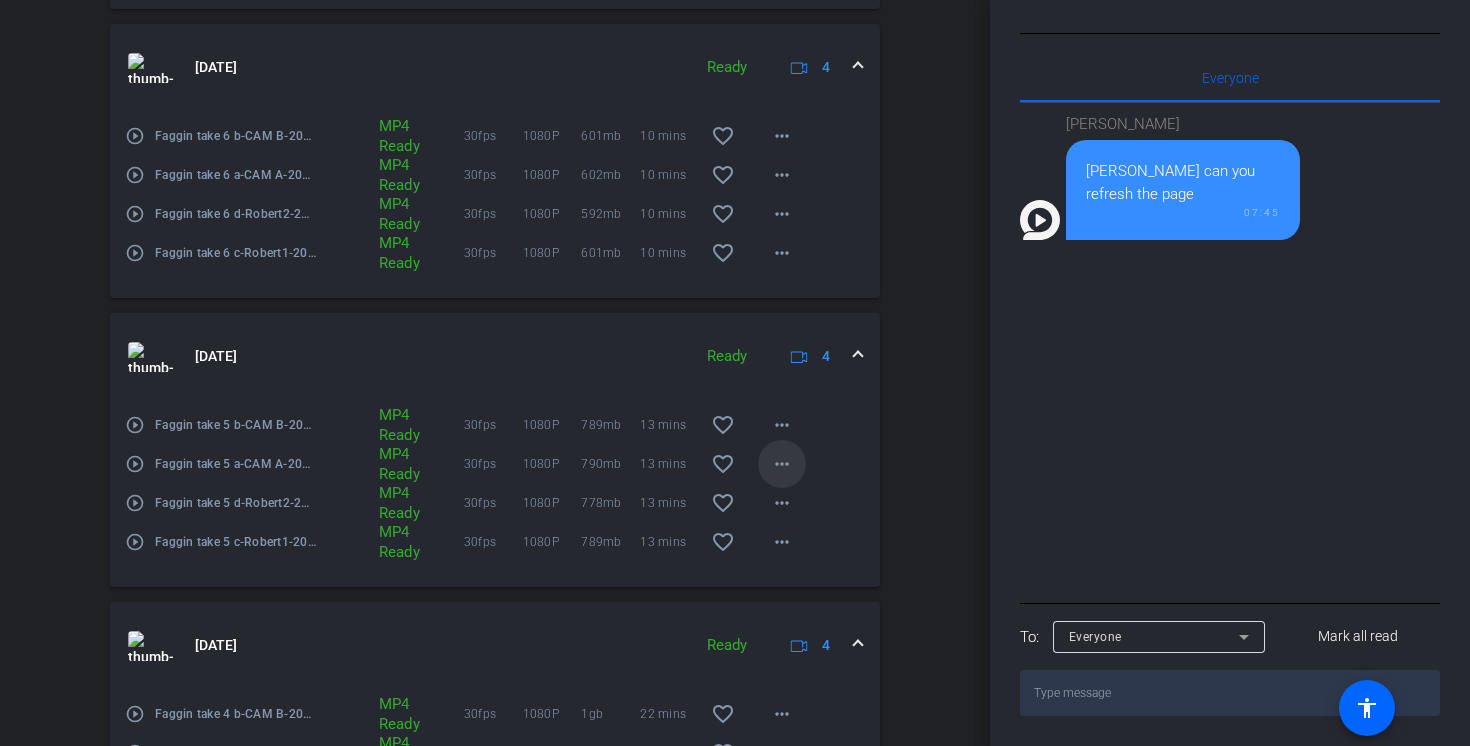 click on "more_horiz" at bounding box center [782, 464] 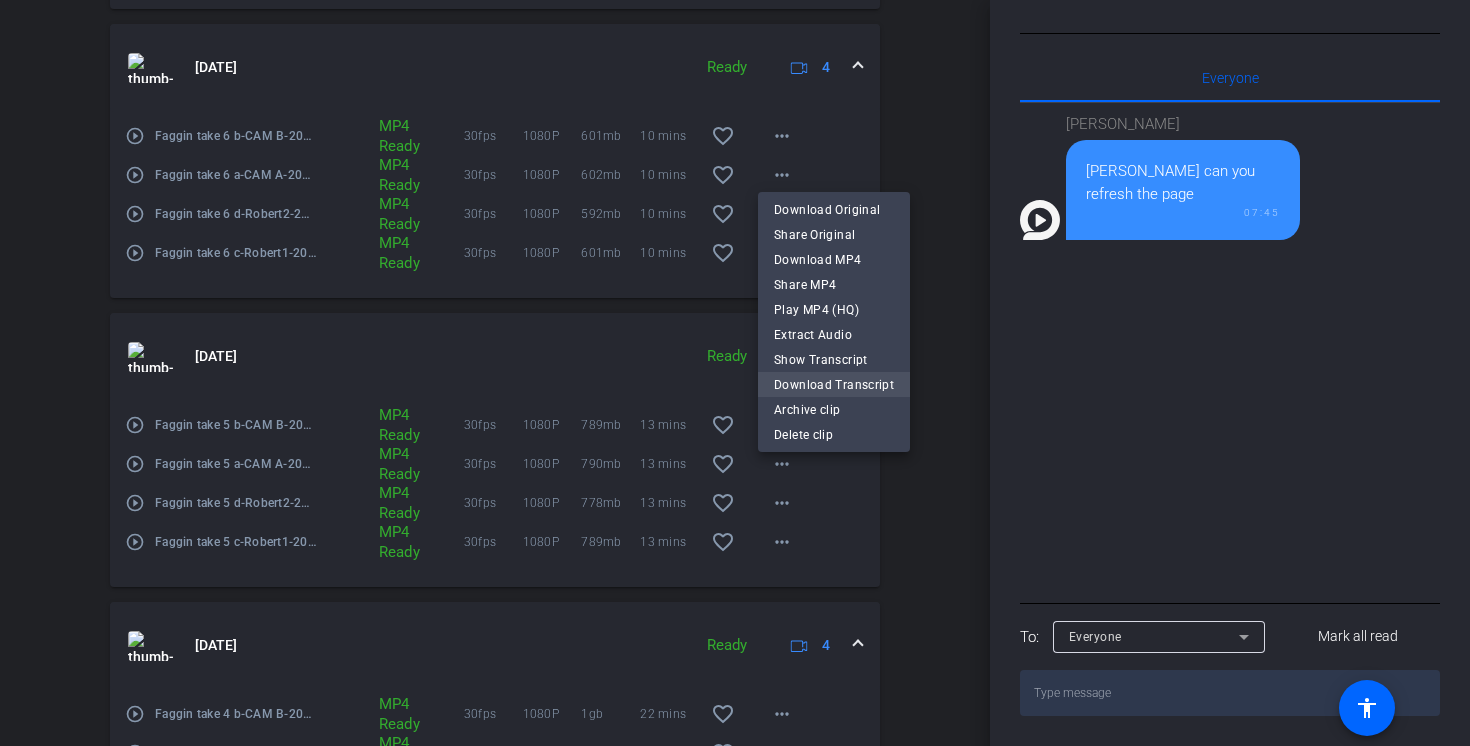 click on "Download Transcript" at bounding box center (834, 385) 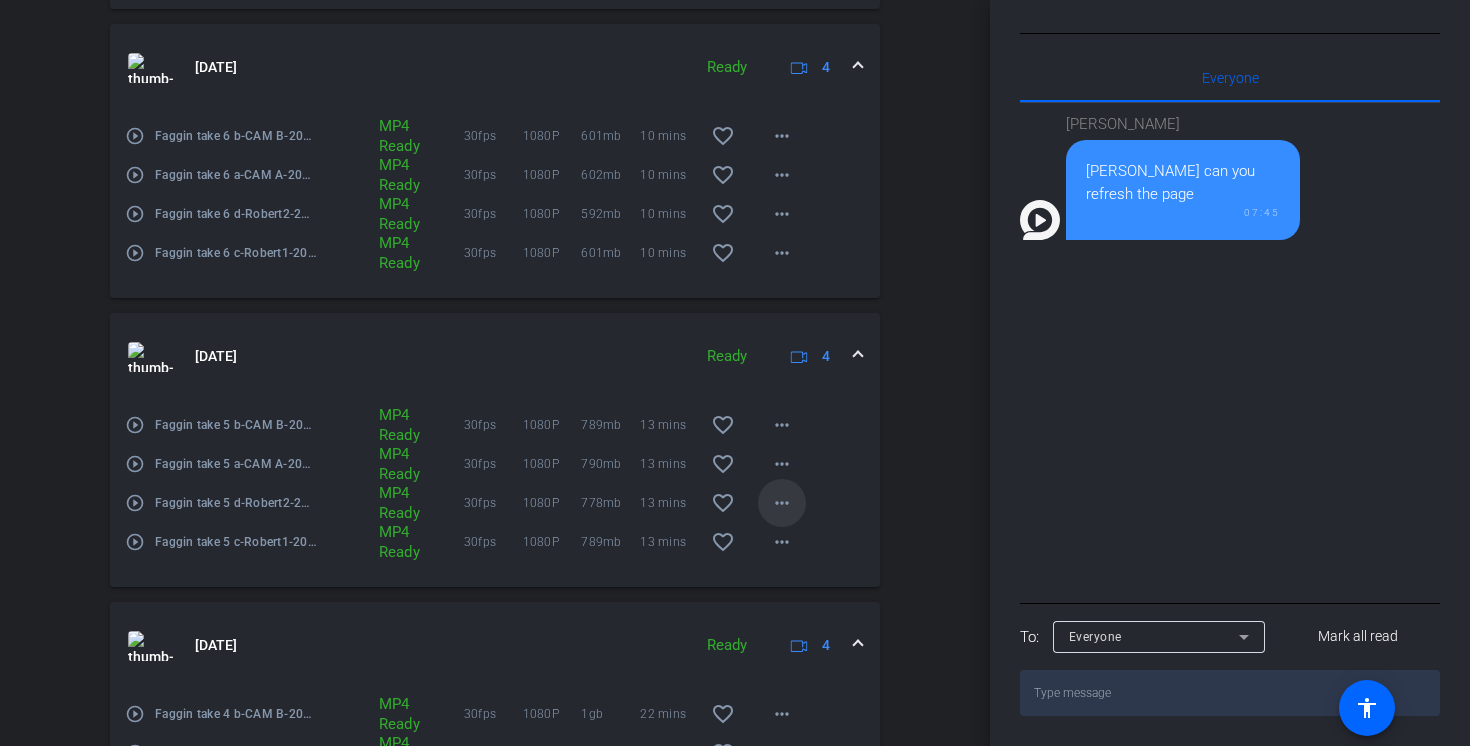 click on "more_horiz" at bounding box center [782, 503] 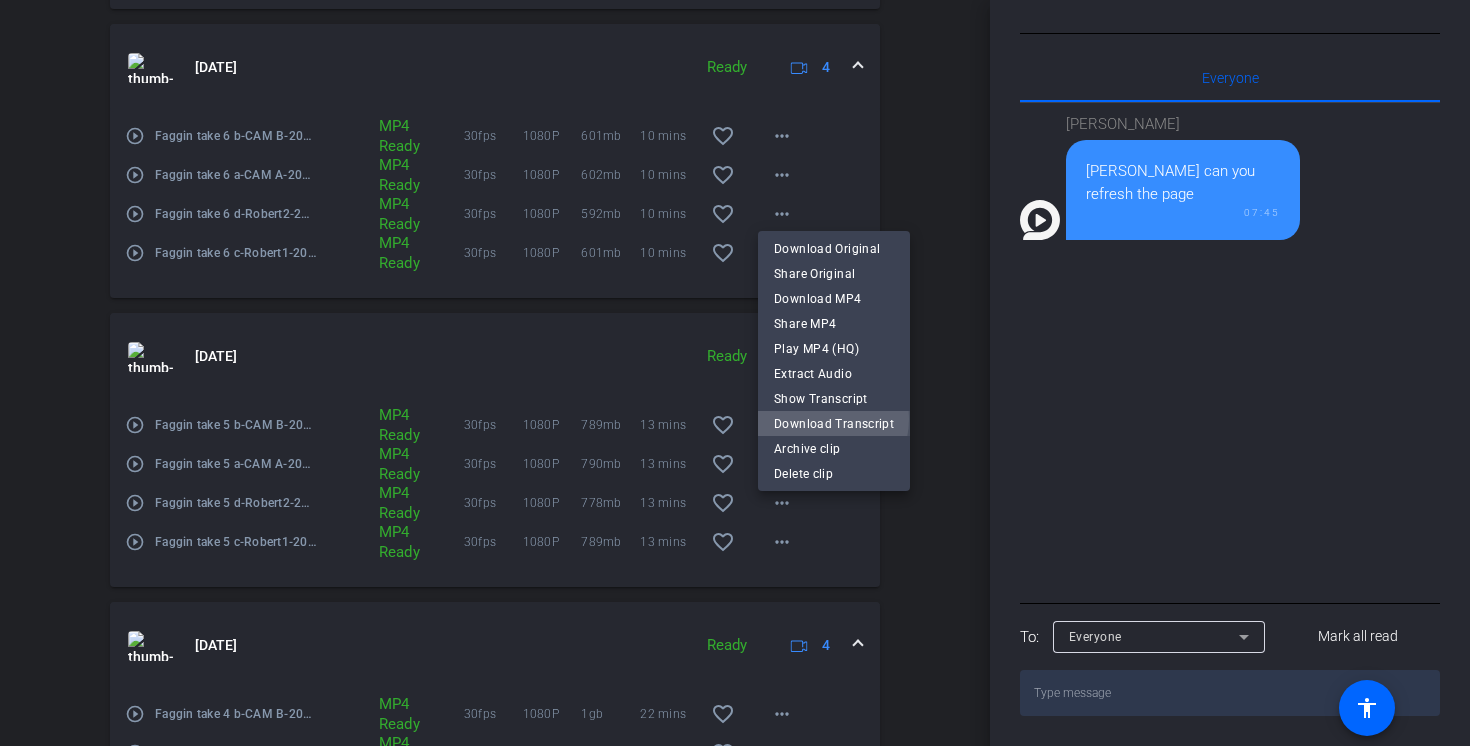 click on "Download Transcript" at bounding box center (834, 424) 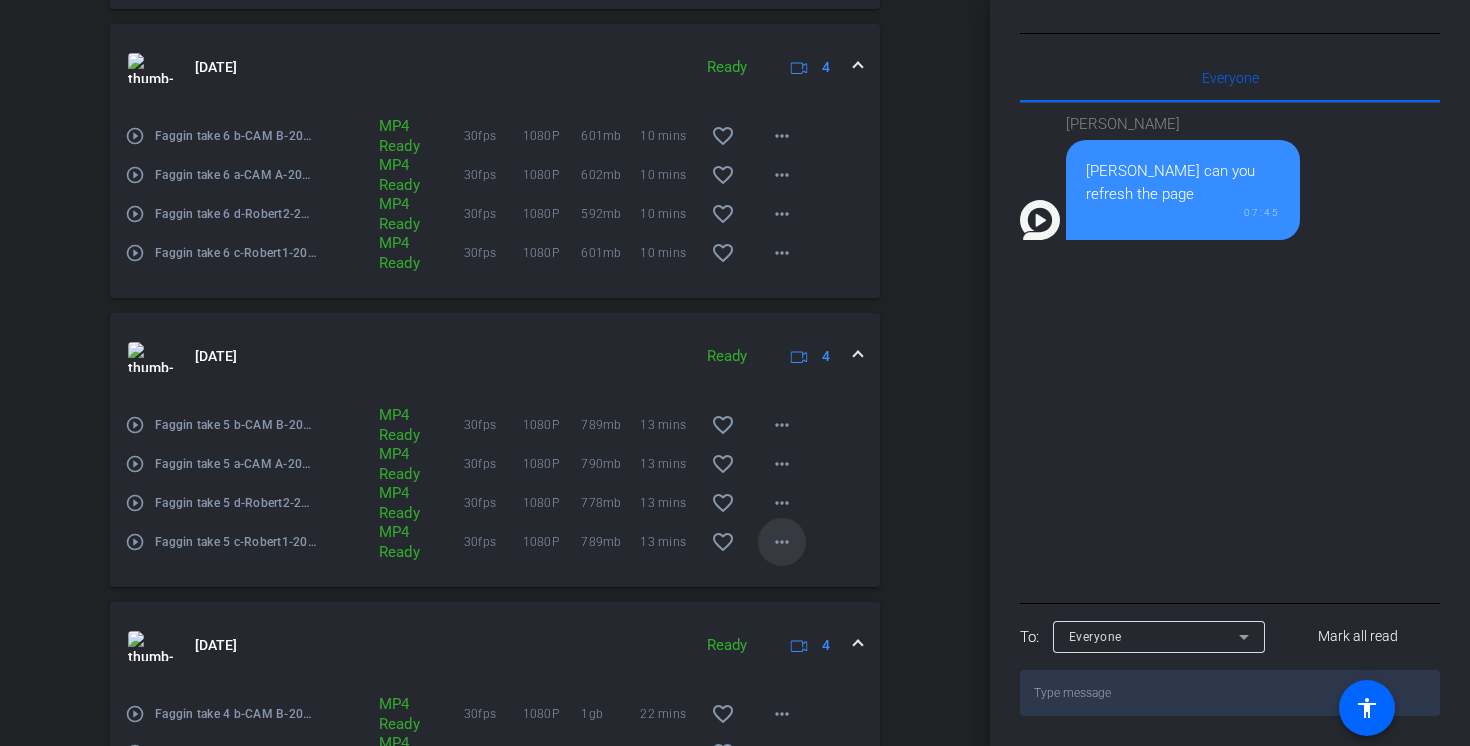 click on "more_horiz" at bounding box center [782, 542] 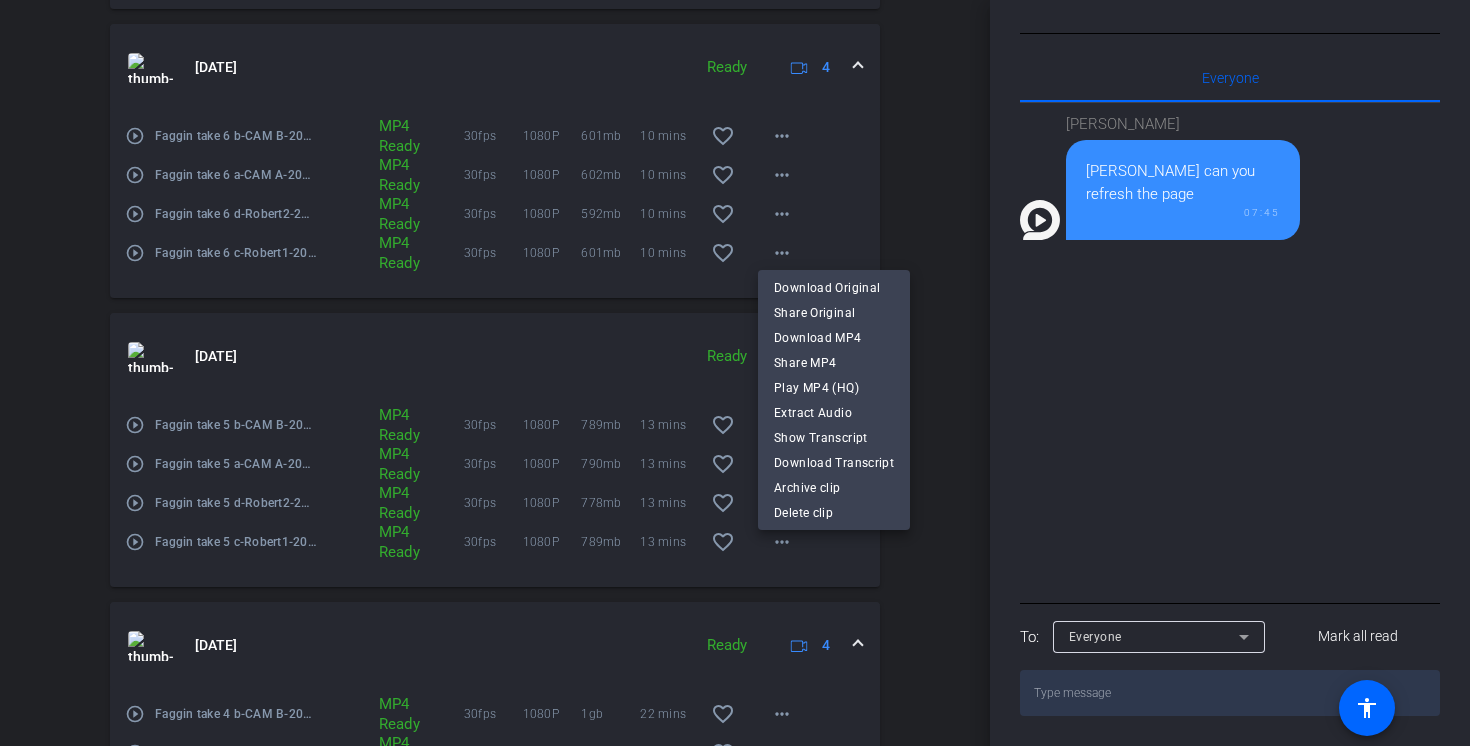 click at bounding box center (735, 373) 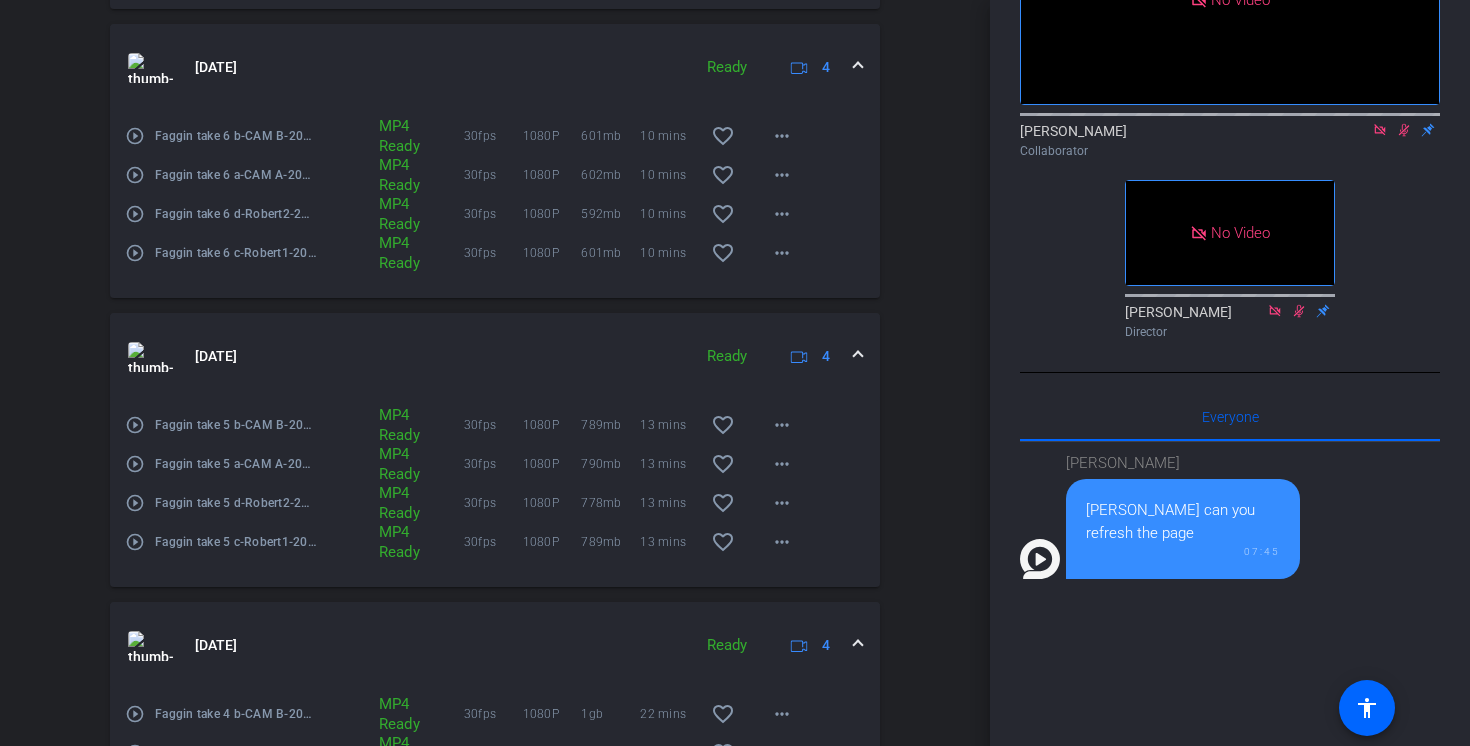 scroll, scrollTop: 0, scrollLeft: 0, axis: both 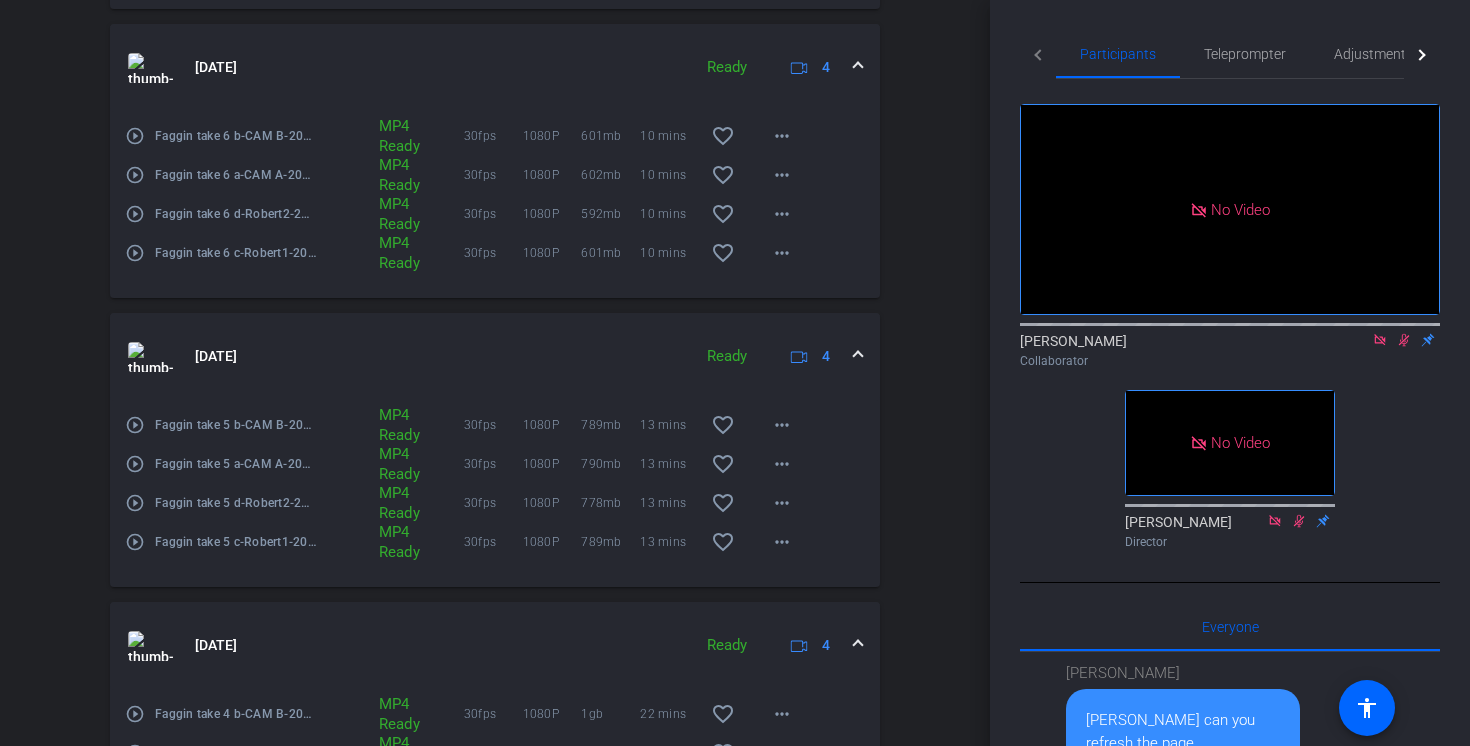 click on "[PERSON_NAME]
Collaborator" 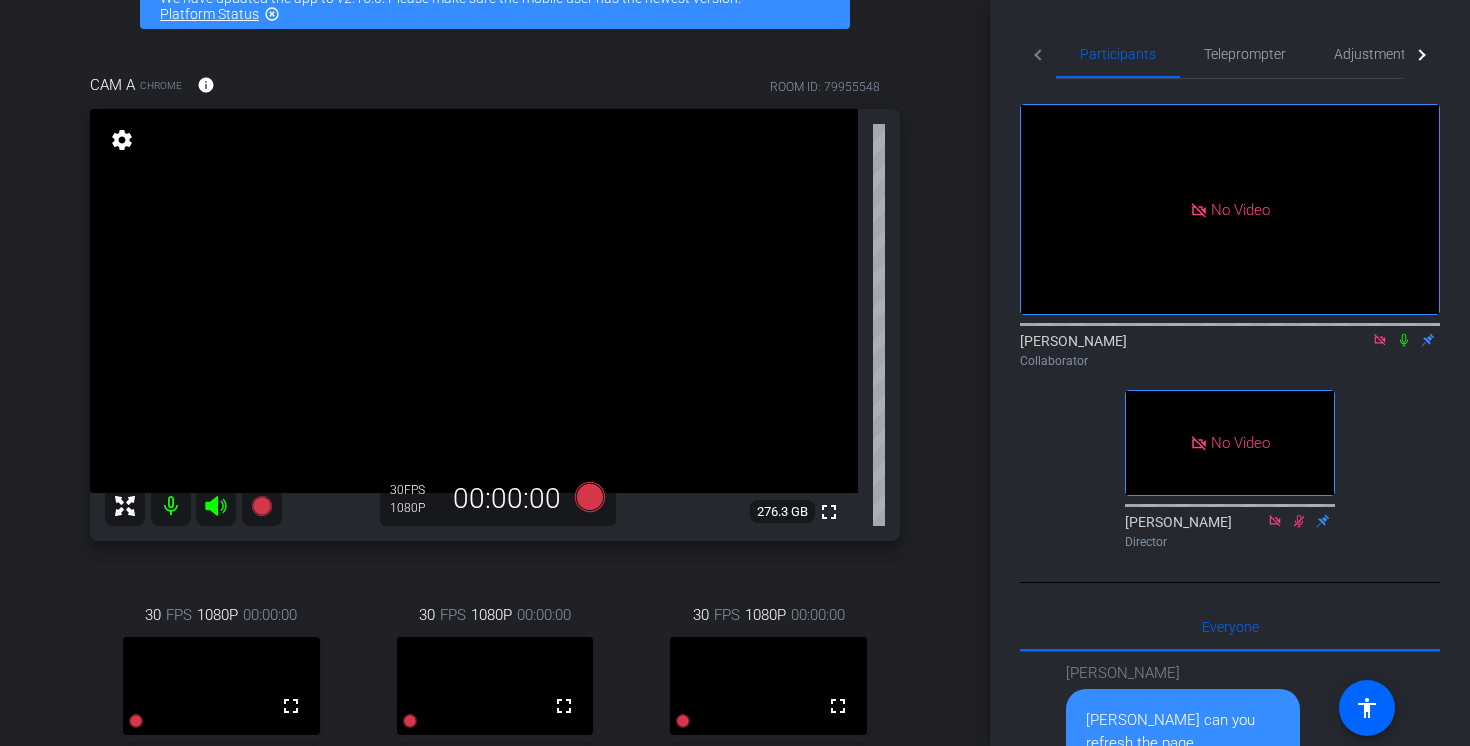 scroll, scrollTop: 127, scrollLeft: 0, axis: vertical 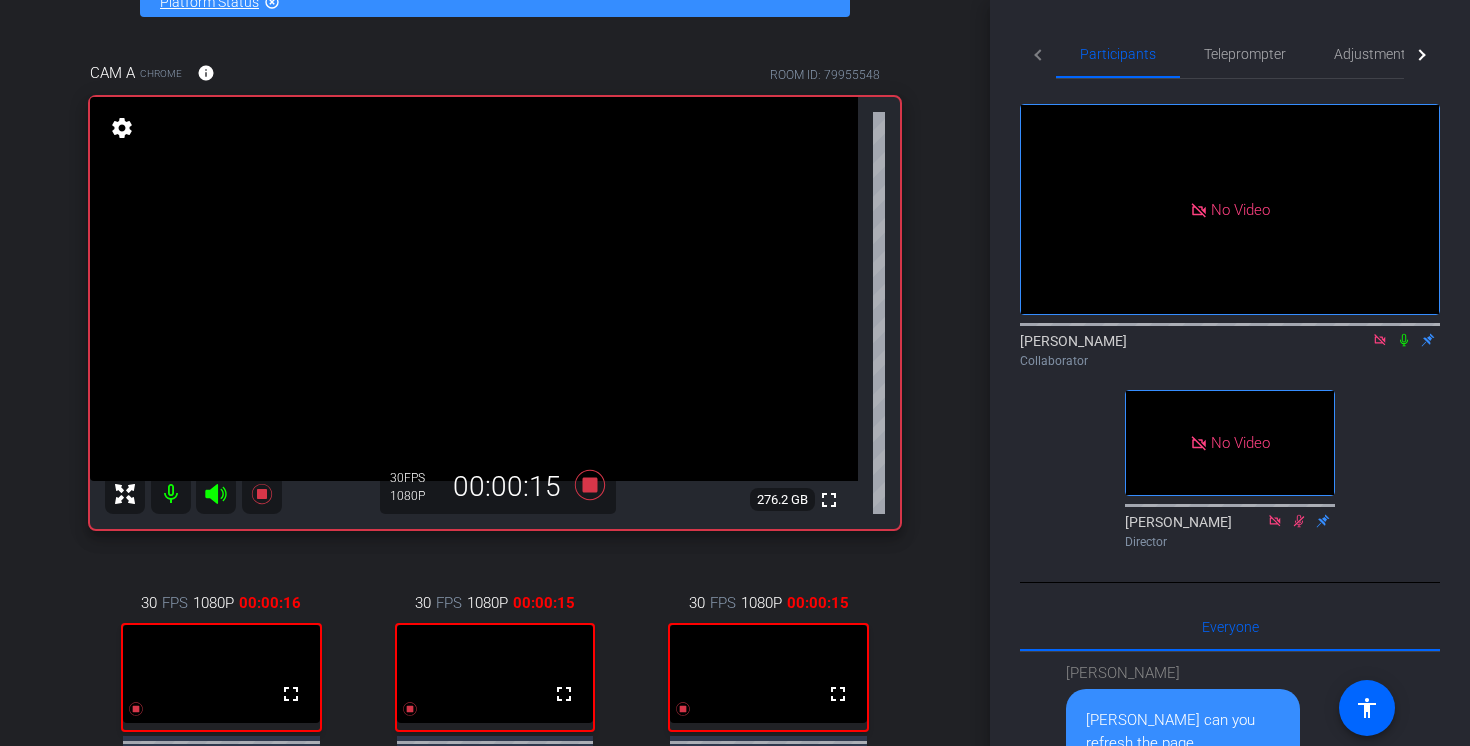 click on "[PERSON_NAME]
Collaborator" 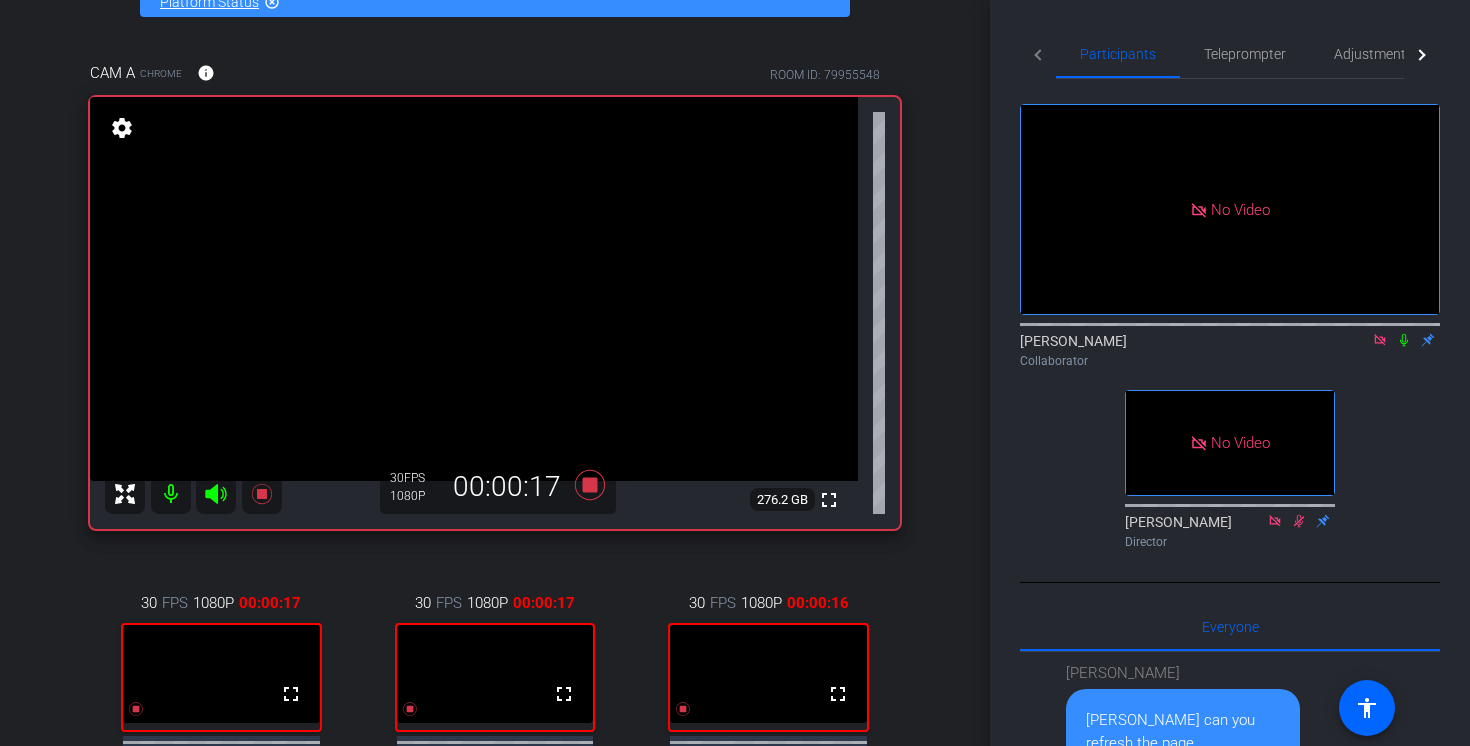 click 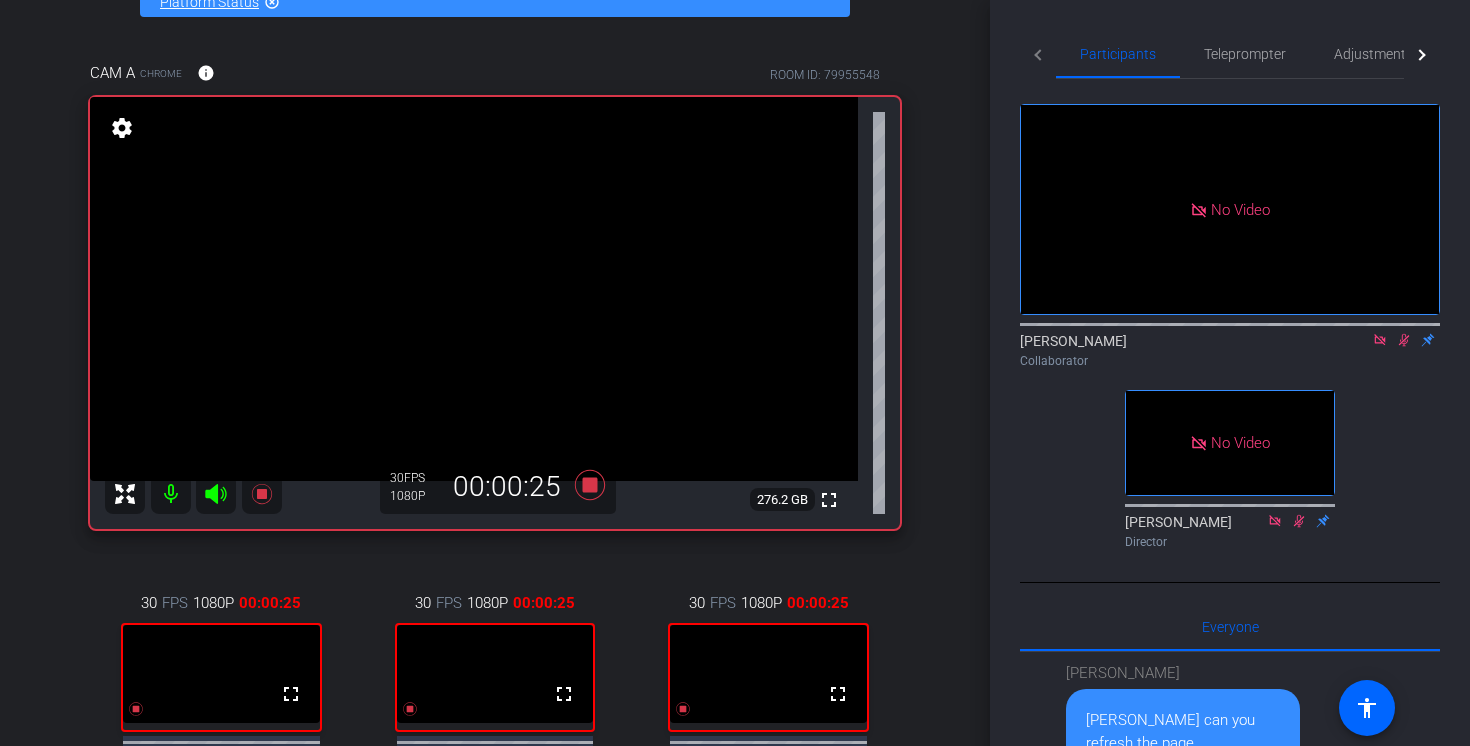 scroll, scrollTop: 1, scrollLeft: 0, axis: vertical 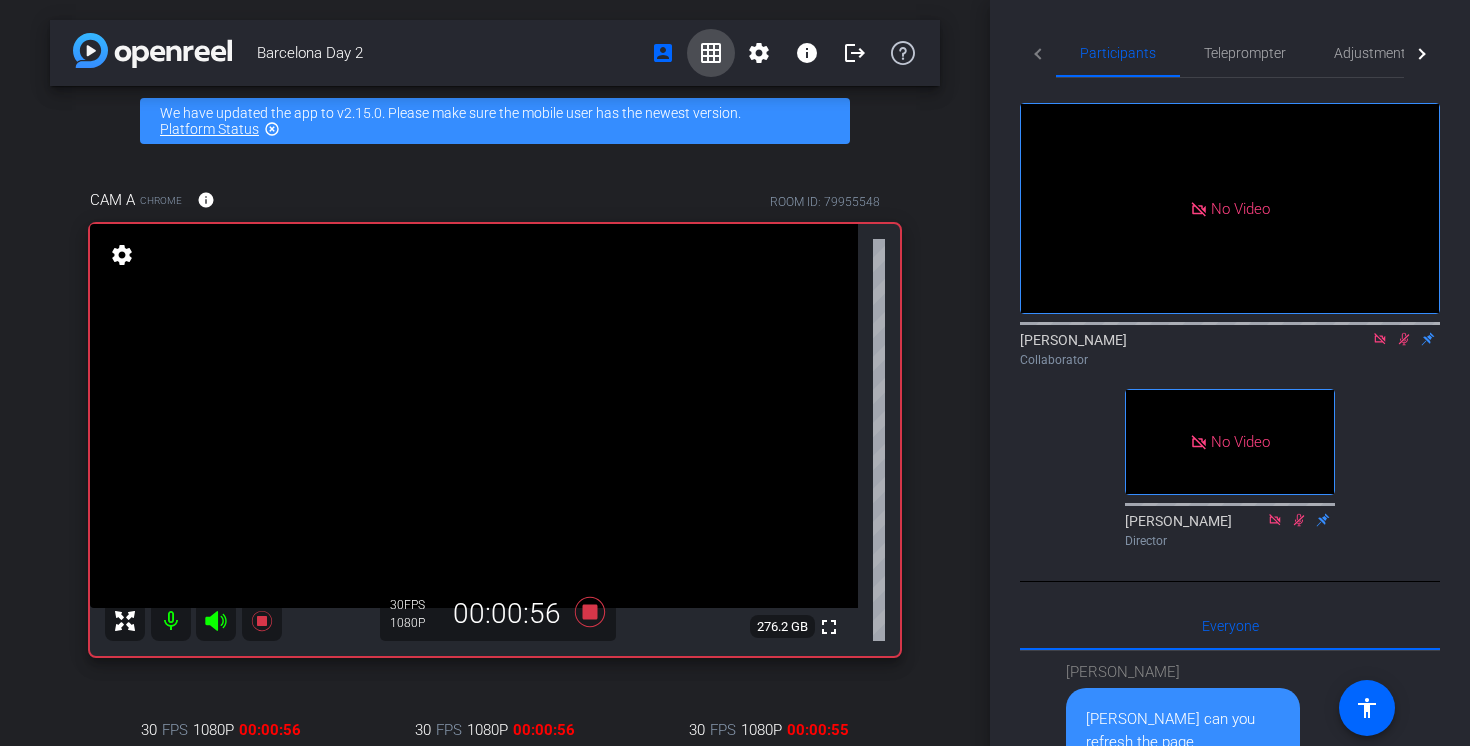 click on "grid_on" at bounding box center (711, 53) 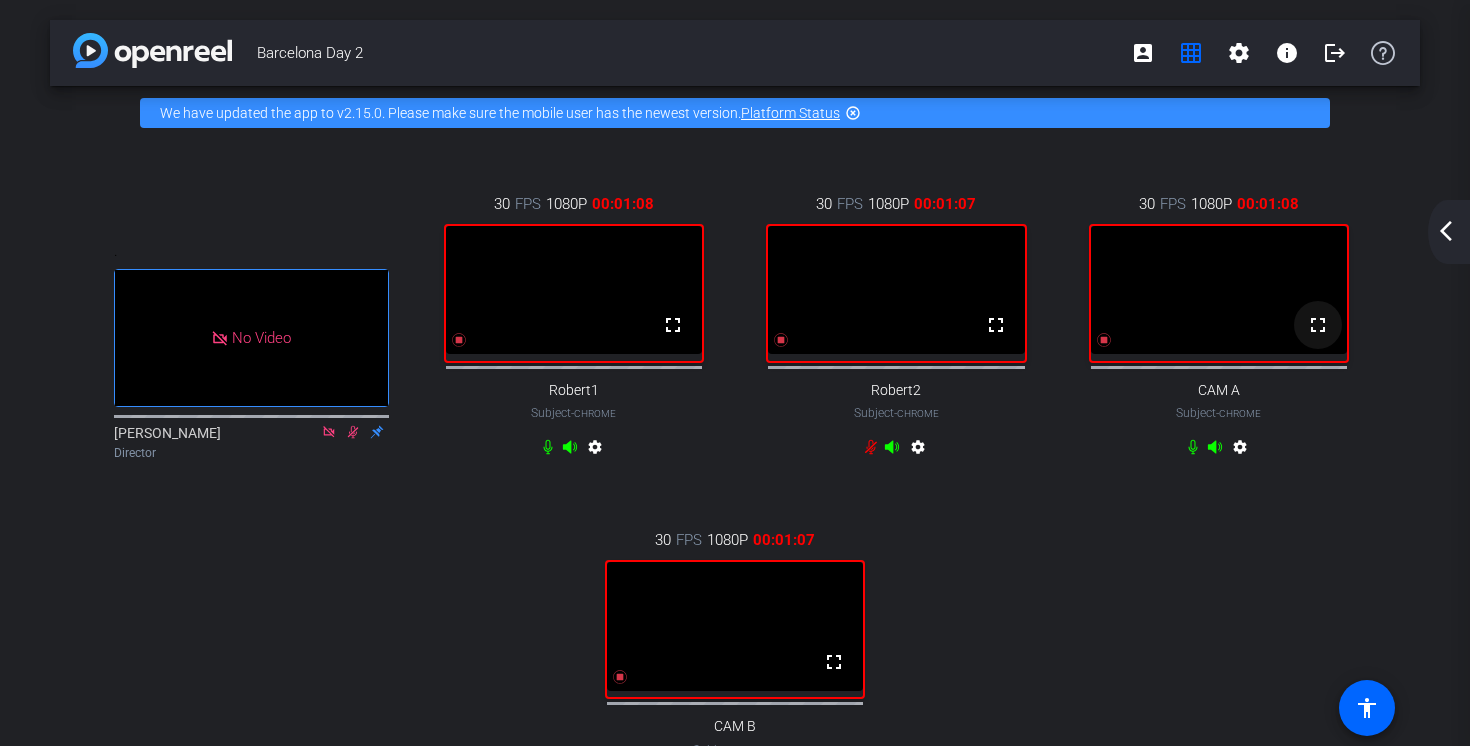 click on "fullscreen" at bounding box center [1318, 325] 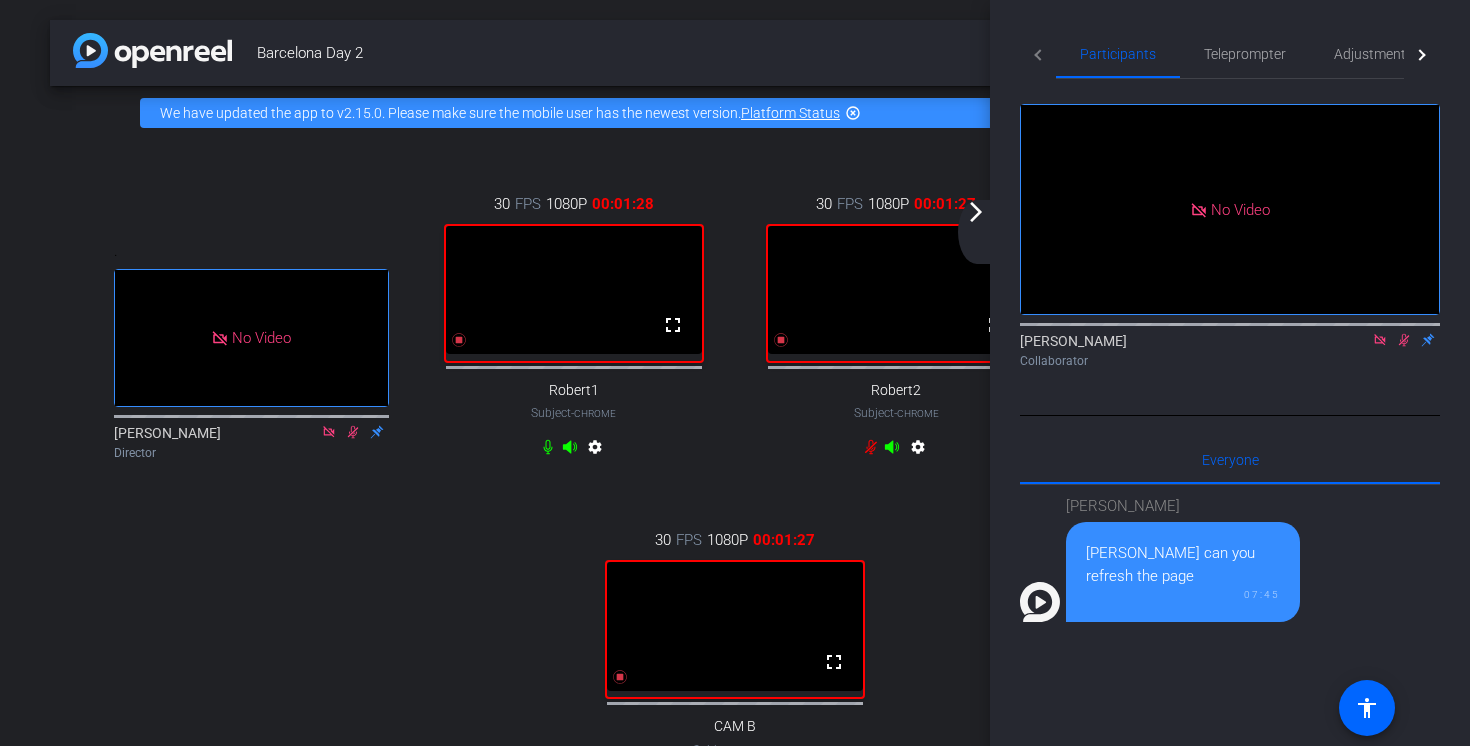 click on "arrow_forward_ios" 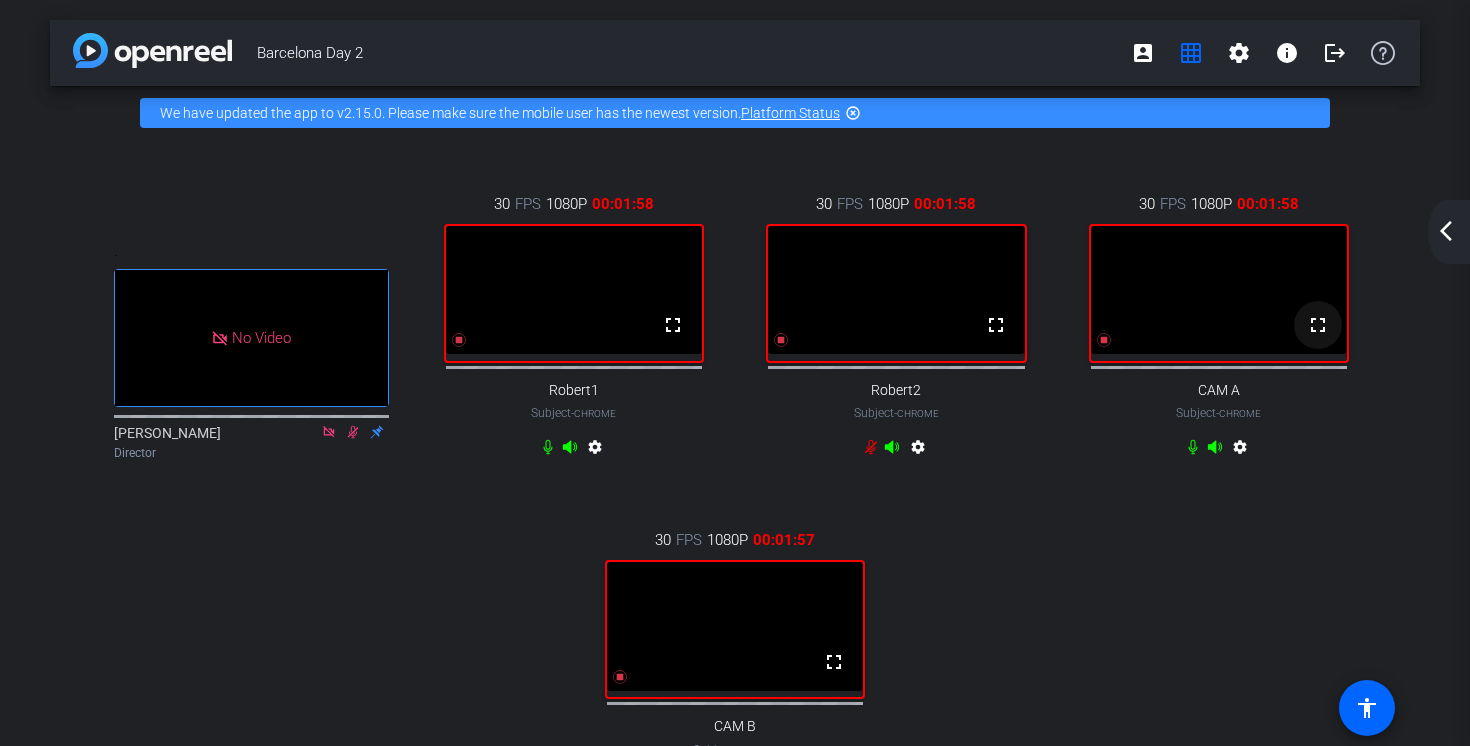 click on "fullscreen" at bounding box center [1318, 325] 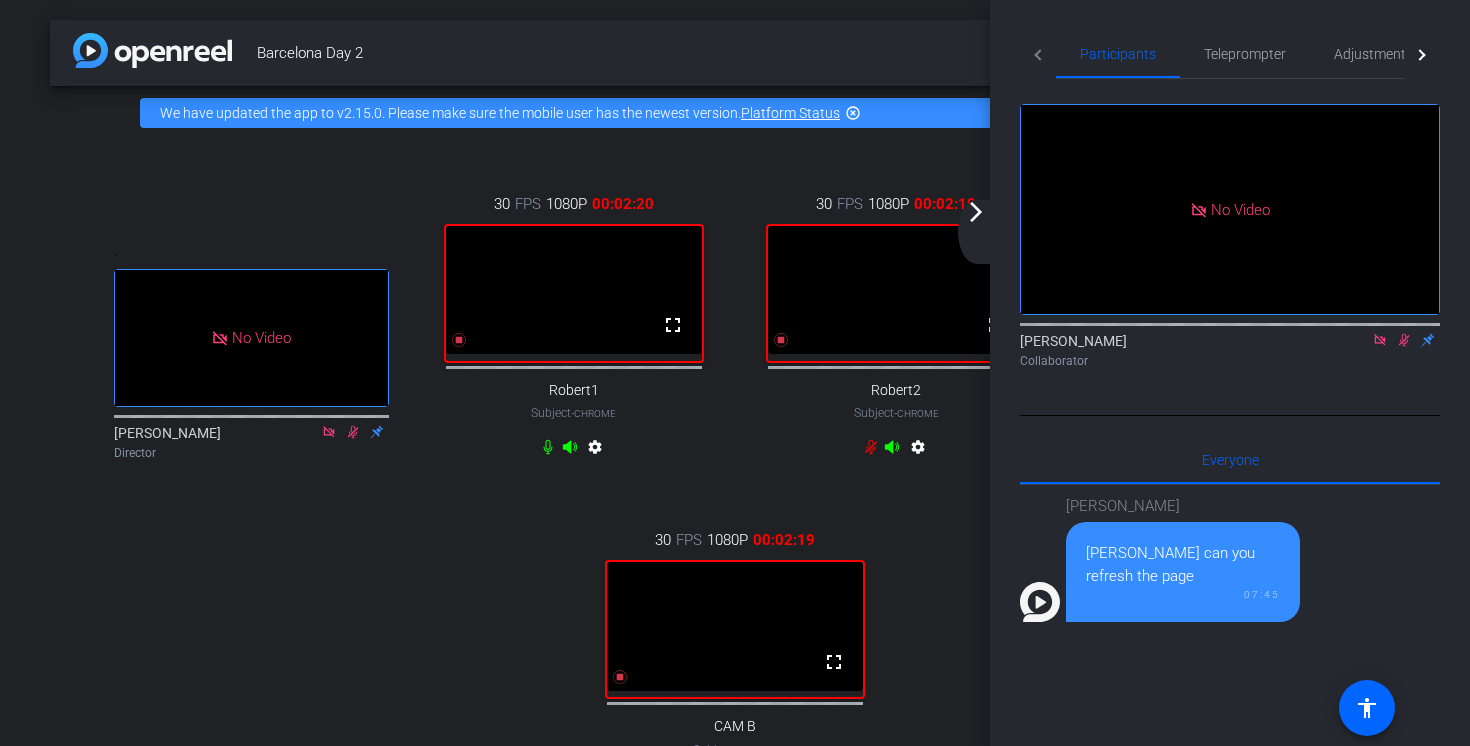 click on "arrow_forward_ios" 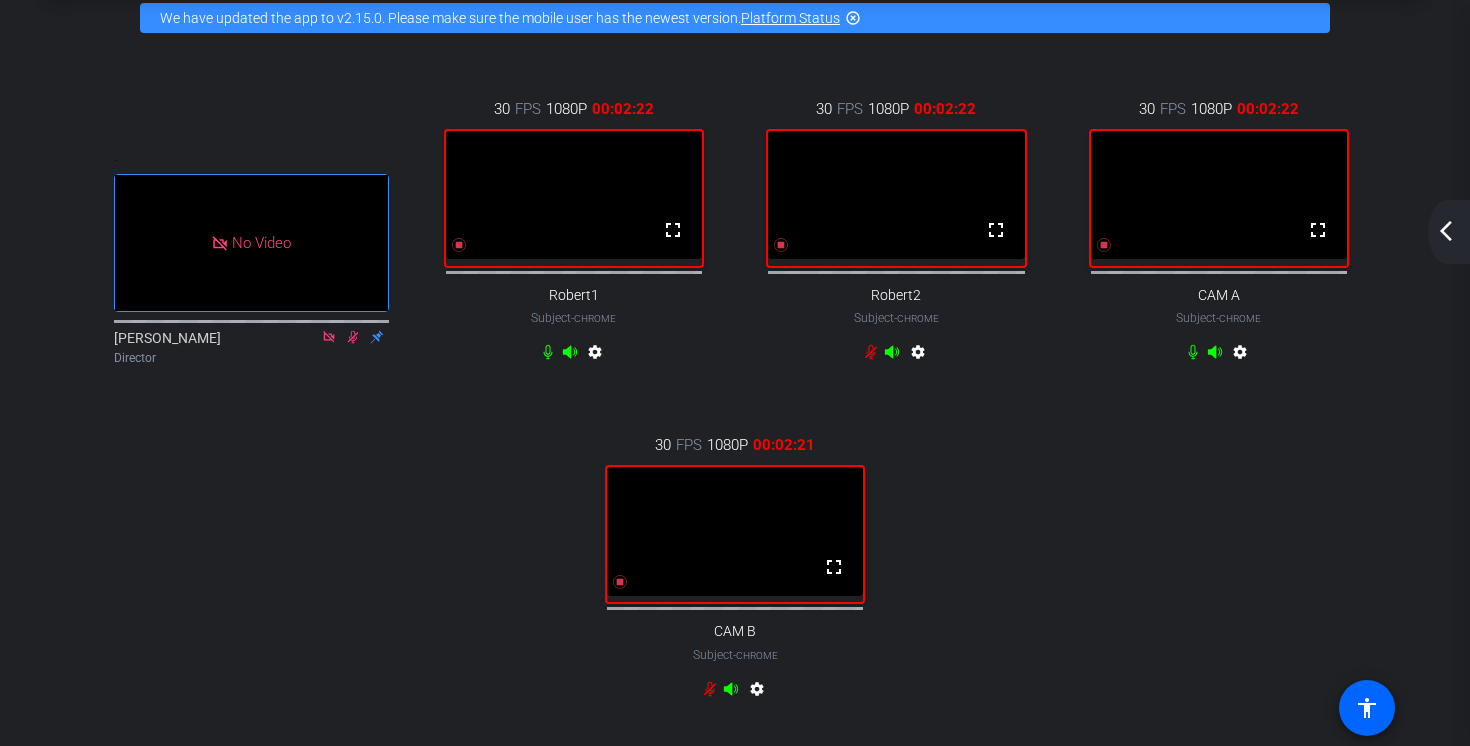 scroll, scrollTop: 172, scrollLeft: 0, axis: vertical 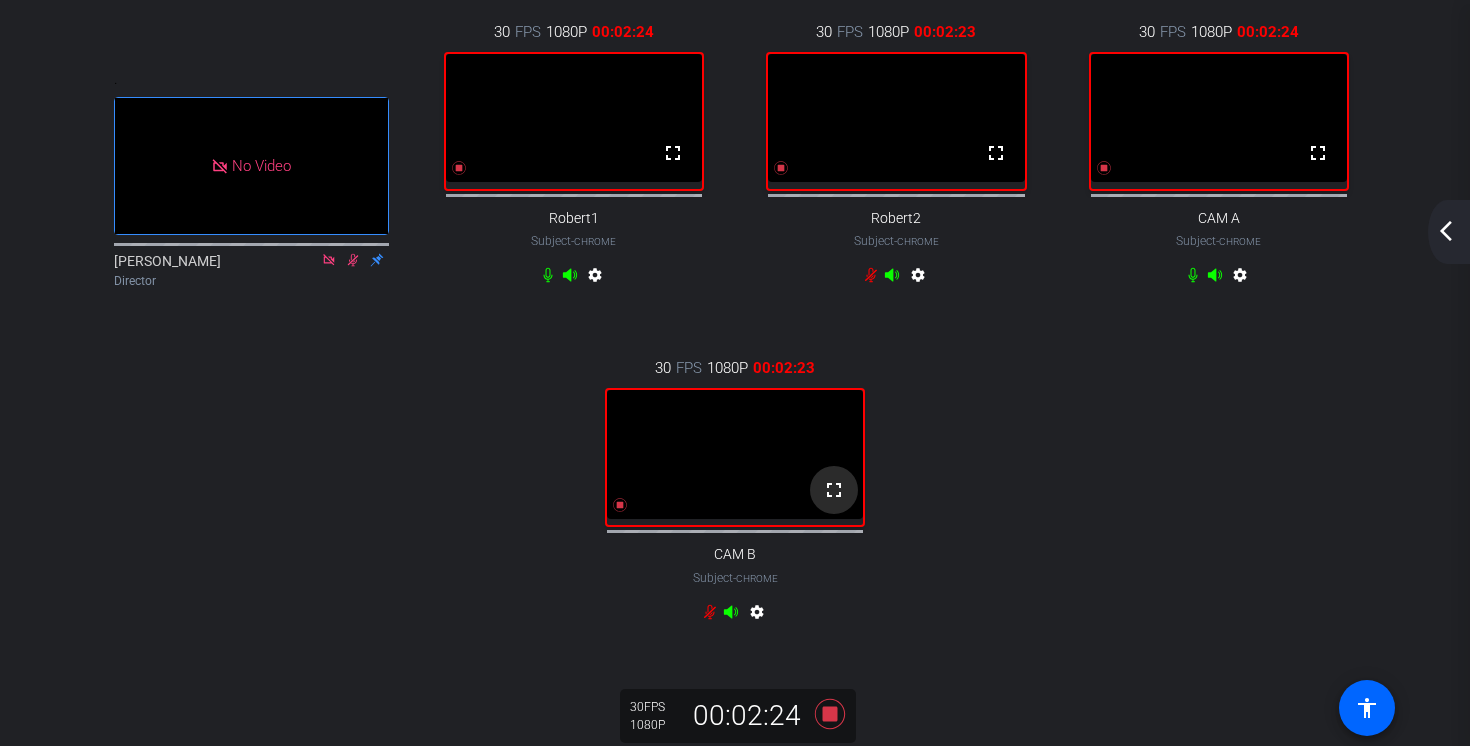 click at bounding box center [834, 490] 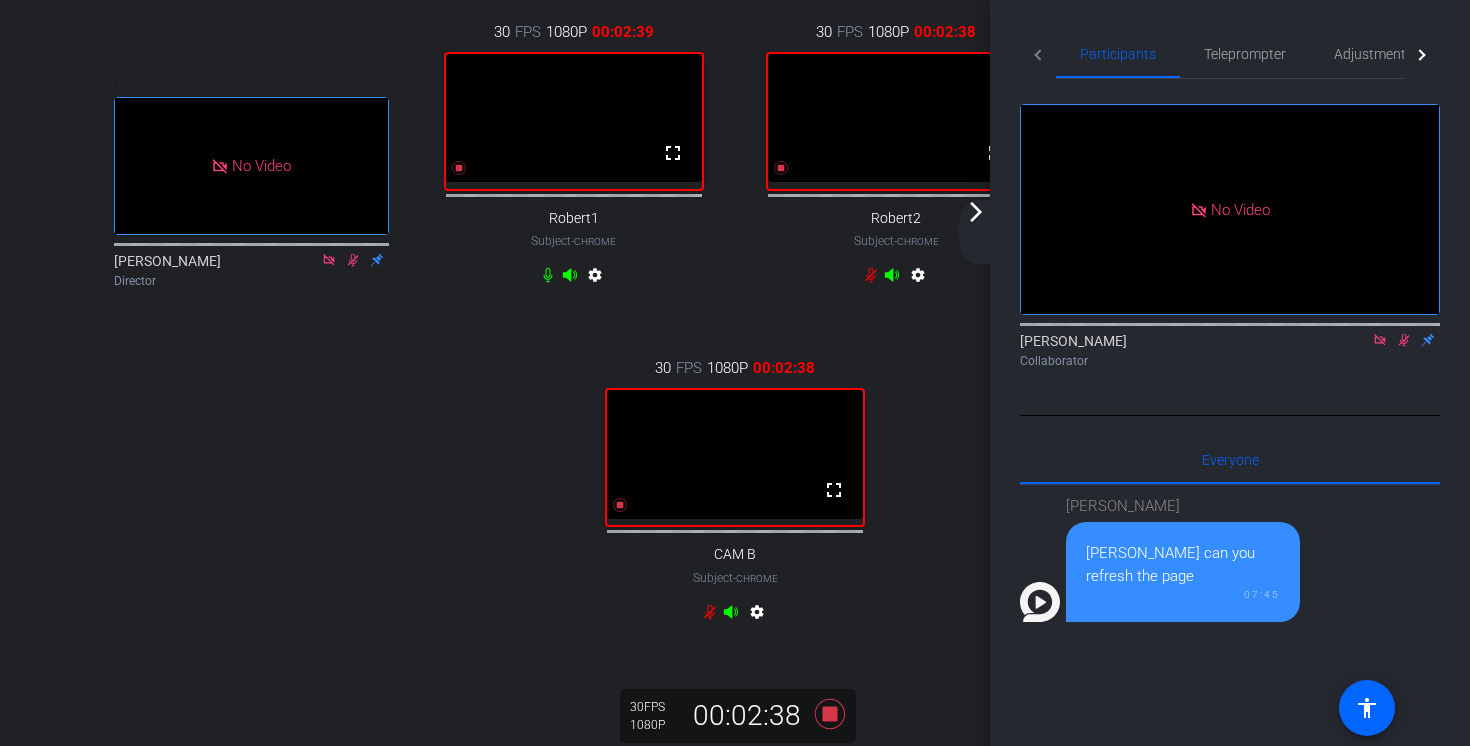 click on "arrow_forward_ios" 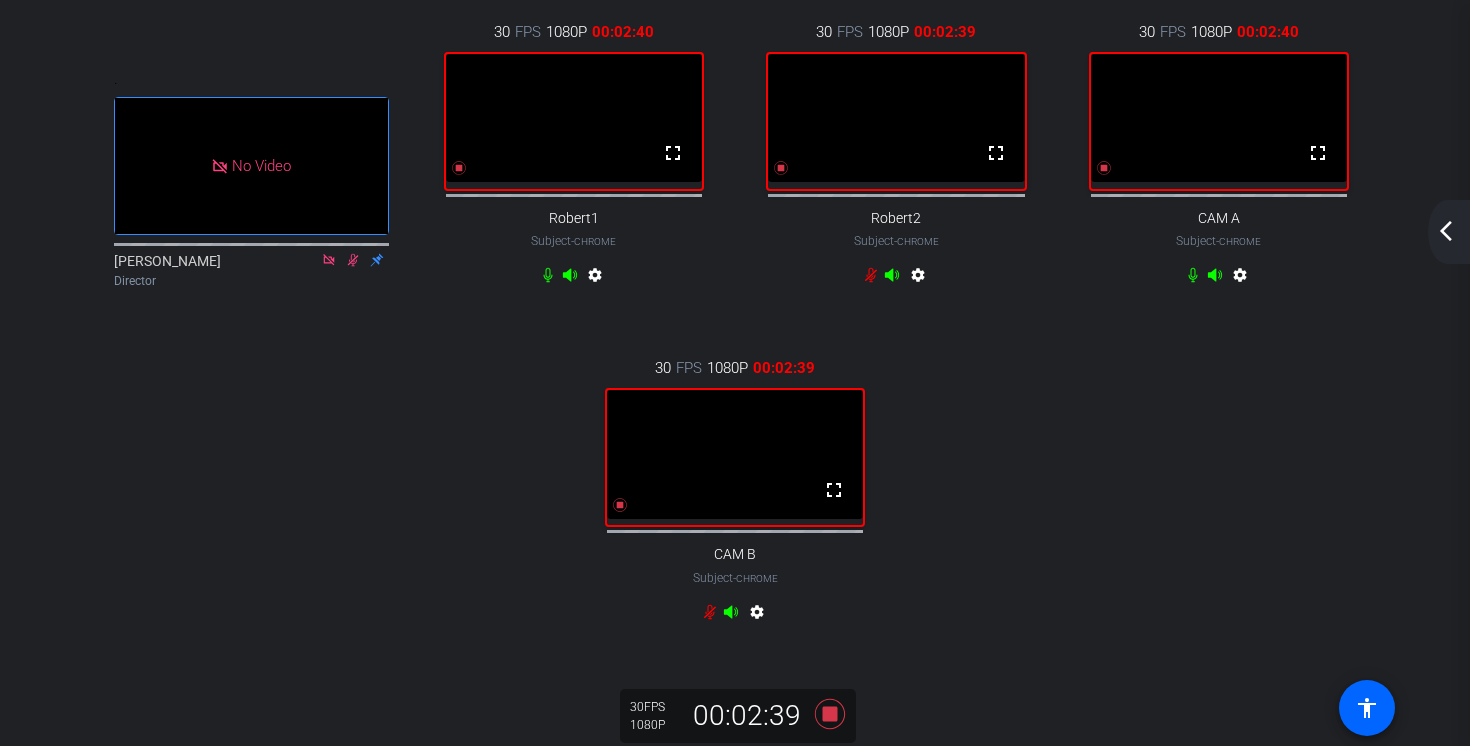 scroll, scrollTop: 0, scrollLeft: 0, axis: both 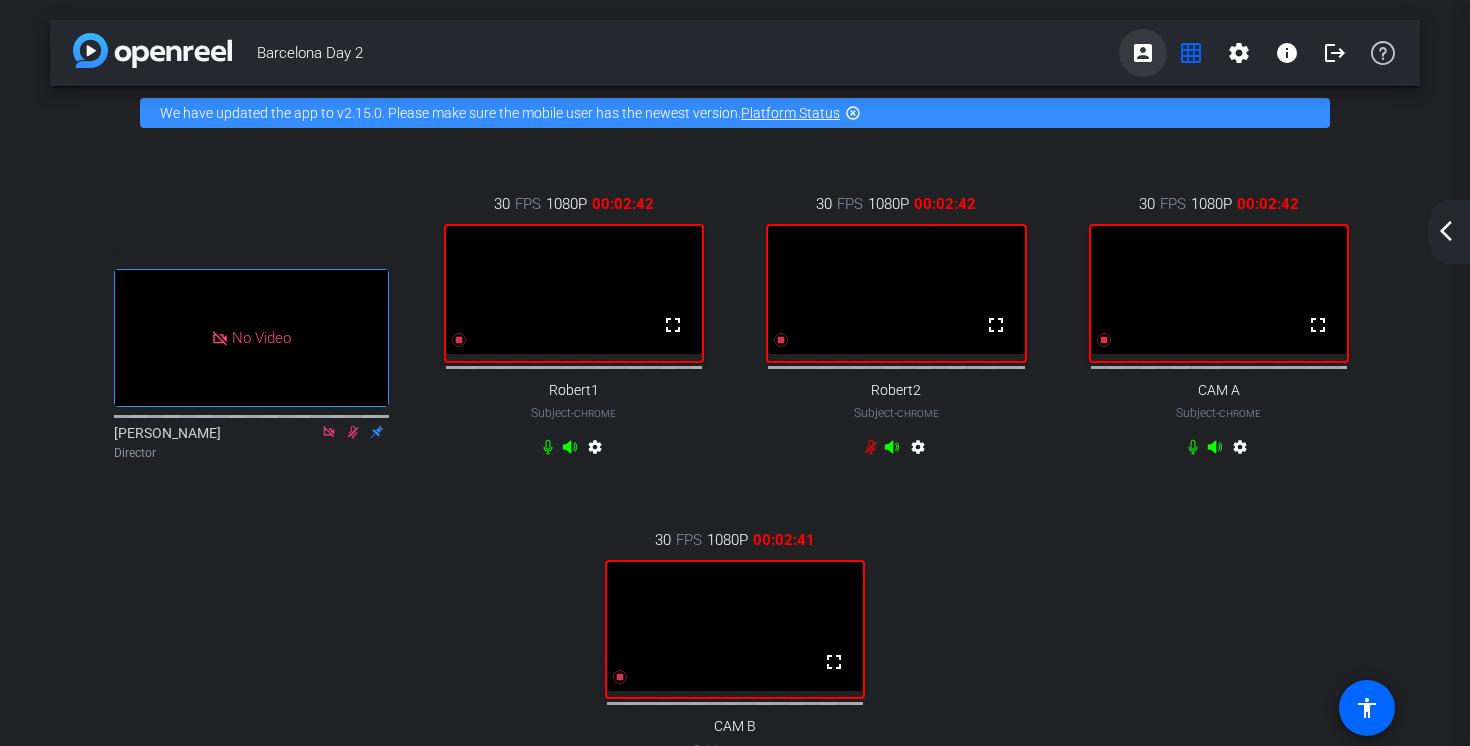 click on "account_box" at bounding box center (1143, 53) 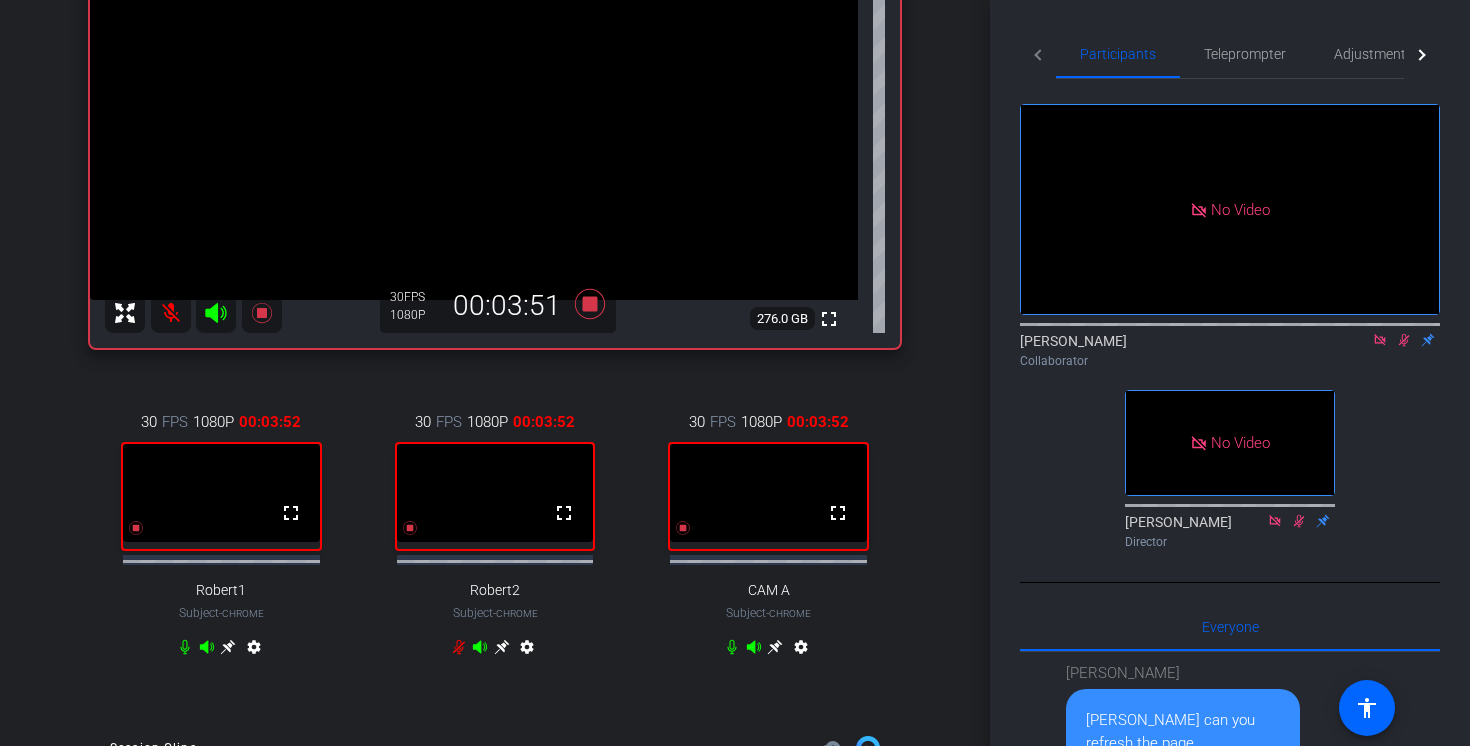 scroll, scrollTop: 311, scrollLeft: 0, axis: vertical 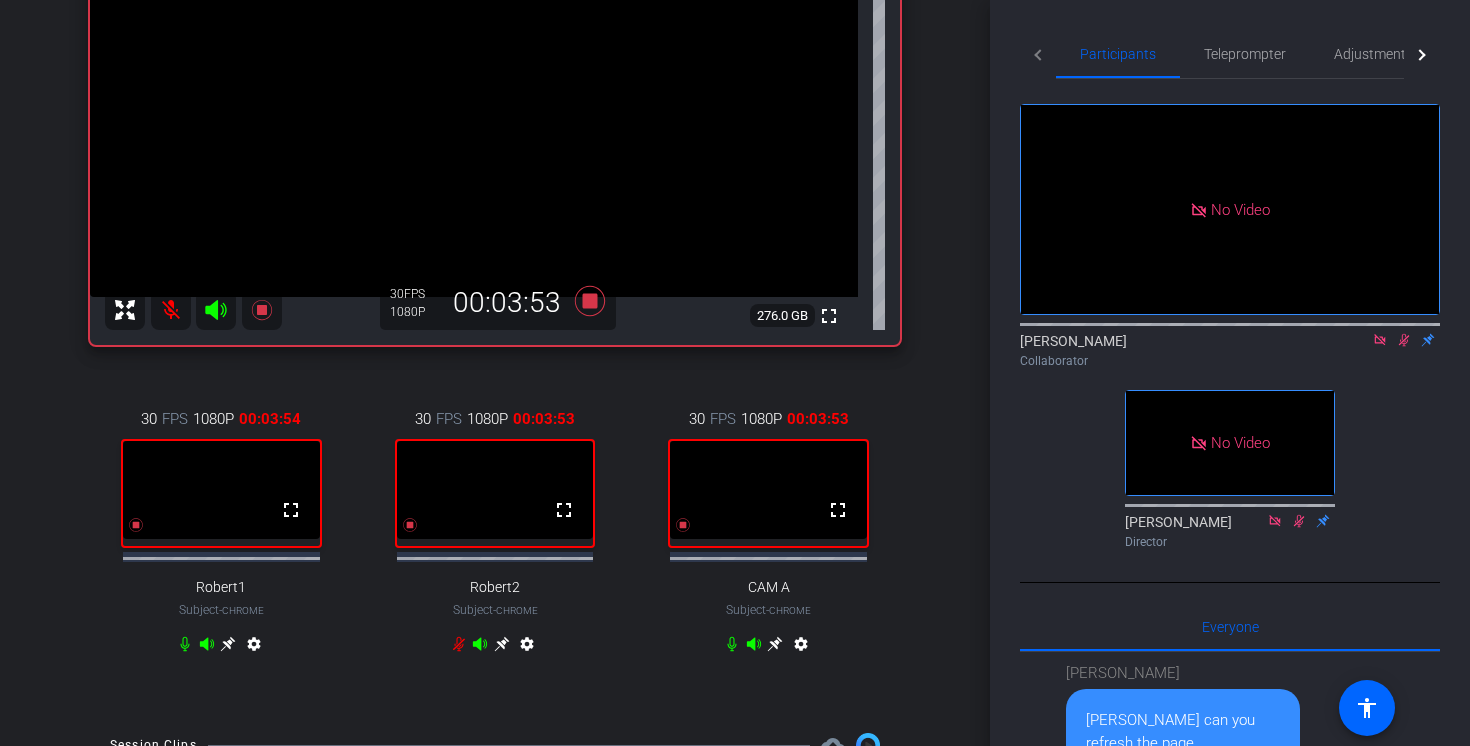 click 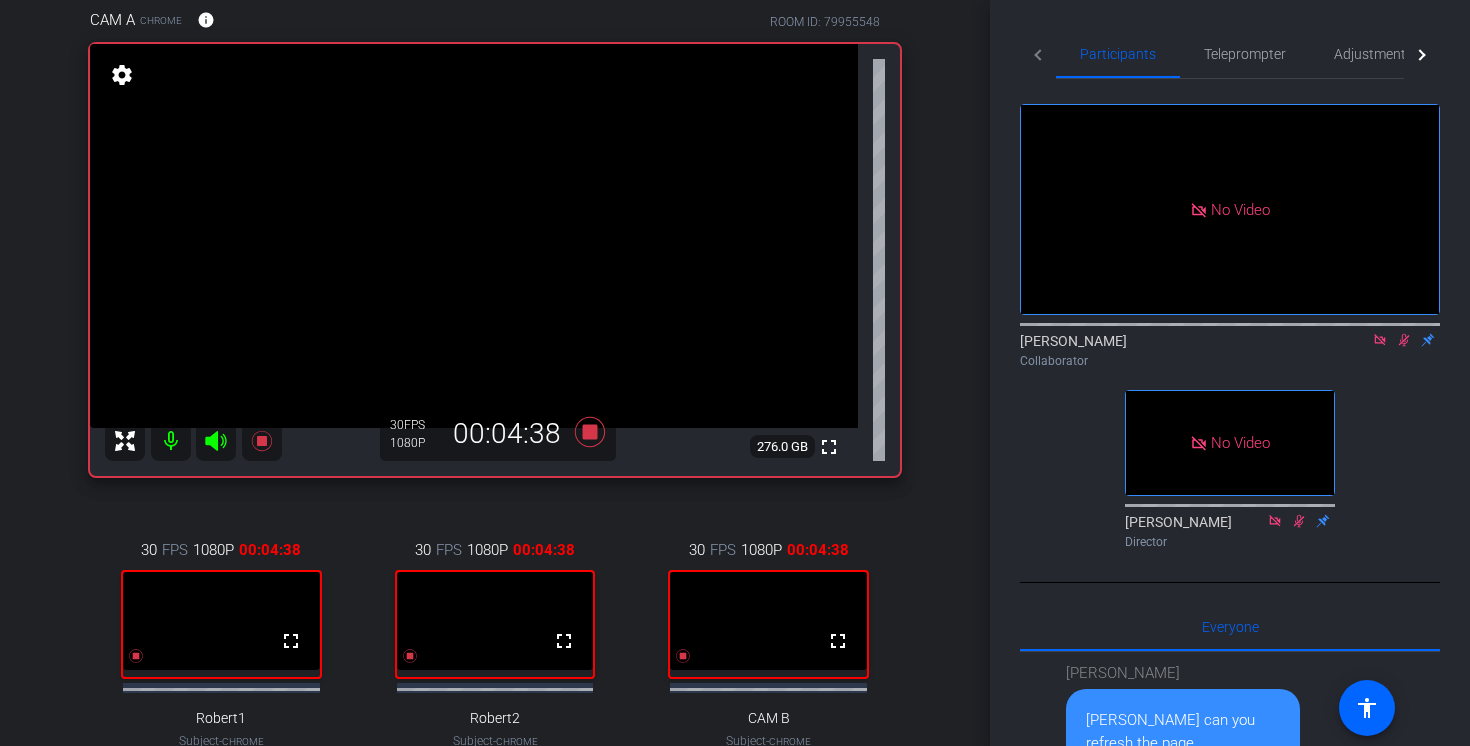 scroll, scrollTop: 0, scrollLeft: 0, axis: both 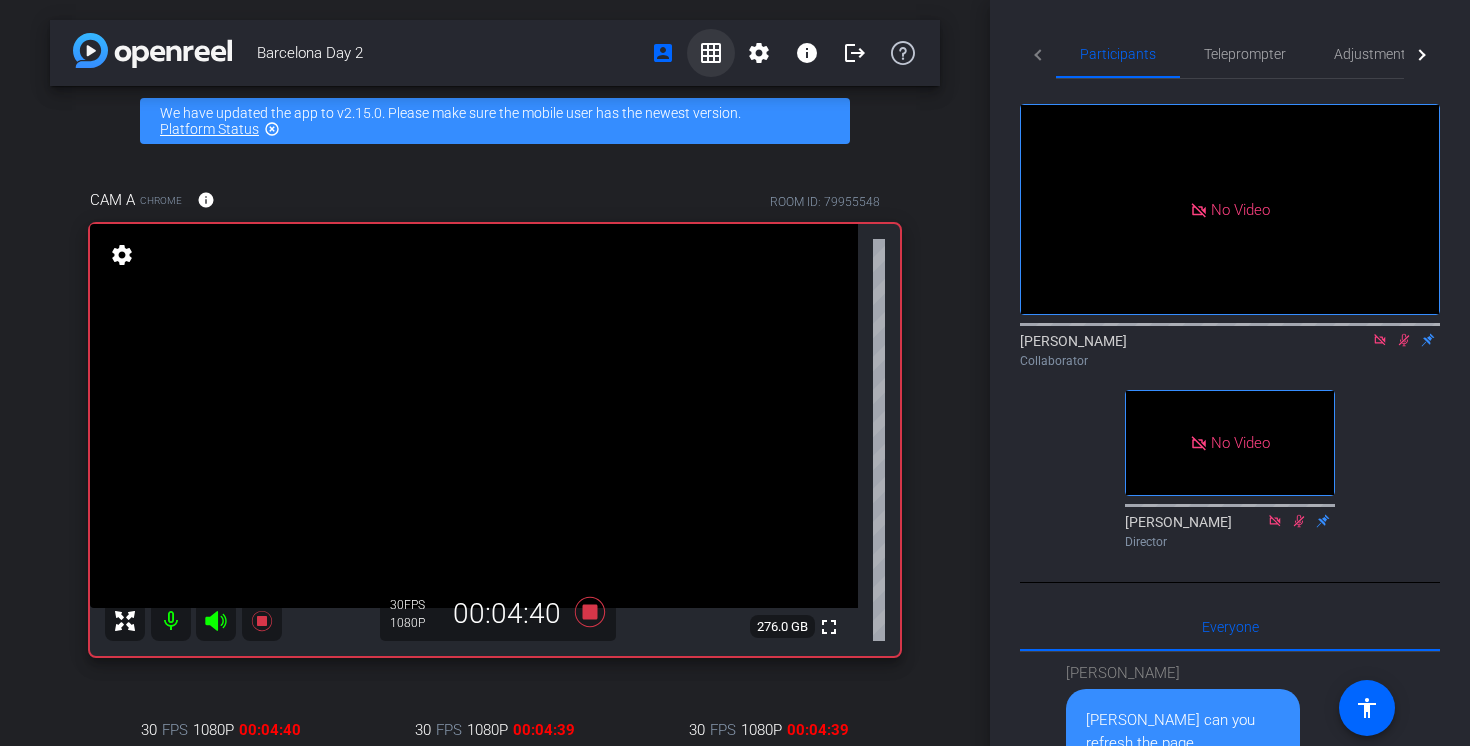 click on "grid_on" at bounding box center (711, 53) 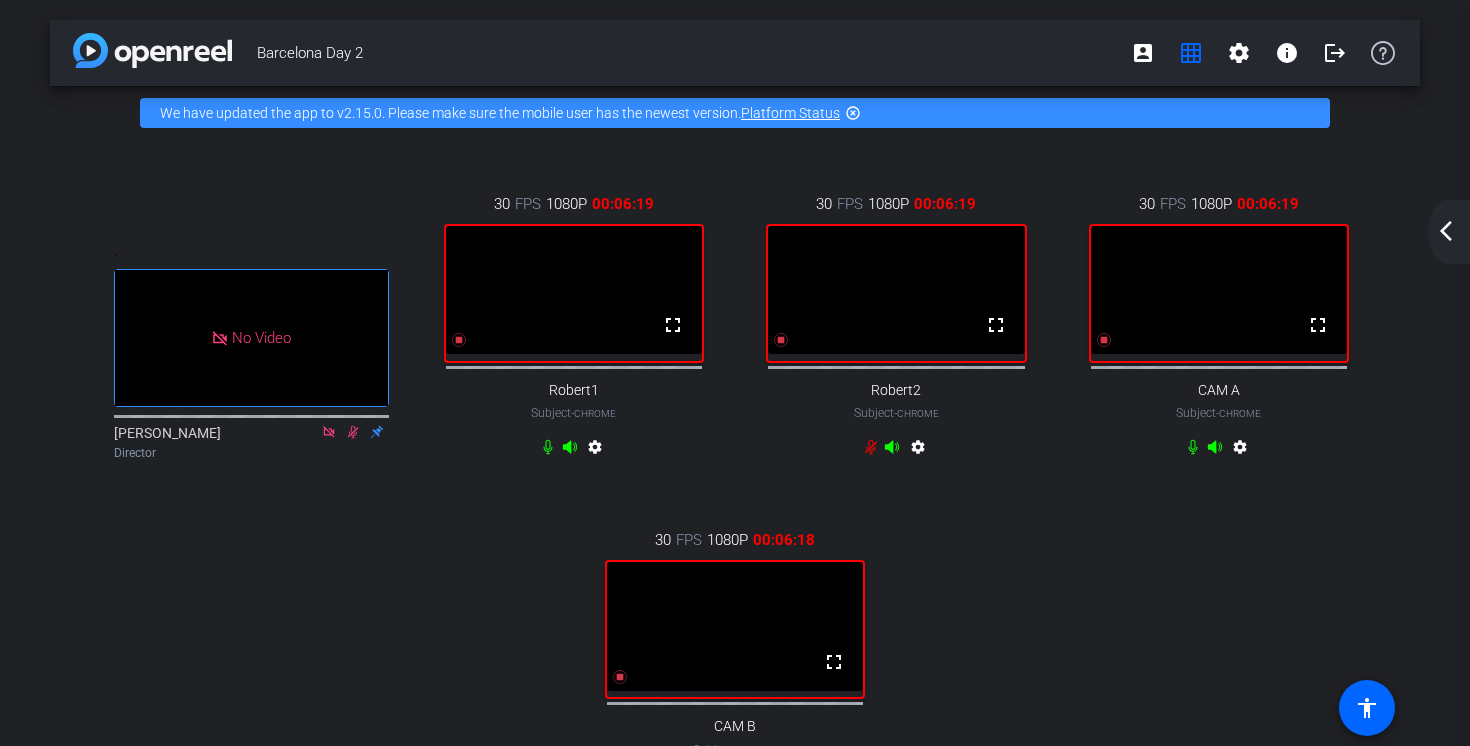 type 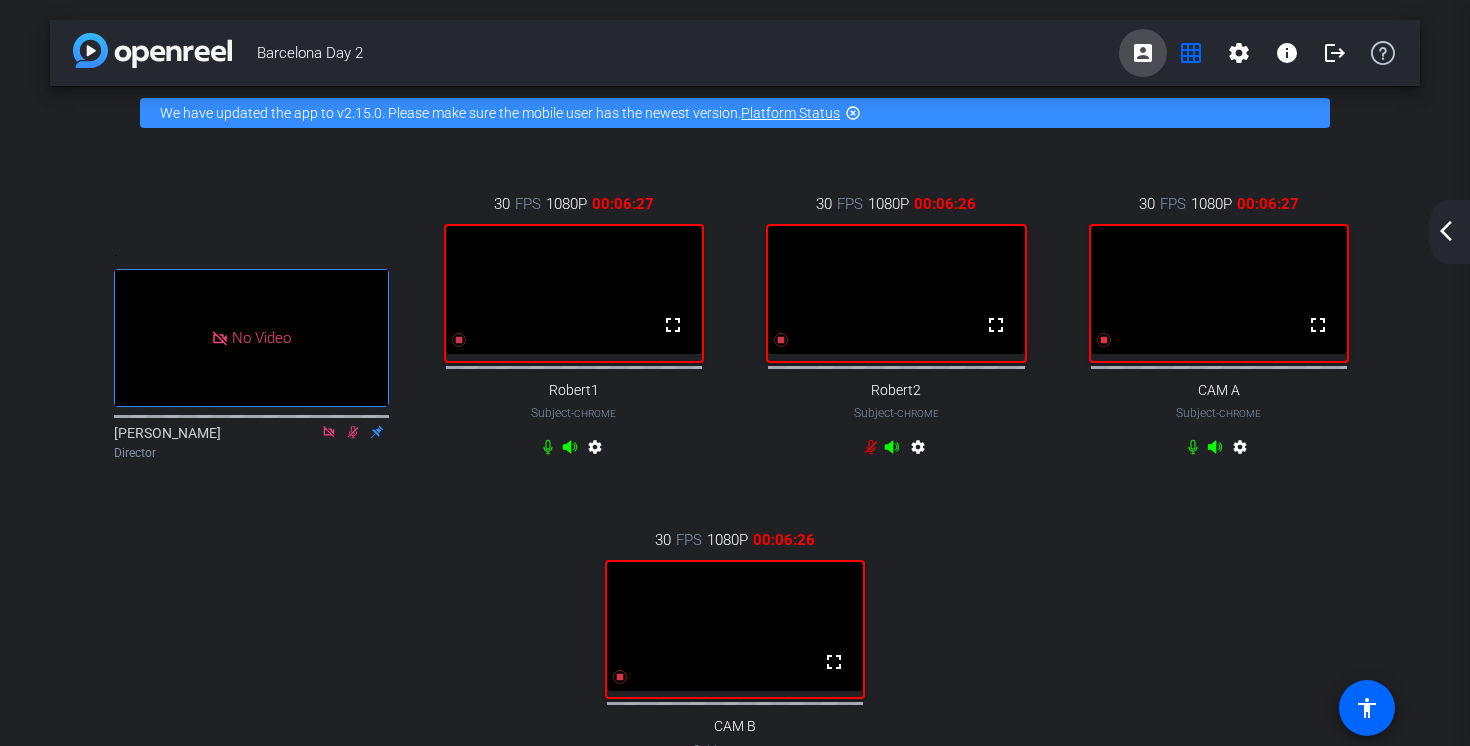 click on "account_box" at bounding box center (1143, 53) 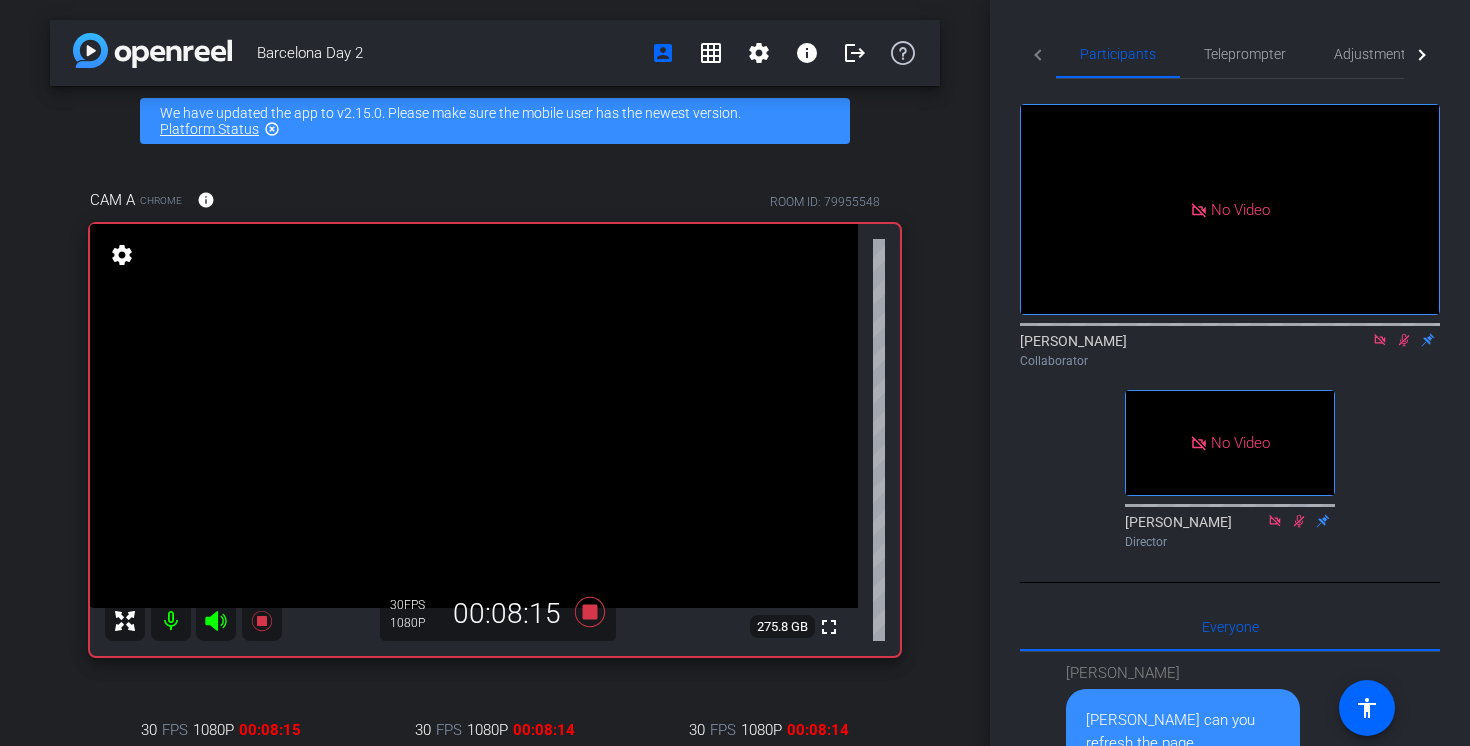 click 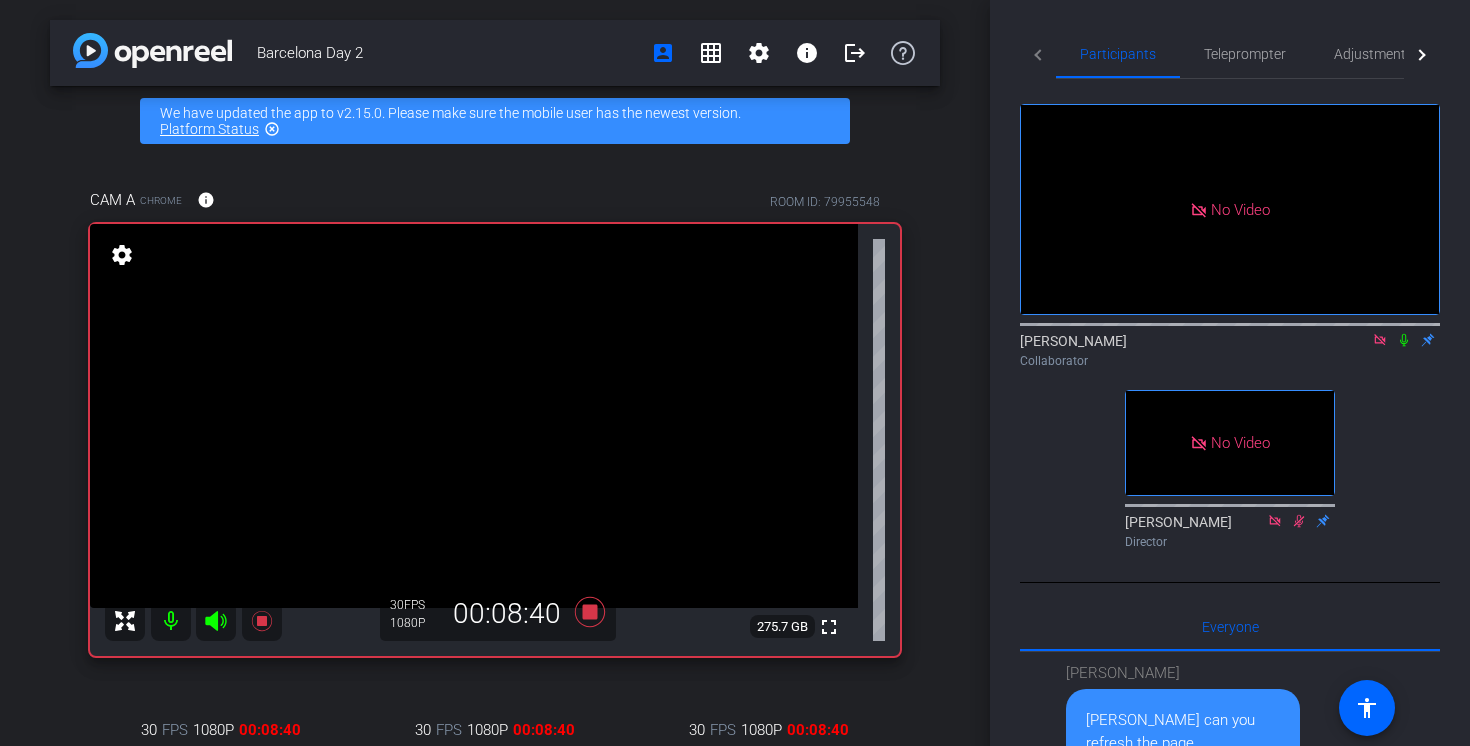 click 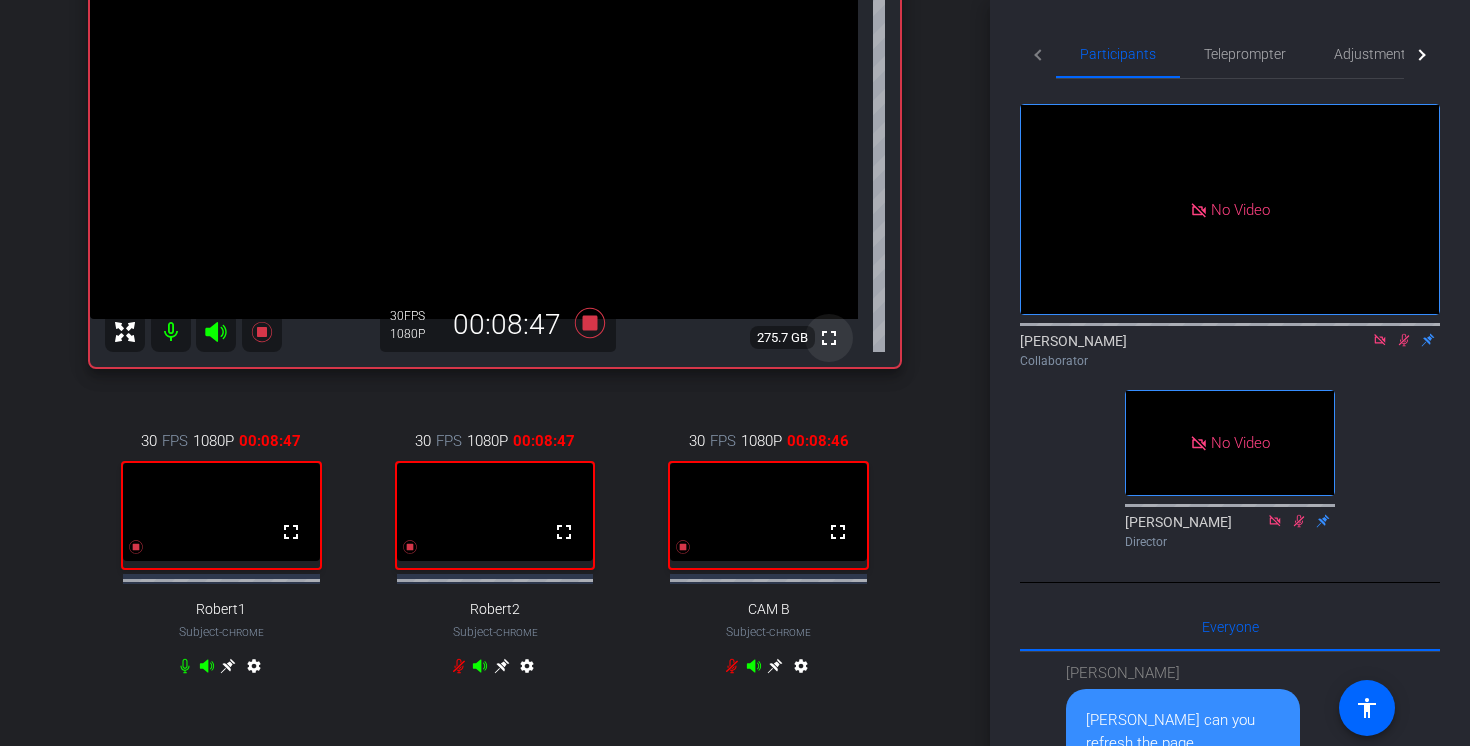 scroll, scrollTop: 303, scrollLeft: 0, axis: vertical 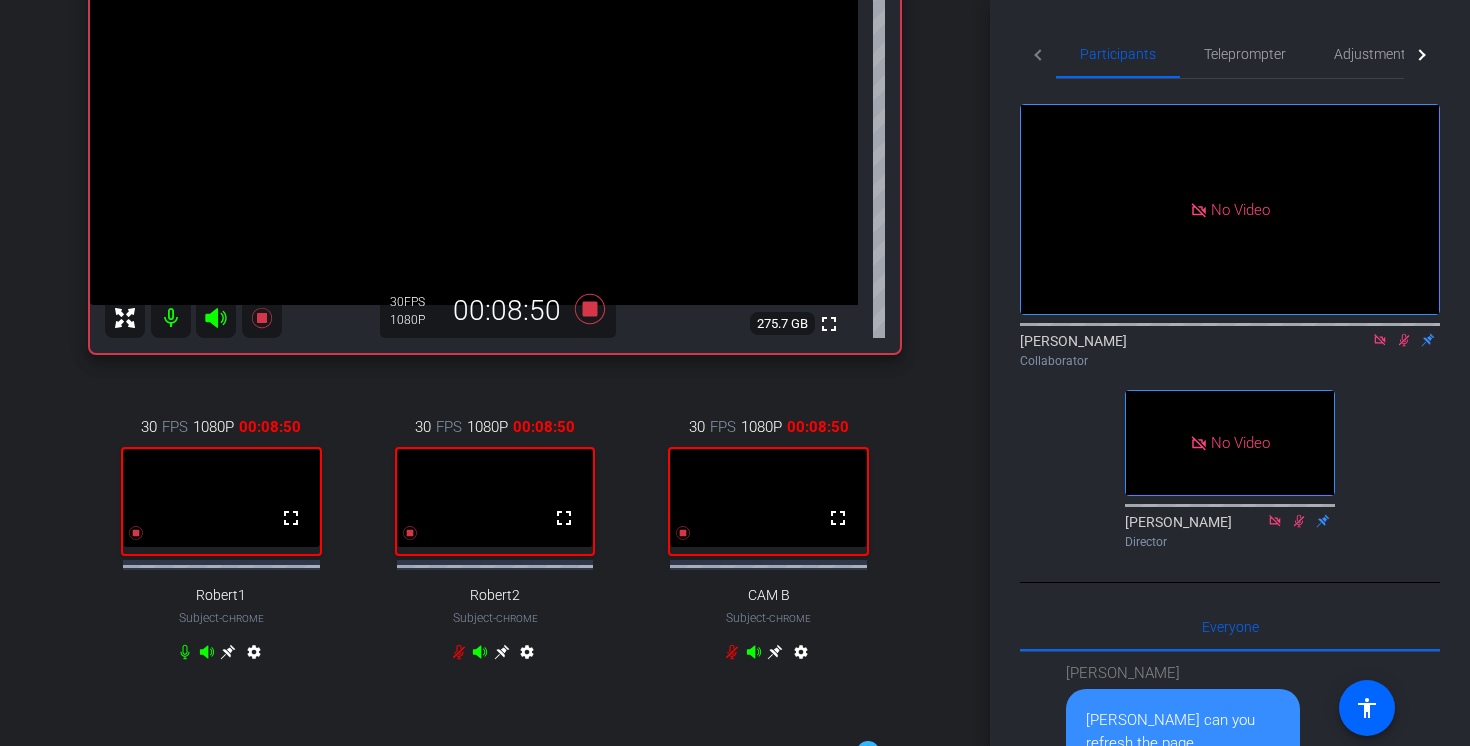 click 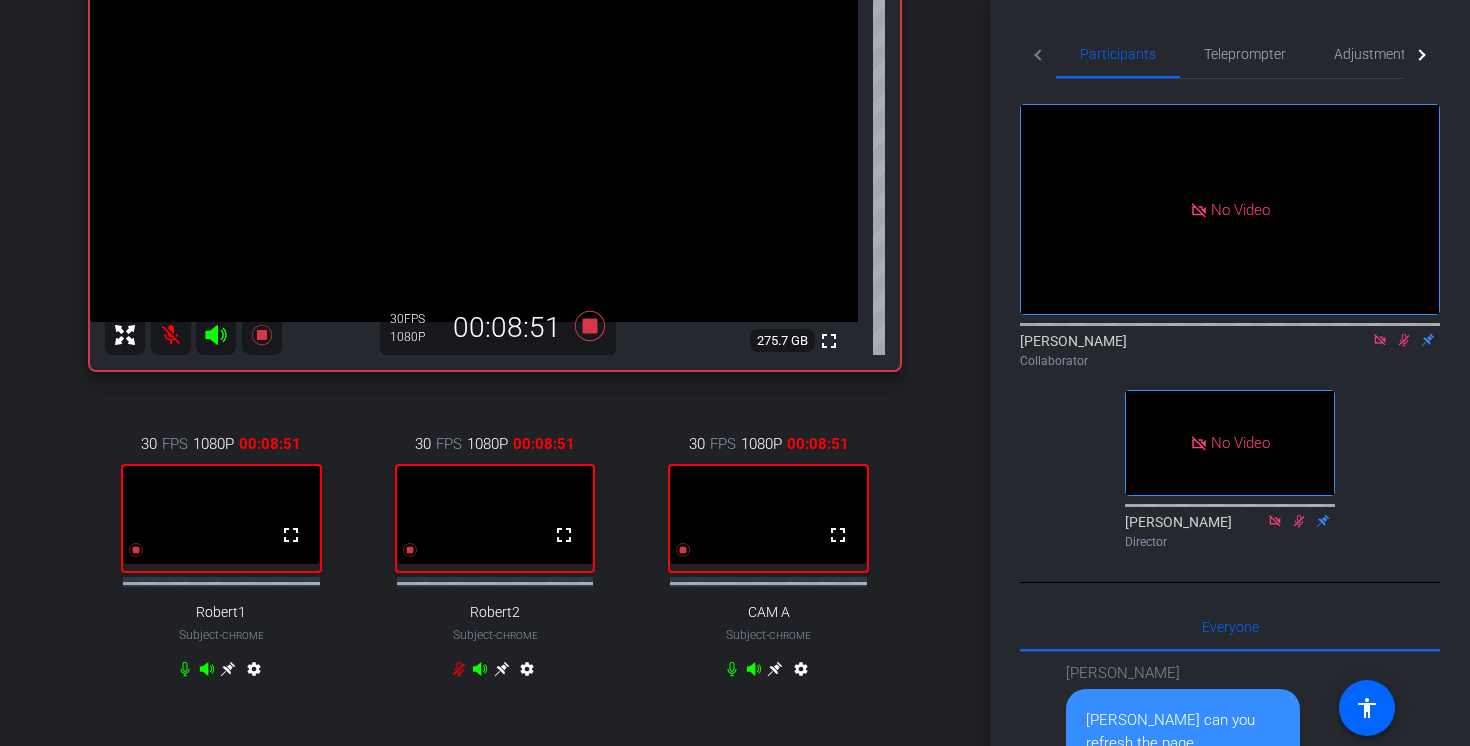 scroll, scrollTop: 278, scrollLeft: 0, axis: vertical 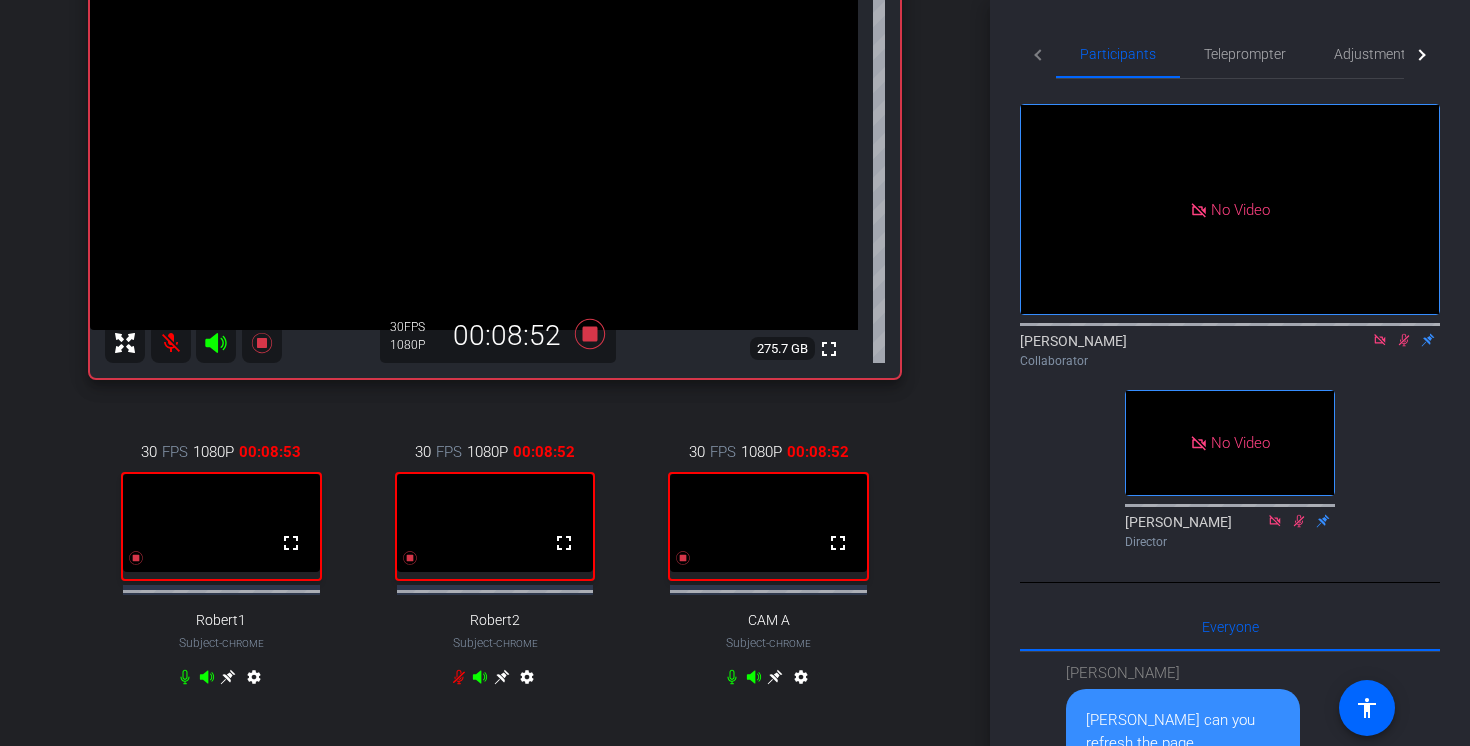 click 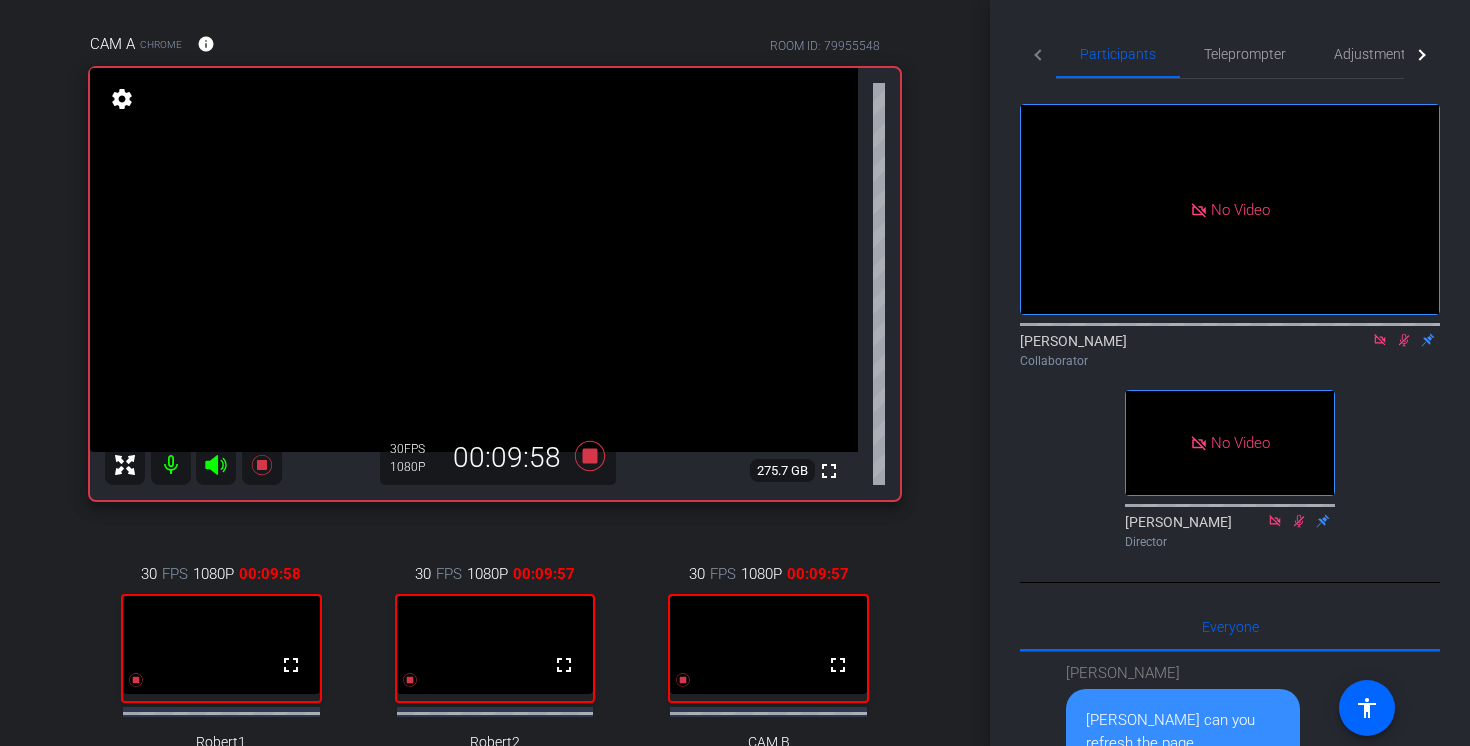 scroll, scrollTop: 195, scrollLeft: 0, axis: vertical 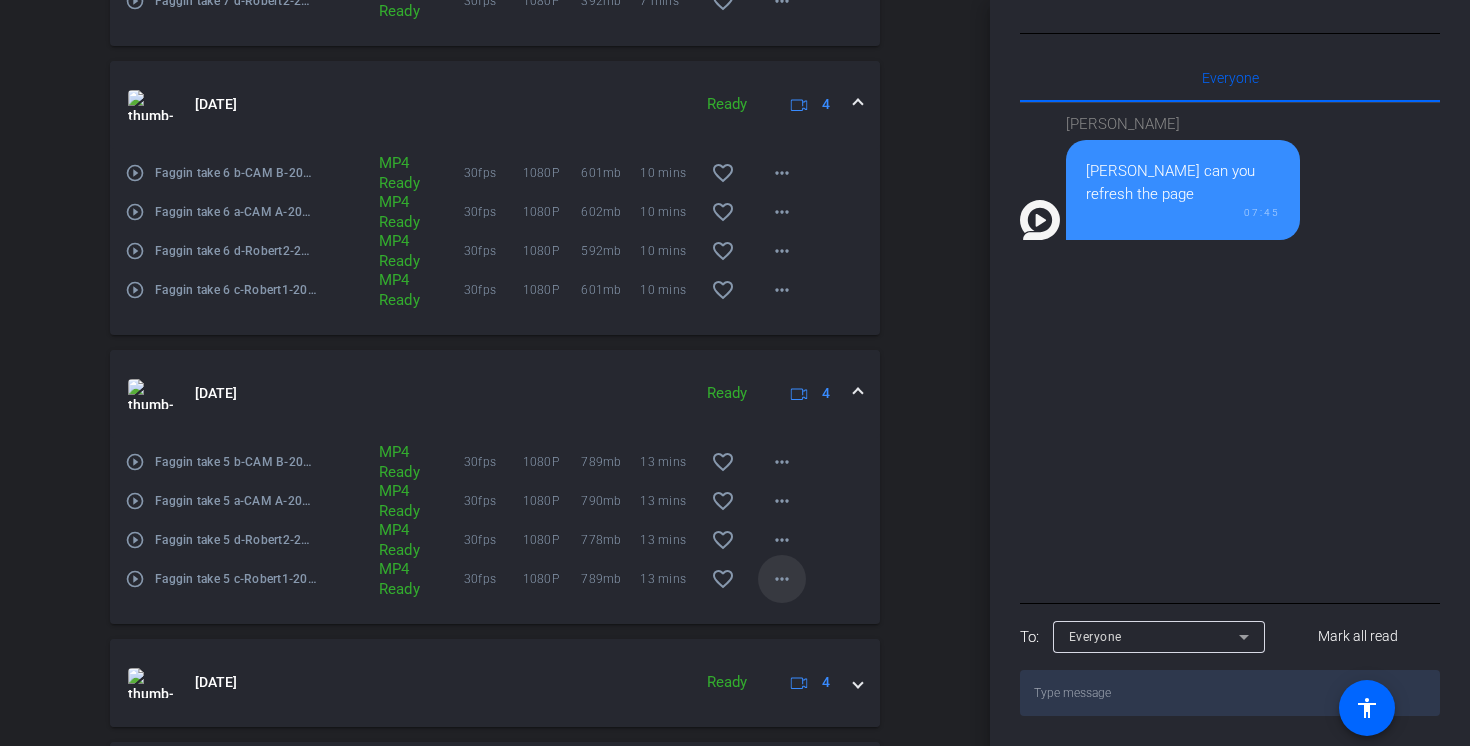 click on "more_horiz" at bounding box center [782, 579] 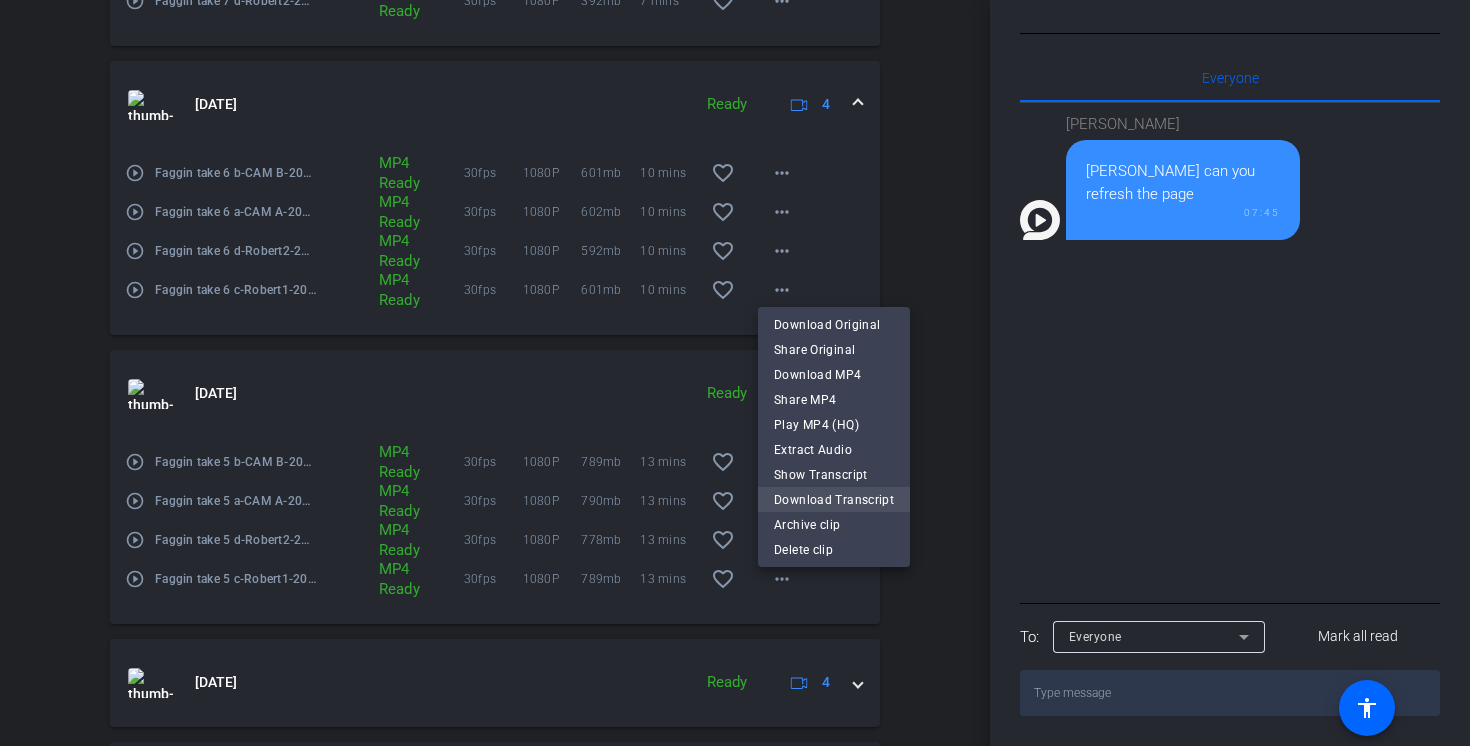 click on "Download Transcript" at bounding box center (834, 500) 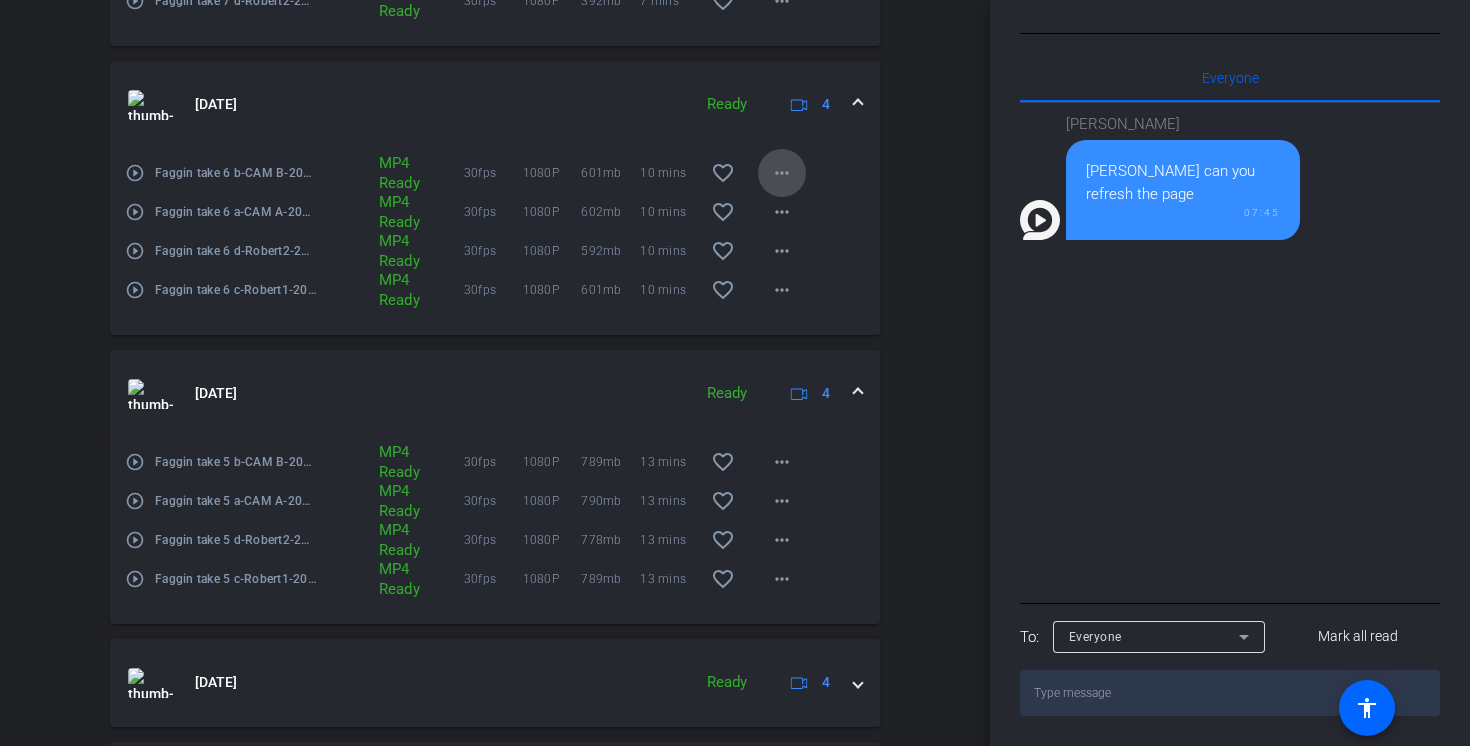 click at bounding box center [782, 173] 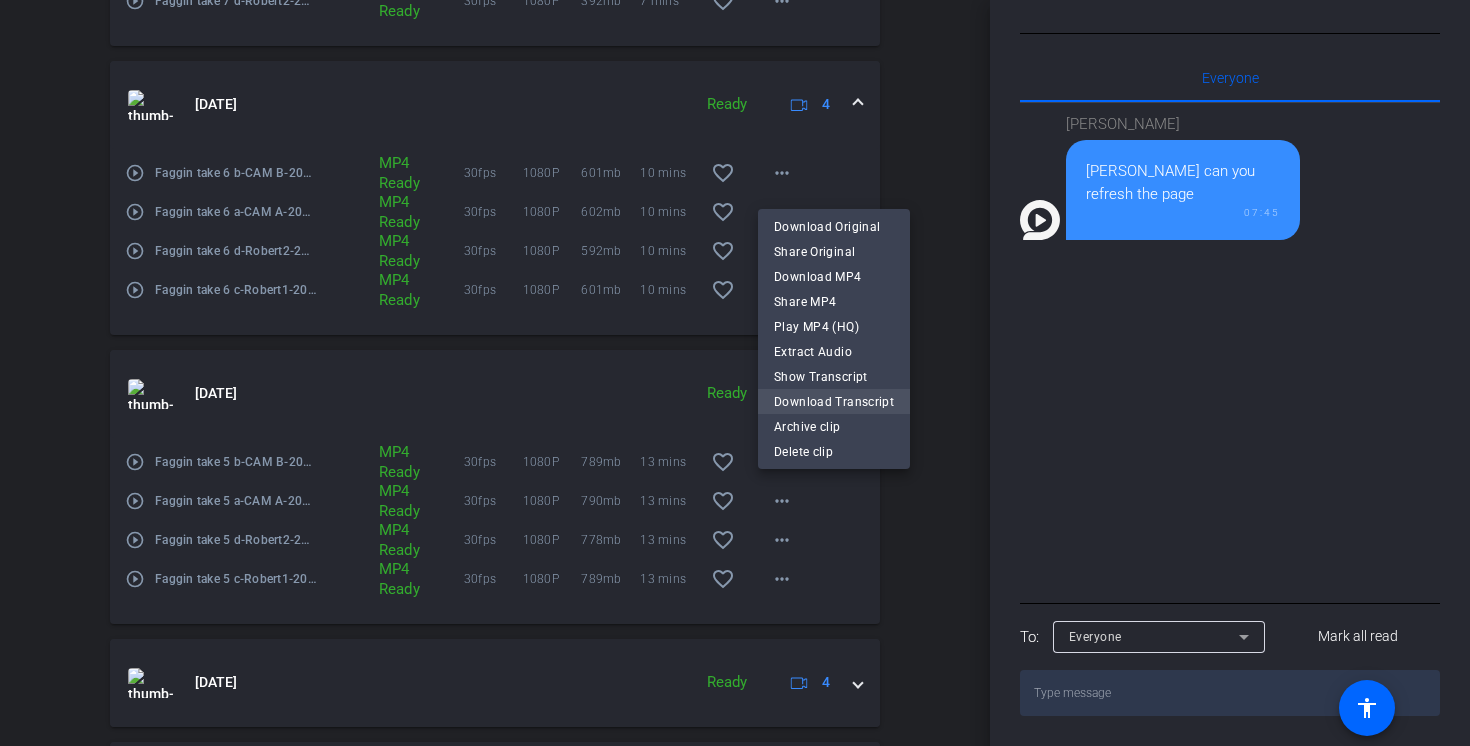 click on "Download Transcript" at bounding box center [834, 402] 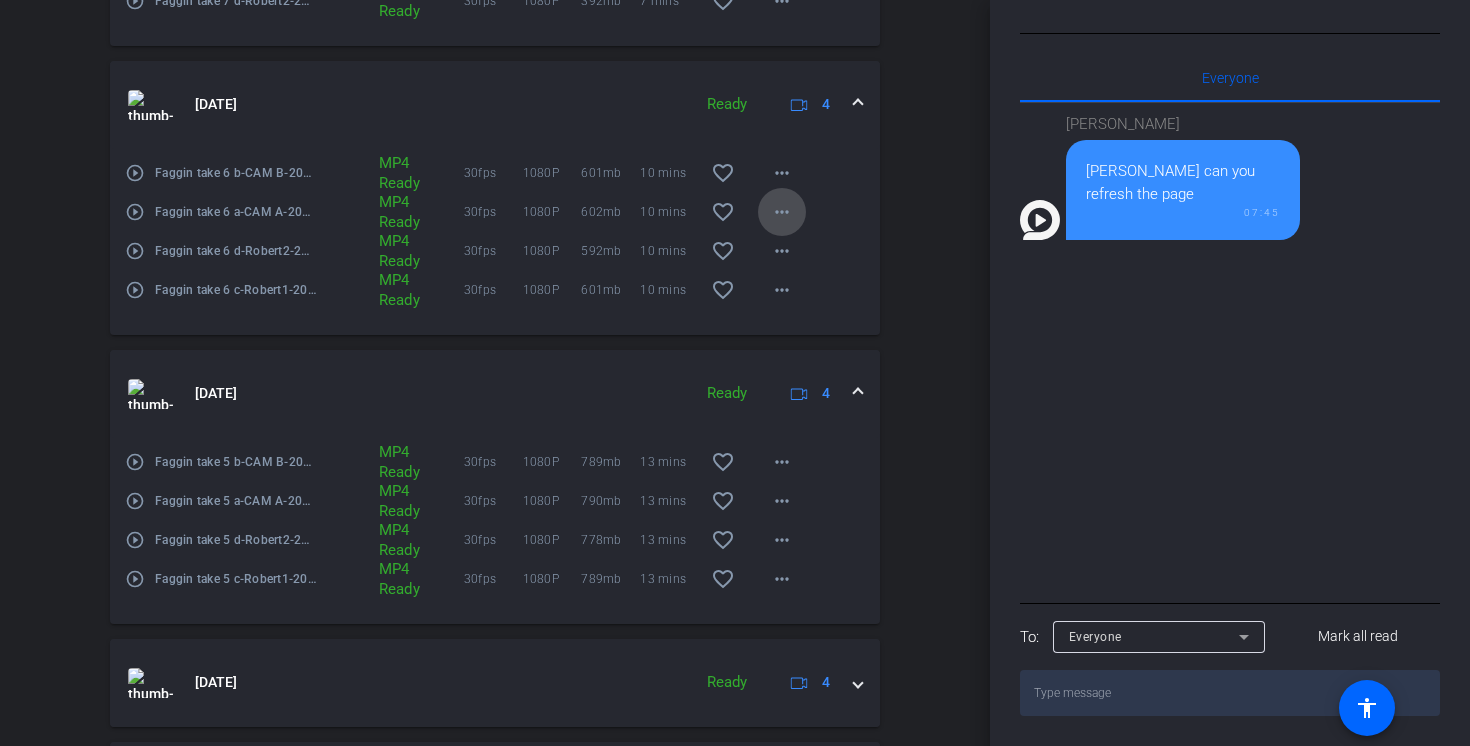 click on "more_horiz" at bounding box center [782, 212] 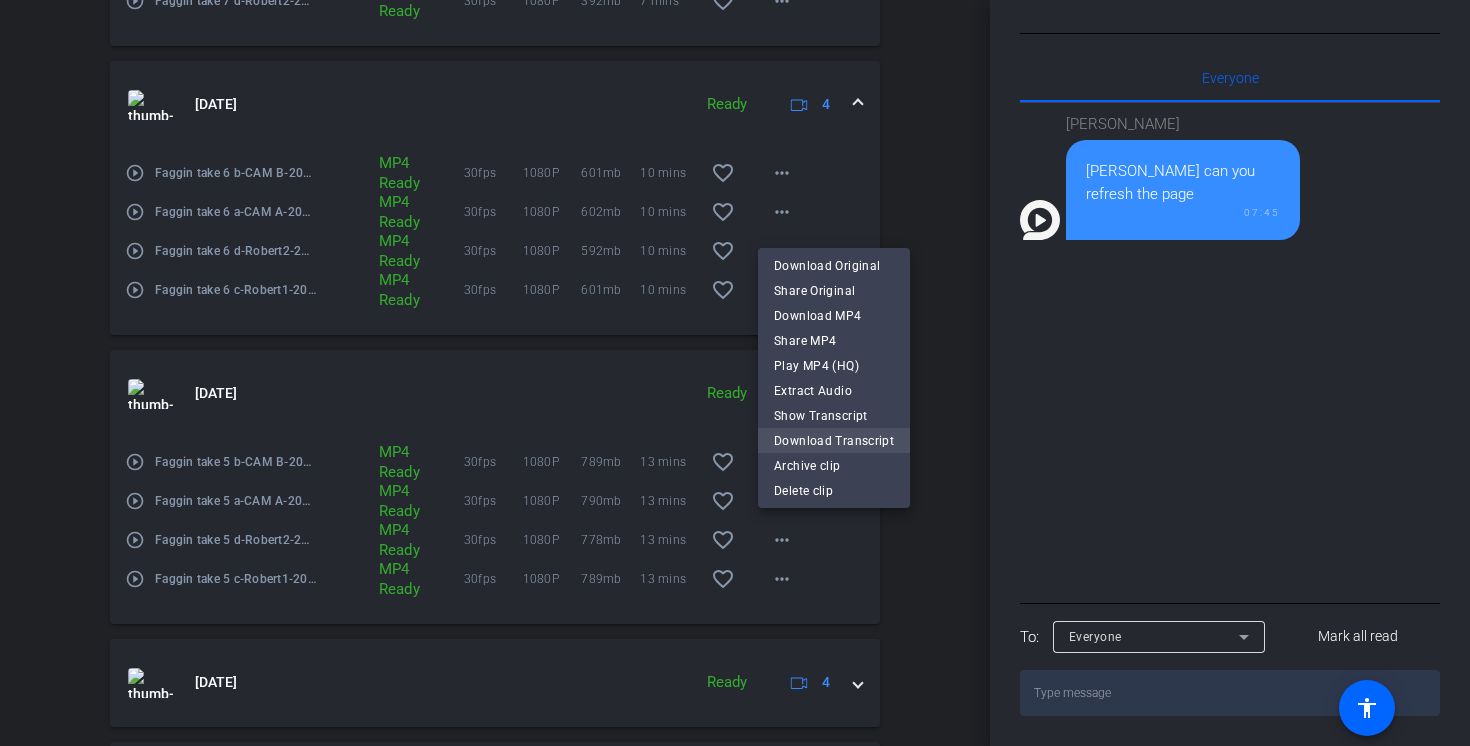 click on "Download Transcript" at bounding box center [834, 441] 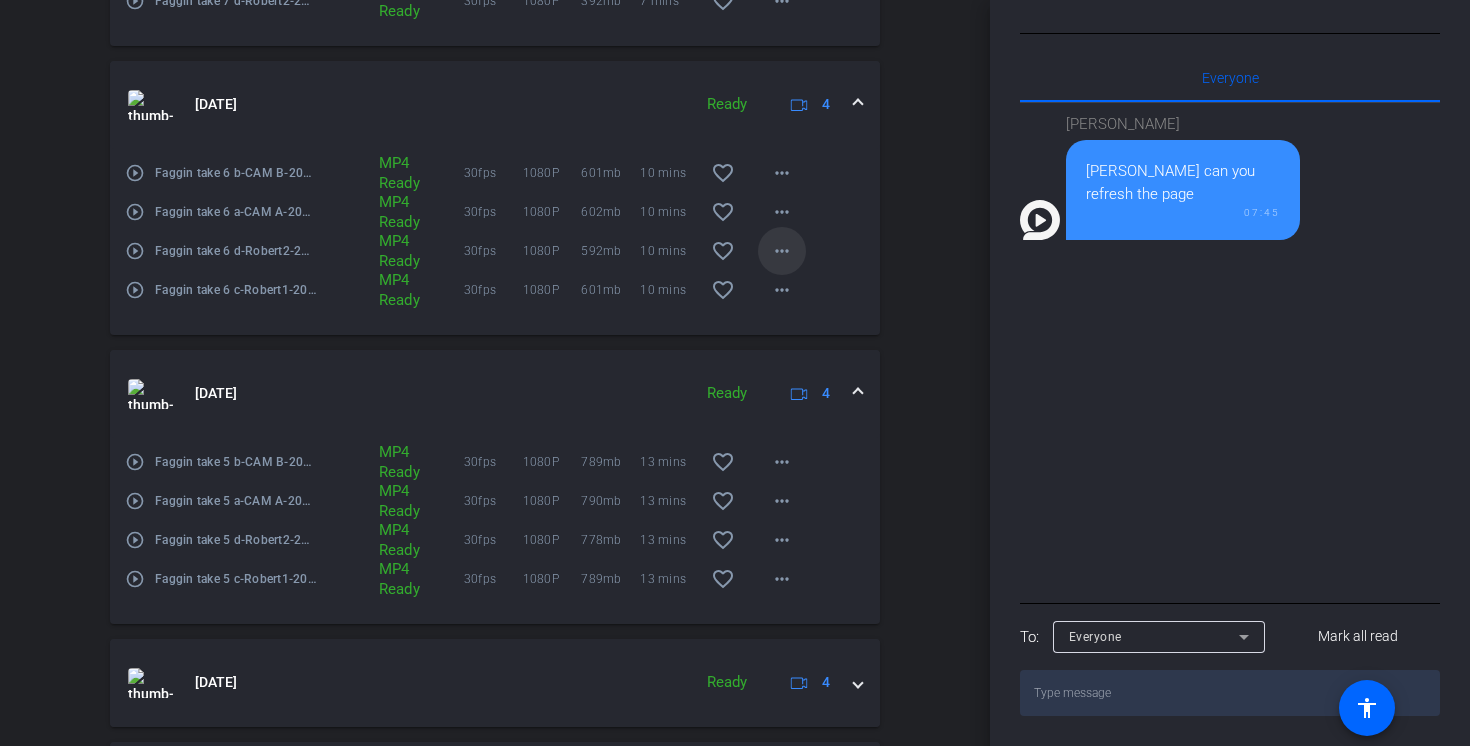 click on "more_horiz" at bounding box center [782, 251] 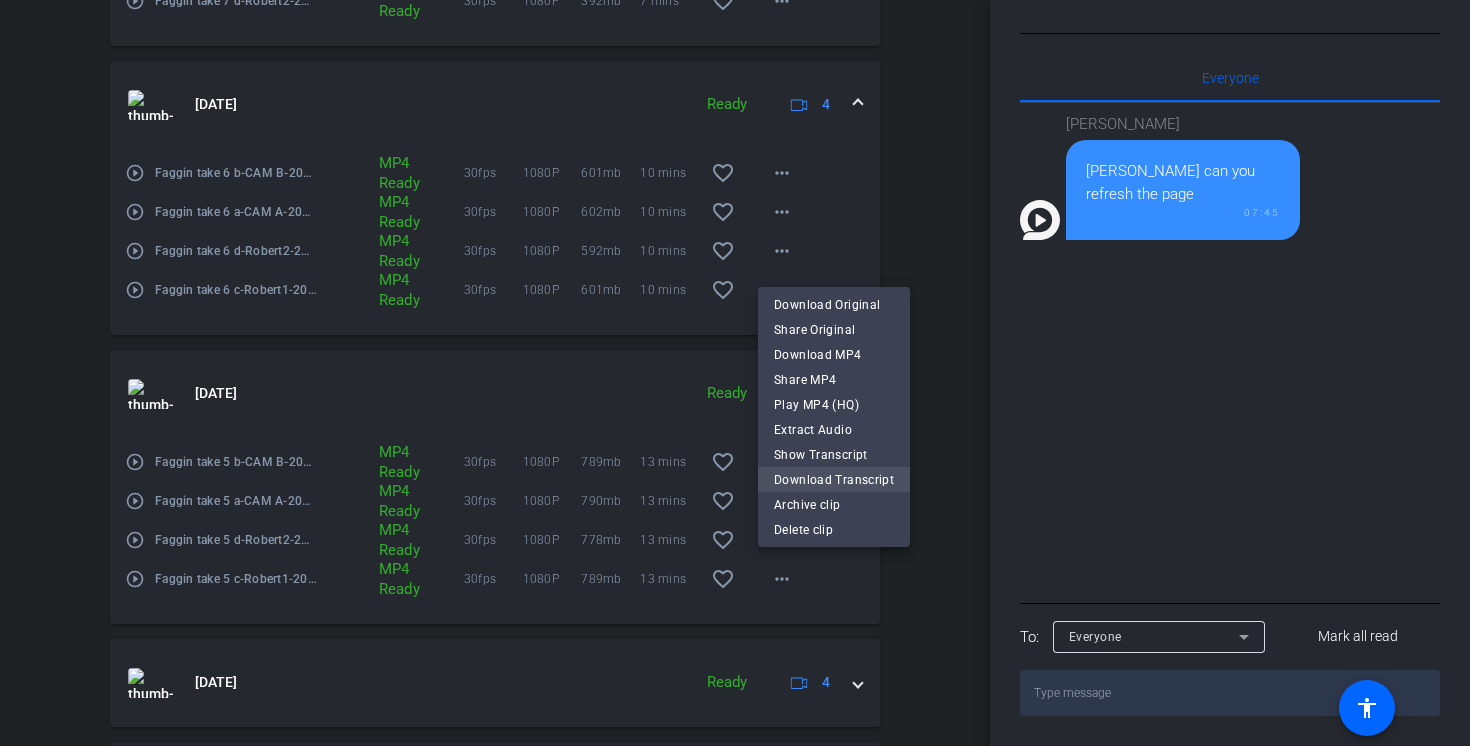 click on "Download Transcript" at bounding box center (834, 480) 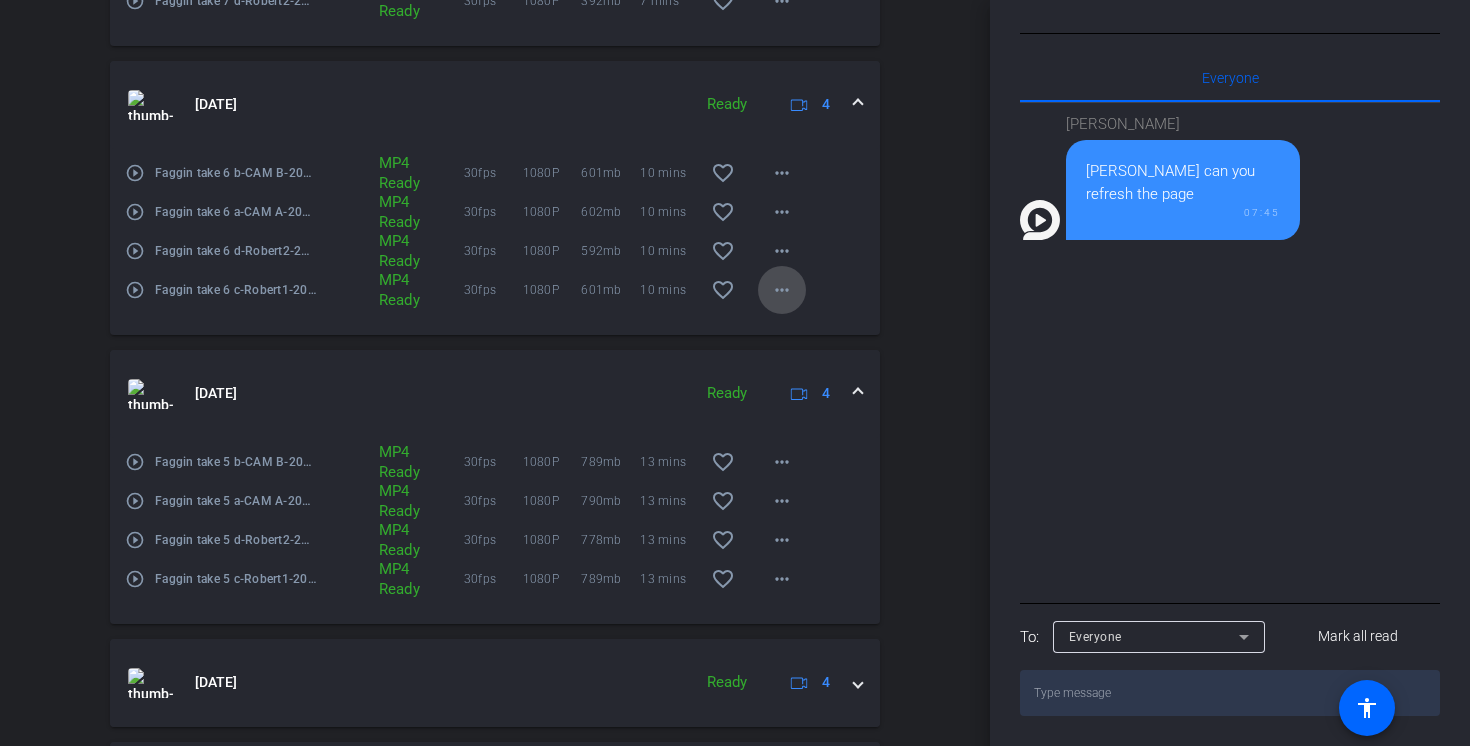 click on "more_horiz" at bounding box center (782, 290) 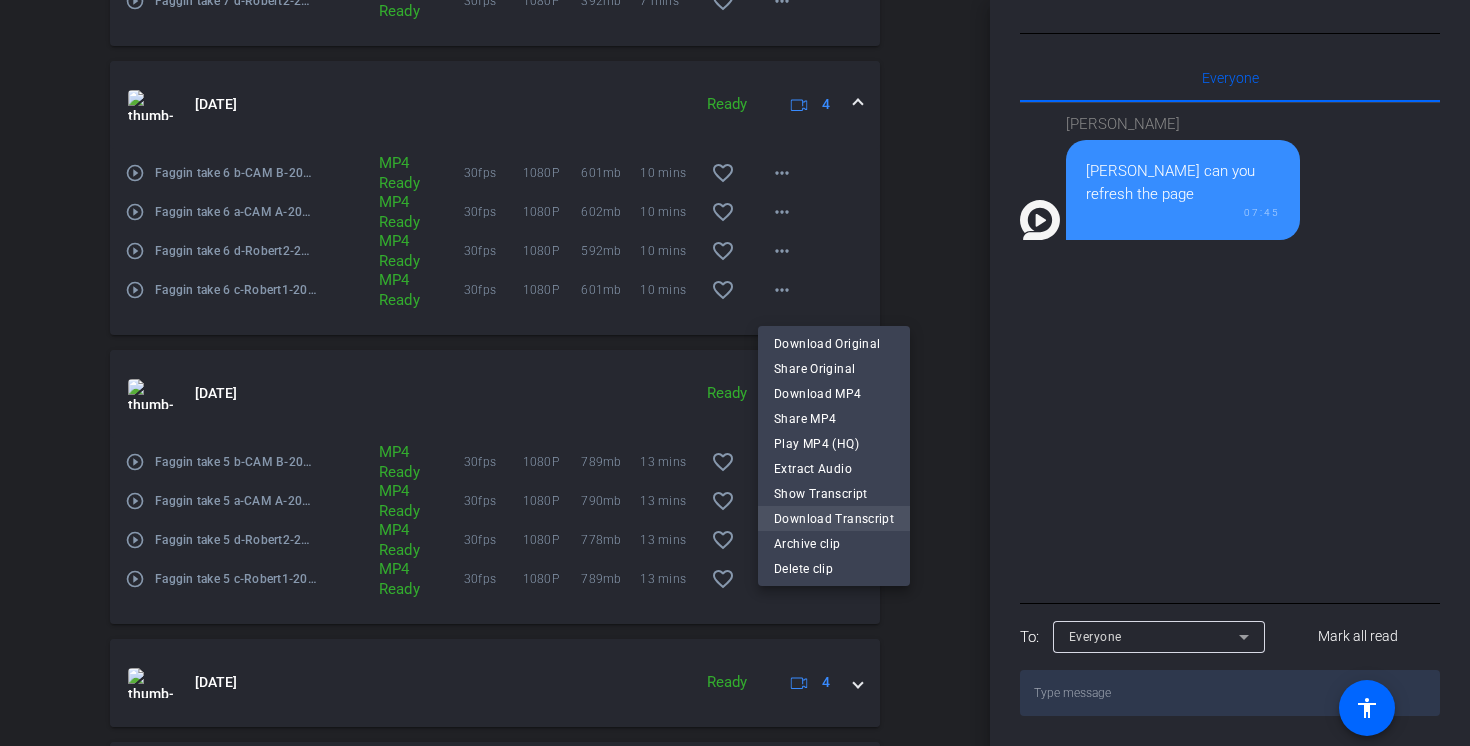 click on "Download Transcript" at bounding box center [834, 519] 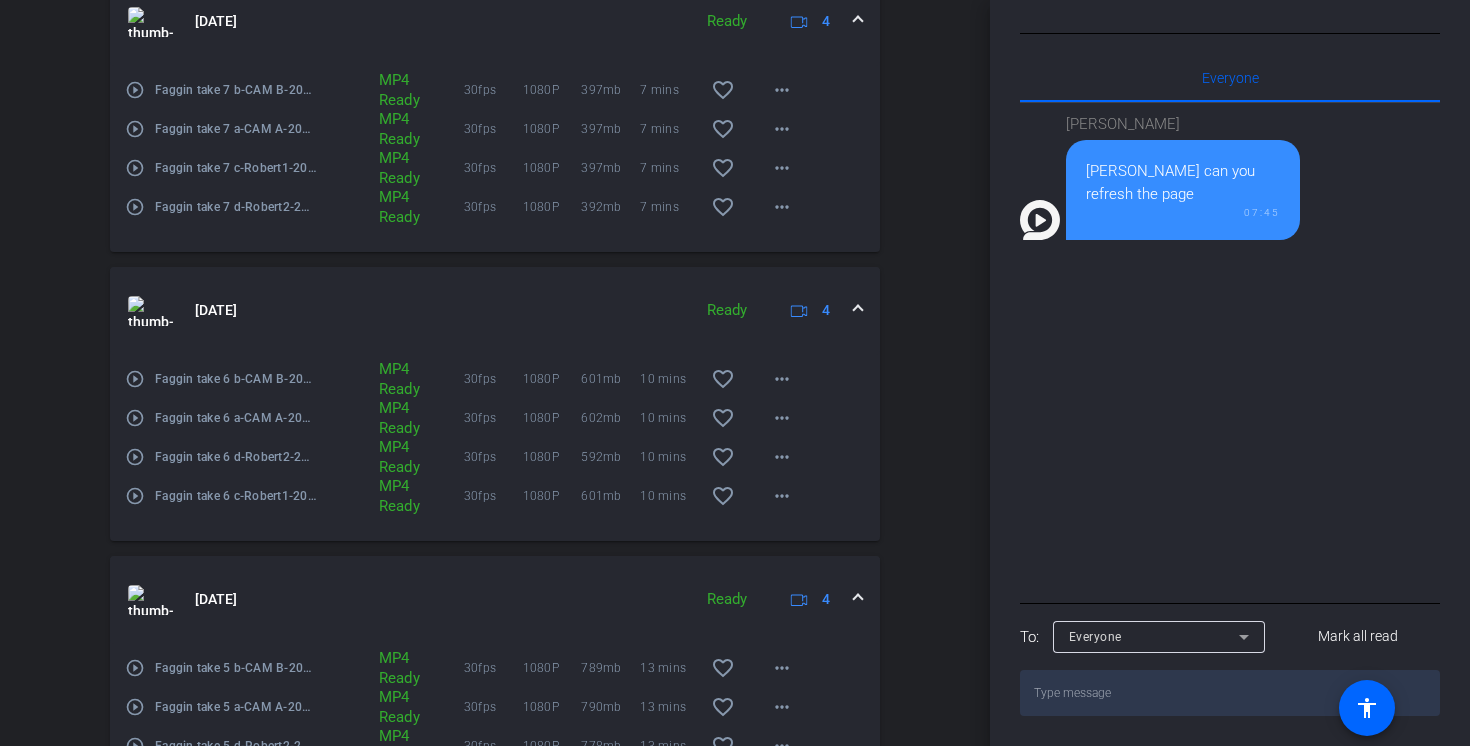scroll, scrollTop: 1967, scrollLeft: 0, axis: vertical 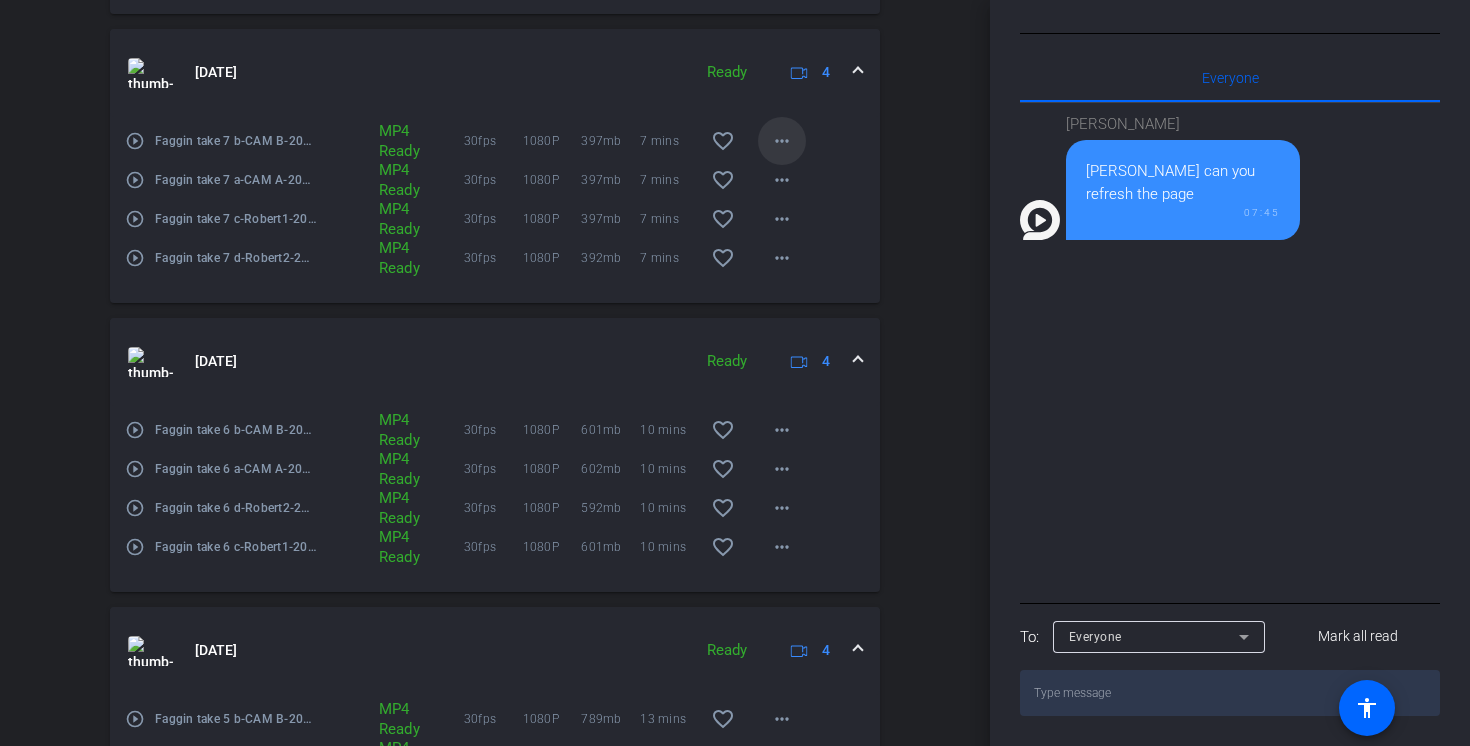 click on "more_horiz" at bounding box center [782, 141] 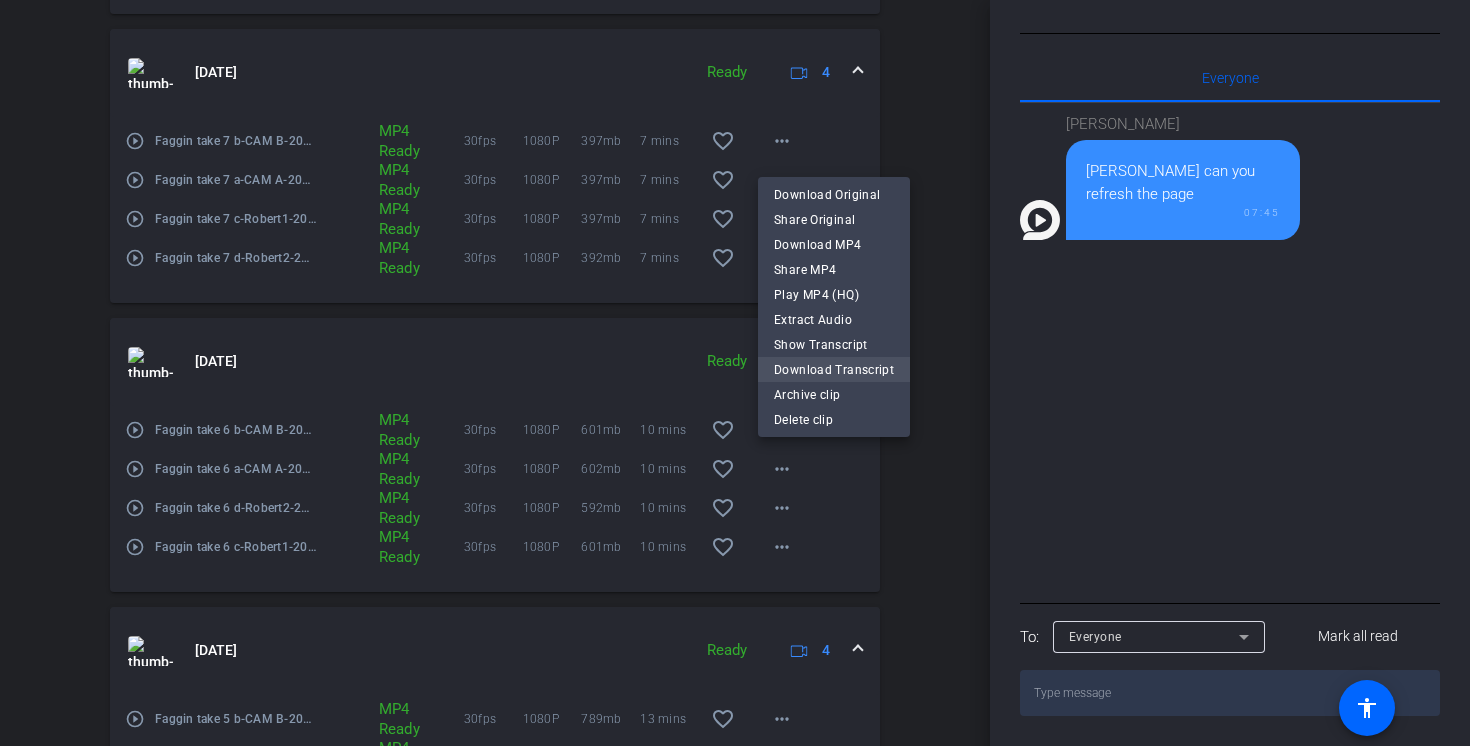 click on "Download Transcript" at bounding box center (834, 370) 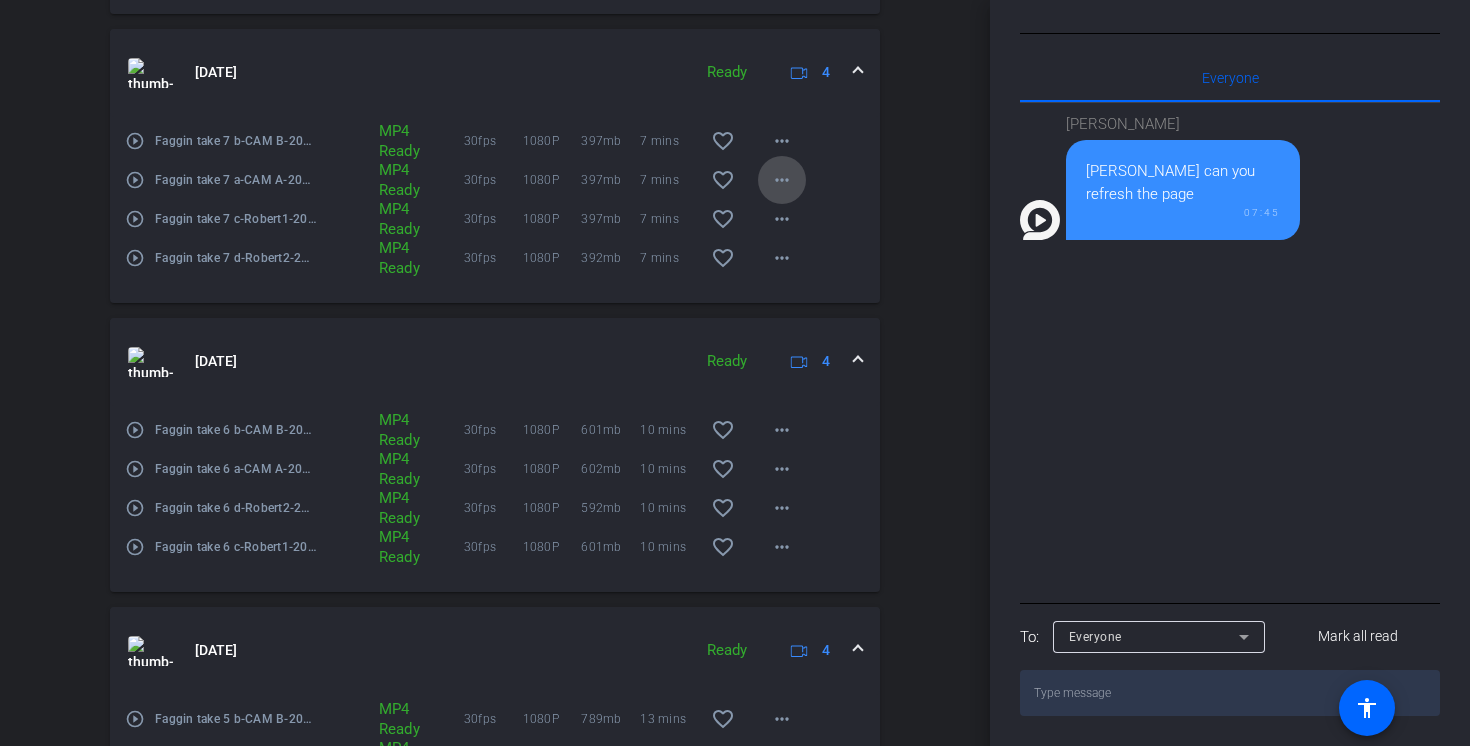 click on "more_horiz" at bounding box center (782, 180) 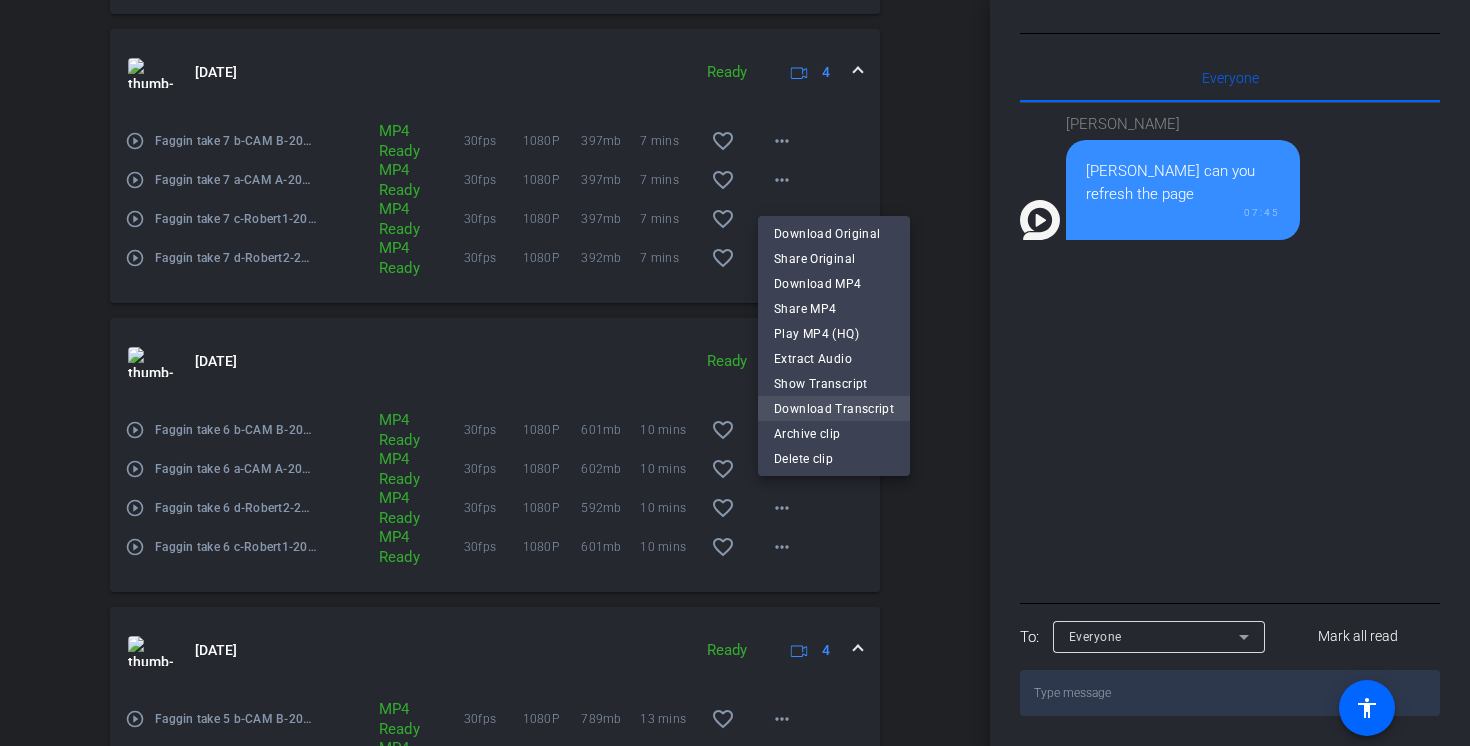 click on "Download Transcript" at bounding box center (834, 409) 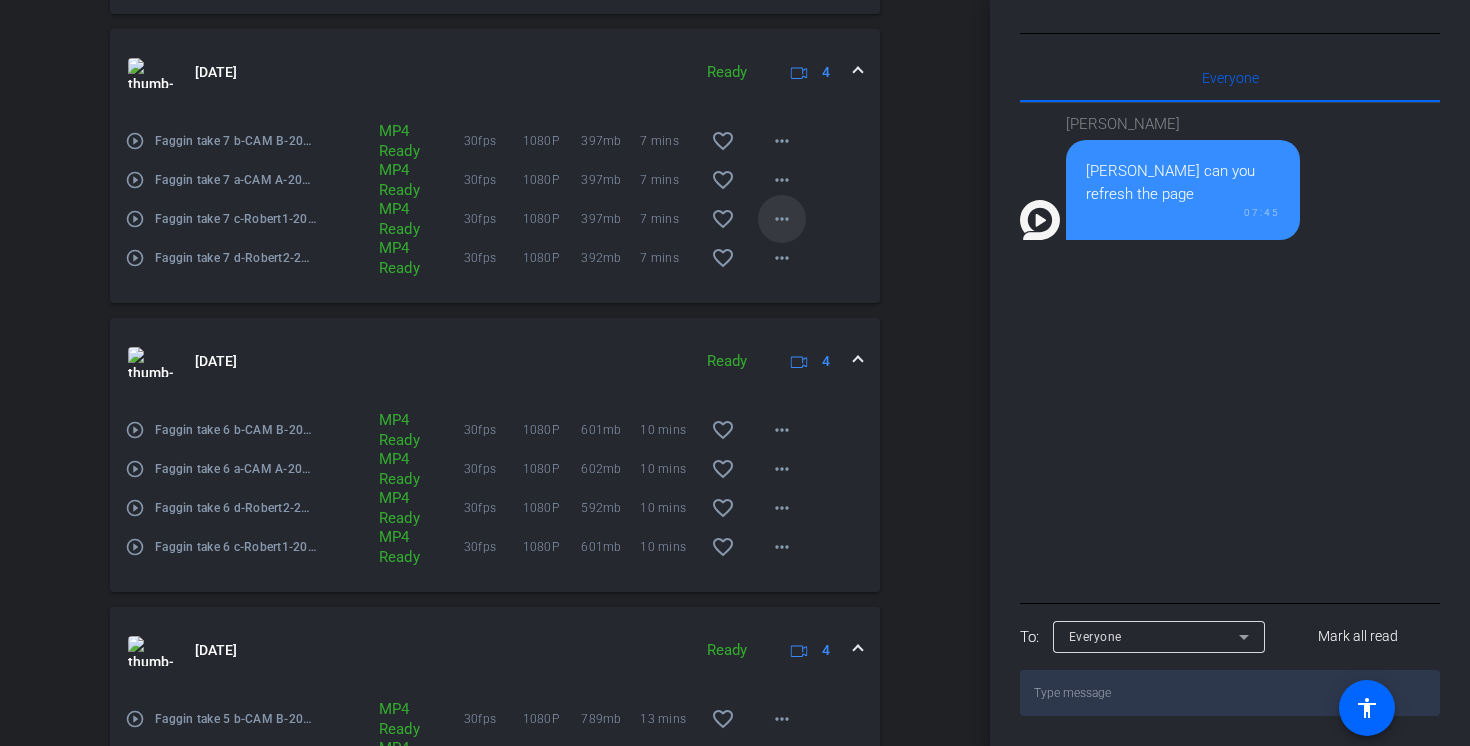 click on "more_horiz" at bounding box center (782, 219) 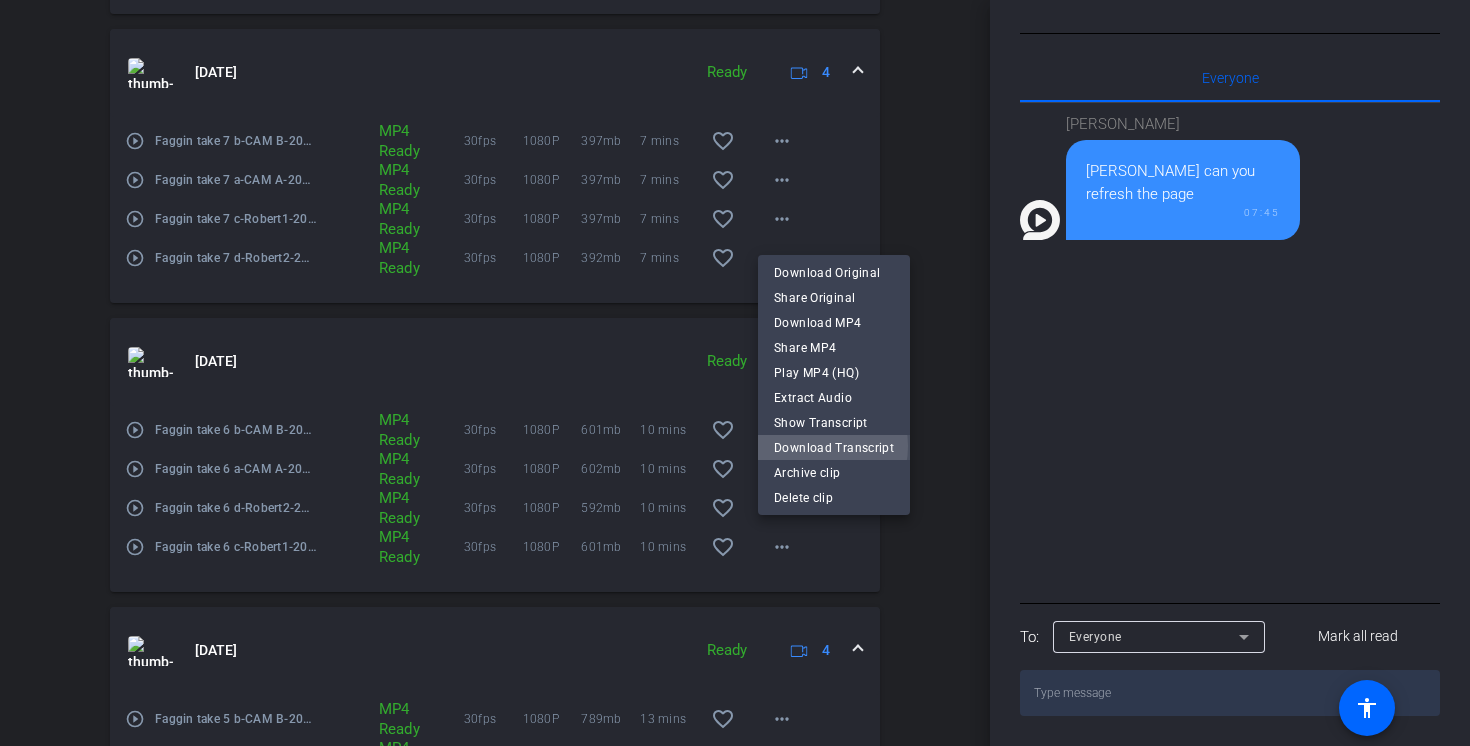 click on "Download Transcript" at bounding box center [834, 448] 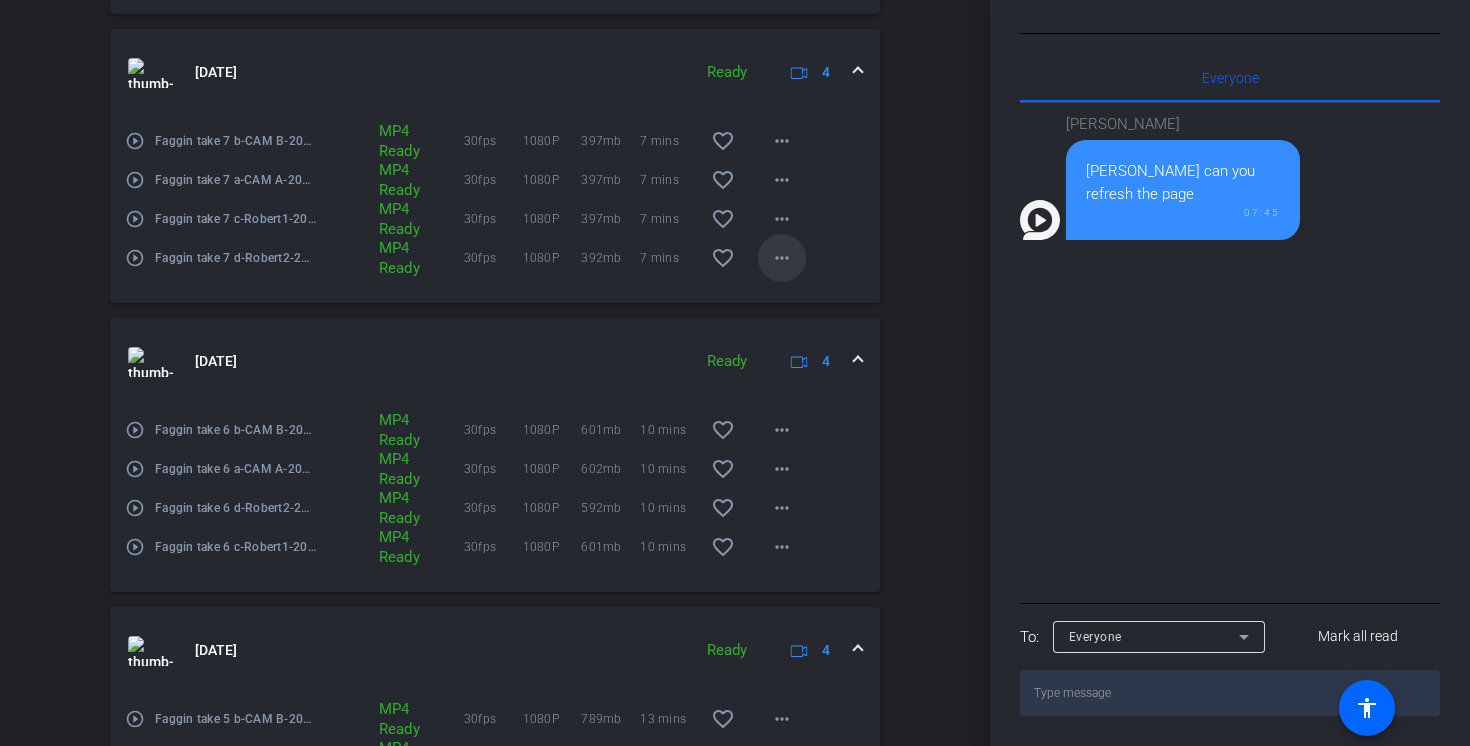 click on "more_horiz" at bounding box center (782, 258) 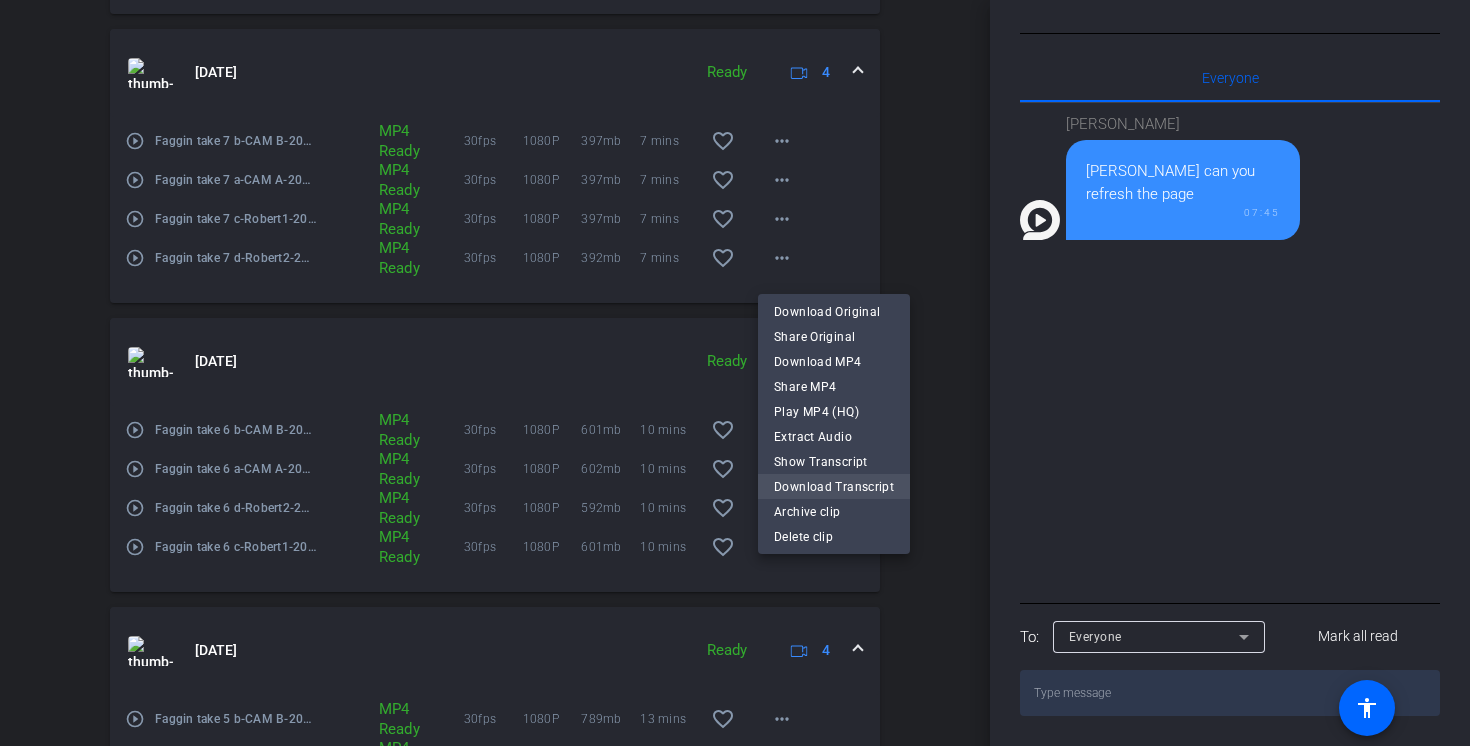 click on "Download Transcript" at bounding box center [834, 487] 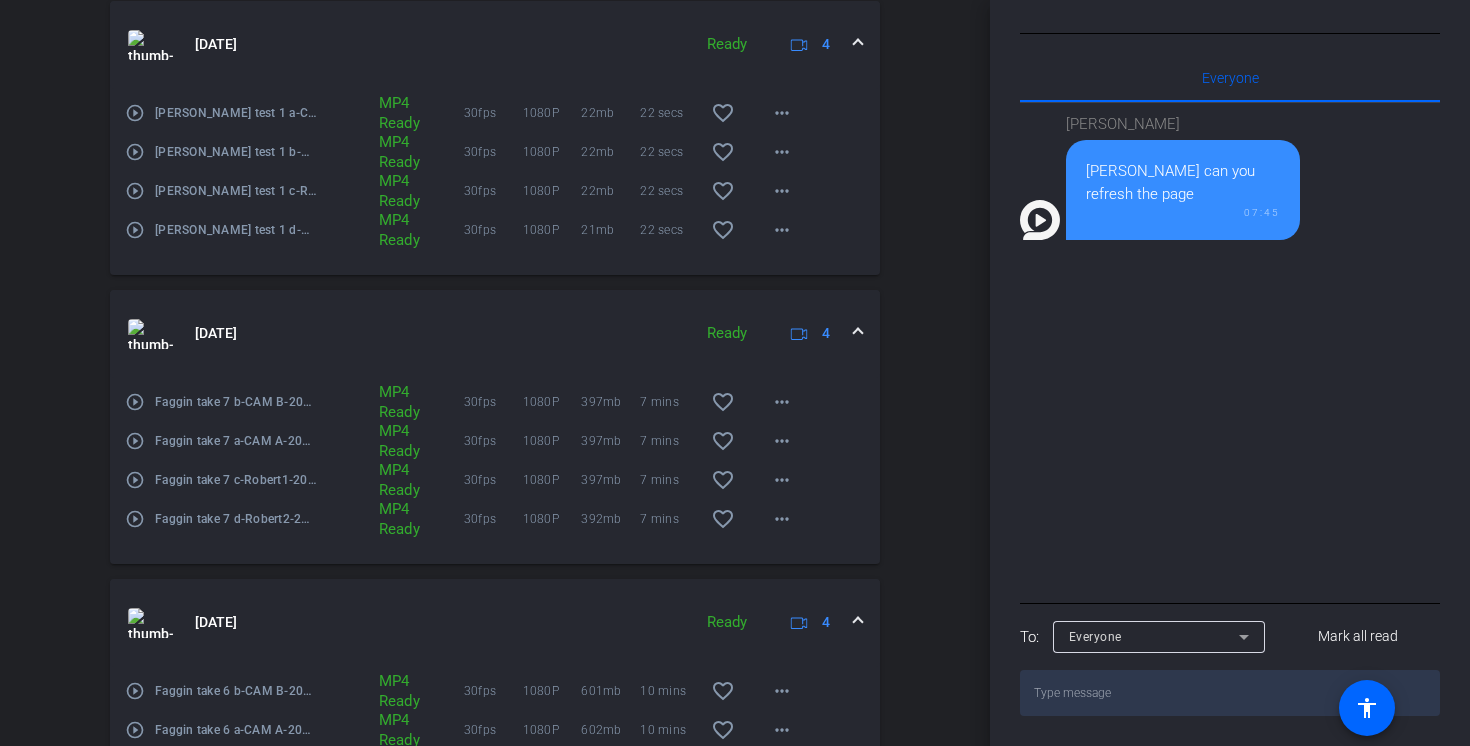 scroll, scrollTop: 1695, scrollLeft: 0, axis: vertical 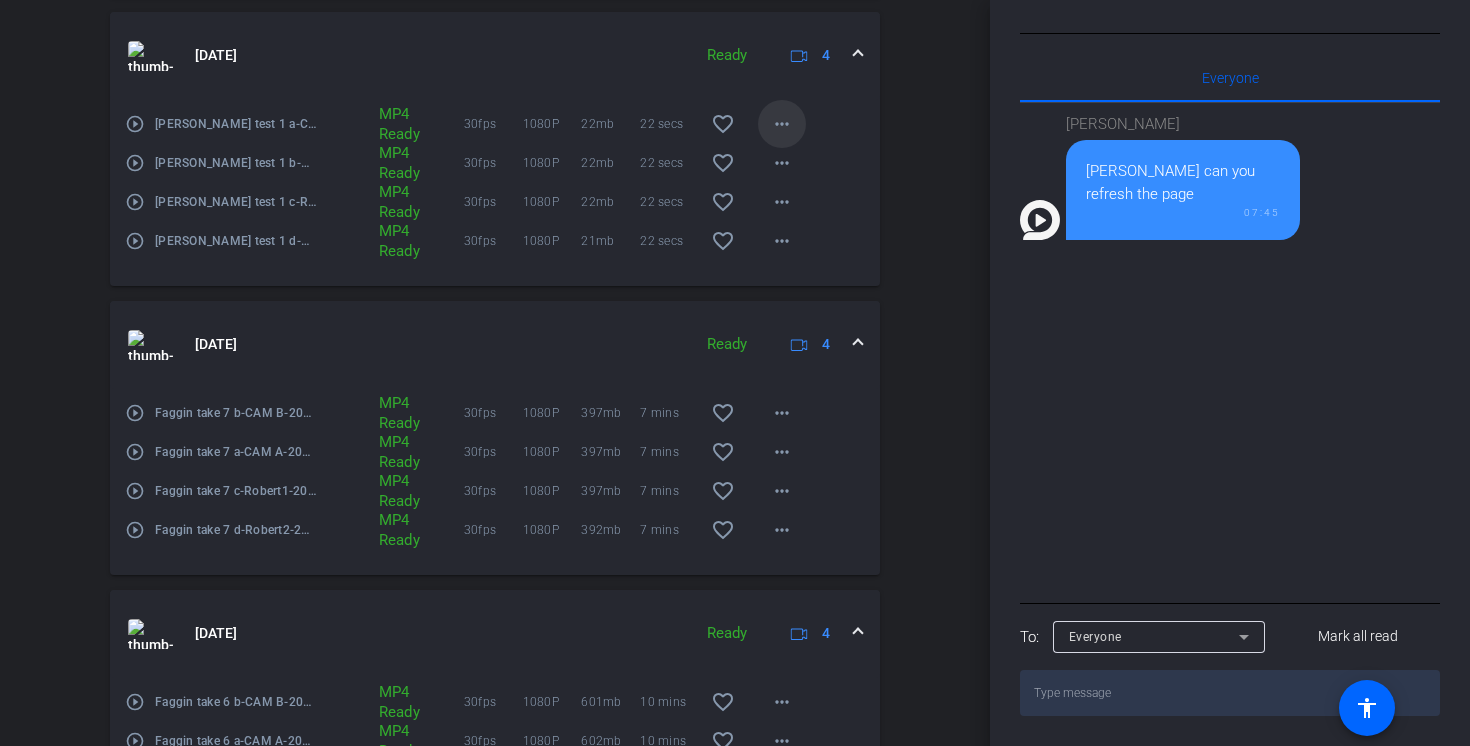 click on "more_horiz" at bounding box center (782, 124) 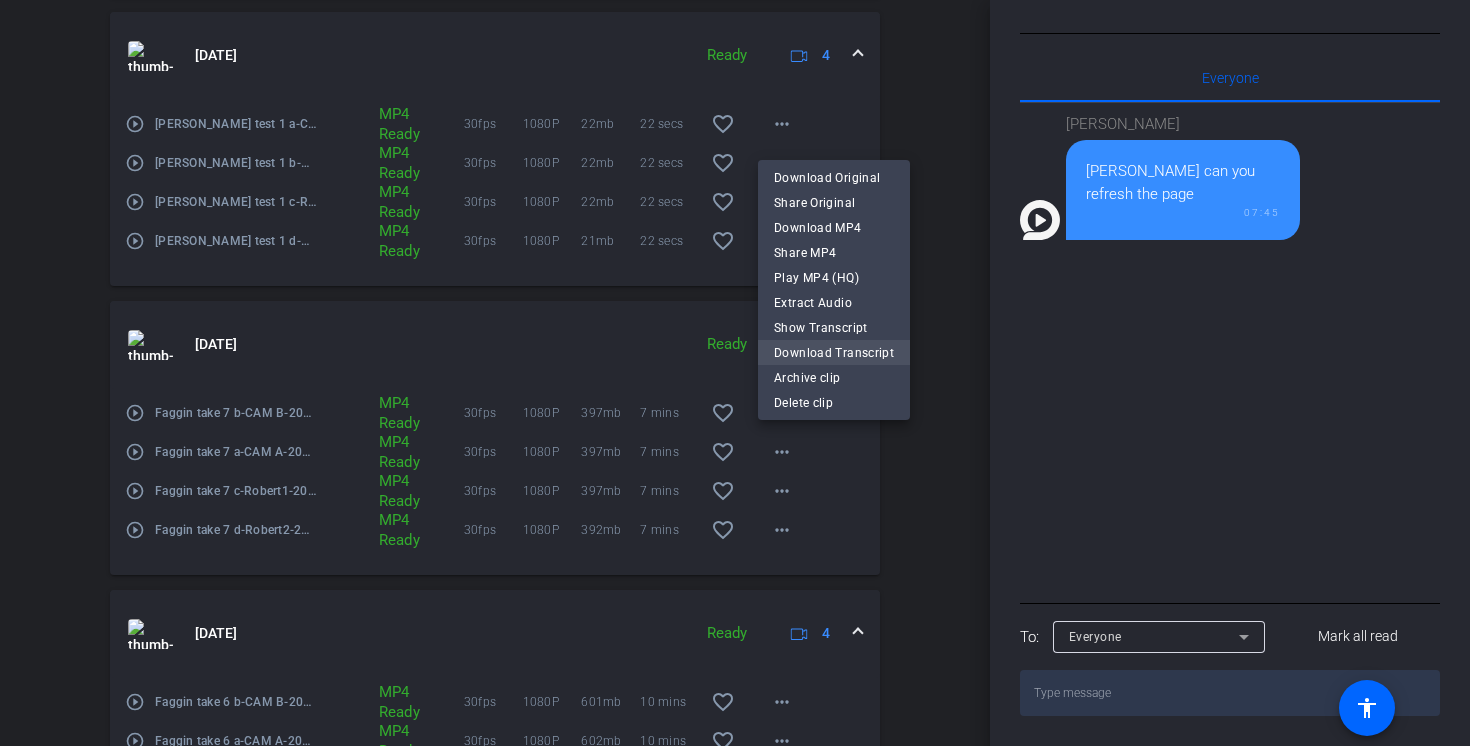 click on "Download Transcript" at bounding box center (834, 353) 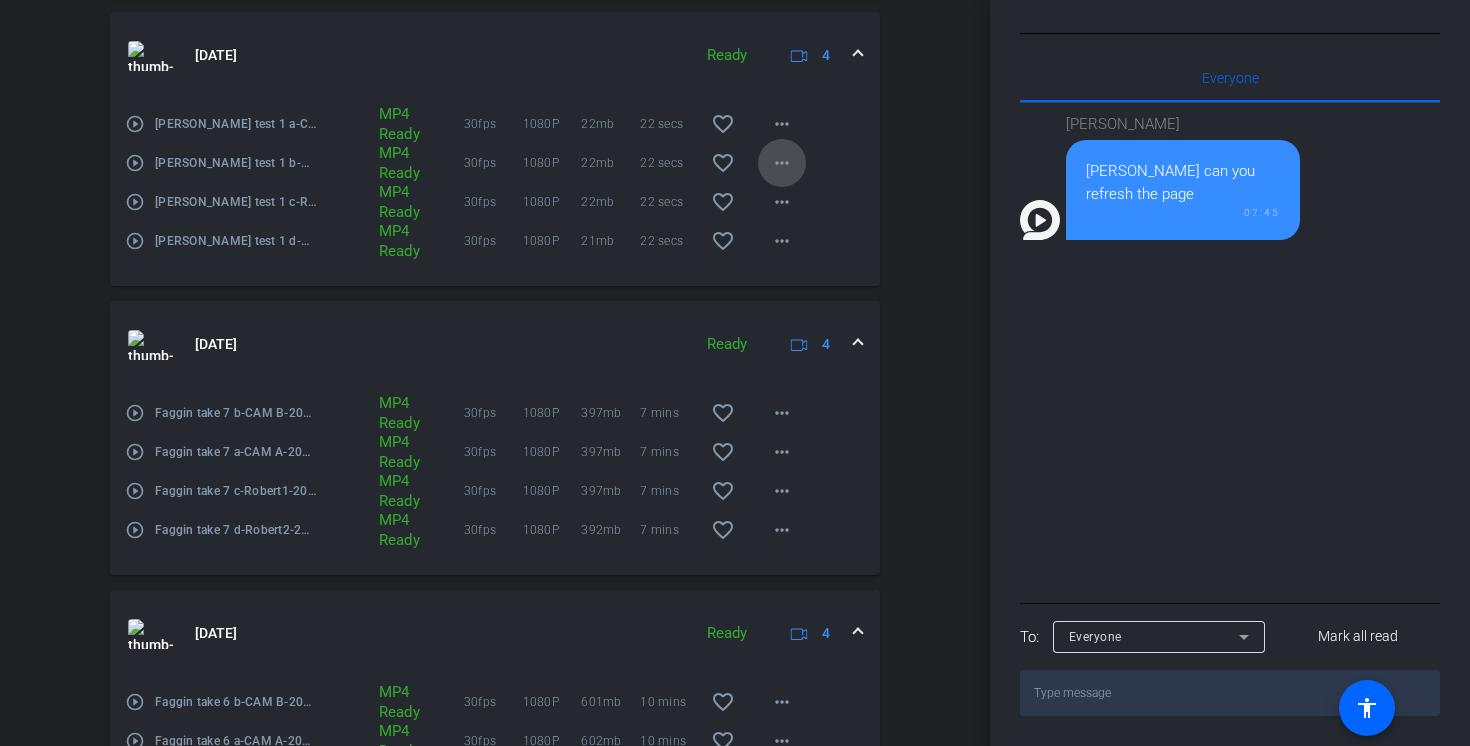 click on "more_horiz" at bounding box center (782, 163) 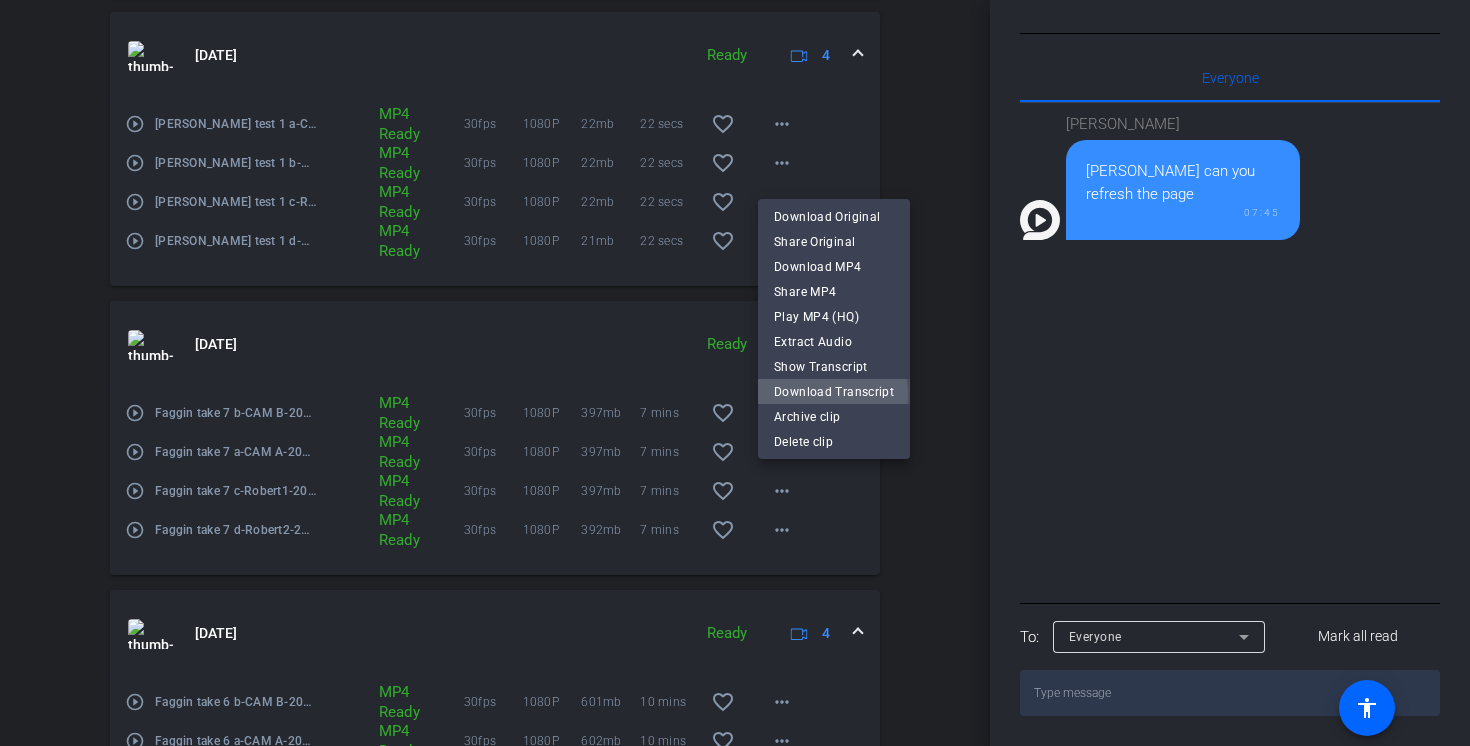 click on "Download Transcript" at bounding box center [834, 392] 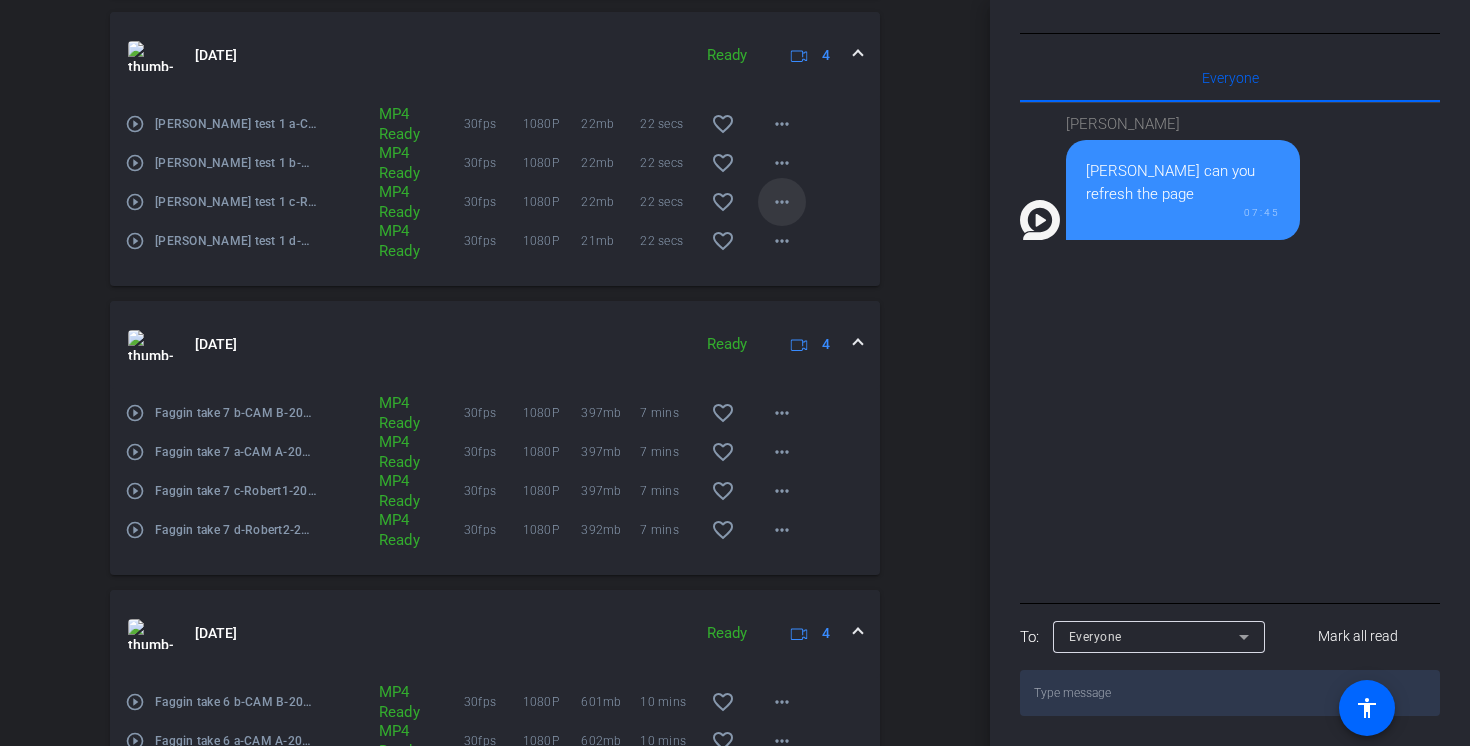 click on "more_horiz" at bounding box center [782, 202] 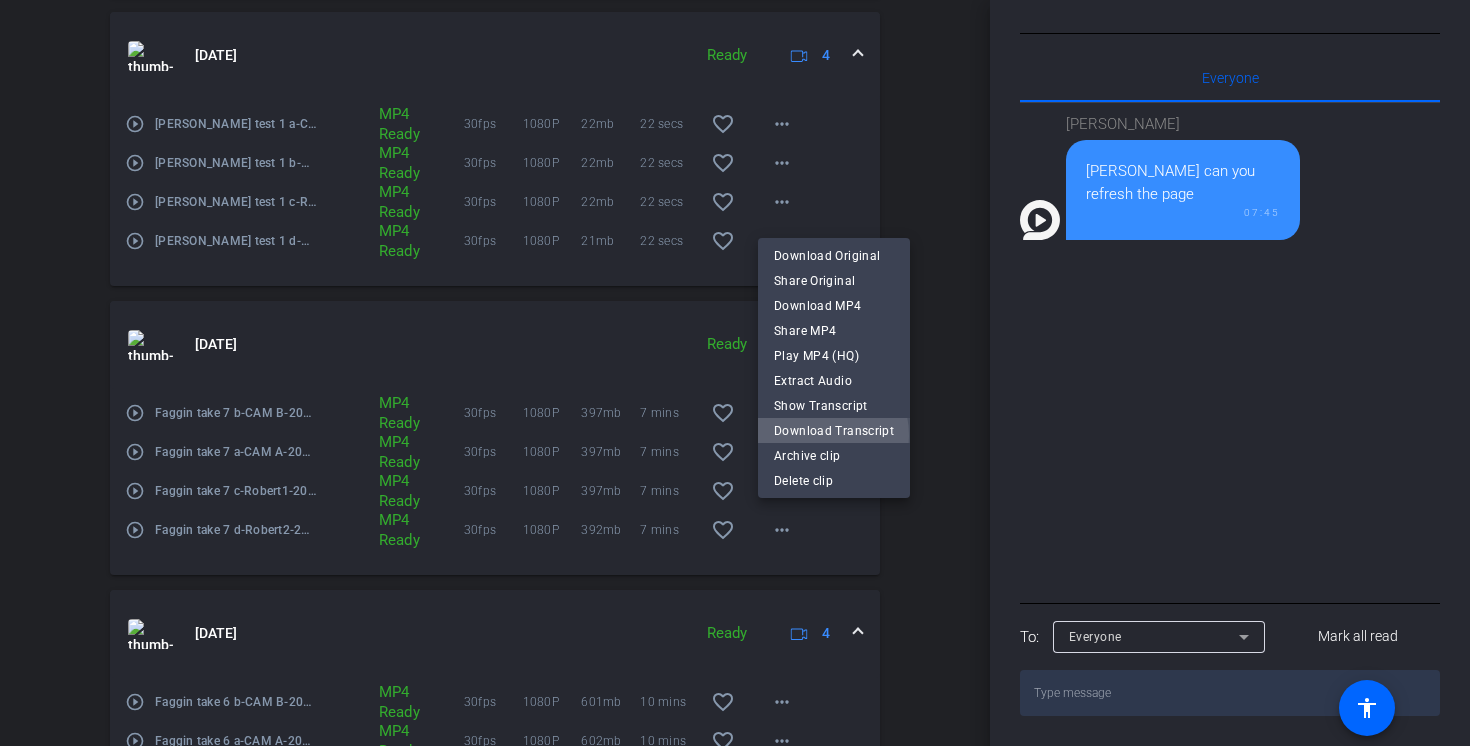 click on "Download Transcript" at bounding box center [834, 431] 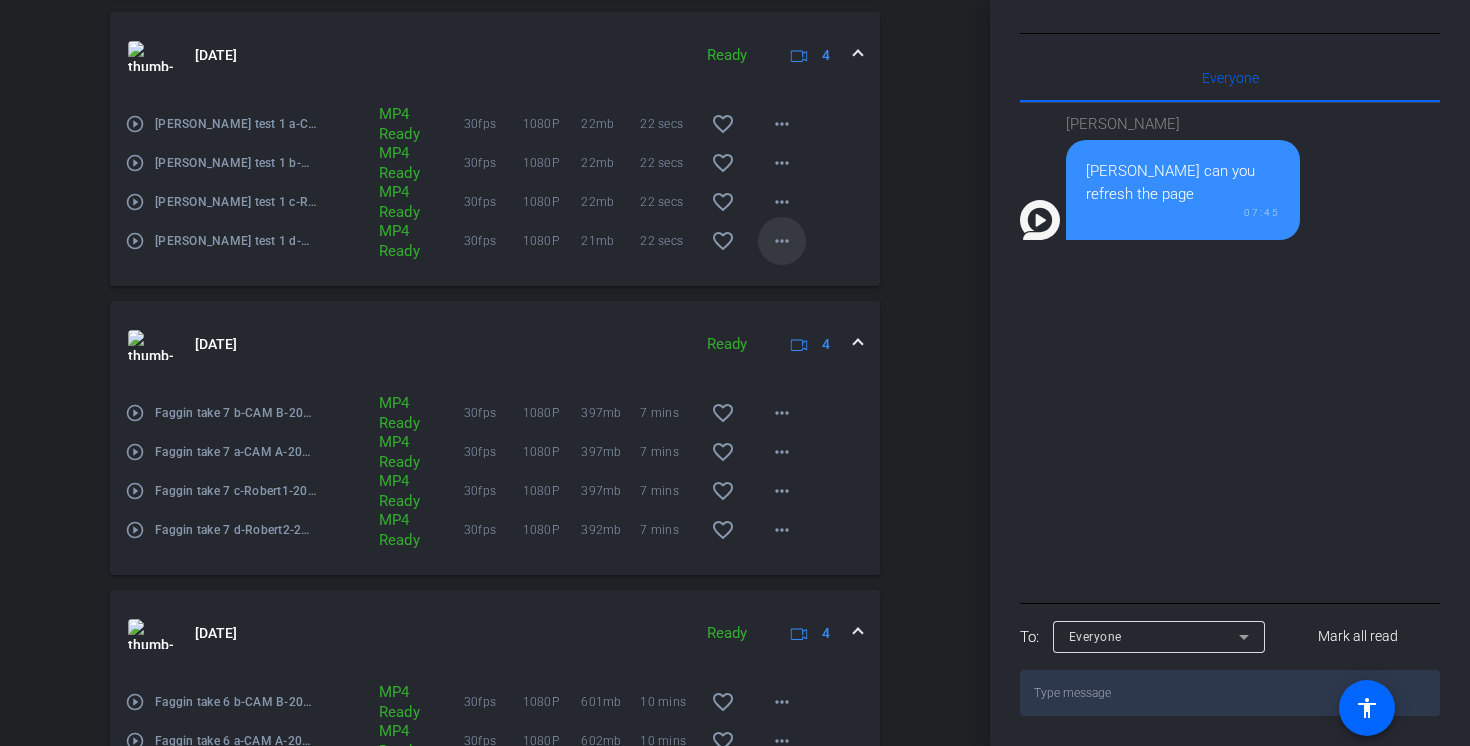 click on "more_horiz" at bounding box center [782, 241] 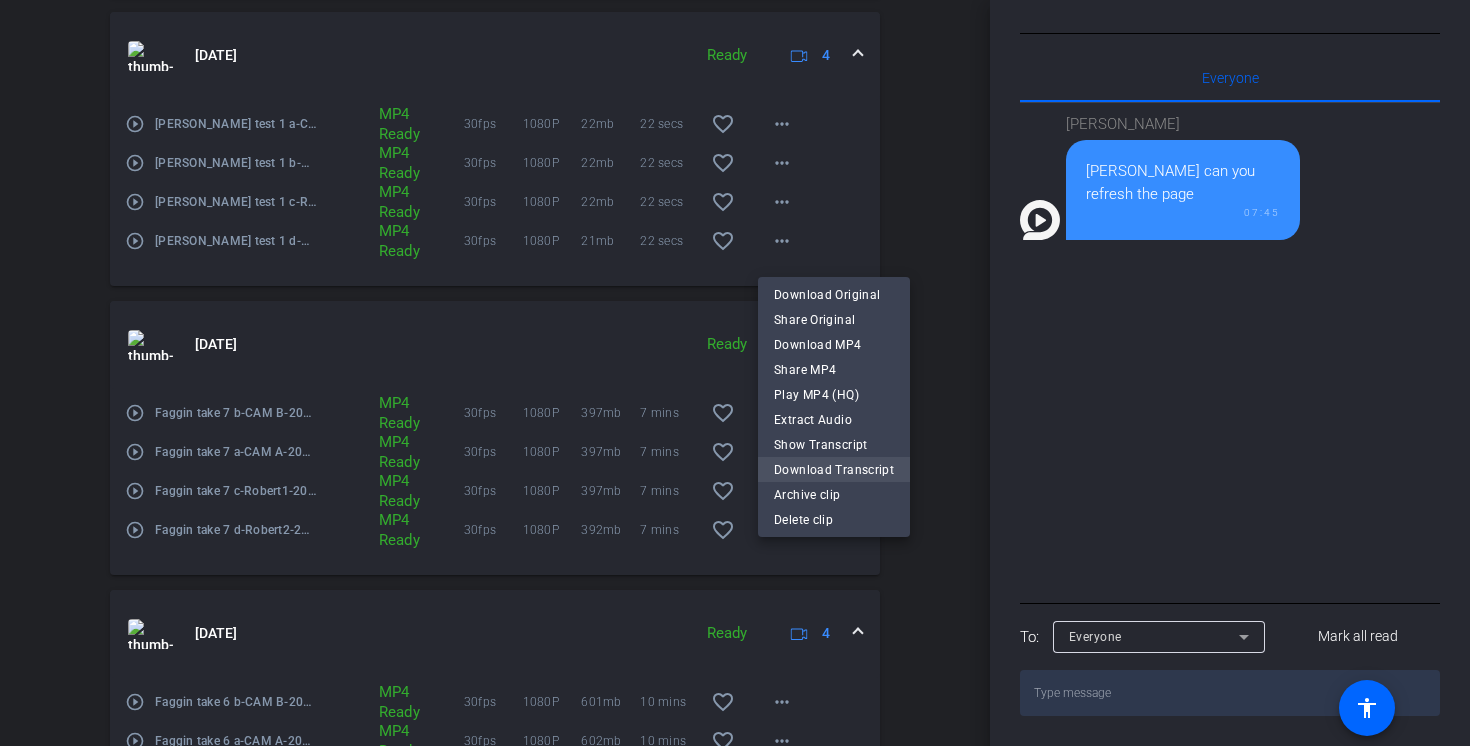 click on "Download Transcript" at bounding box center (834, 470) 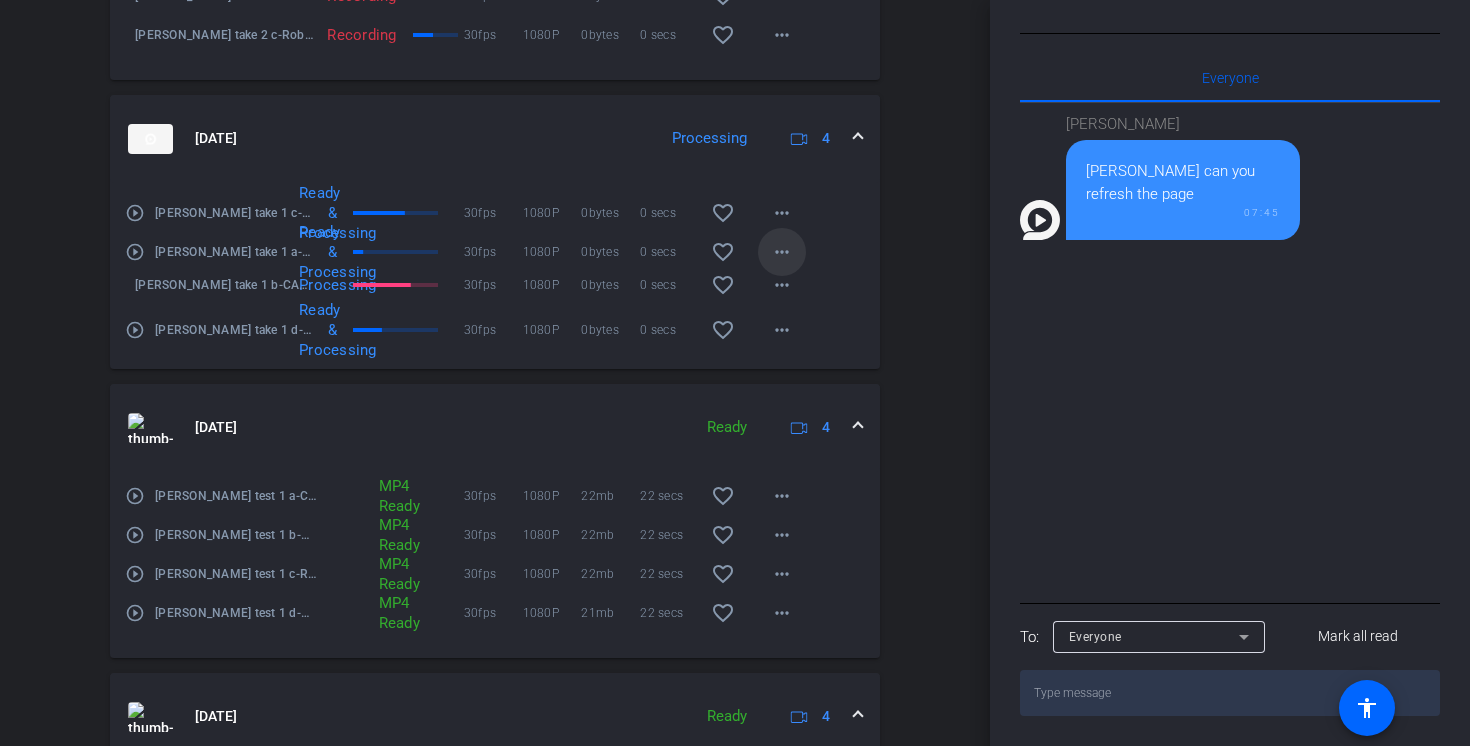 scroll, scrollTop: 1326, scrollLeft: 0, axis: vertical 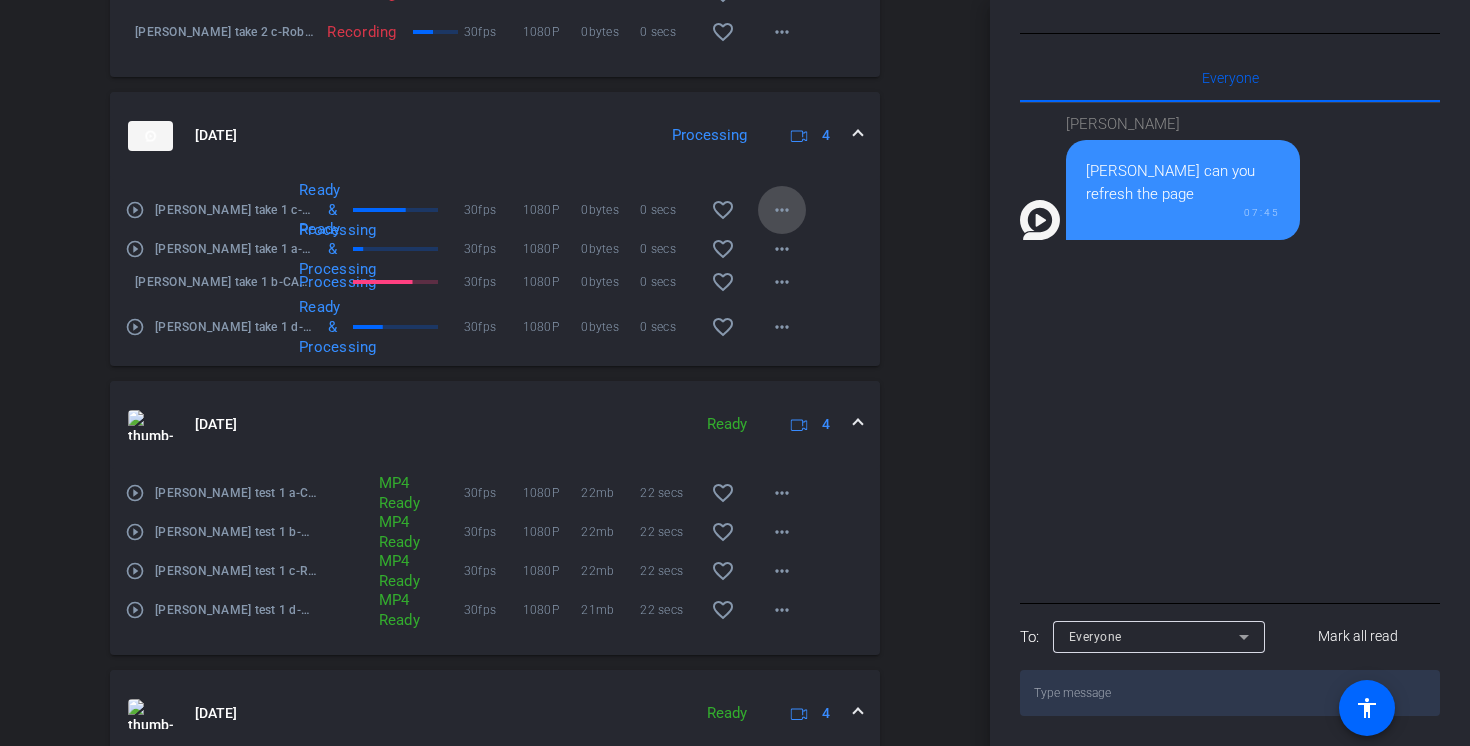 click on "more_horiz" at bounding box center [782, 210] 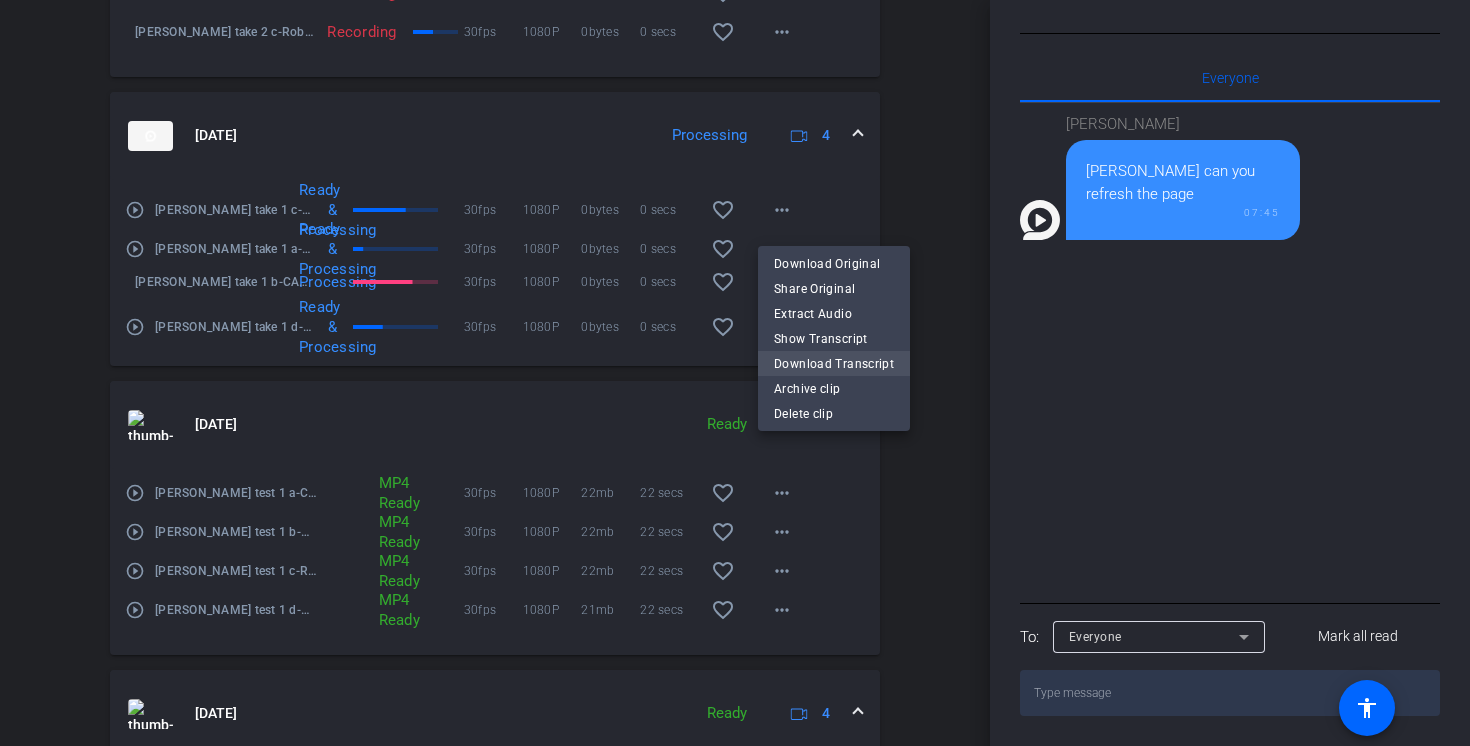 click on "Download Transcript" at bounding box center (834, 364) 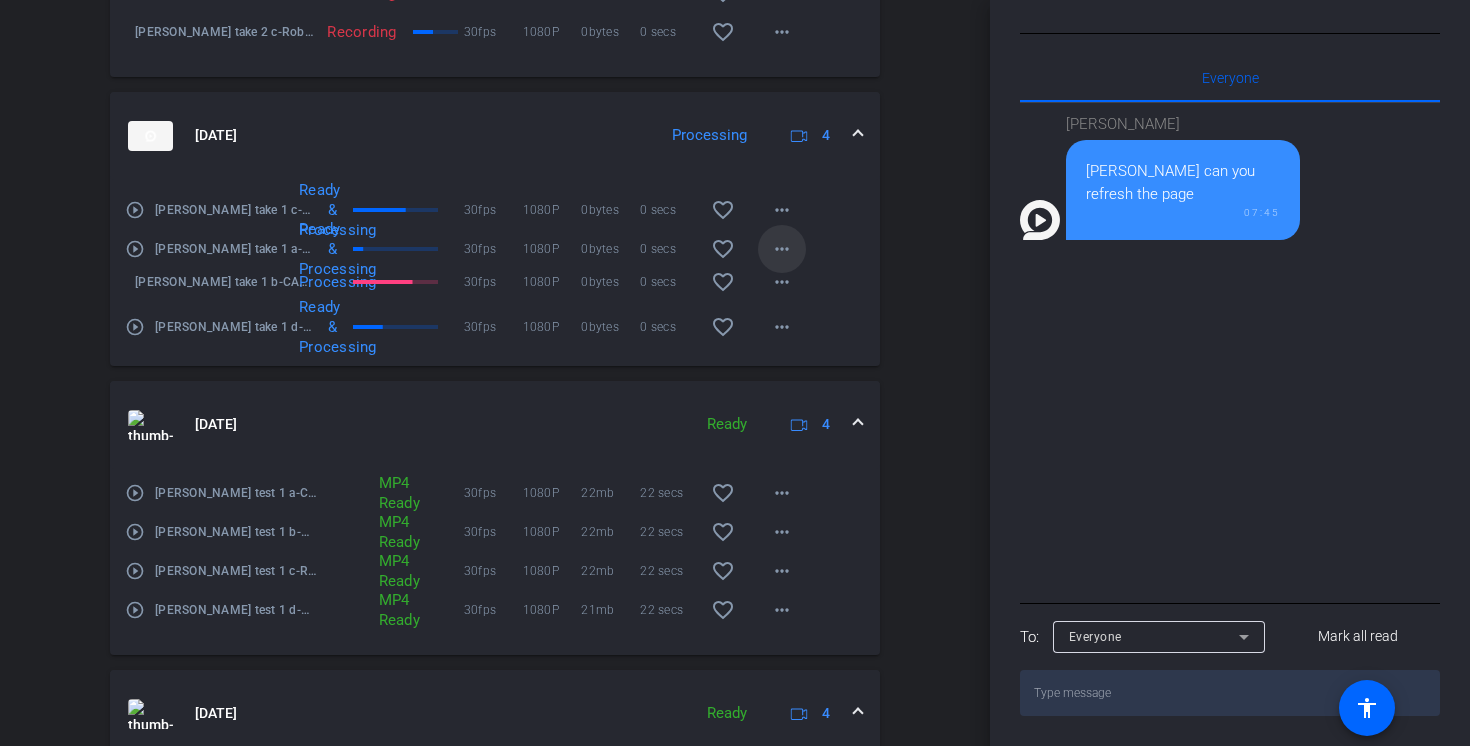 click on "more_horiz" at bounding box center (782, 249) 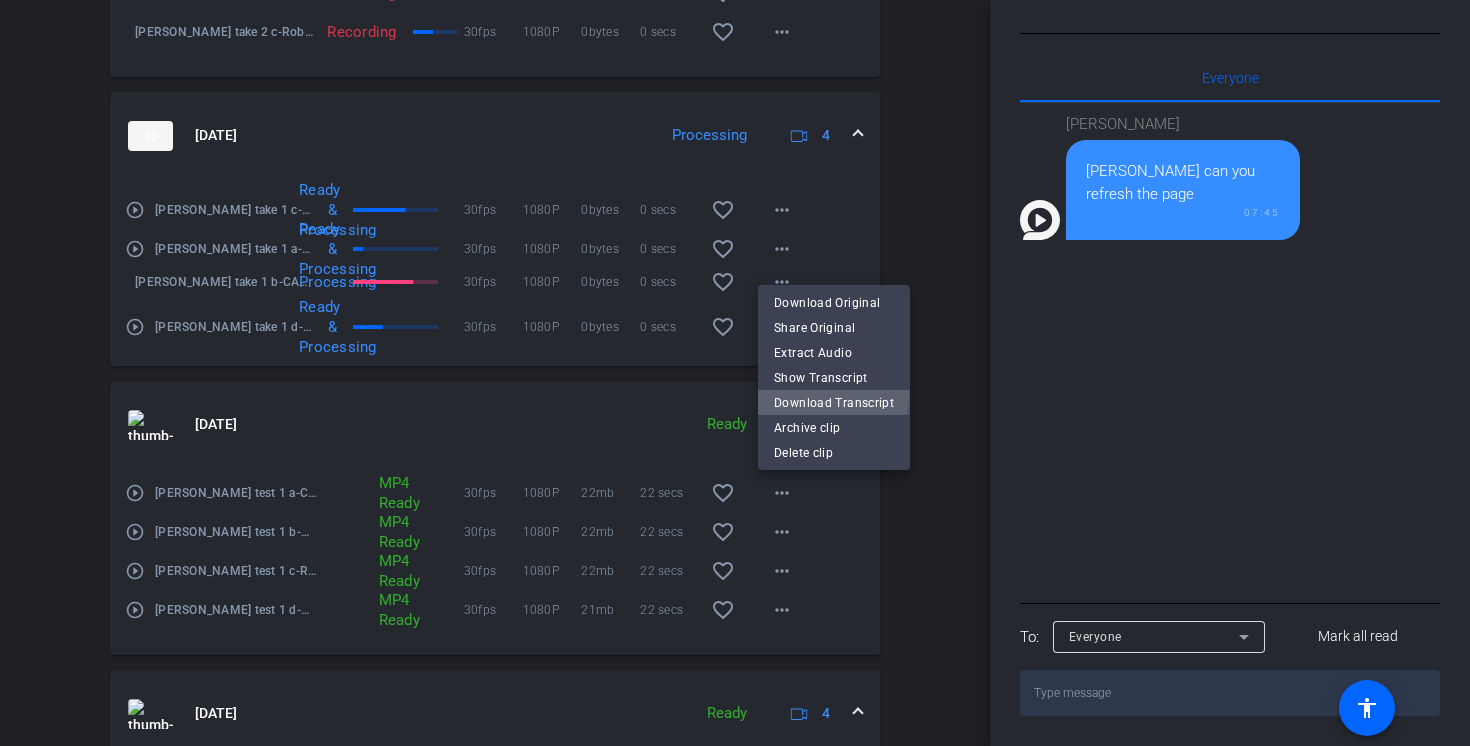 click on "Download Transcript" at bounding box center (834, 403) 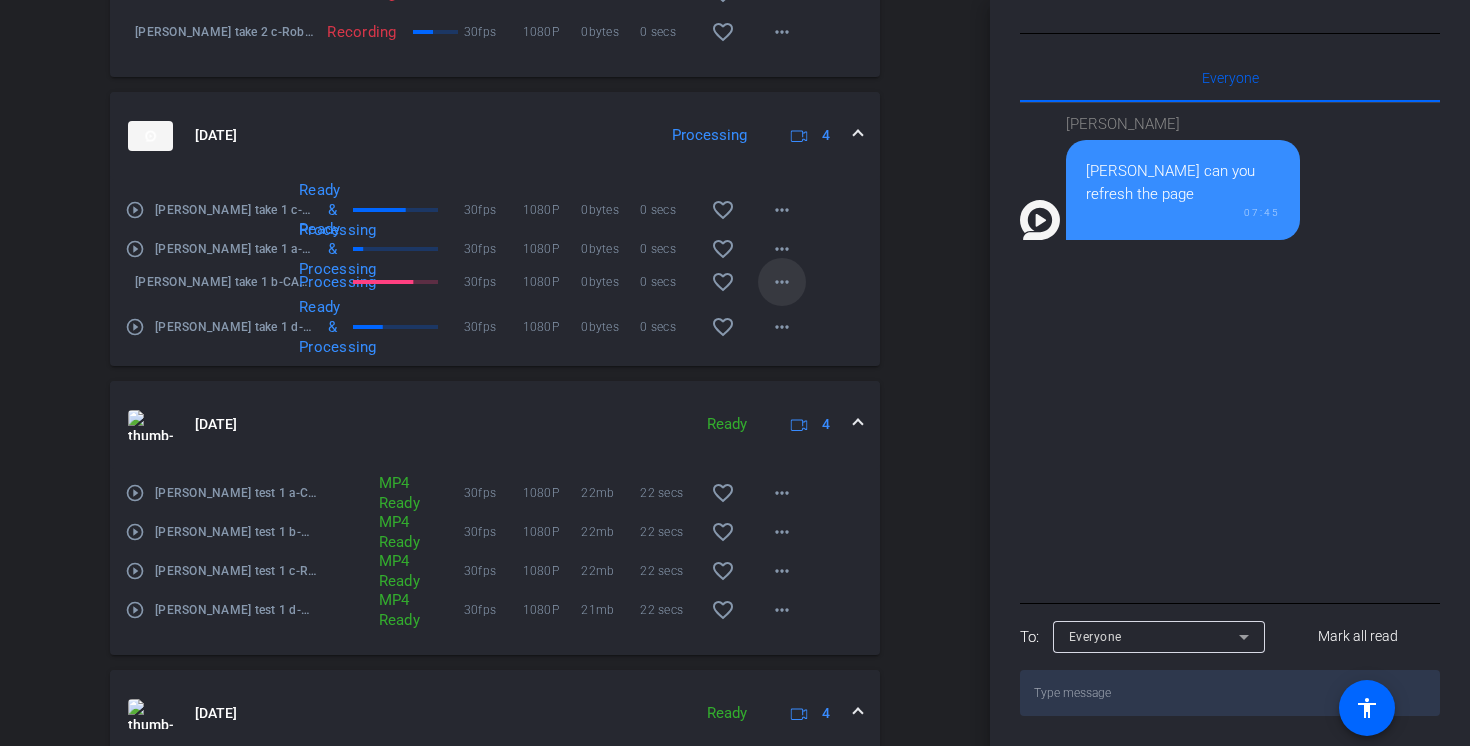 click on "more_horiz" at bounding box center (782, 282) 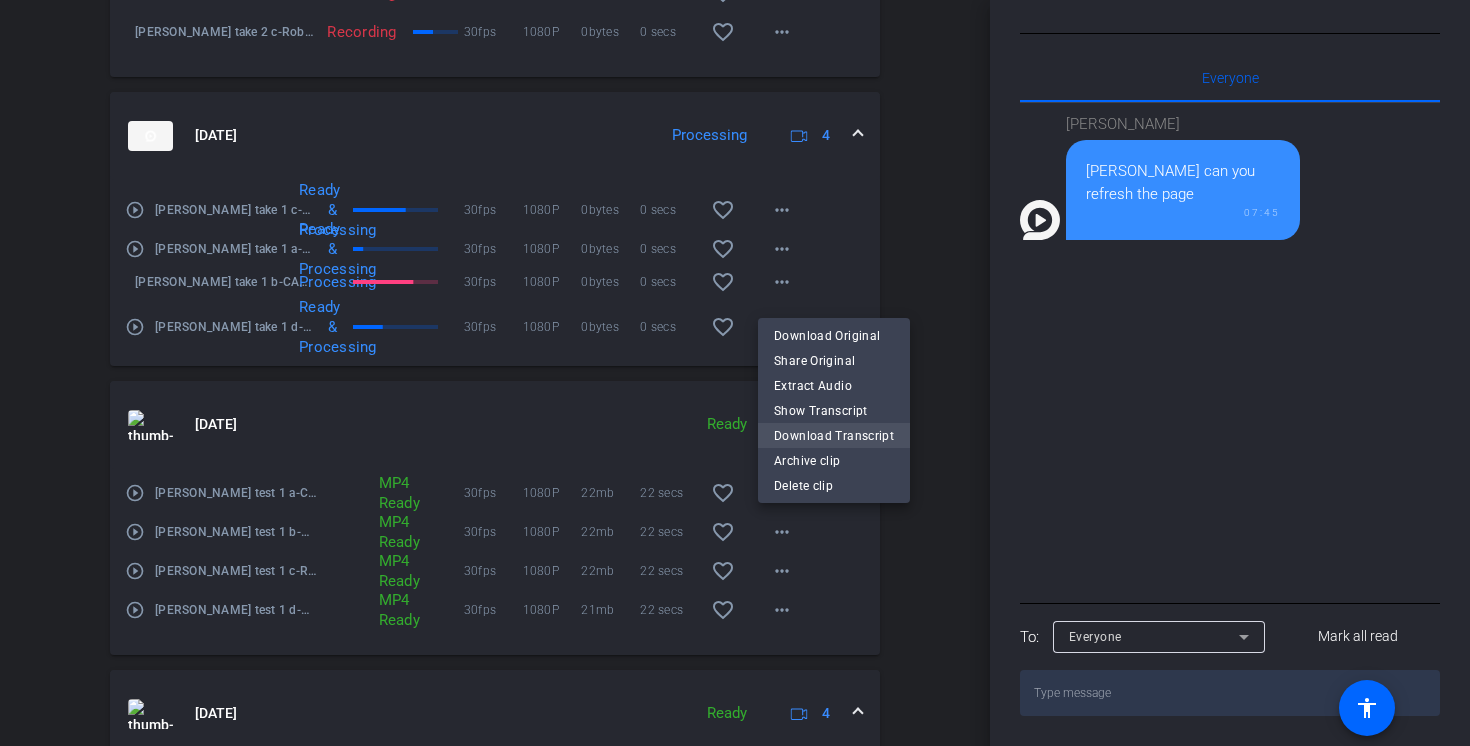 click on "Download Transcript" 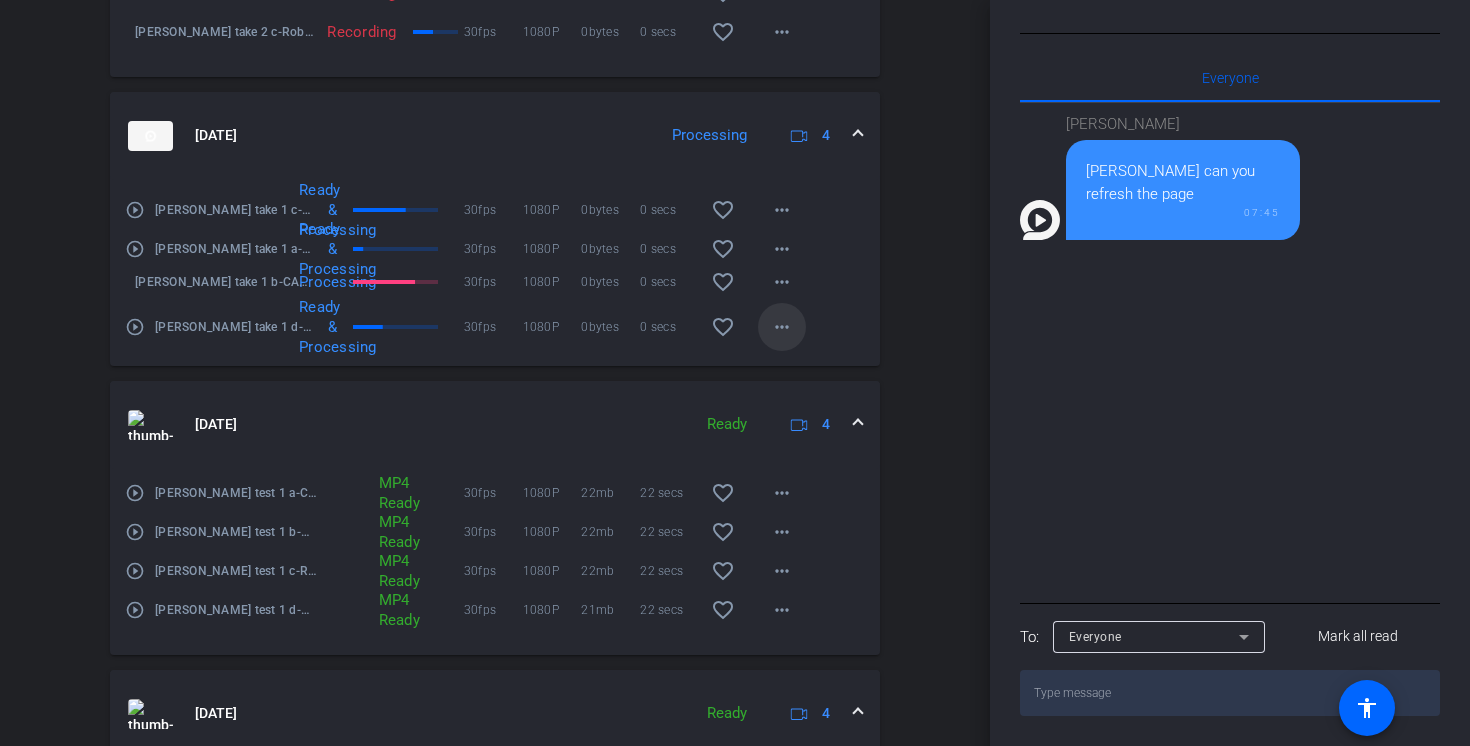 click on "more_horiz" at bounding box center [782, 327] 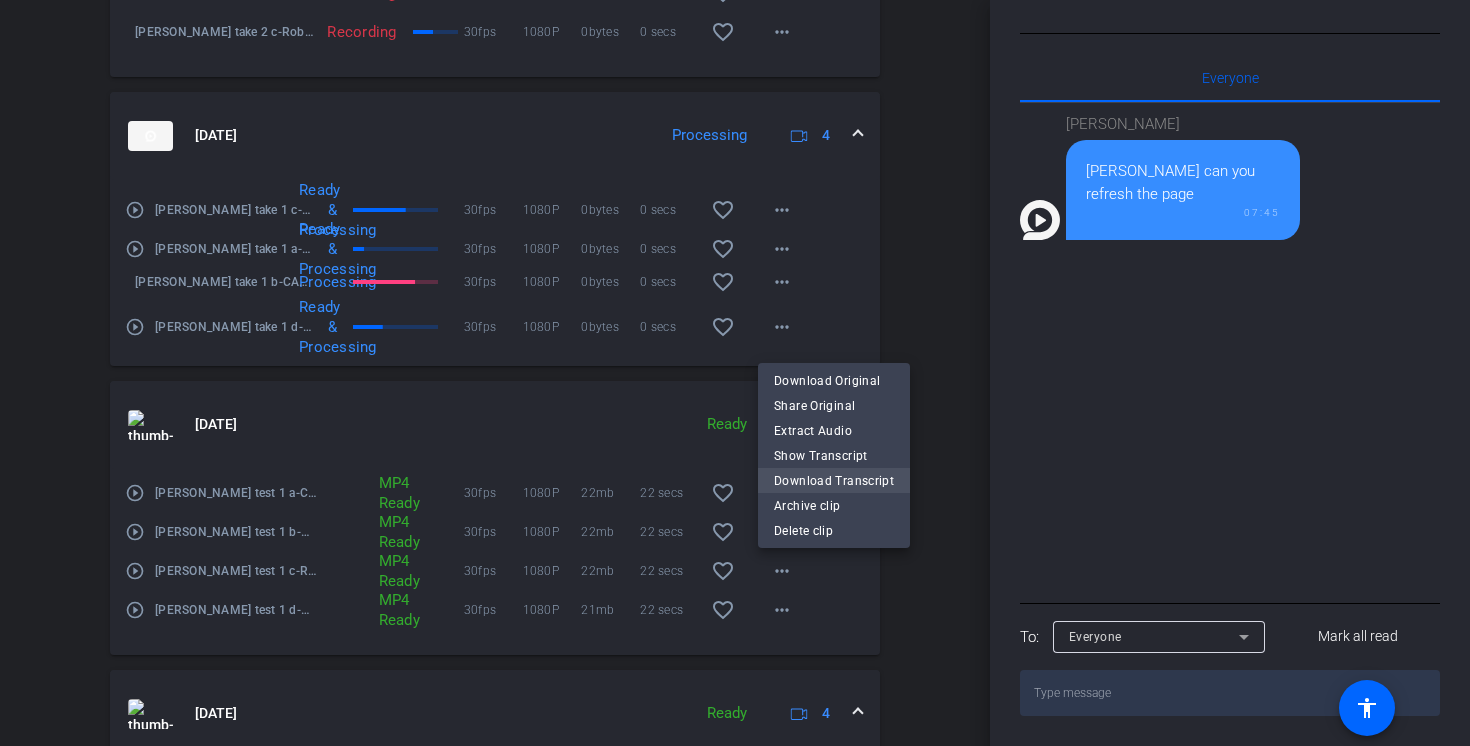 click on "Download Transcript" at bounding box center [834, 481] 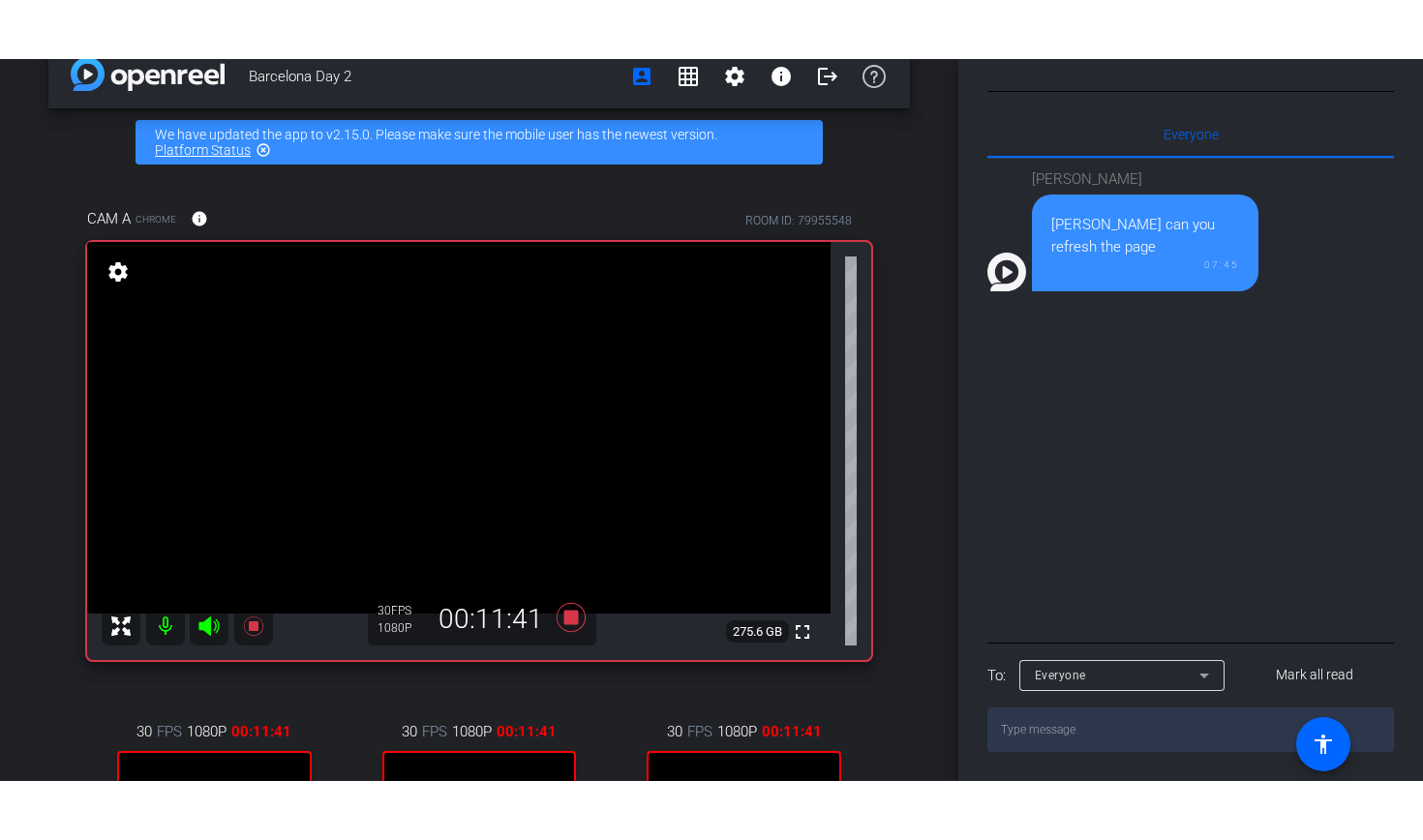 scroll, scrollTop: 41, scrollLeft: 0, axis: vertical 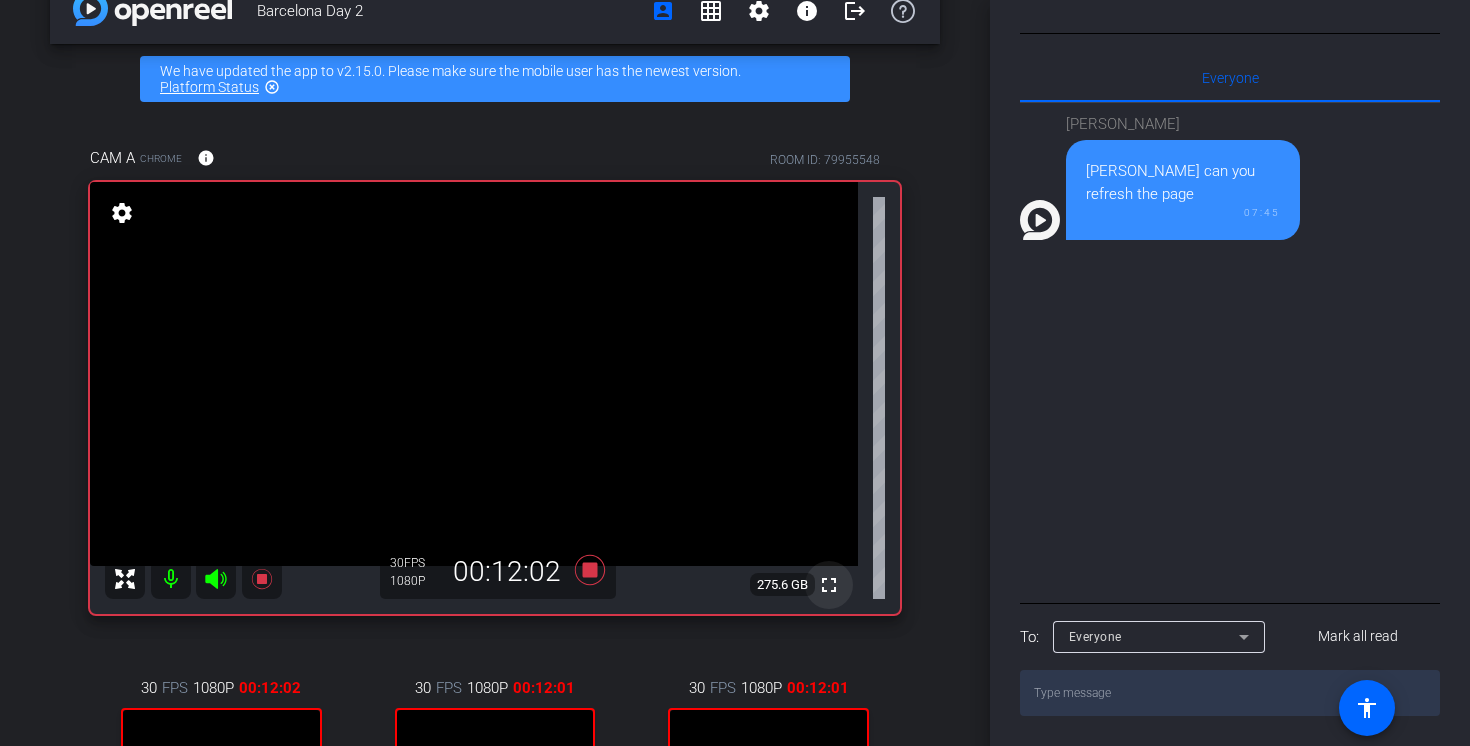 click on "fullscreen" at bounding box center (829, 585) 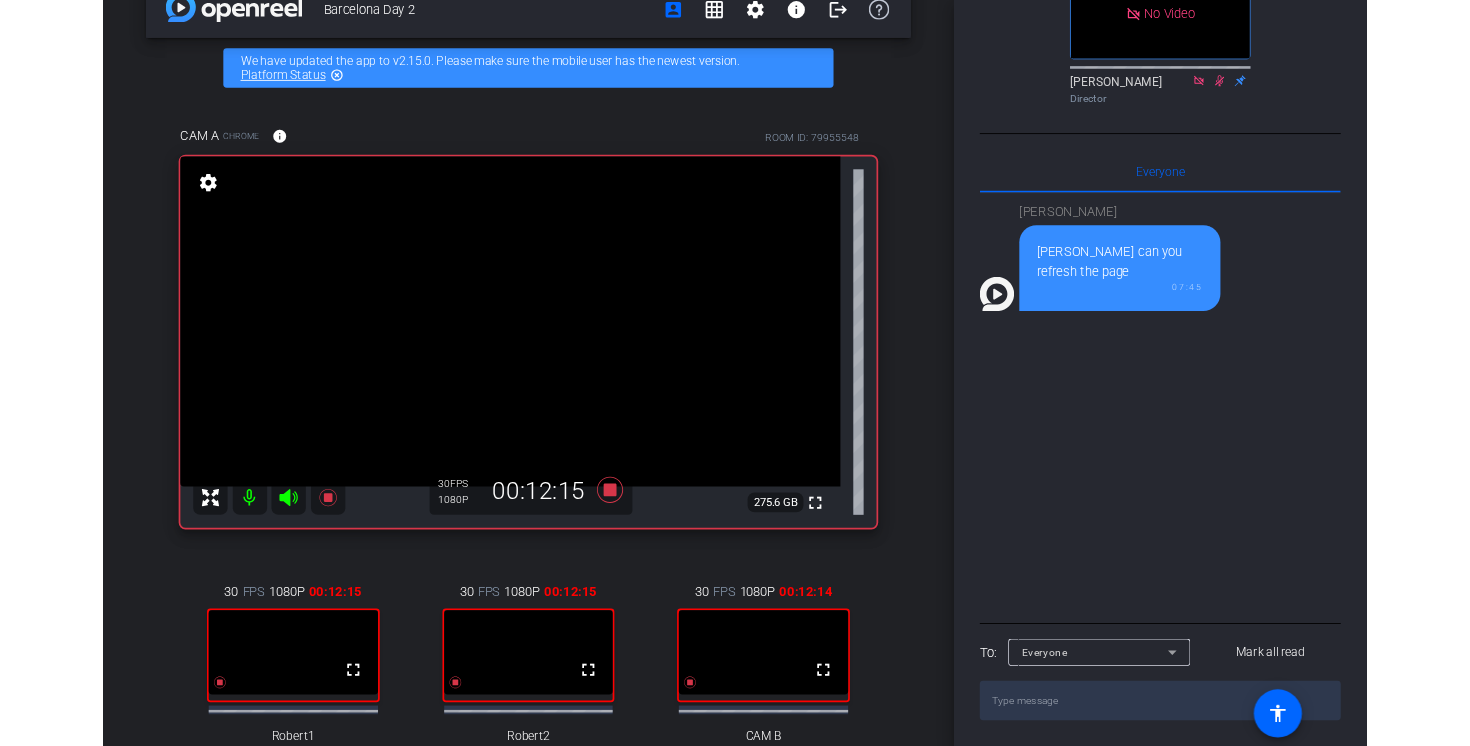 scroll, scrollTop: 575, scrollLeft: 0, axis: vertical 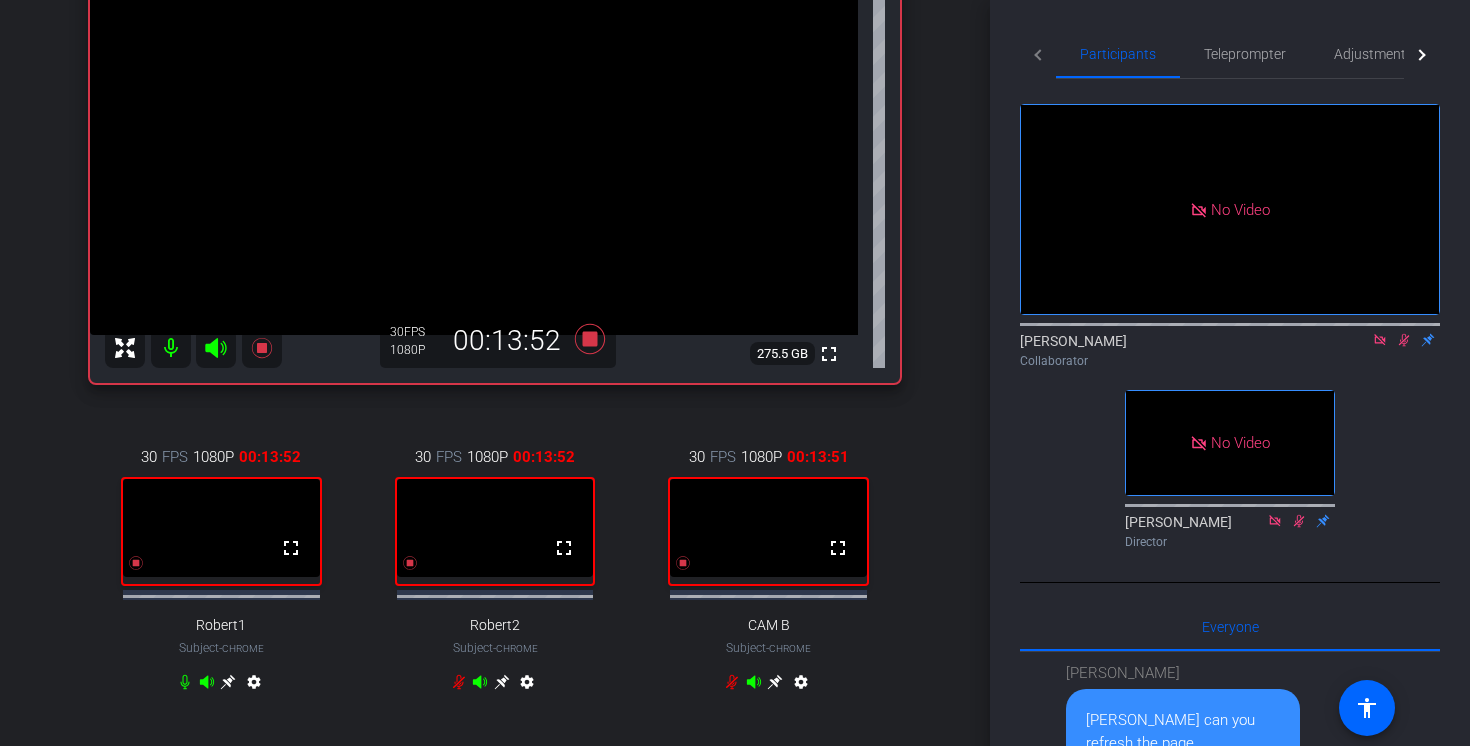 click 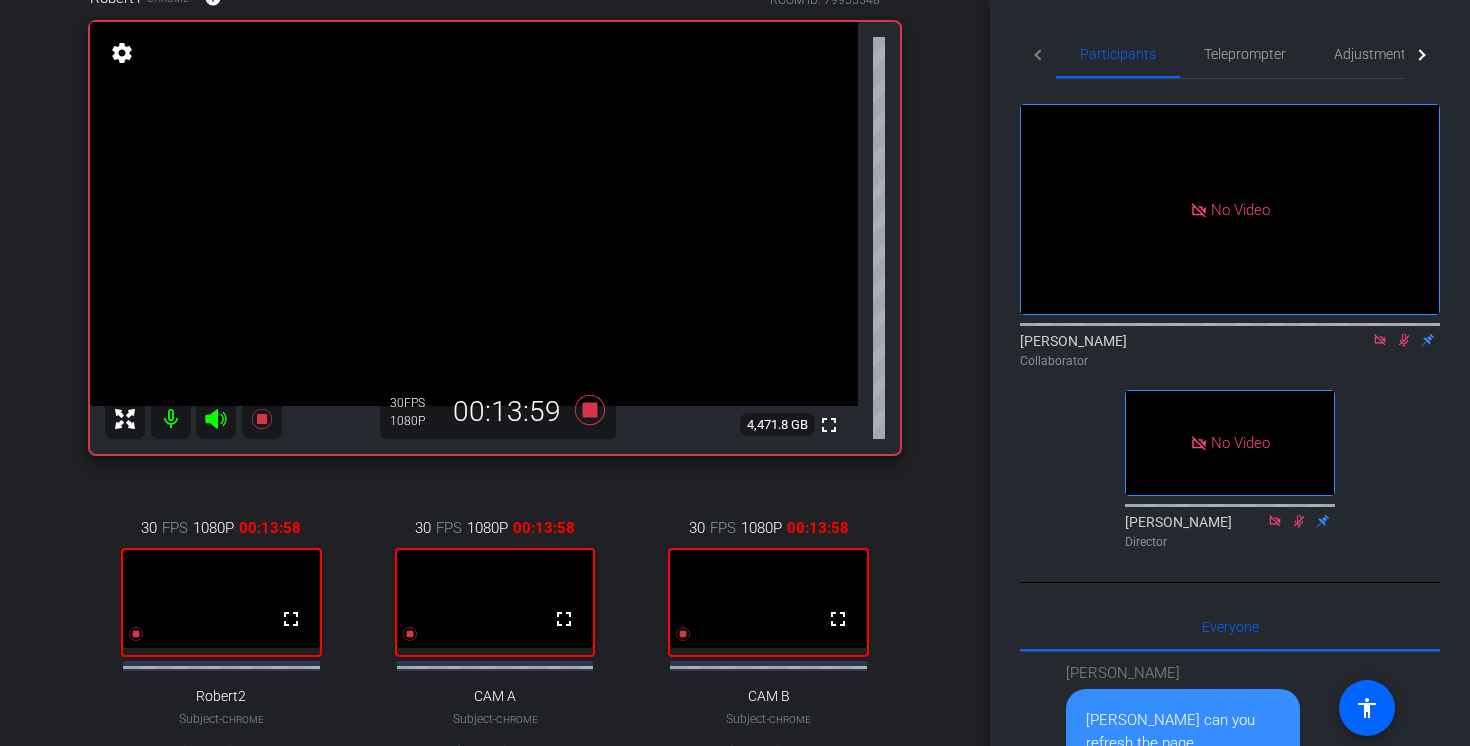 scroll, scrollTop: 210, scrollLeft: 0, axis: vertical 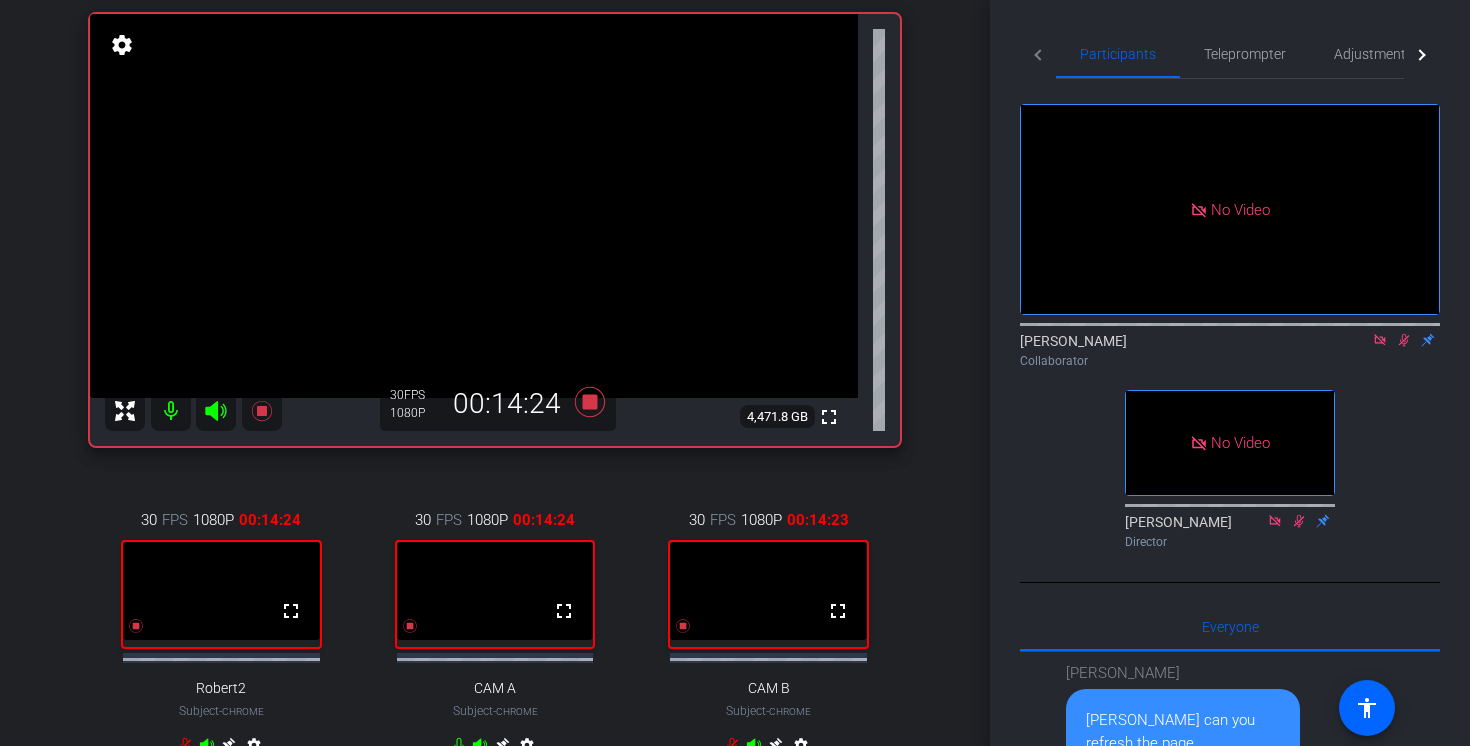 click on "[PERSON_NAME]
Collaborator" 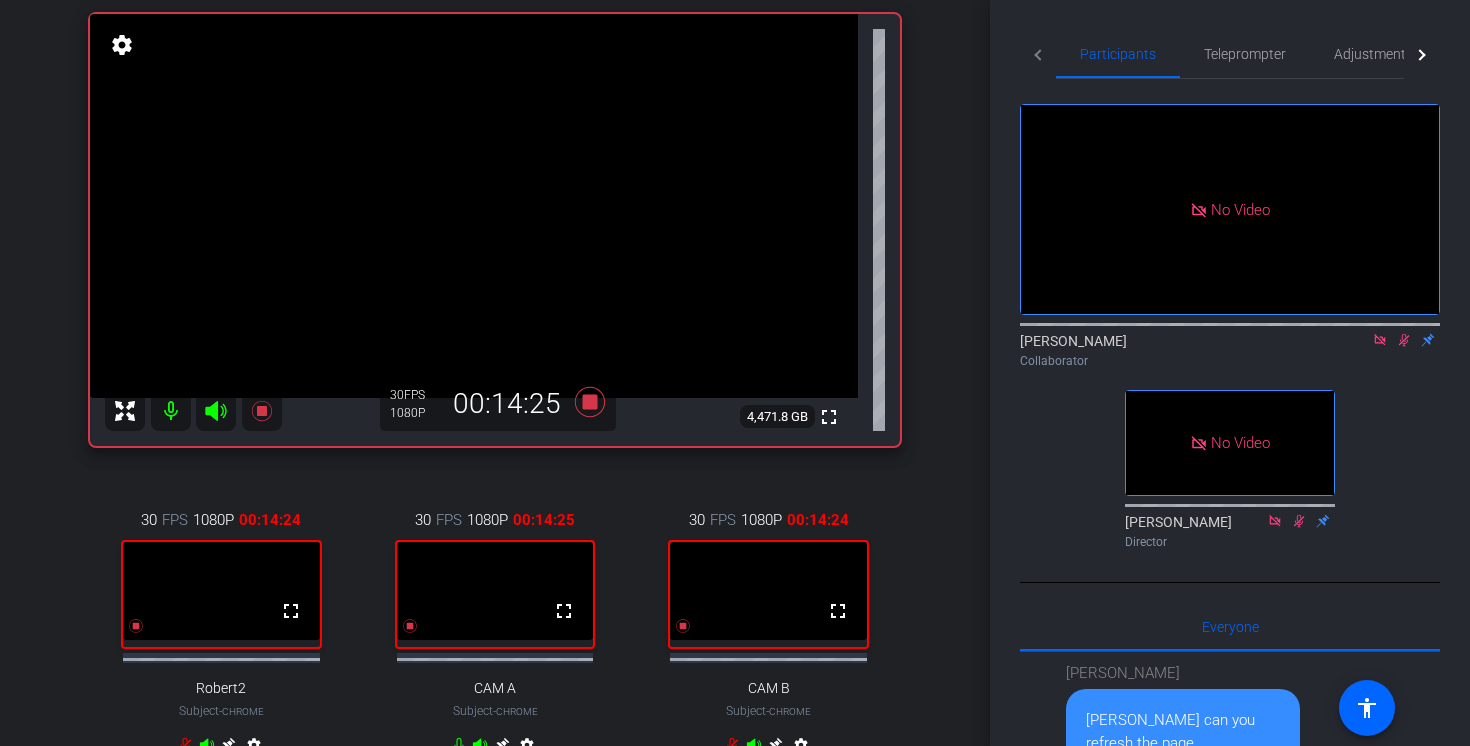 click 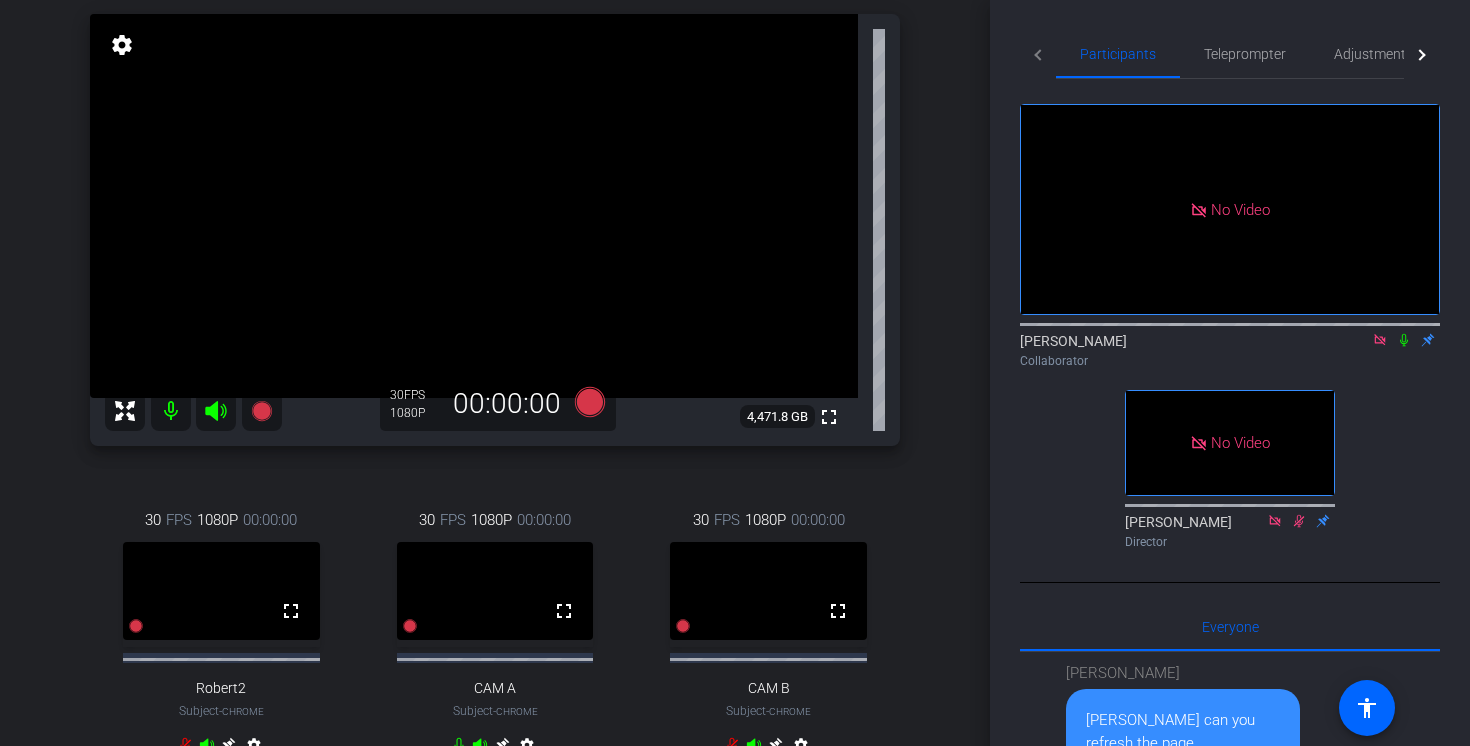 scroll, scrollTop: 189, scrollLeft: 0, axis: vertical 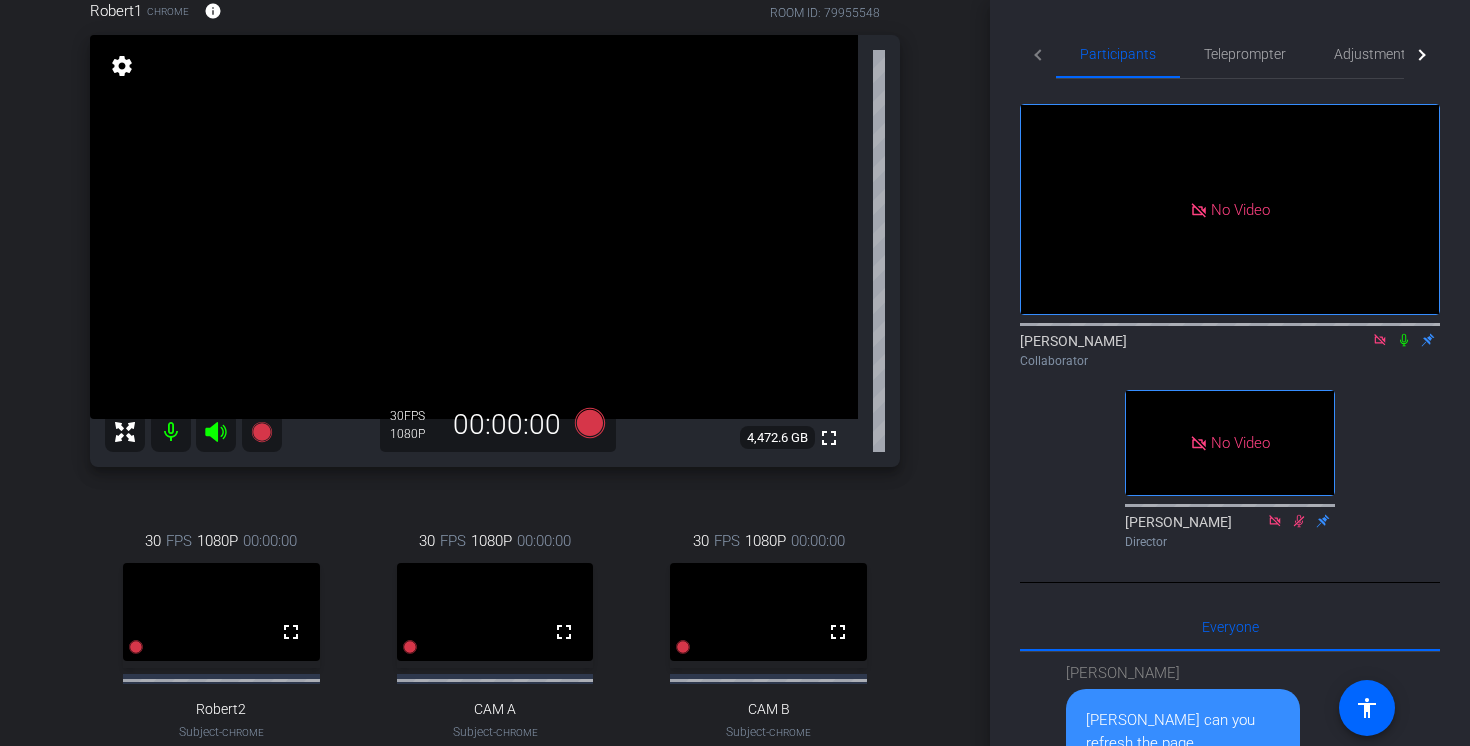 click on "Collaborator" 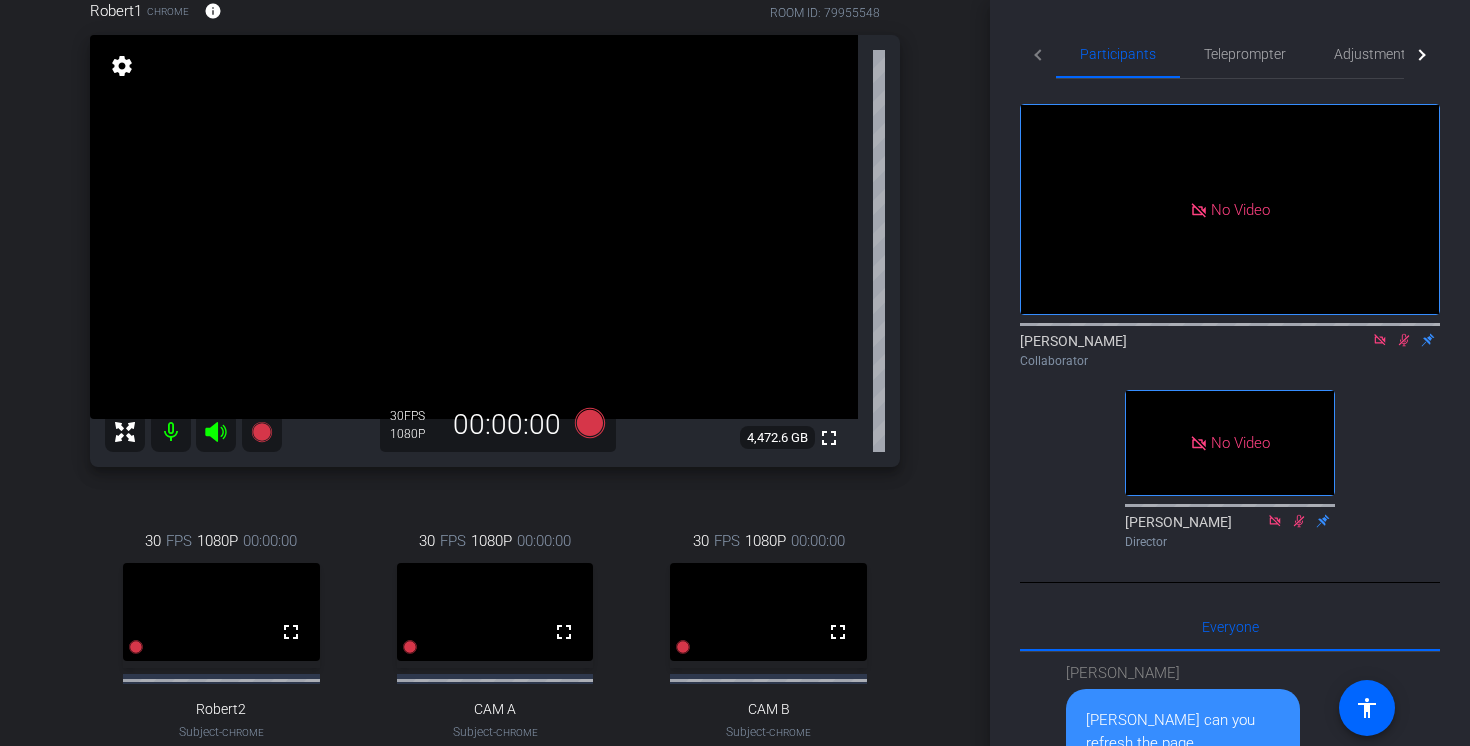 click 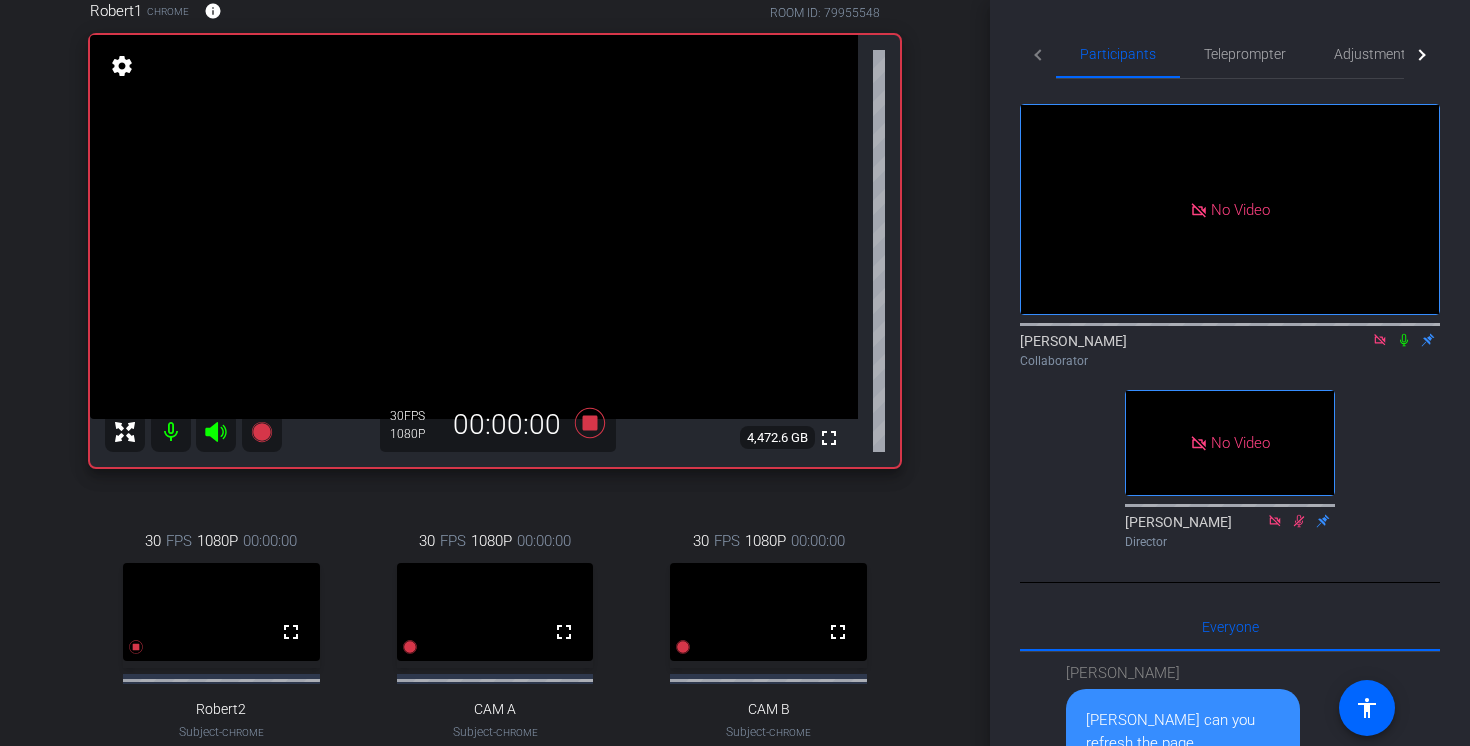 click 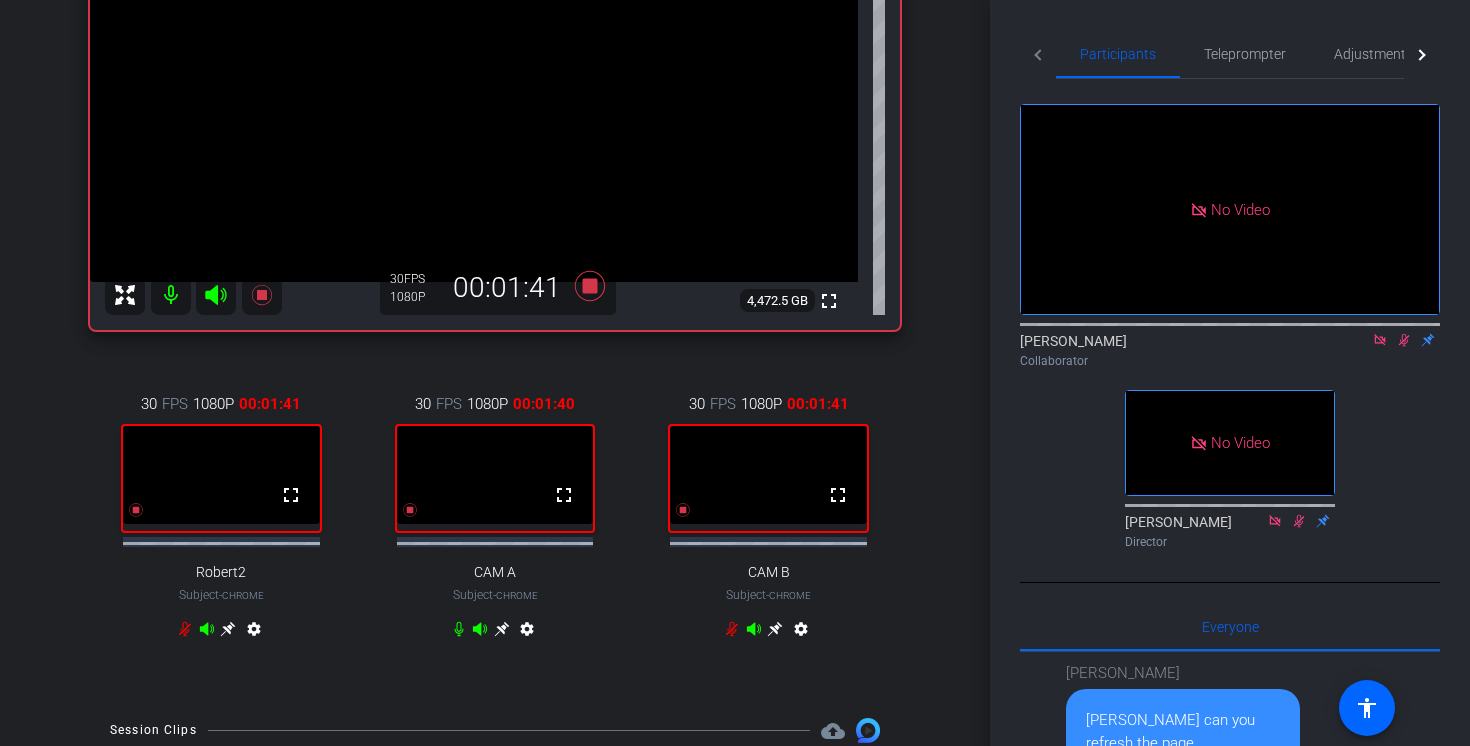 scroll, scrollTop: 336, scrollLeft: 0, axis: vertical 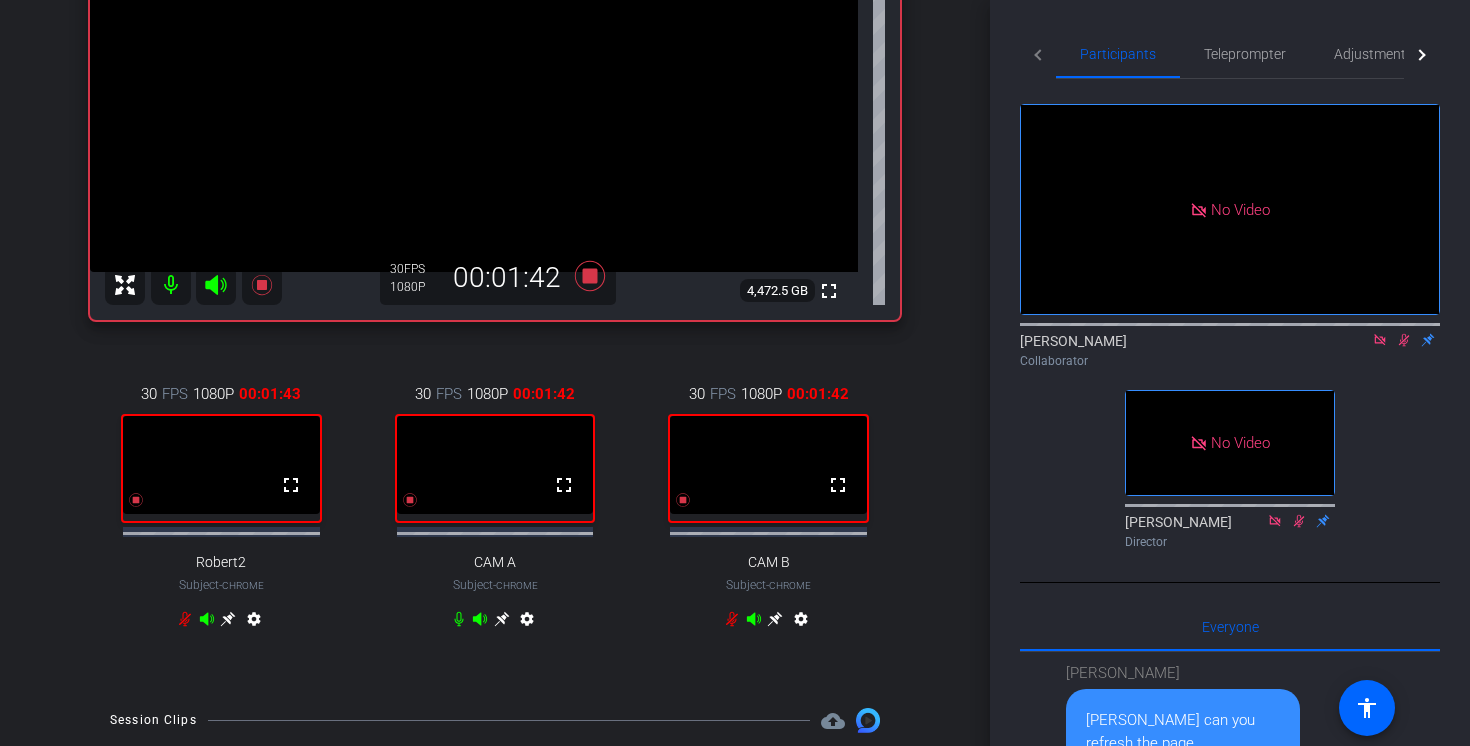 click 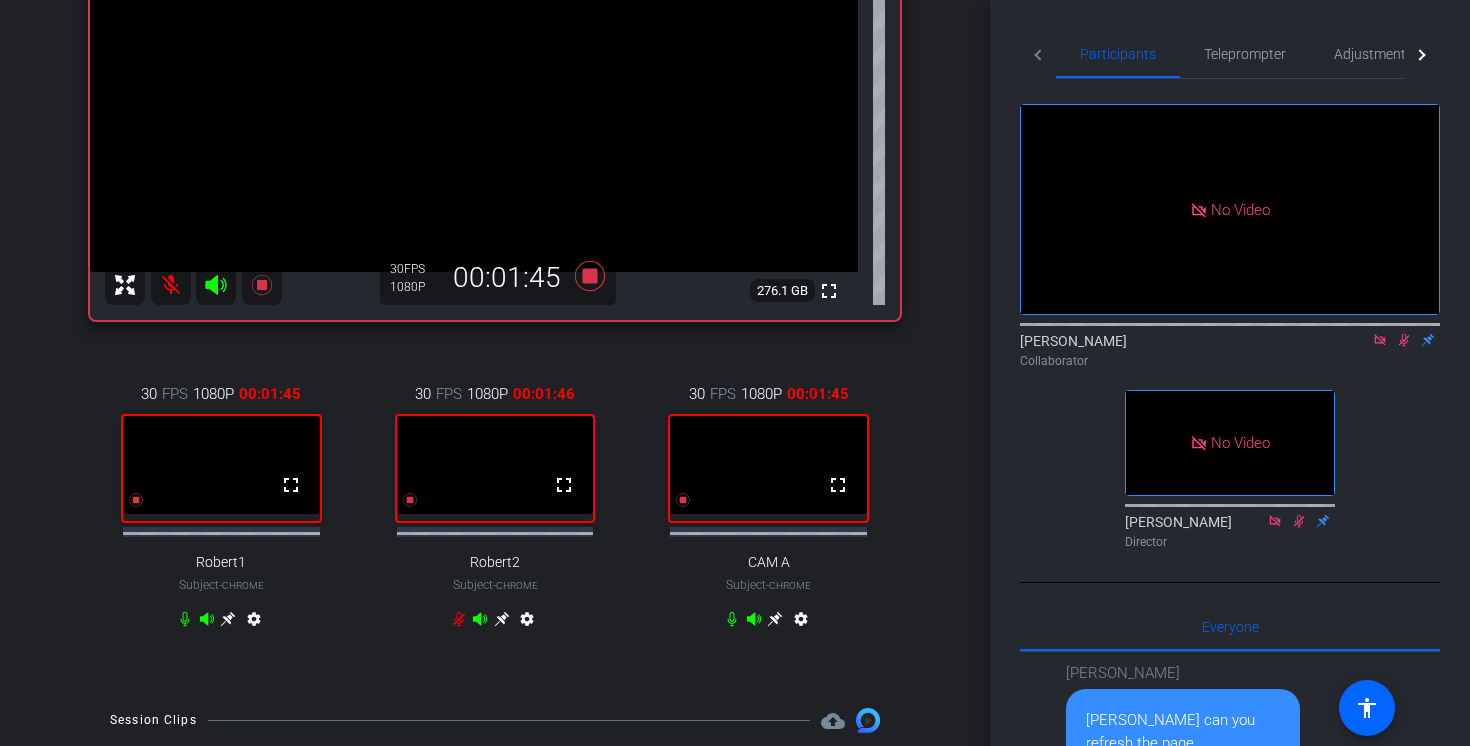 click 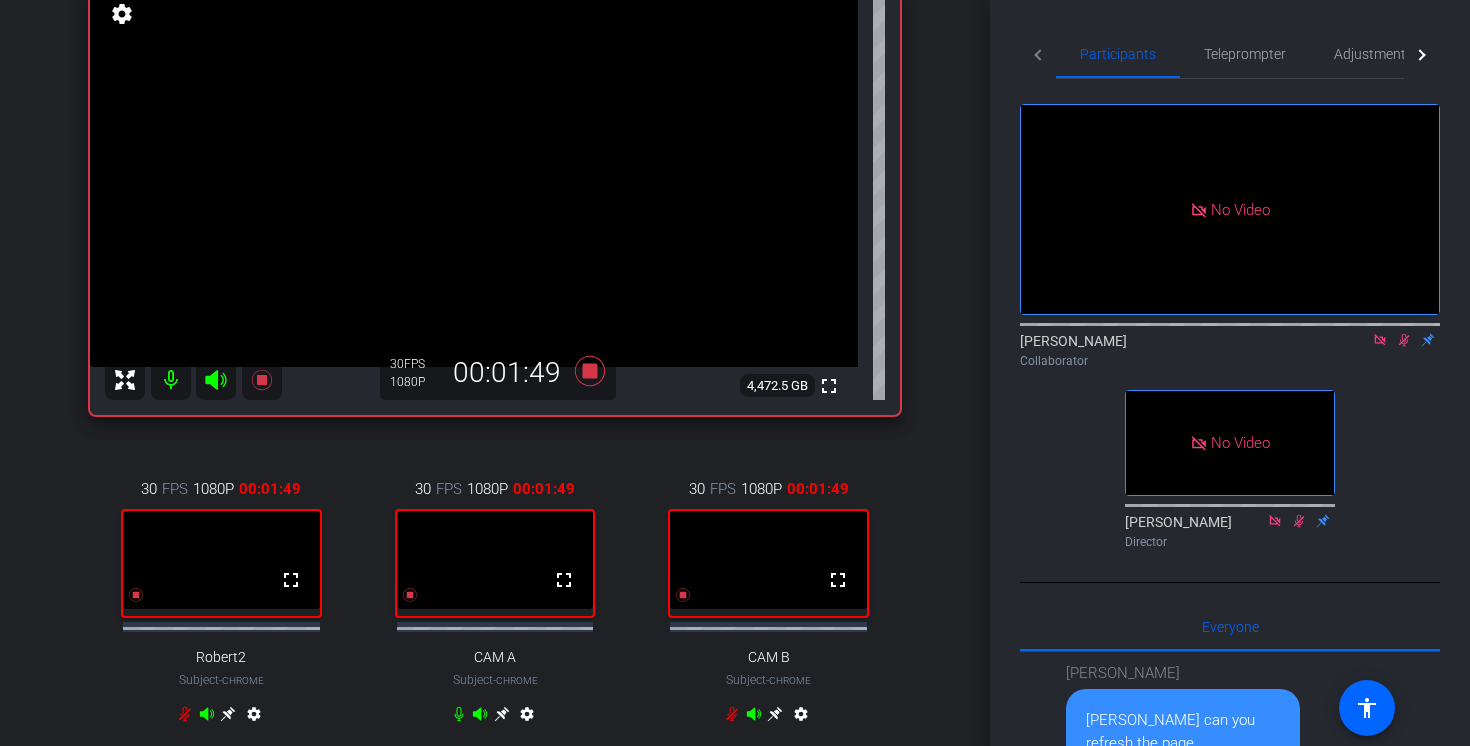 scroll, scrollTop: 291, scrollLeft: 0, axis: vertical 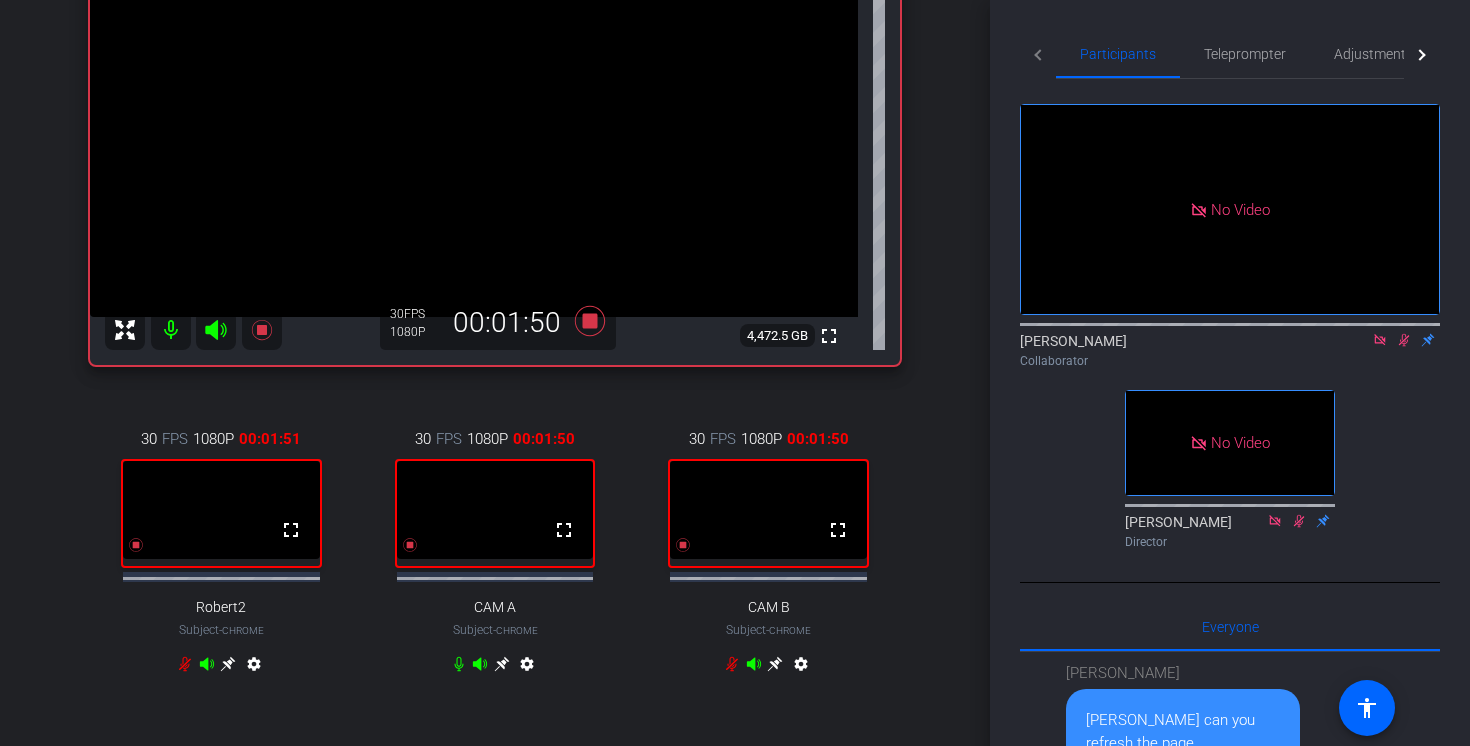 click 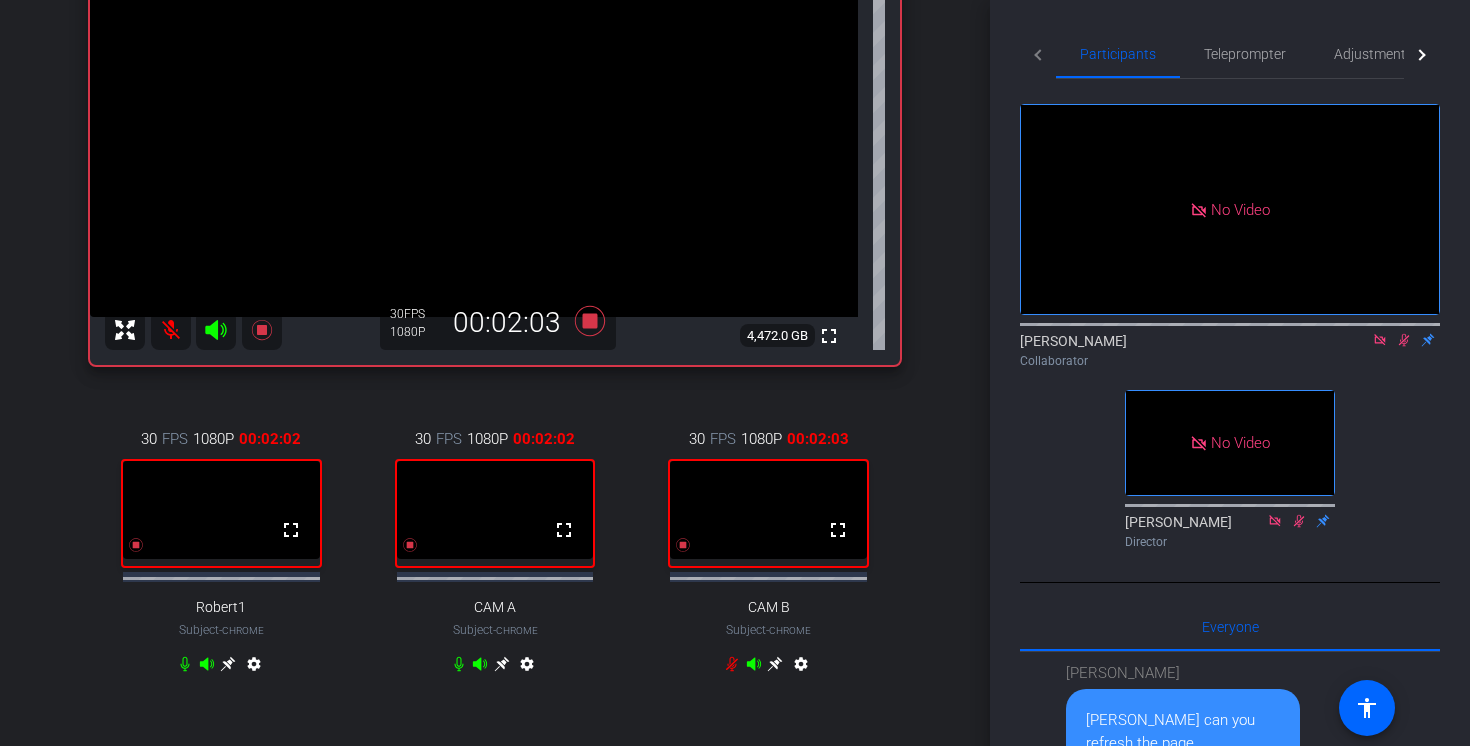 click 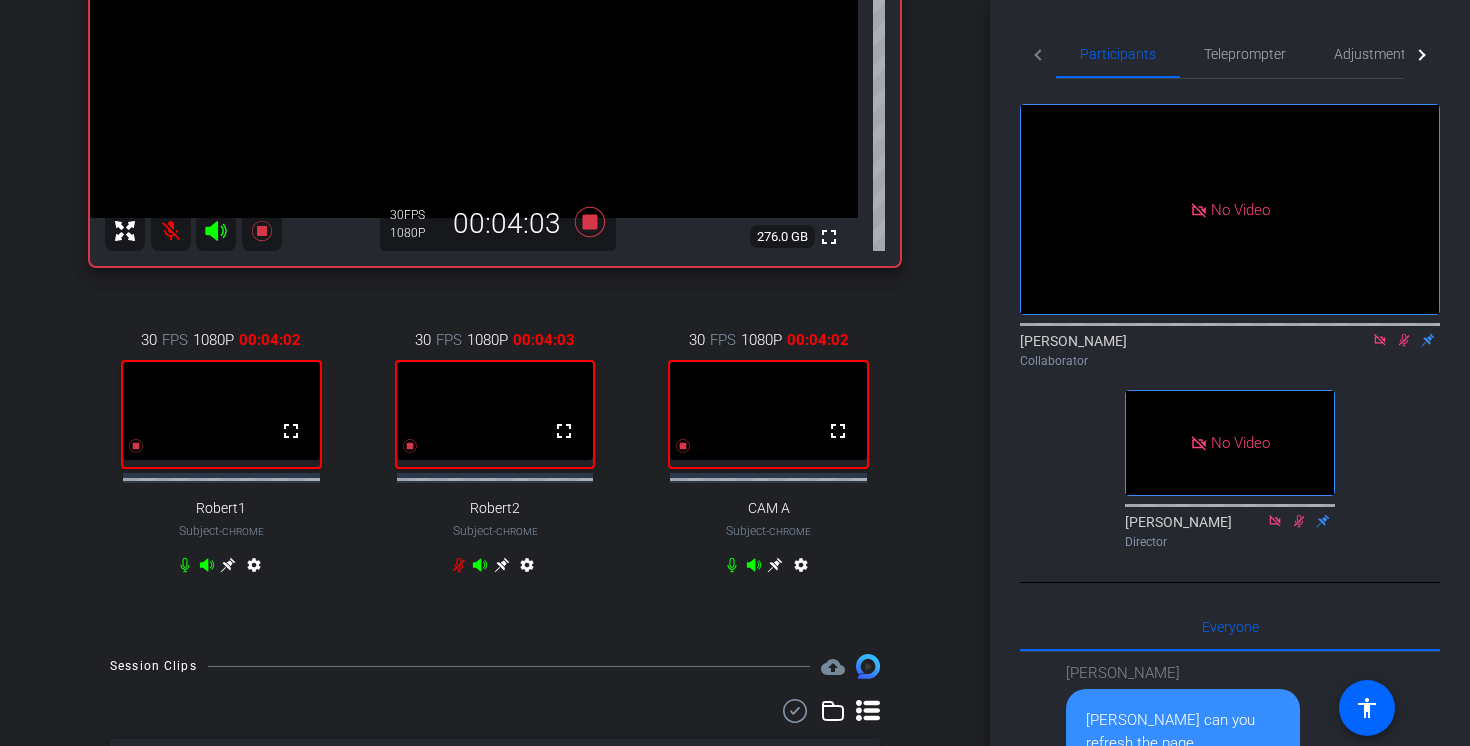 scroll, scrollTop: 406, scrollLeft: 0, axis: vertical 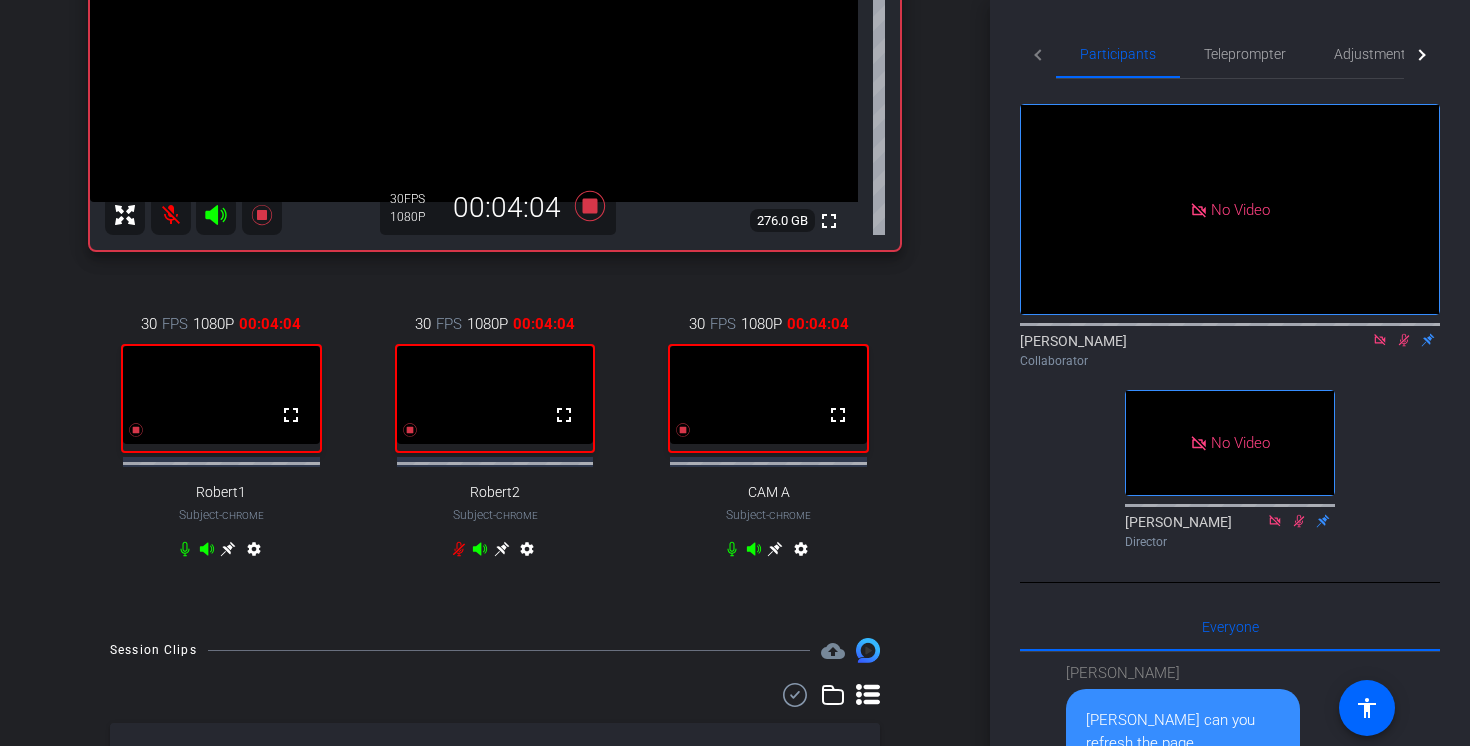 click 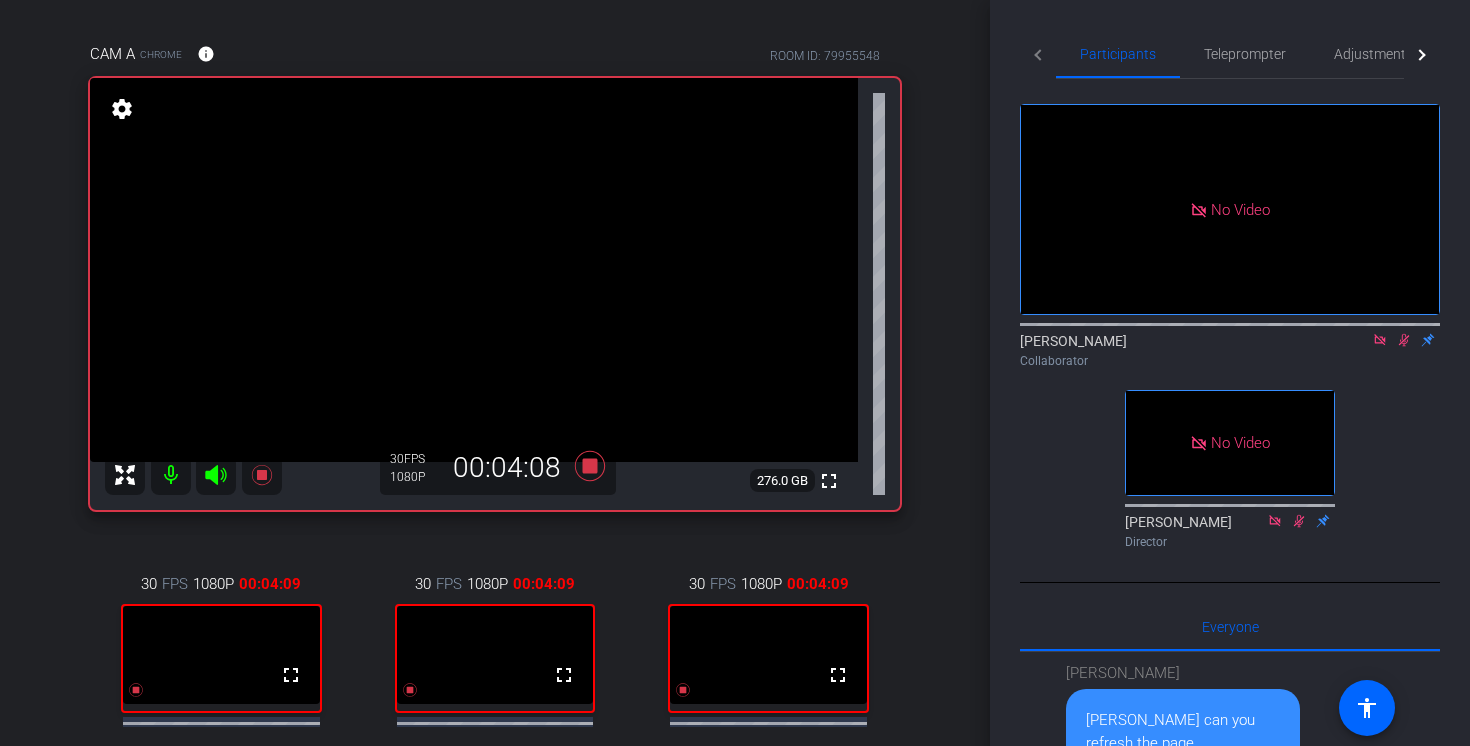 scroll, scrollTop: 144, scrollLeft: 0, axis: vertical 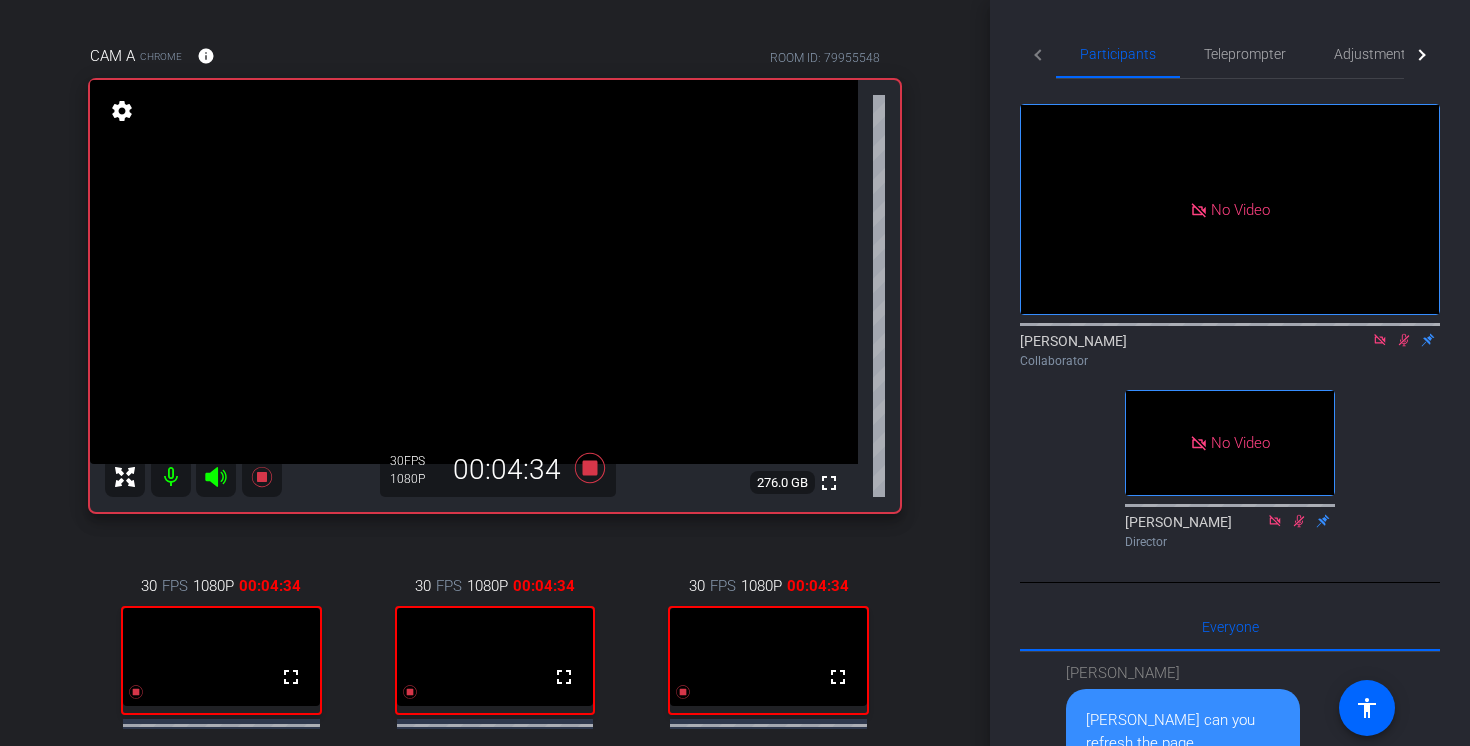 click 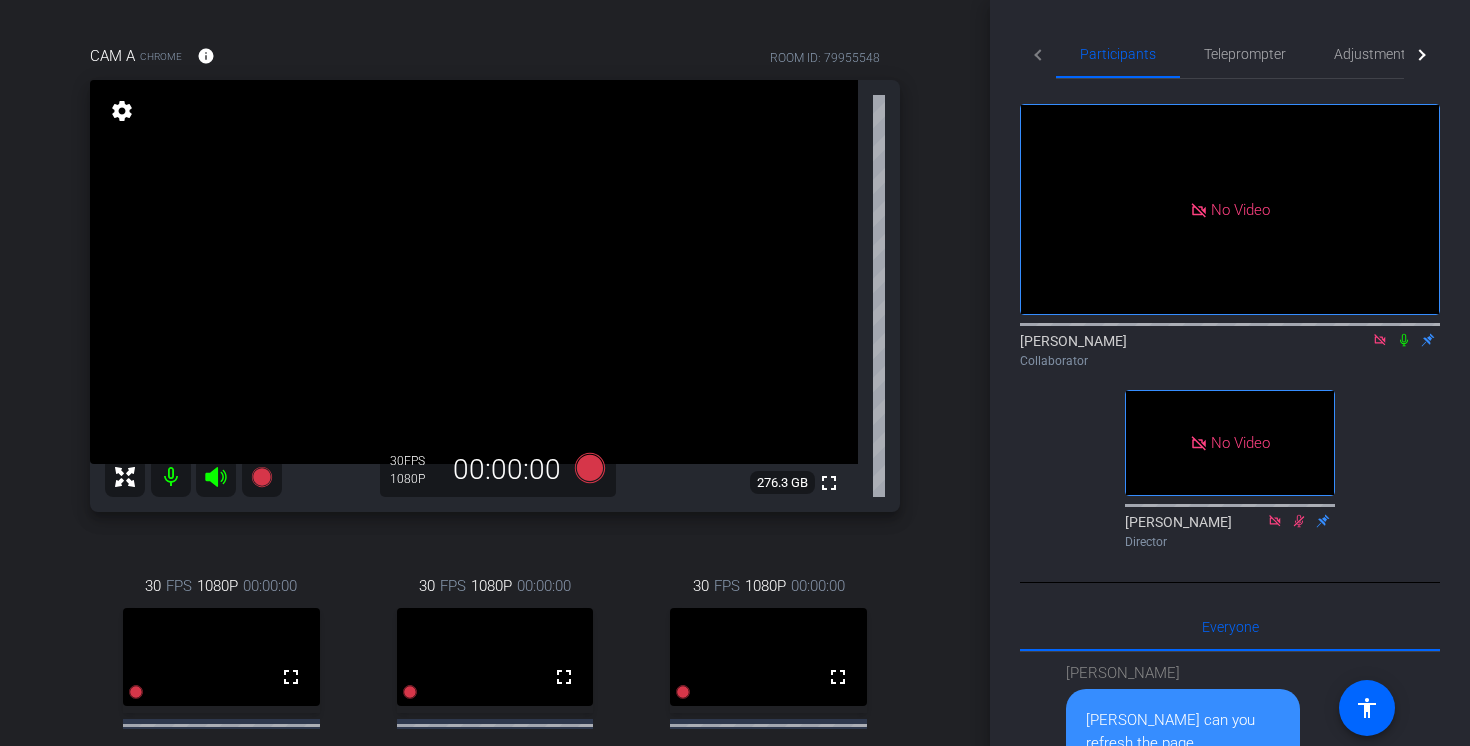 click 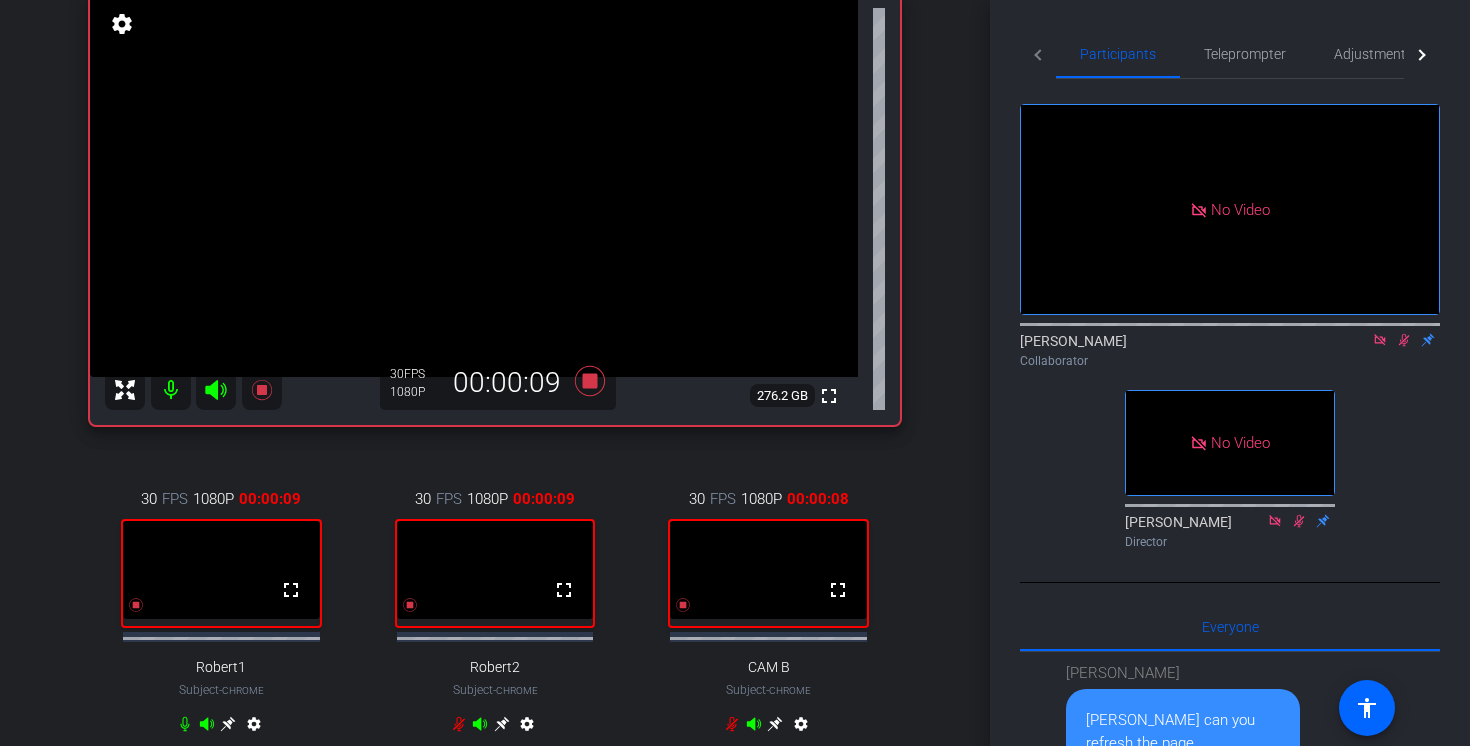 scroll, scrollTop: 253, scrollLeft: 0, axis: vertical 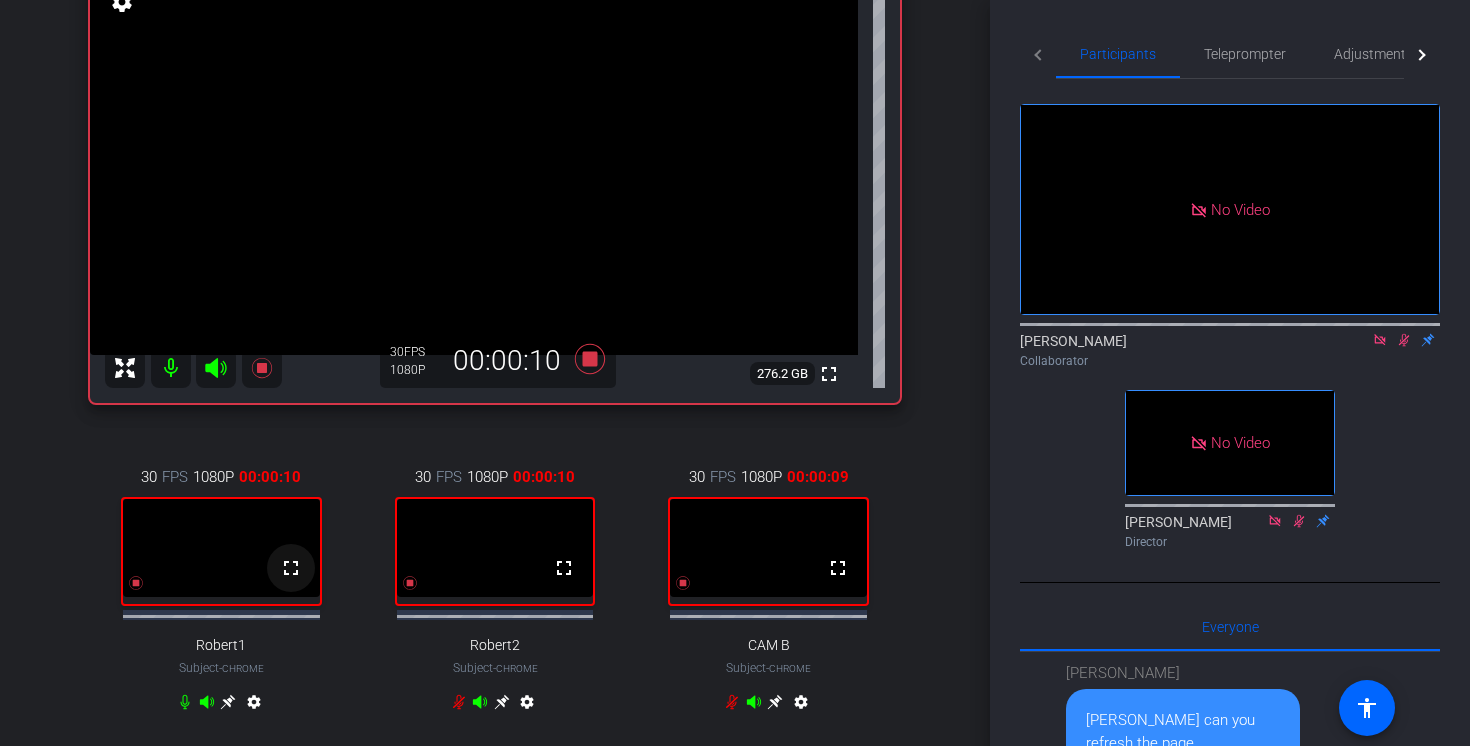 click on "fullscreen" at bounding box center (291, 568) 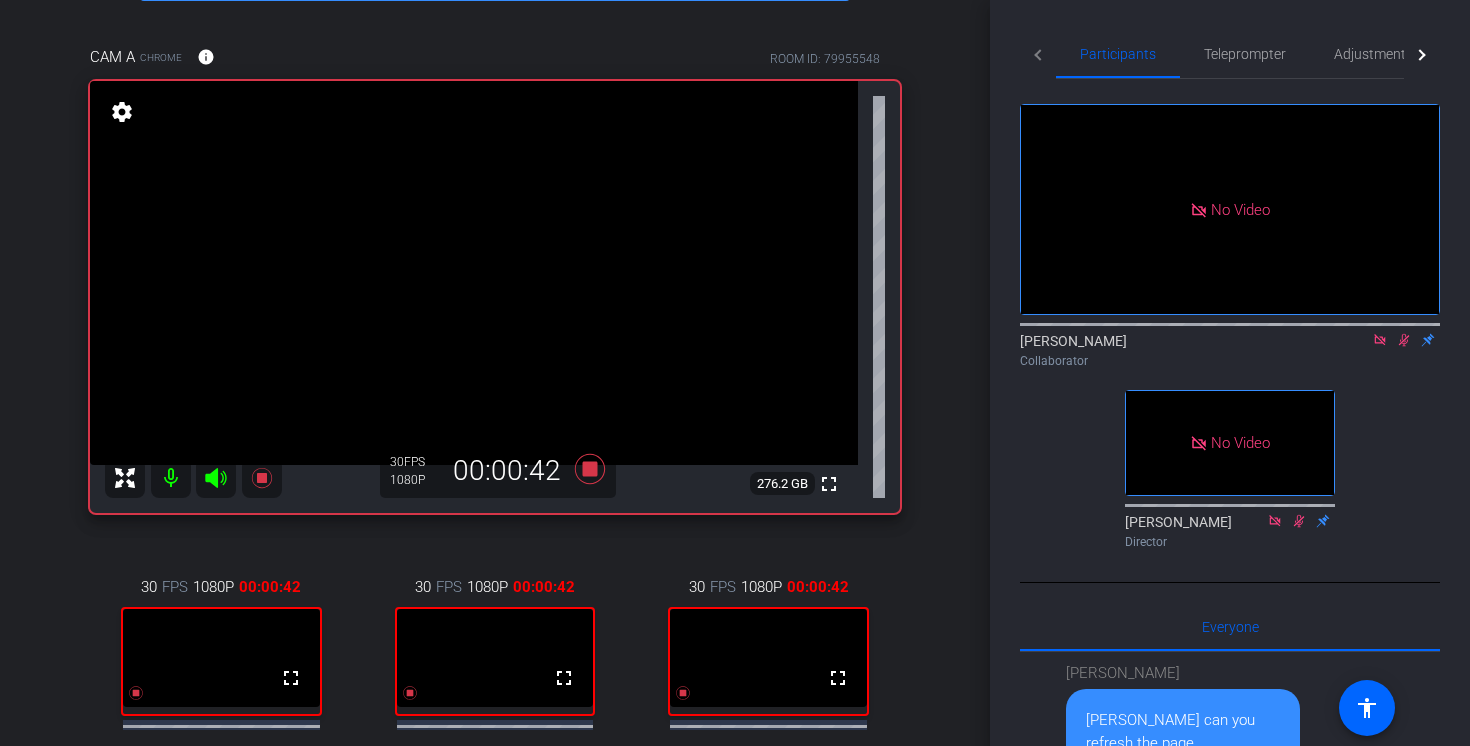 scroll, scrollTop: 0, scrollLeft: 0, axis: both 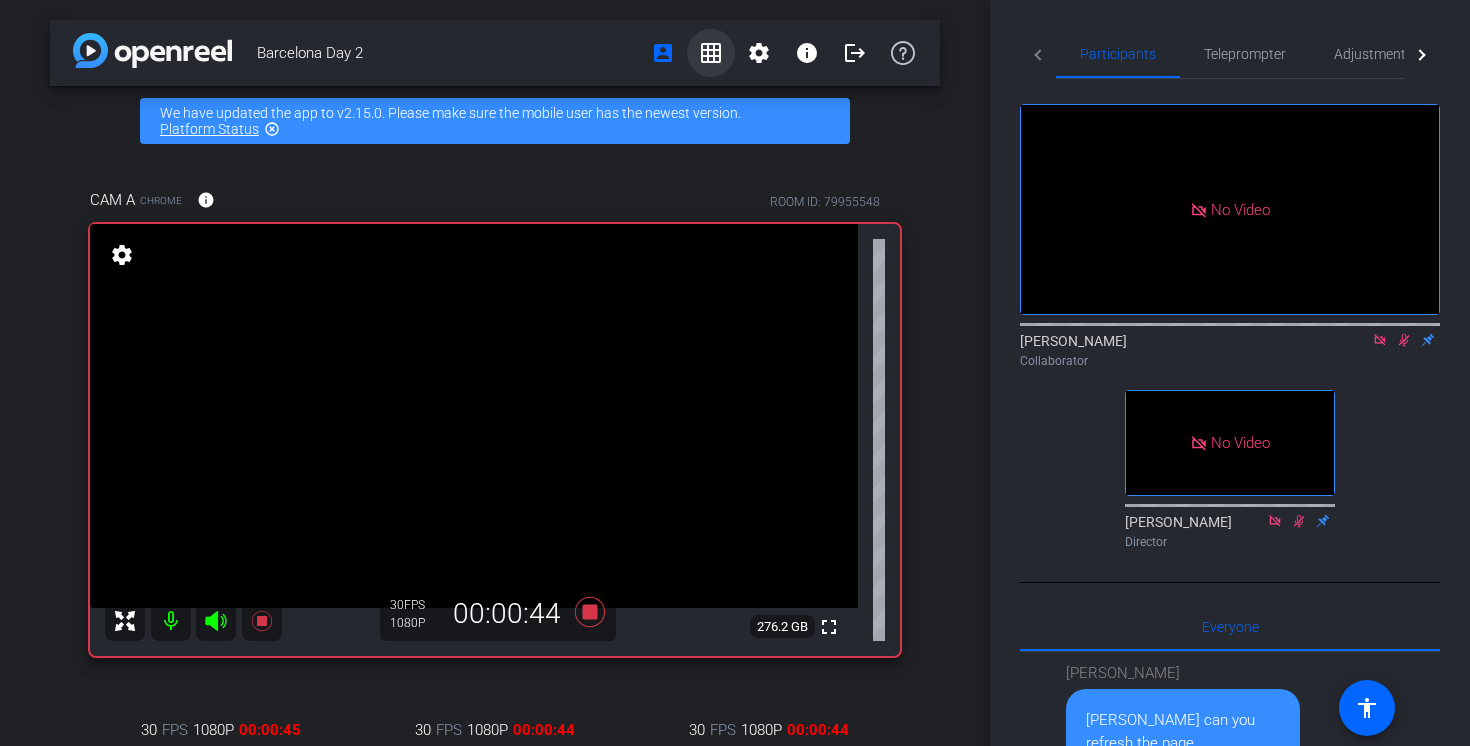click on "grid_on" at bounding box center [711, 53] 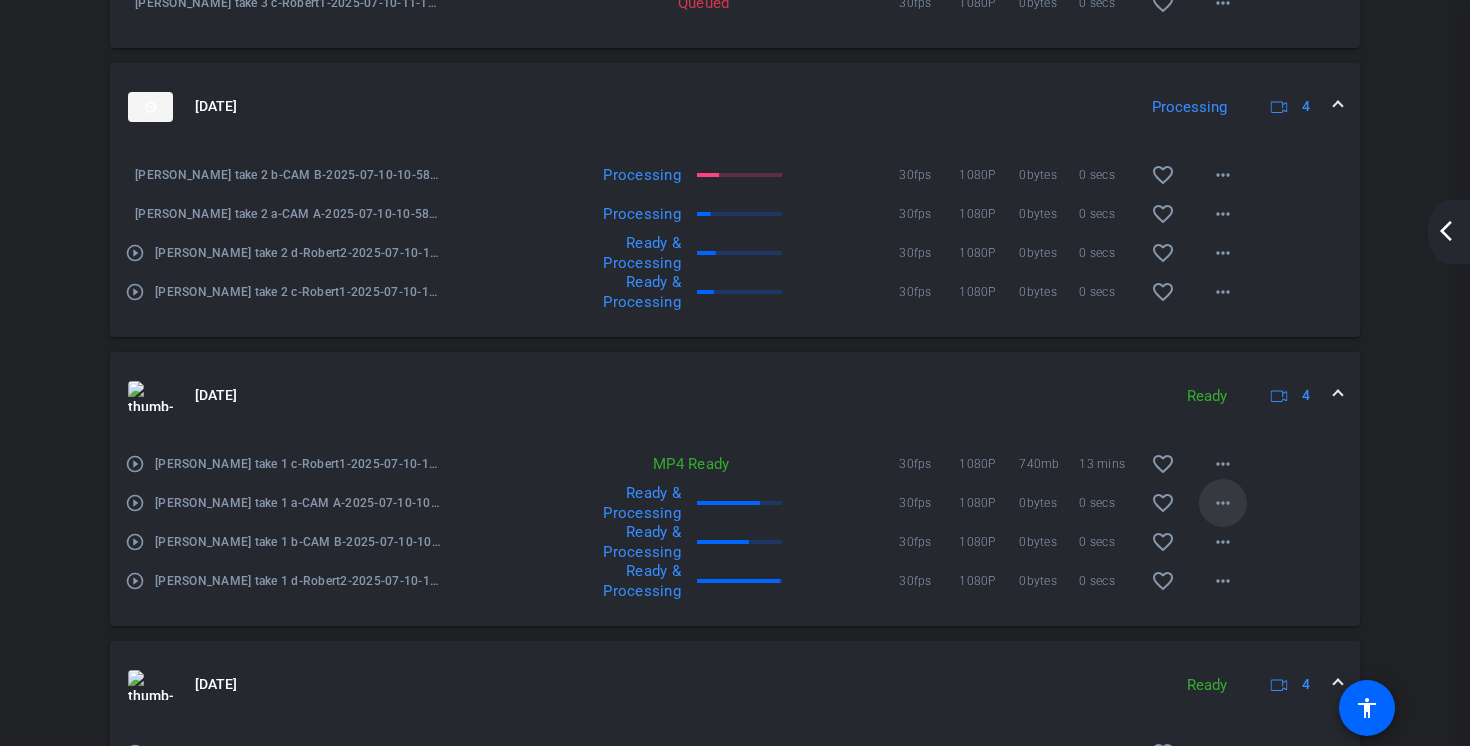 scroll, scrollTop: 1602, scrollLeft: 0, axis: vertical 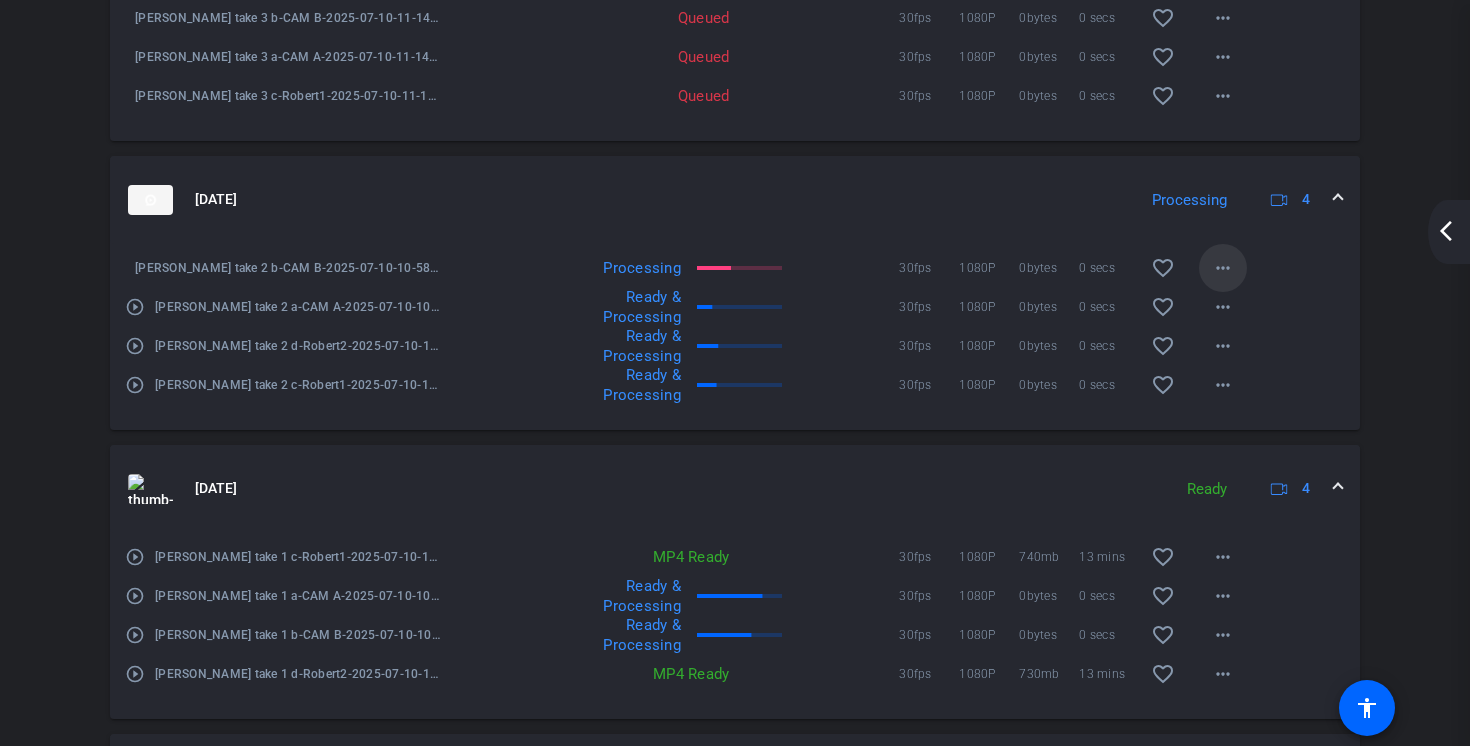 click on "more_horiz" at bounding box center [1223, 268] 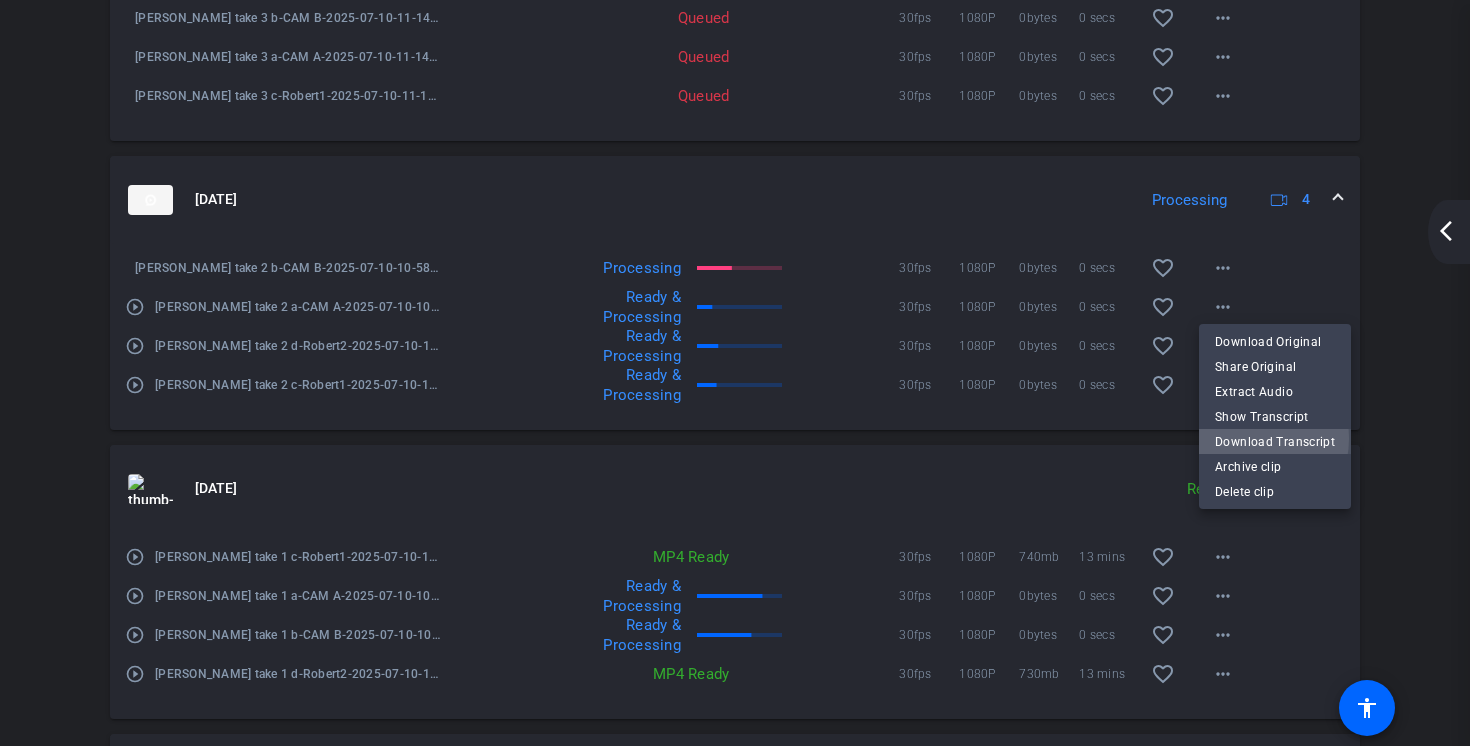 click on "Download Transcript" at bounding box center [1275, 442] 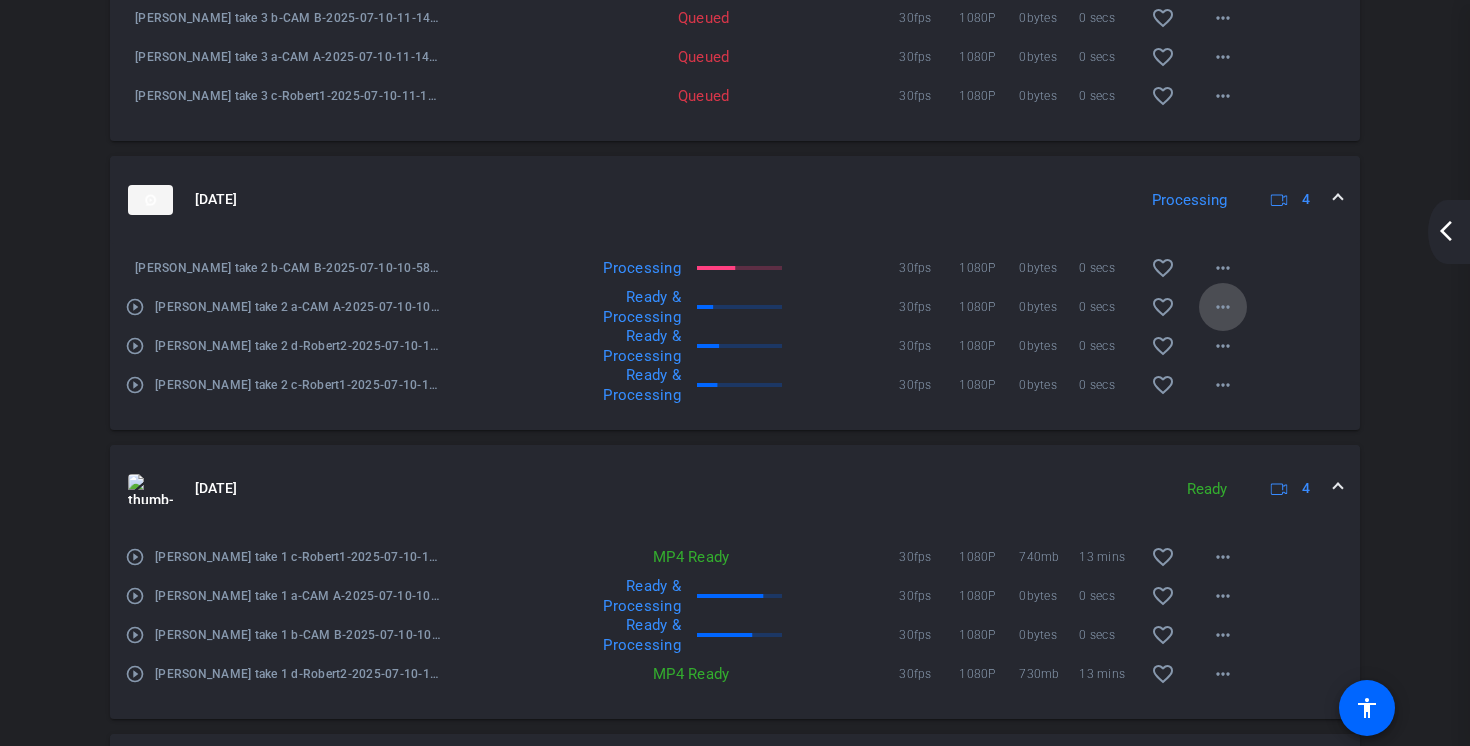 click on "more_horiz" at bounding box center [1223, 307] 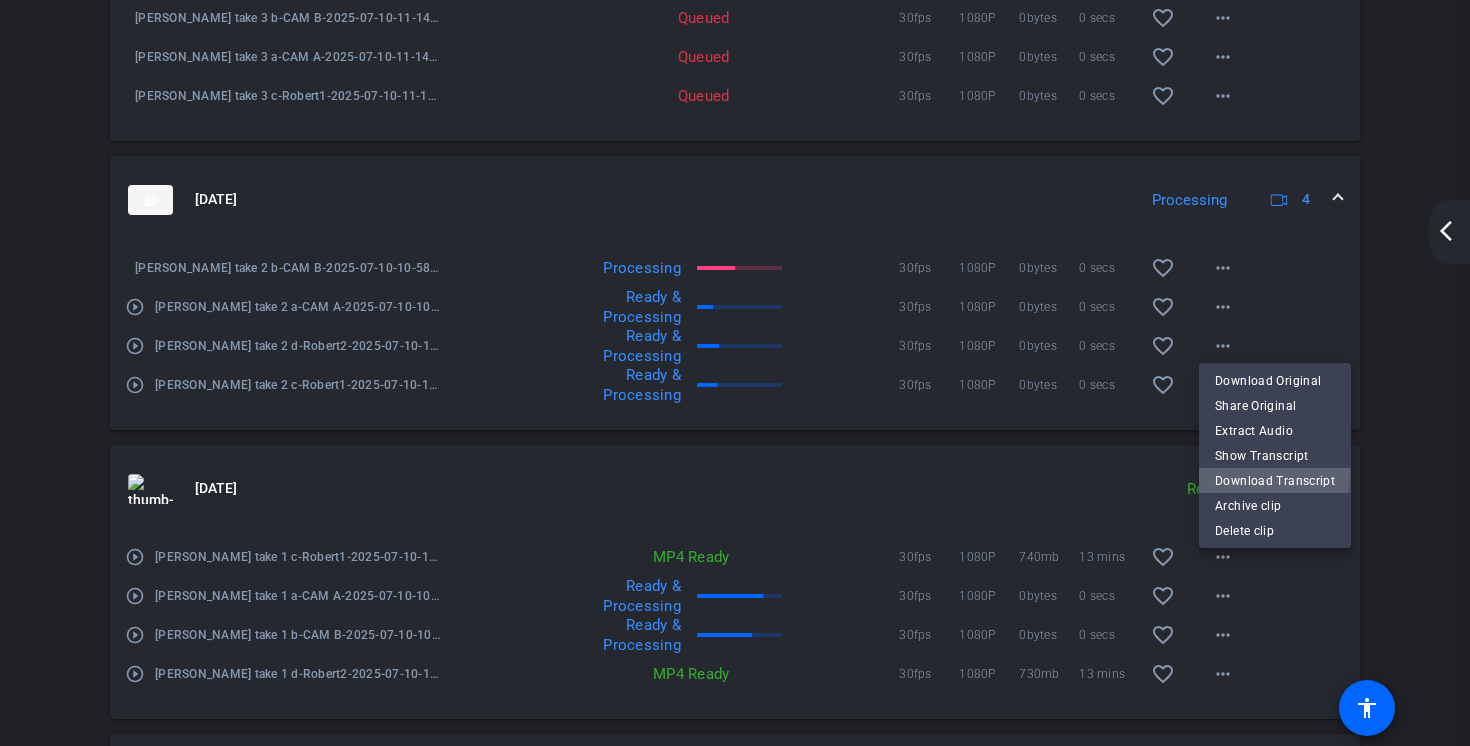 click on "Download Transcript" at bounding box center [1275, 481] 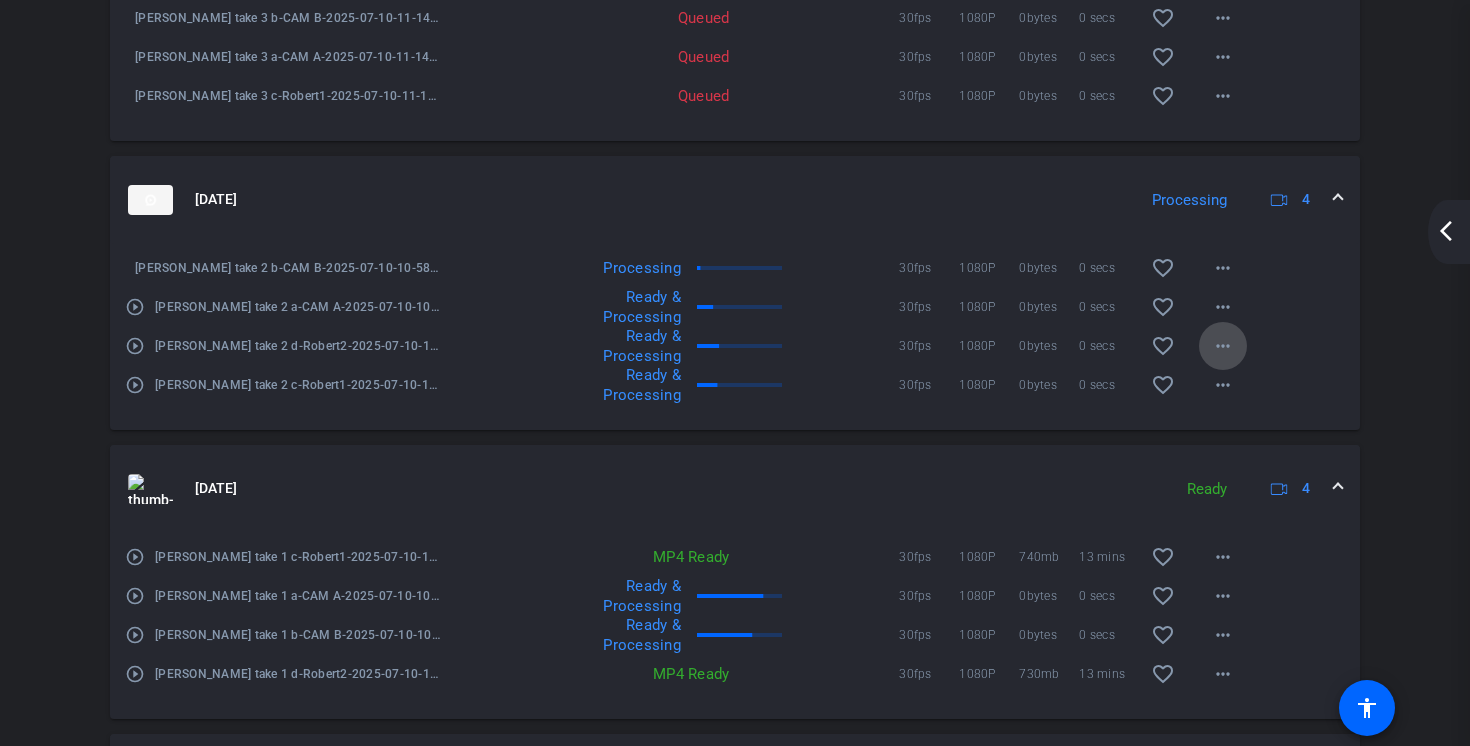click on "more_horiz" at bounding box center (1223, 346) 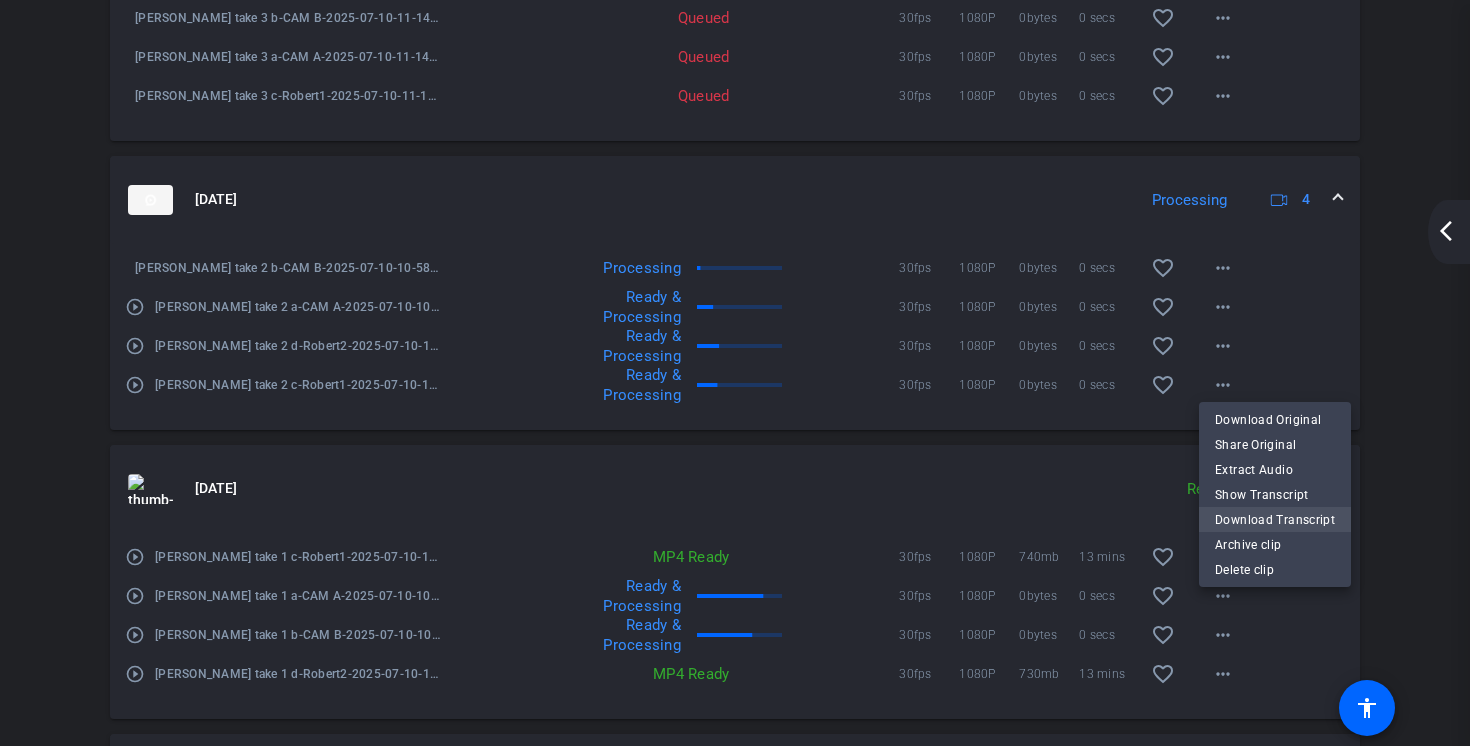 click on "Download Transcript" at bounding box center (1275, 520) 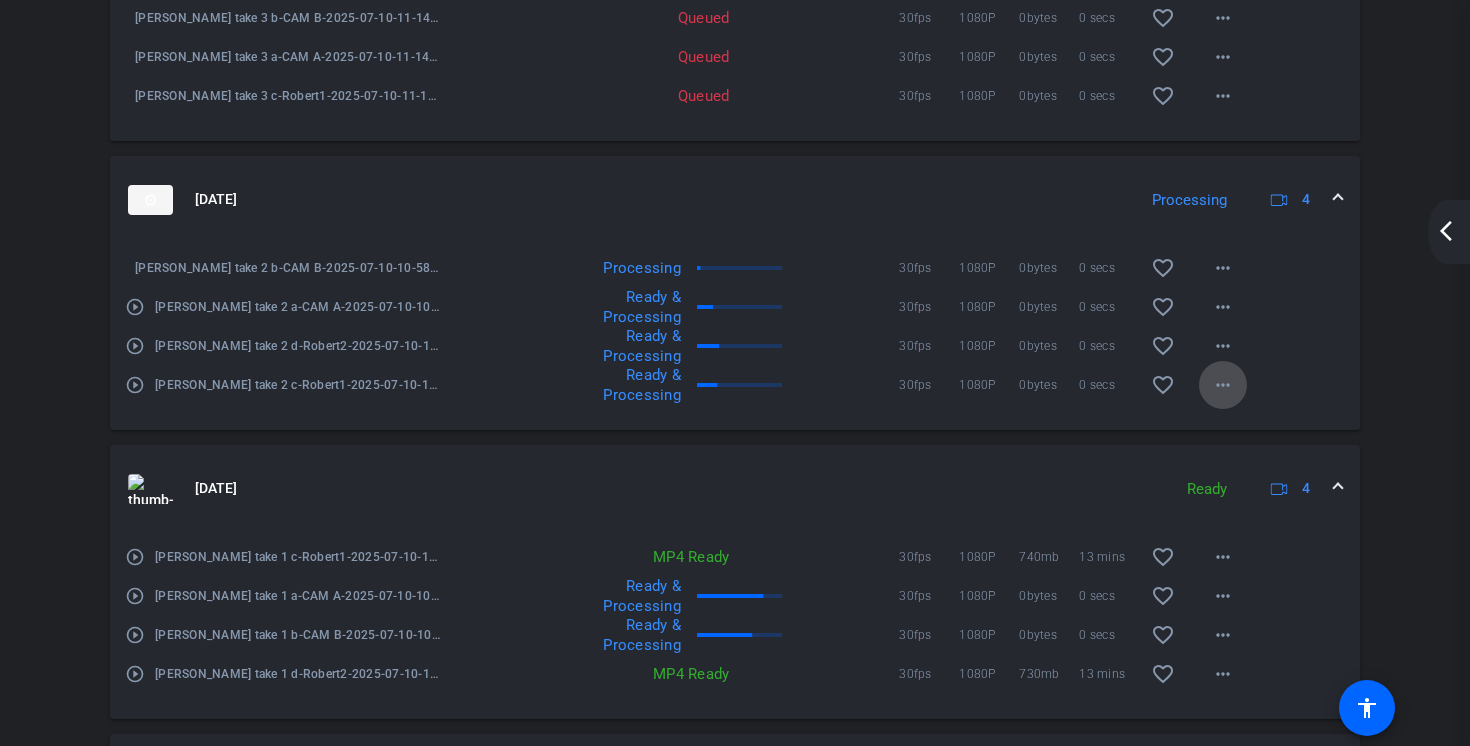 click on "more_horiz" at bounding box center [1223, 385] 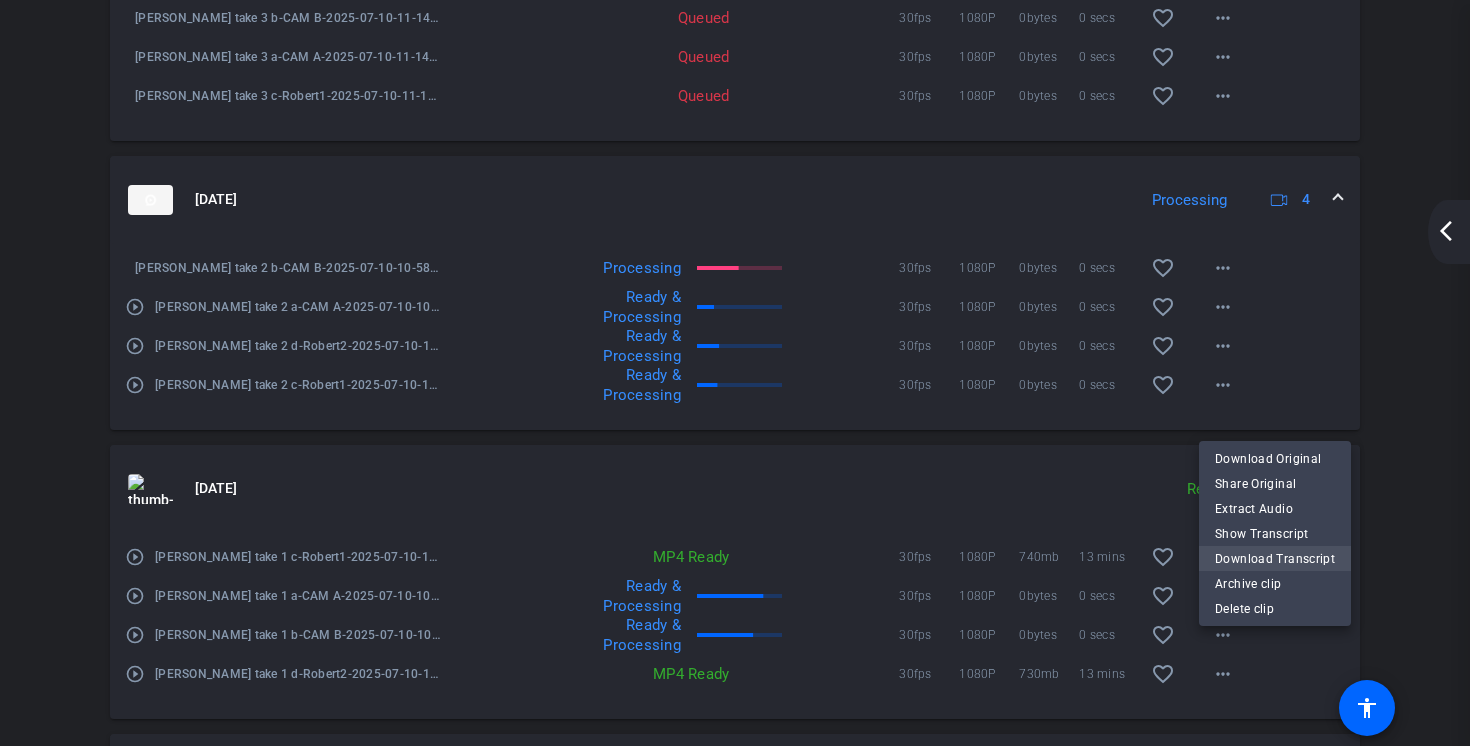 click on "Download Transcript" at bounding box center [1275, 559] 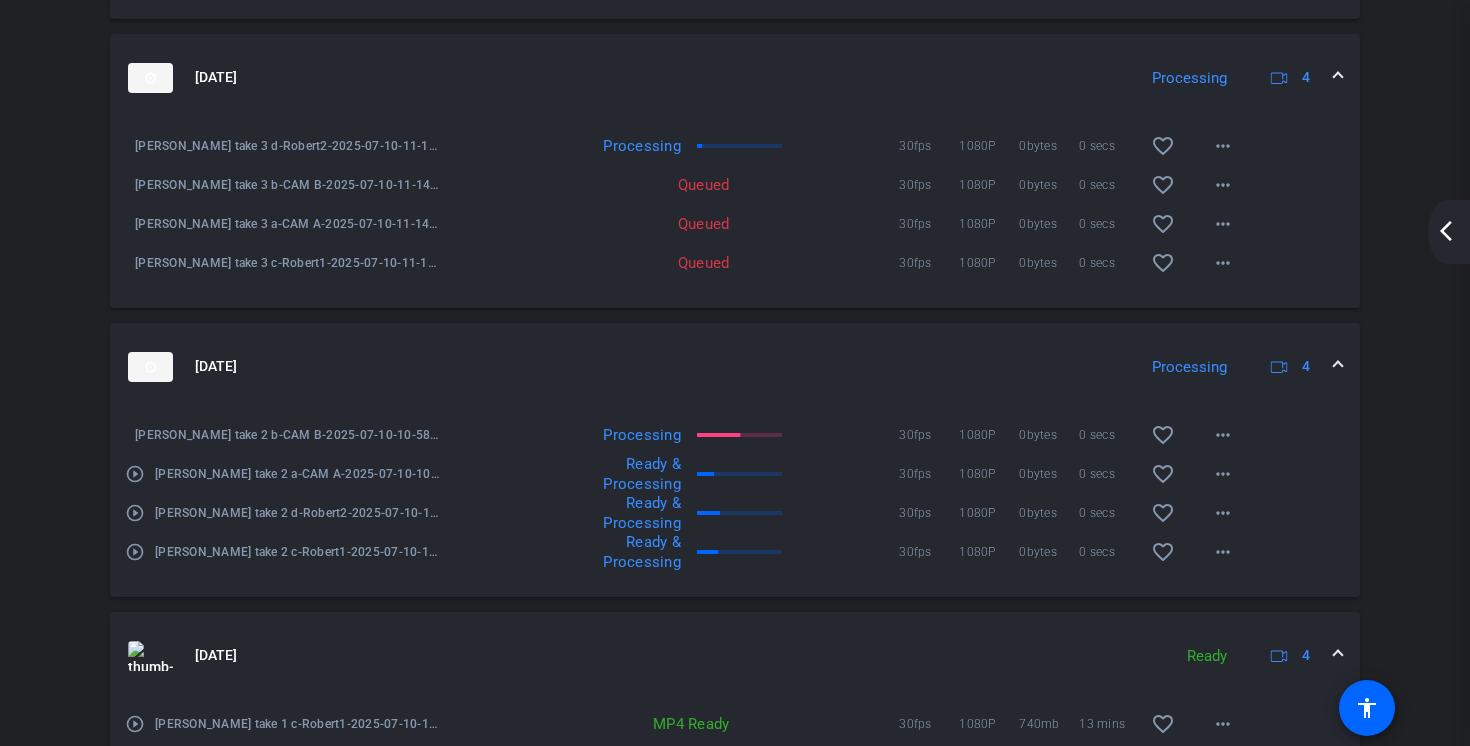 scroll, scrollTop: 1287, scrollLeft: 0, axis: vertical 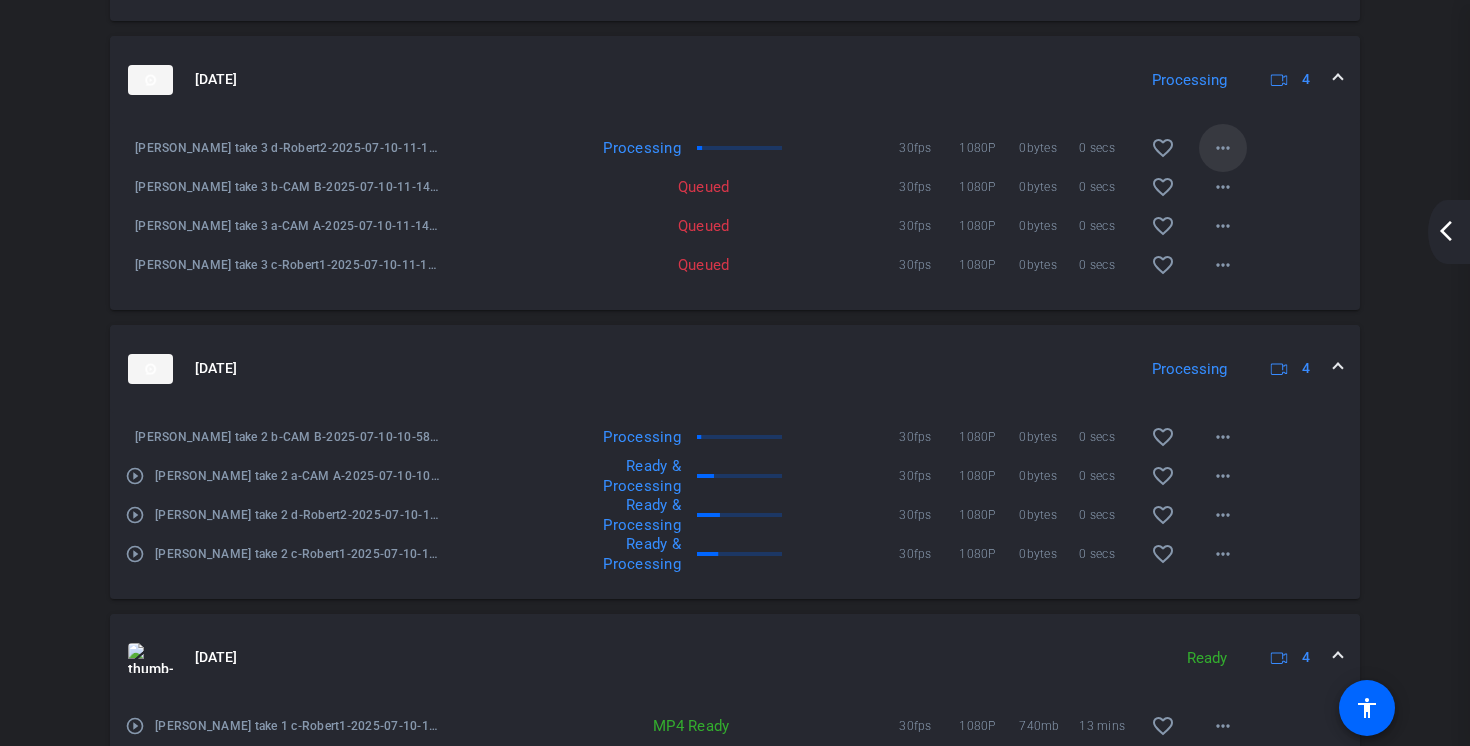 click on "more_horiz" at bounding box center (1223, 148) 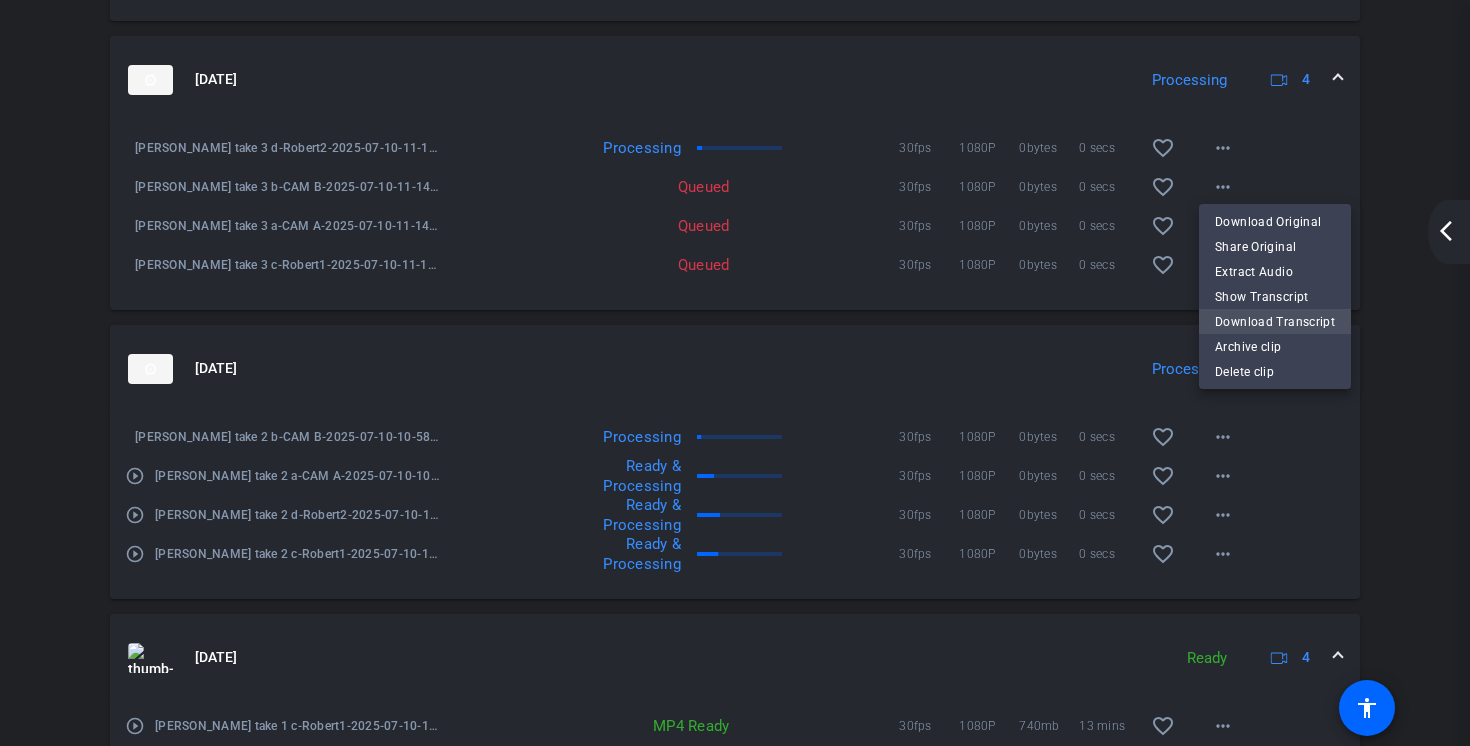 click on "Download Transcript" at bounding box center [1275, 322] 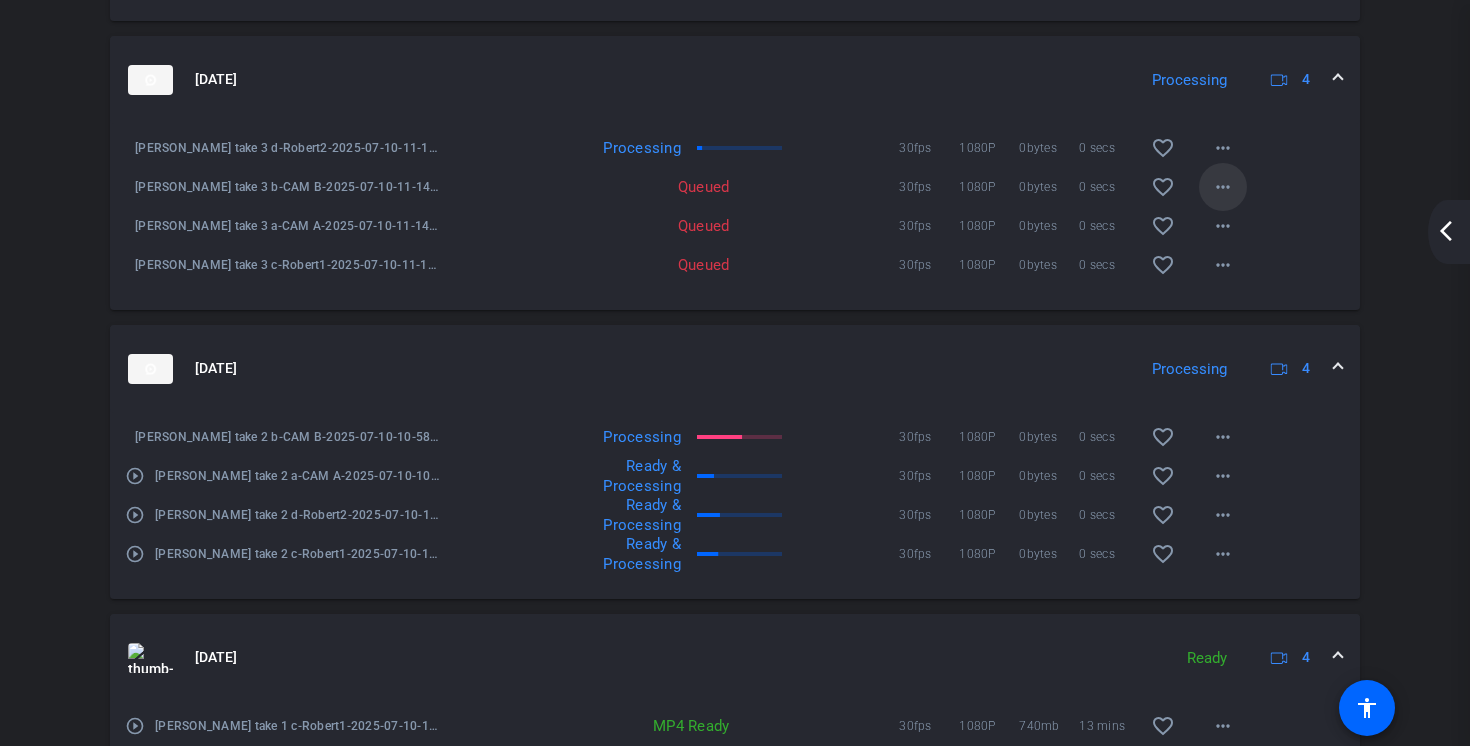 click on "more_horiz" at bounding box center [1223, 187] 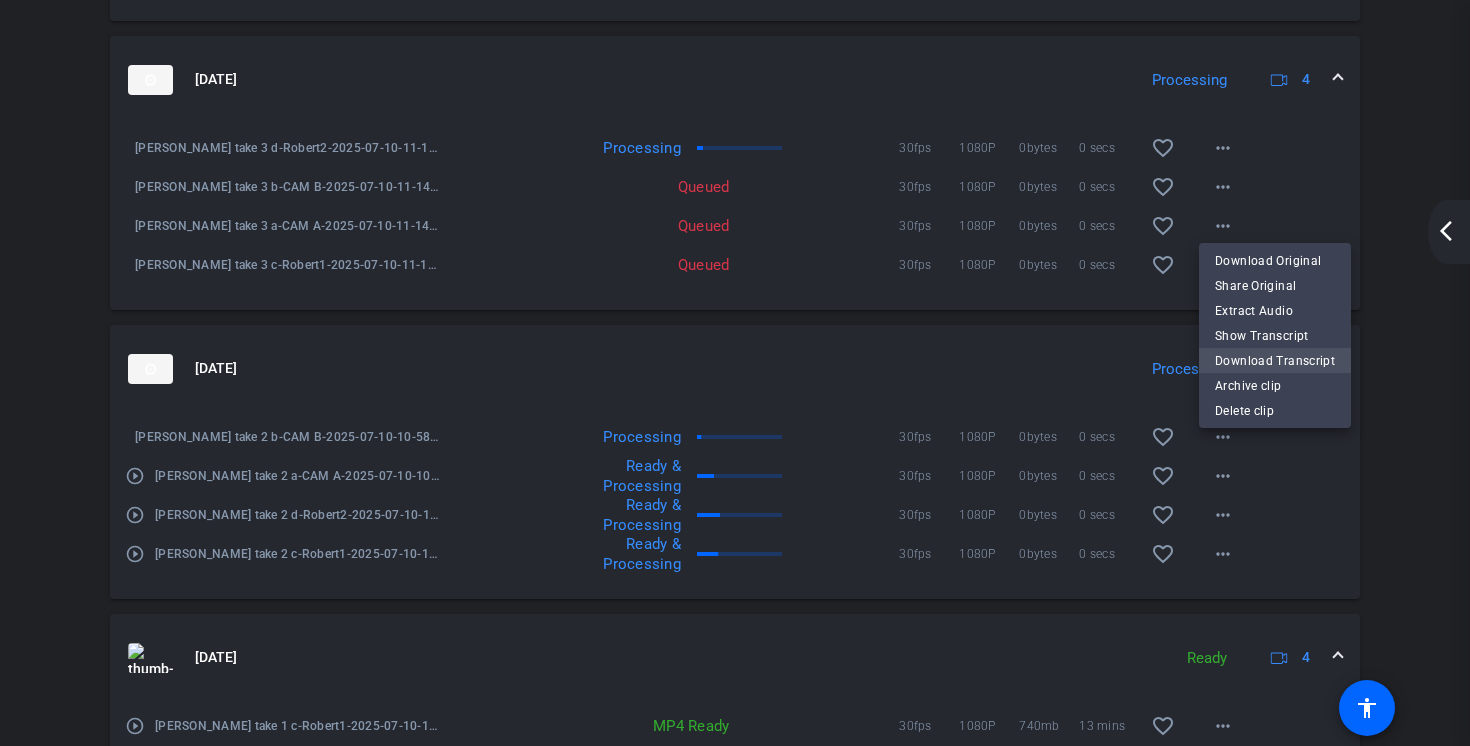 click on "Download Transcript" at bounding box center (1275, 361) 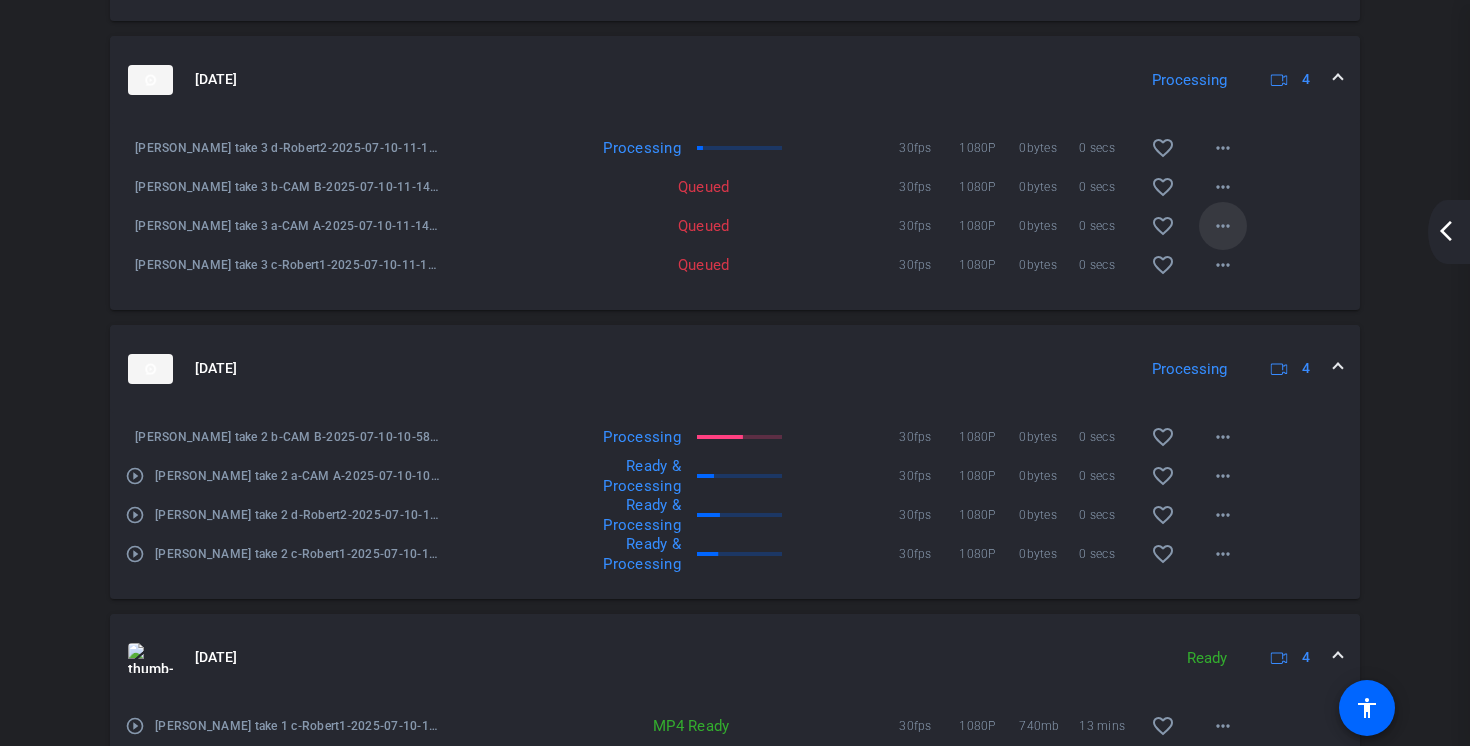 click on "more_horiz" at bounding box center (1223, 226) 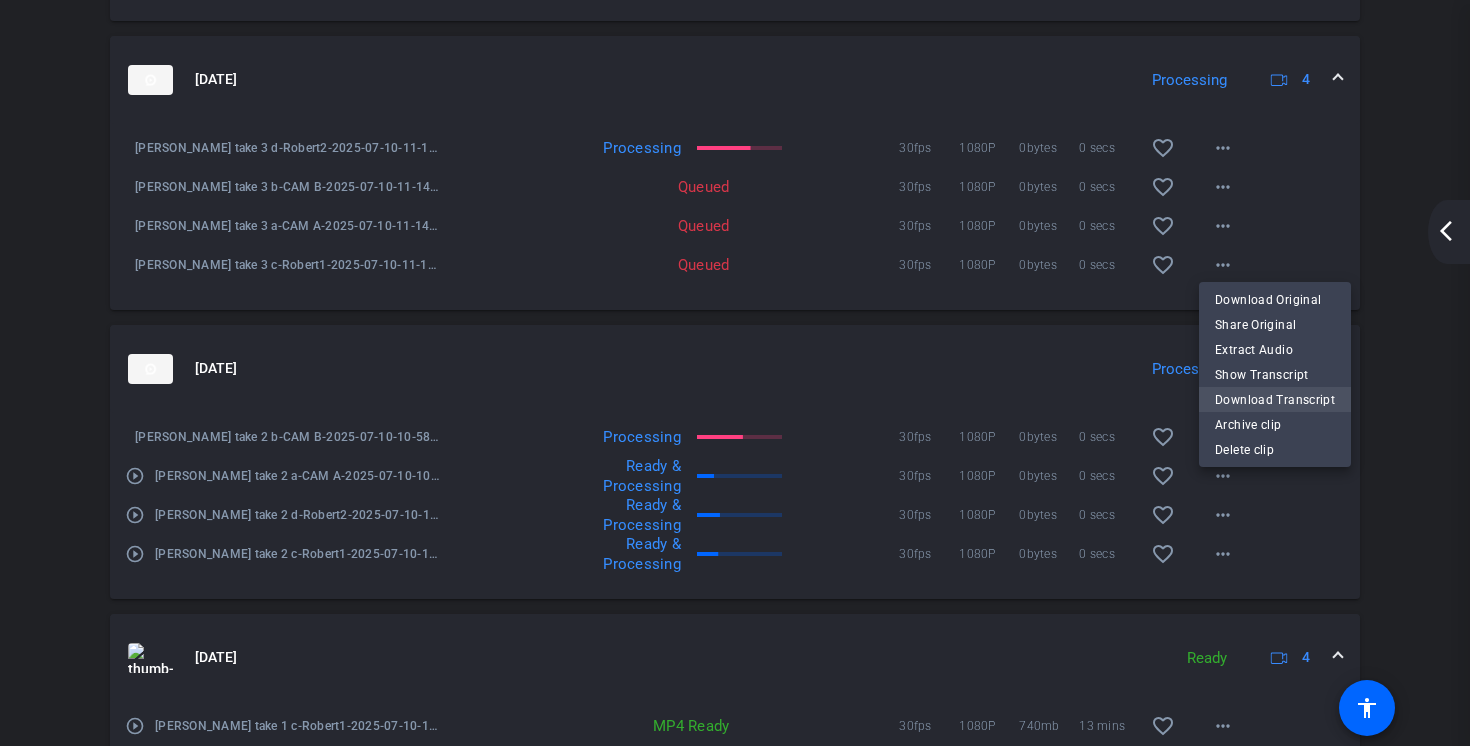 click on "Download Transcript" at bounding box center [1275, 400] 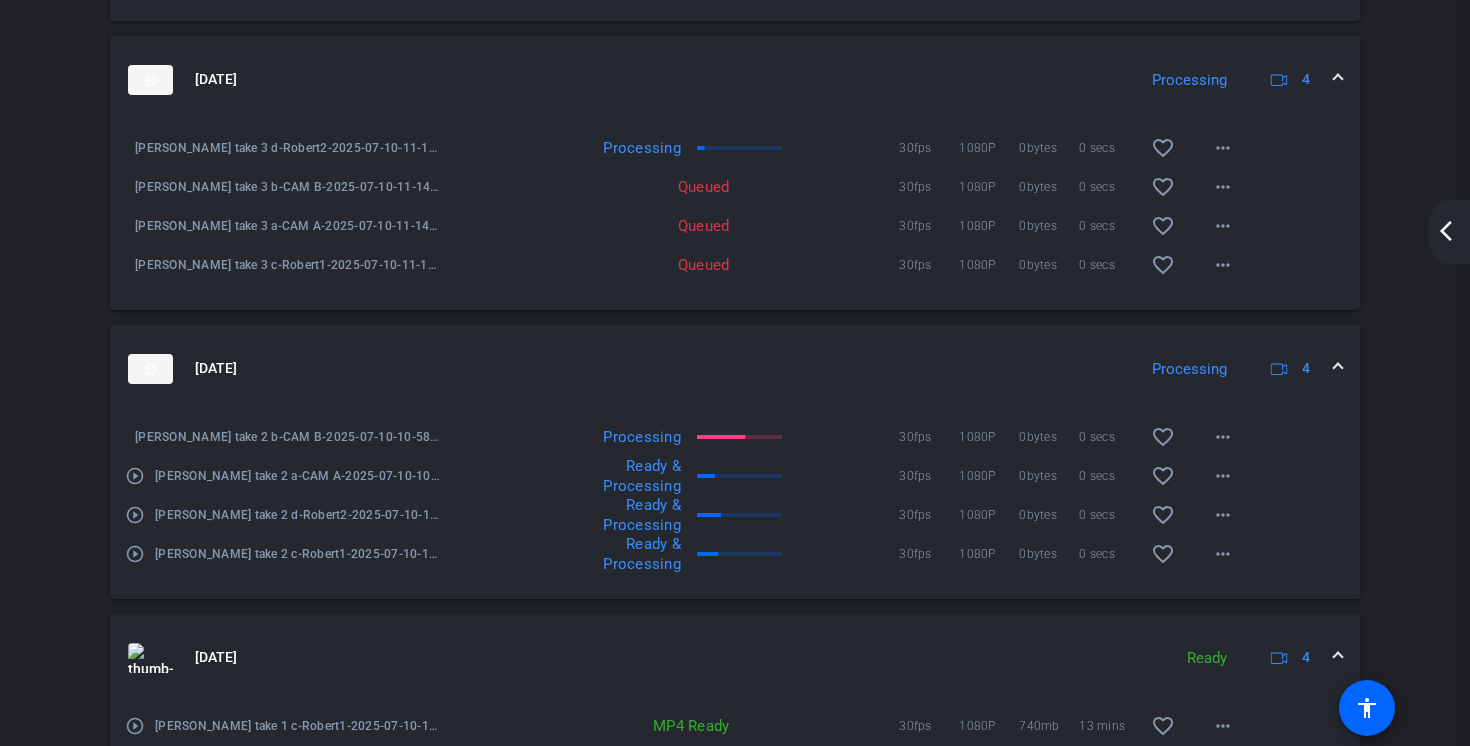 click on "play_circle_outline  [PERSON_NAME] take 2 a-CAM A-2025-07-10-10-58-26-559-2   Ready & Processing  30fps 1080P 0bytes 0 secs favorite_border more_horiz" at bounding box center (735, 464) 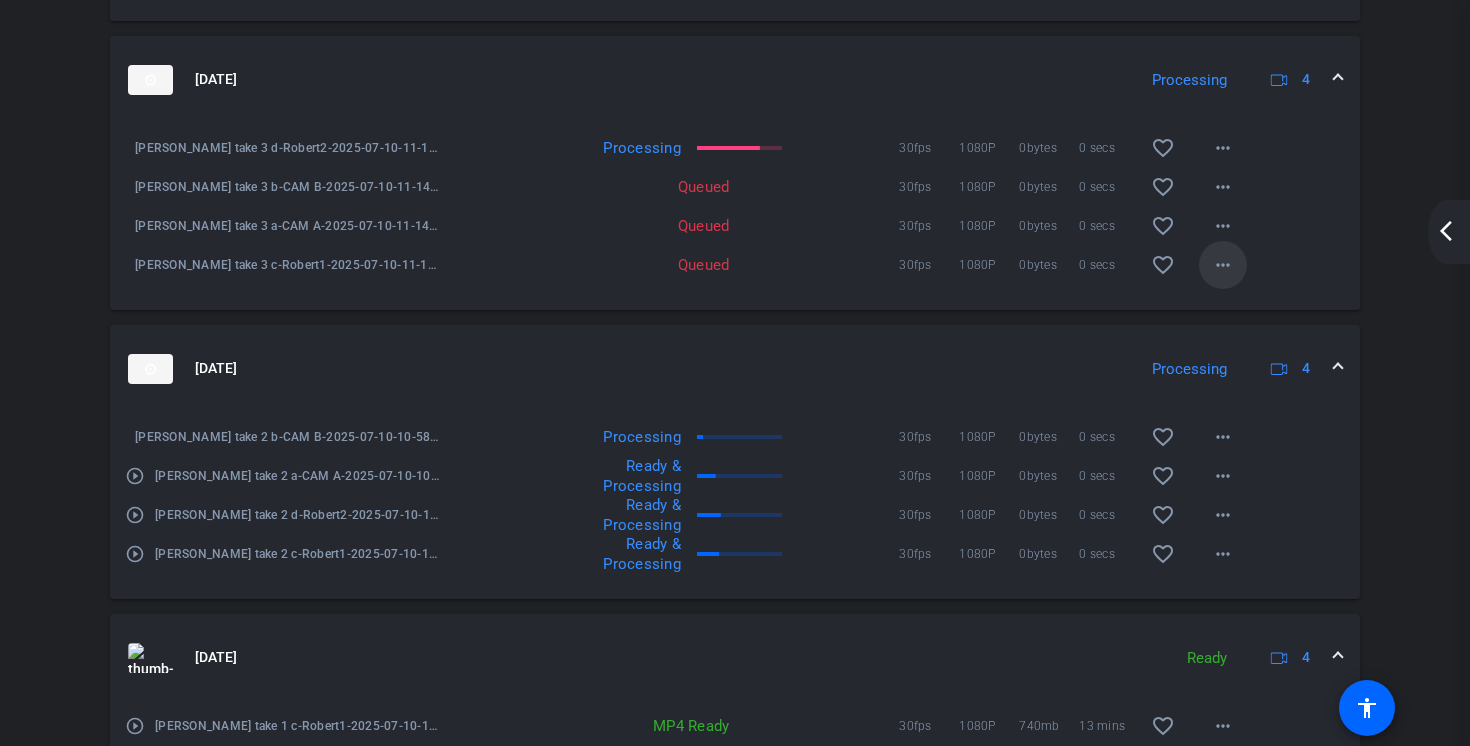 click on "more_horiz" at bounding box center [1223, 265] 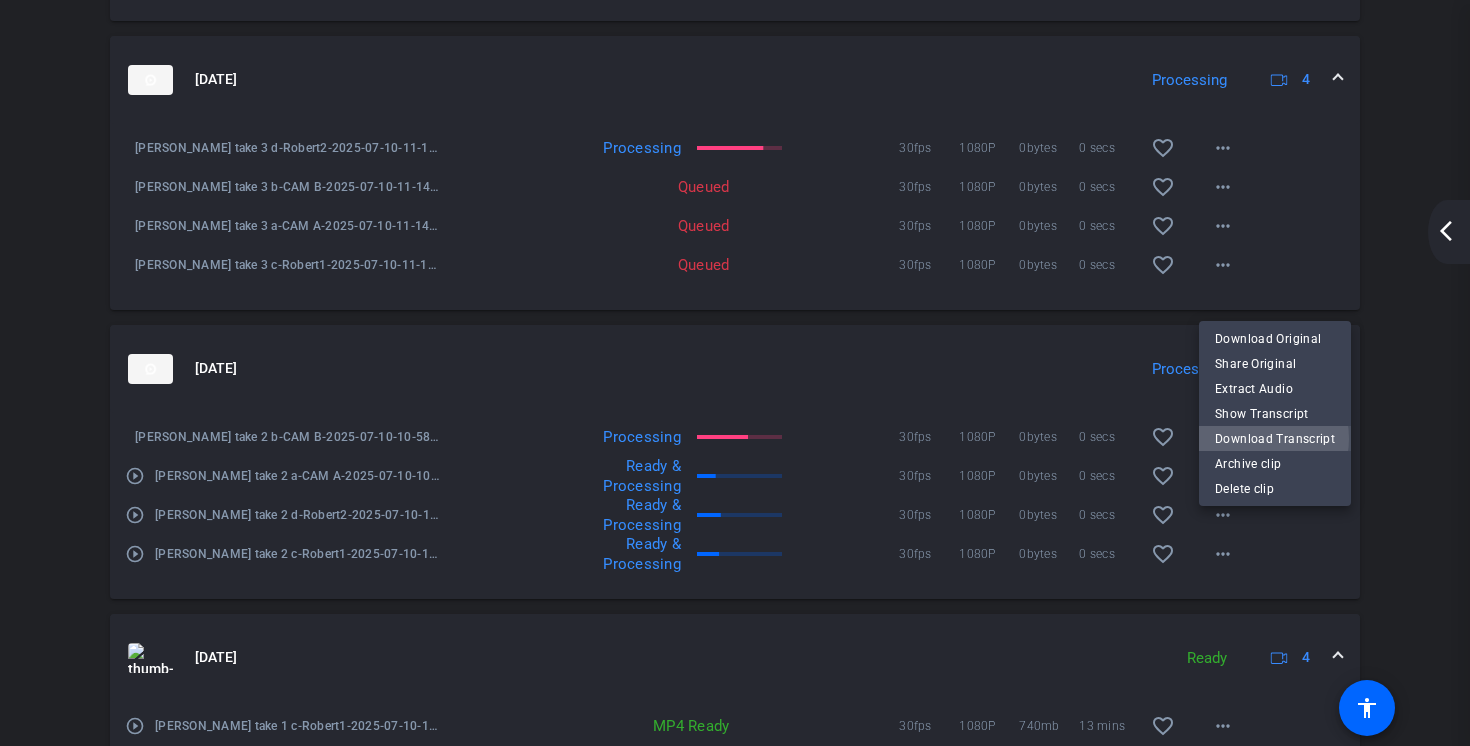 click on "Download Transcript" at bounding box center [1275, 439] 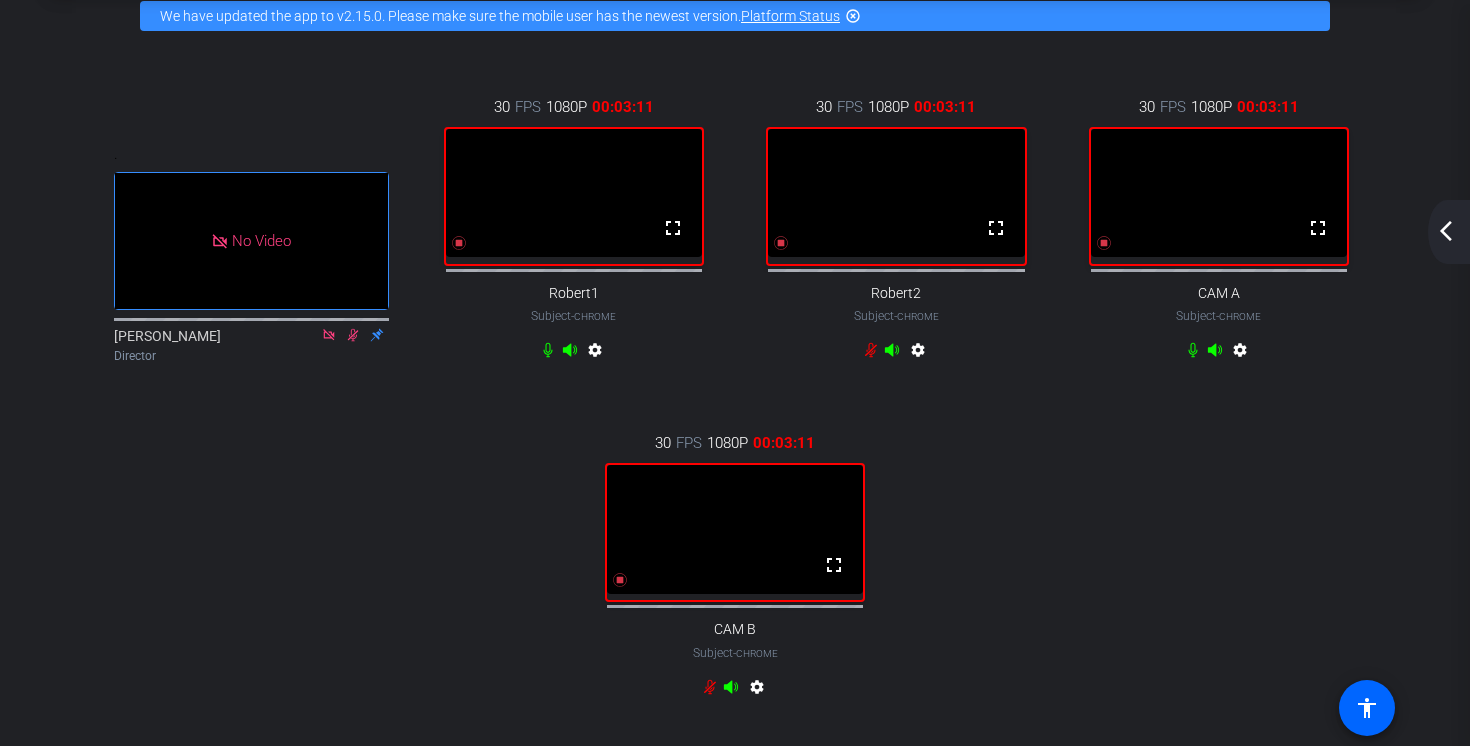 scroll, scrollTop: 130, scrollLeft: 0, axis: vertical 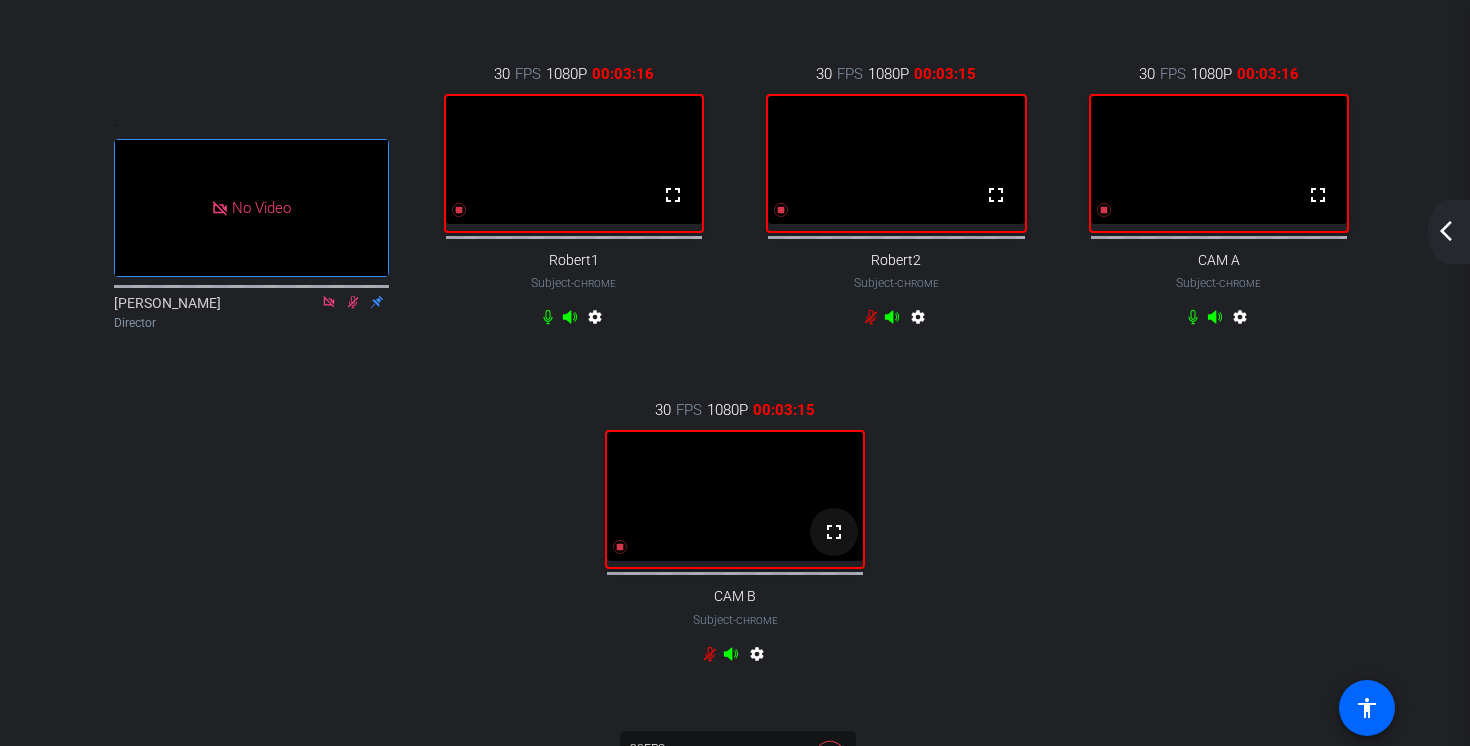 click on "fullscreen" at bounding box center (834, 532) 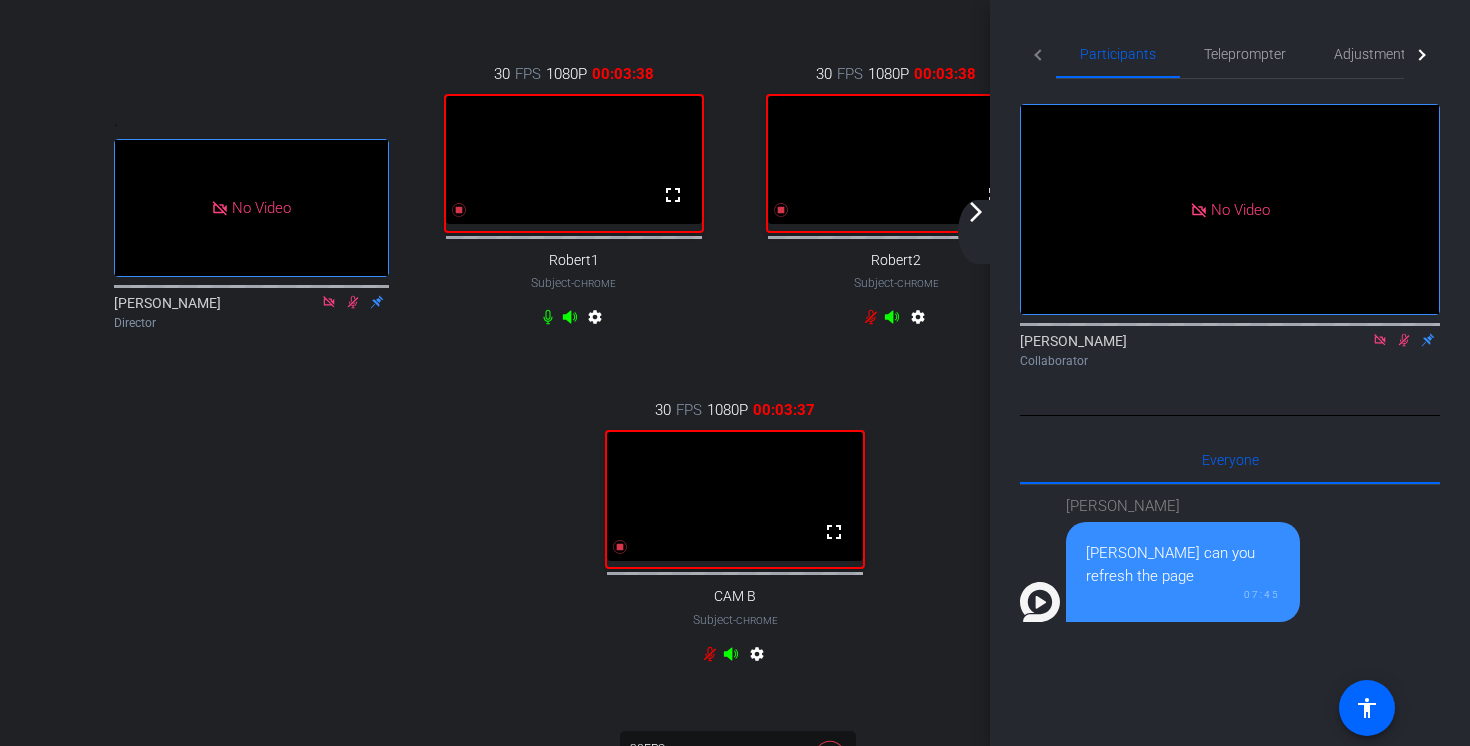 click on "arrow_forward_ios" 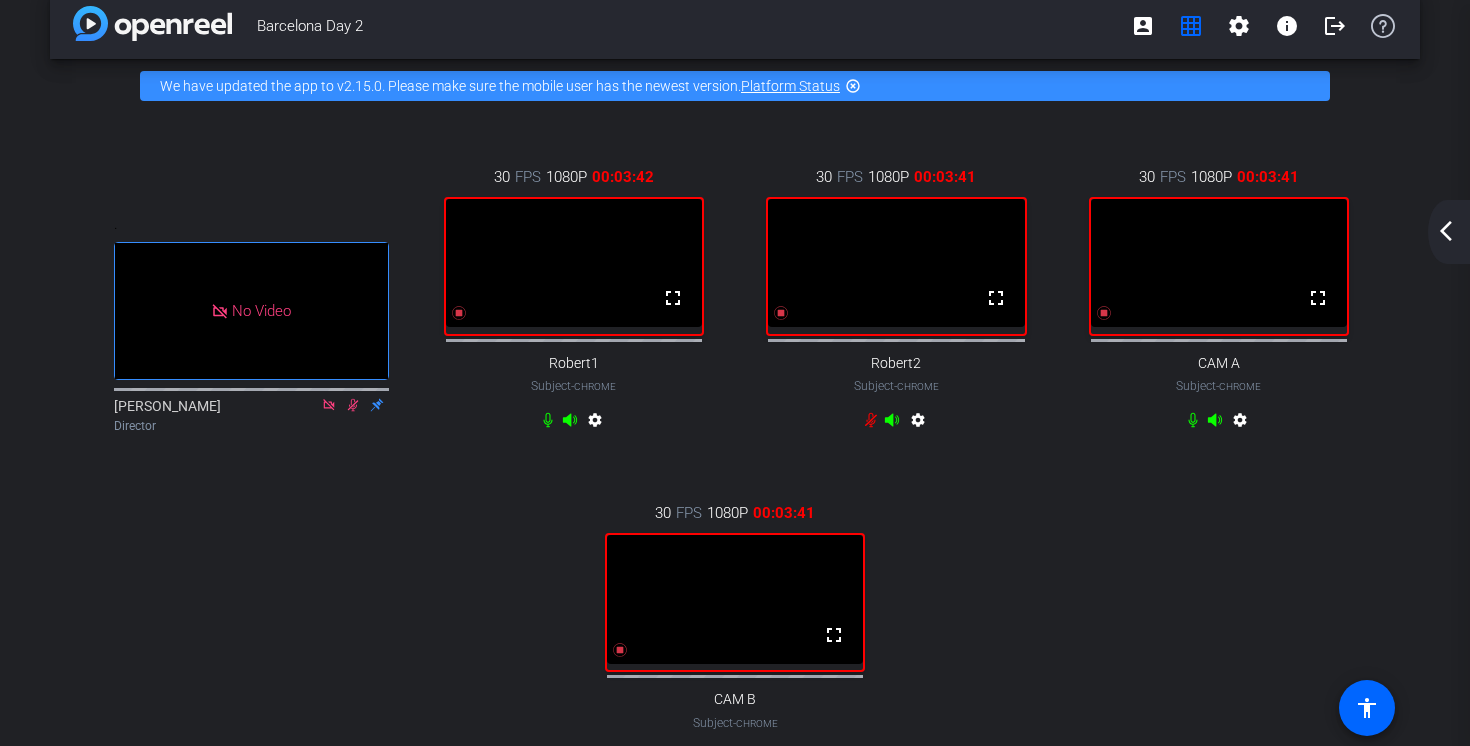 scroll, scrollTop: 0, scrollLeft: 0, axis: both 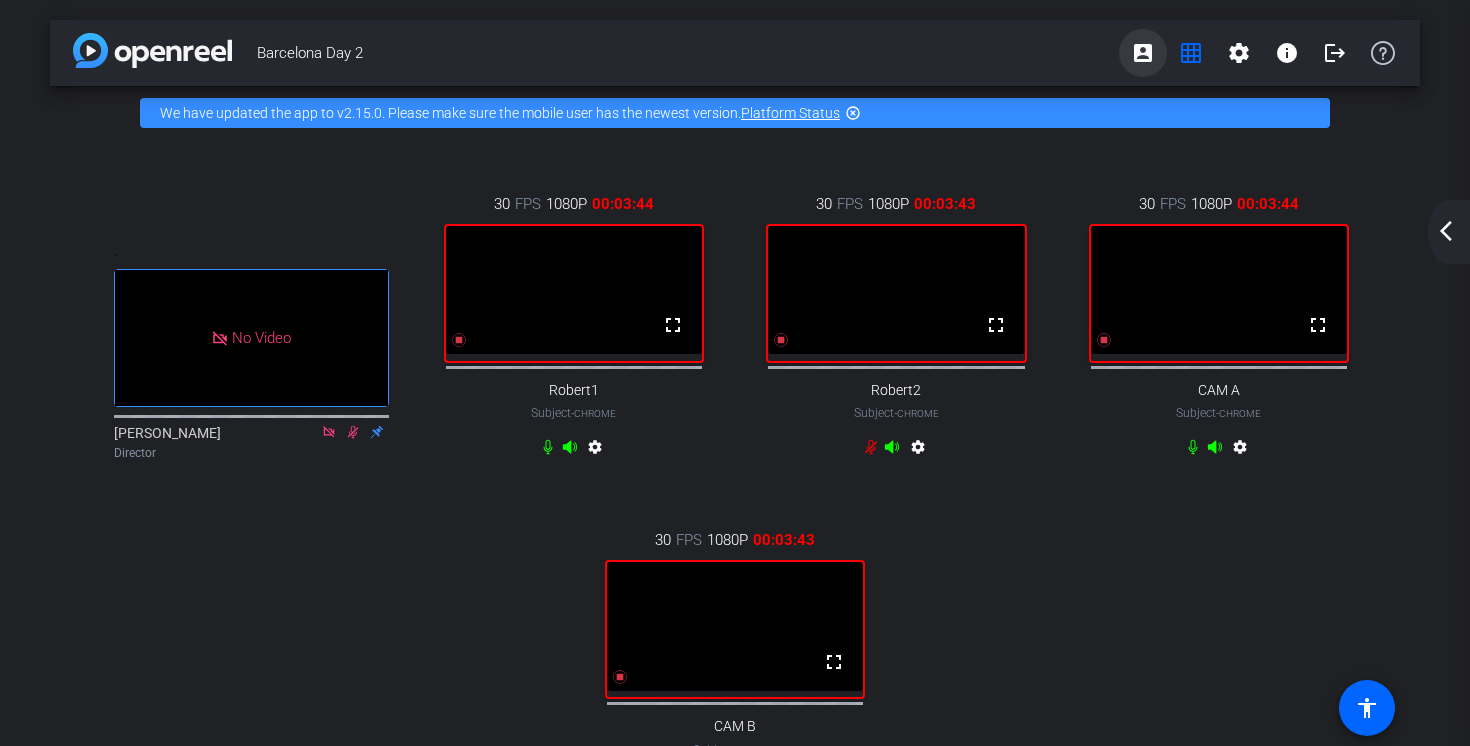click on "account_box" at bounding box center [1143, 53] 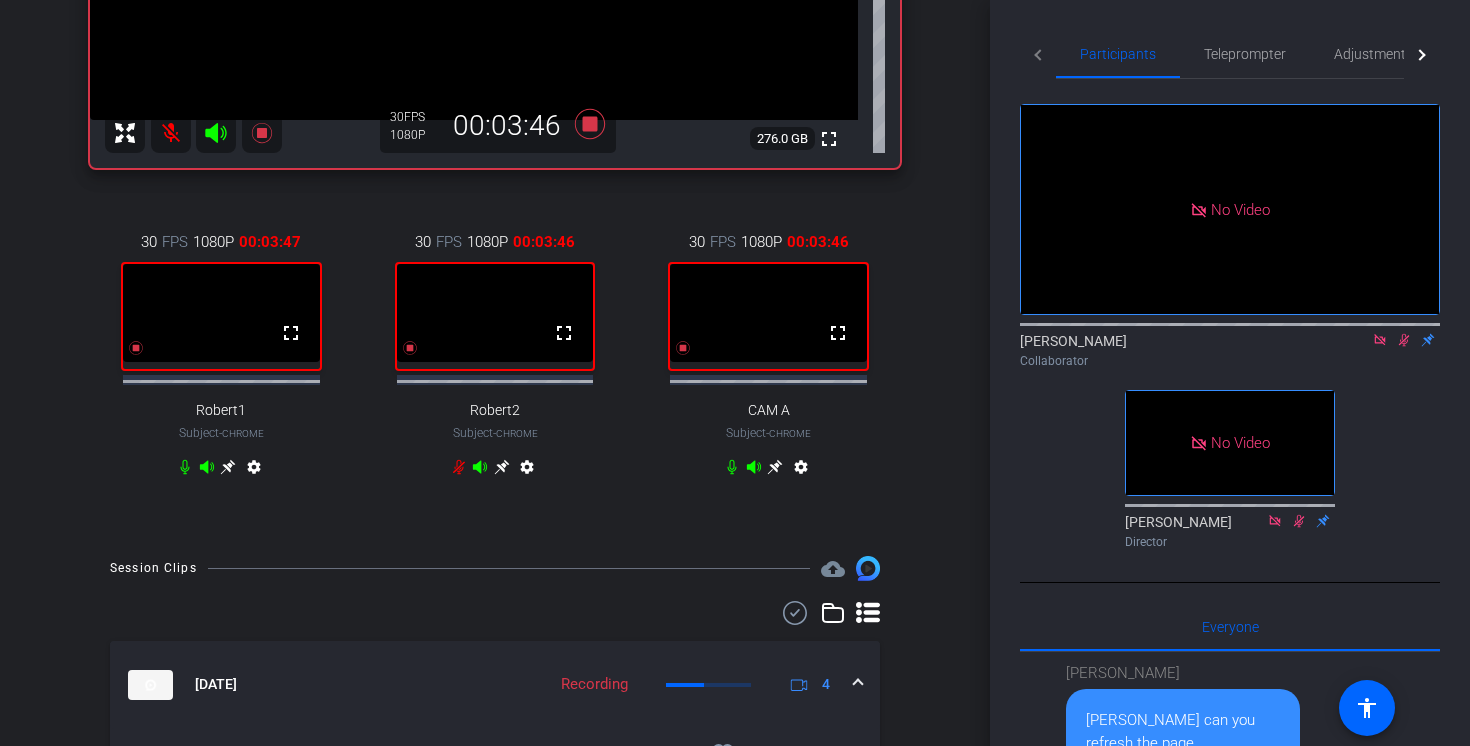 scroll, scrollTop: 560, scrollLeft: 0, axis: vertical 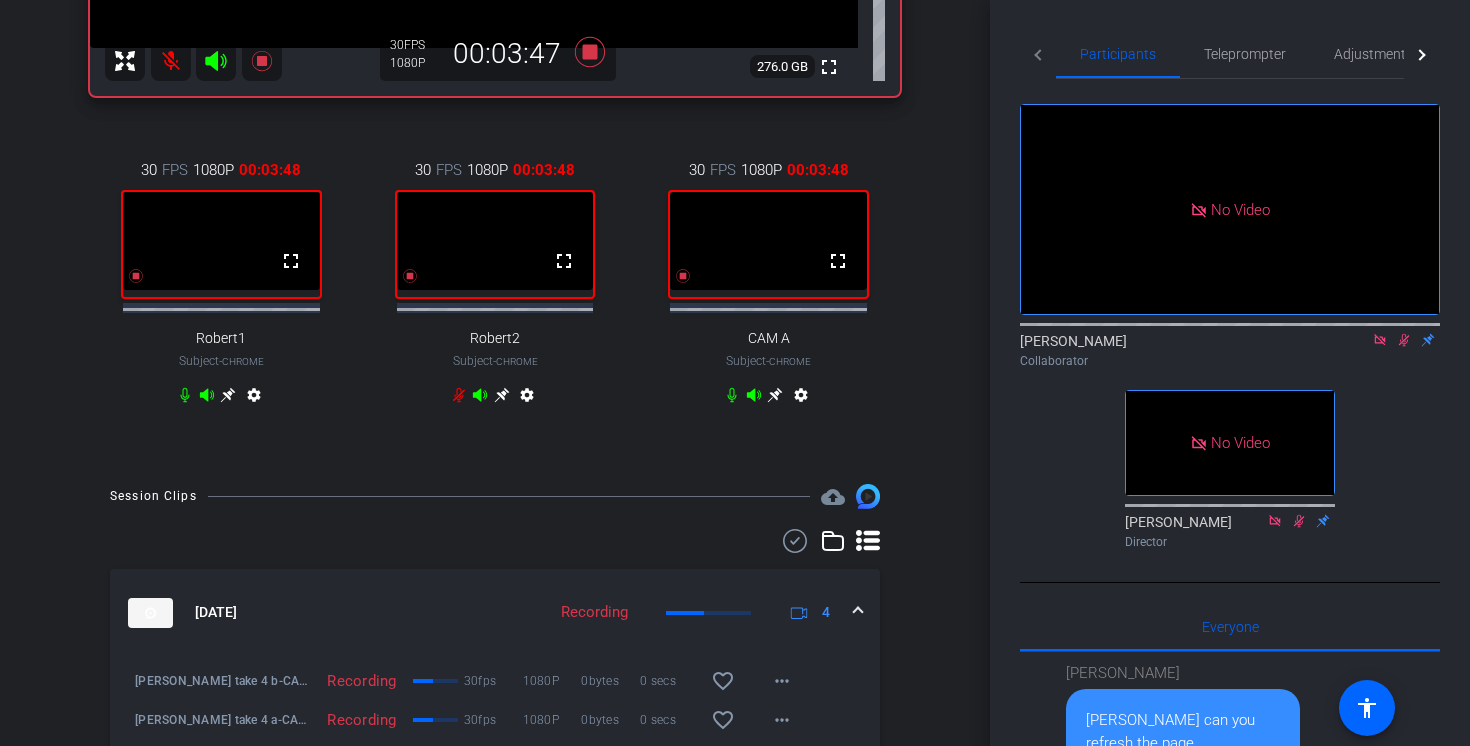click 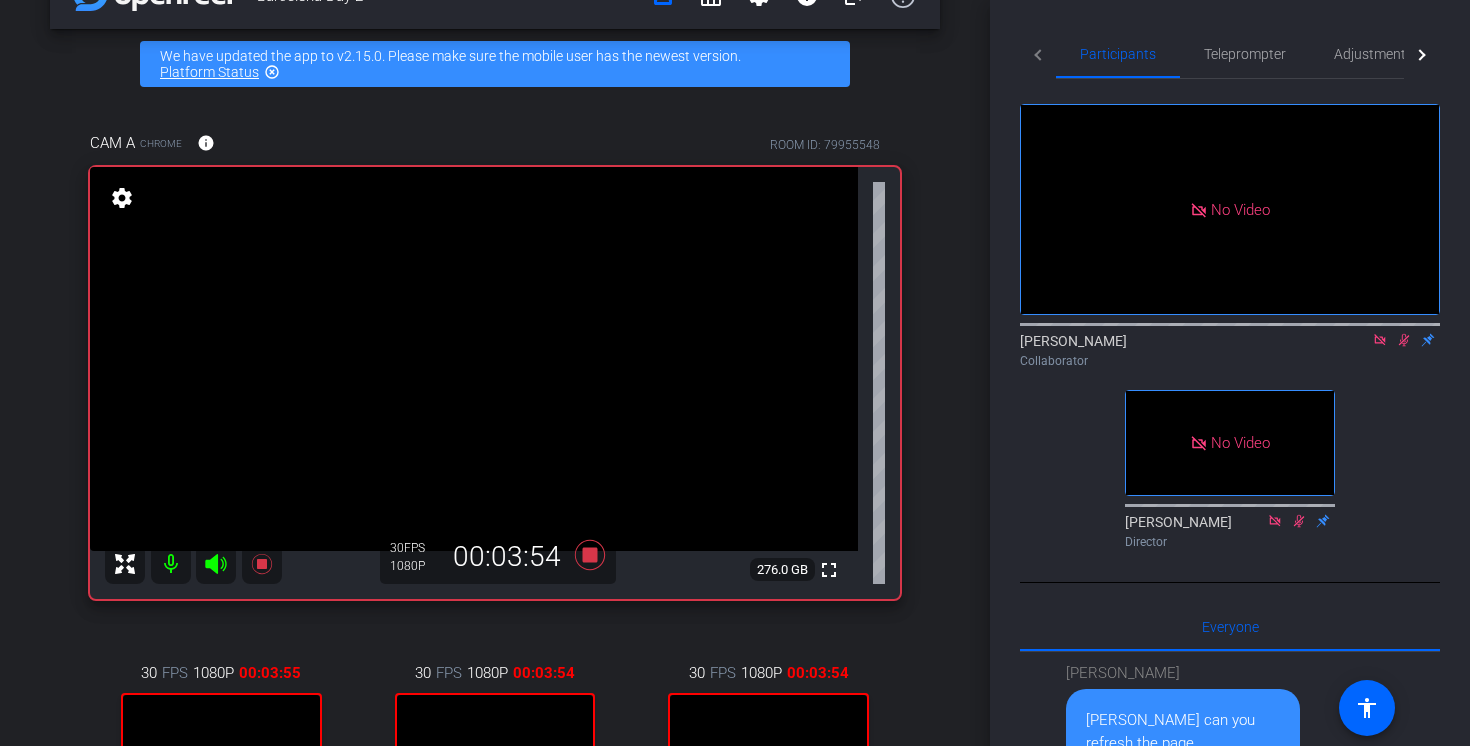 scroll, scrollTop: 56, scrollLeft: 0, axis: vertical 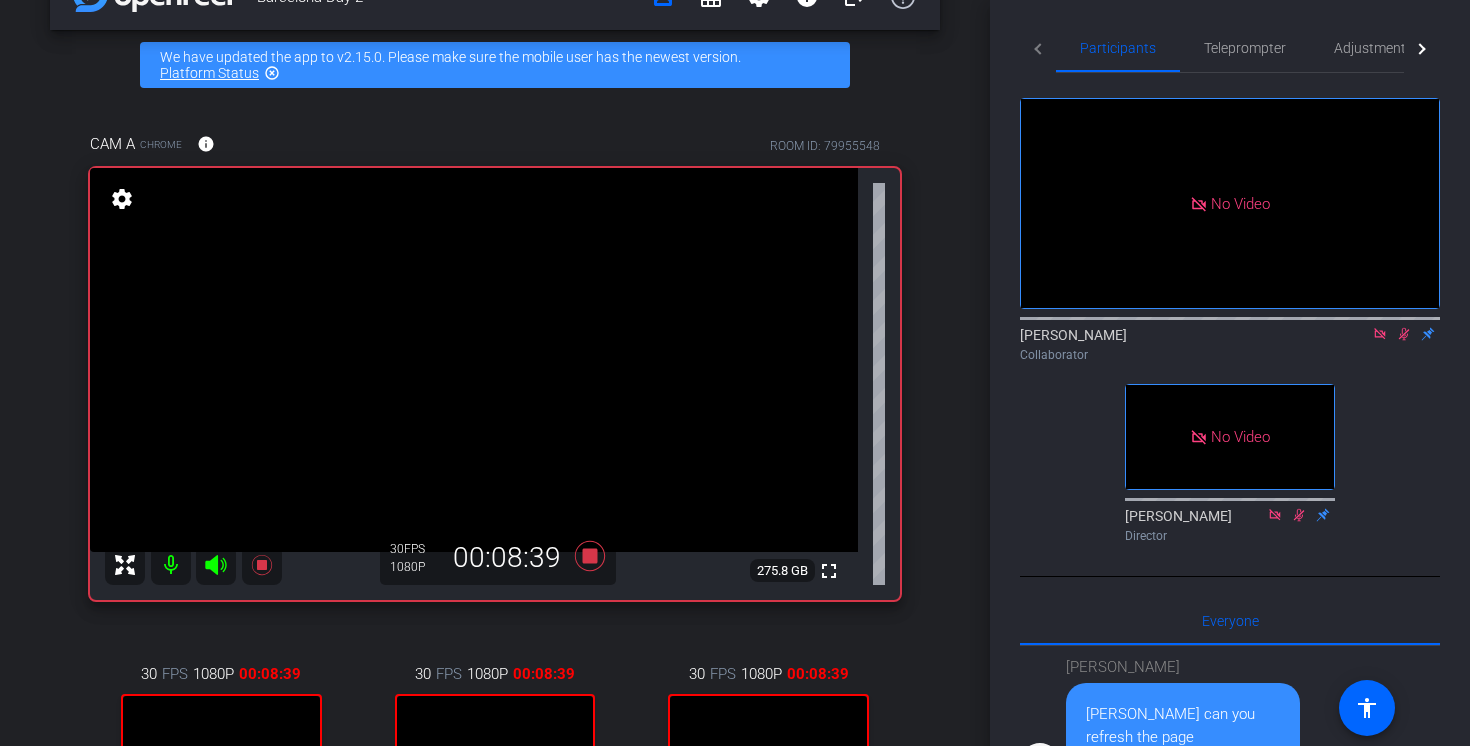 click 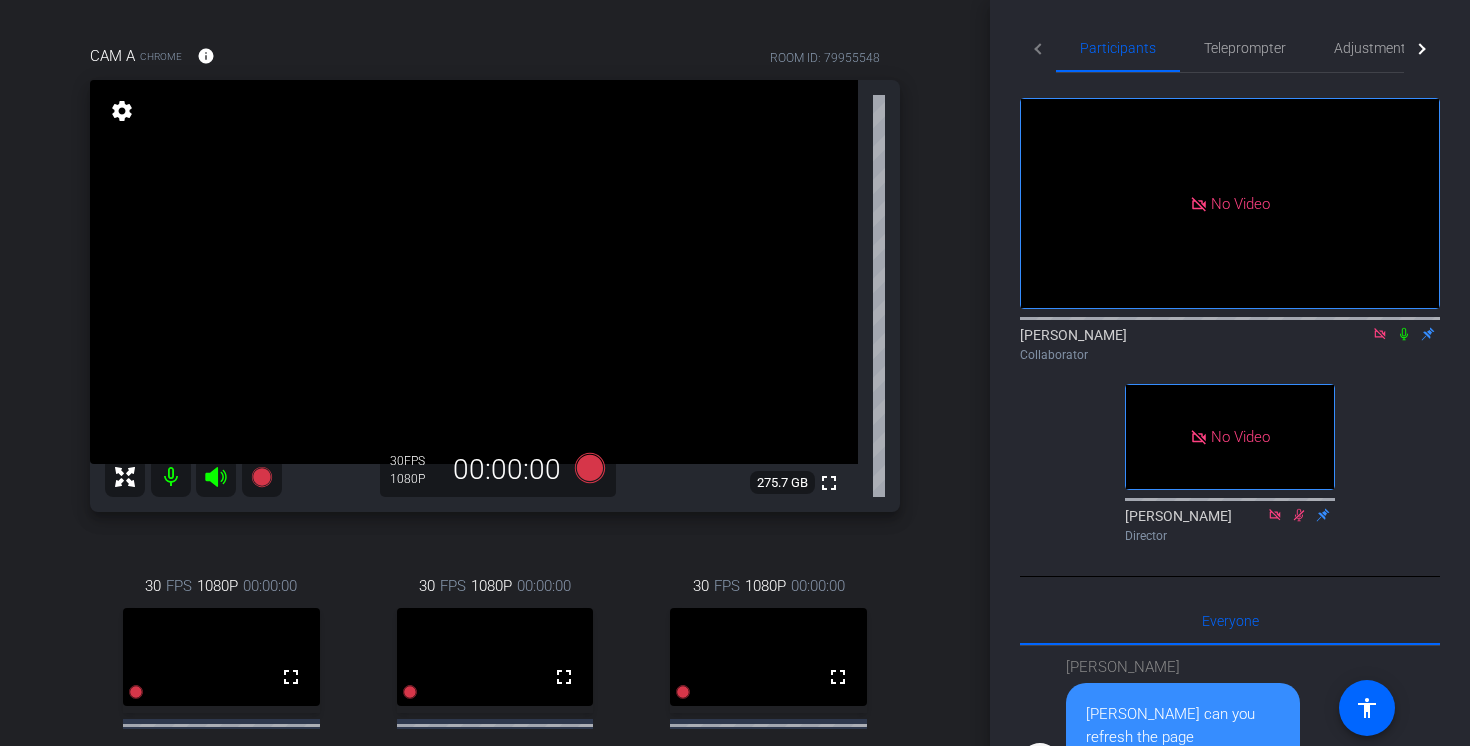 scroll, scrollTop: 143, scrollLeft: 0, axis: vertical 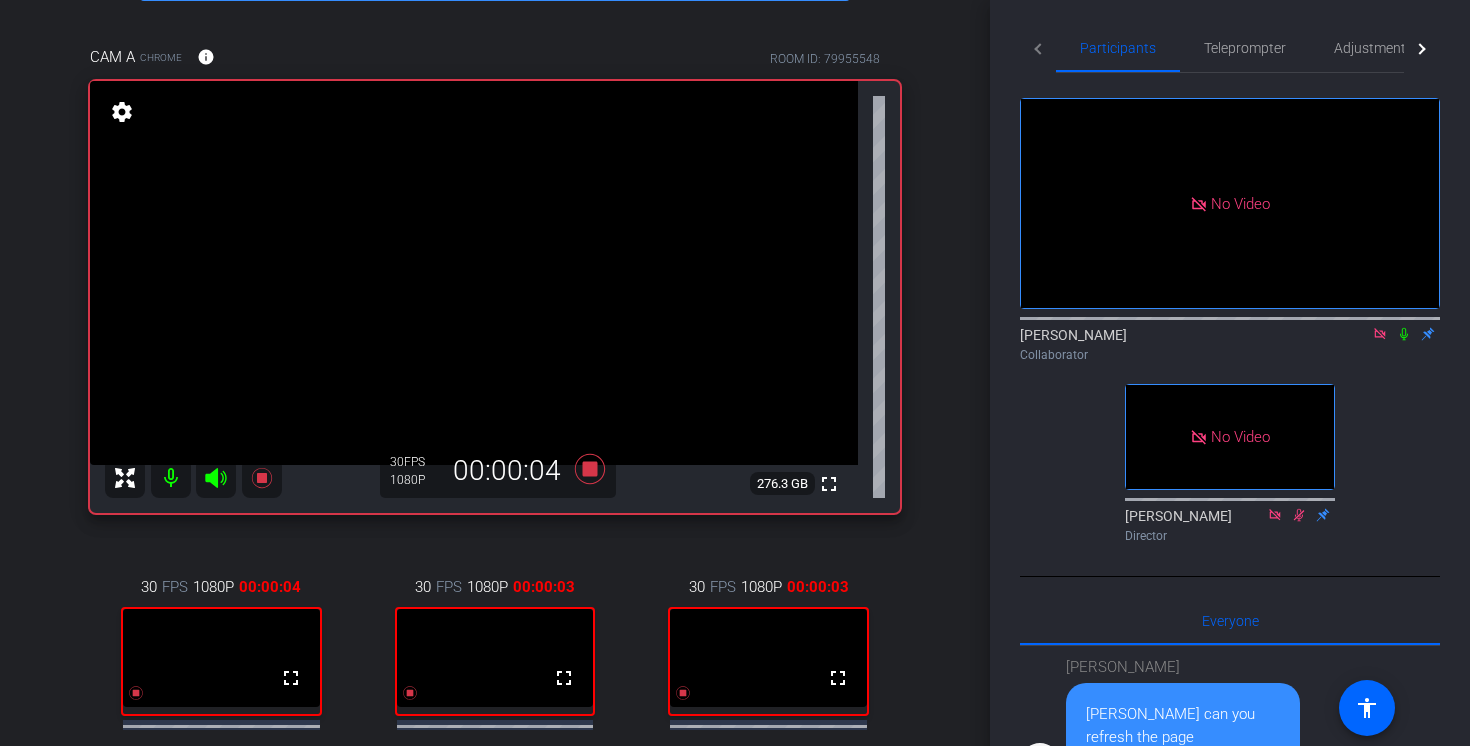 click 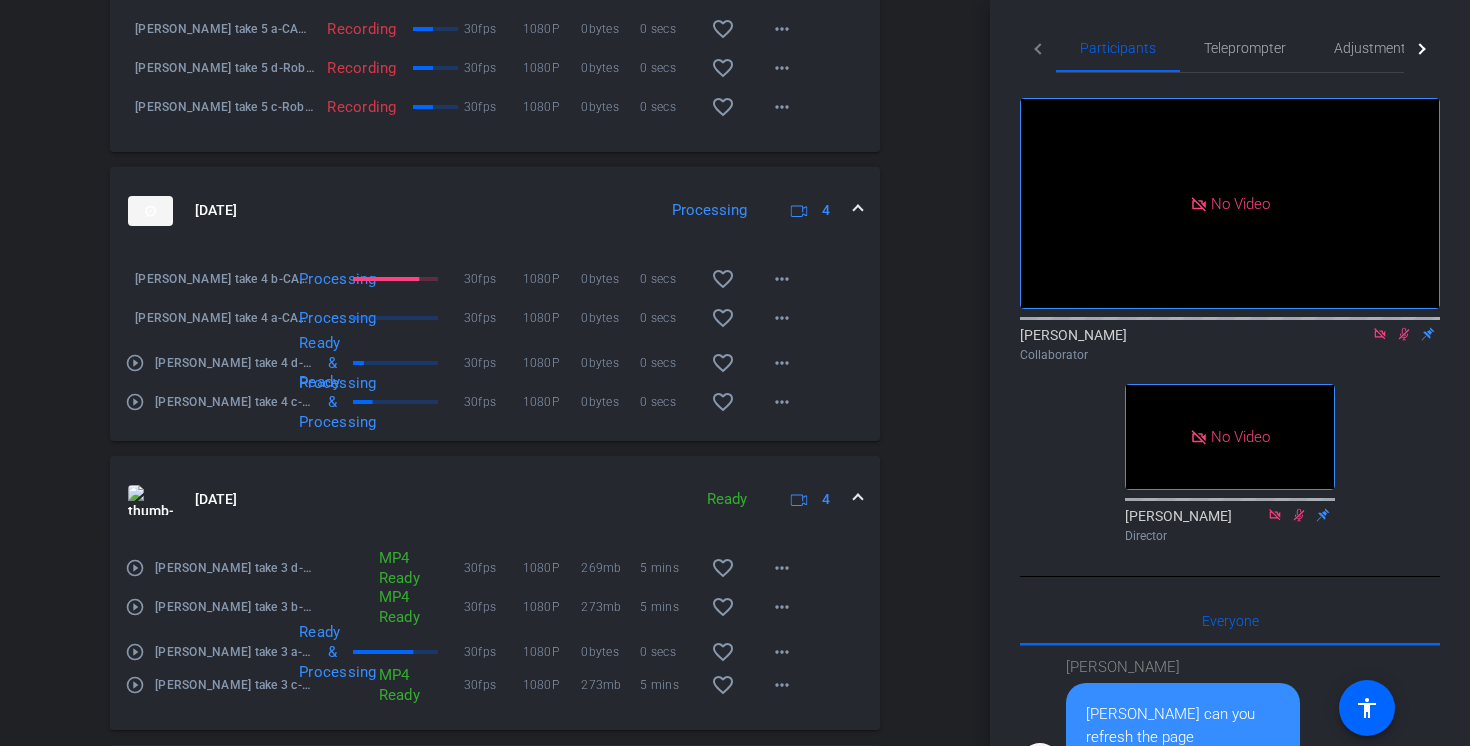 scroll, scrollTop: 1285, scrollLeft: 0, axis: vertical 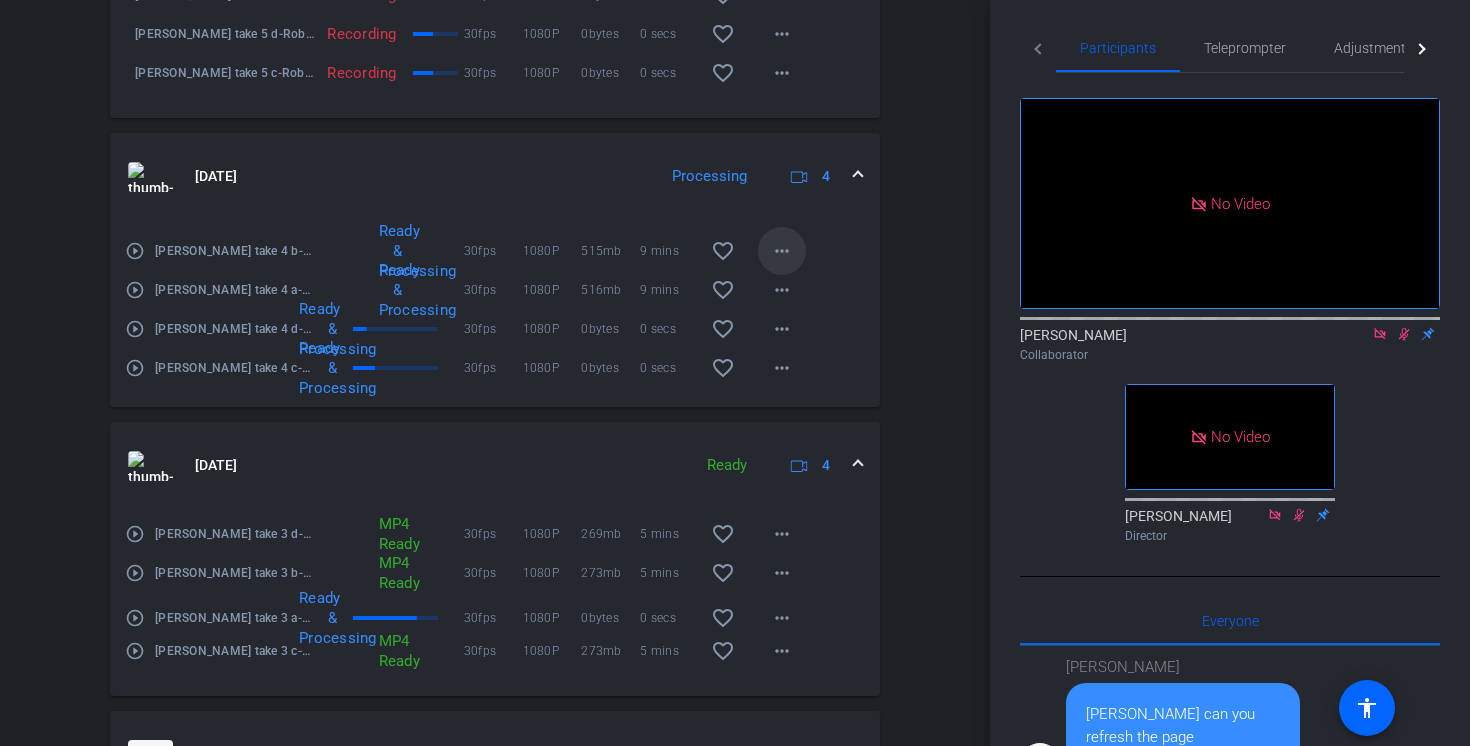 click on "more_horiz" at bounding box center (782, 251) 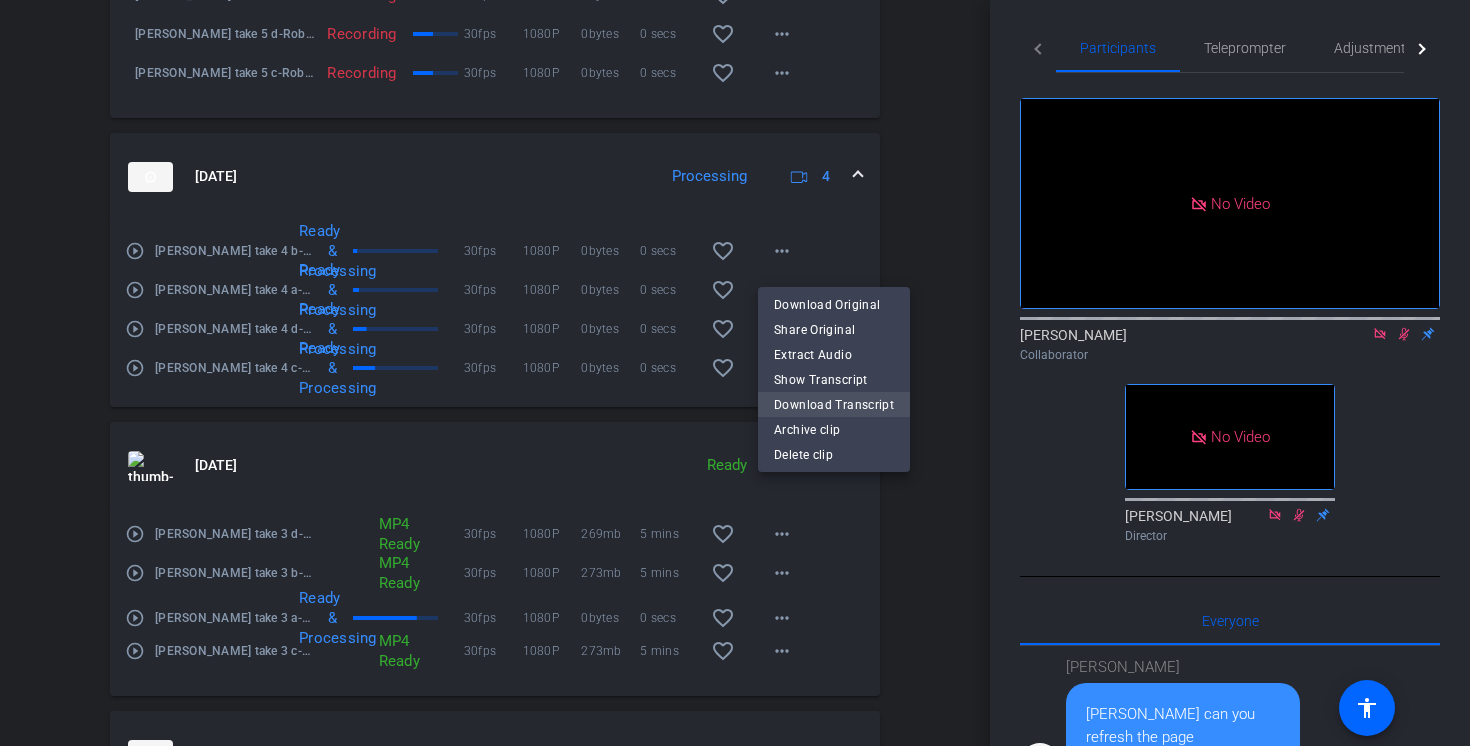 click on "Download Transcript" at bounding box center [834, 405] 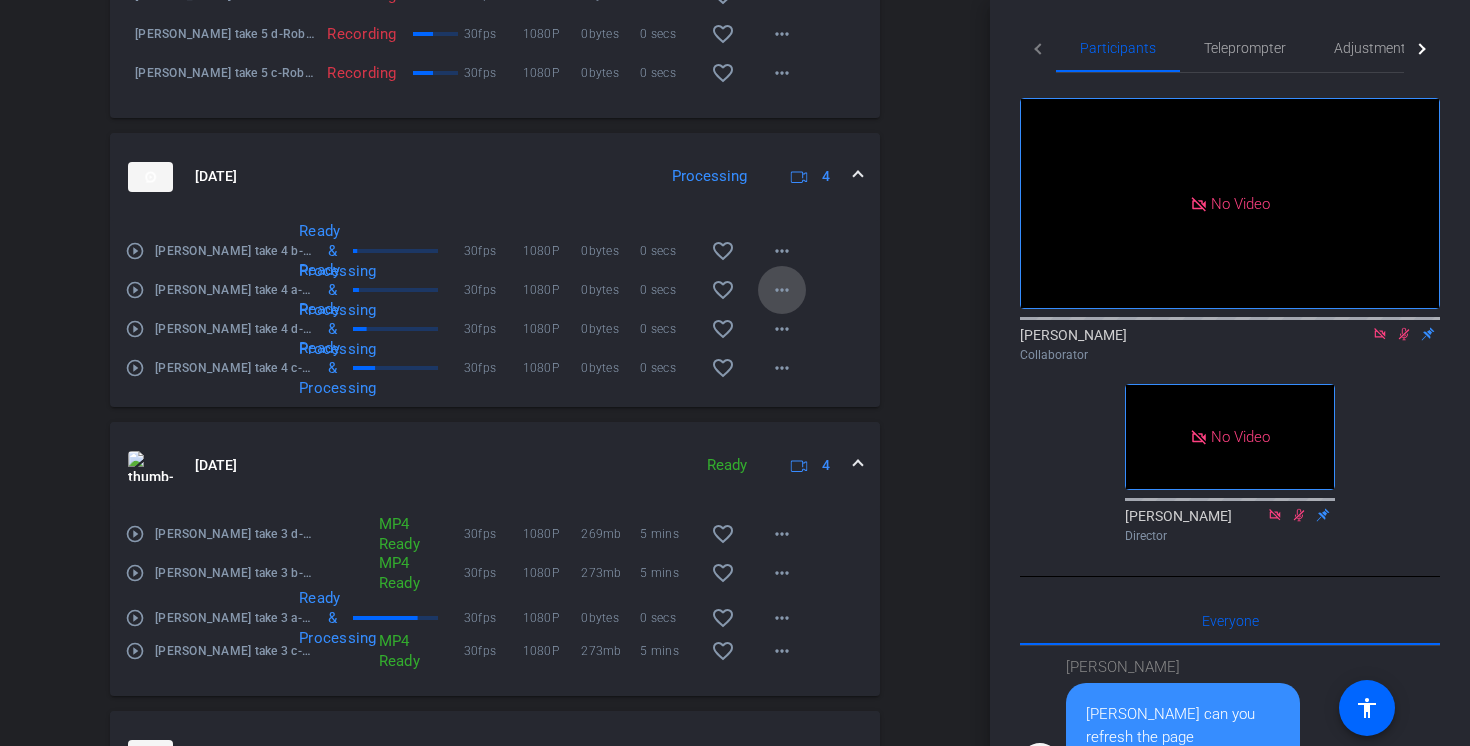 click on "more_horiz" at bounding box center [782, 290] 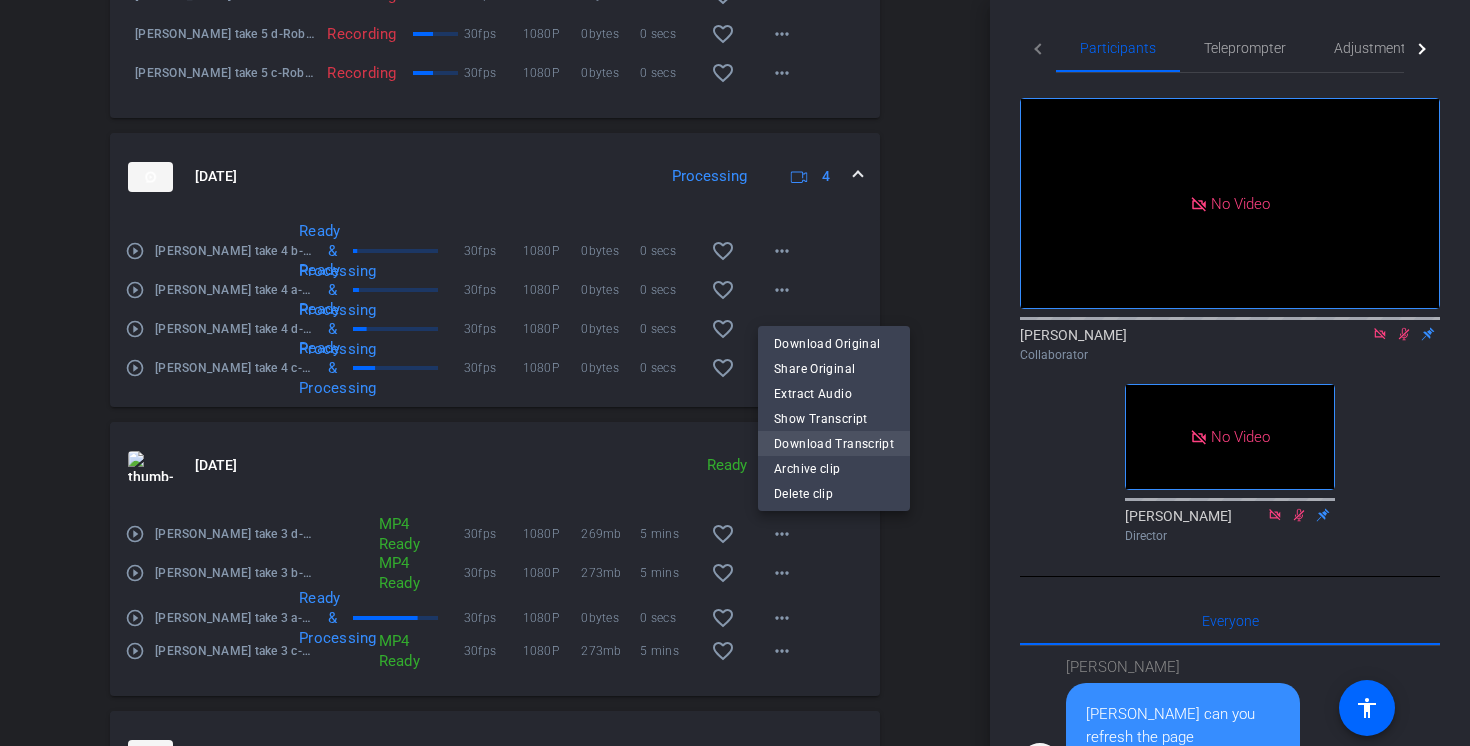 click on "Download Transcript" at bounding box center (834, 444) 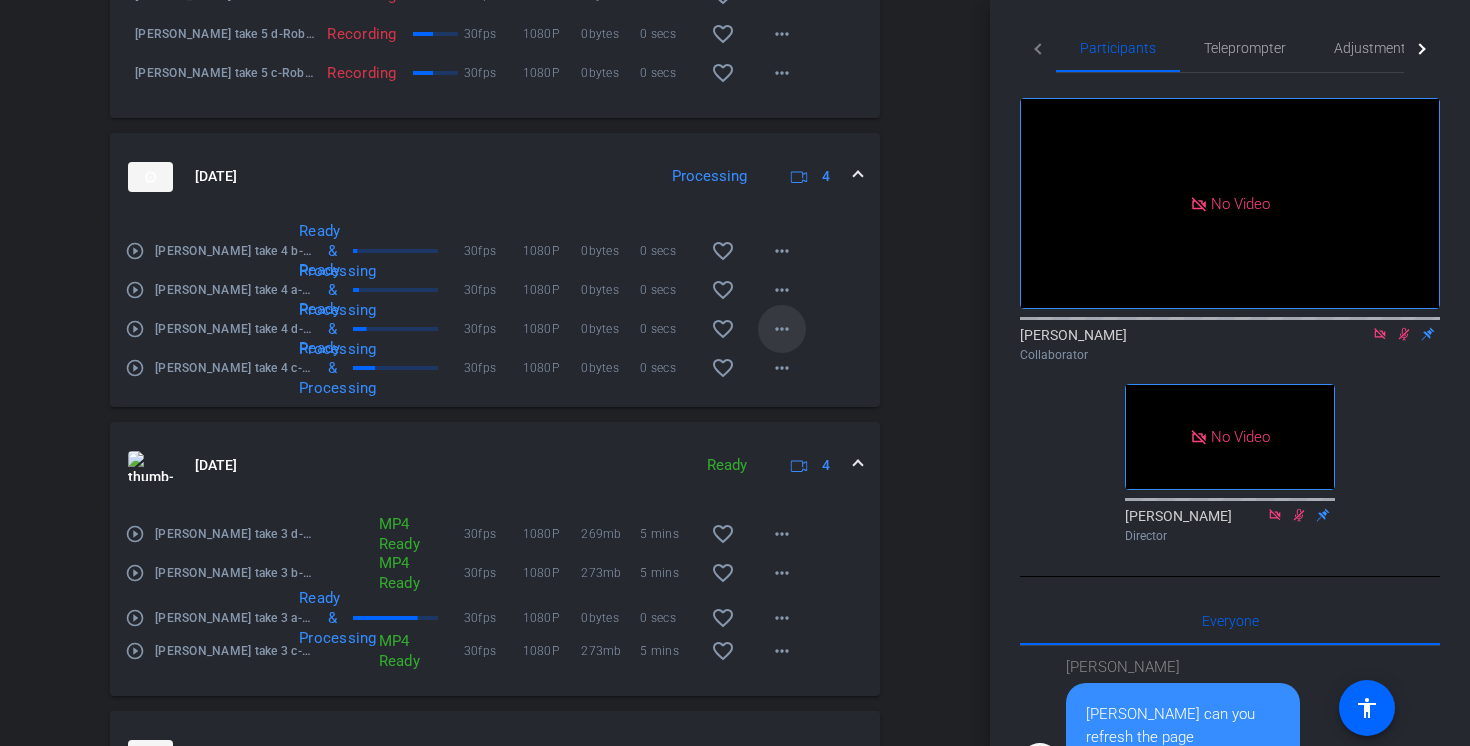 click on "more_horiz" at bounding box center [782, 329] 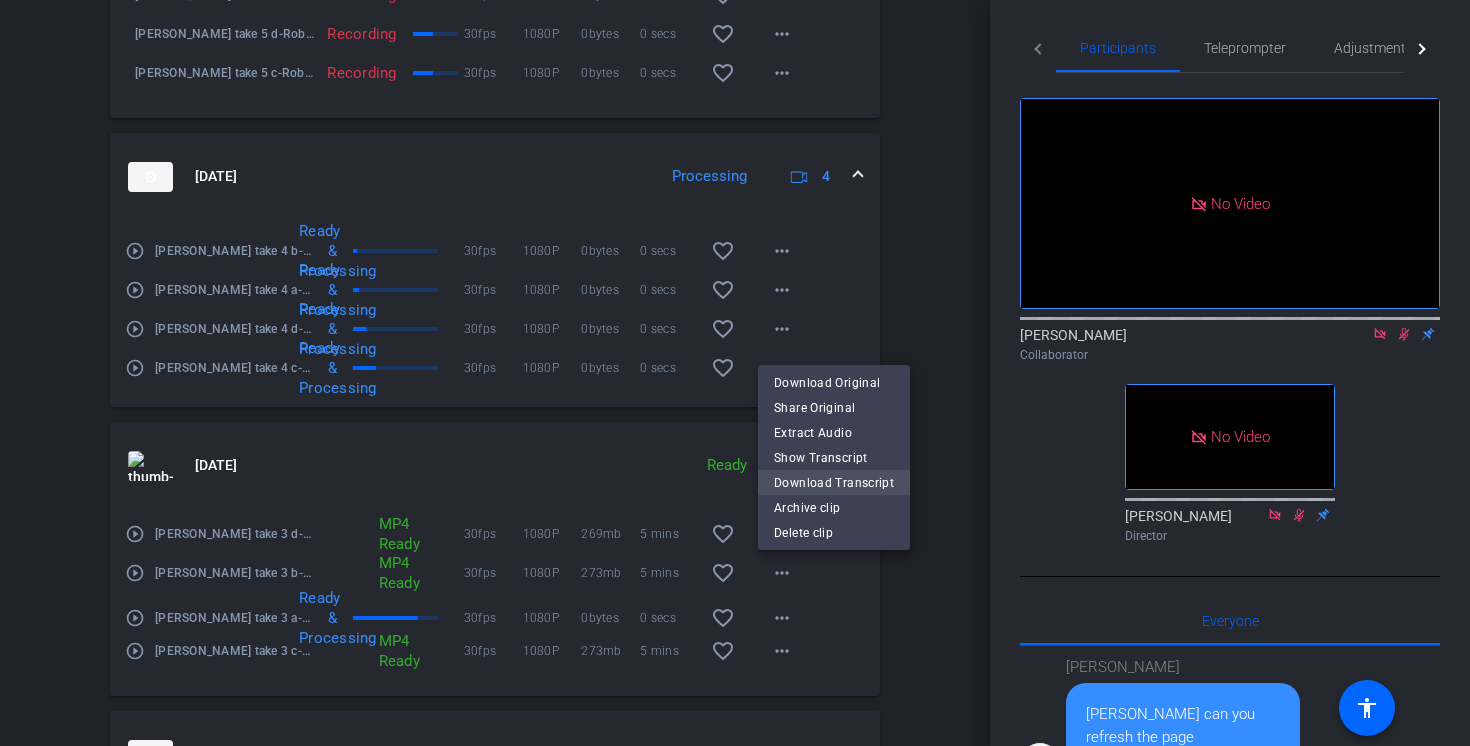 click on "Download Transcript" at bounding box center (834, 483) 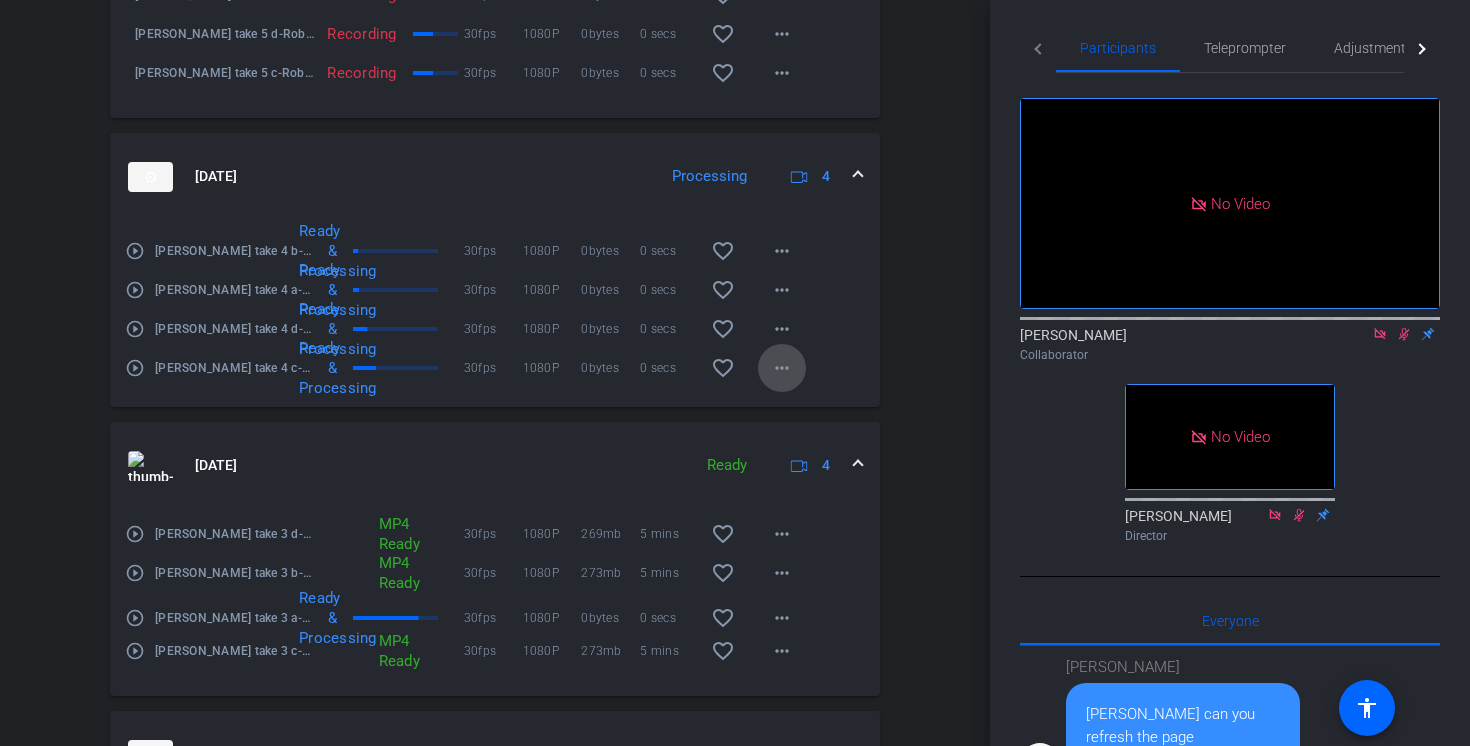 click on "more_horiz" at bounding box center (782, 368) 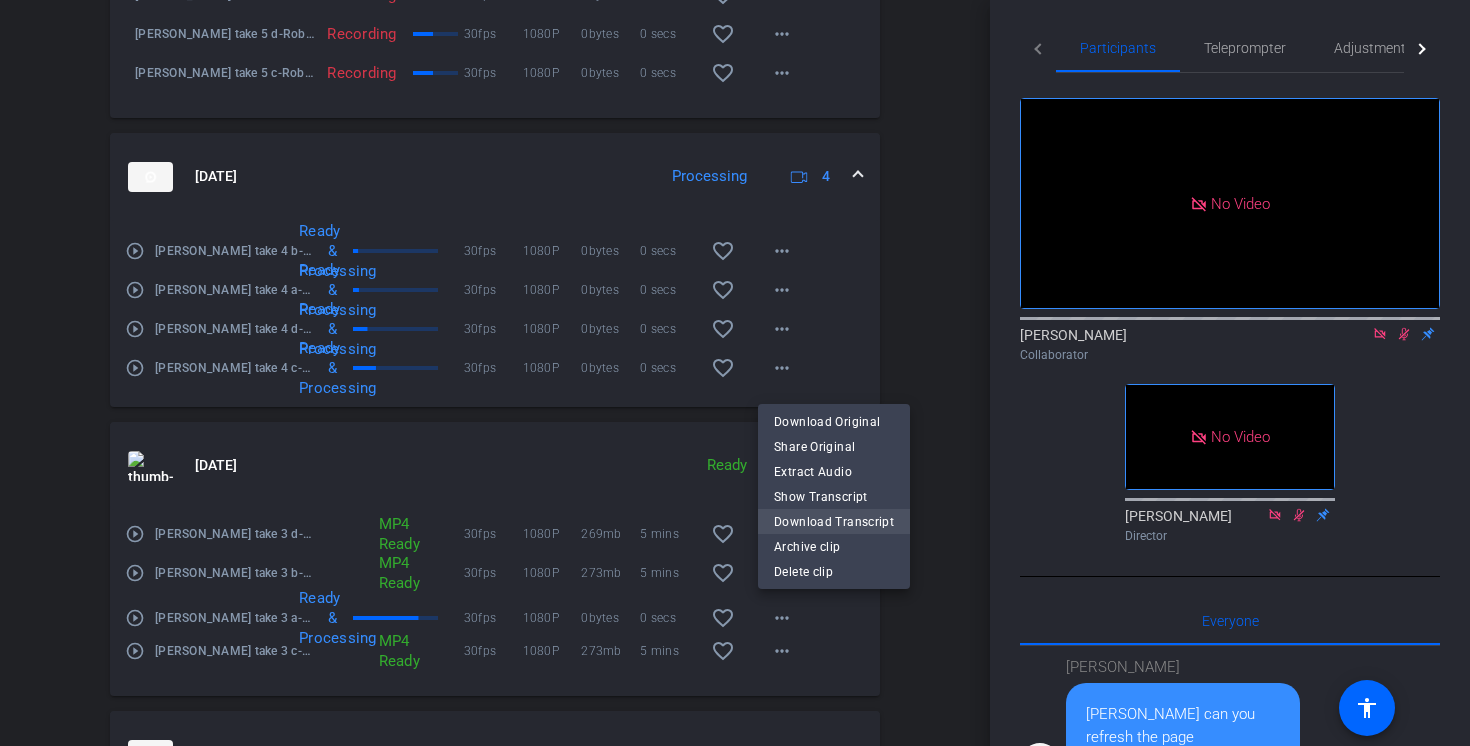 click on "Download Transcript" at bounding box center [834, 522] 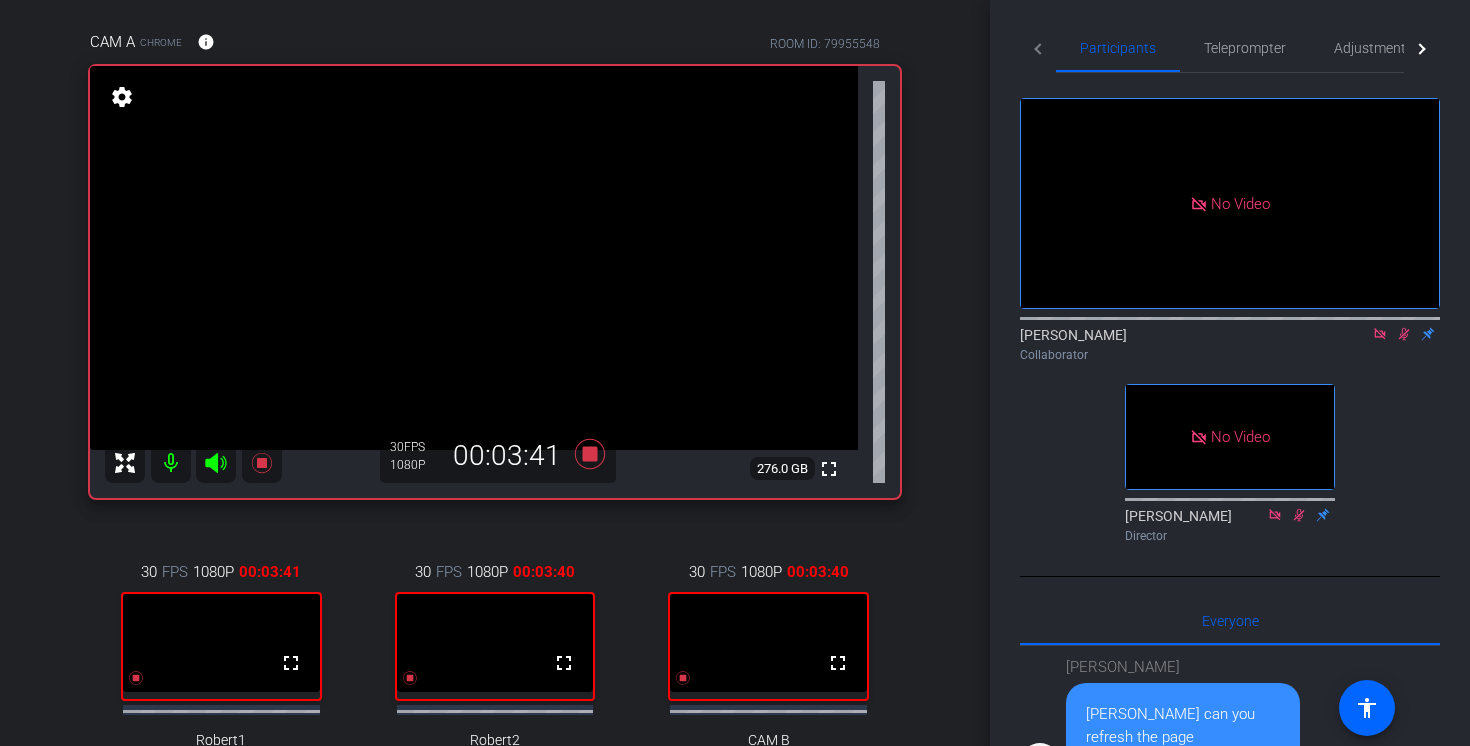 scroll, scrollTop: 138, scrollLeft: 0, axis: vertical 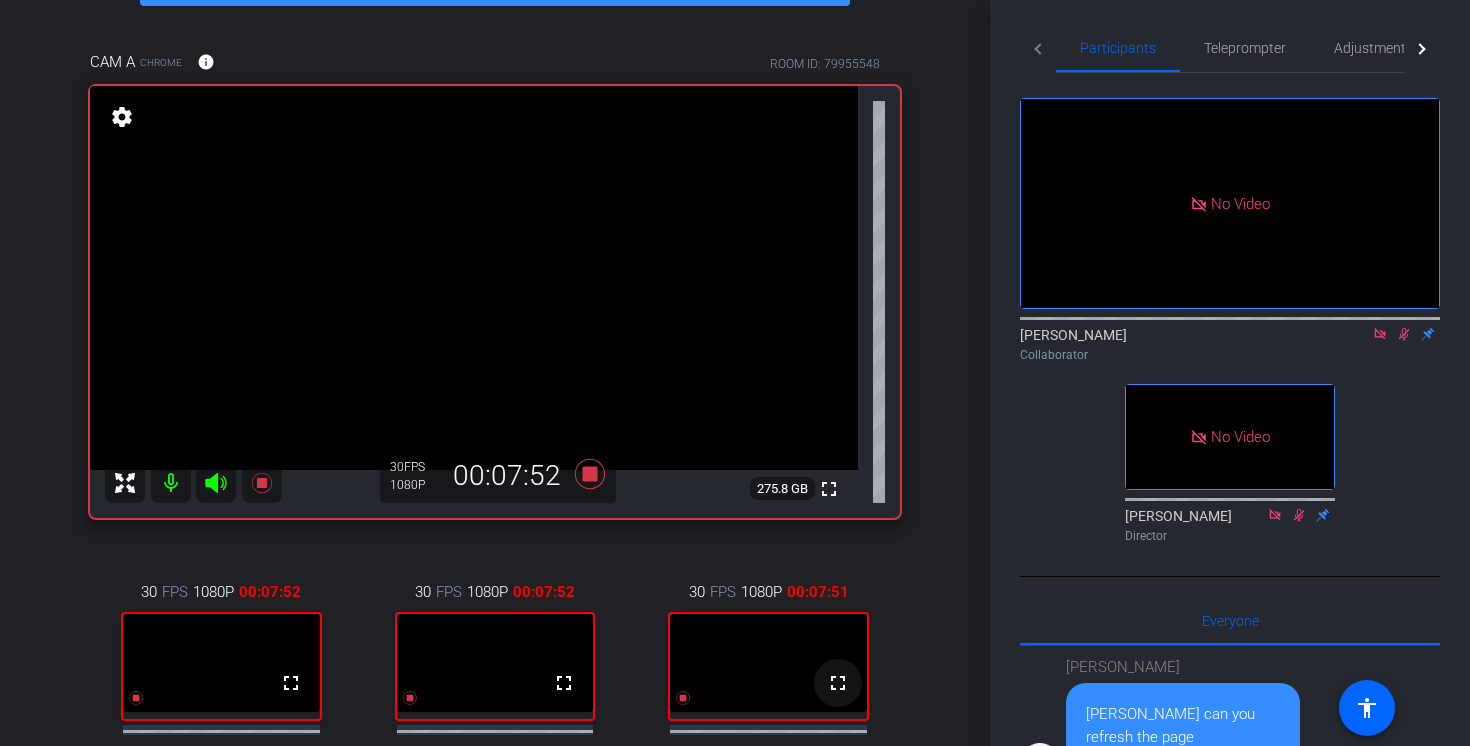 click on "fullscreen" at bounding box center [838, 683] 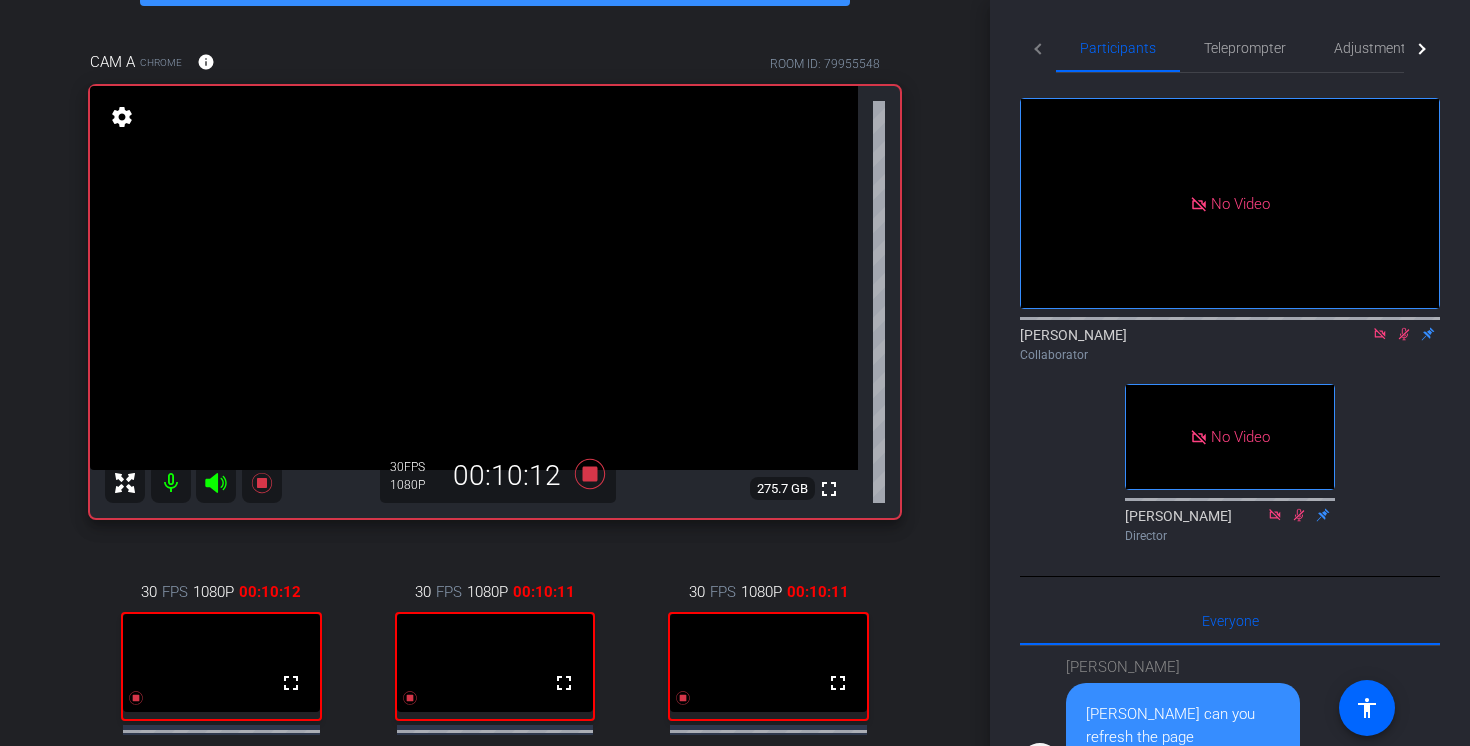 click 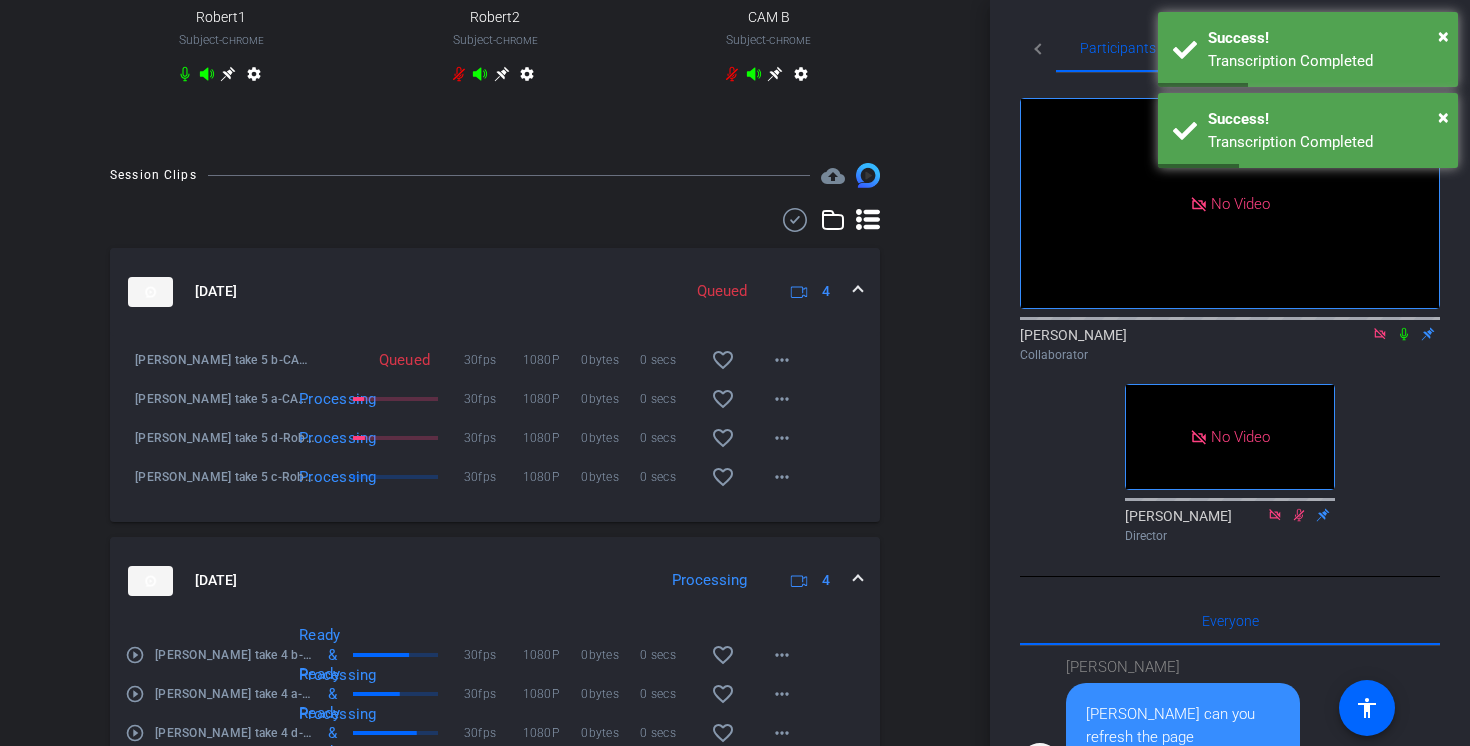 scroll, scrollTop: 882, scrollLeft: 0, axis: vertical 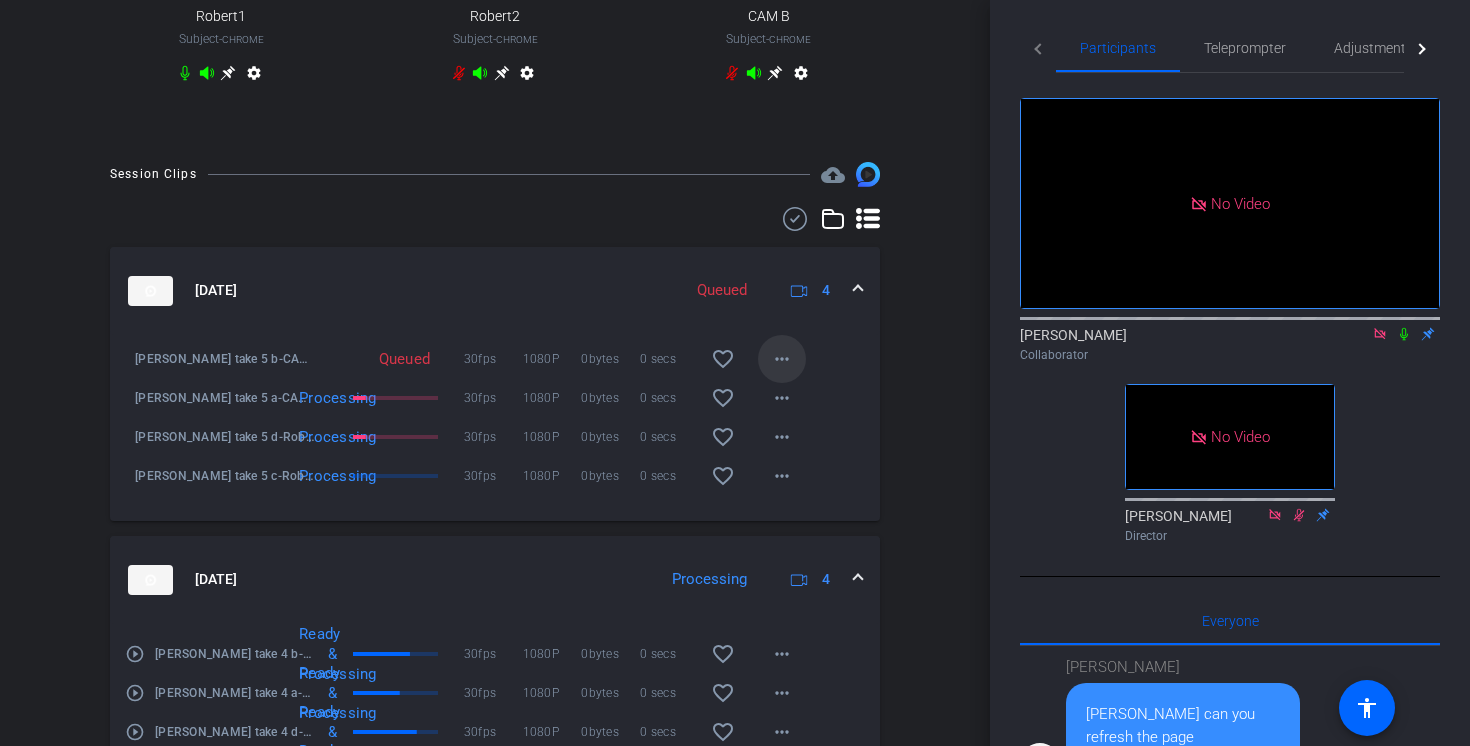 click on "more_horiz" at bounding box center [782, 359] 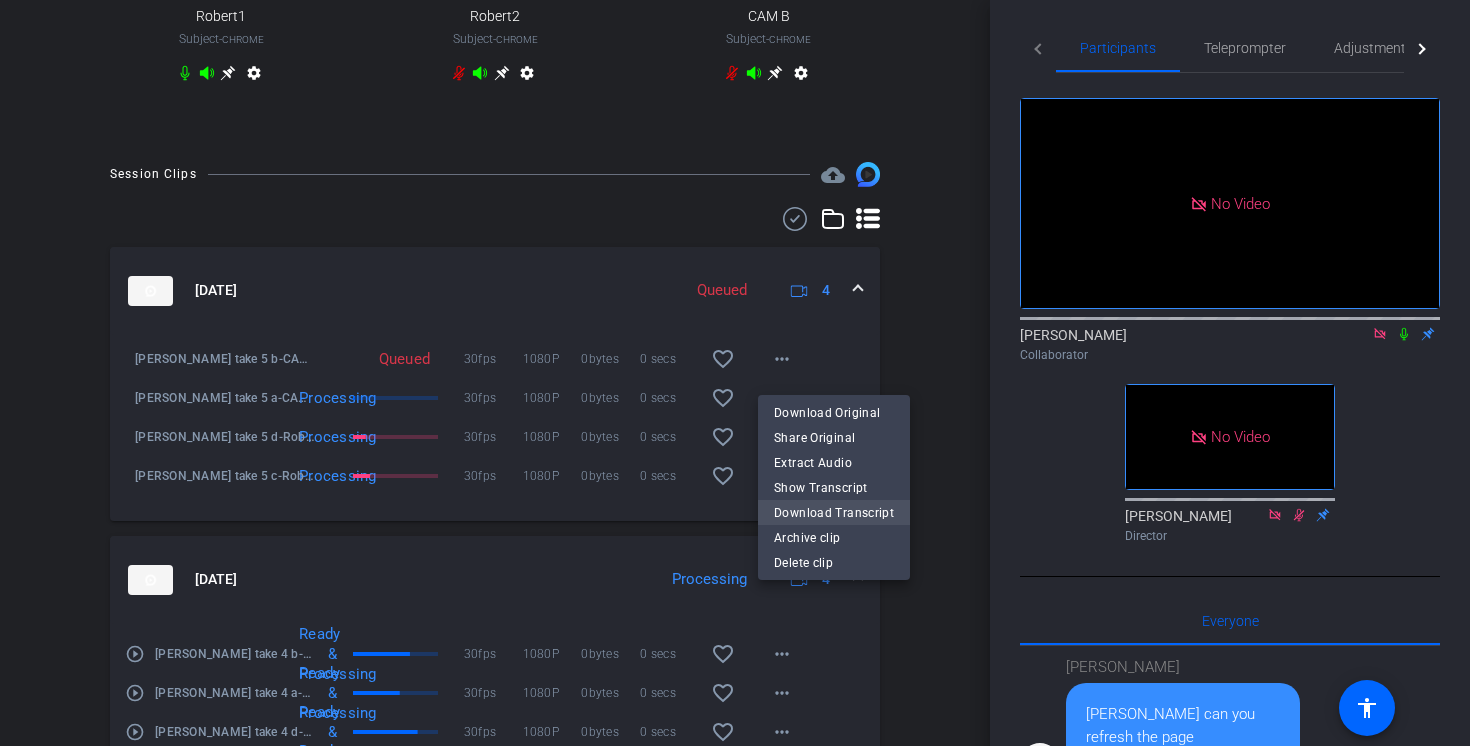 click on "Download Transcript" at bounding box center [834, 513] 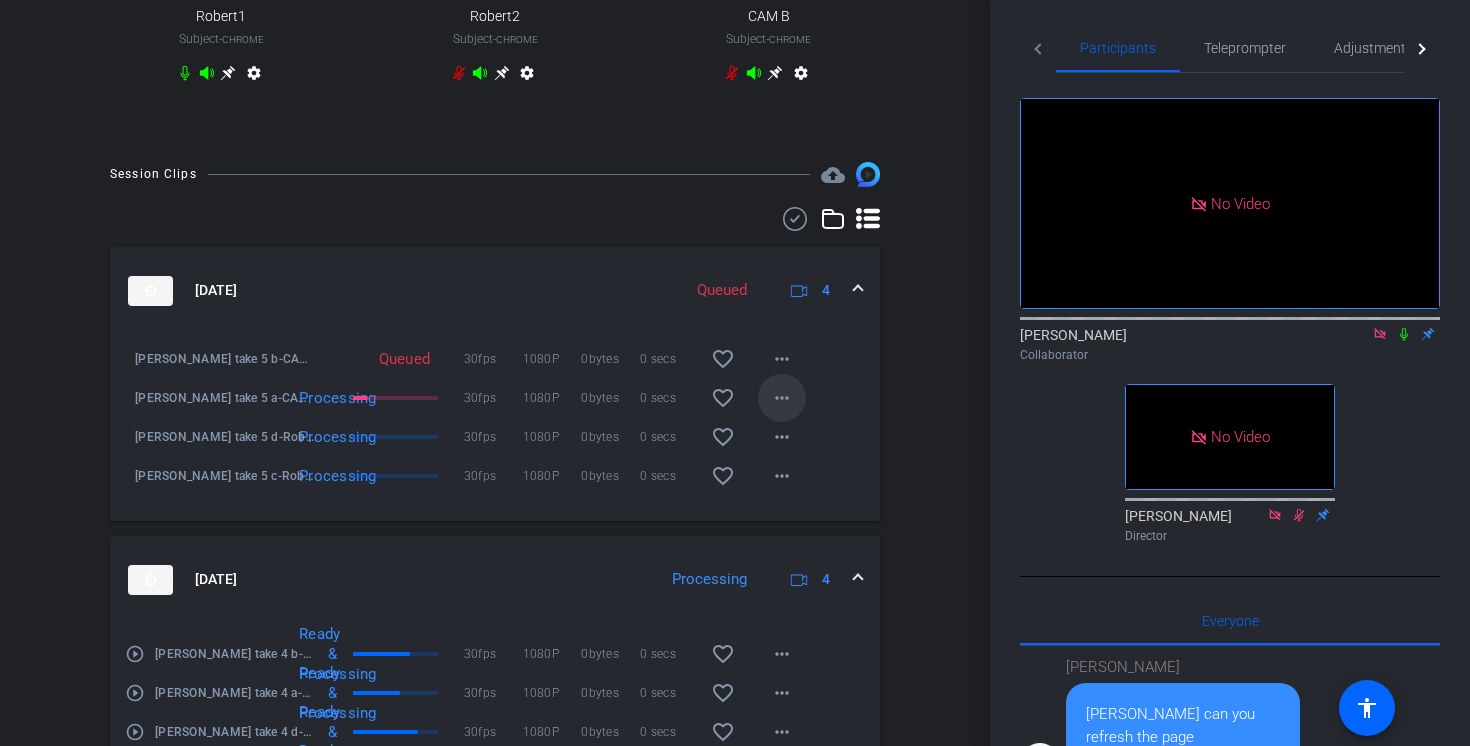 click on "more_horiz" at bounding box center [782, 398] 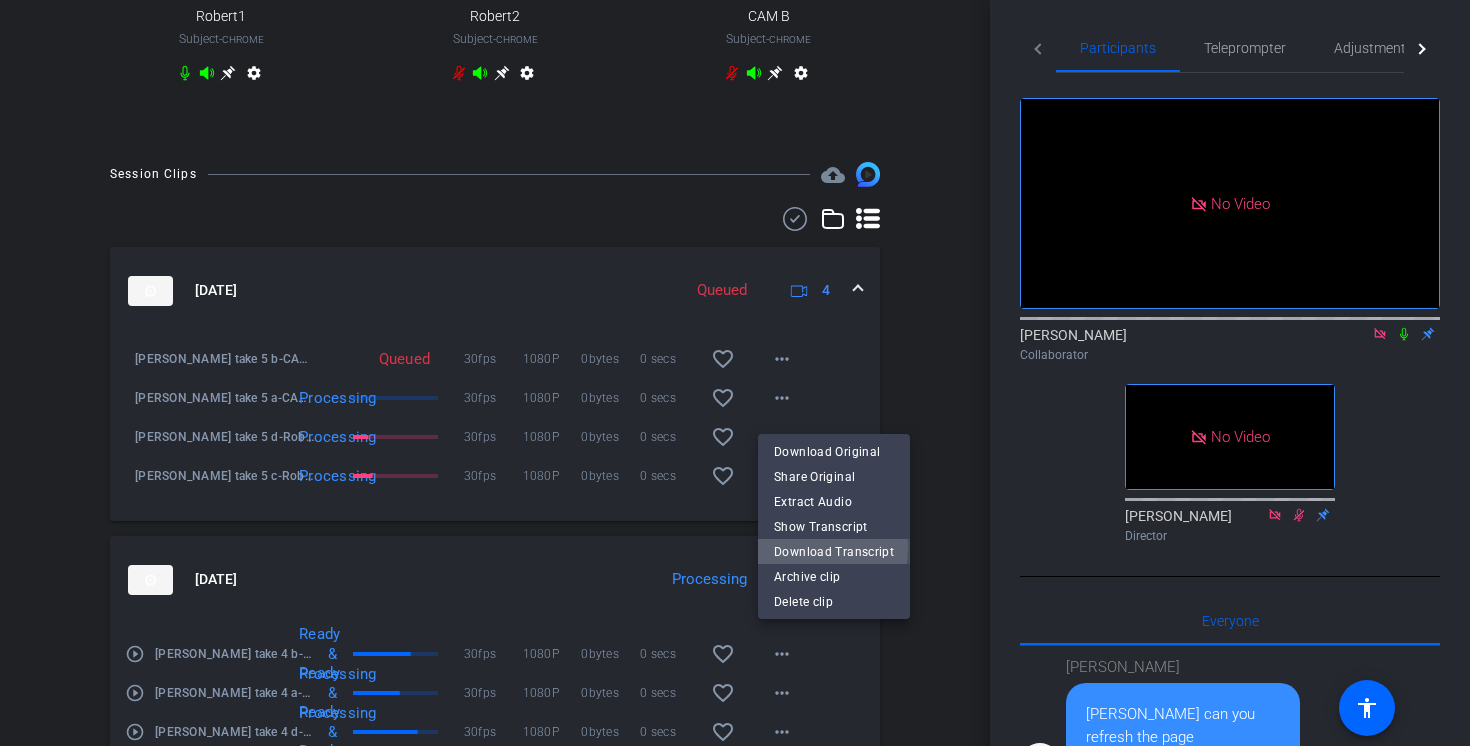 click on "Download Transcript" at bounding box center [834, 552] 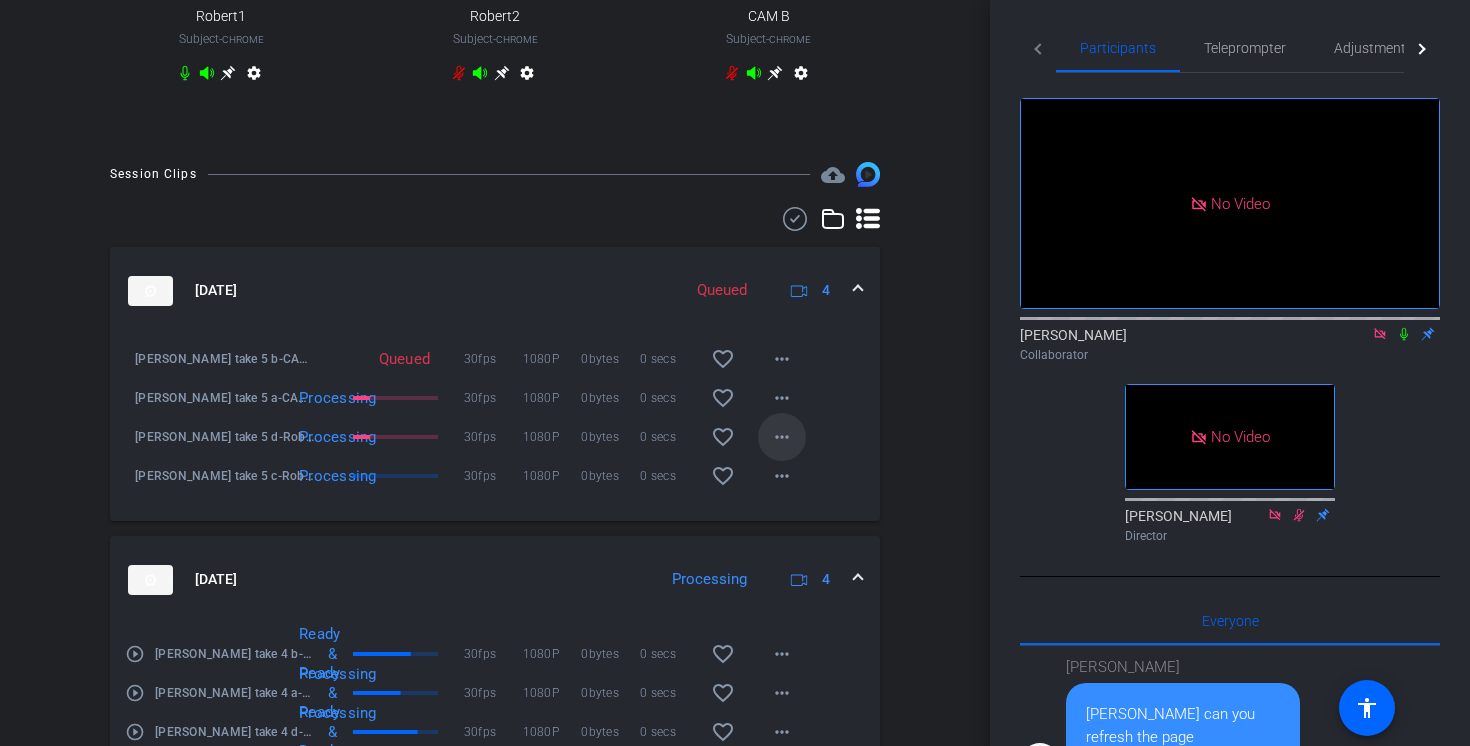 click on "more_horiz" at bounding box center (782, 437) 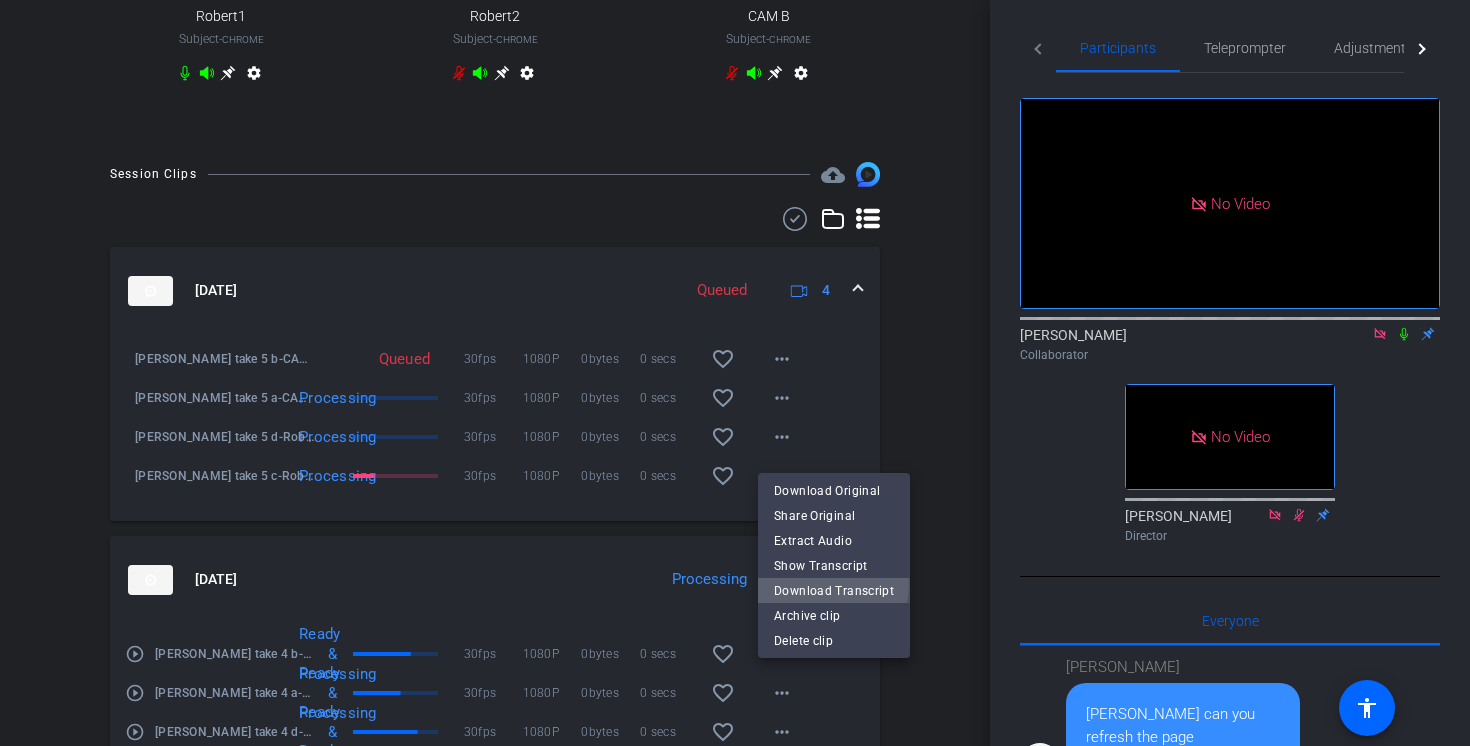 click on "Download Transcript" at bounding box center [834, 591] 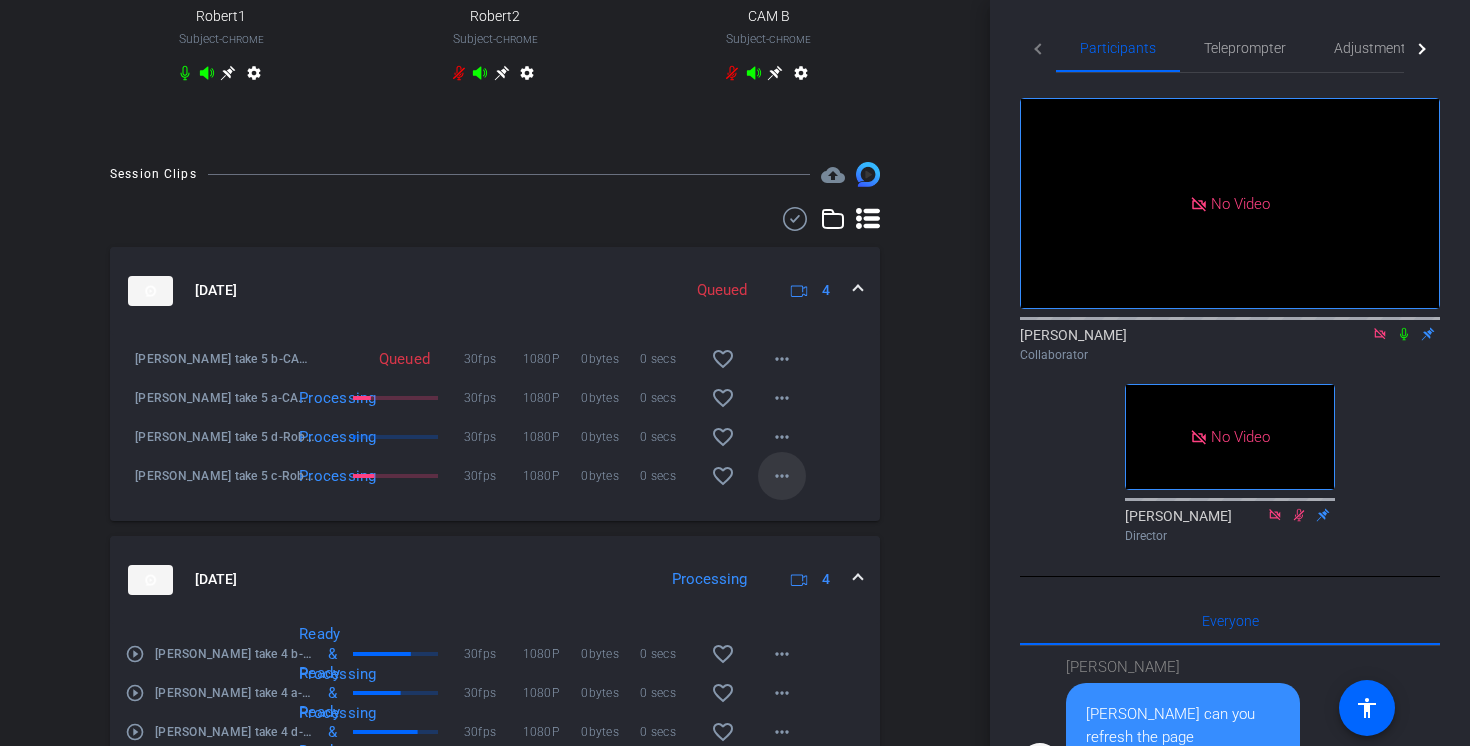 click on "more_horiz" at bounding box center [782, 476] 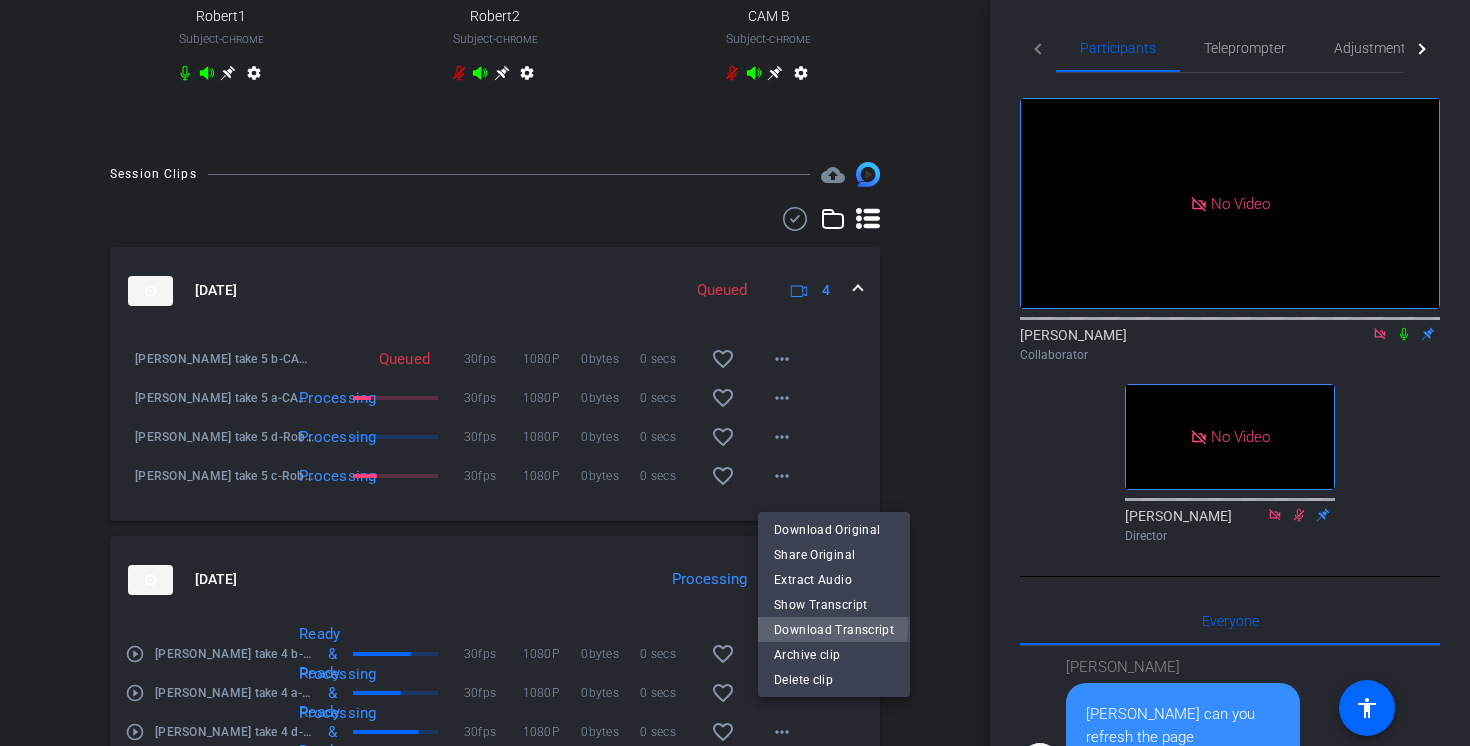 click on "Download Transcript" at bounding box center [834, 630] 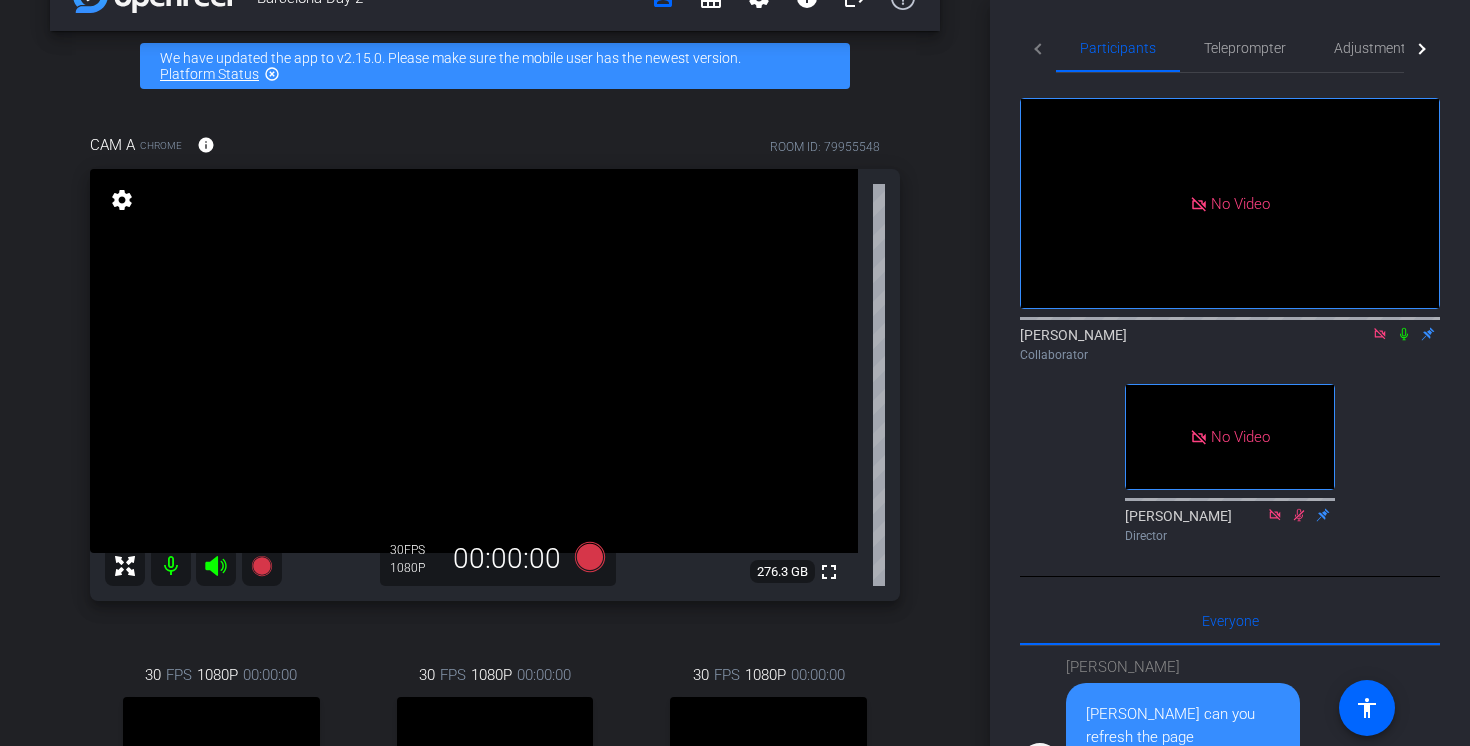 scroll, scrollTop: 61, scrollLeft: 0, axis: vertical 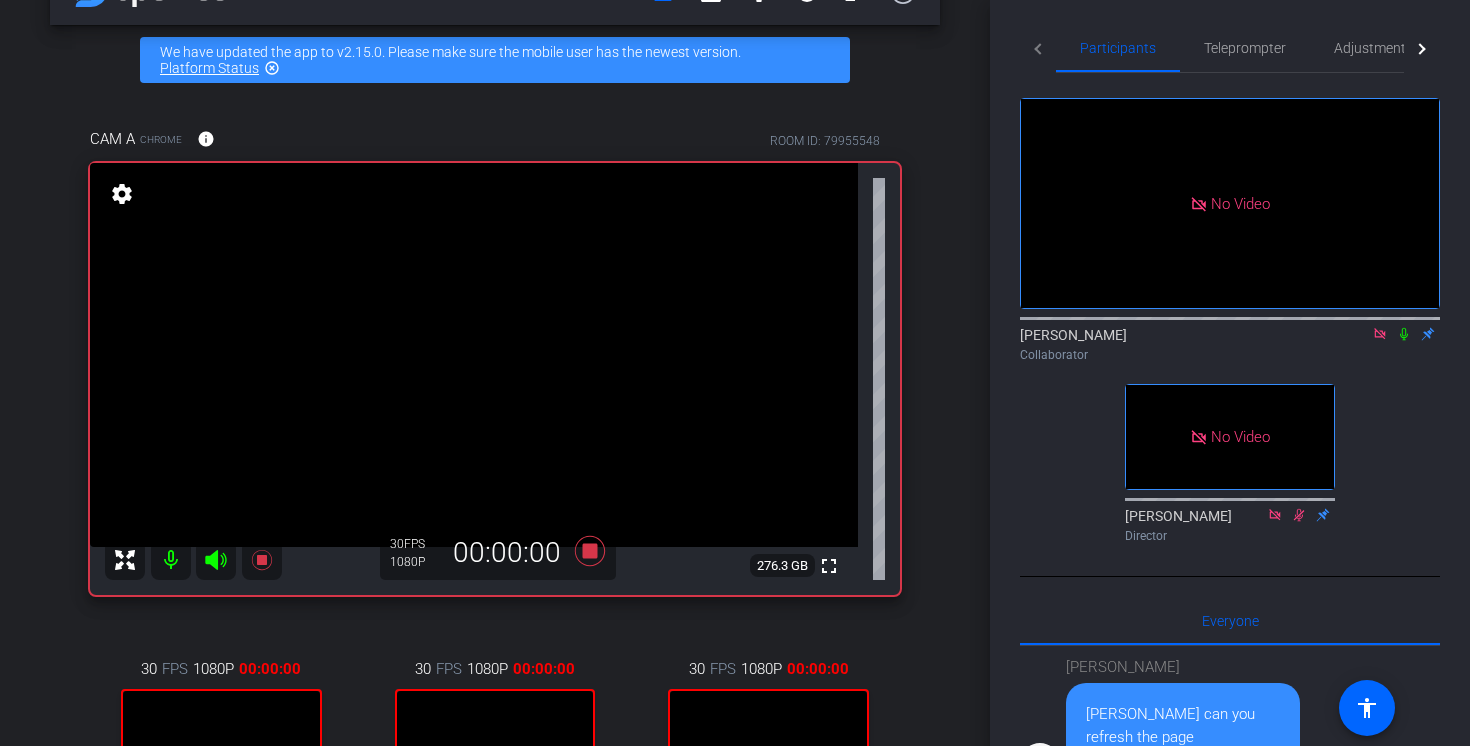 click 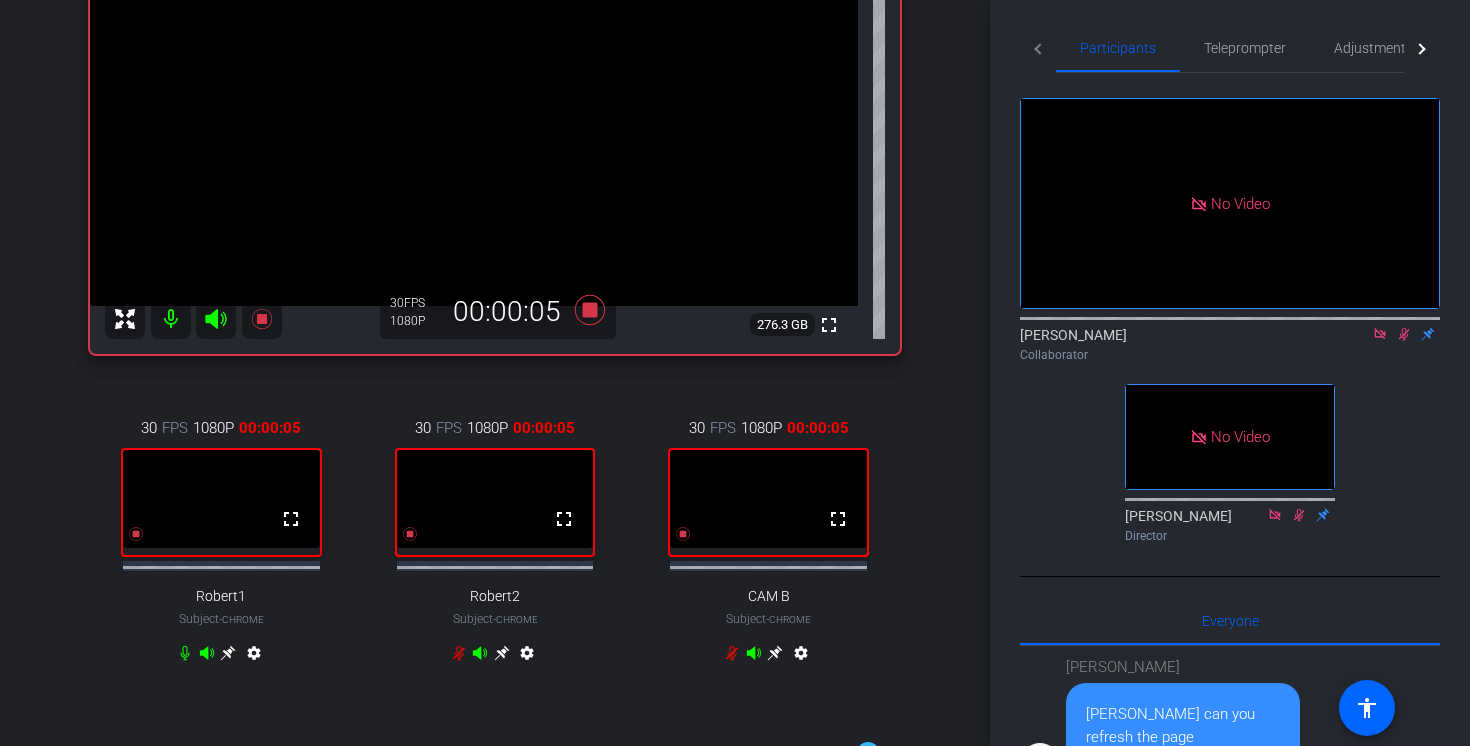 scroll, scrollTop: 294, scrollLeft: 0, axis: vertical 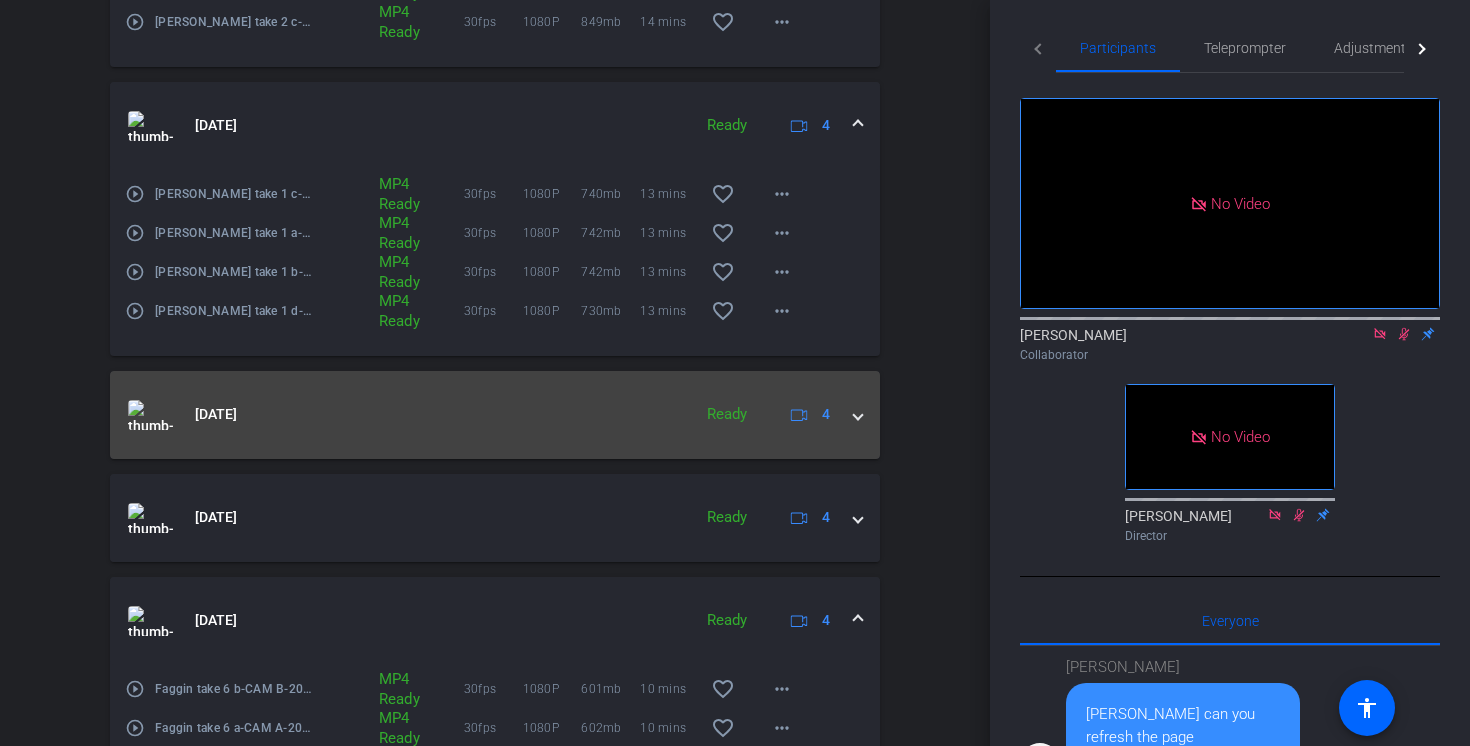 click at bounding box center (858, 414) 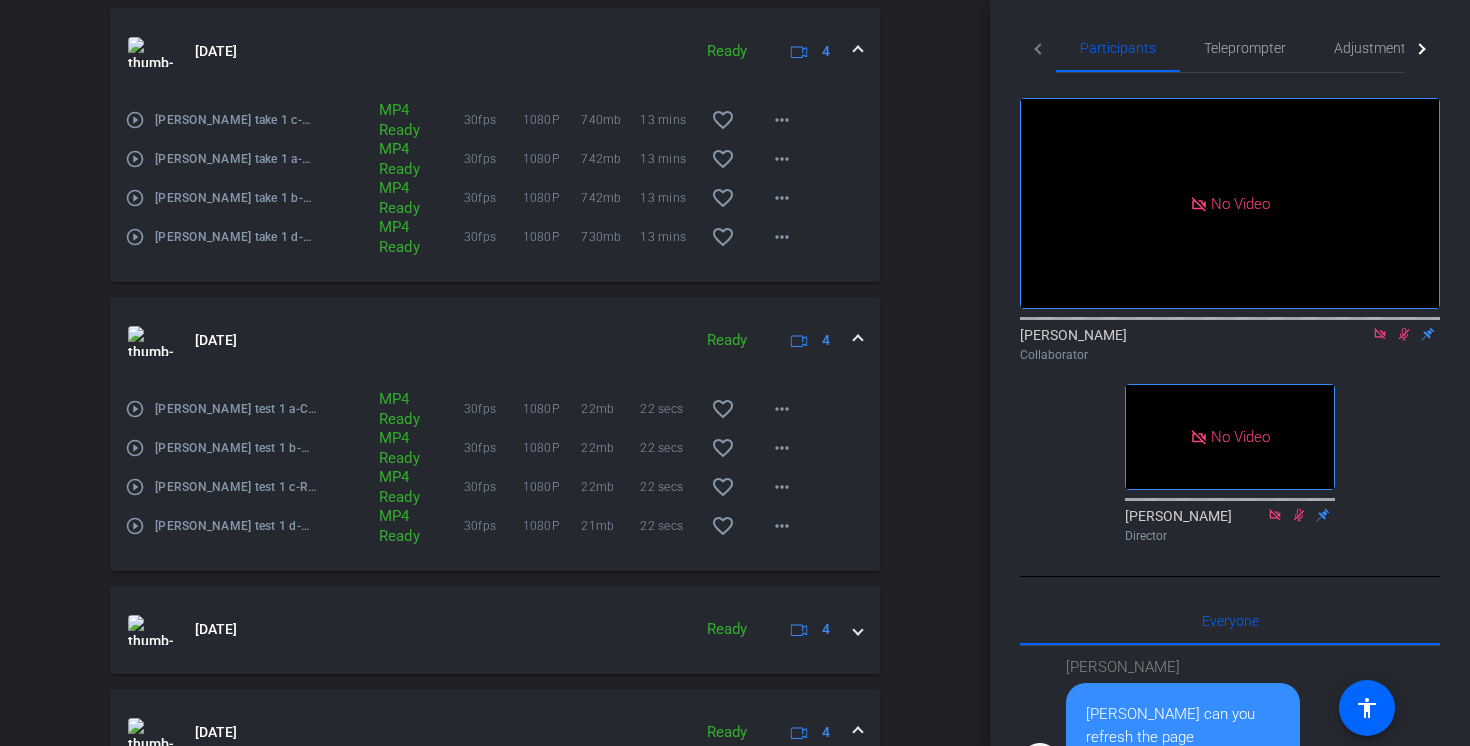 scroll, scrollTop: 2625, scrollLeft: 0, axis: vertical 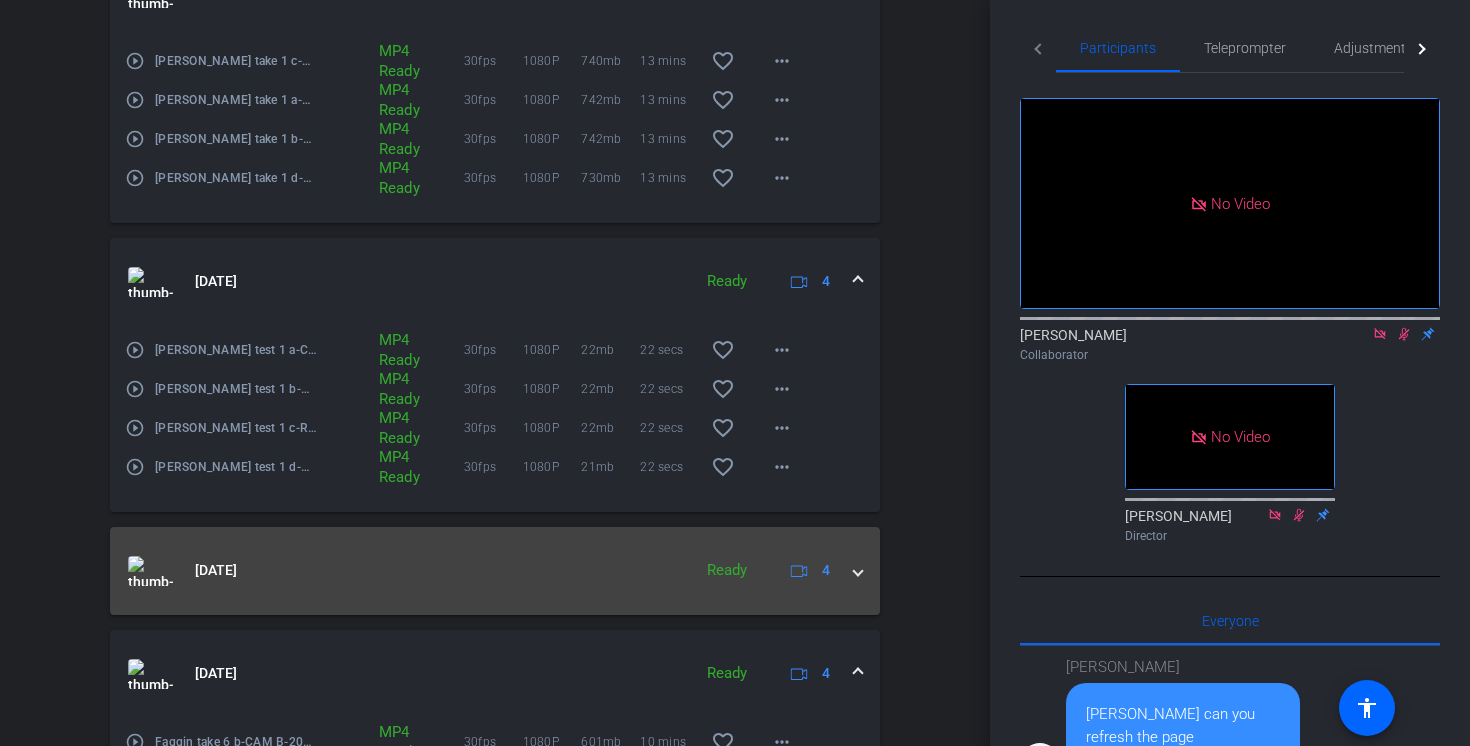 click at bounding box center (858, 570) 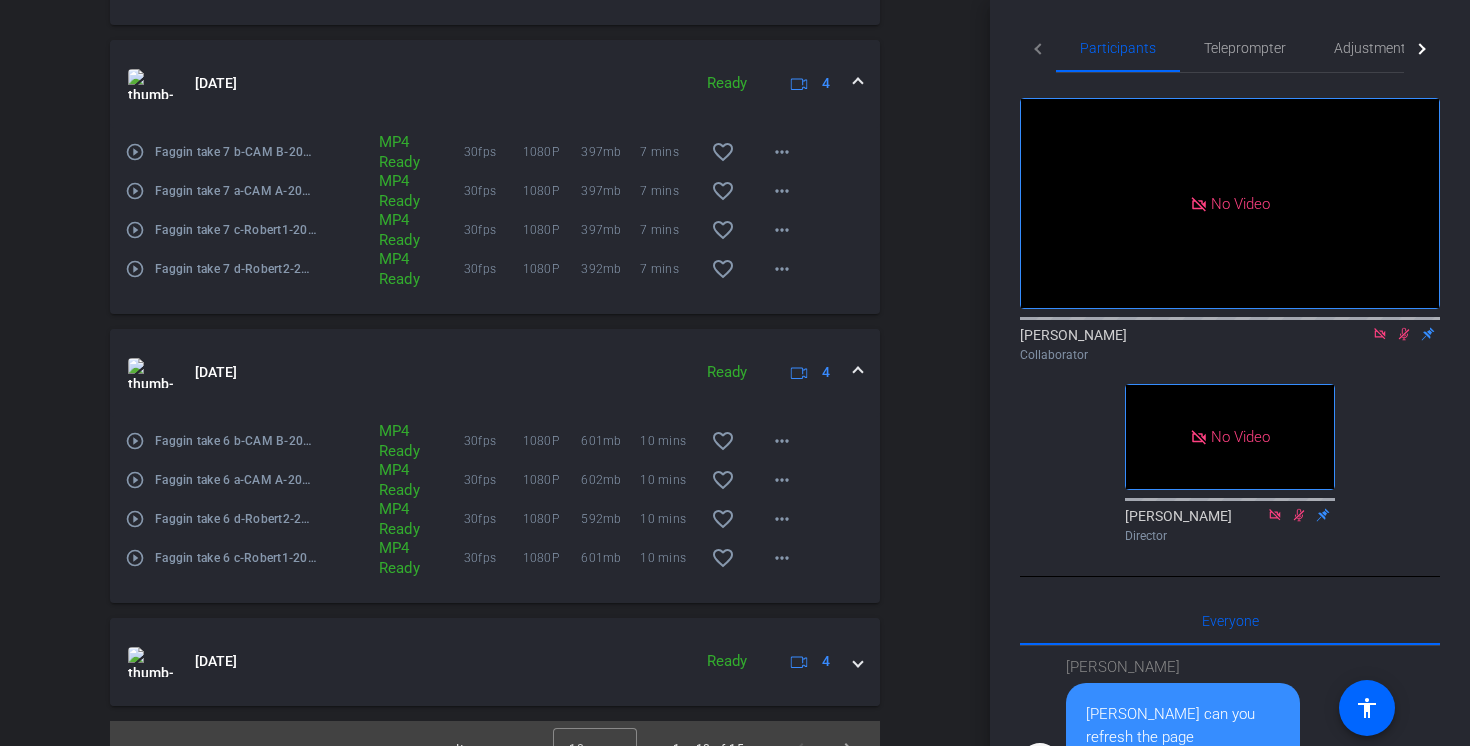 scroll, scrollTop: 3155, scrollLeft: 0, axis: vertical 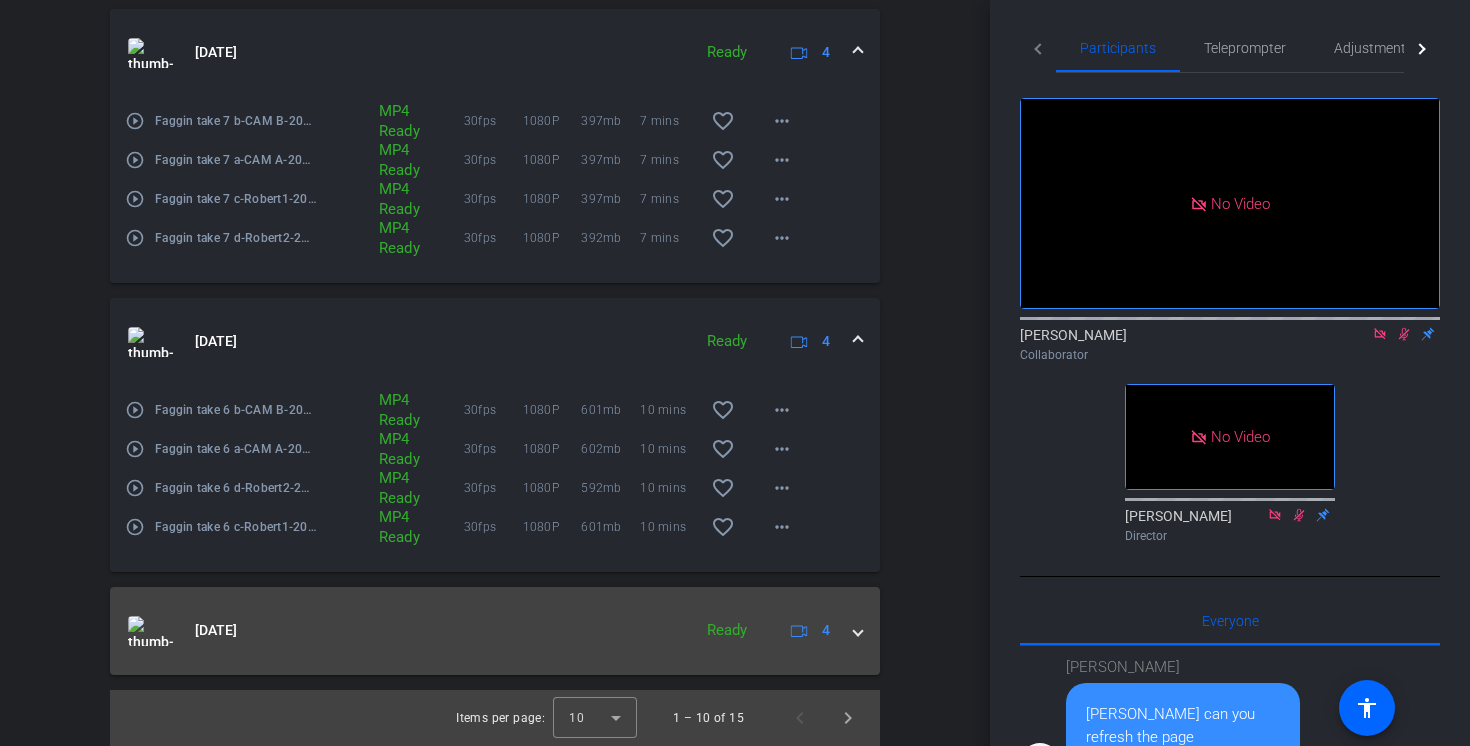 click at bounding box center (858, 630) 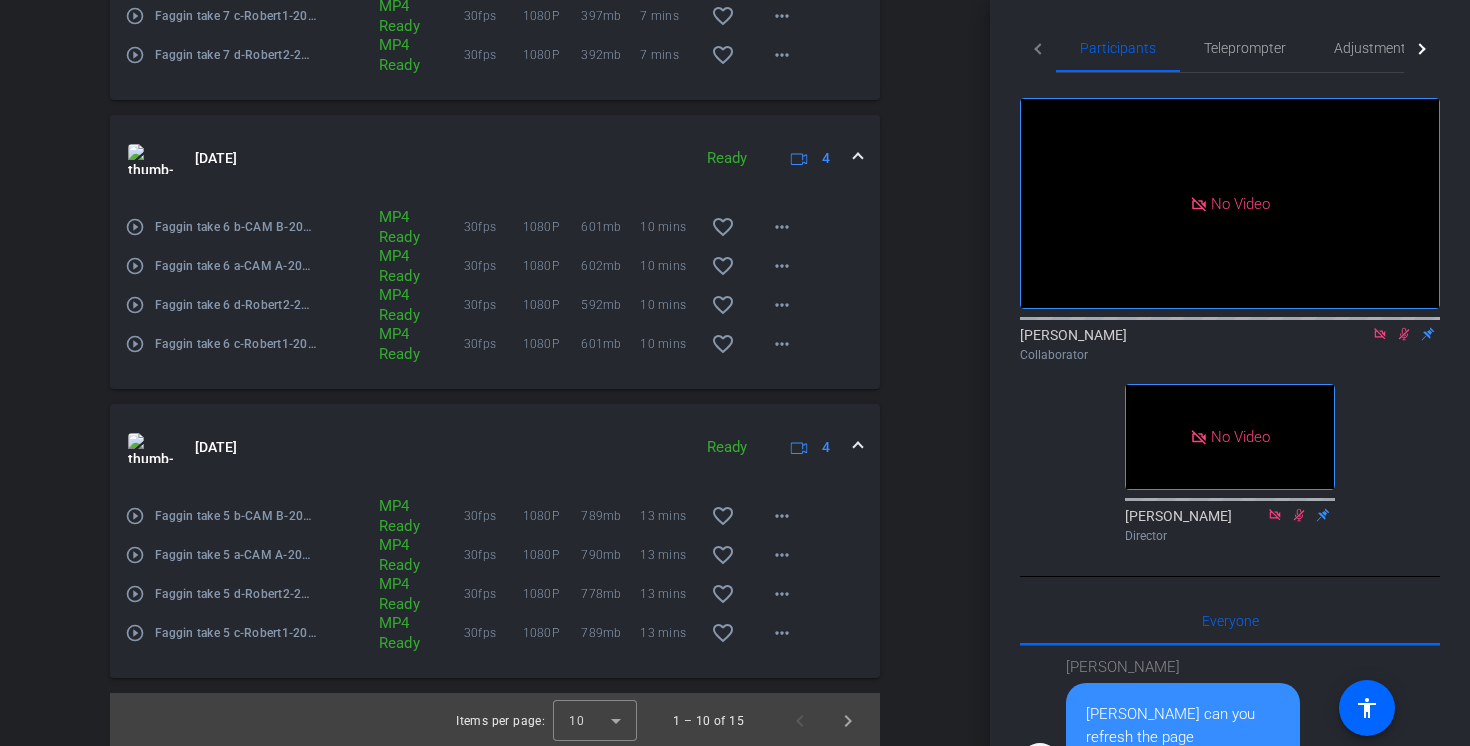 scroll, scrollTop: 3341, scrollLeft: 0, axis: vertical 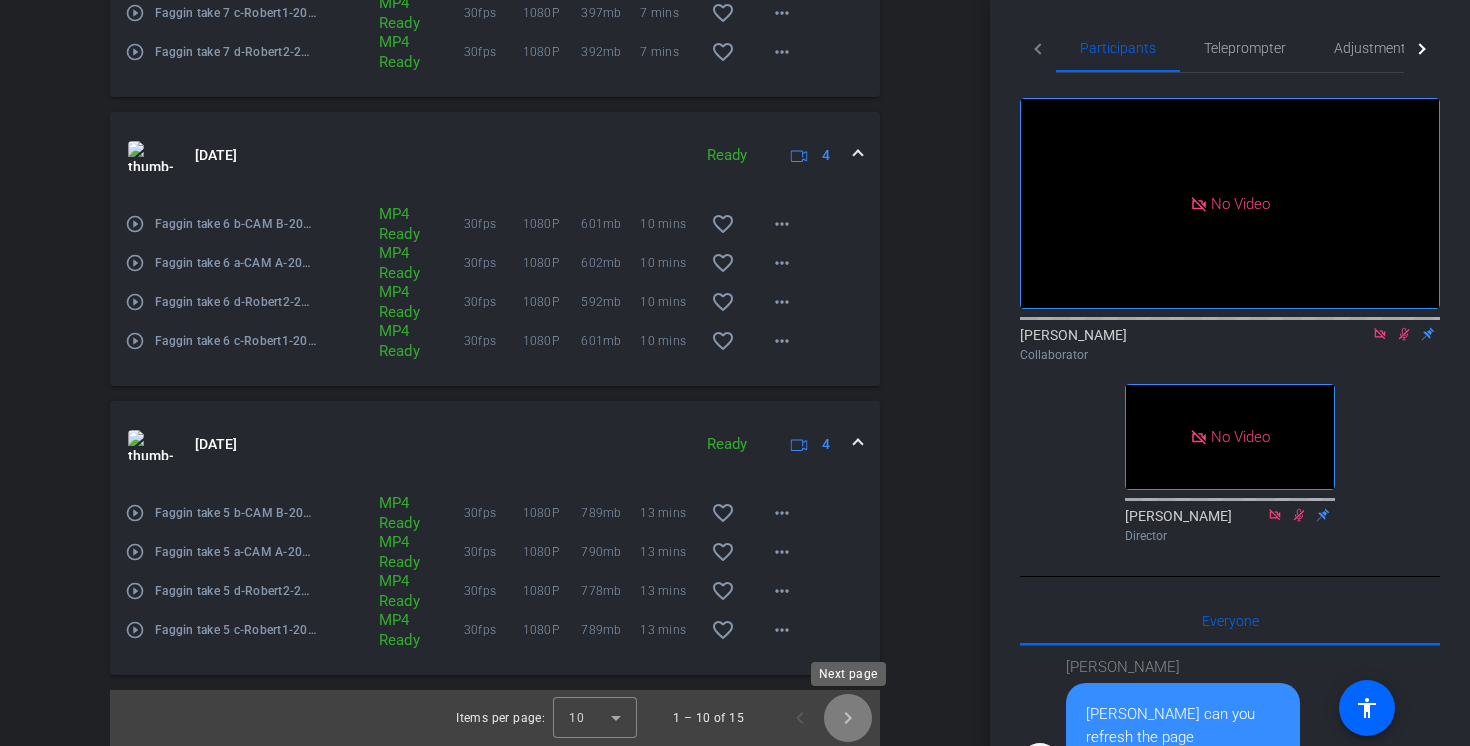 click 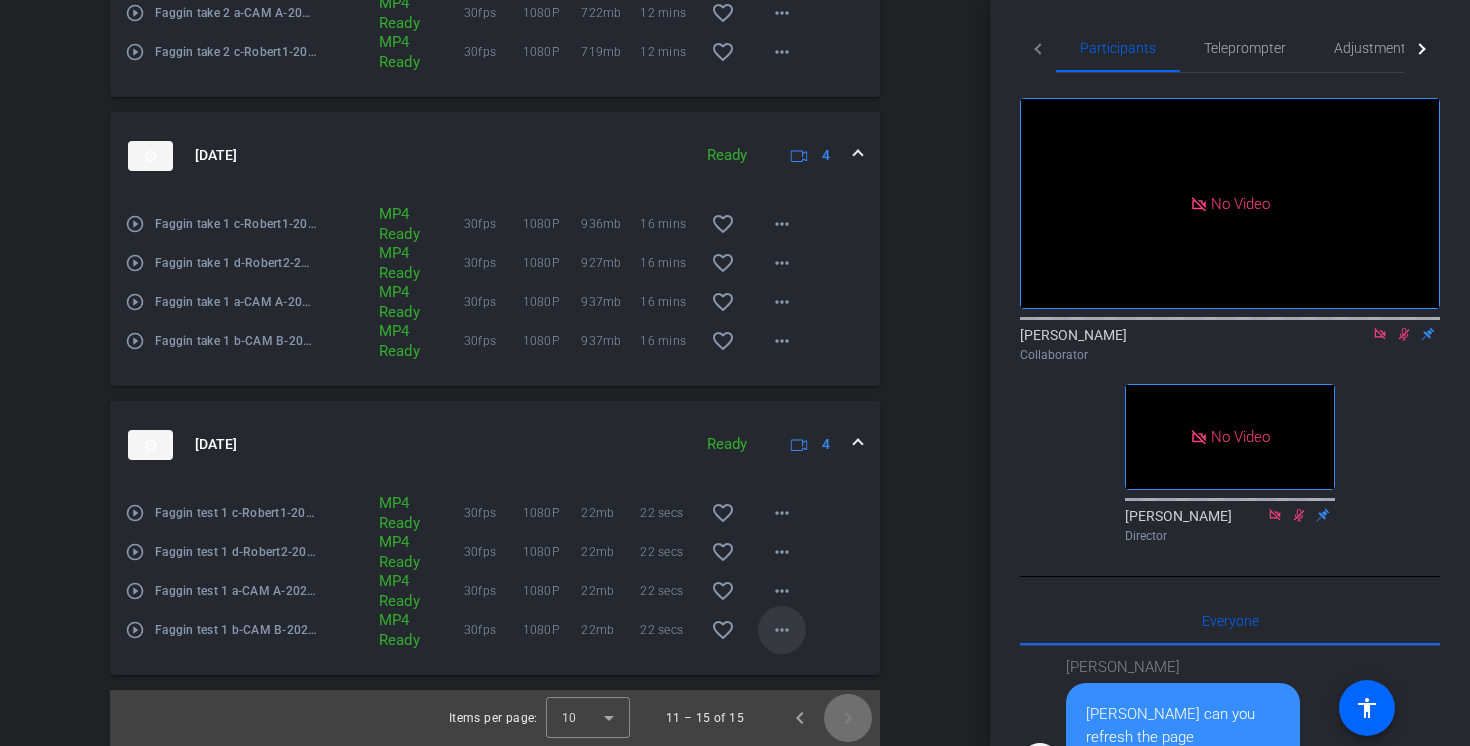 scroll, scrollTop: 1896, scrollLeft: 0, axis: vertical 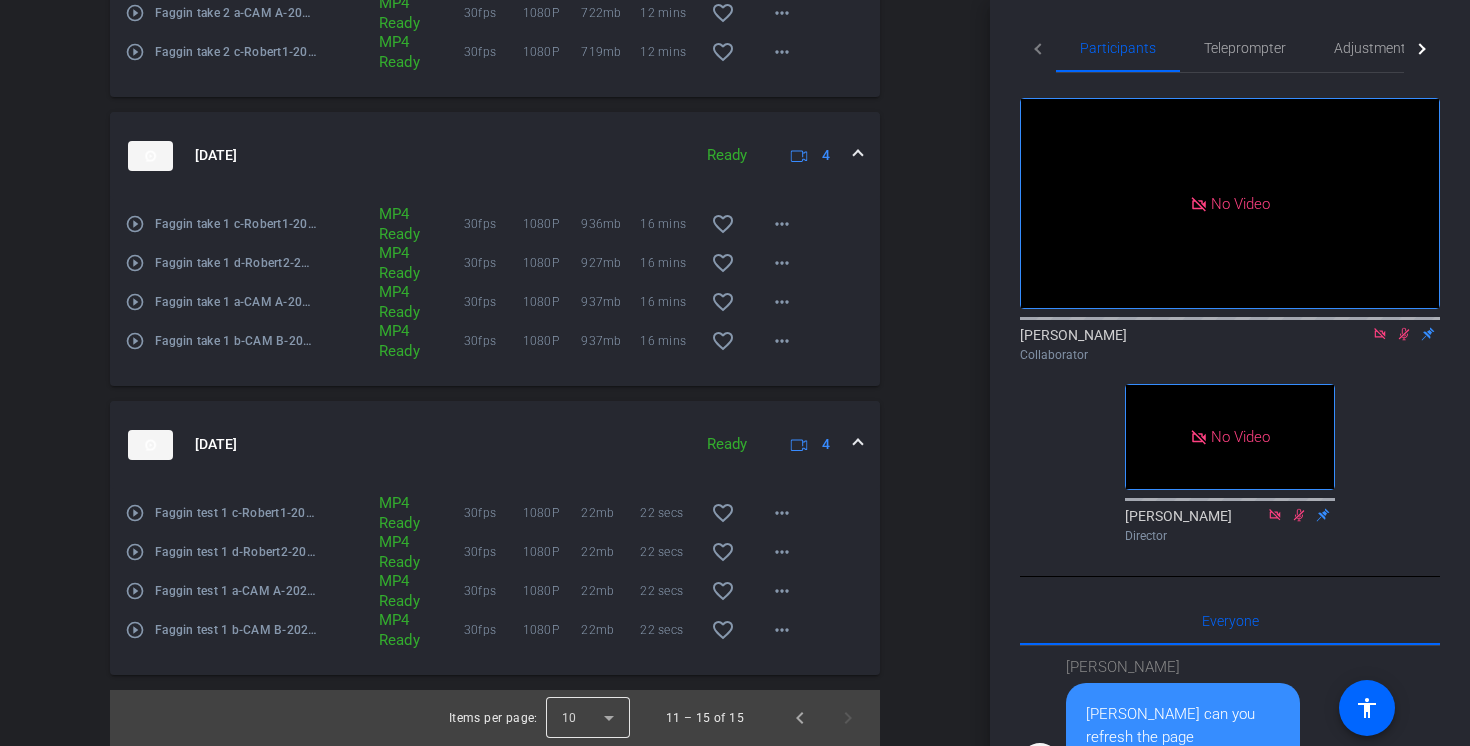 click 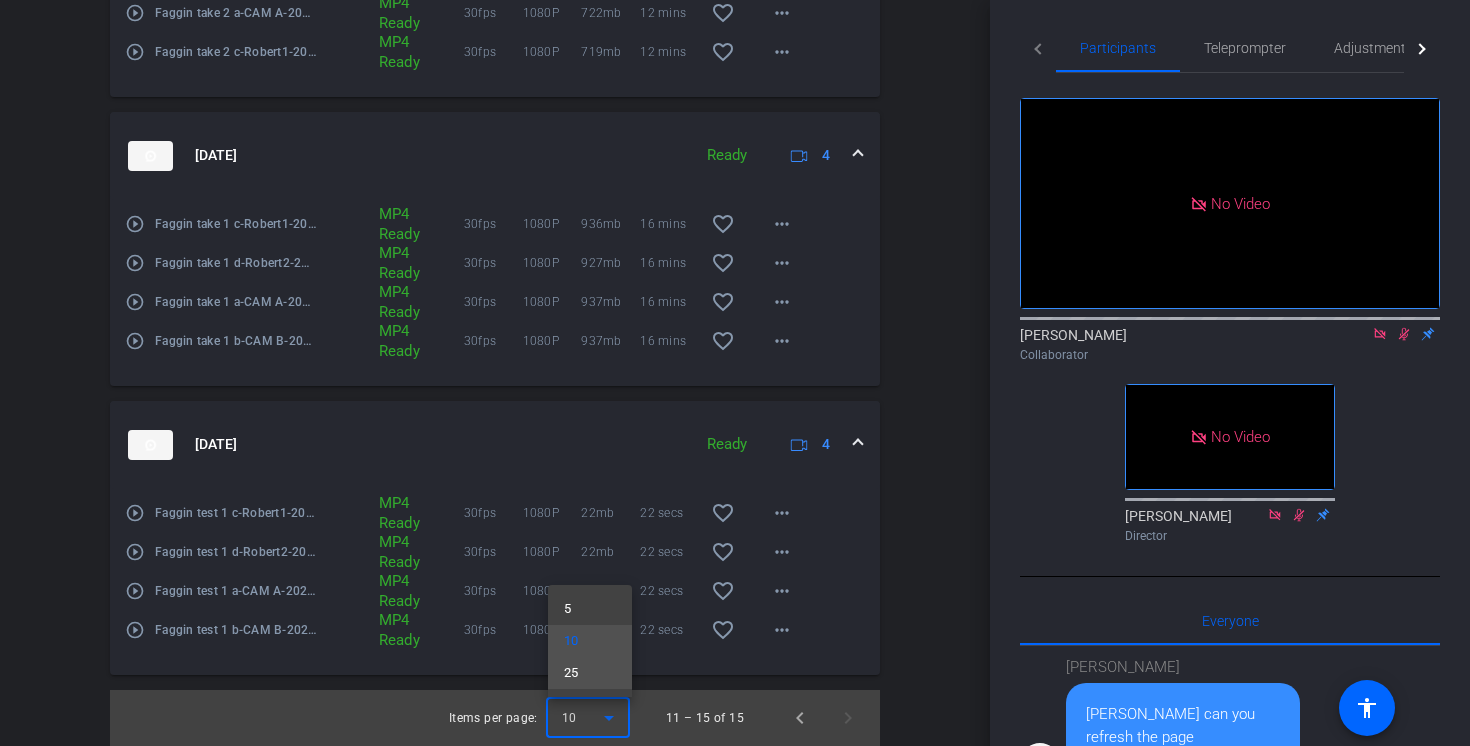 click on "25" at bounding box center [590, 673] 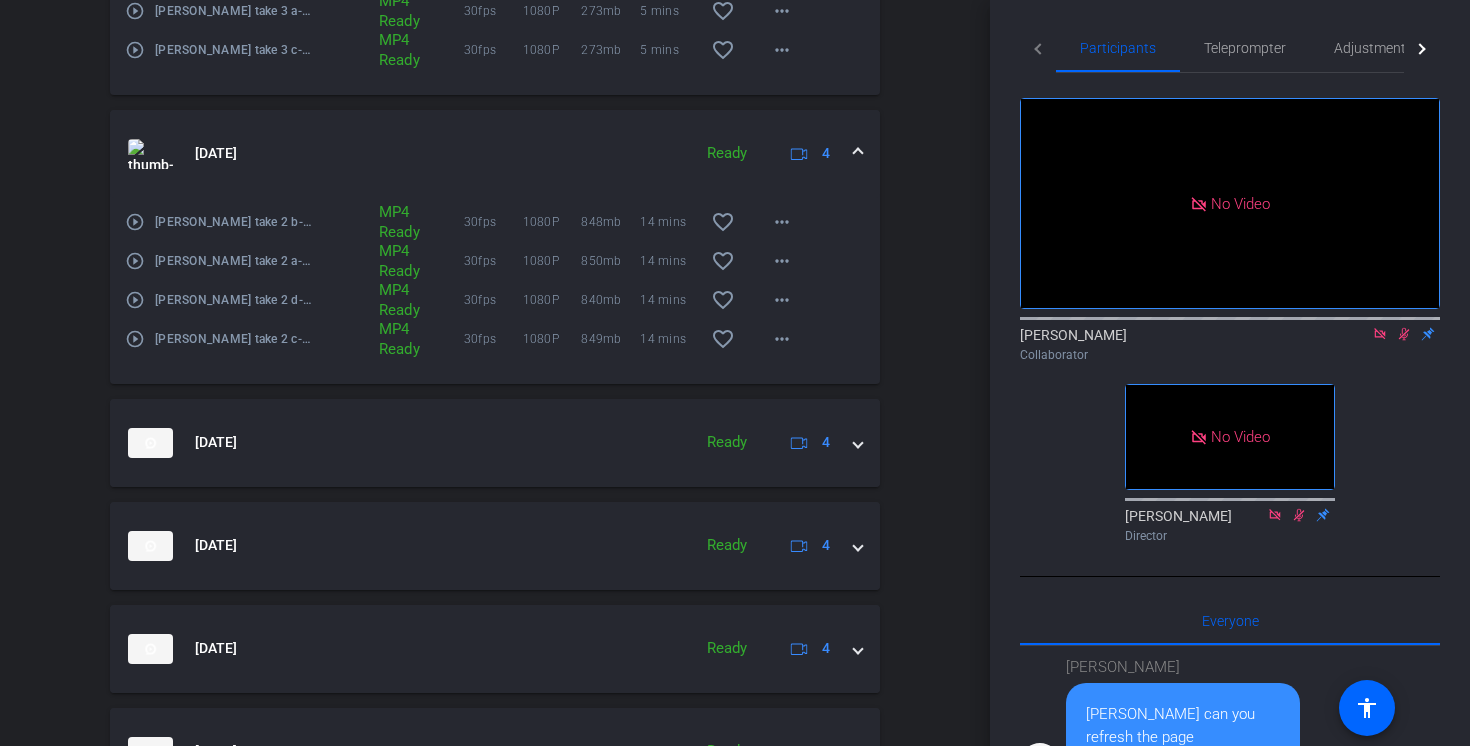 scroll, scrollTop: 2181, scrollLeft: 0, axis: vertical 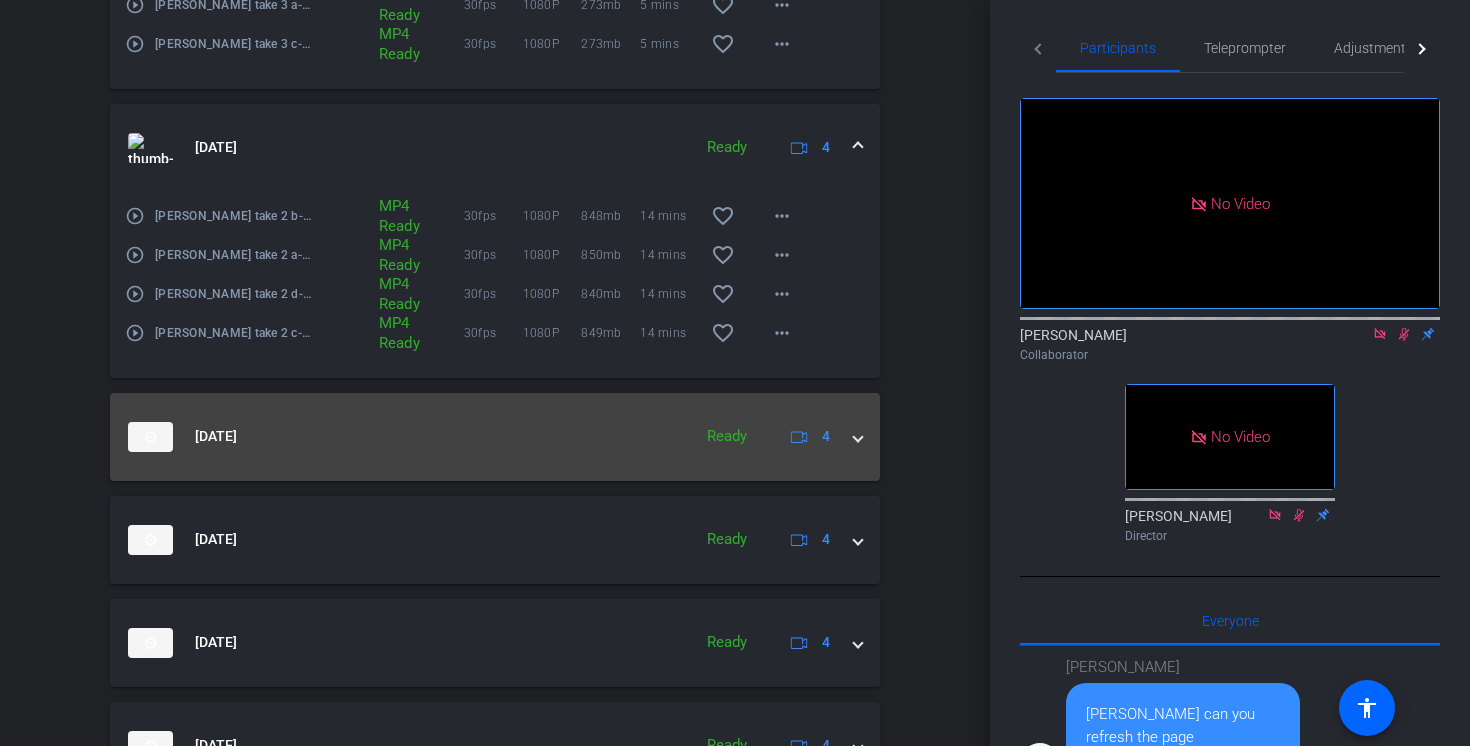 click at bounding box center [858, 436] 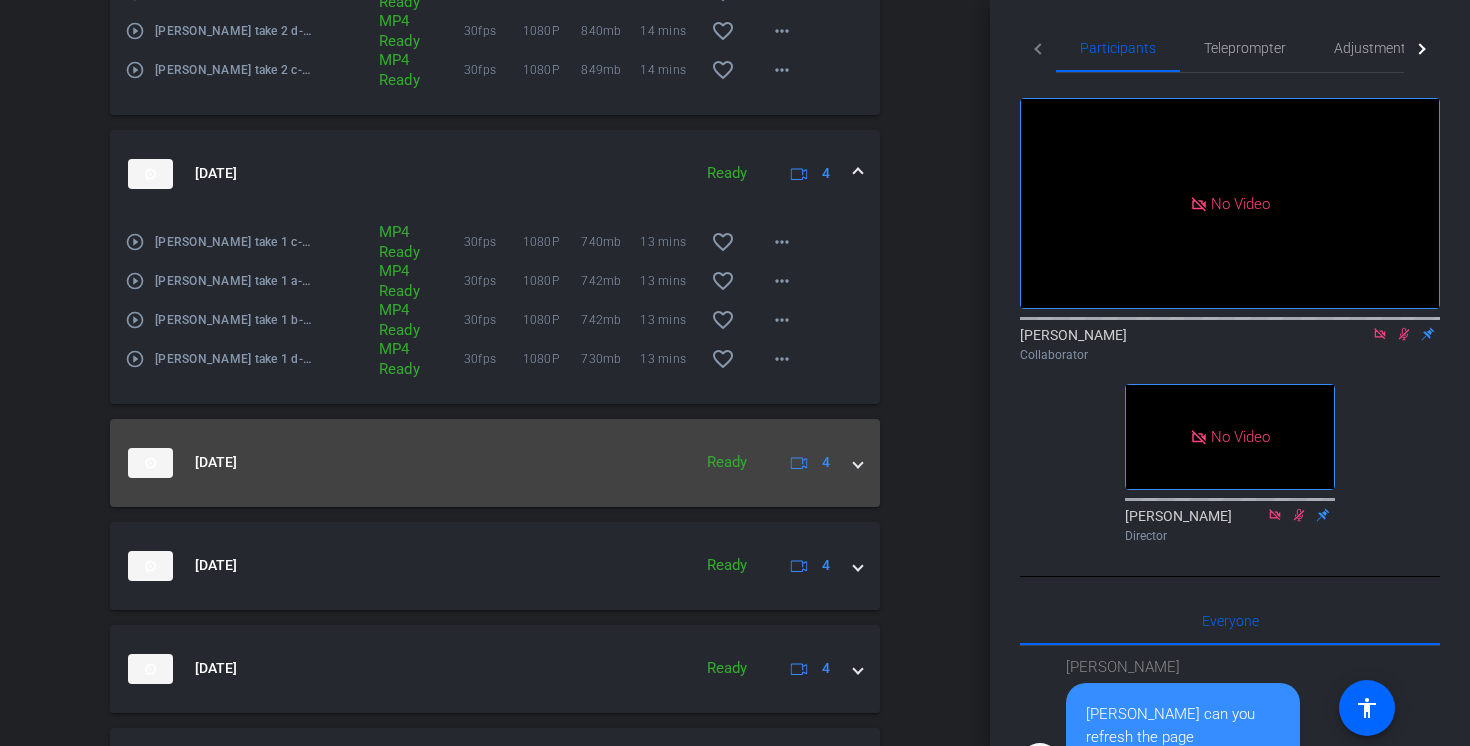 scroll, scrollTop: 2456, scrollLeft: 0, axis: vertical 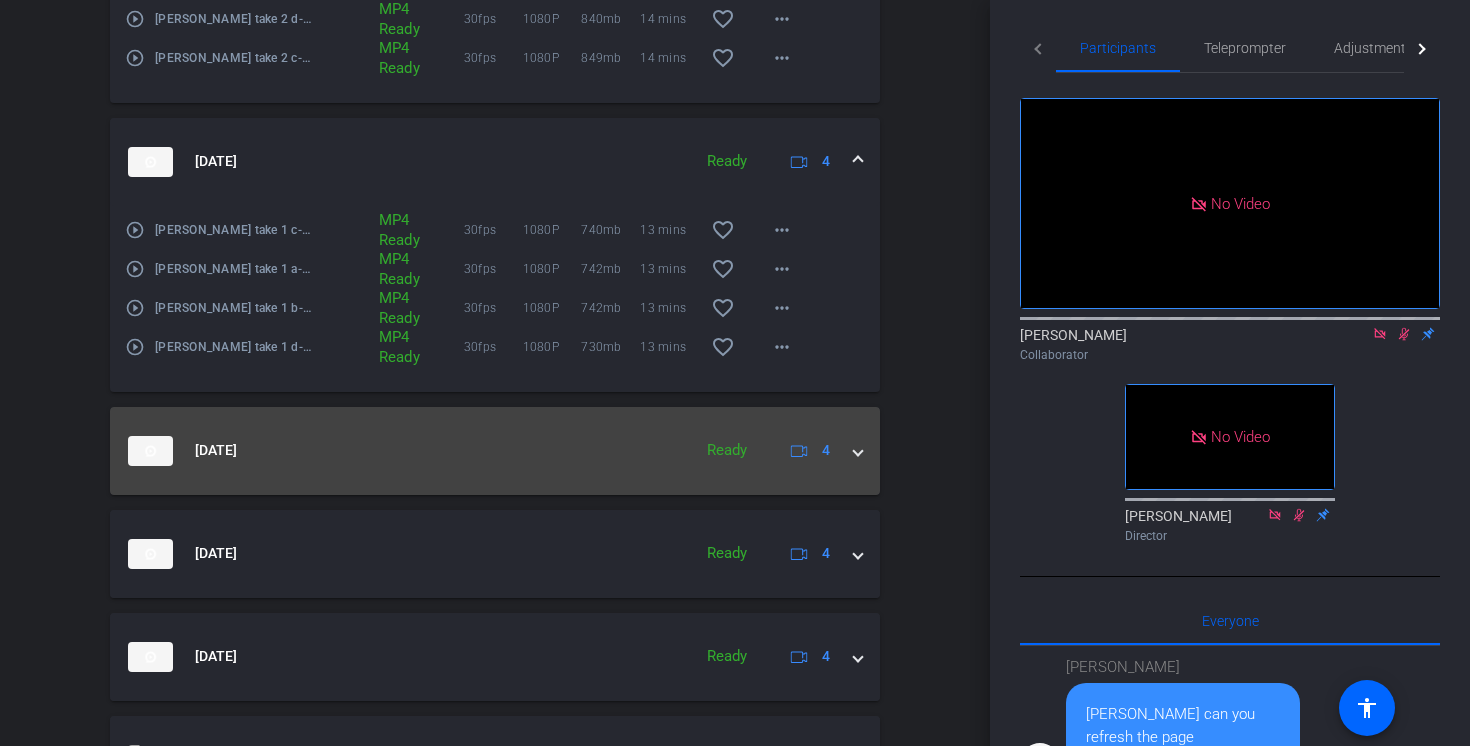 click at bounding box center [858, 450] 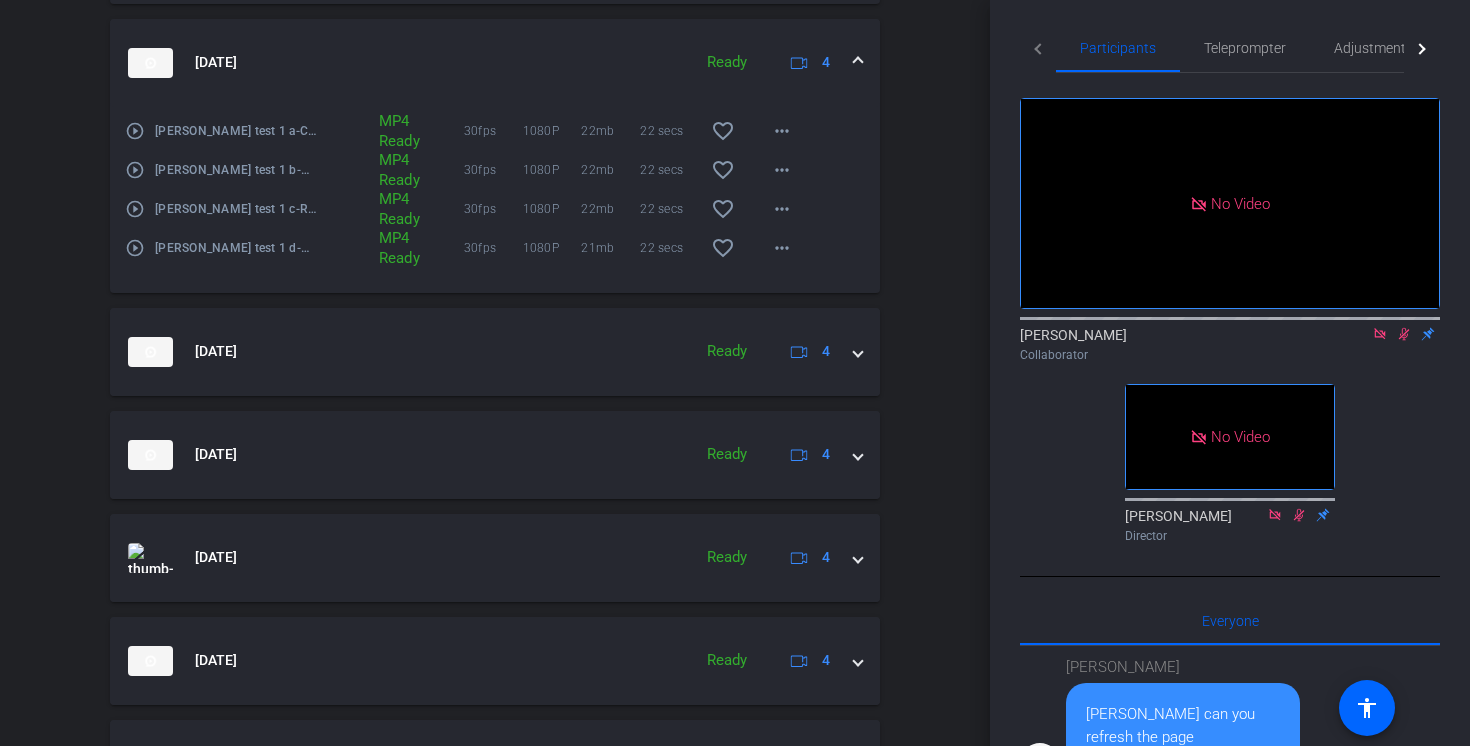 scroll, scrollTop: 2894, scrollLeft: 0, axis: vertical 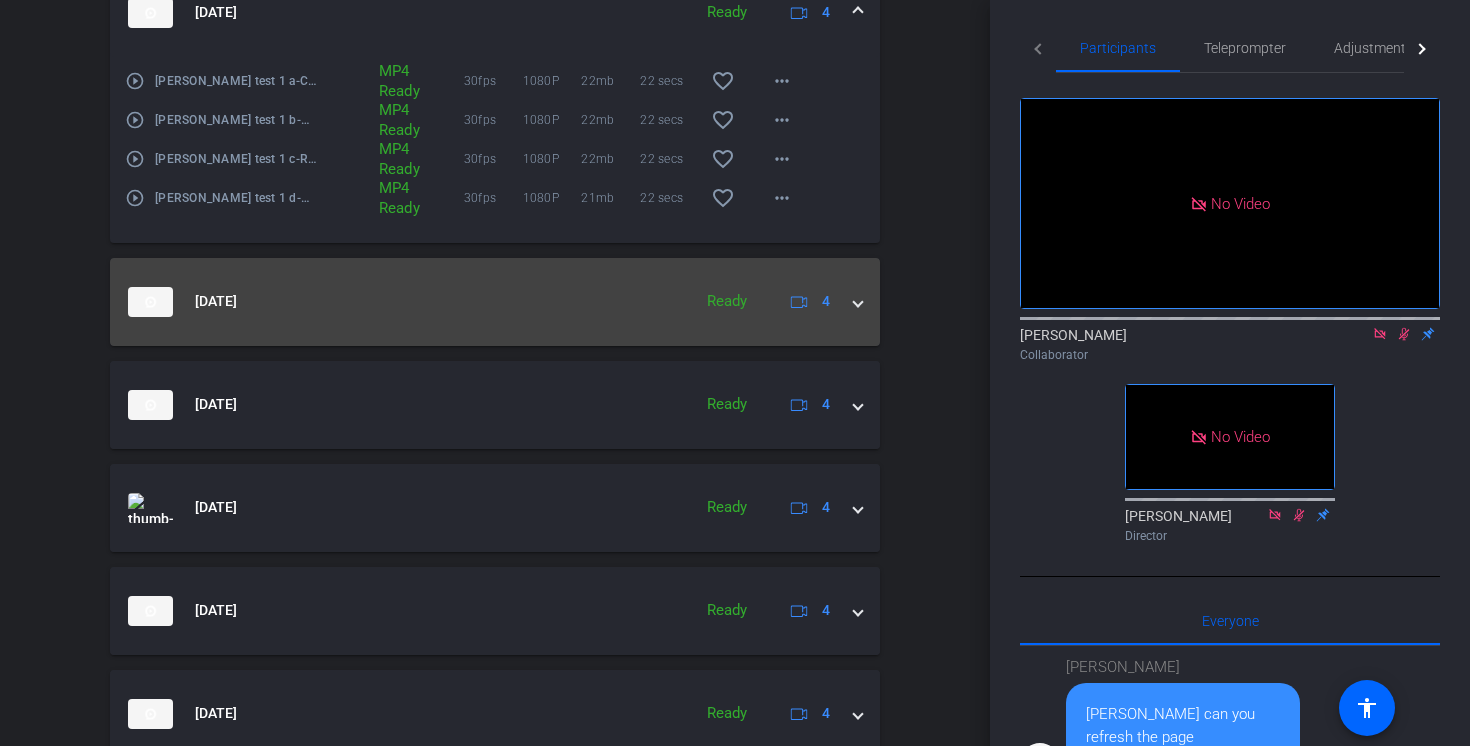 click at bounding box center (858, 301) 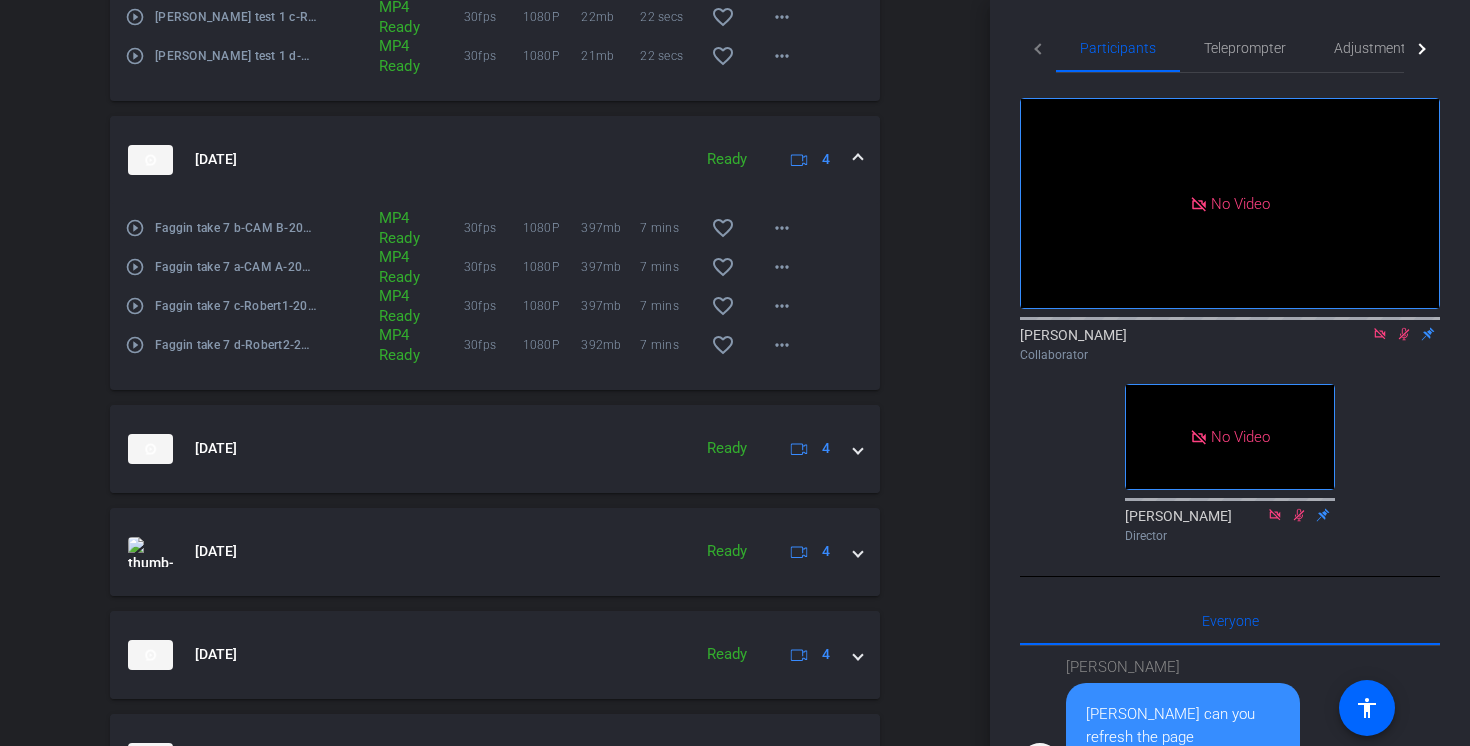 scroll, scrollTop: 3055, scrollLeft: 0, axis: vertical 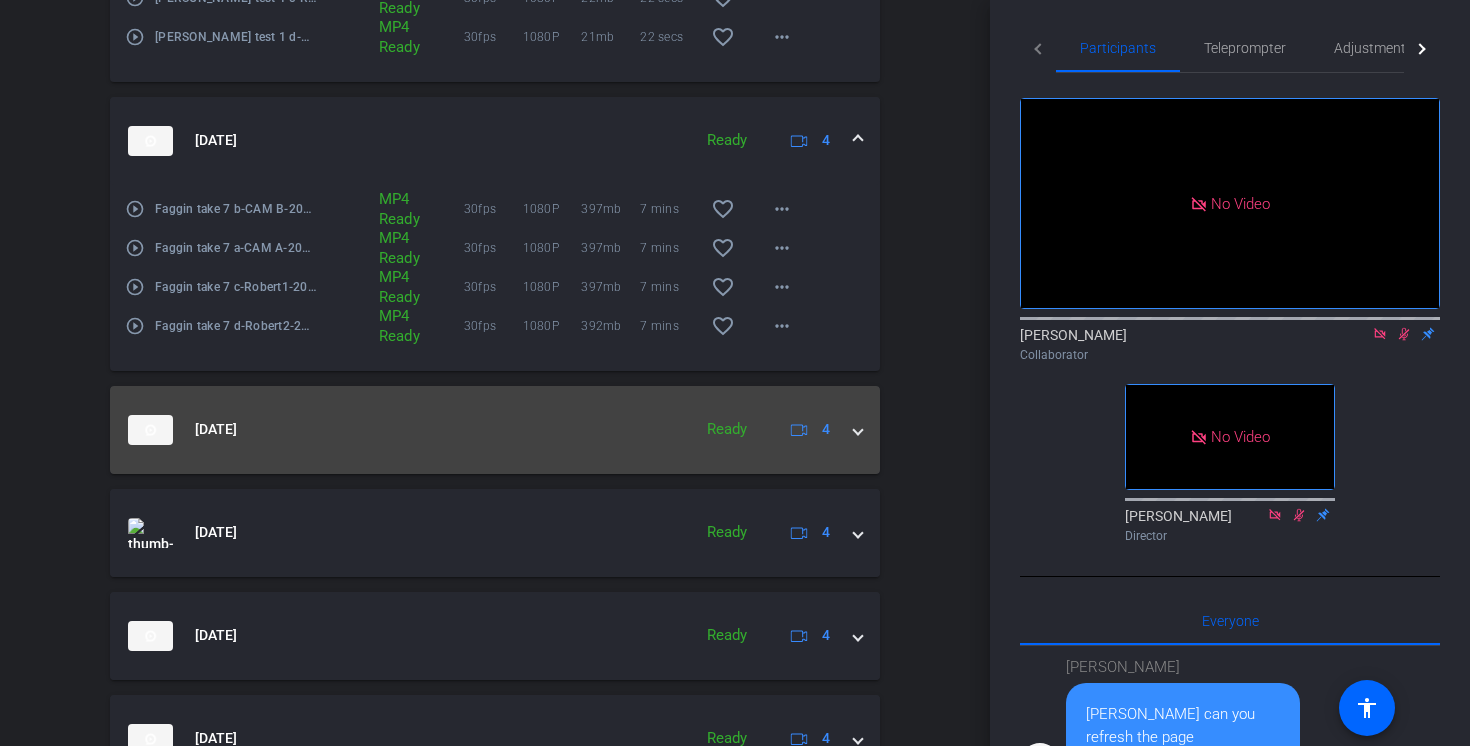 click at bounding box center [858, 429] 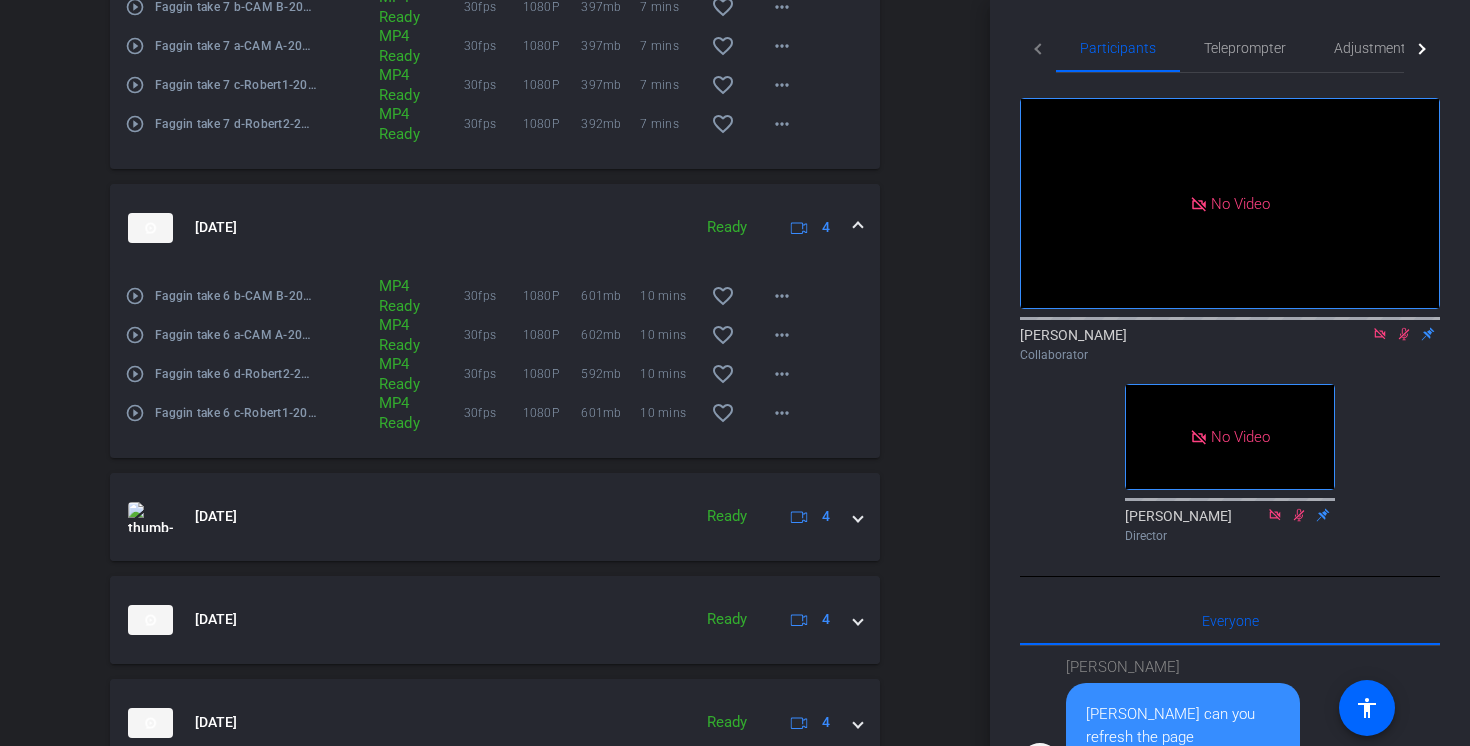 scroll, scrollTop: 3276, scrollLeft: 0, axis: vertical 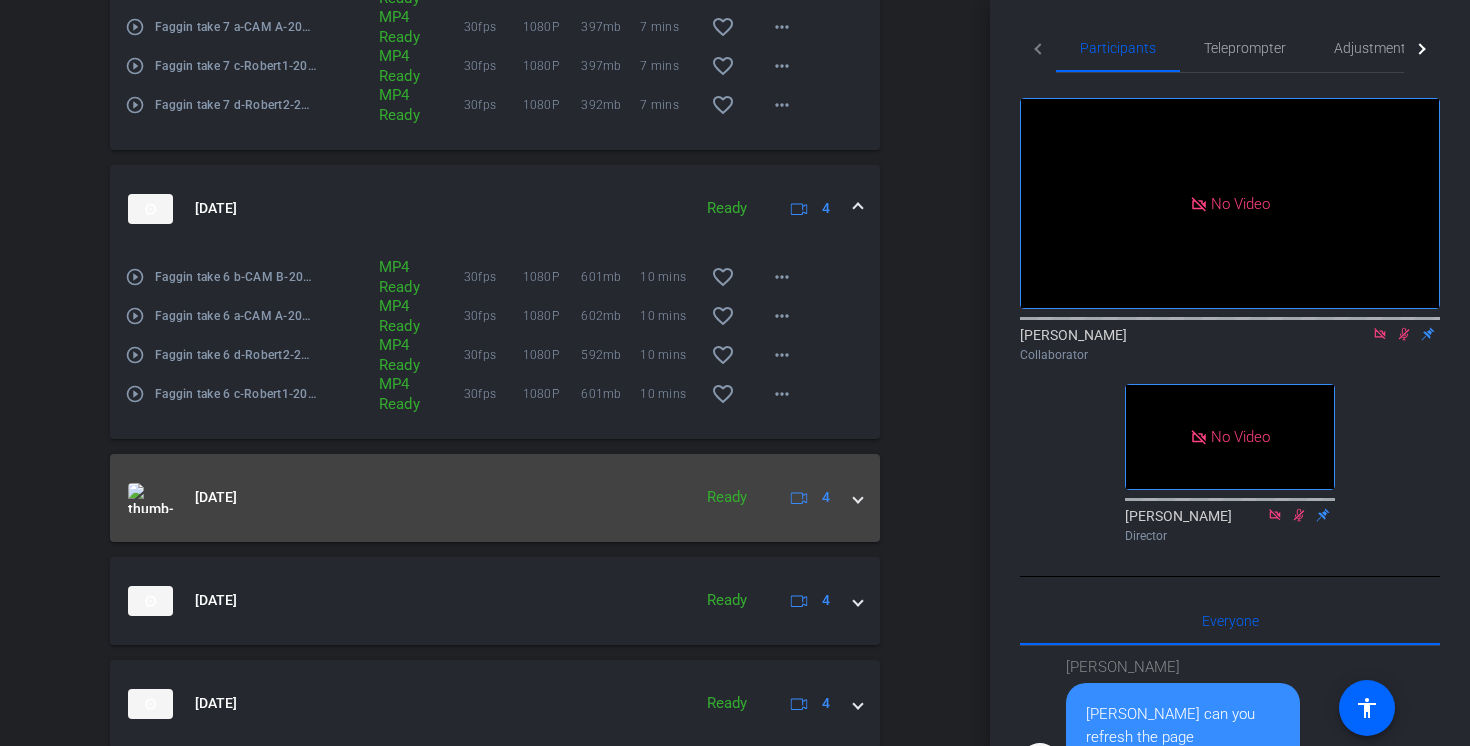 click at bounding box center (858, 497) 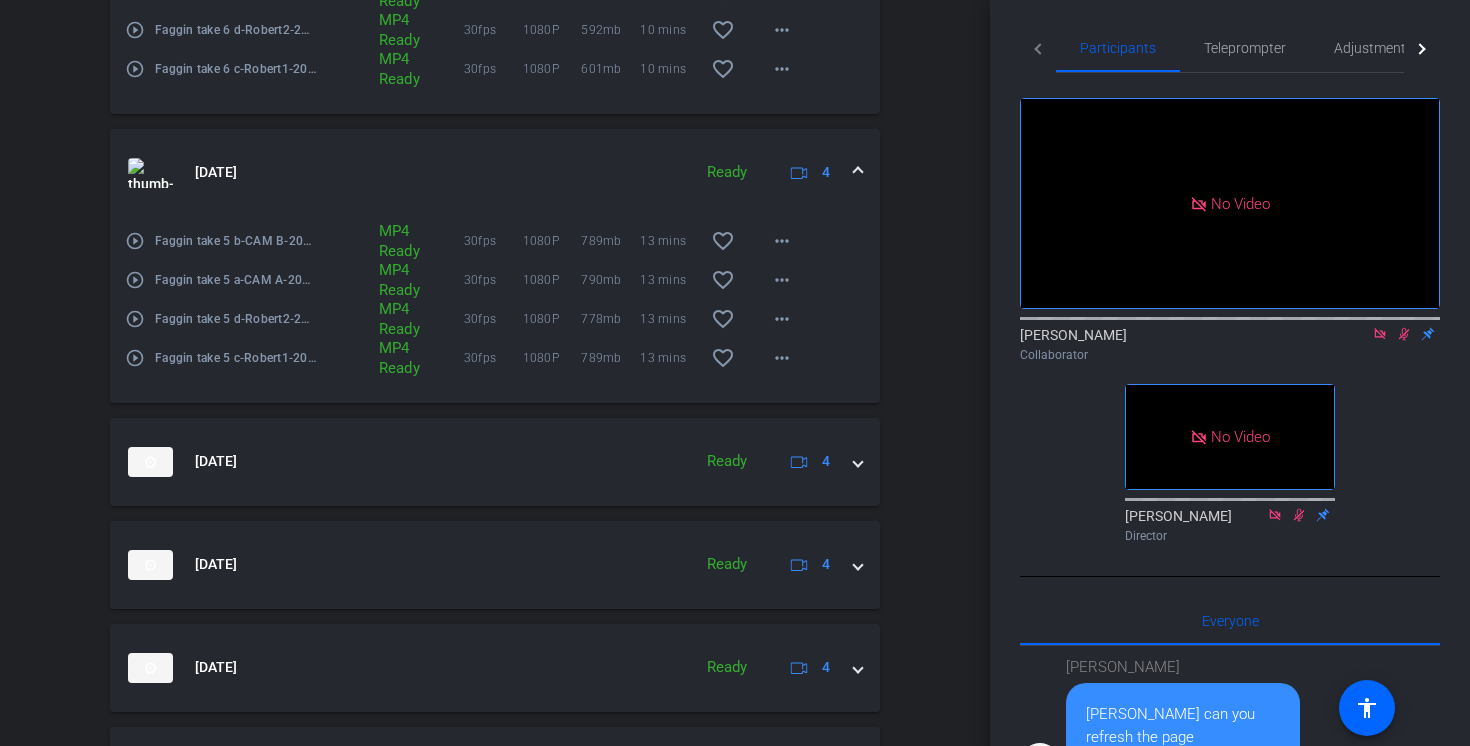 scroll, scrollTop: 3608, scrollLeft: 0, axis: vertical 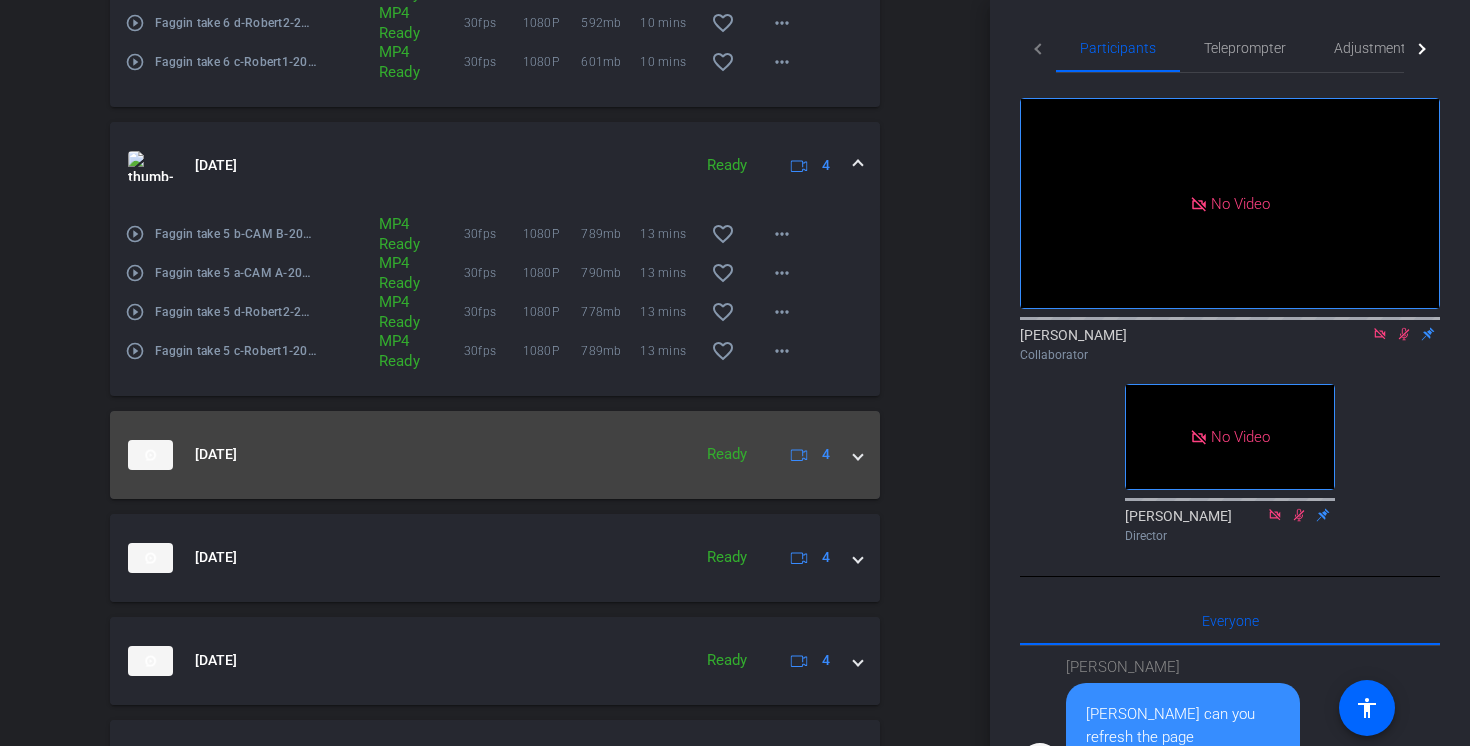 click at bounding box center [858, 454] 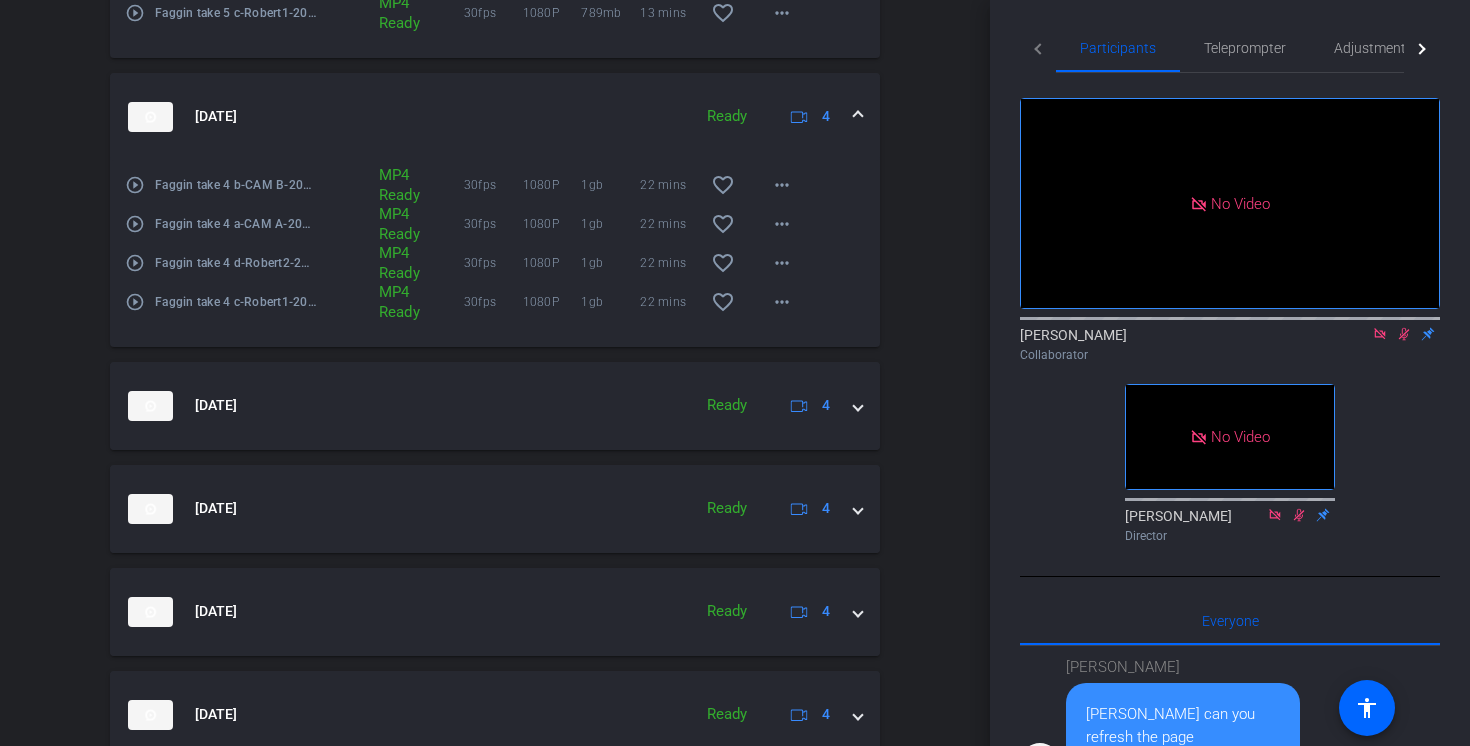 scroll, scrollTop: 3939, scrollLeft: 0, axis: vertical 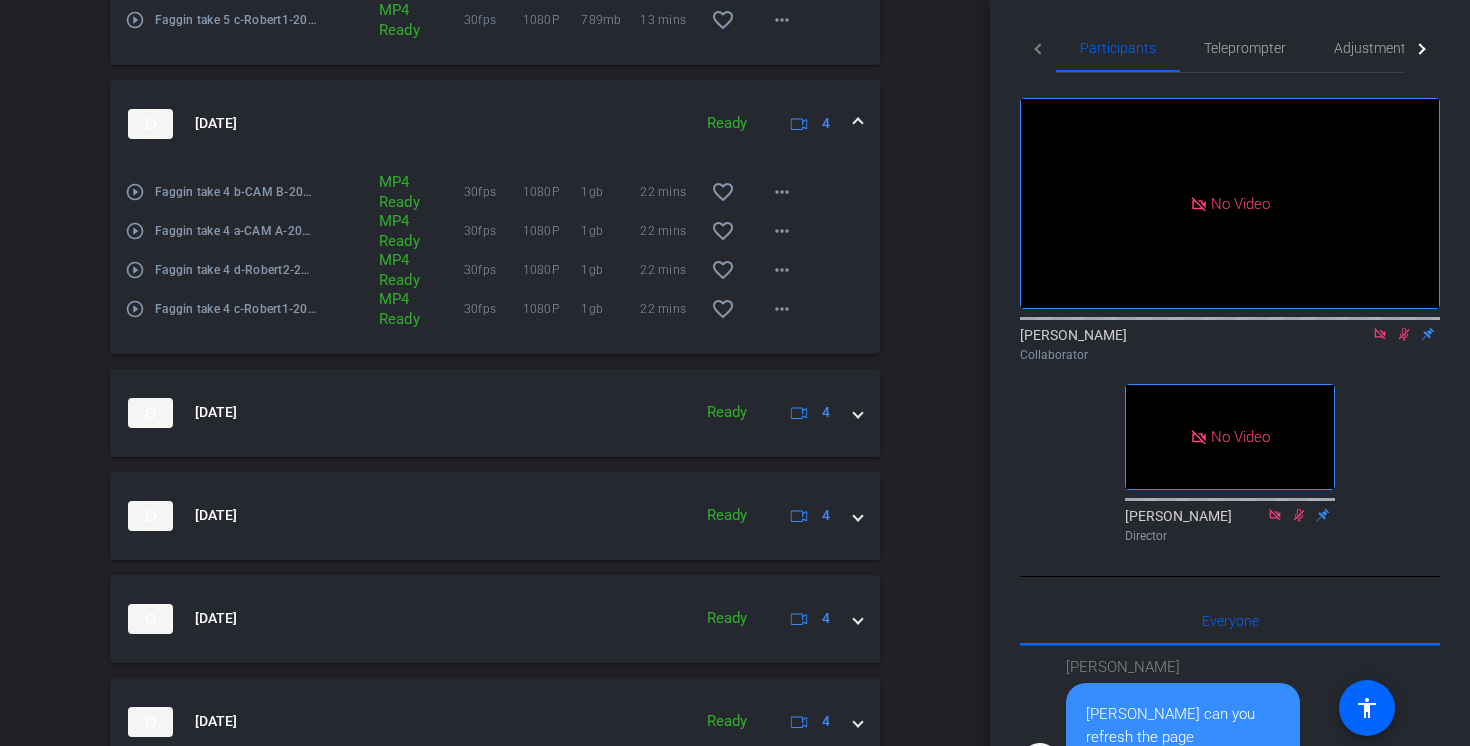 click at bounding box center (858, 123) 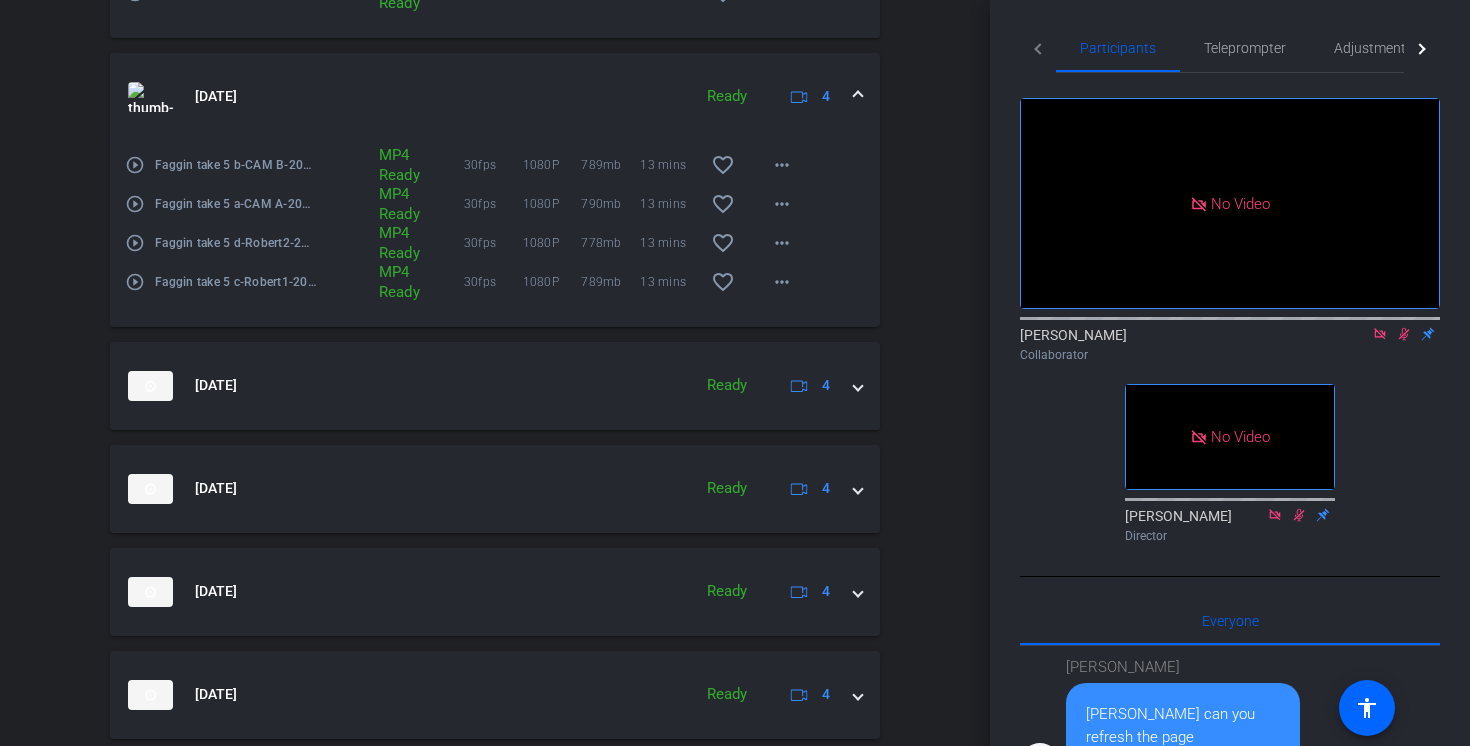click at bounding box center (858, 96) 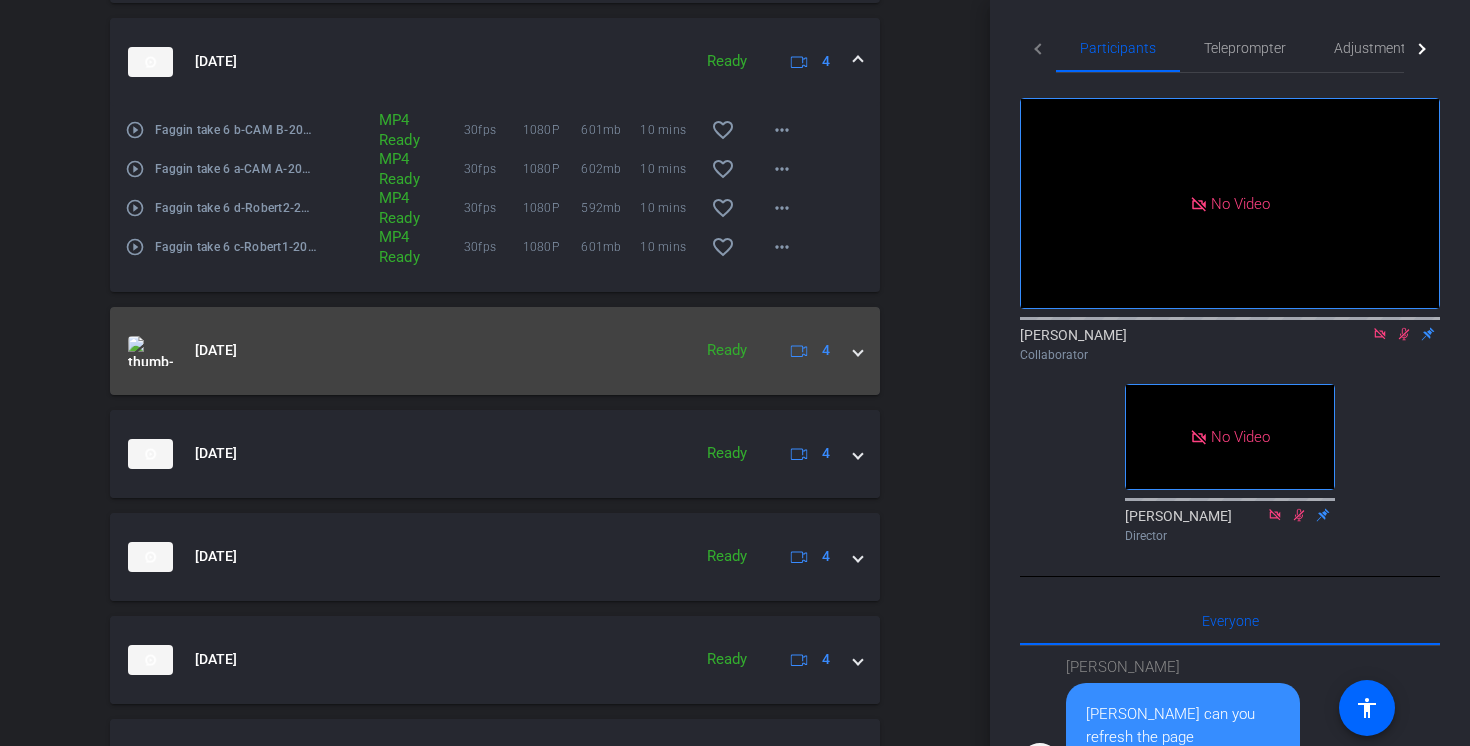 scroll, scrollTop: 3338, scrollLeft: 0, axis: vertical 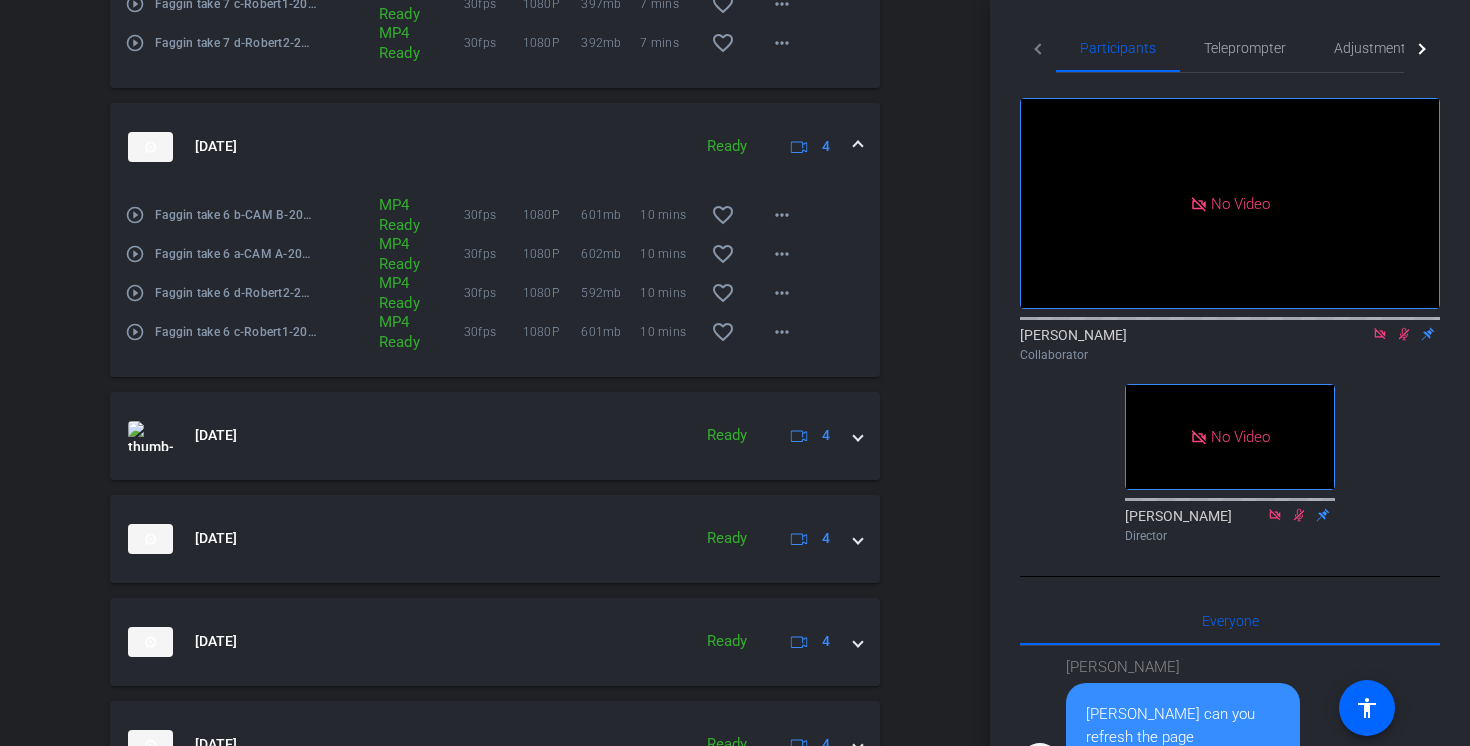 click on "[DATE]   Ready
4" at bounding box center (495, 147) 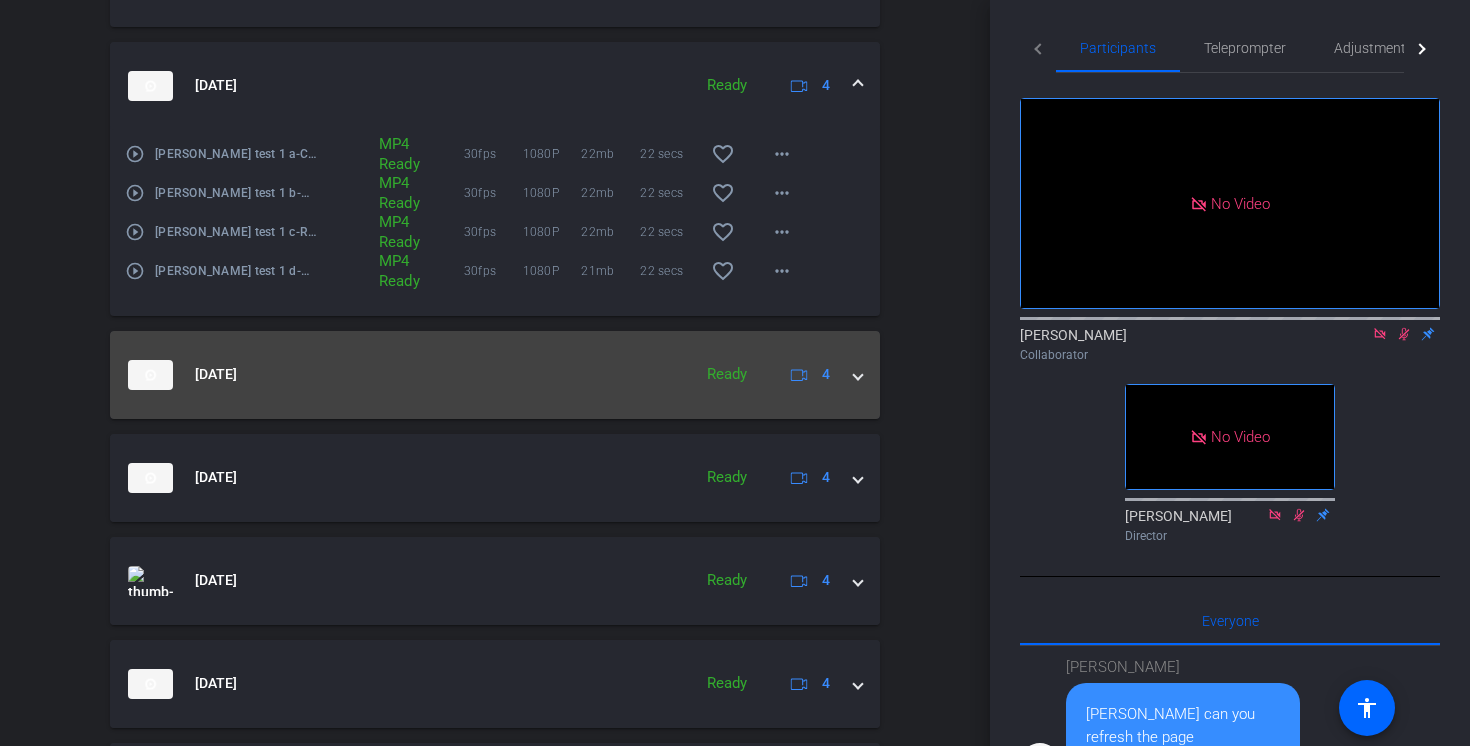 scroll, scrollTop: 2817, scrollLeft: 0, axis: vertical 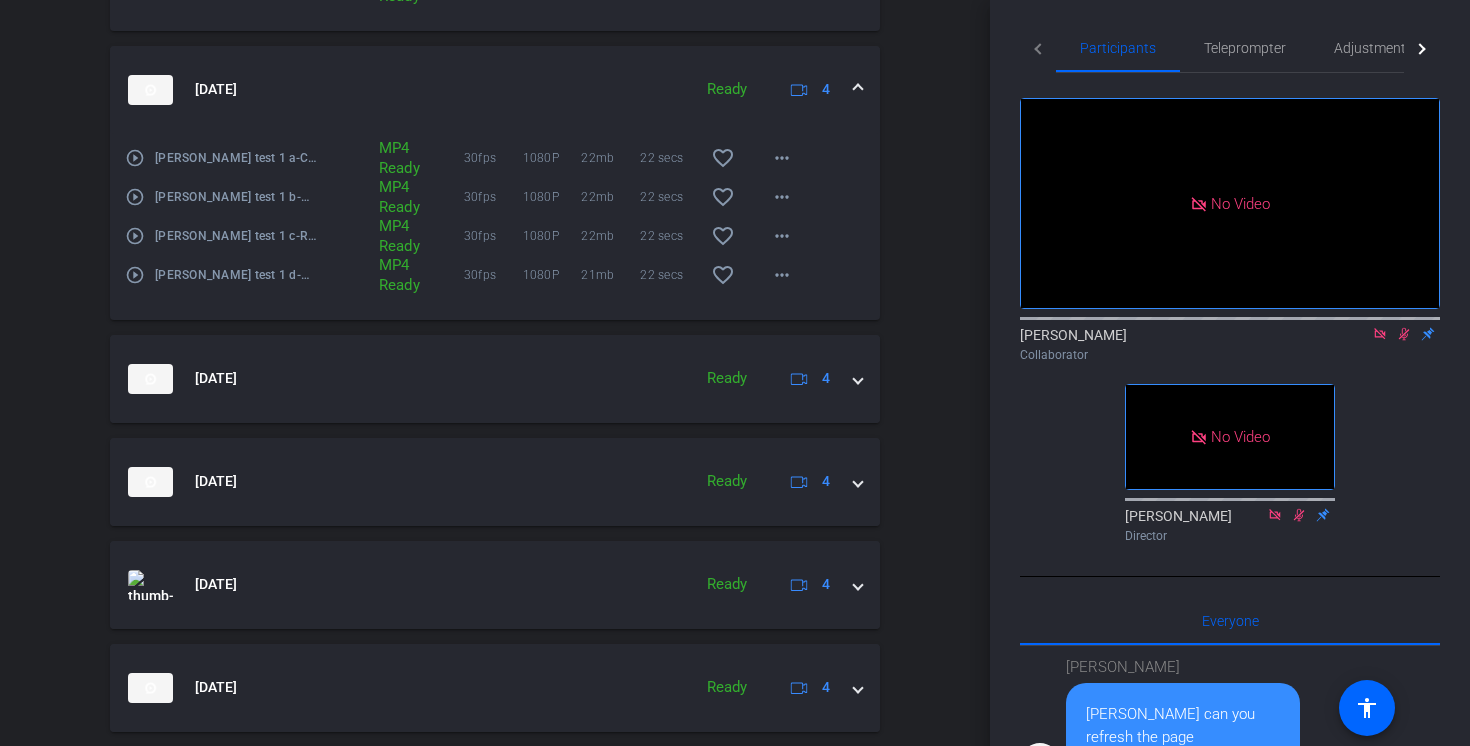 click at bounding box center [858, 89] 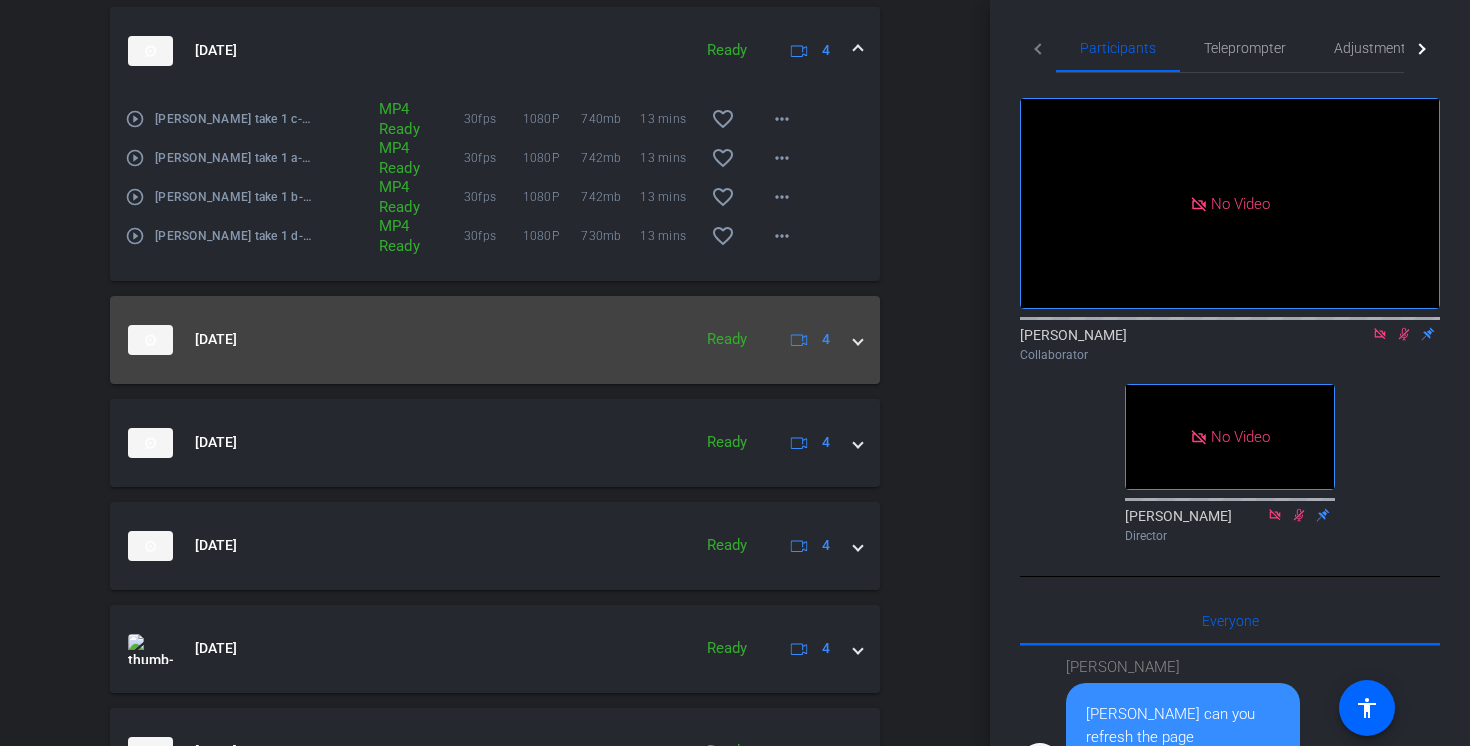 scroll, scrollTop: 2520, scrollLeft: 0, axis: vertical 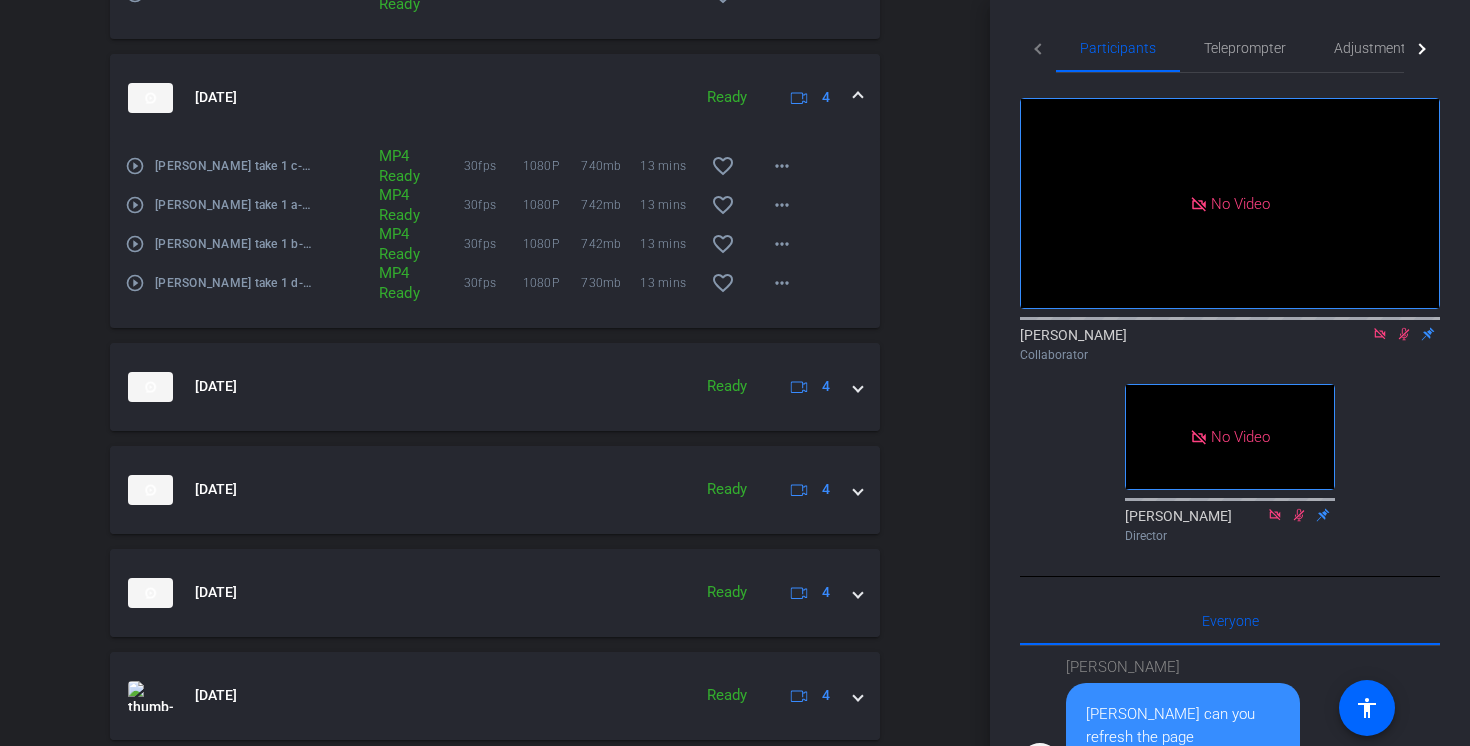 click on "[DATE]   Ready
4" at bounding box center [495, 98] 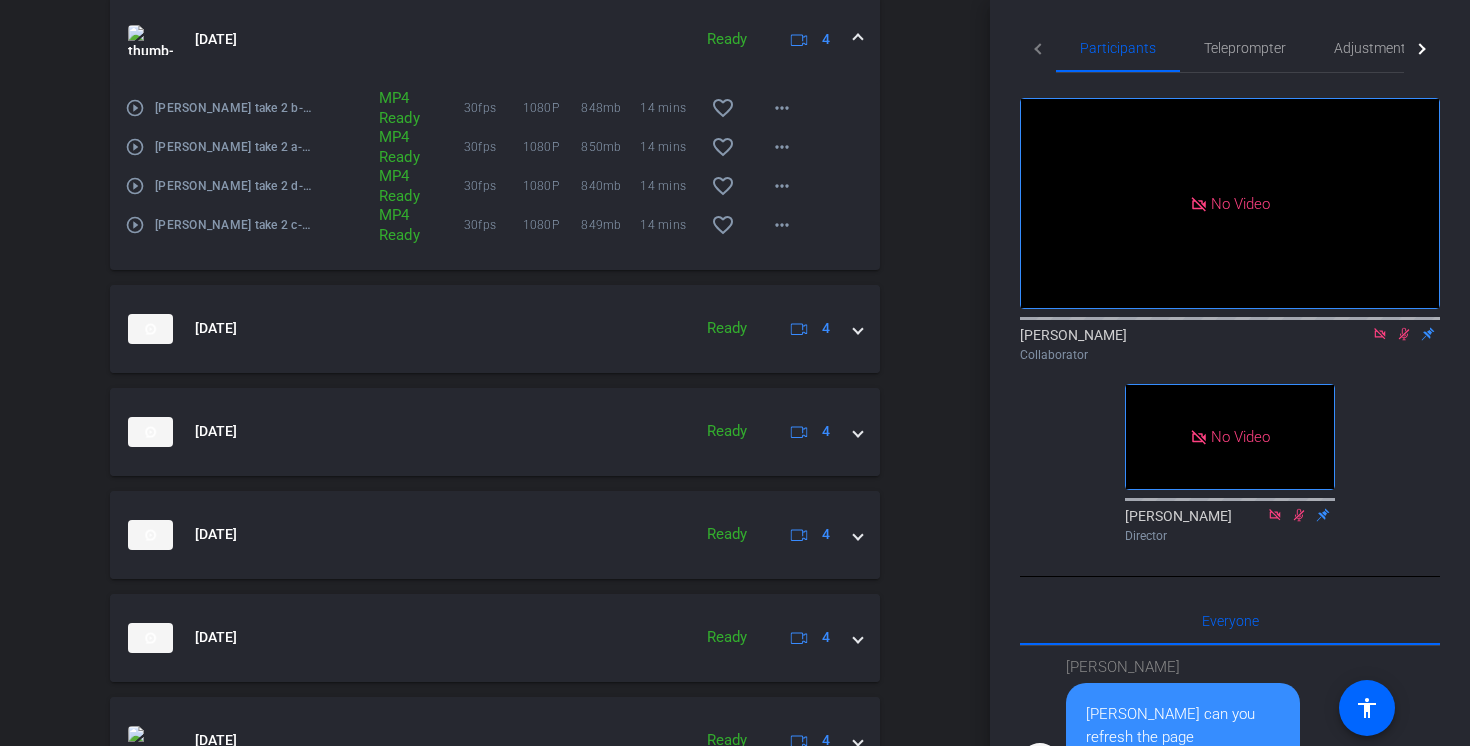 scroll, scrollTop: 2285, scrollLeft: 0, axis: vertical 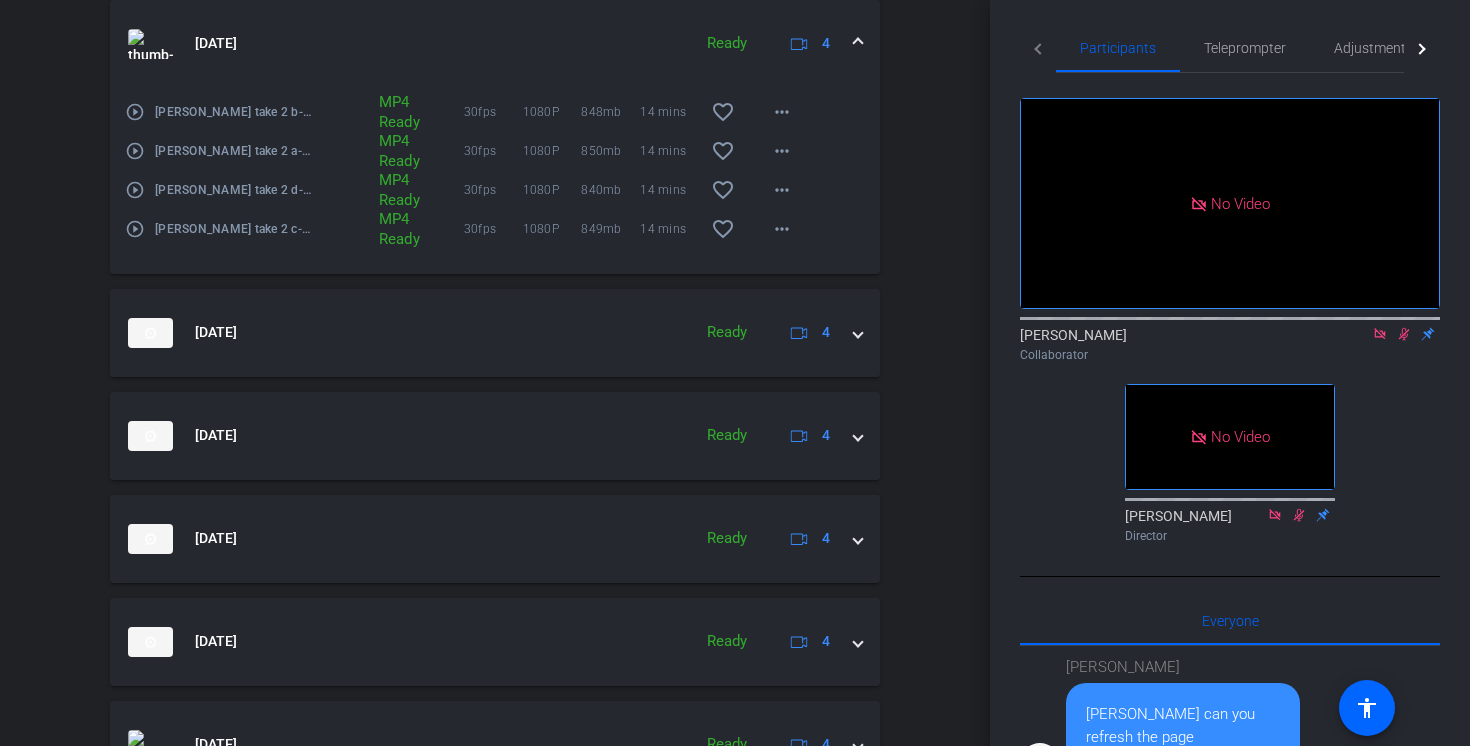 click at bounding box center (858, 43) 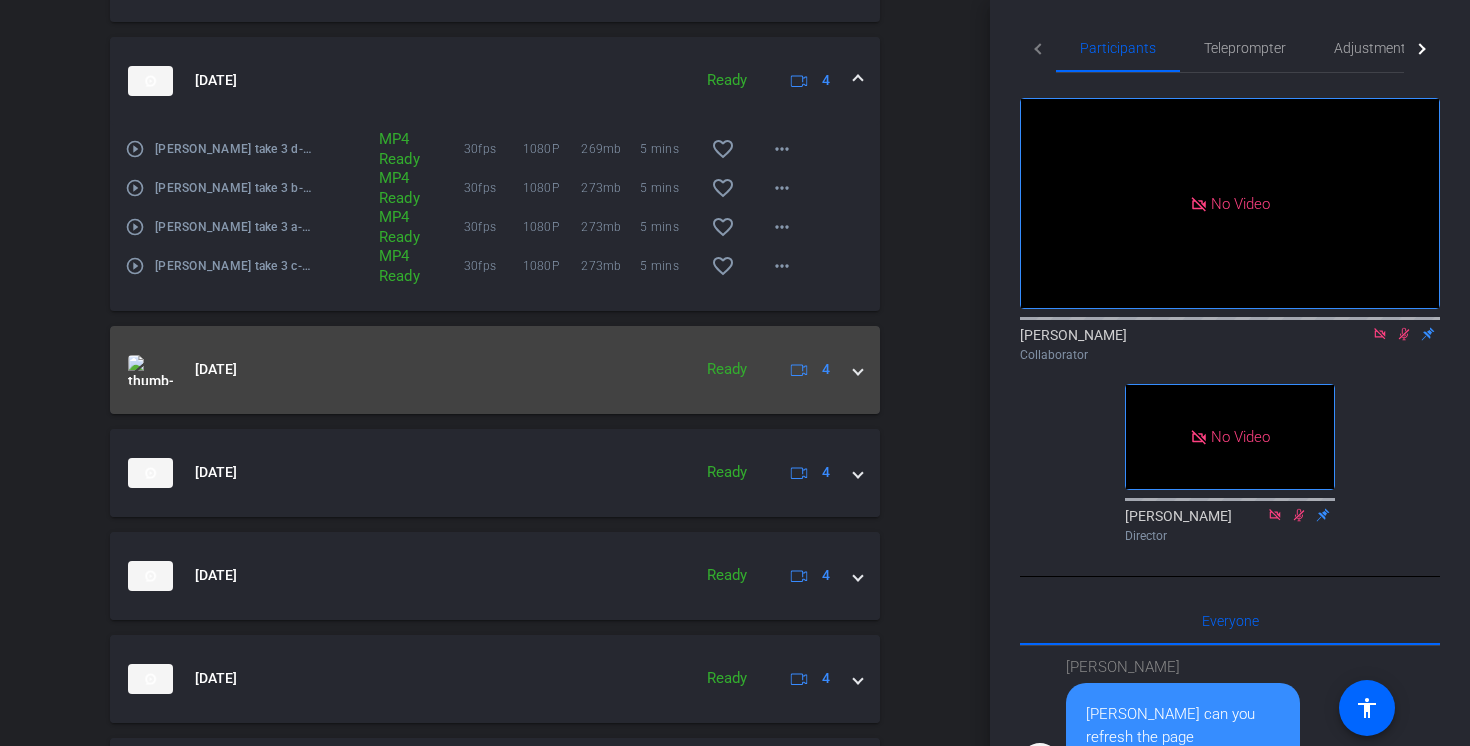 scroll, scrollTop: 1889, scrollLeft: 0, axis: vertical 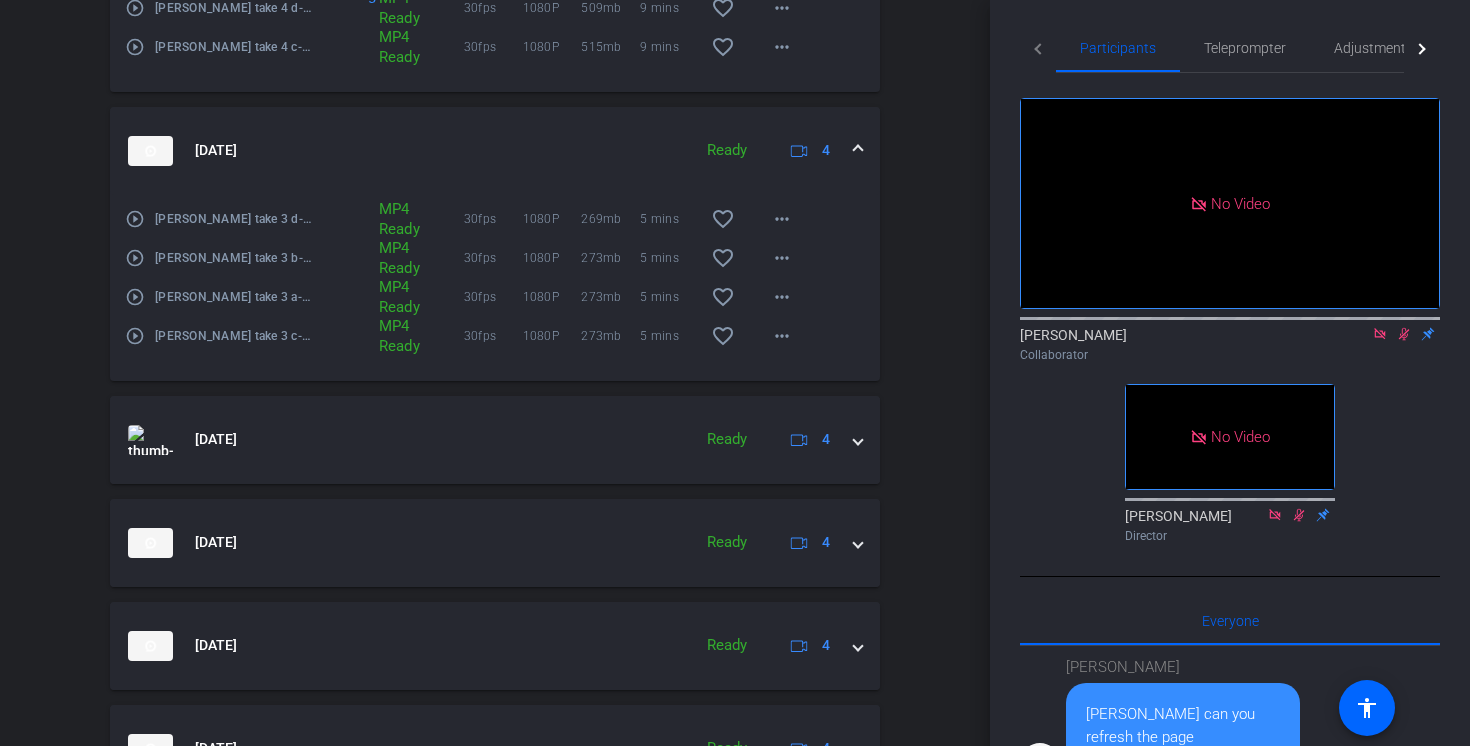 click at bounding box center (858, 150) 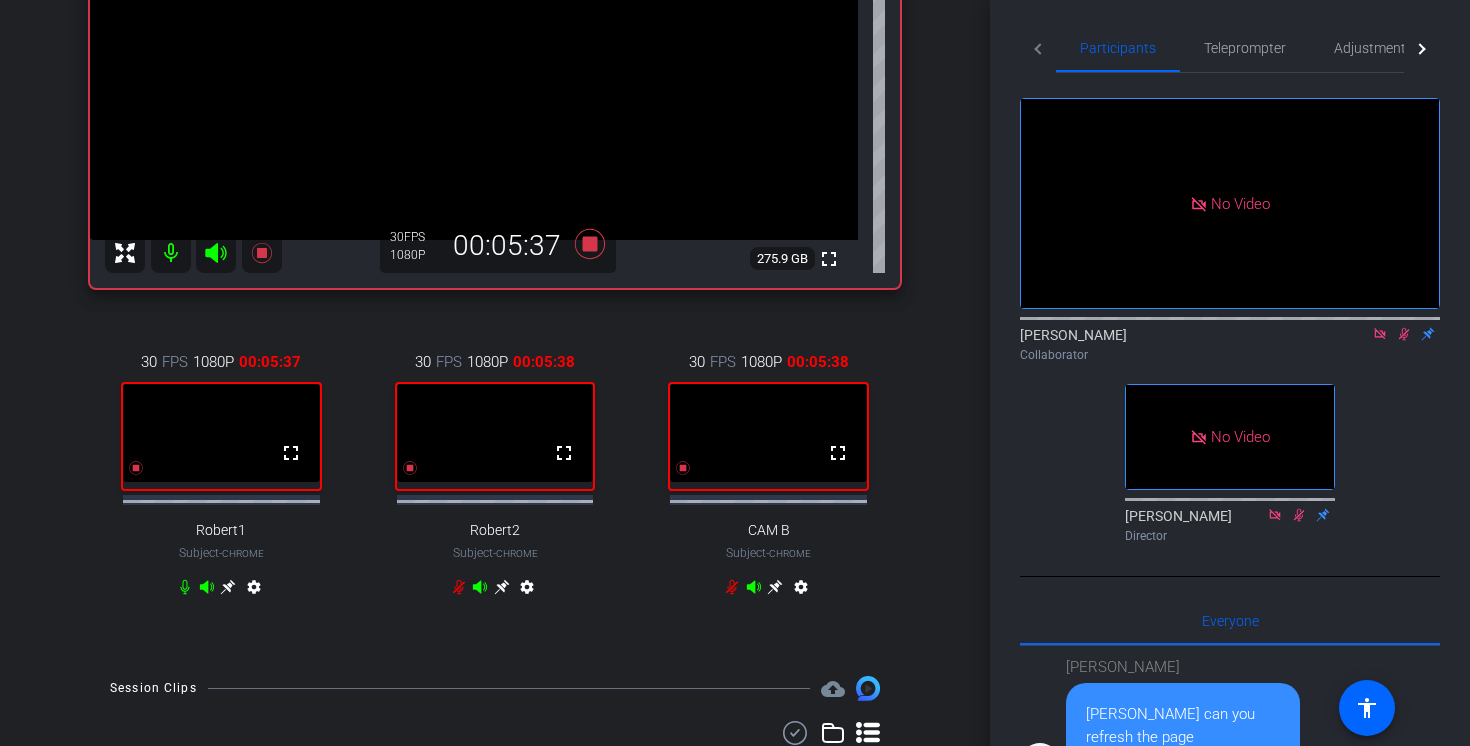 scroll, scrollTop: 380, scrollLeft: 0, axis: vertical 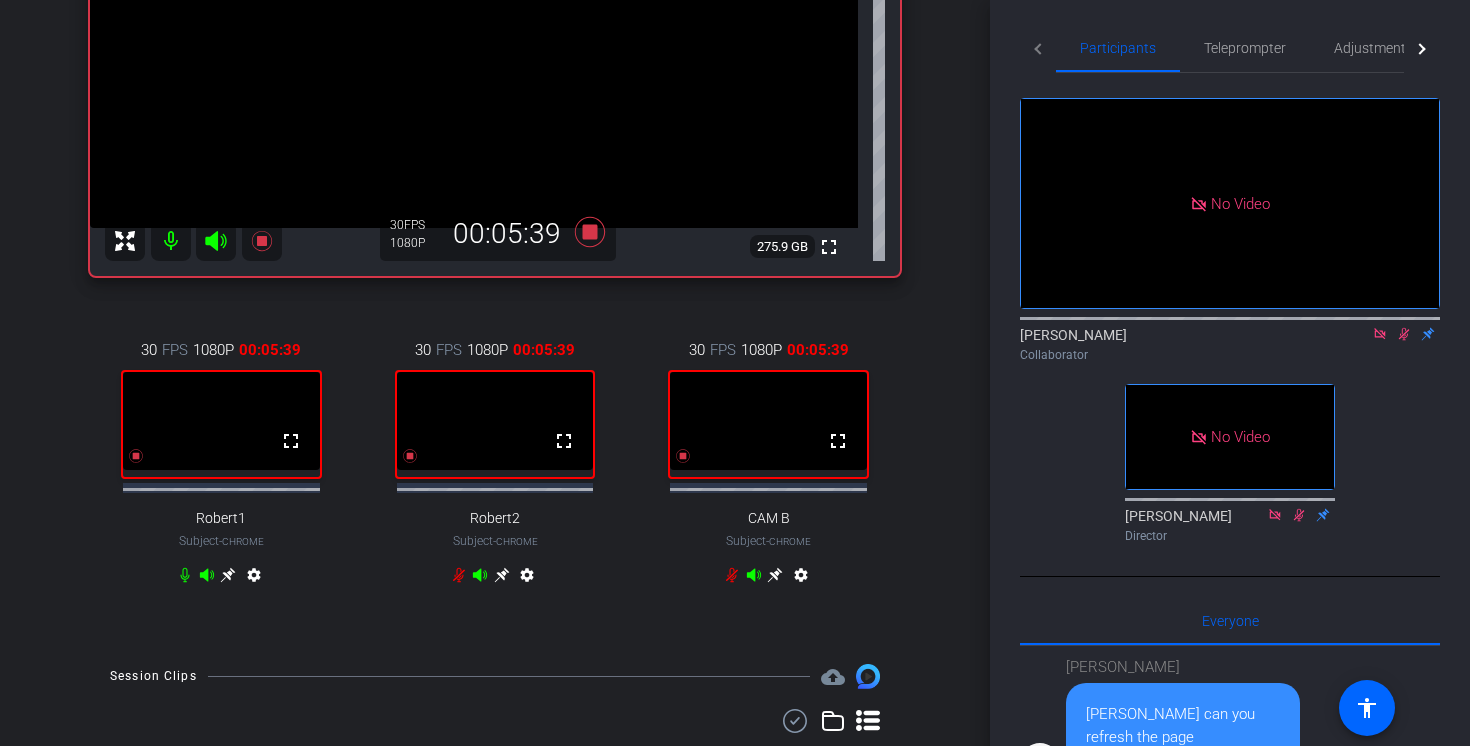 click 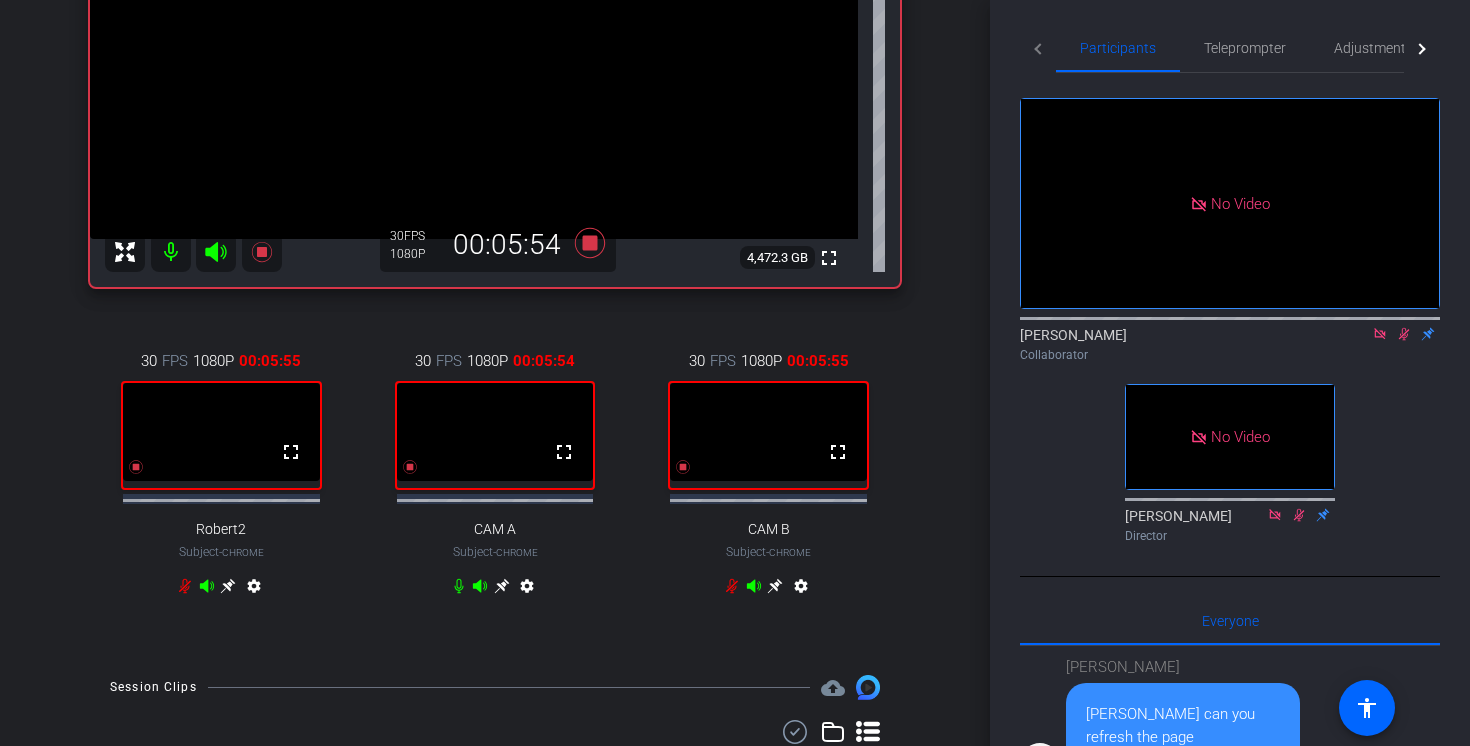 scroll, scrollTop: 443, scrollLeft: 0, axis: vertical 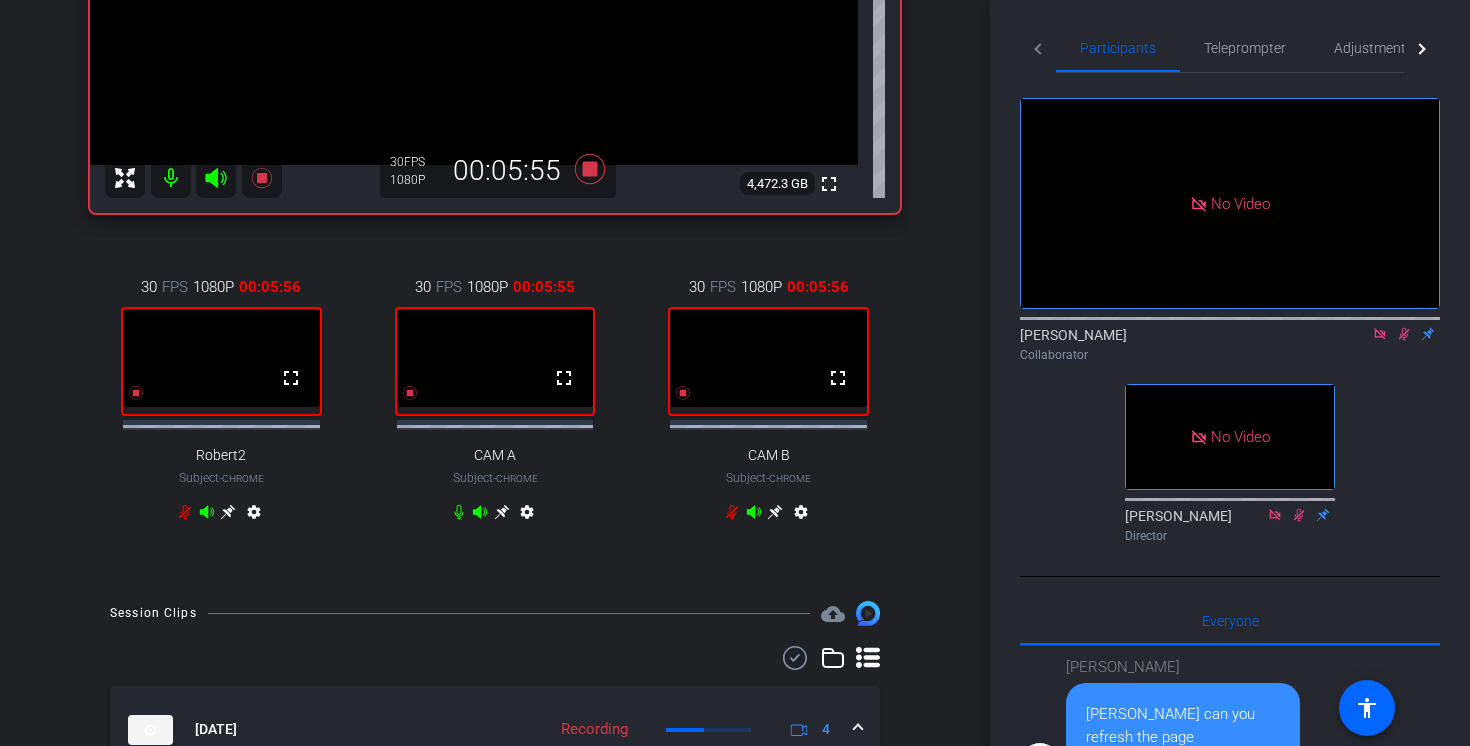 click on "30 FPS 1080P  00:05:56  fullscreen
Robert2 Subject   -  Chrome
settings" at bounding box center [221, 402] 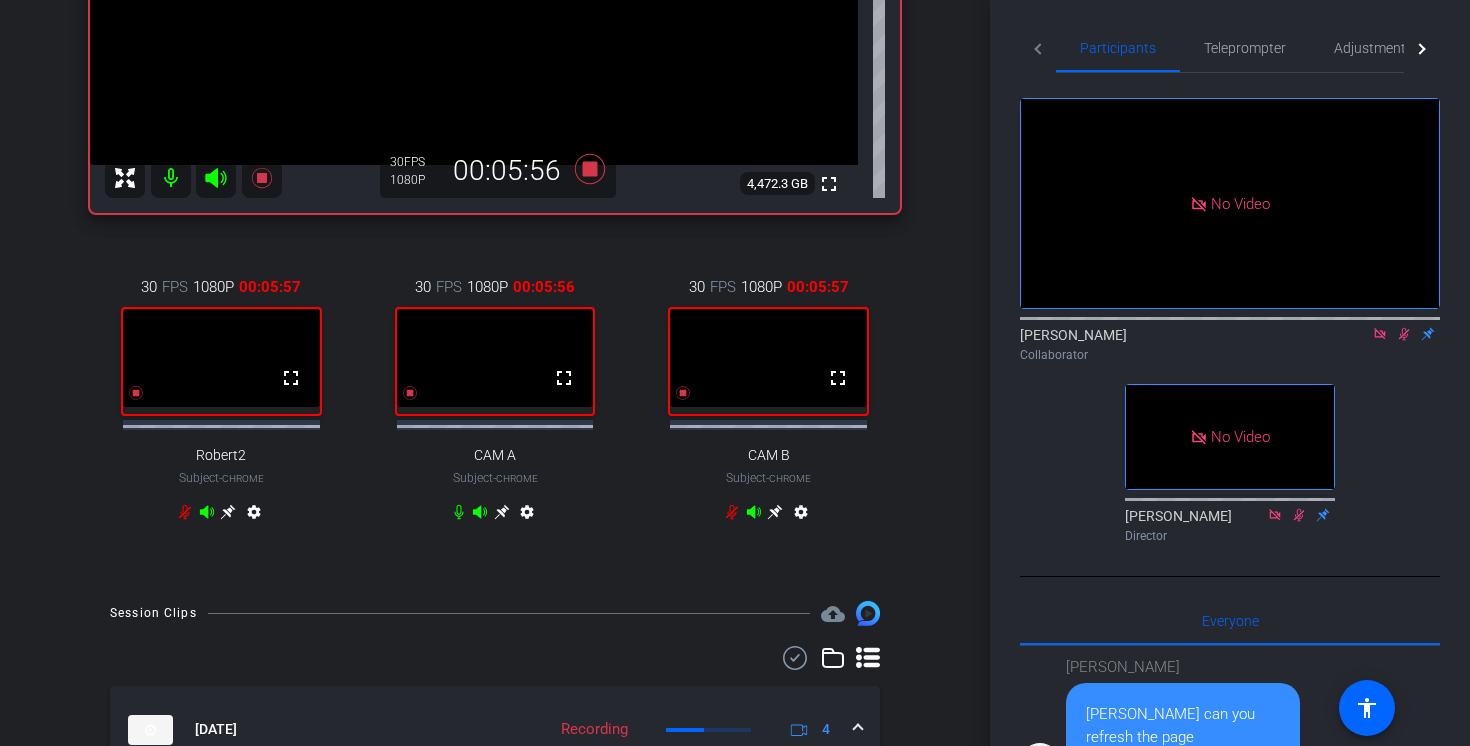 click 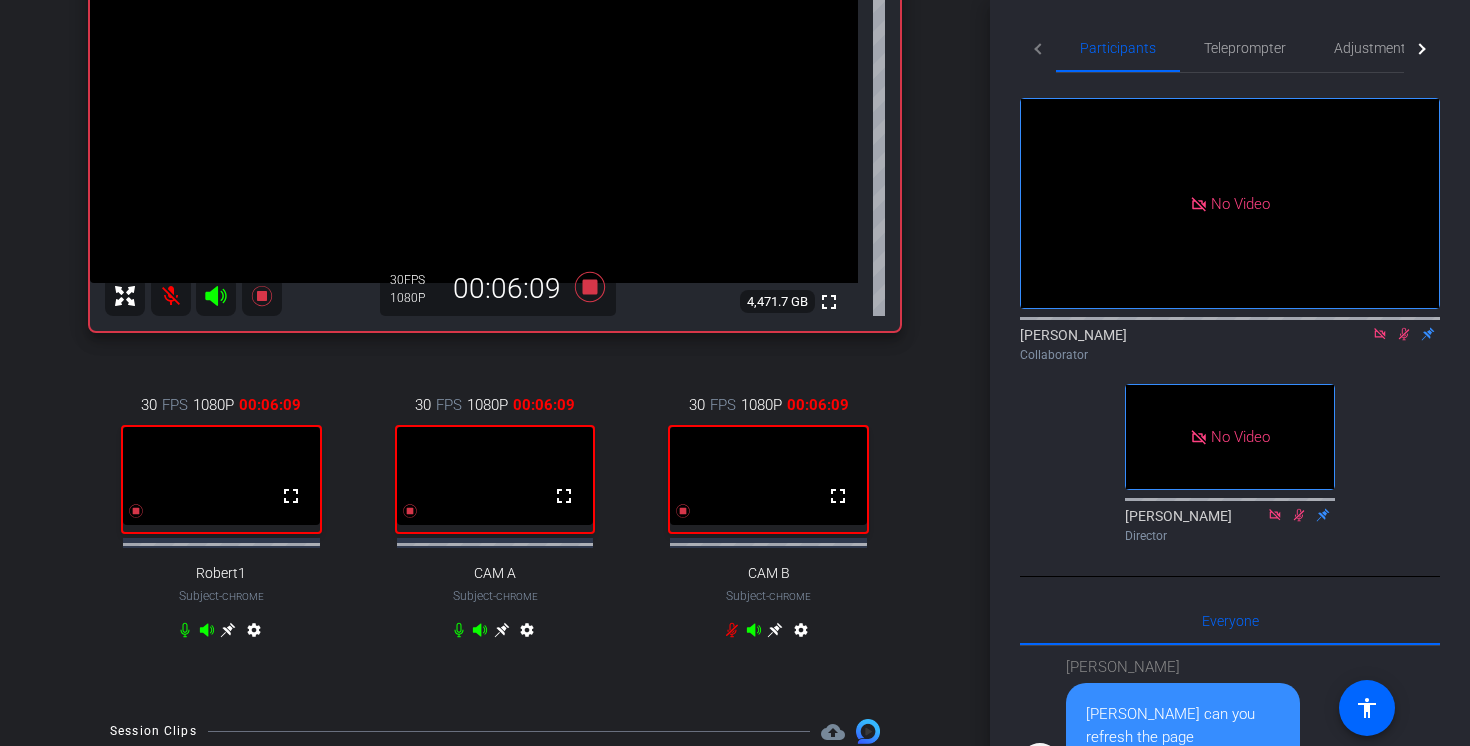 scroll, scrollTop: 325, scrollLeft: 0, axis: vertical 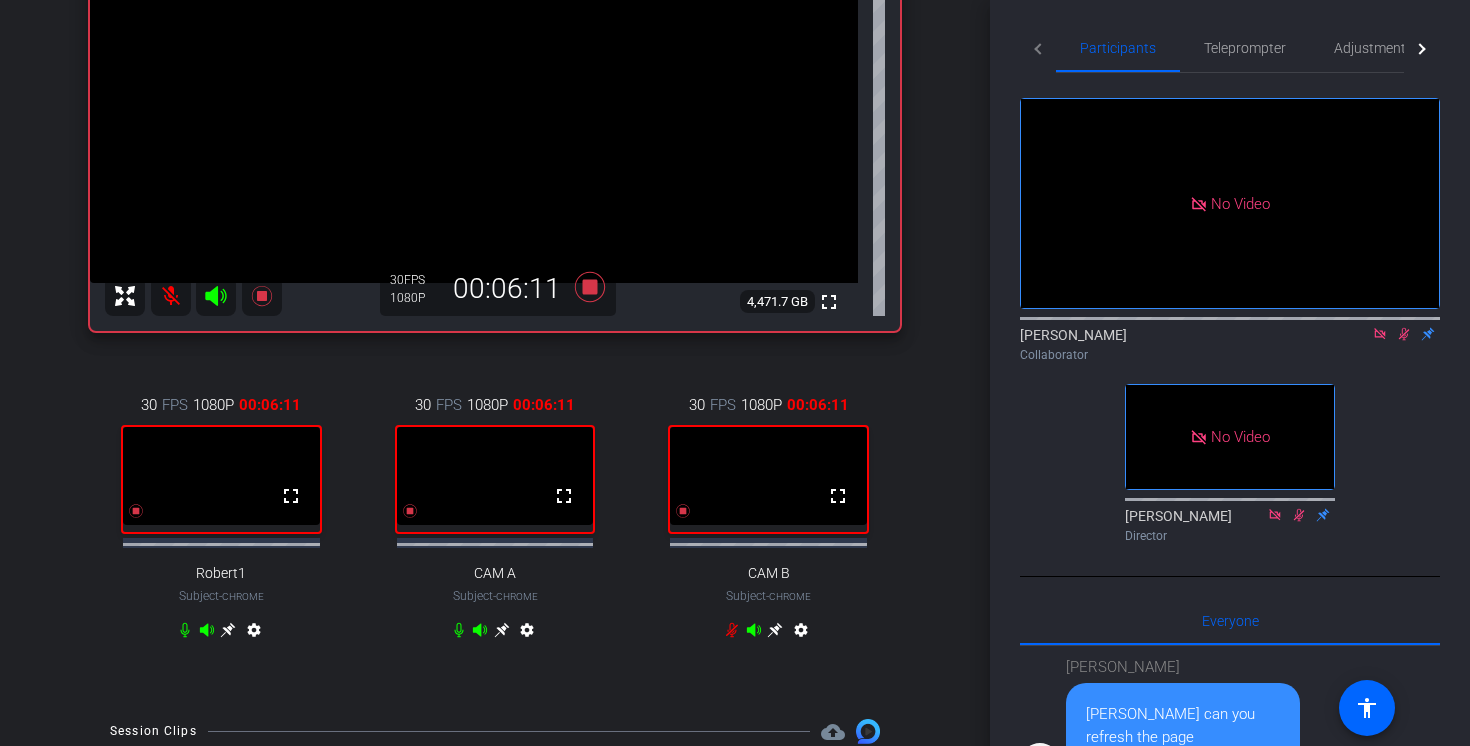 click 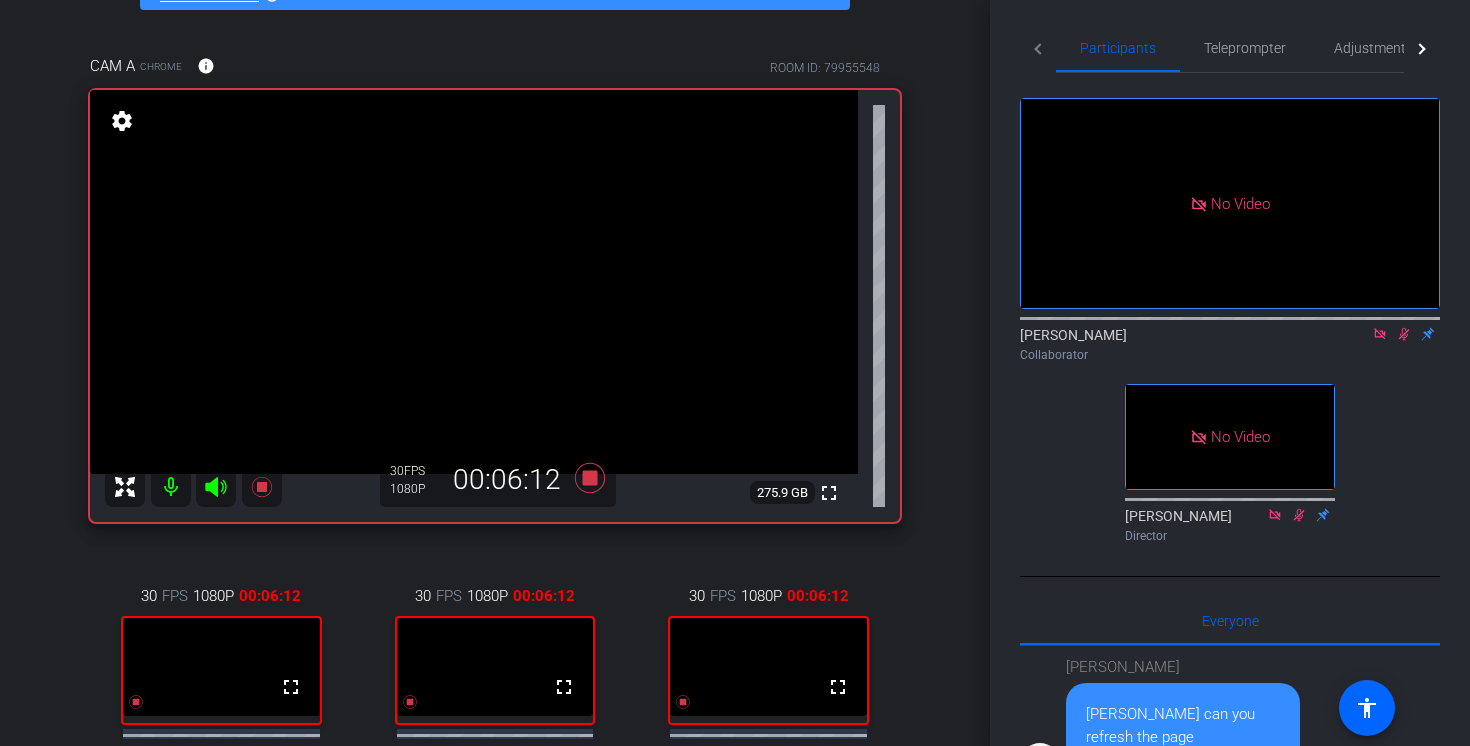 scroll, scrollTop: 102, scrollLeft: 0, axis: vertical 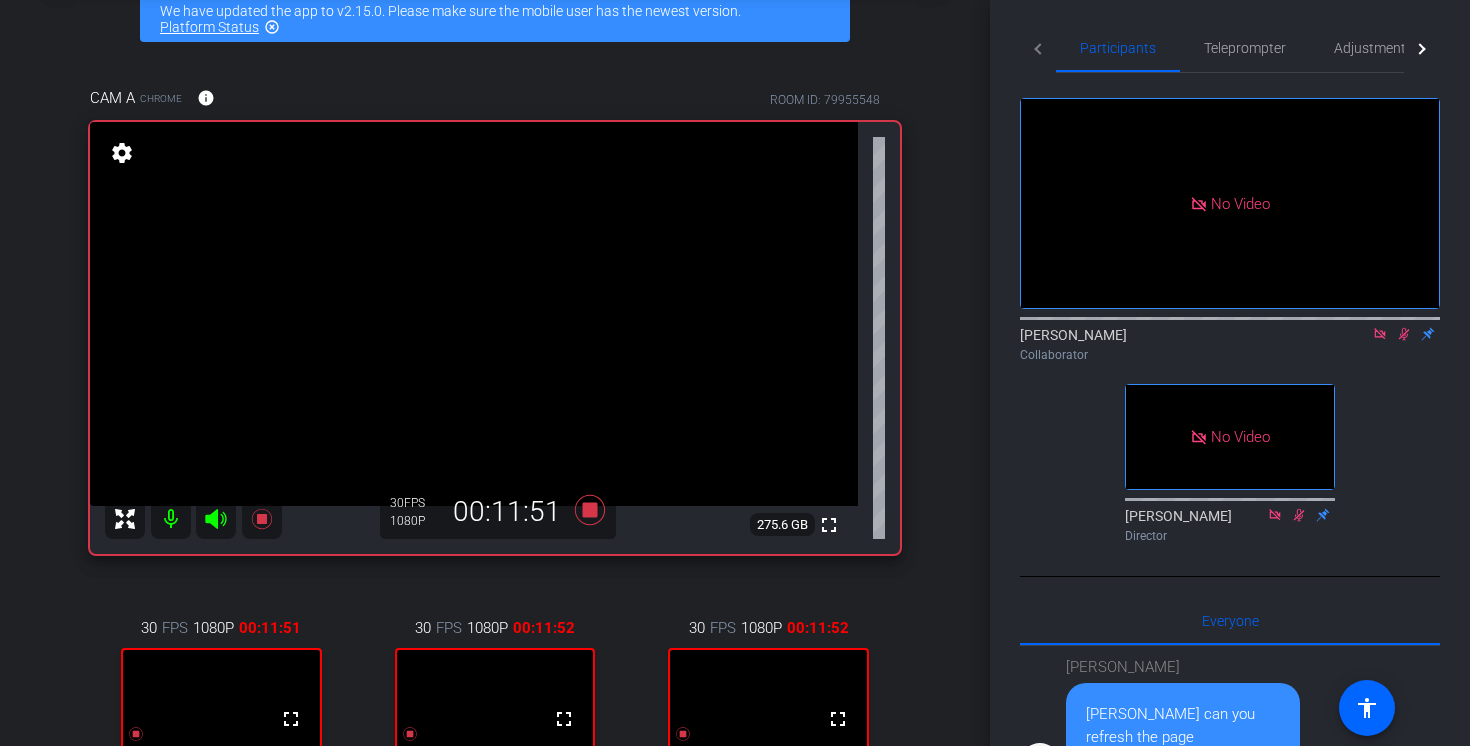 click 